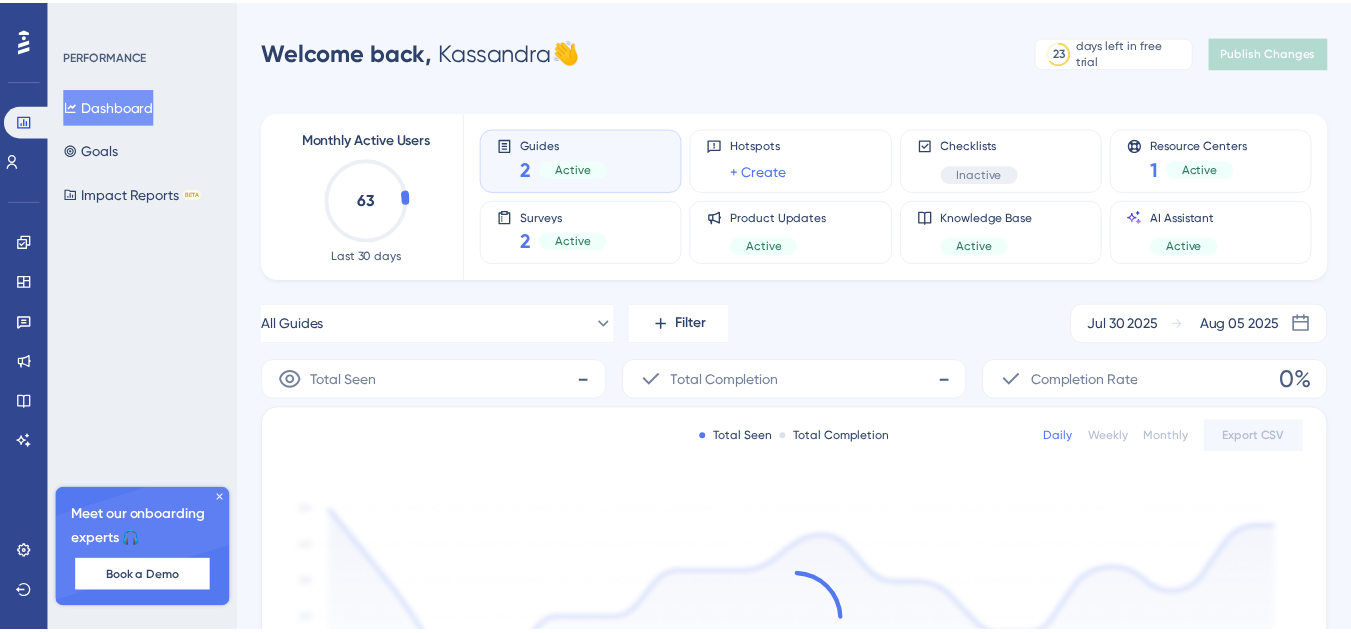 scroll, scrollTop: 0, scrollLeft: 0, axis: both 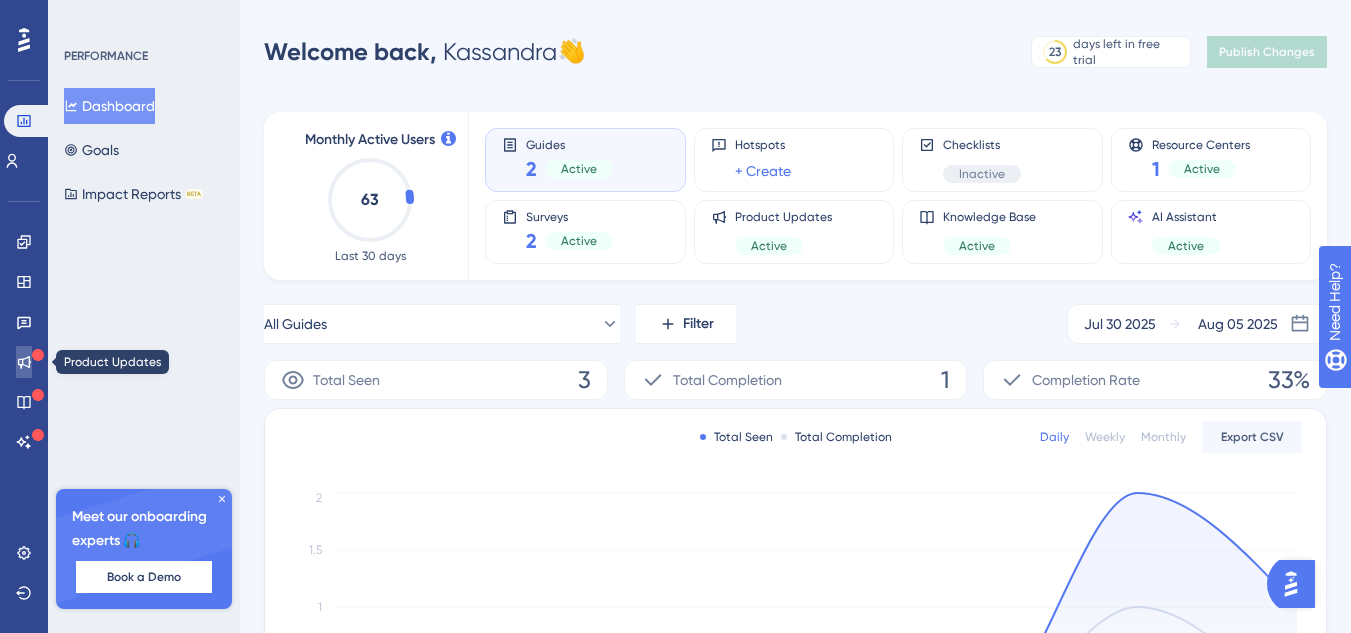 click 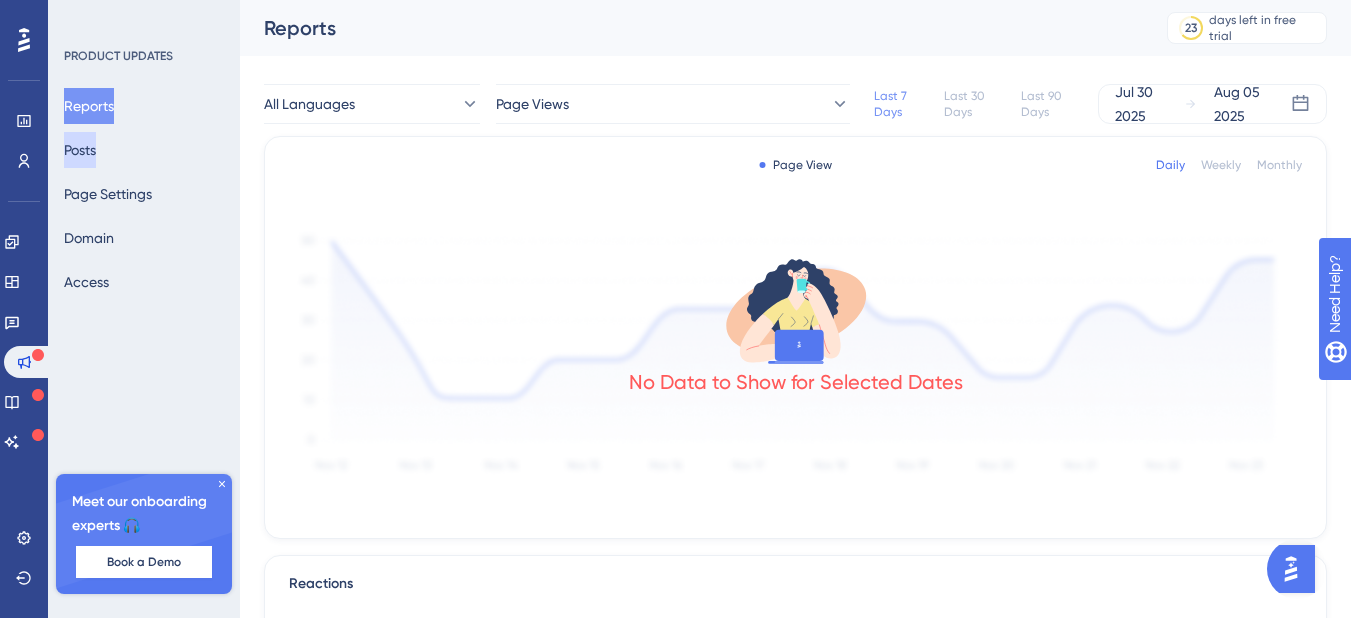 click on "Posts" at bounding box center [80, 150] 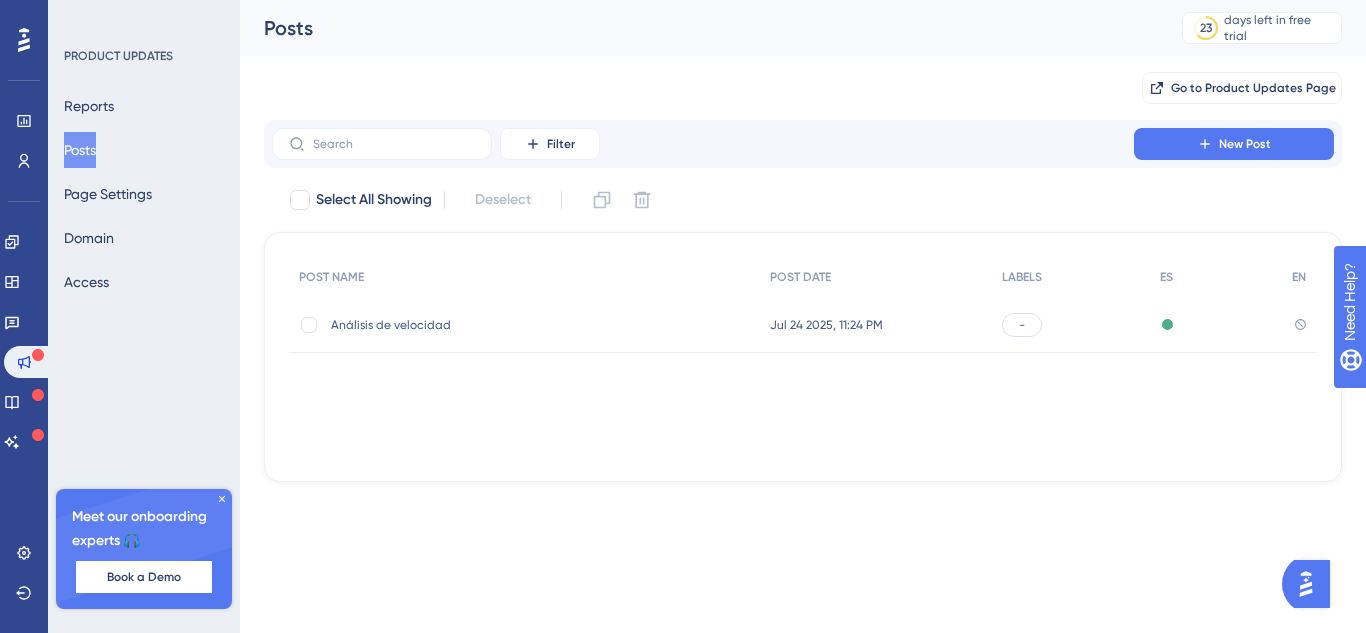 click on "Análisis de velocidad" at bounding box center [491, 325] 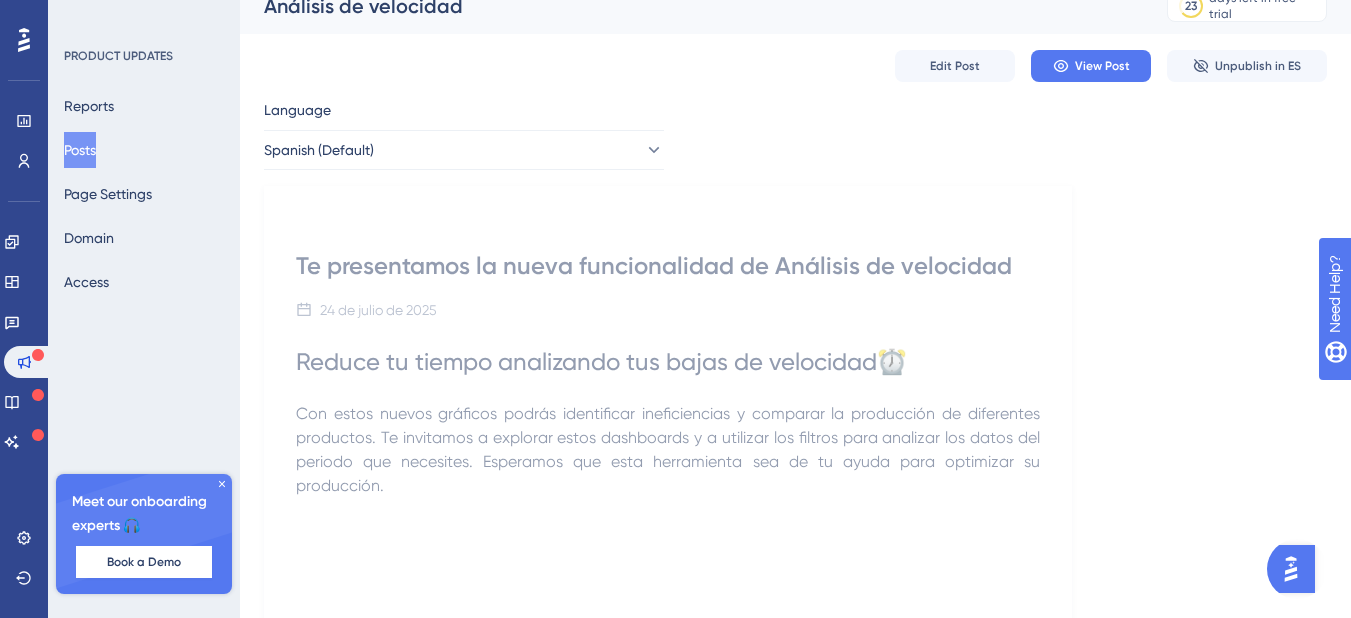 scroll, scrollTop: 0, scrollLeft: 0, axis: both 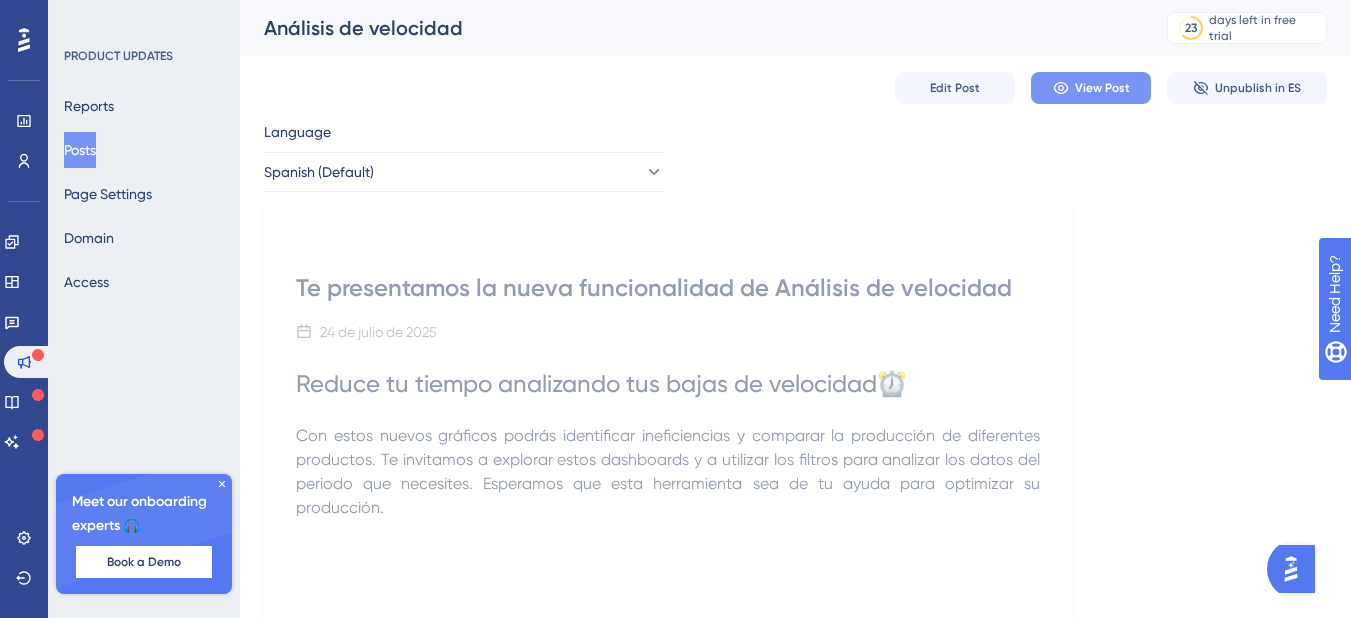 click on "View Post" at bounding box center [1091, 88] 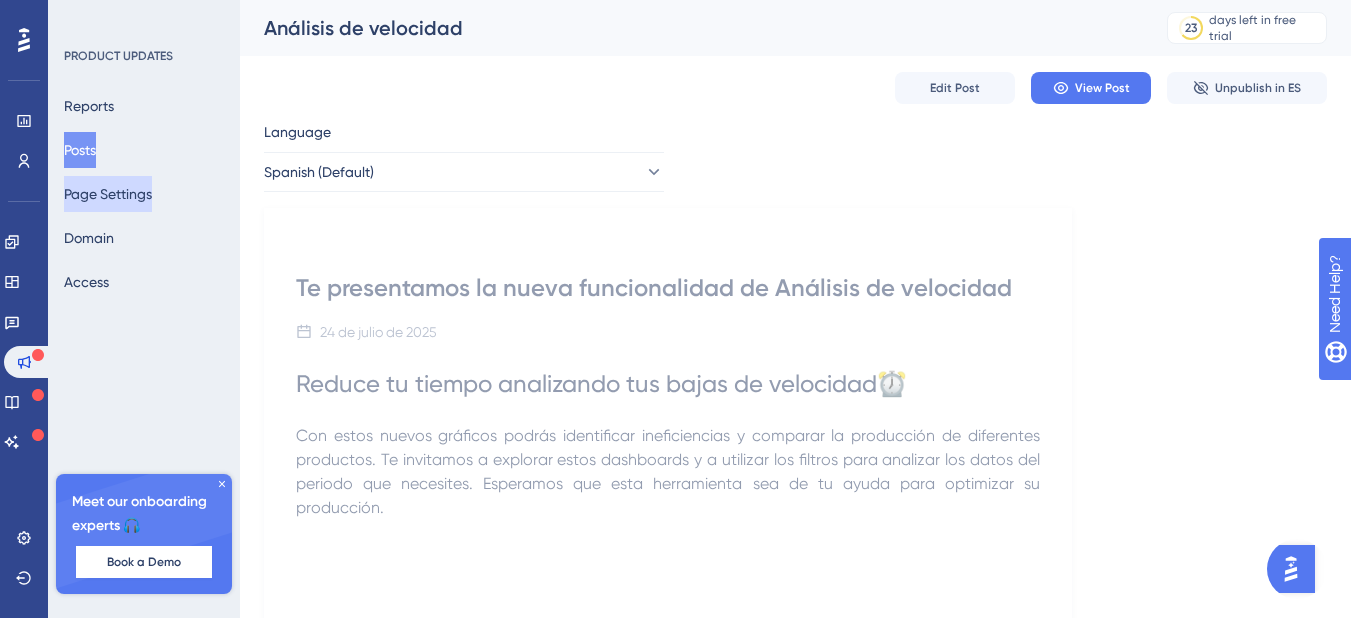 click on "Page Settings" at bounding box center (108, 194) 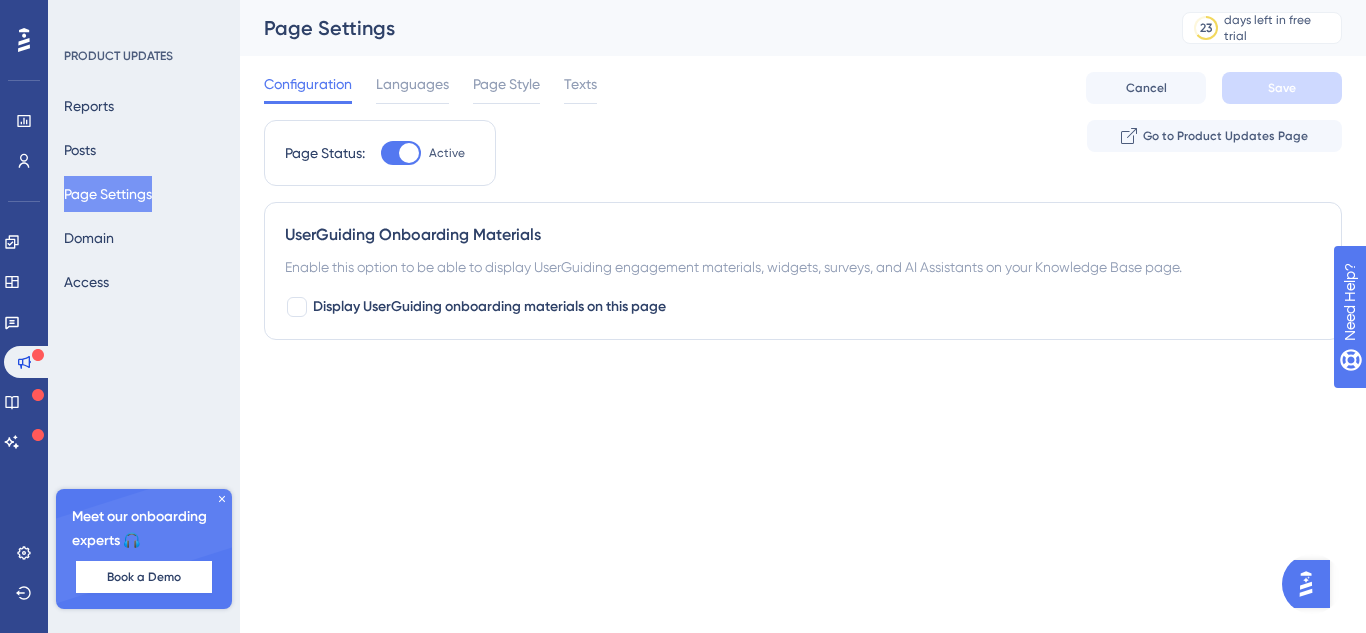 click on "UserGuiding Onboarding Materials Enable this option to be able to display UserGuiding engagement materials, widgets, surveys, and AI Assistants on your Knowledge Base page. Display UserGuiding onboarding materials on this page" at bounding box center [803, 271] 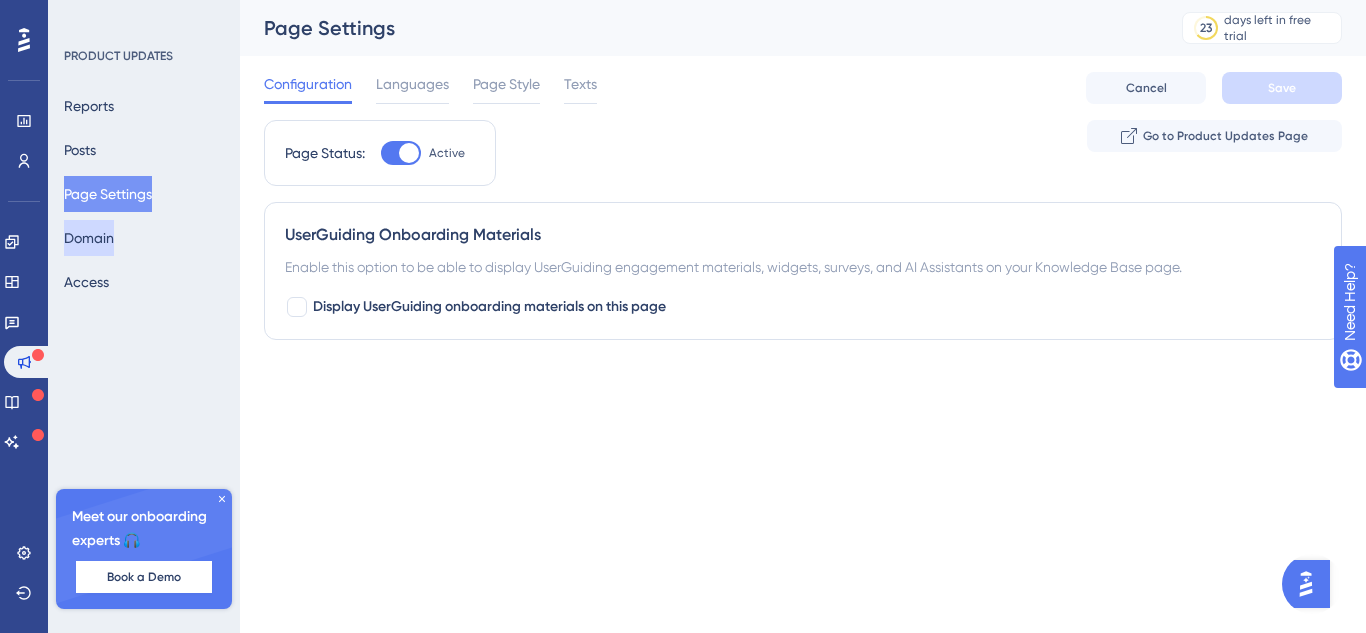 click on "Domain" at bounding box center [89, 238] 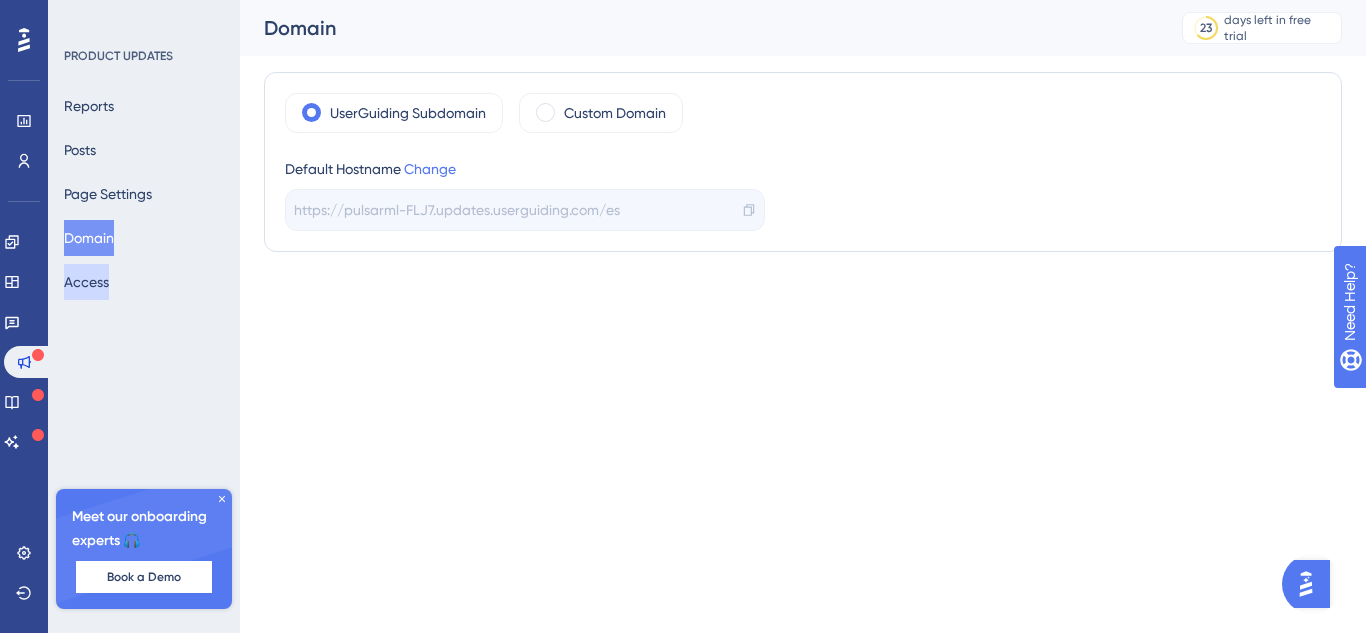 drag, startPoint x: 133, startPoint y: 276, endPoint x: 119, endPoint y: 278, distance: 14.142136 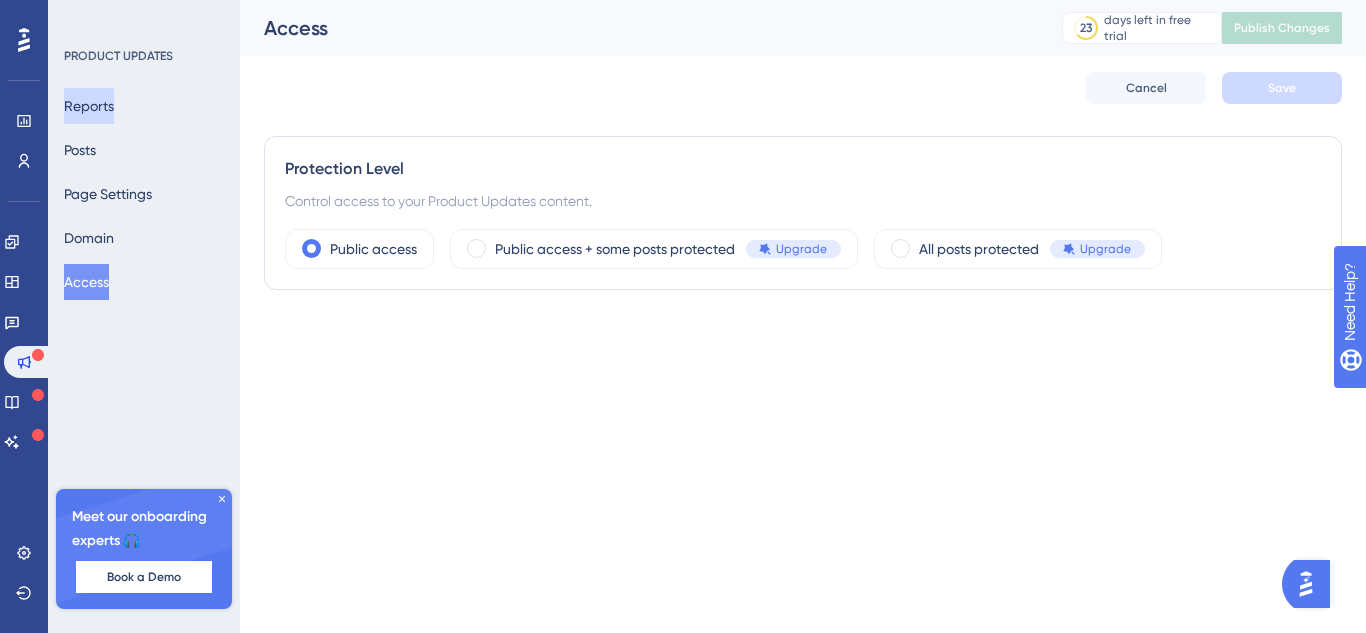 click on "Reports" at bounding box center (89, 106) 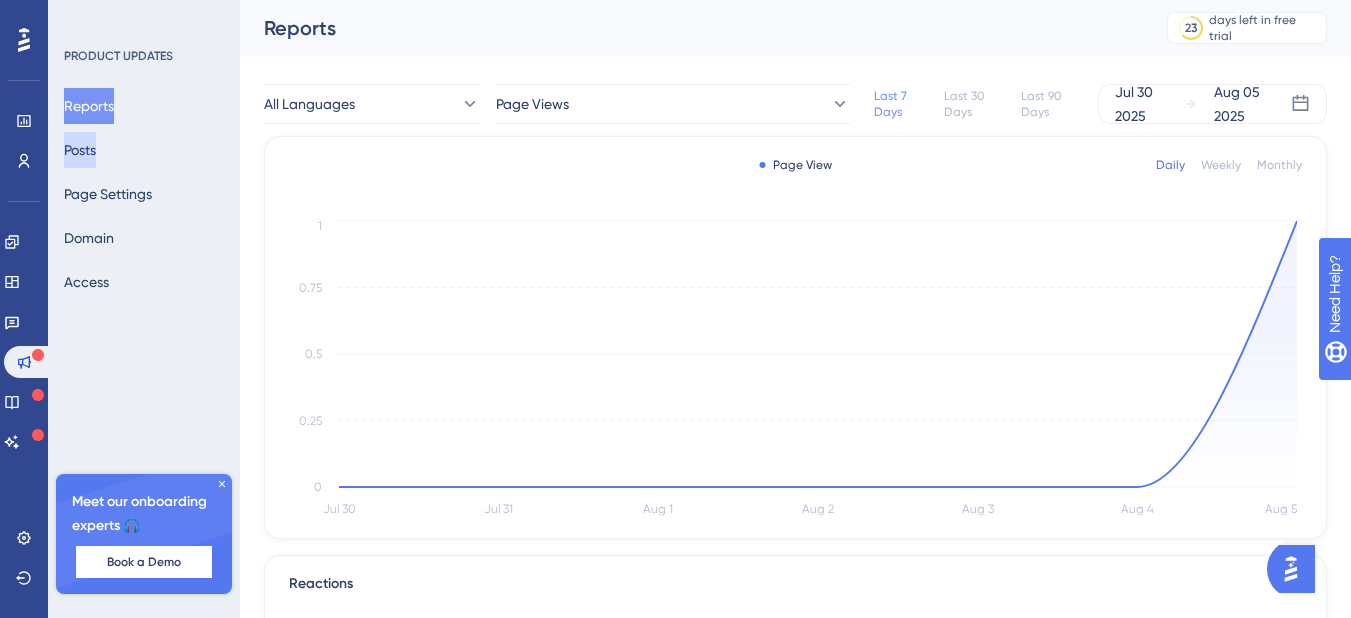 click on "Posts" at bounding box center (80, 150) 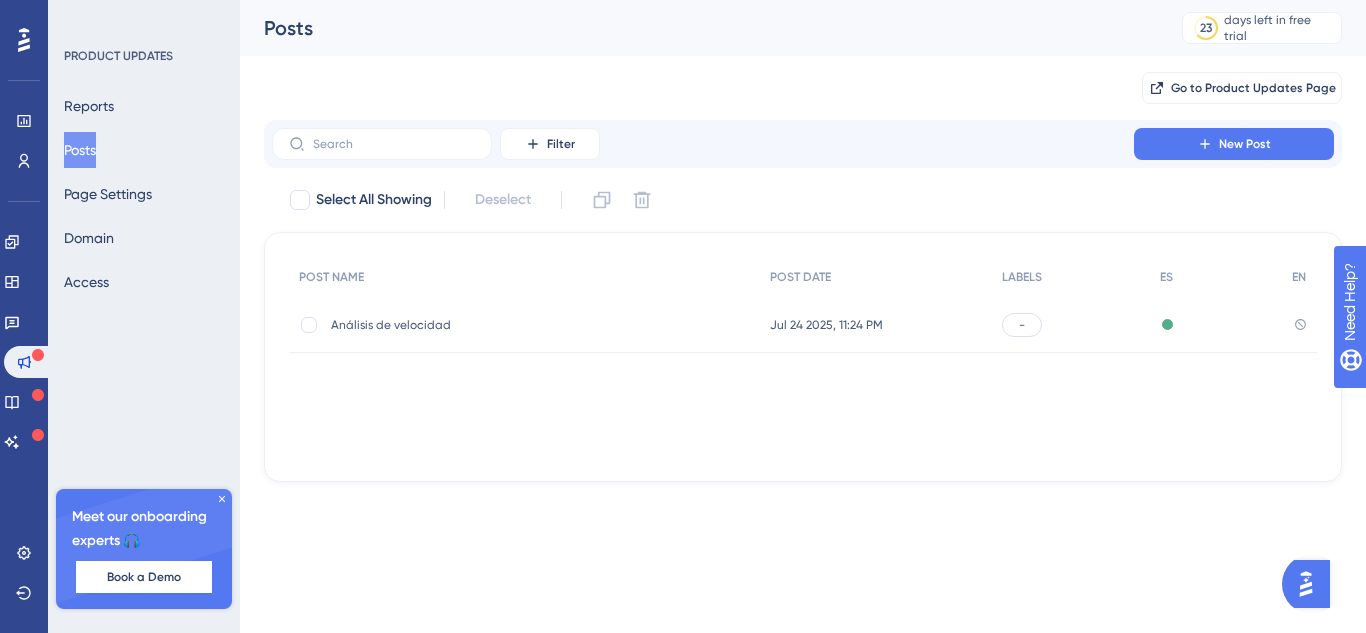 click on "Análisis de velocidad Análisis de velocidad" at bounding box center (524, 325) 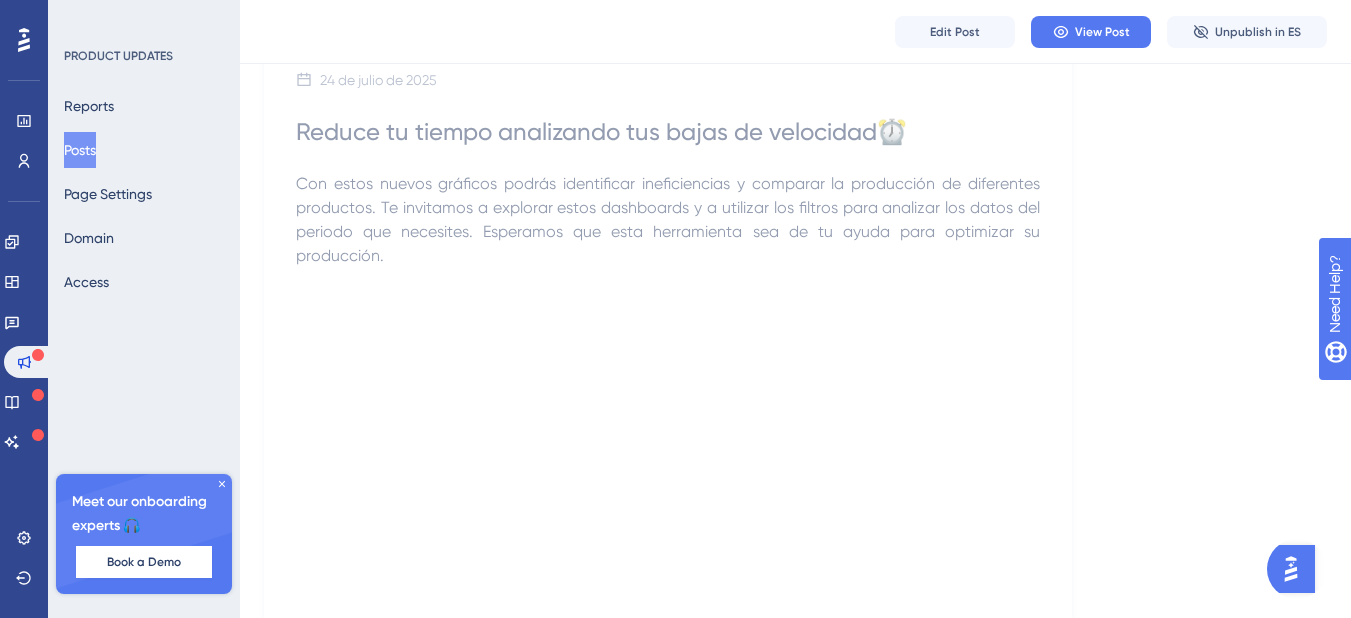 scroll, scrollTop: 0, scrollLeft: 0, axis: both 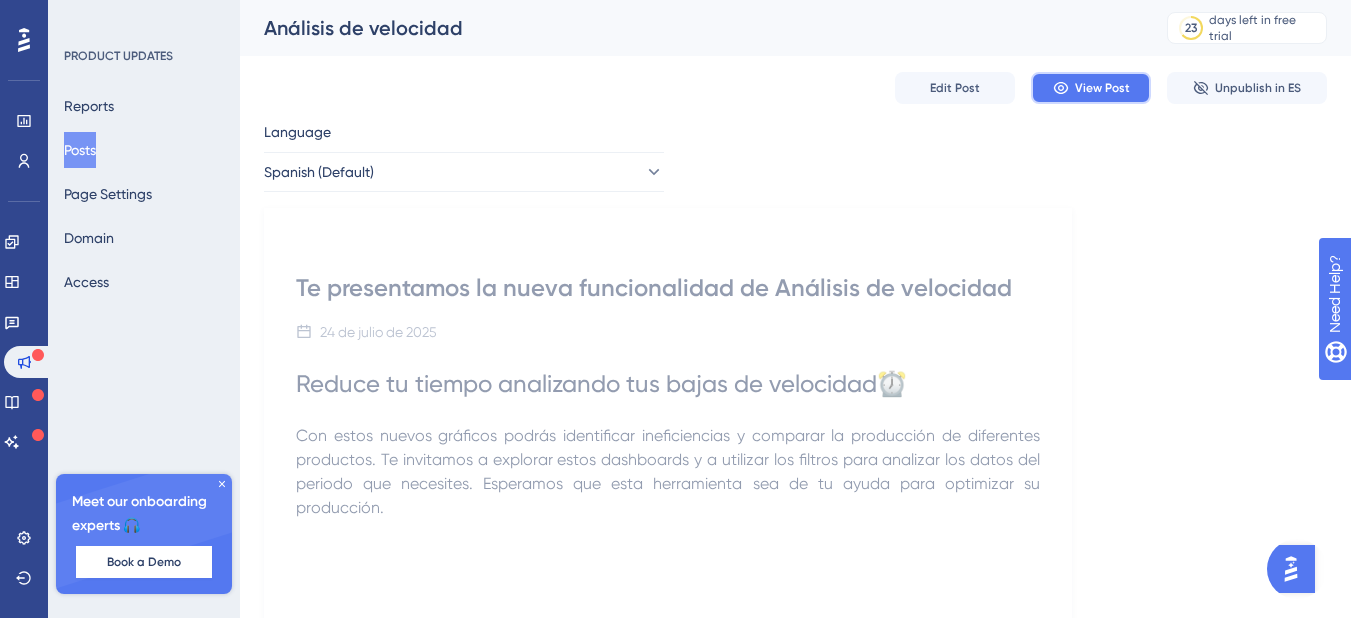click on "View Post" at bounding box center [1091, 88] 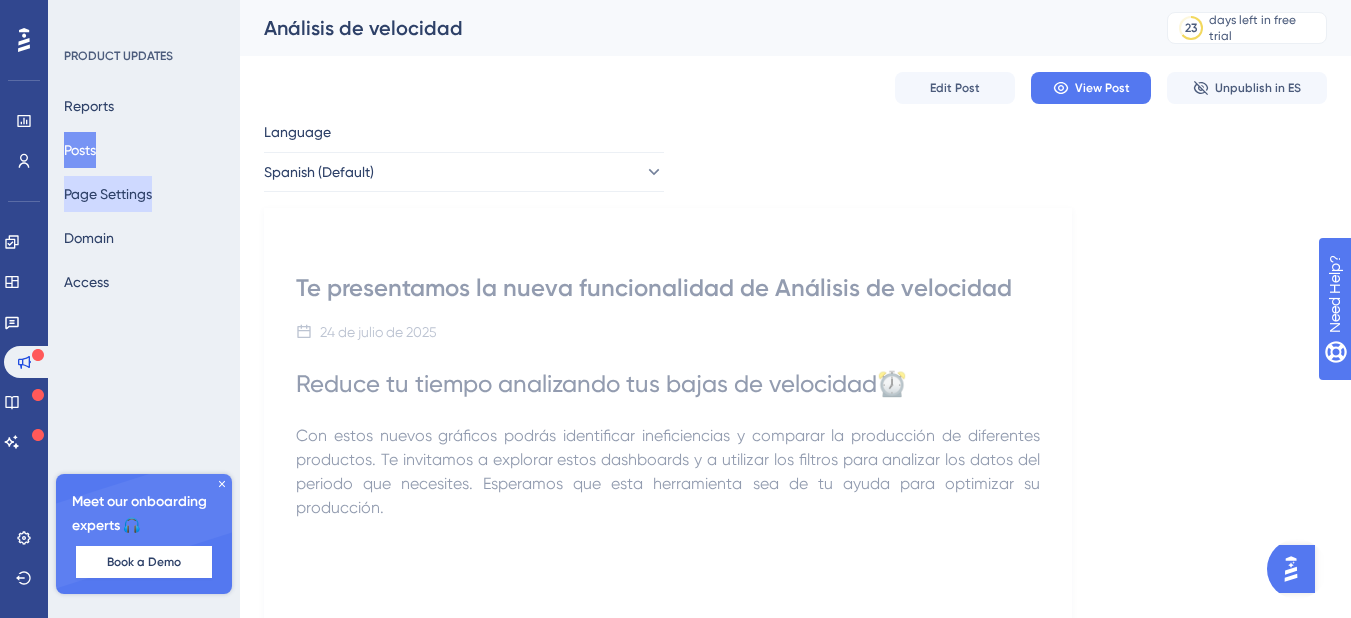click on "Page Settings" at bounding box center (108, 194) 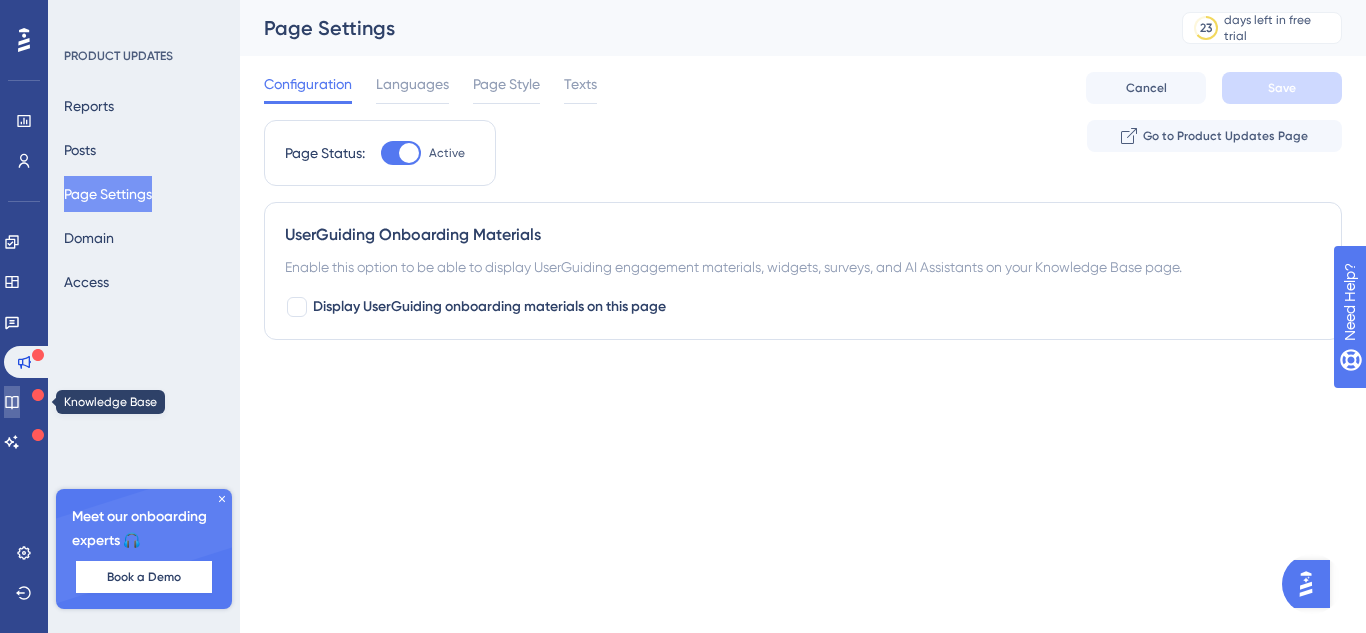 click 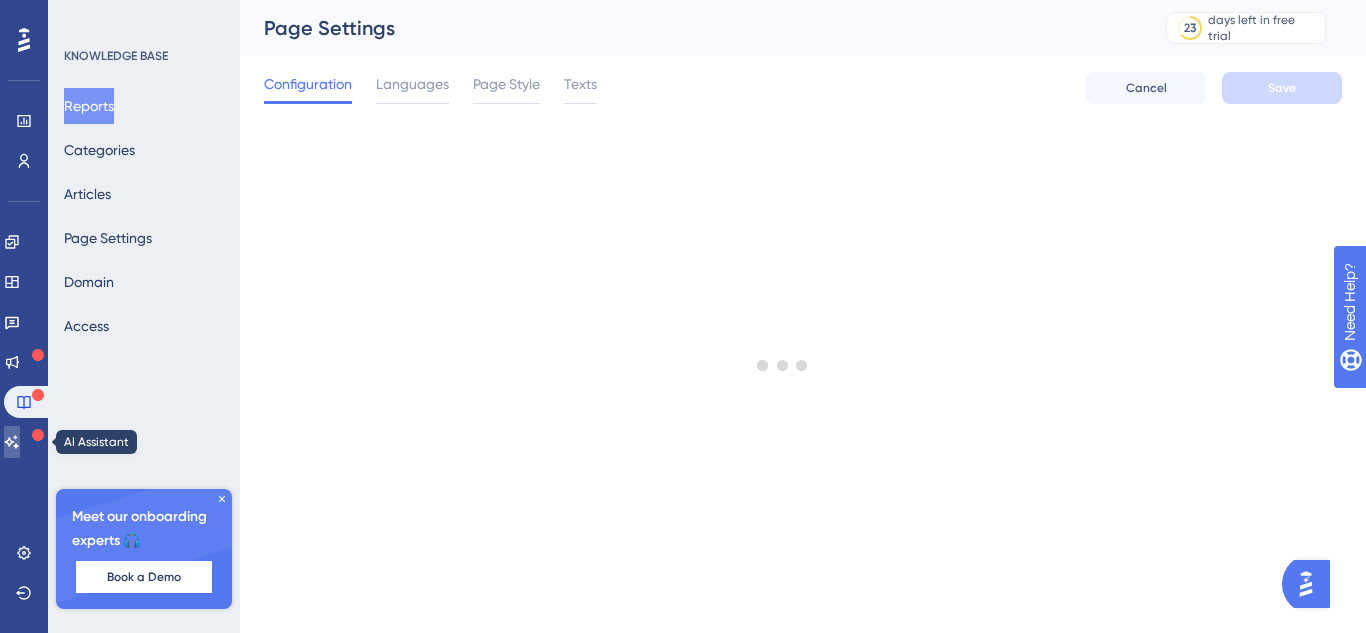click 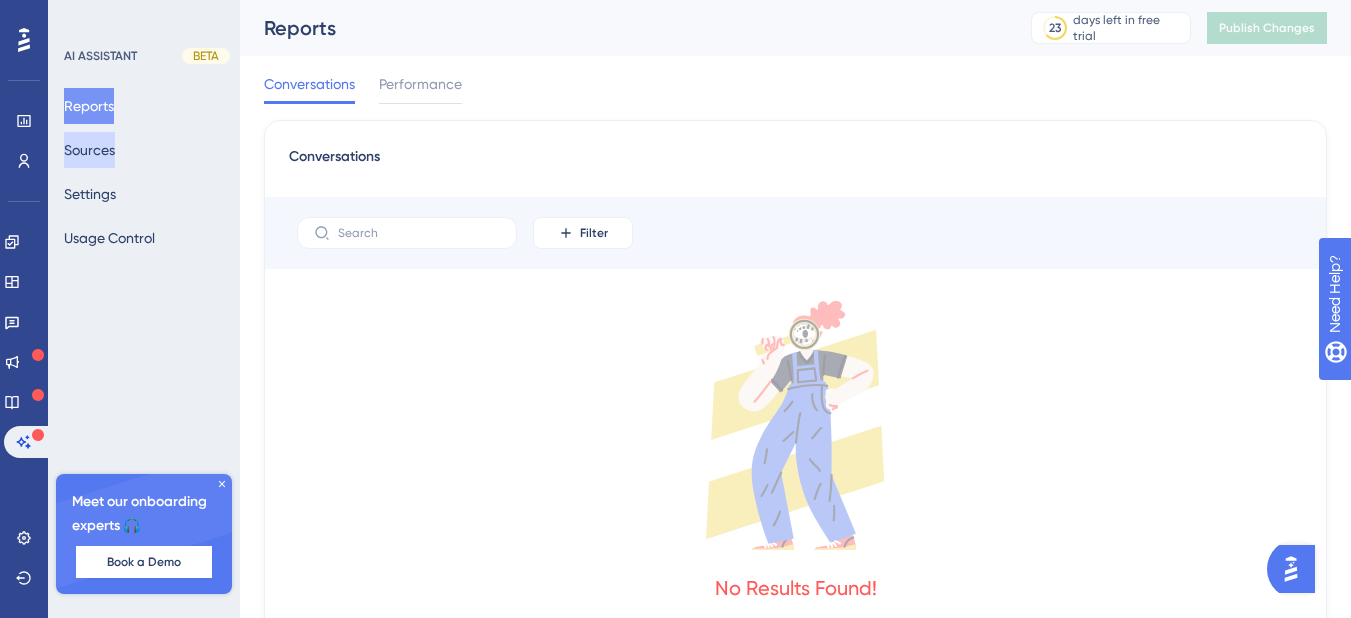 click on "Sources" at bounding box center (89, 150) 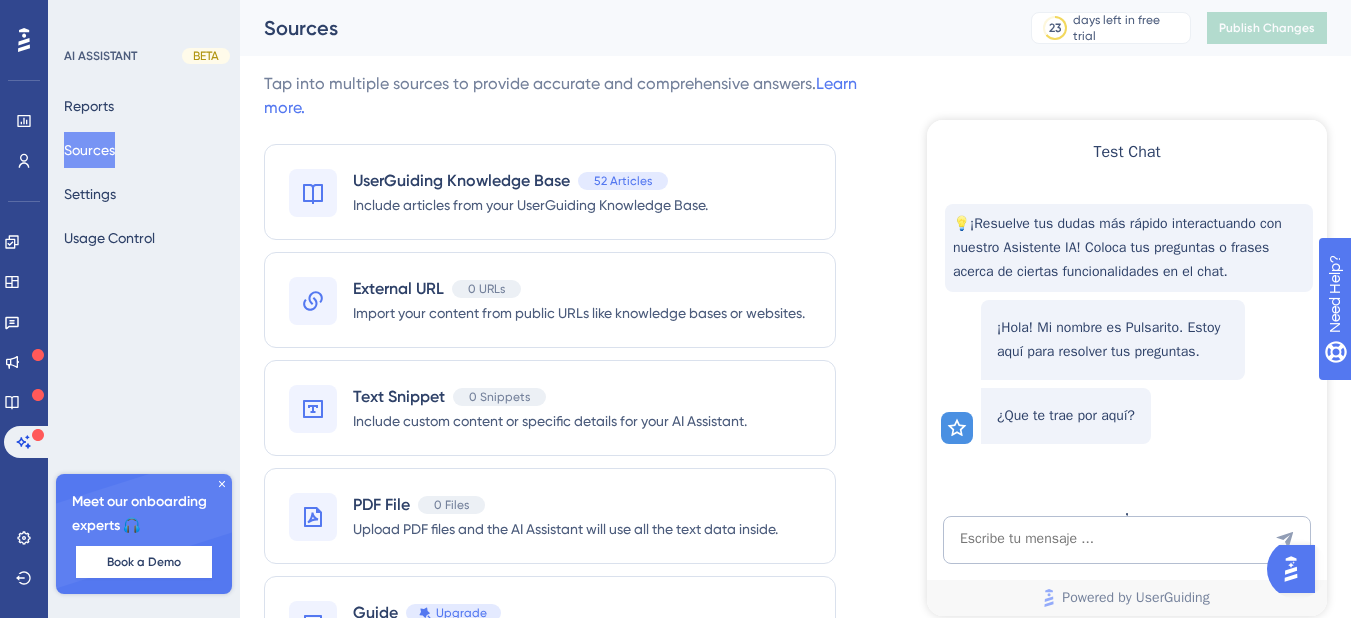 scroll, scrollTop: 0, scrollLeft: 0, axis: both 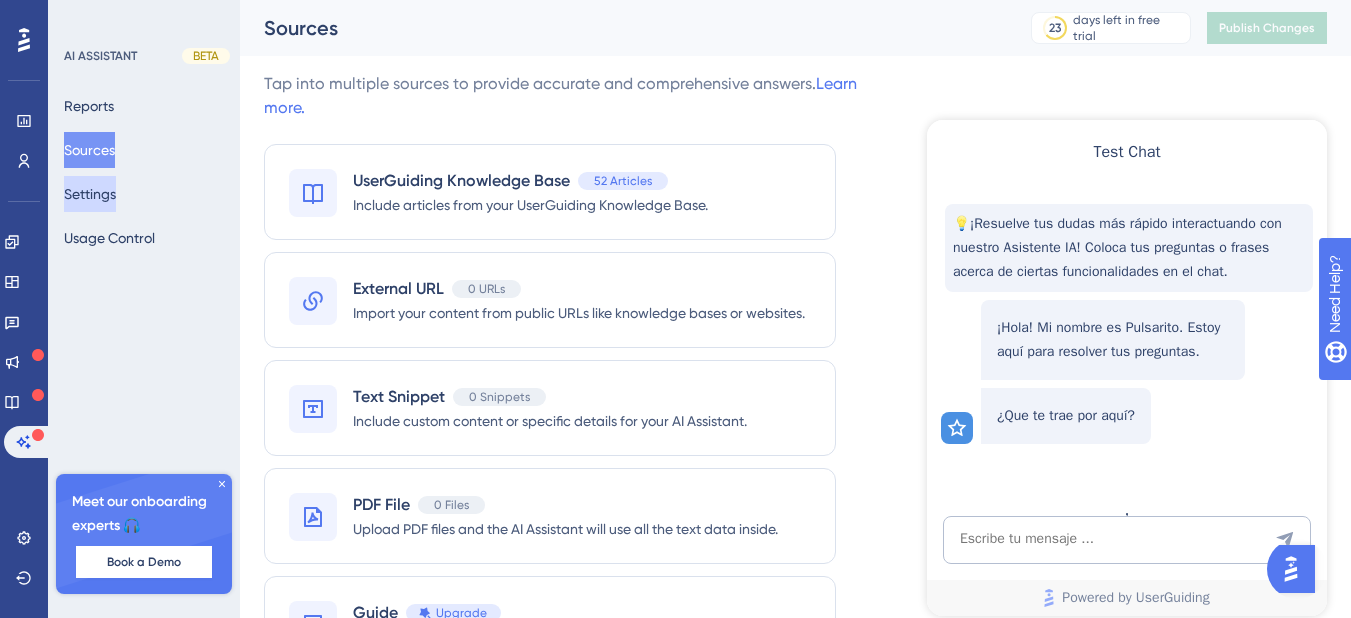 click on "Settings" at bounding box center [90, 194] 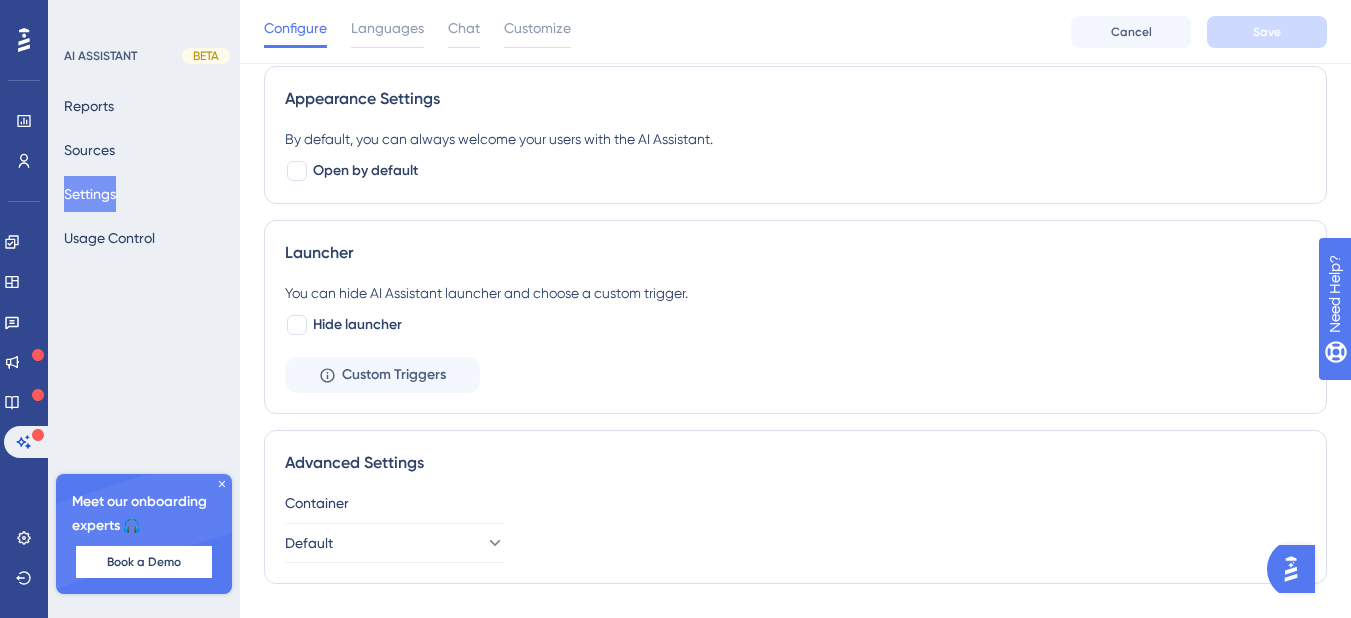 scroll, scrollTop: 600, scrollLeft: 0, axis: vertical 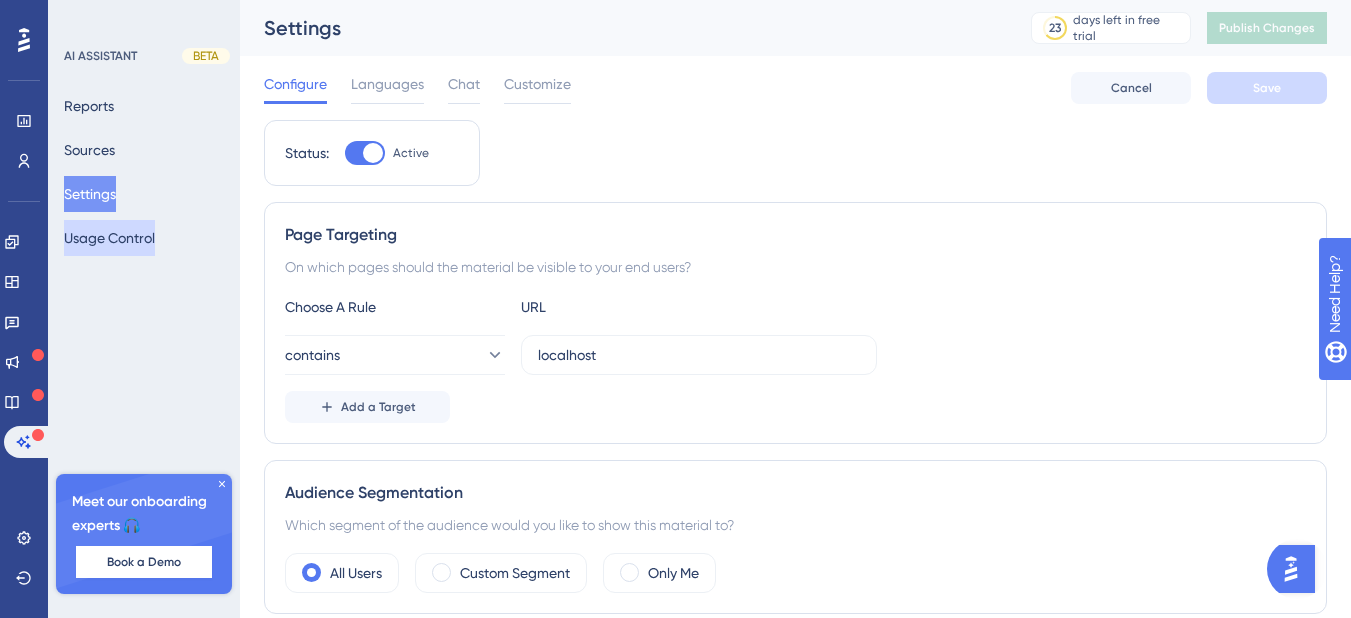click on "Usage Control" at bounding box center (109, 238) 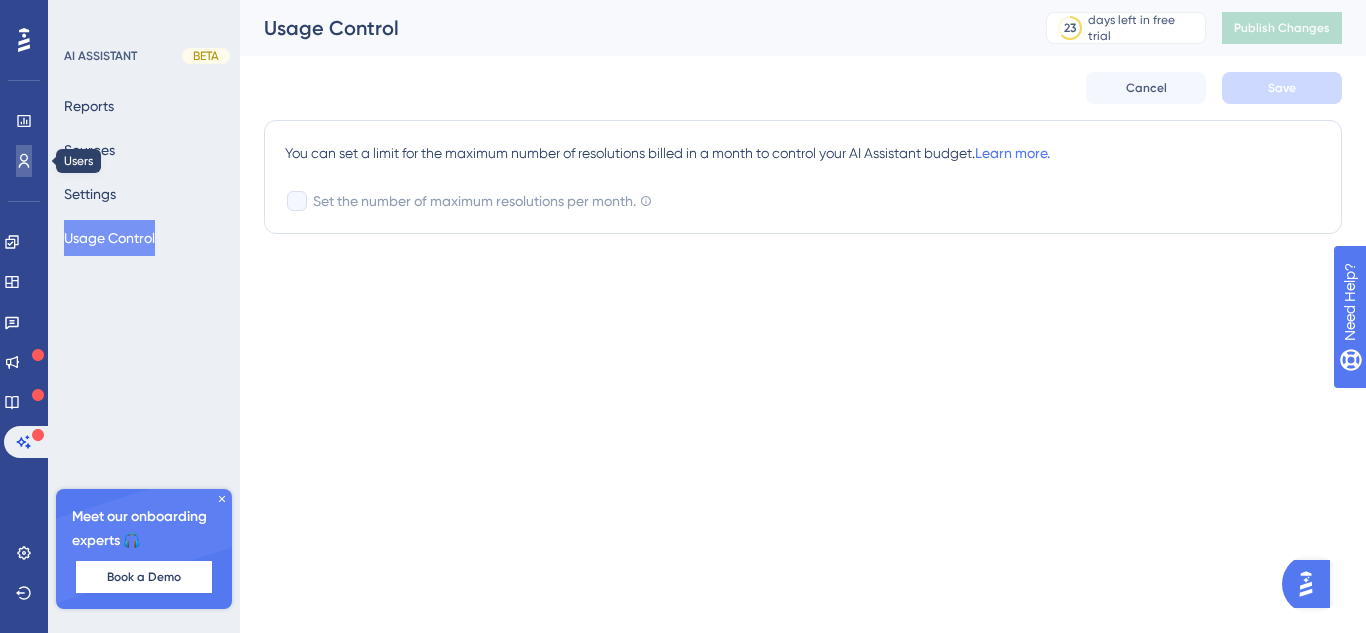 click at bounding box center (24, 161) 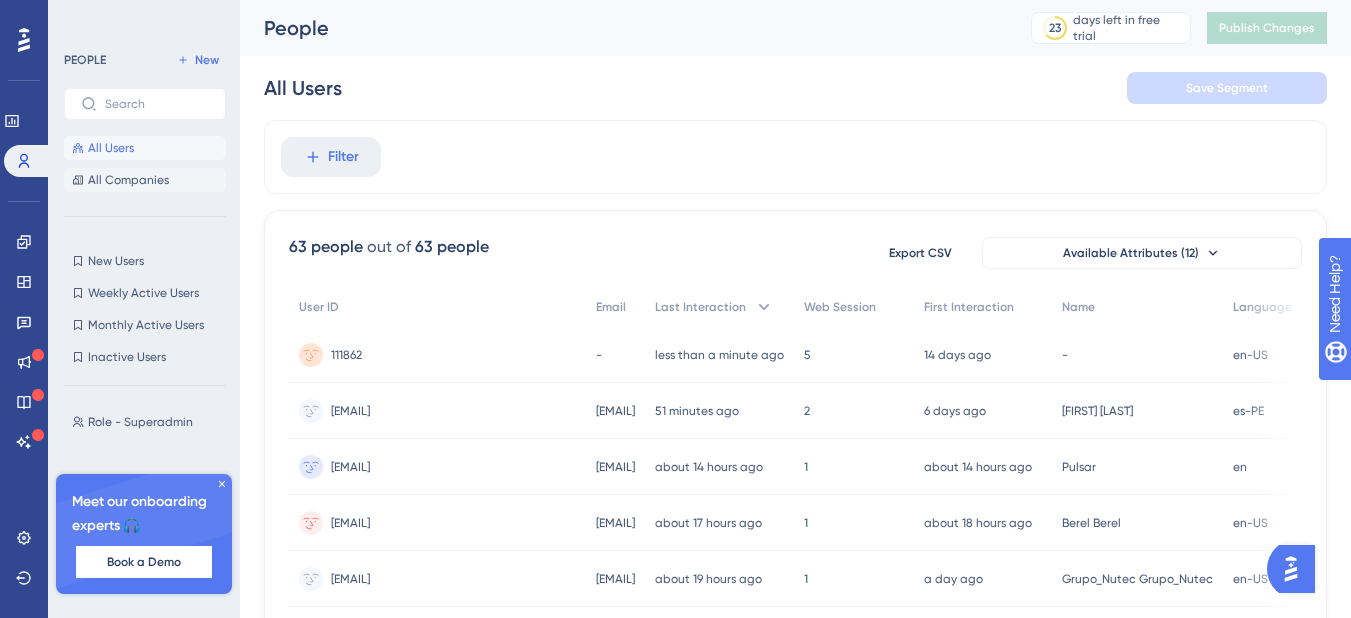 click on "All Companies" at bounding box center [128, 180] 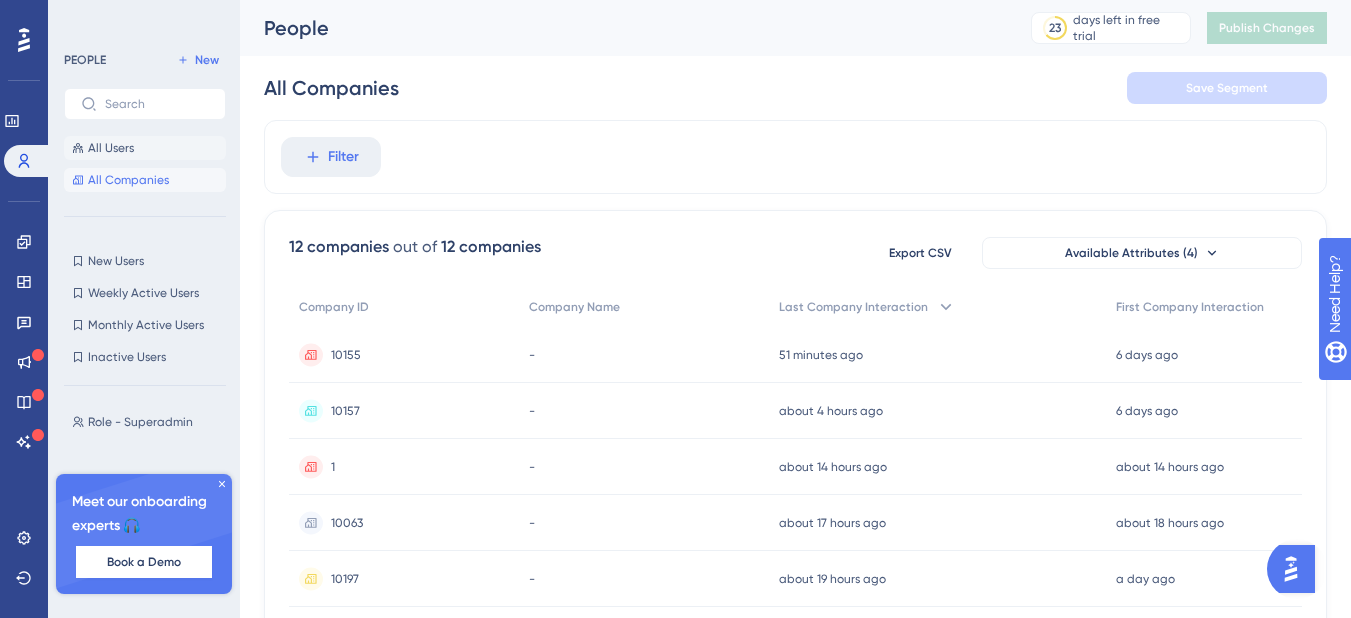 click on "All Users All Companies" at bounding box center [145, 164] 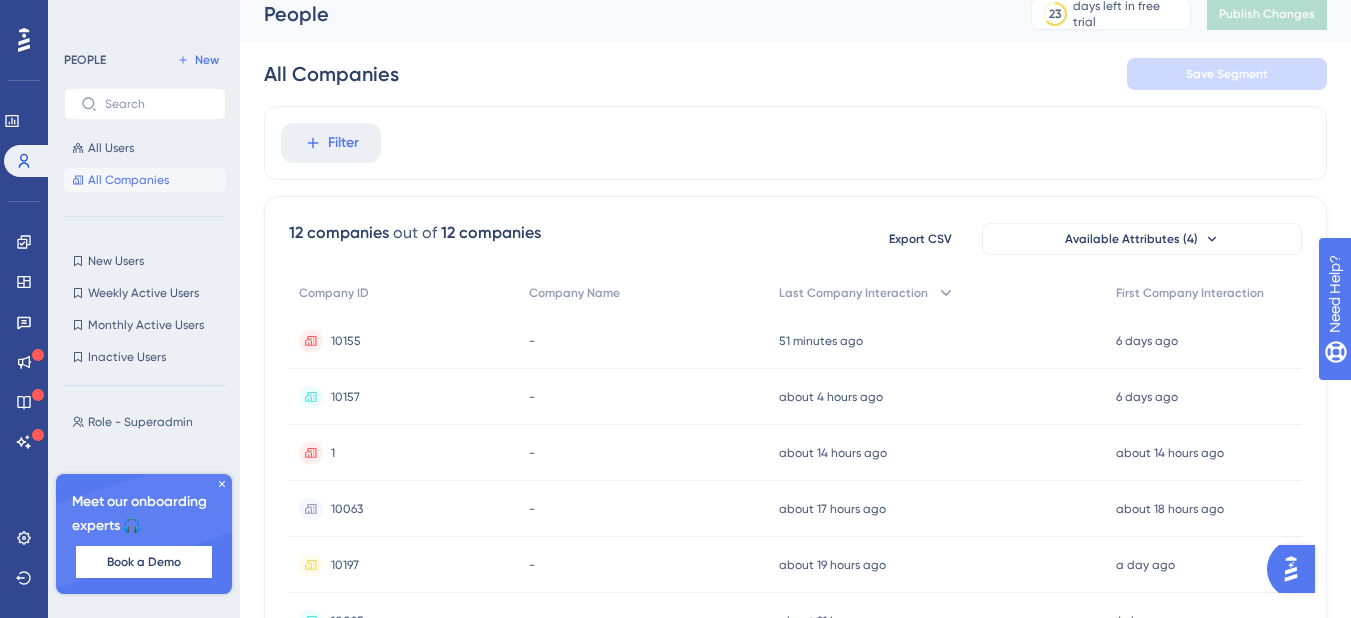 scroll, scrollTop: 0, scrollLeft: 0, axis: both 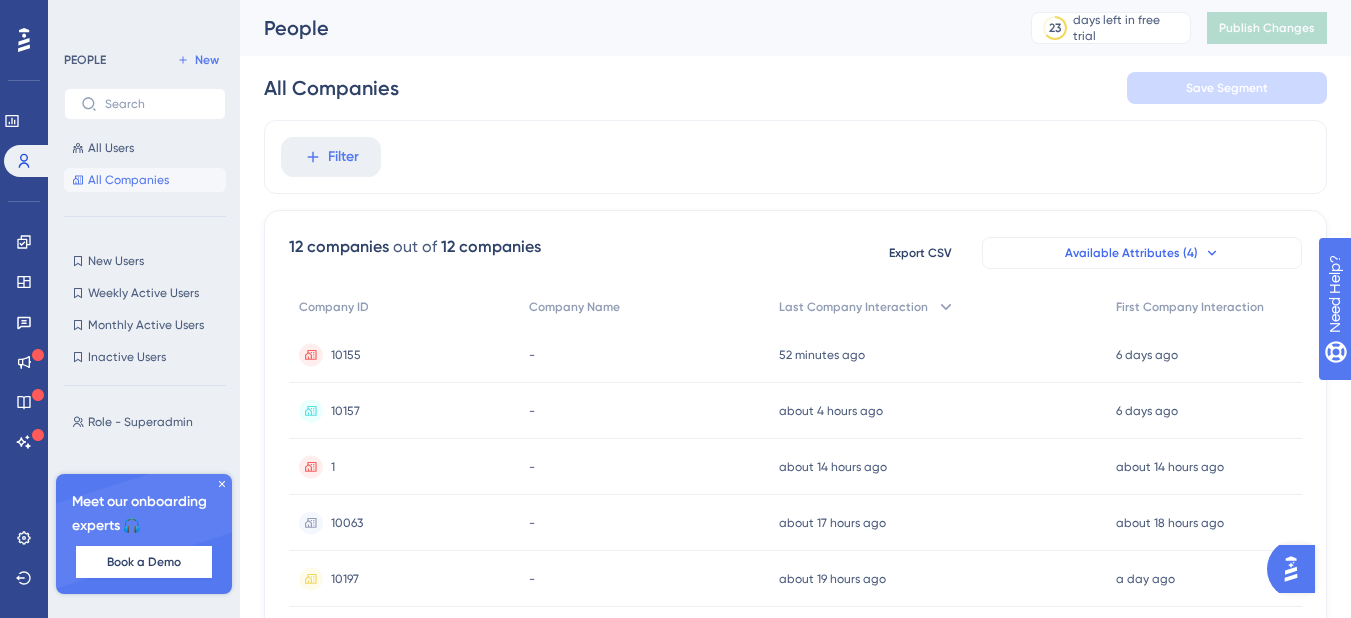 click on "Available Attributes (4)" at bounding box center [1131, 253] 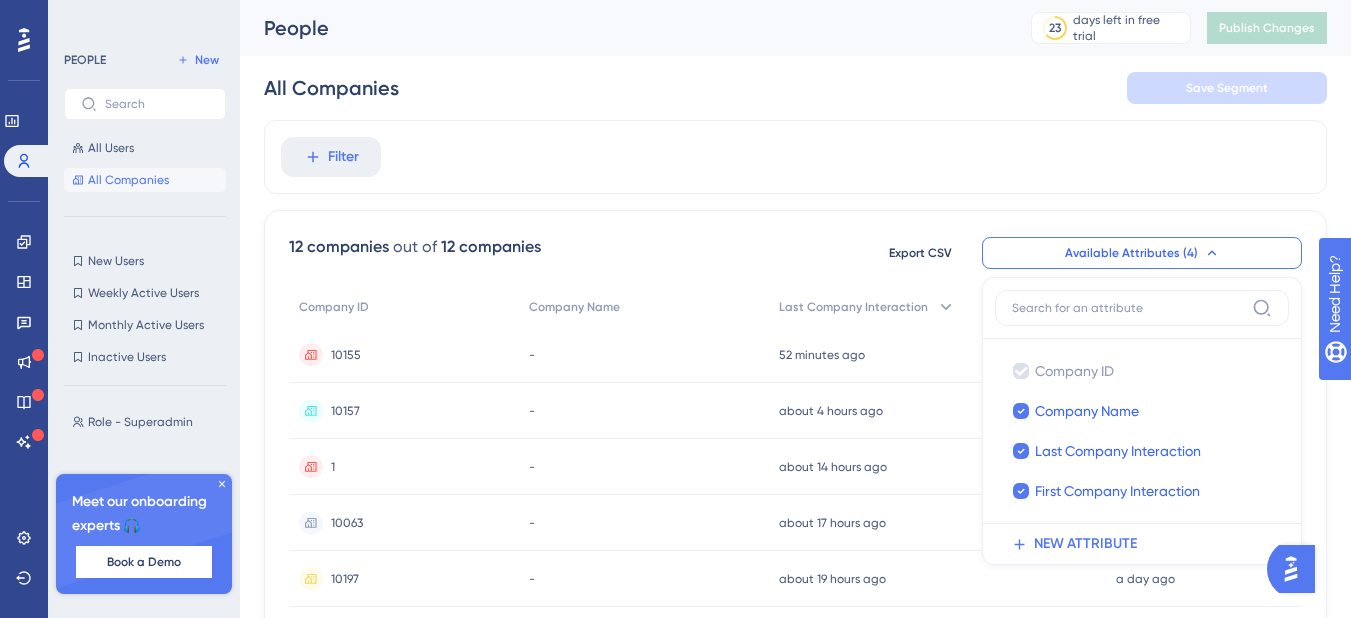 scroll, scrollTop: 112, scrollLeft: 0, axis: vertical 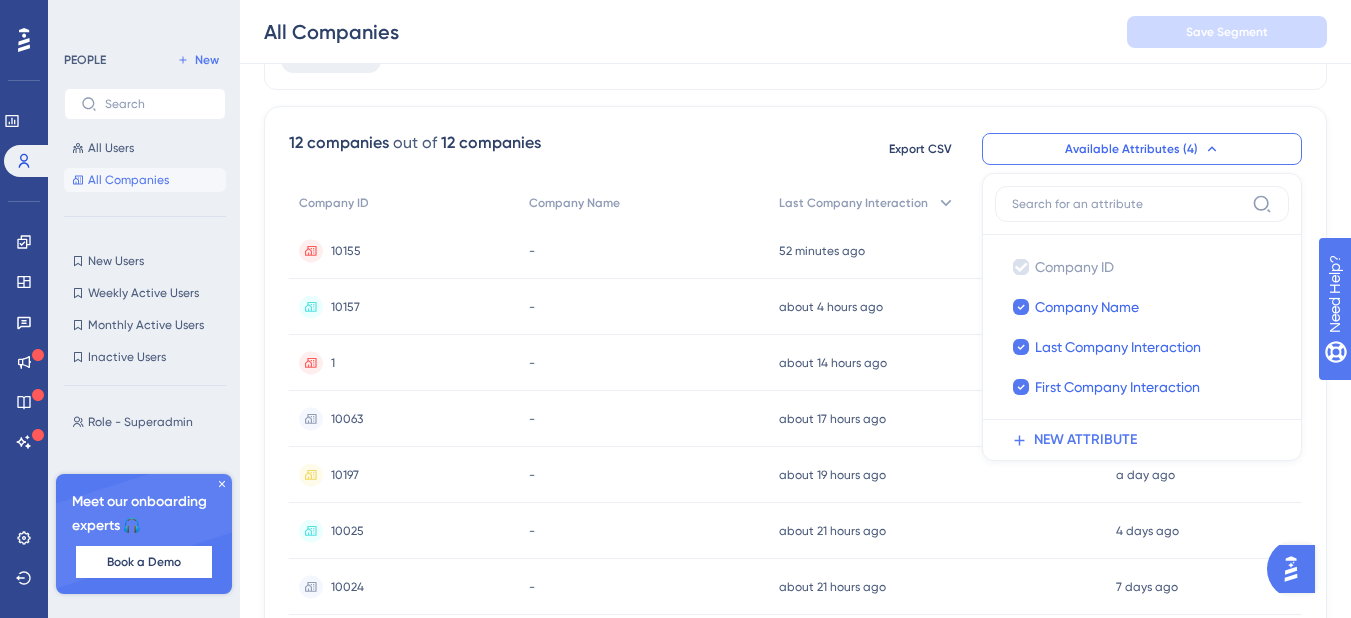 click on "12   companies out of 12   companies Export CSV Available Attributes (4) Company ID Company ID Company Name Company Name Last Company Interaction Last Company Interaction First Company Interaction First Company Interaction NEW ATTRIBUTE Company ID Company Name Last Company Interaction First Company Interaction 10155 10155 - 52 minutes ago 05 Aug 2025, 09:45 6 days ago 30 Jul 2025, 09:59 10157 10157 - about 4 hours ago 05 Aug 2025, 06:48 6 days ago 30 Jul 2025, 13:37 1 1 - about 14 hours ago 04 Aug 2025, 20:16 about 14 hours ago 04 Aug 2025, 20:16 10063 10063 - about 17 hours ago 04 Aug 2025, 17:16 about 18 hours ago 04 Aug 2025, 16:28 10197 10197 - about 19 hours ago 04 Aug 2025, 15:20 a day ago 04 Aug 2025, 09:52 10025 10025 - about 21 hours ago 04 Aug 2025, 13:32 4 days ago 01 Aug 2025, 07:42 10024 10024 - about 21 hours ago 04 Aug 2025, 13:26 7 days ago 29 Jul 2025, 13:27 10165 10165 - 2 days ago 03 Aug 2025, 09:44 7 days ago 29 Jul 2025, 13:24 17 17 - 4 days ago 01 Aug 2025, 09:17 4 days ago 10101 10101 -" at bounding box center [795, 525] 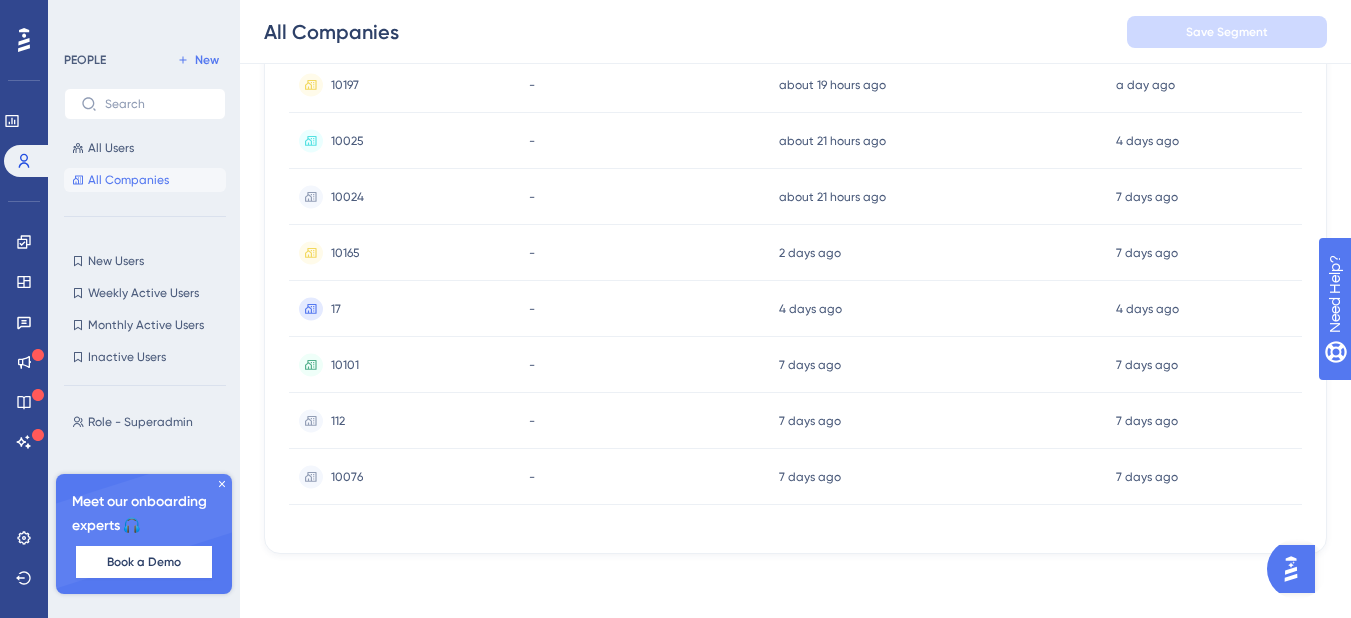 scroll, scrollTop: 0, scrollLeft: 0, axis: both 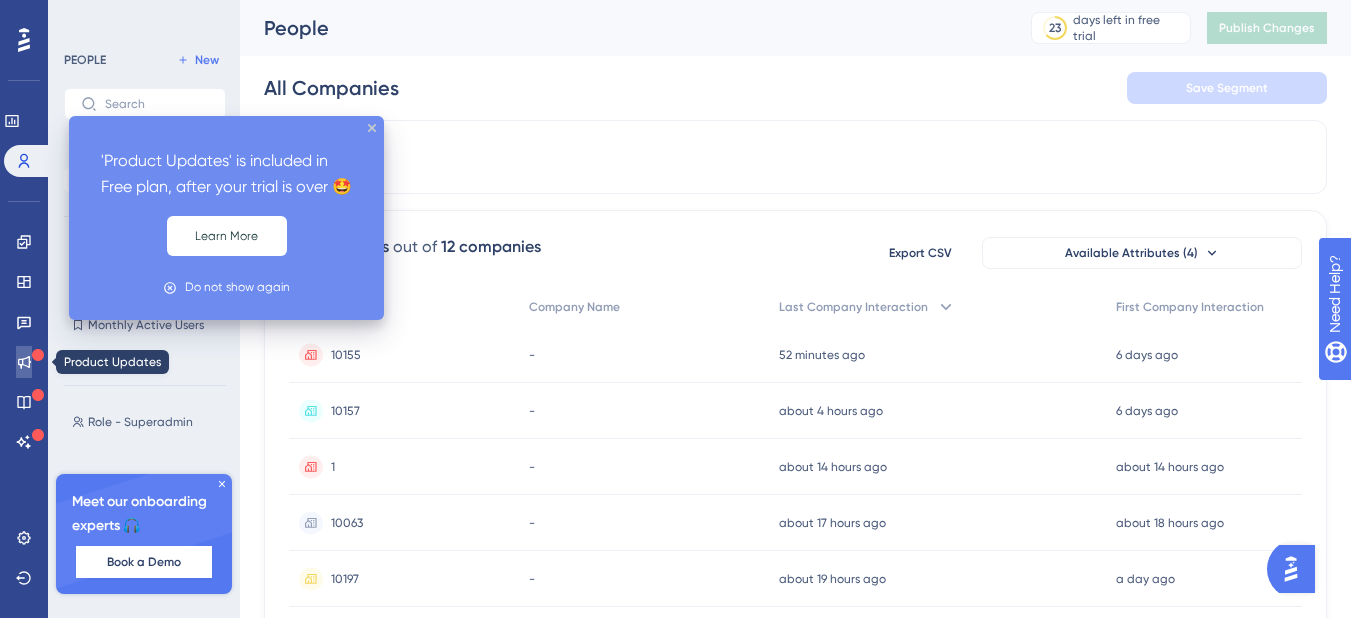 click 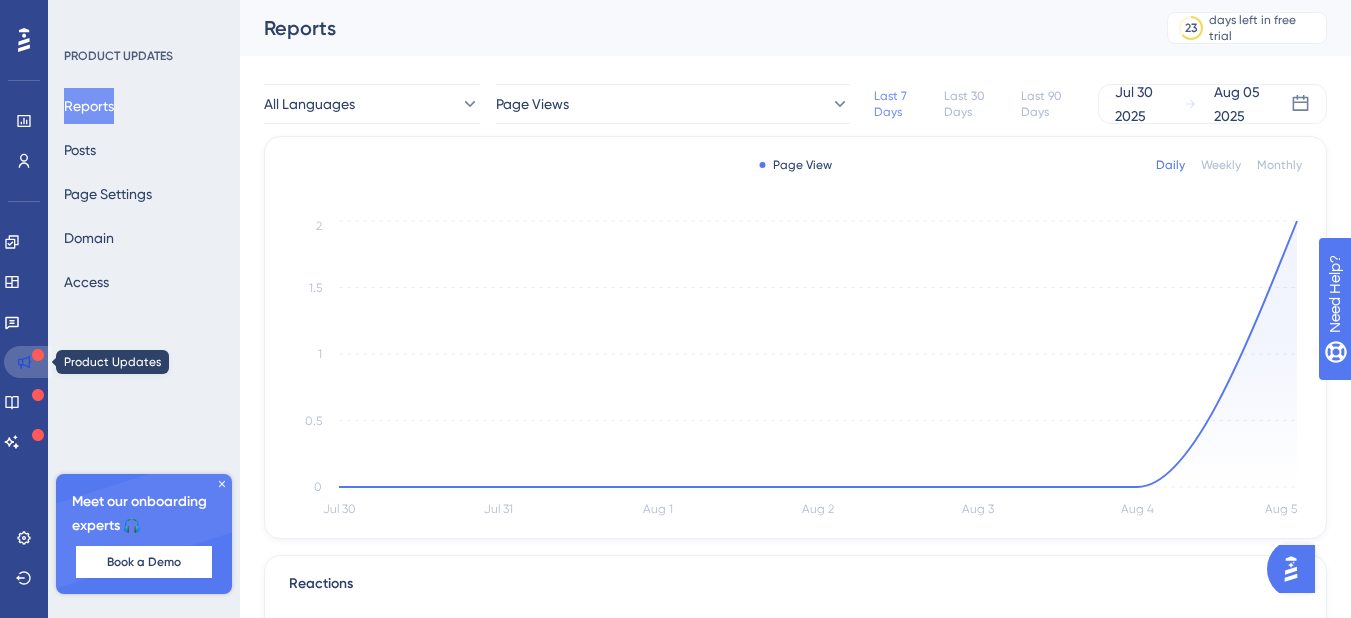 click 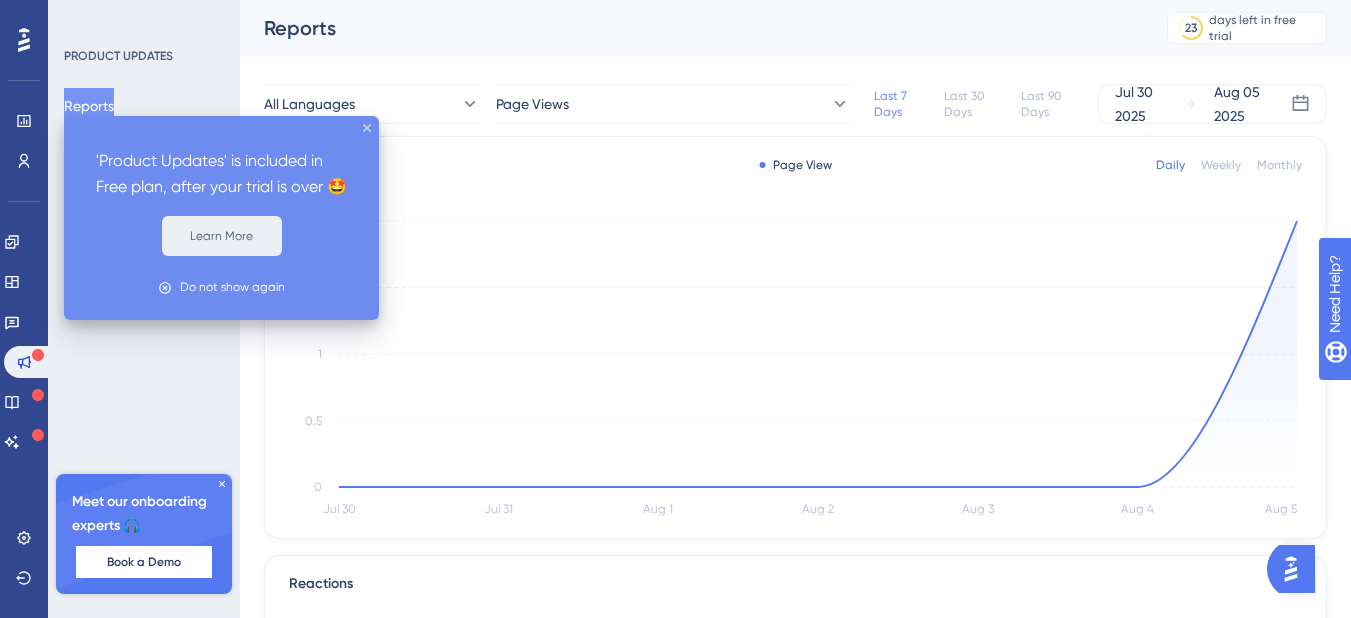 click on "Learn More" at bounding box center (222, 236) 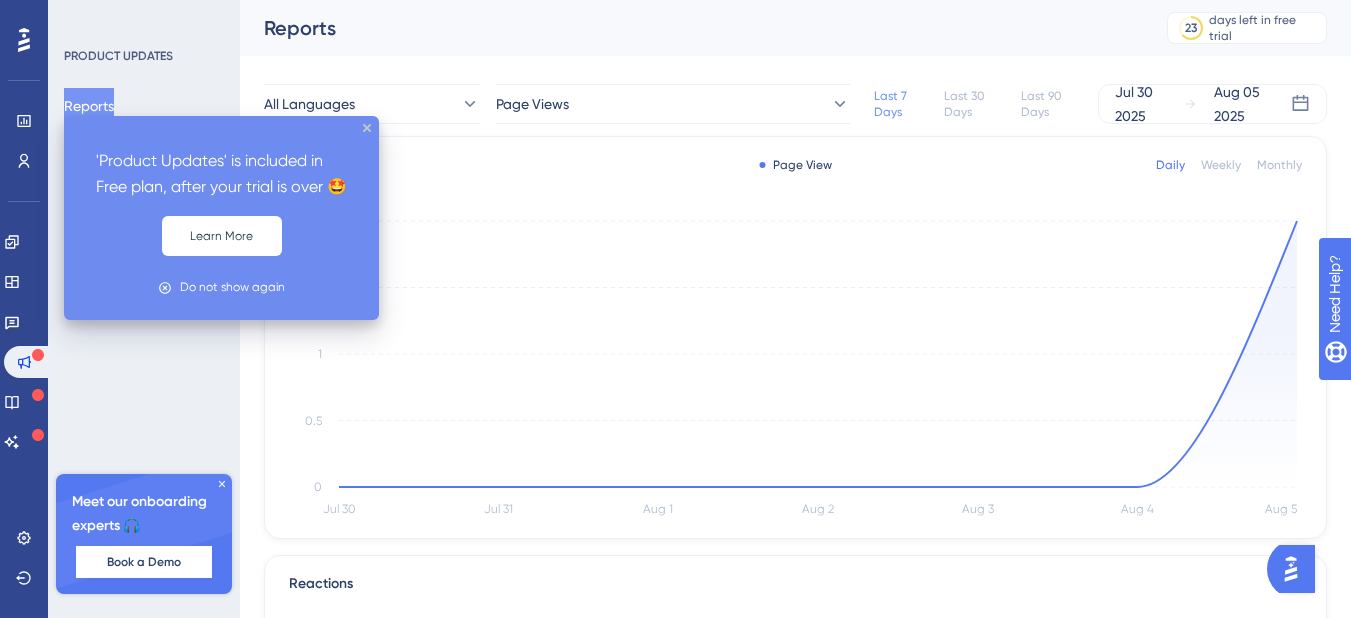 scroll, scrollTop: 0, scrollLeft: 0, axis: both 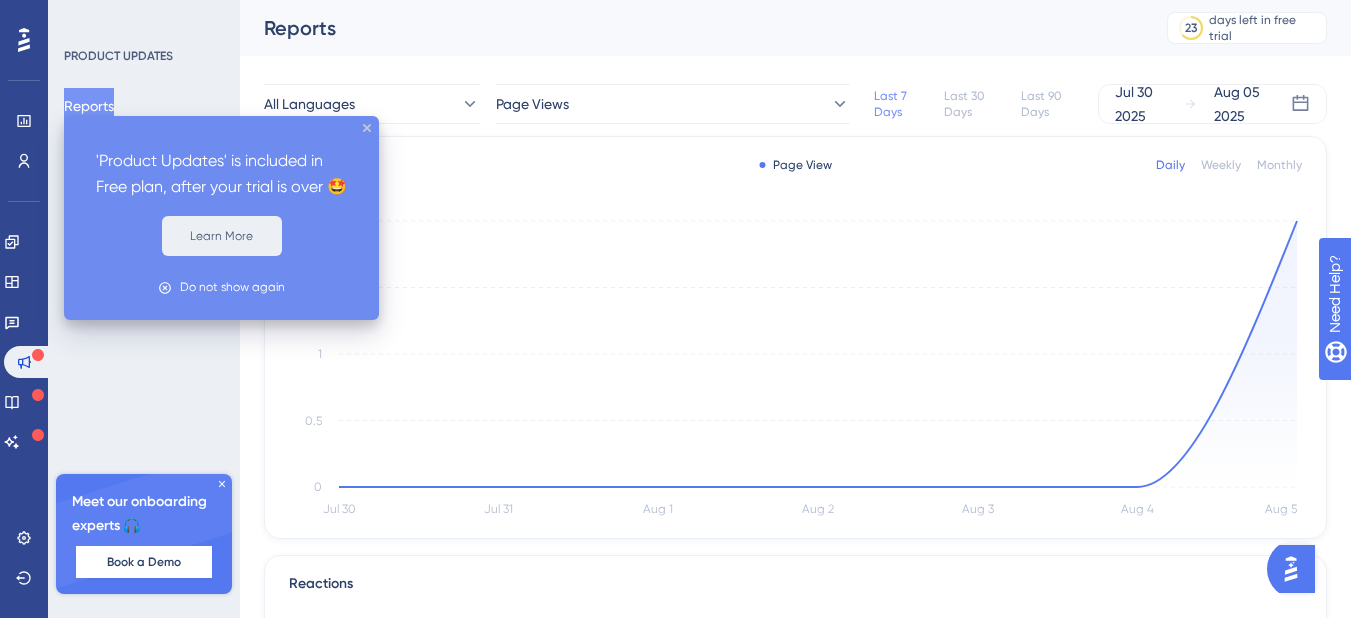 click on "Learn More" at bounding box center (222, 236) 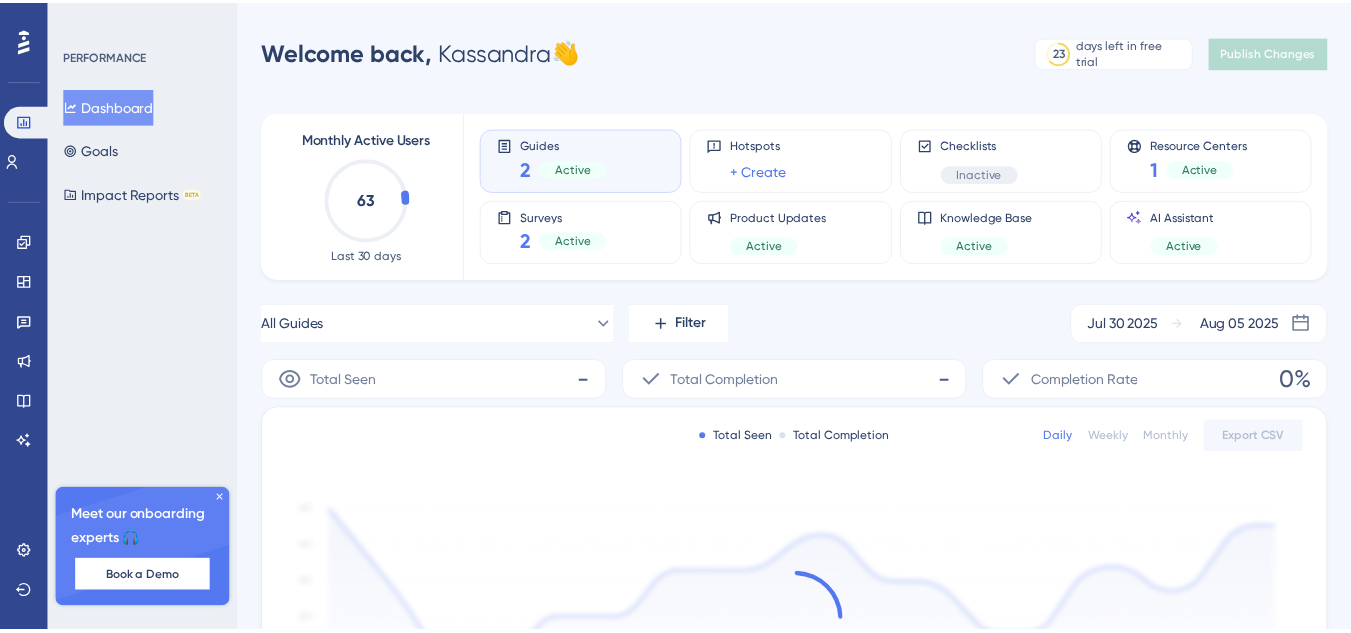 scroll, scrollTop: 0, scrollLeft: 0, axis: both 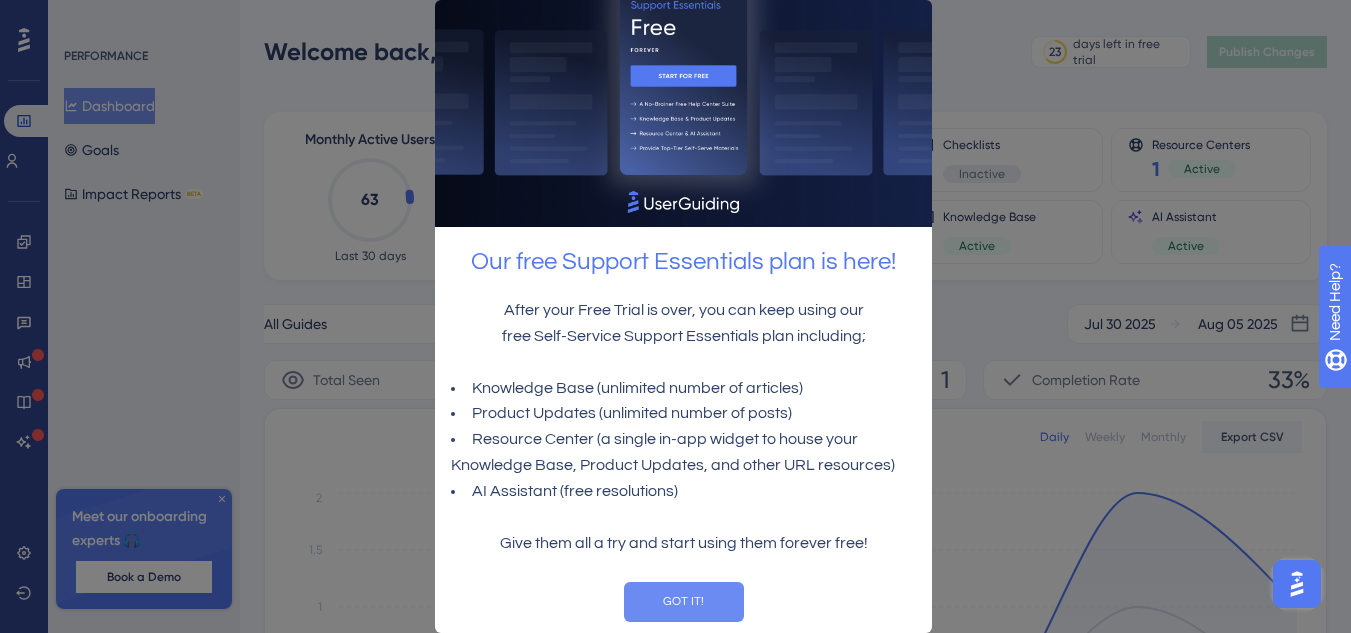click on "GOT IT!" at bounding box center [683, 602] 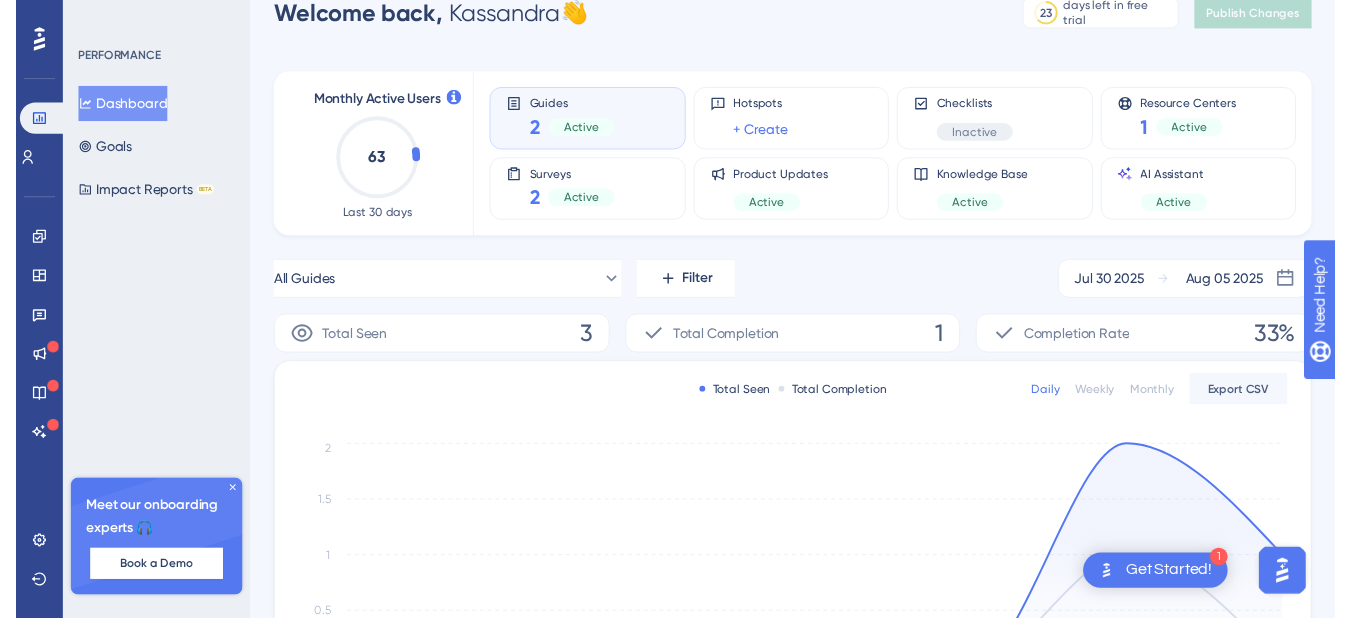 scroll, scrollTop: 0, scrollLeft: 0, axis: both 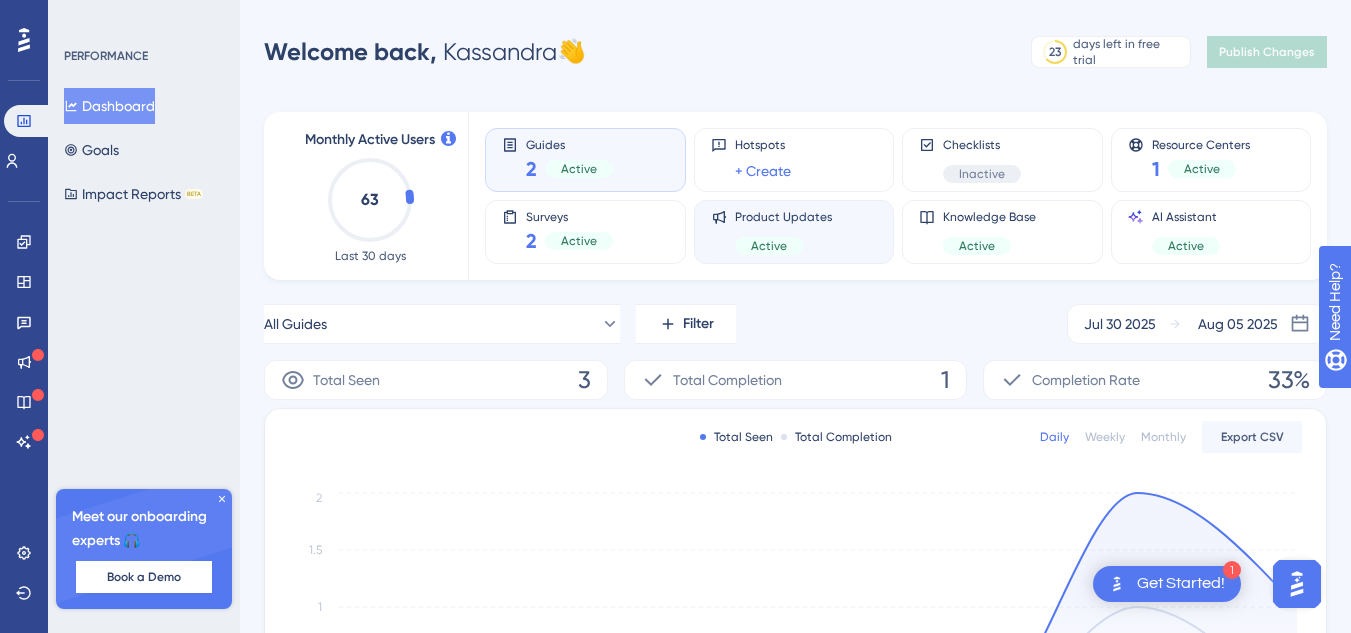 click on "Product Updates Active" at bounding box center (783, 232) 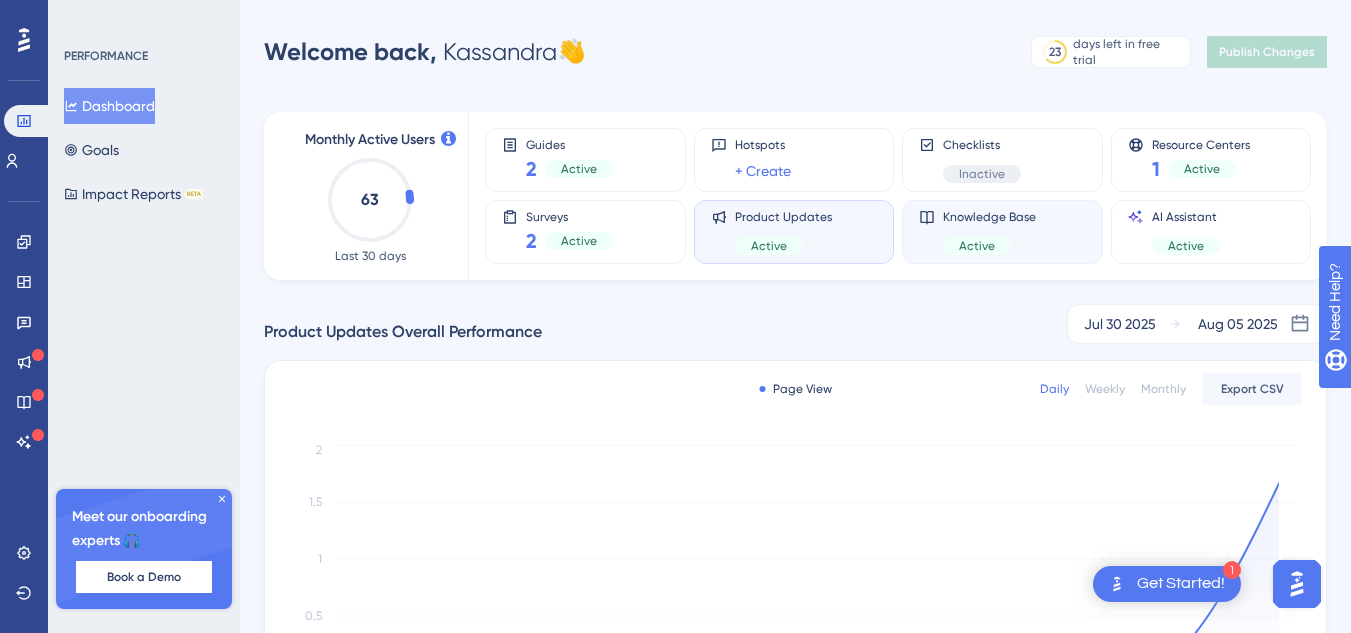 click on "Knowledge Base" at bounding box center [989, 217] 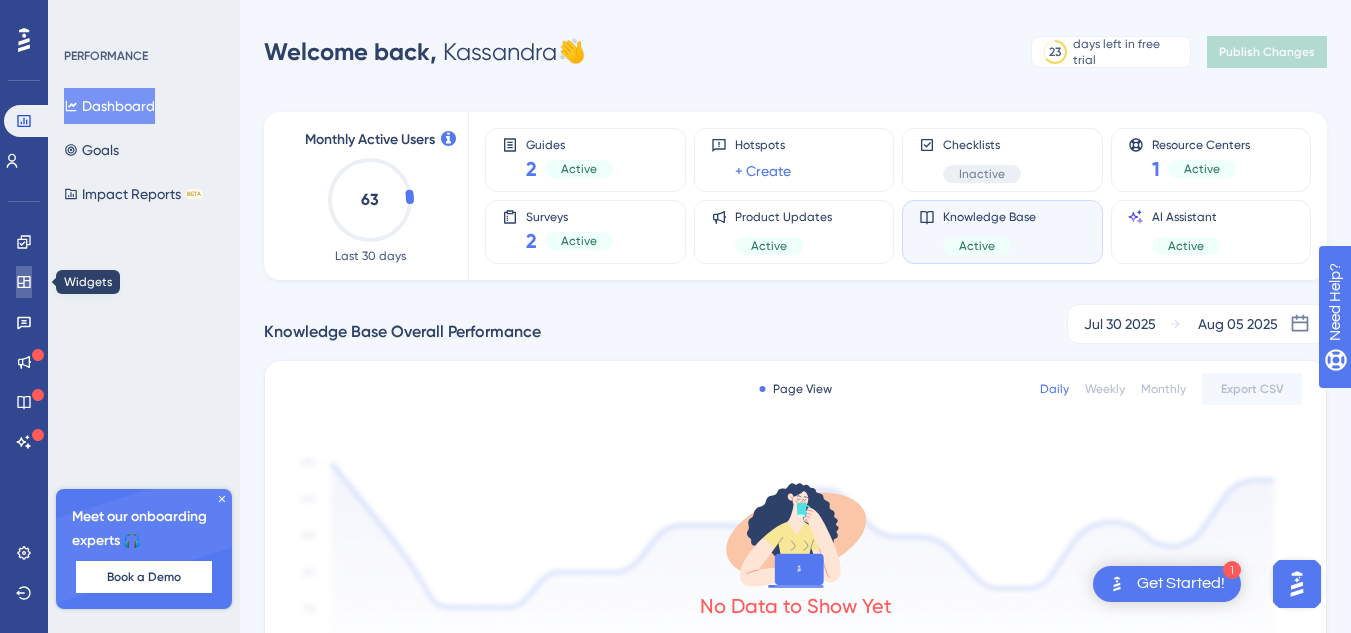 click 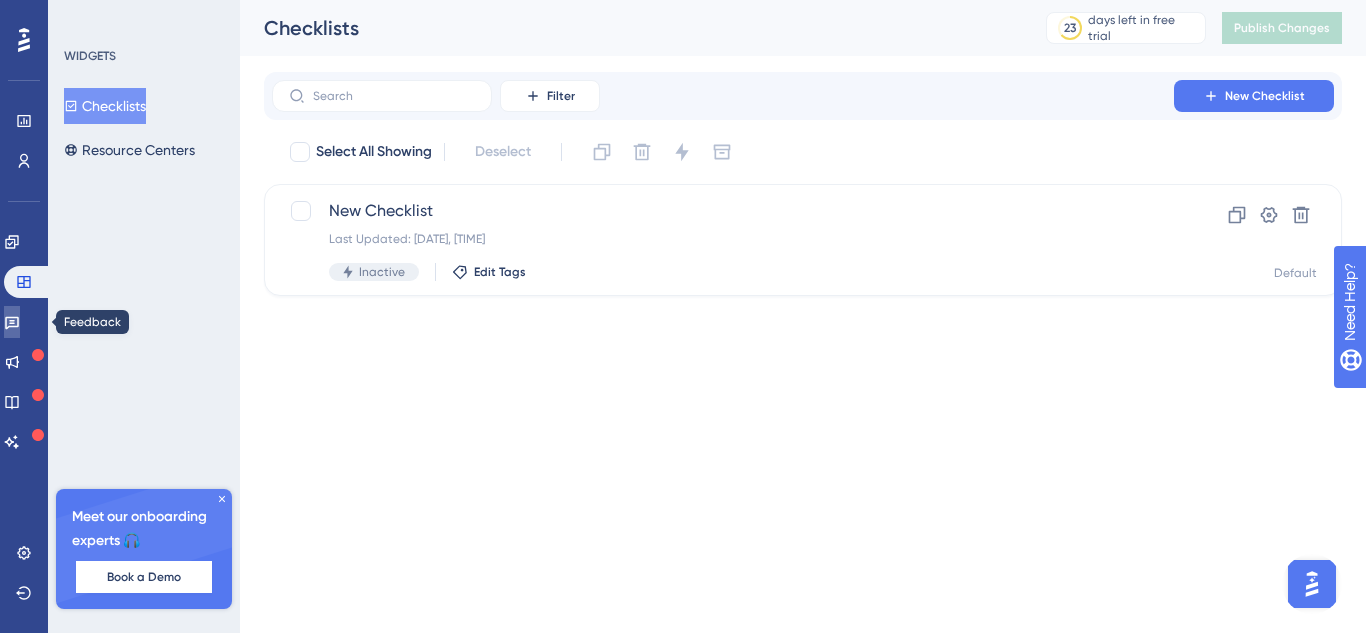 click 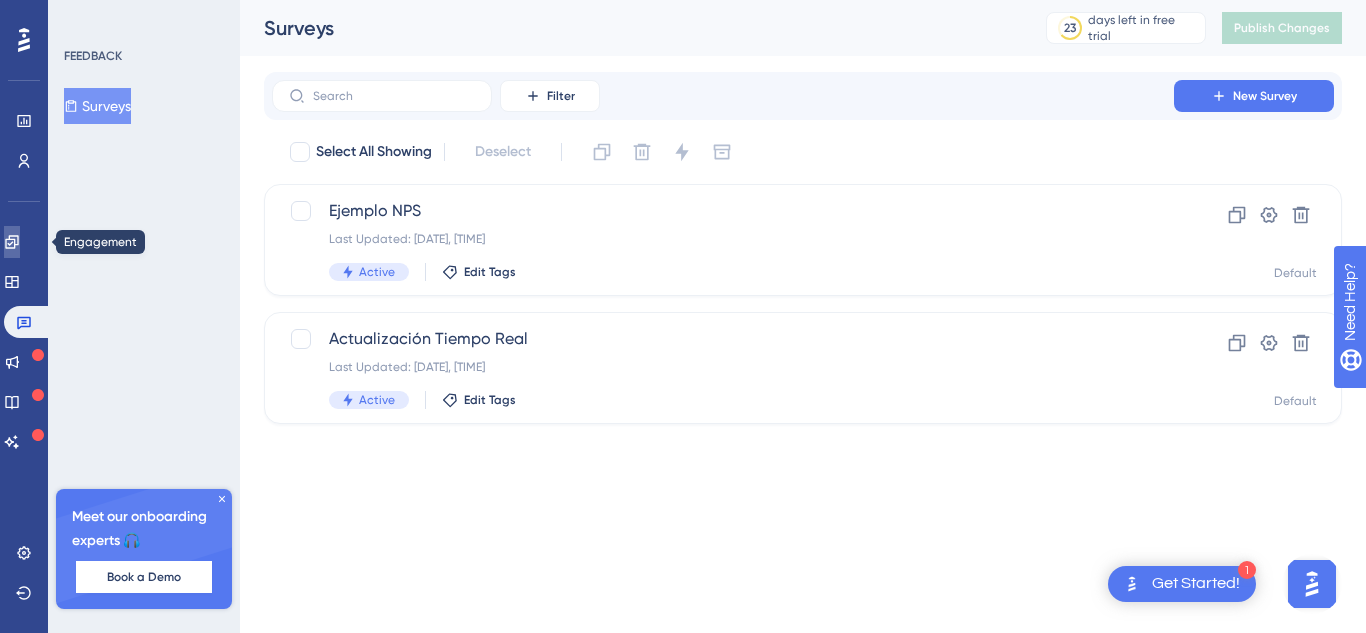 click at bounding box center (12, 242) 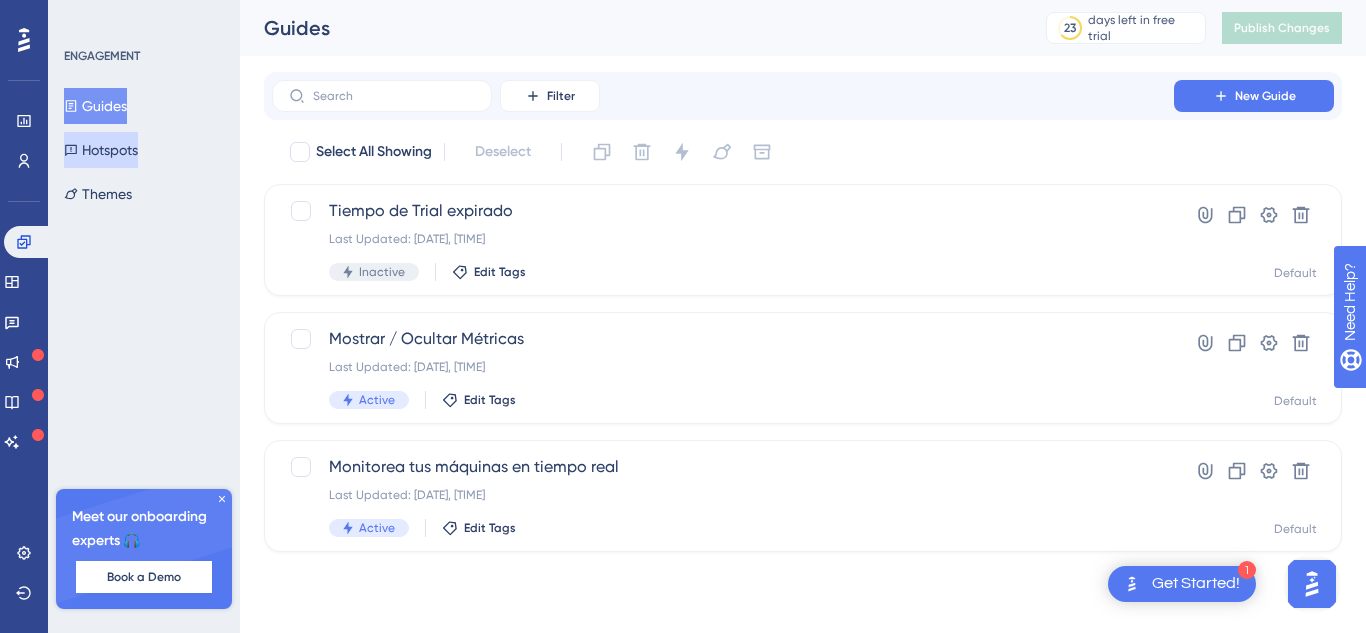 click on "Hotspots" at bounding box center [101, 150] 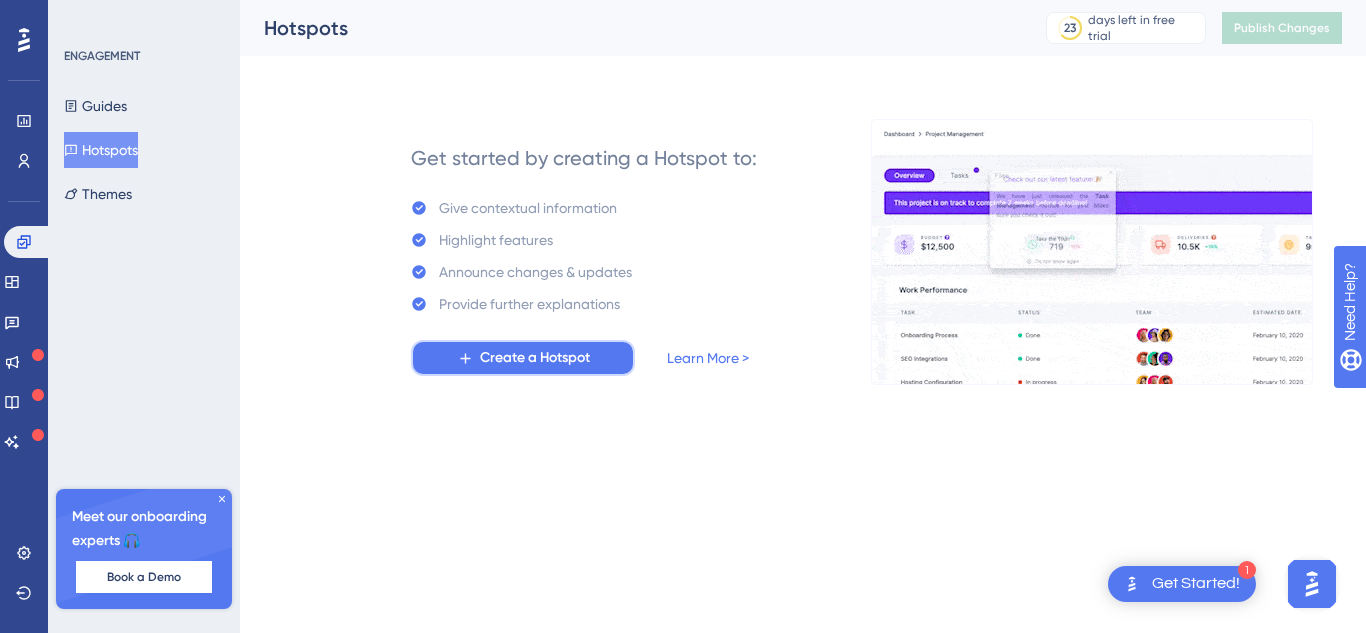 click on "Create a Hotspot" at bounding box center [535, 358] 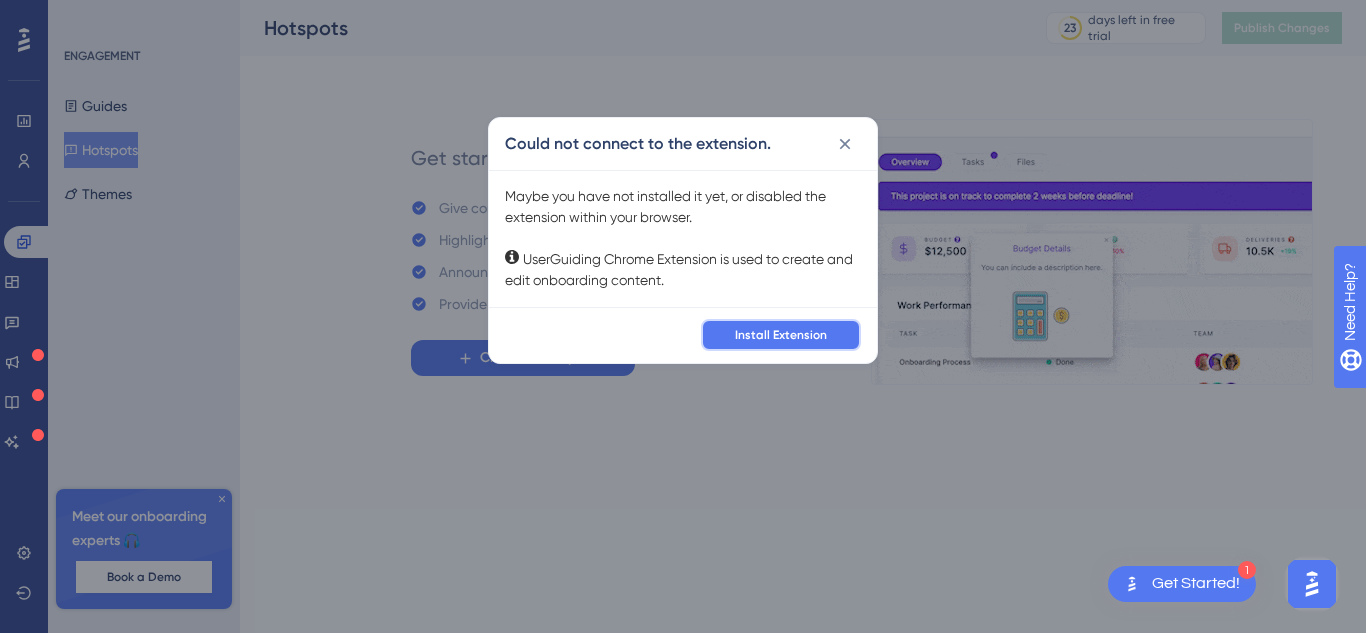 click on "Install Extension" at bounding box center [781, 335] 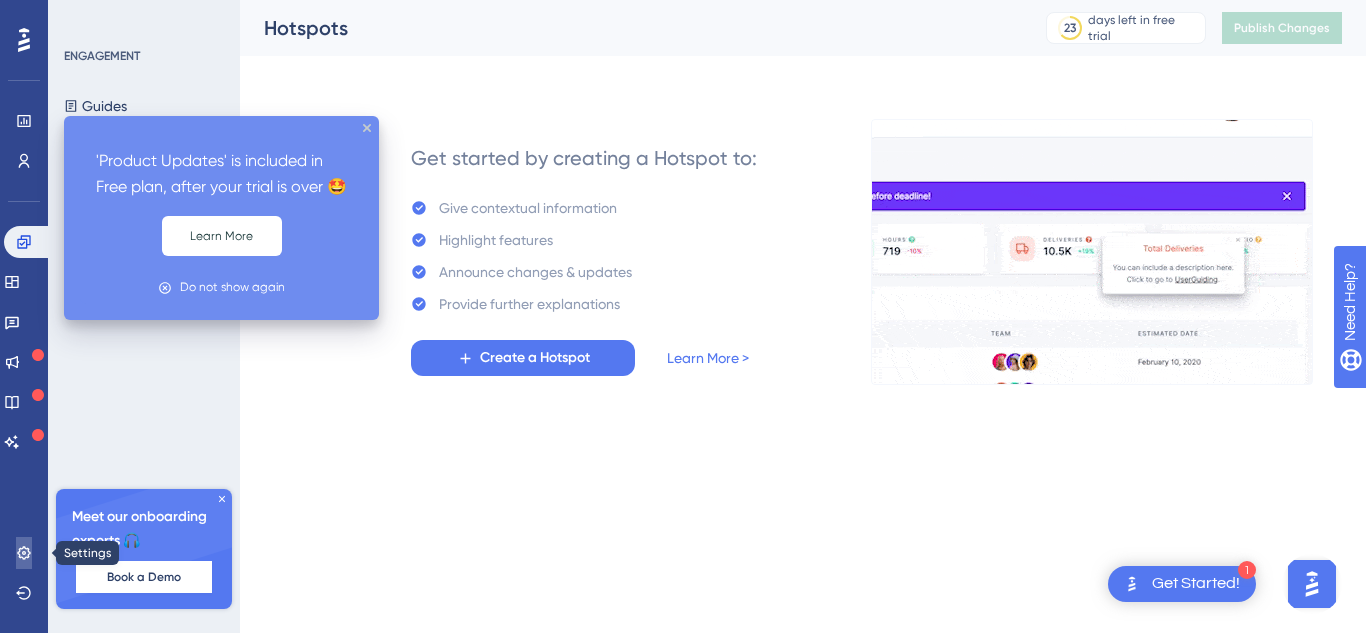 click at bounding box center (24, 553) 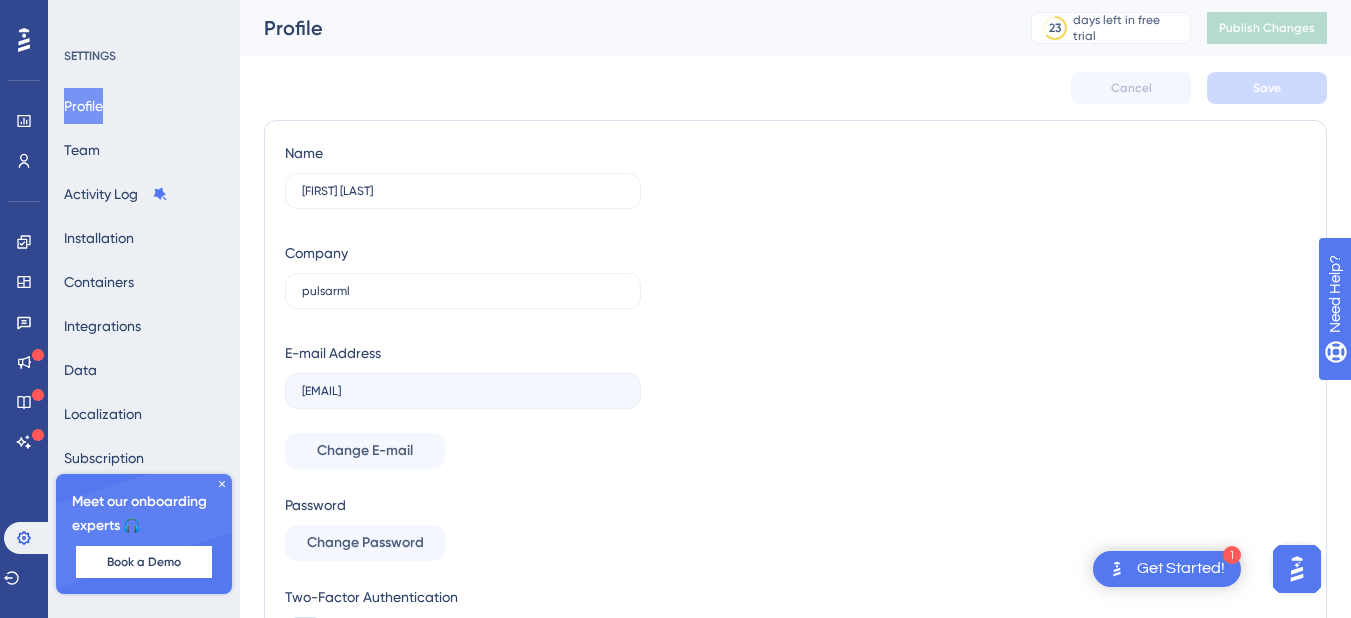 click on "Profile Team Activity Log Installation Containers Integrations Data Localization Subscription Rate Limiting Accessibility" at bounding box center (145, 326) 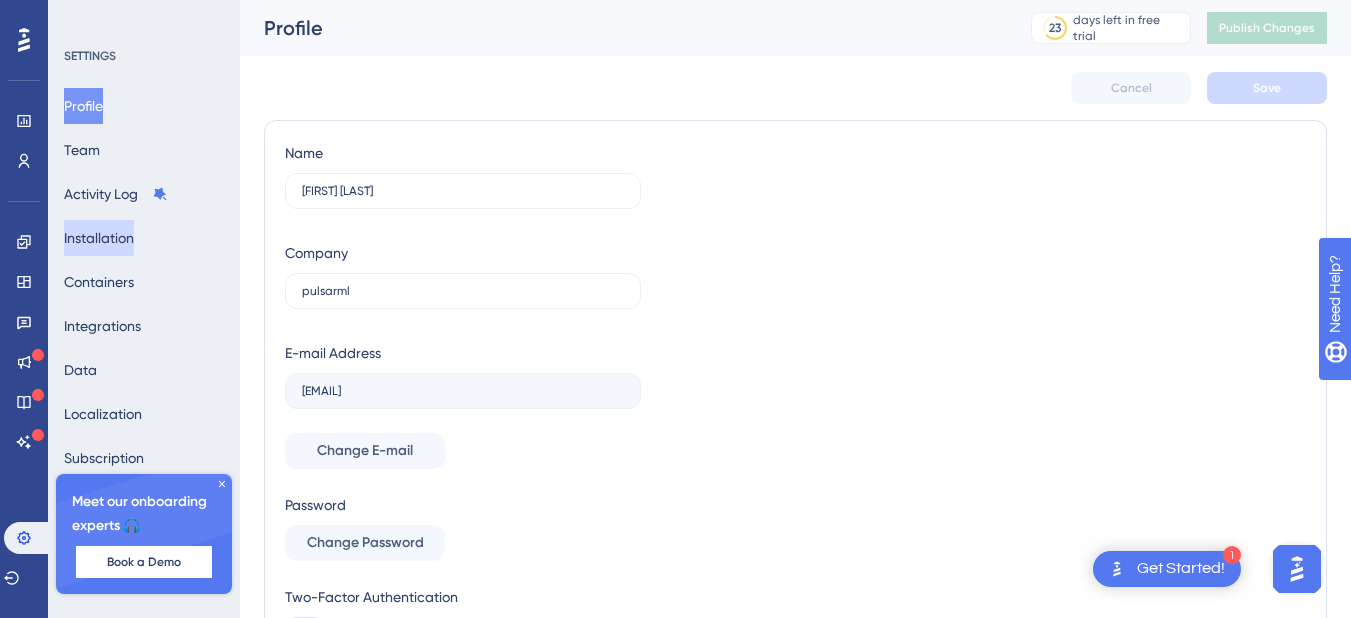 click on "Installation" at bounding box center (99, 238) 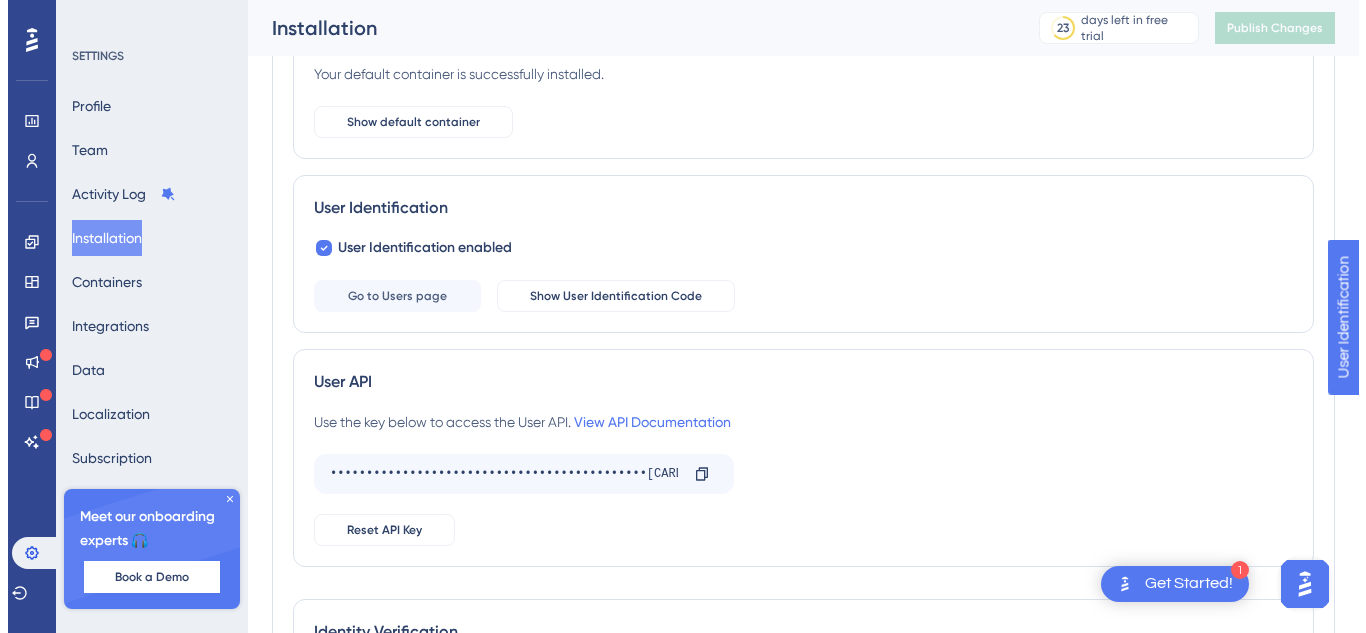 scroll, scrollTop: 0, scrollLeft: 0, axis: both 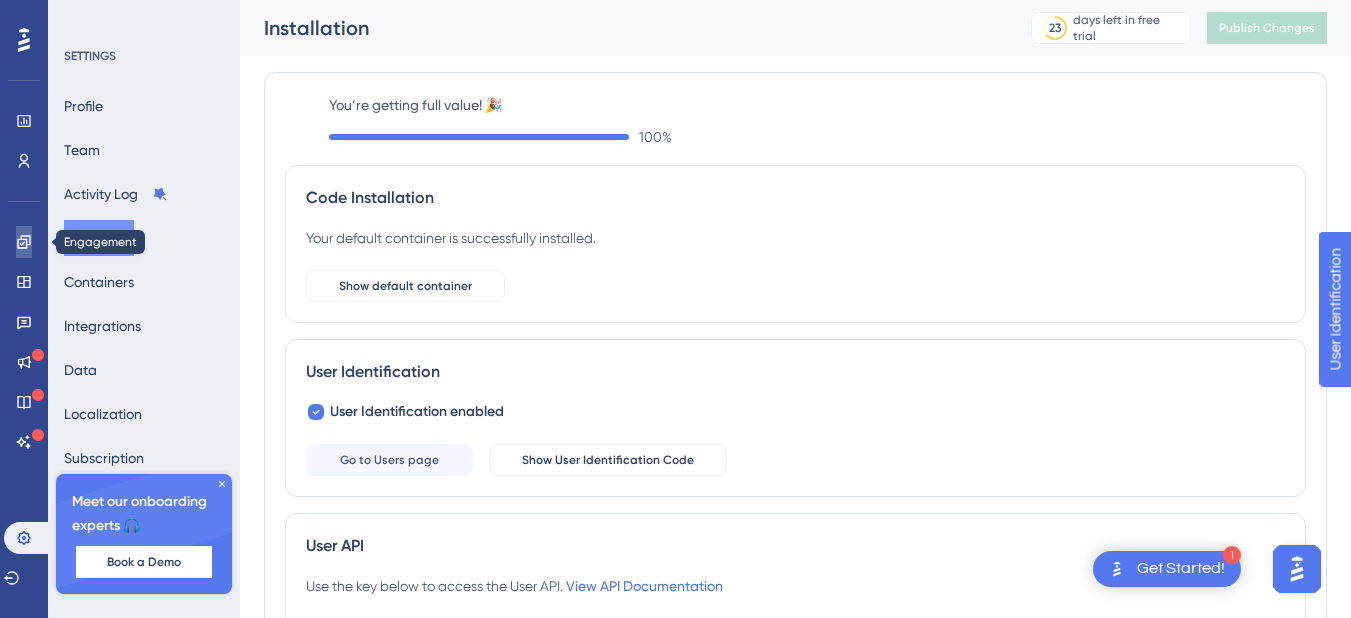 click at bounding box center [24, 242] 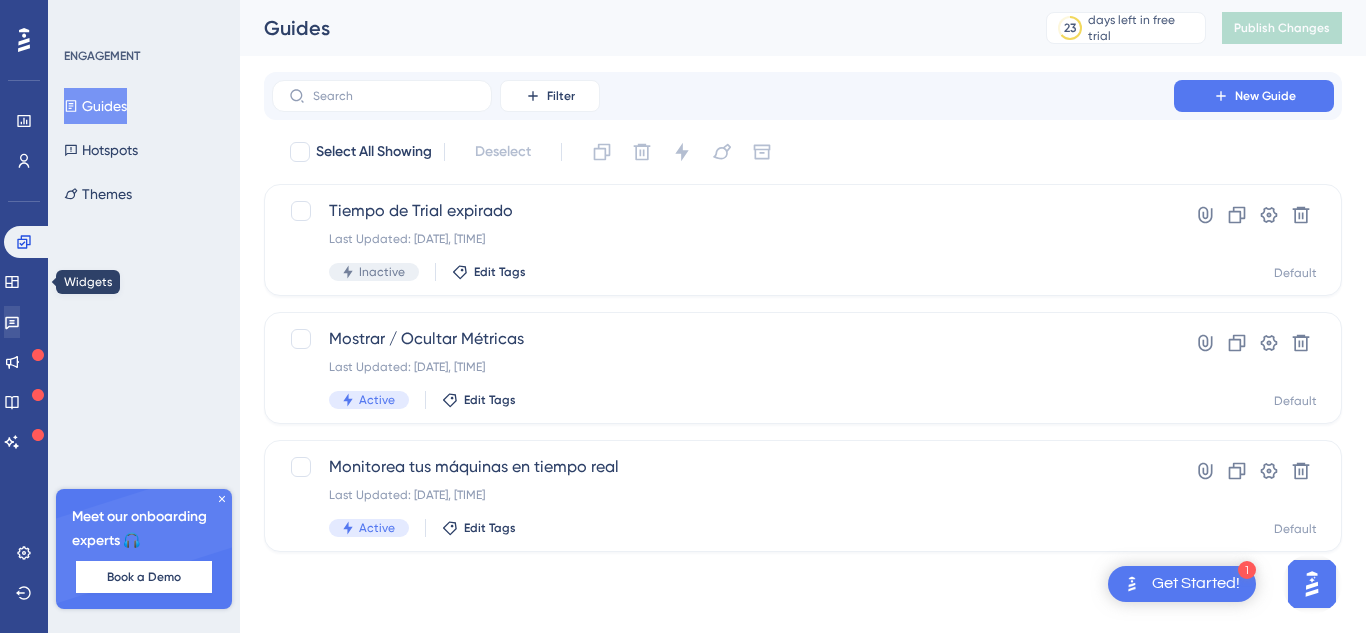 scroll, scrollTop: 0, scrollLeft: 0, axis: both 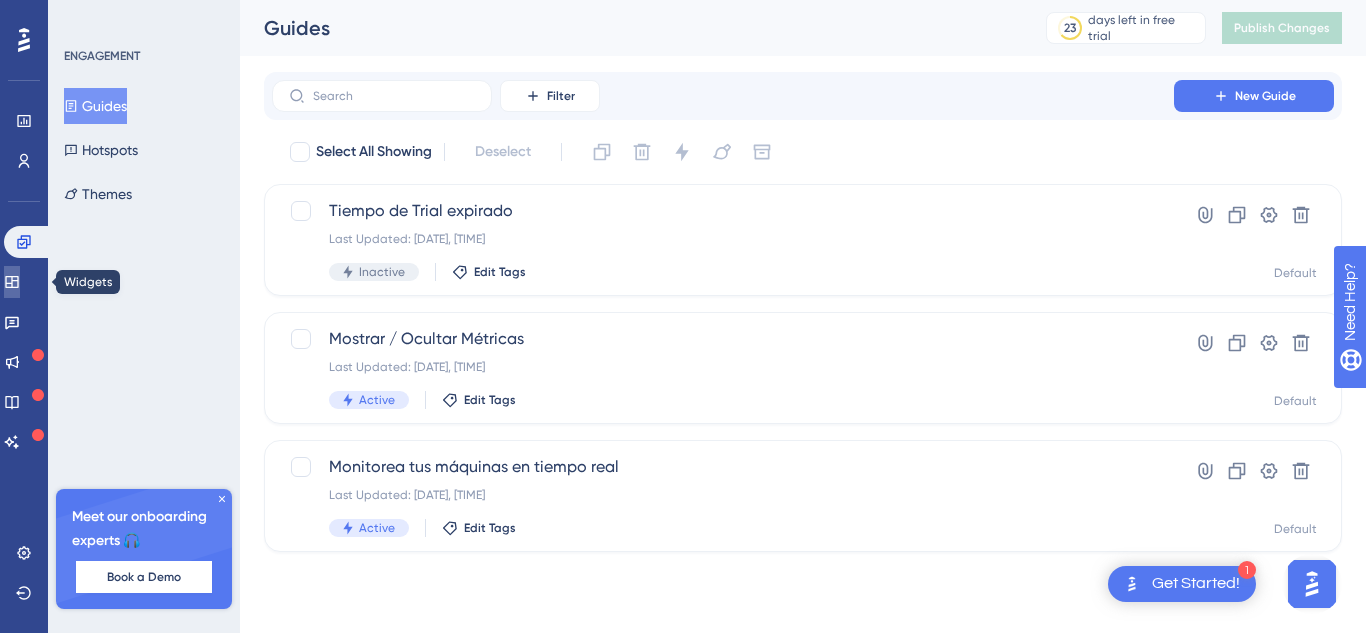 click 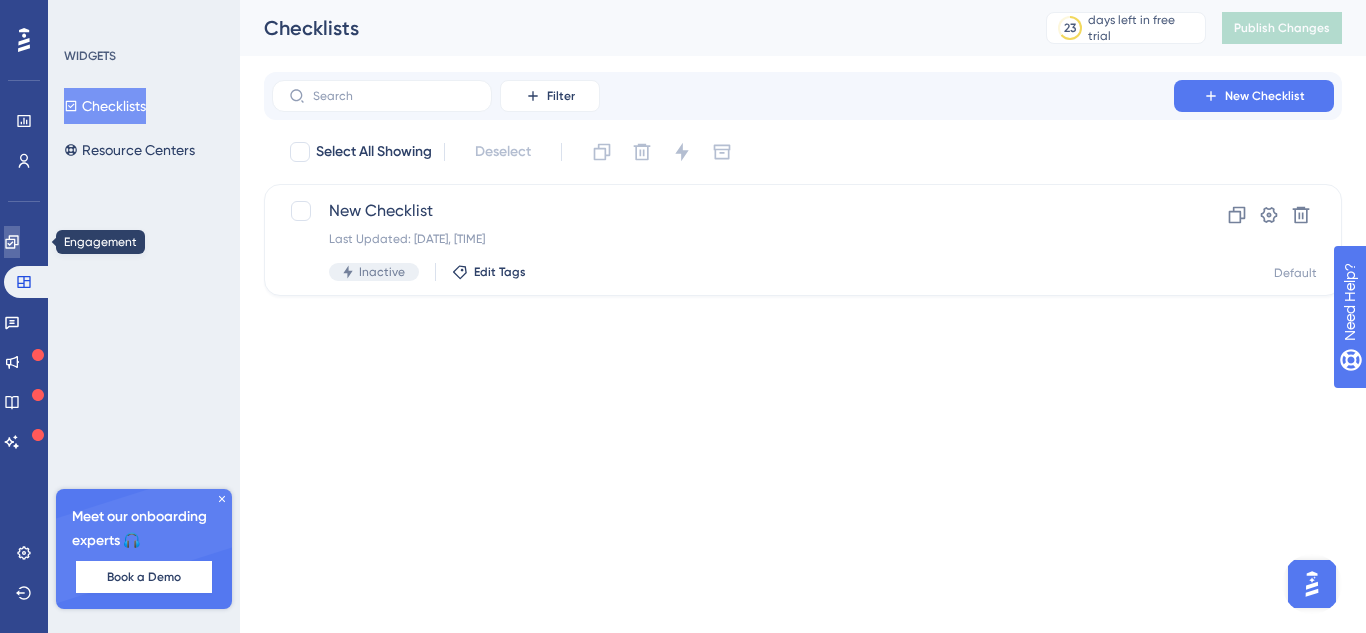 click at bounding box center (12, 242) 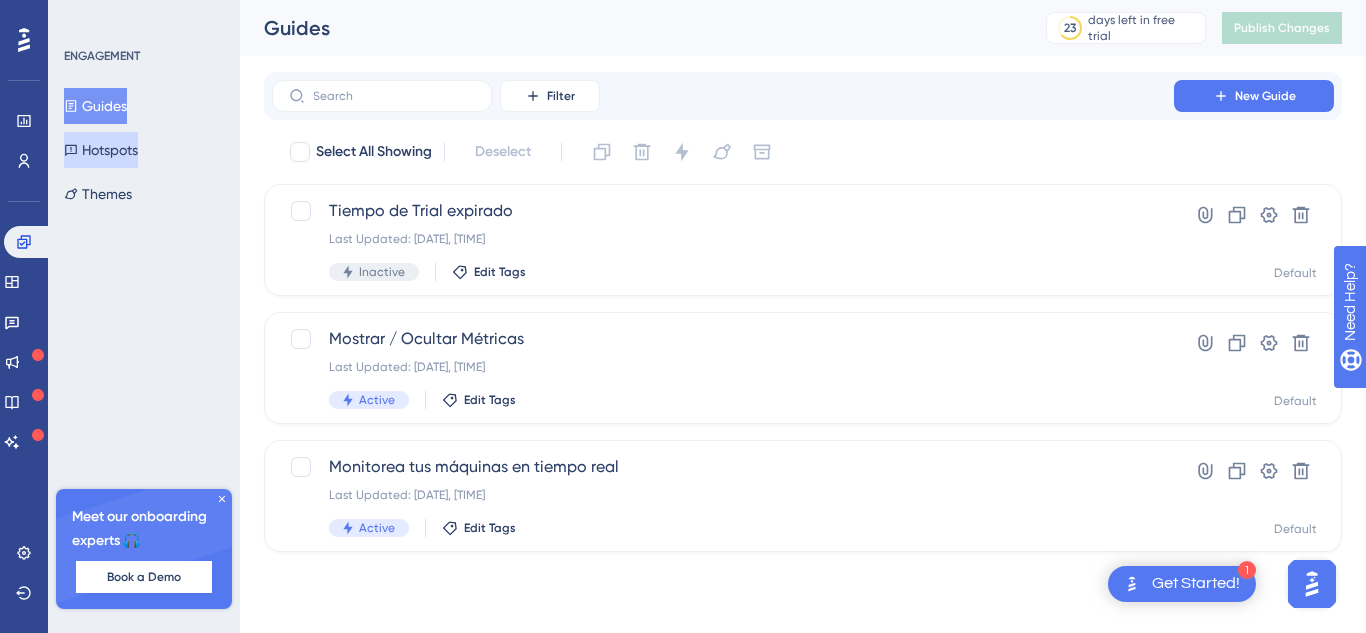 click on "Hotspots" at bounding box center (101, 150) 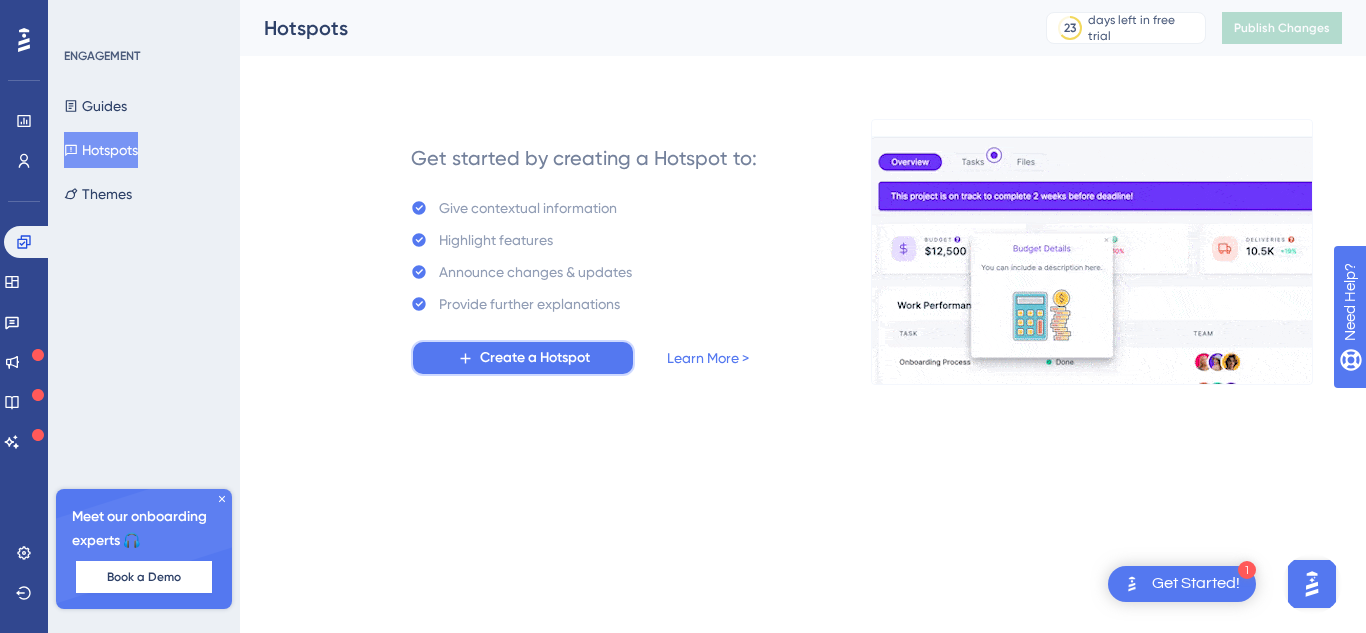 click on "Create a Hotspot" at bounding box center (535, 358) 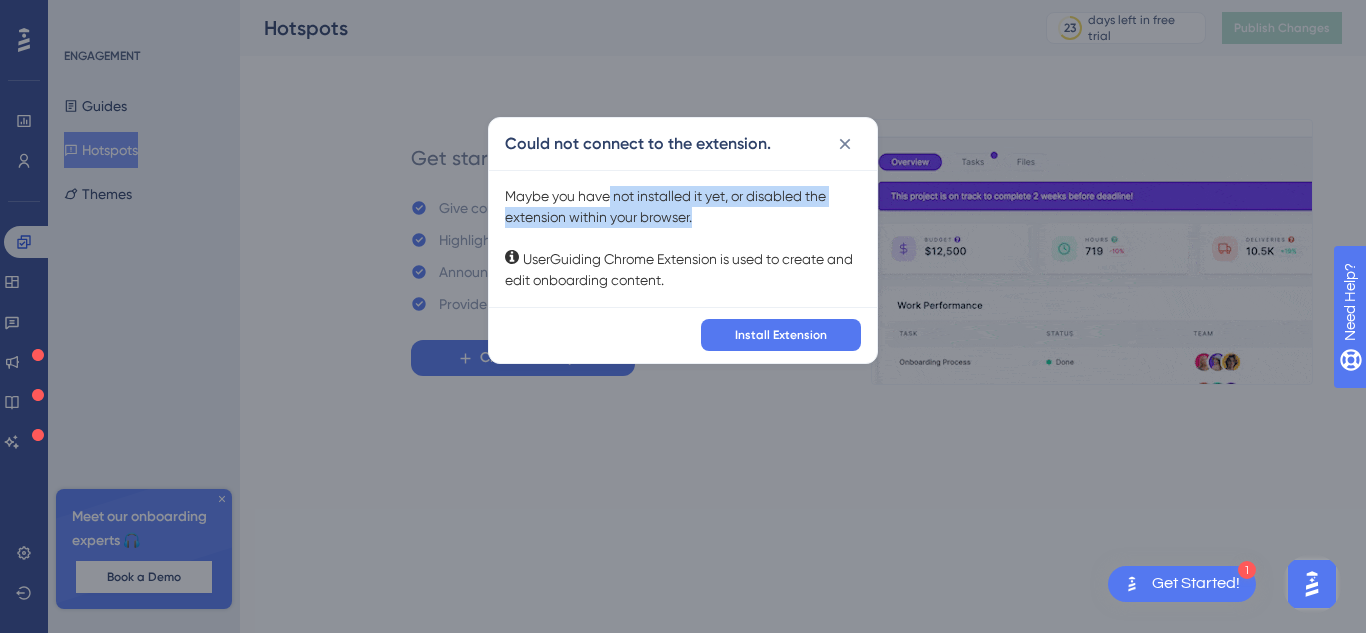 drag, startPoint x: 609, startPoint y: 197, endPoint x: 736, endPoint y: 212, distance: 127.88276 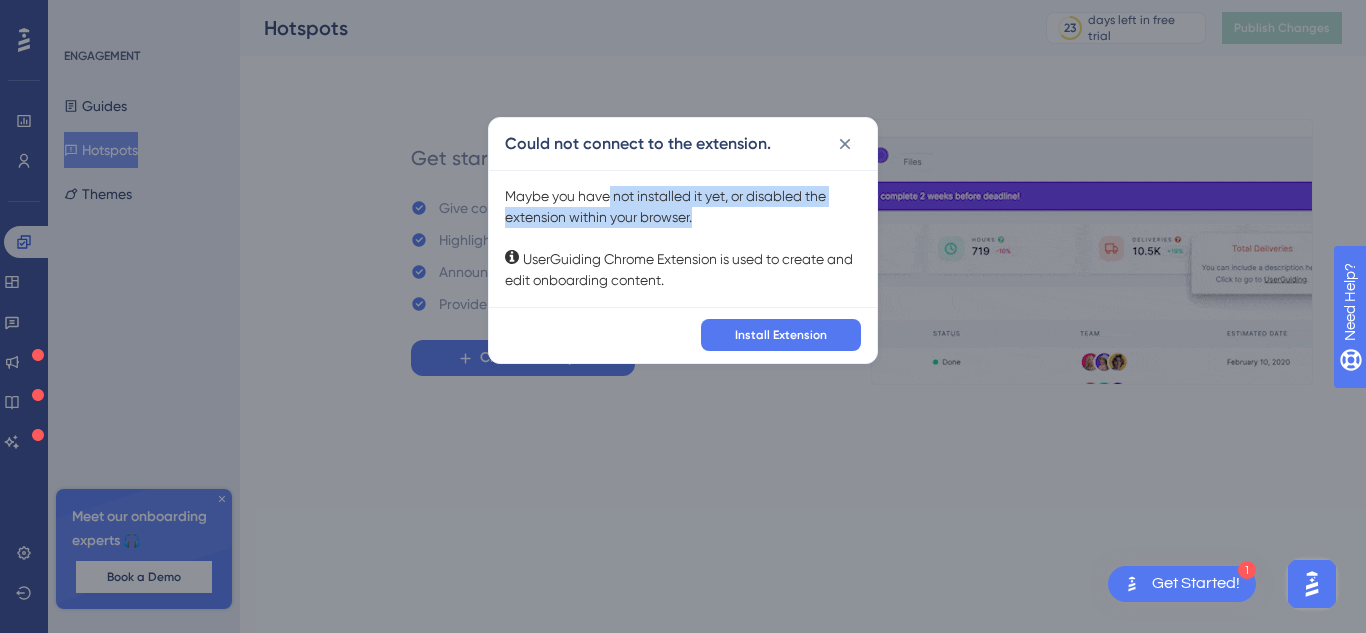 click on "Maybe you have not installed it yet, or disabled the extension within your browser. UserGuiding Chrome Extension is used to create and edit onboarding content." at bounding box center [683, 238] 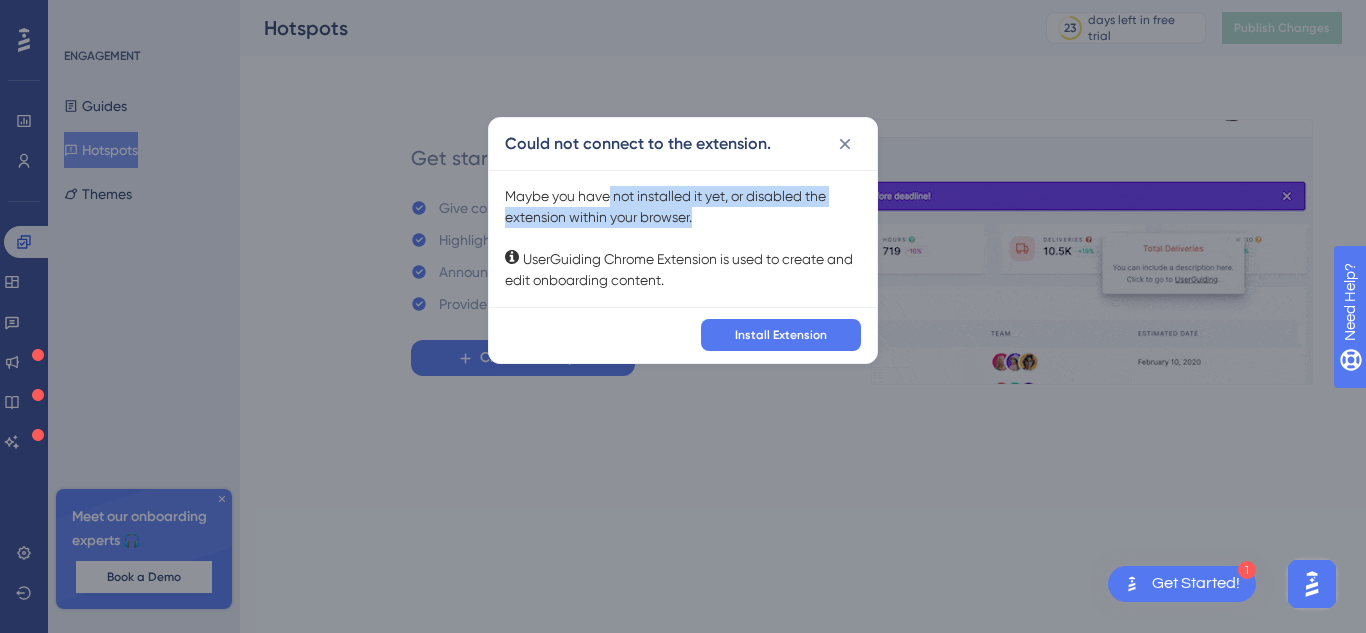 click on "Maybe you have not installed it yet, or disabled the extension within your browser. UserGuiding Chrome Extension is used to create and edit onboarding content." at bounding box center [683, 238] 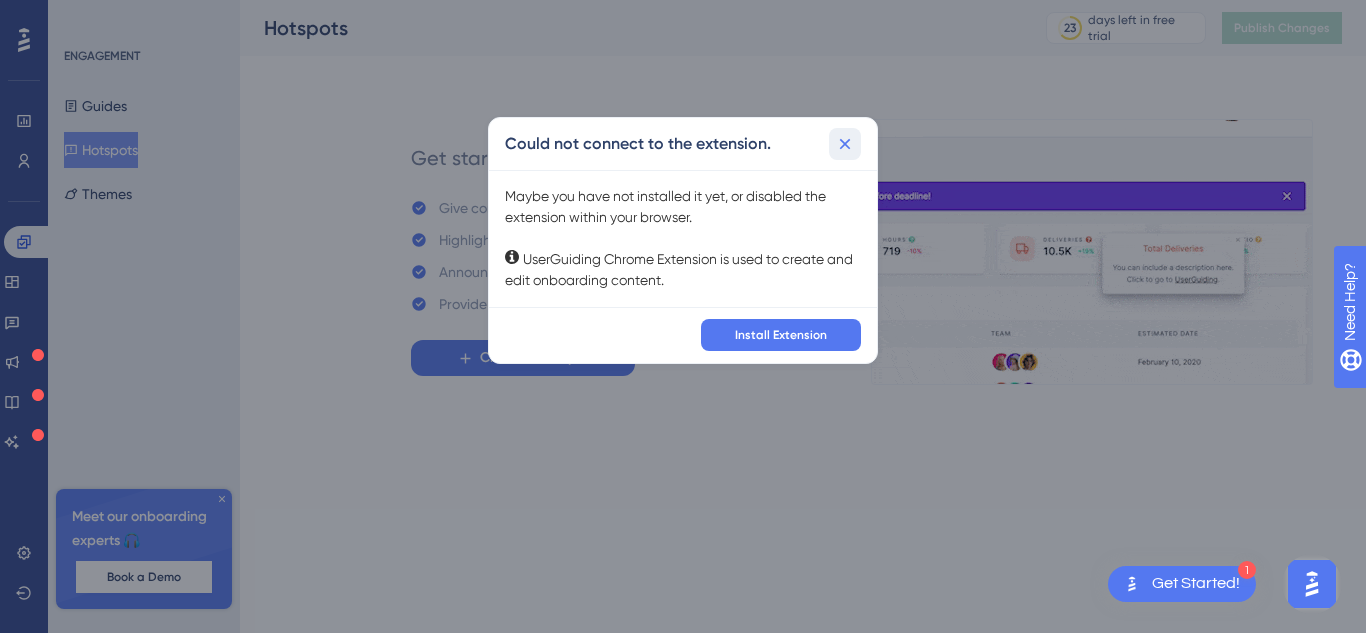 click 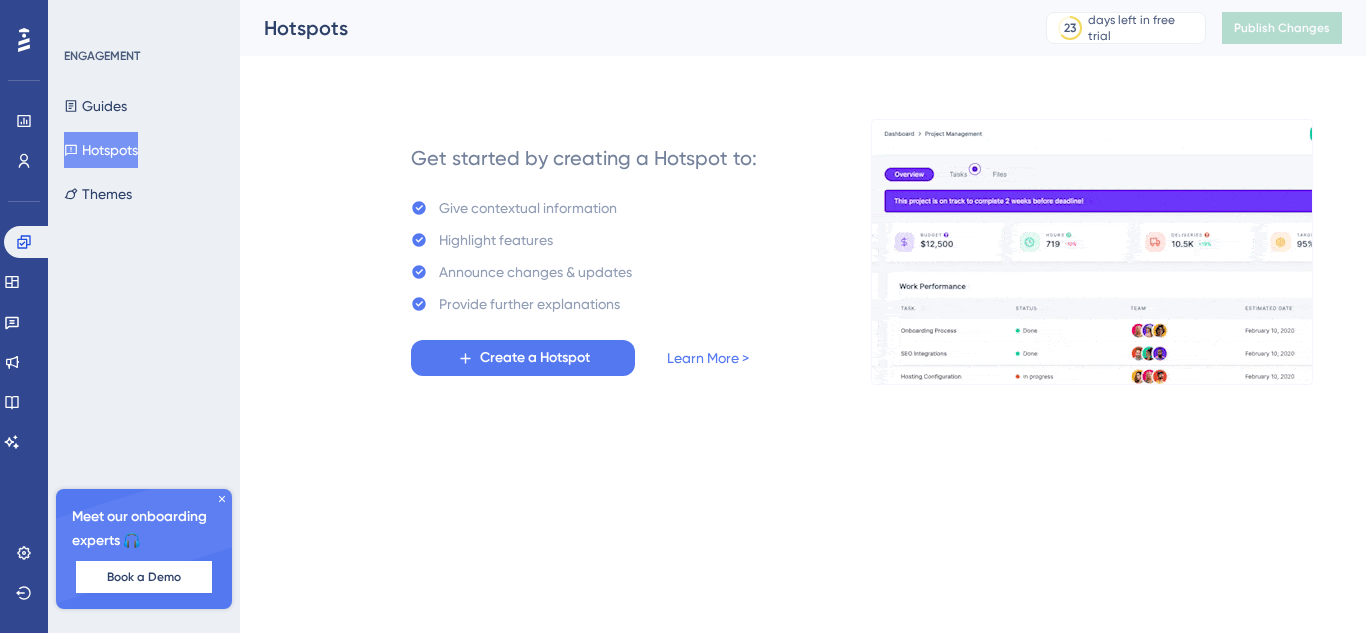 scroll, scrollTop: 0, scrollLeft: 0, axis: both 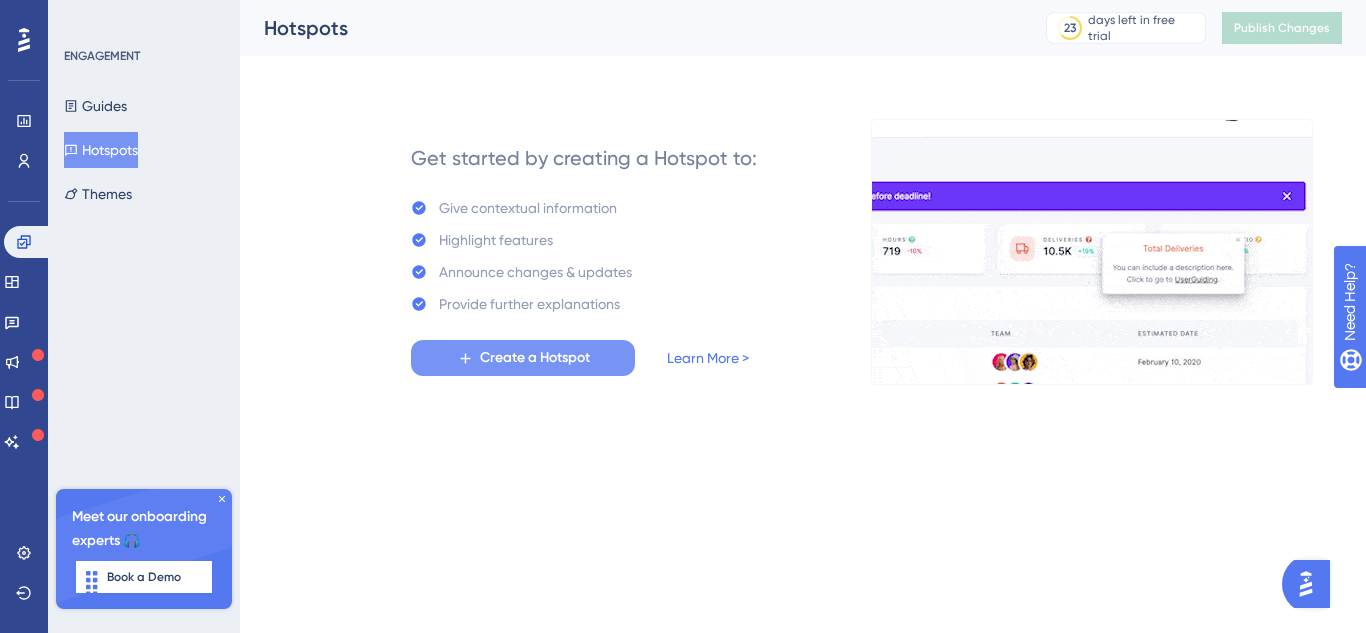 click on "Create a Hotspot" at bounding box center (535, 358) 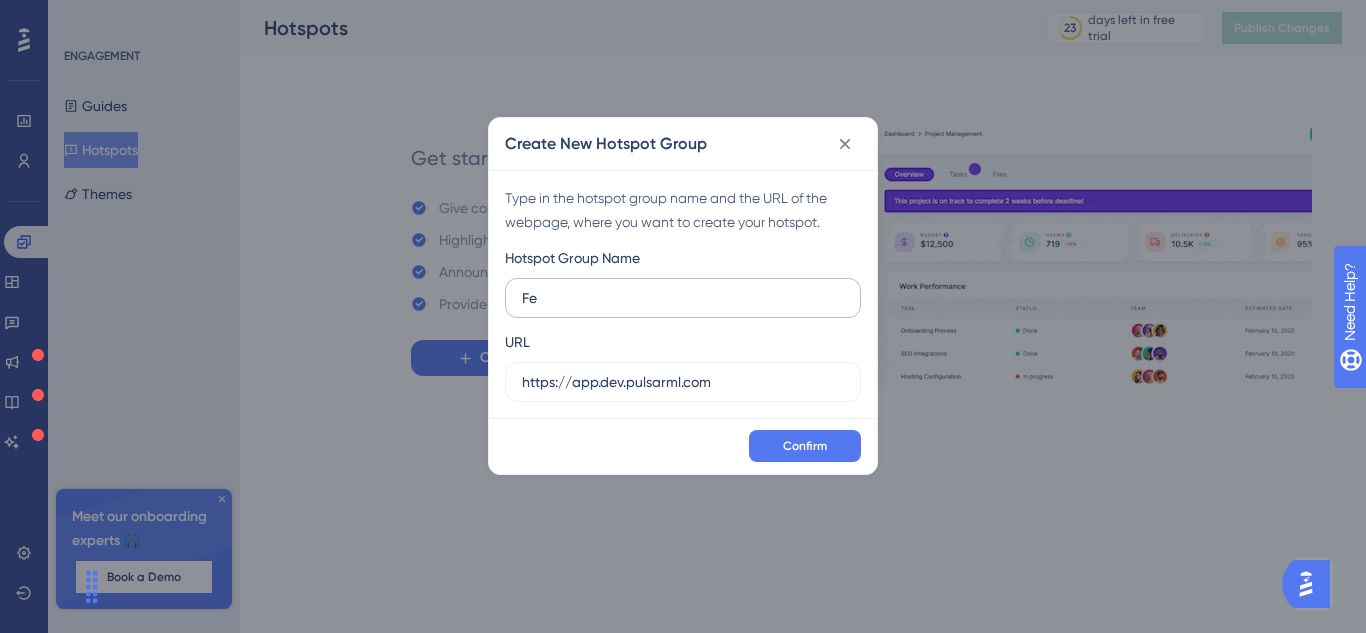 type on "F" 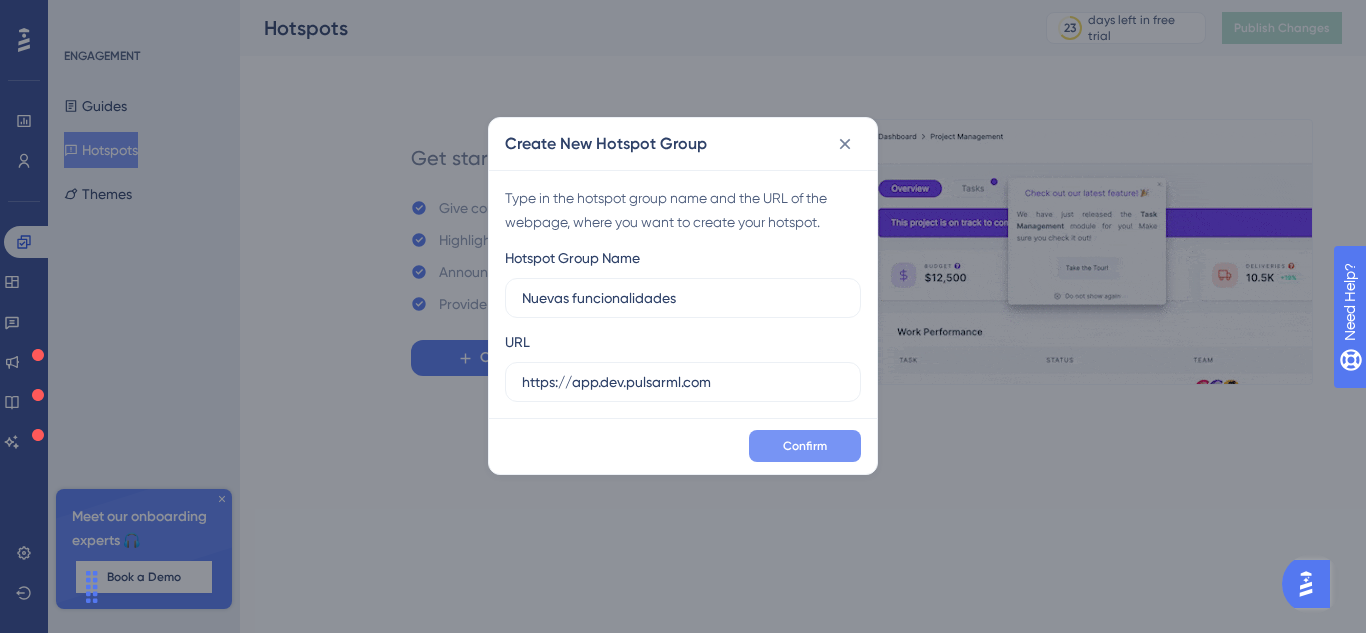 type on "Nuevas funcionalidades" 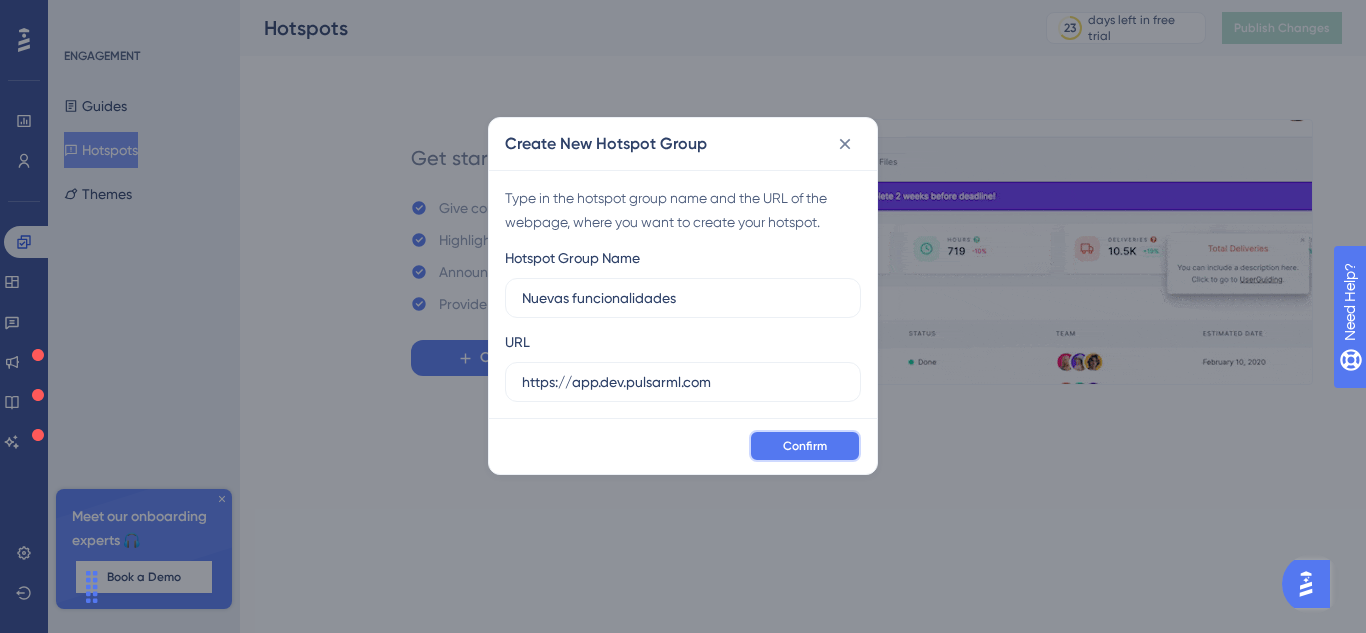 click on "Confirm" at bounding box center [805, 446] 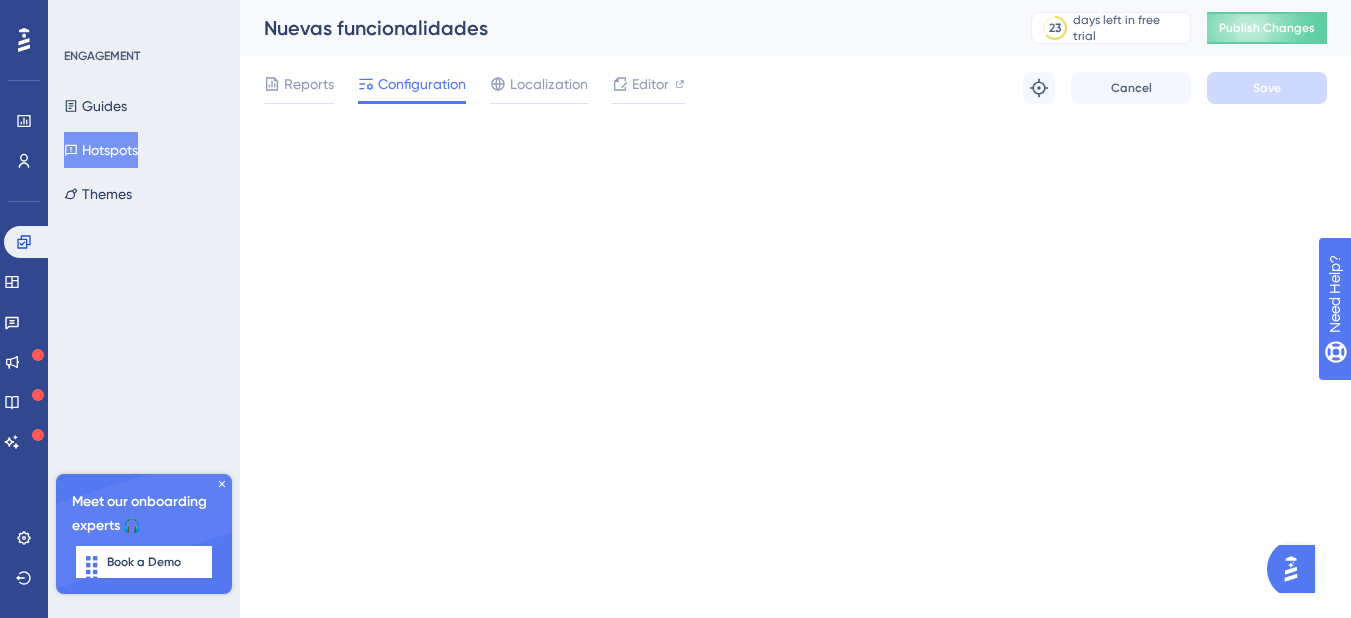 scroll, scrollTop: 0, scrollLeft: 0, axis: both 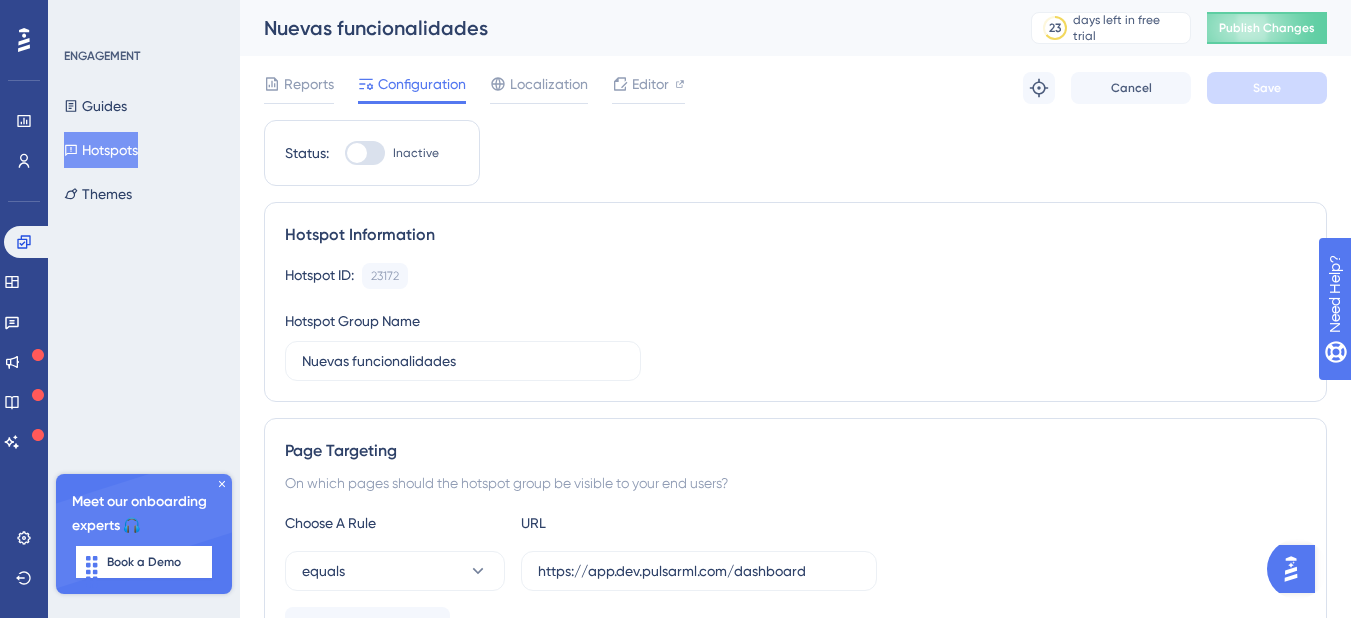 click at bounding box center (357, 153) 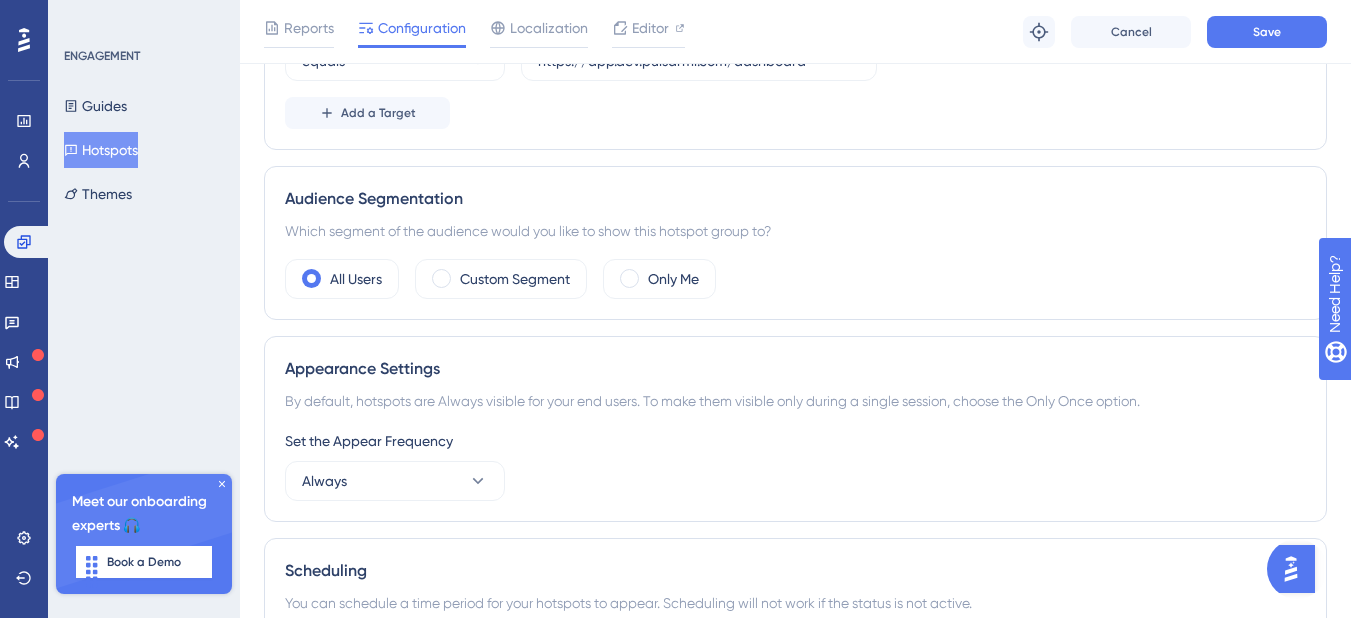 scroll, scrollTop: 218, scrollLeft: 0, axis: vertical 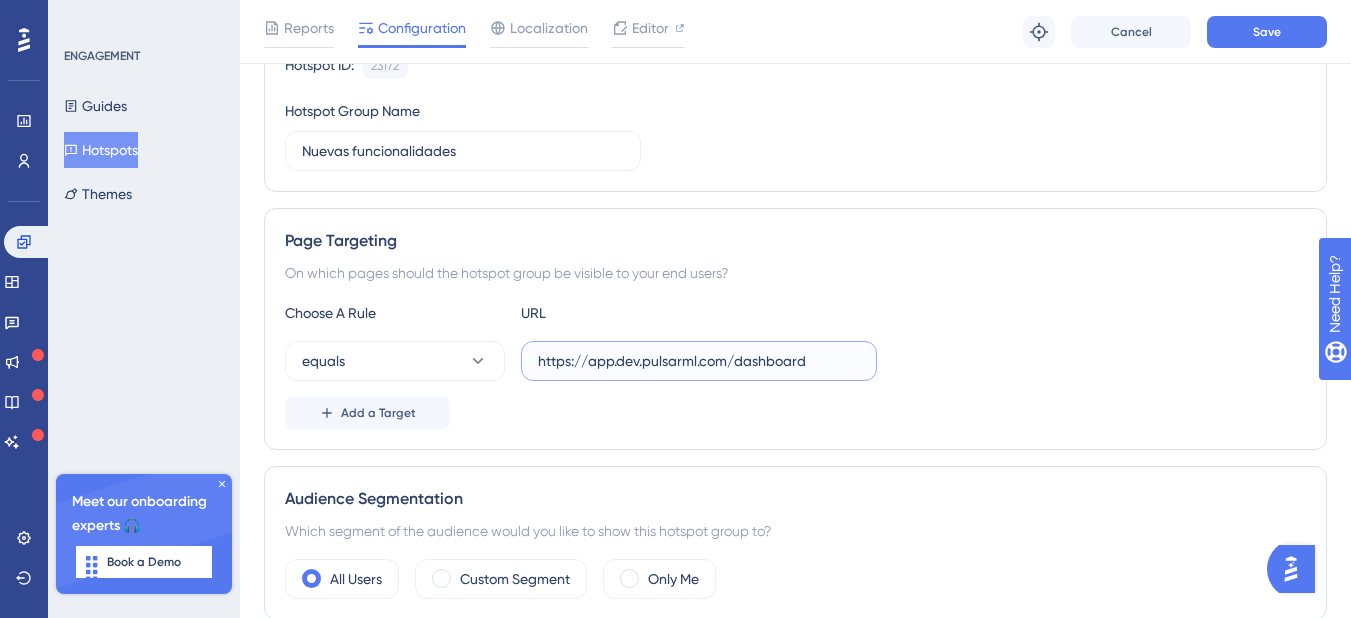 drag, startPoint x: 845, startPoint y: 365, endPoint x: 735, endPoint y: 363, distance: 110.01818 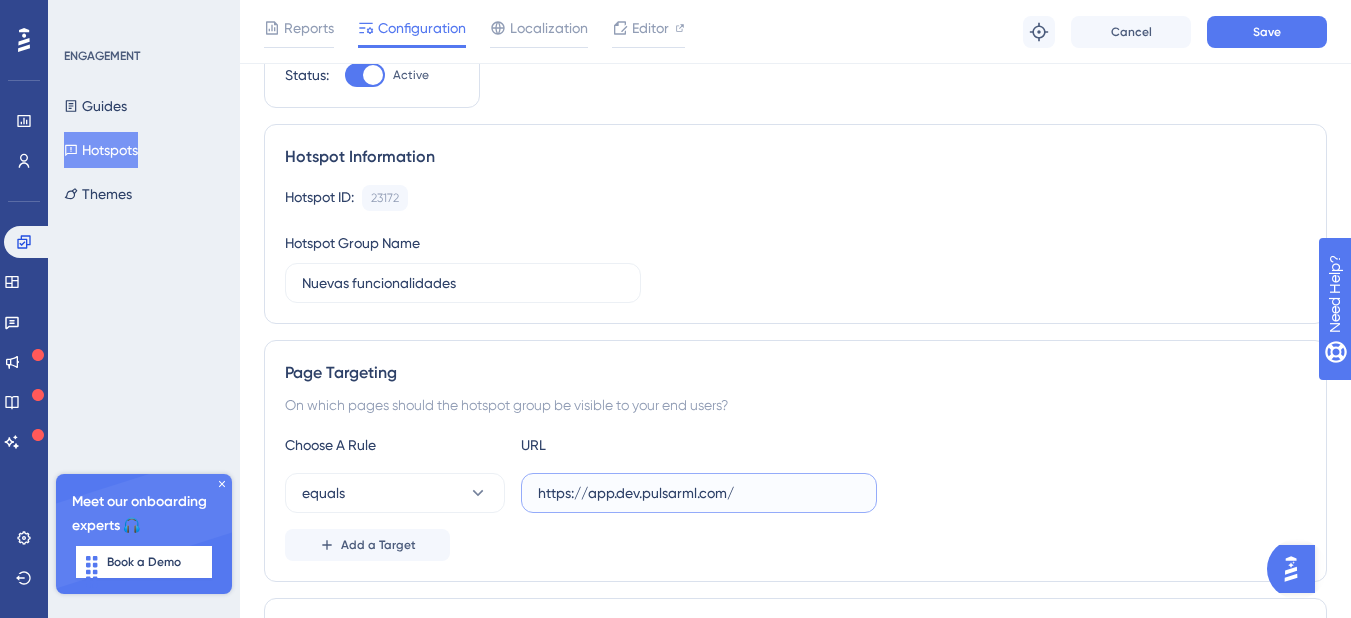 scroll, scrollTop: 0, scrollLeft: 0, axis: both 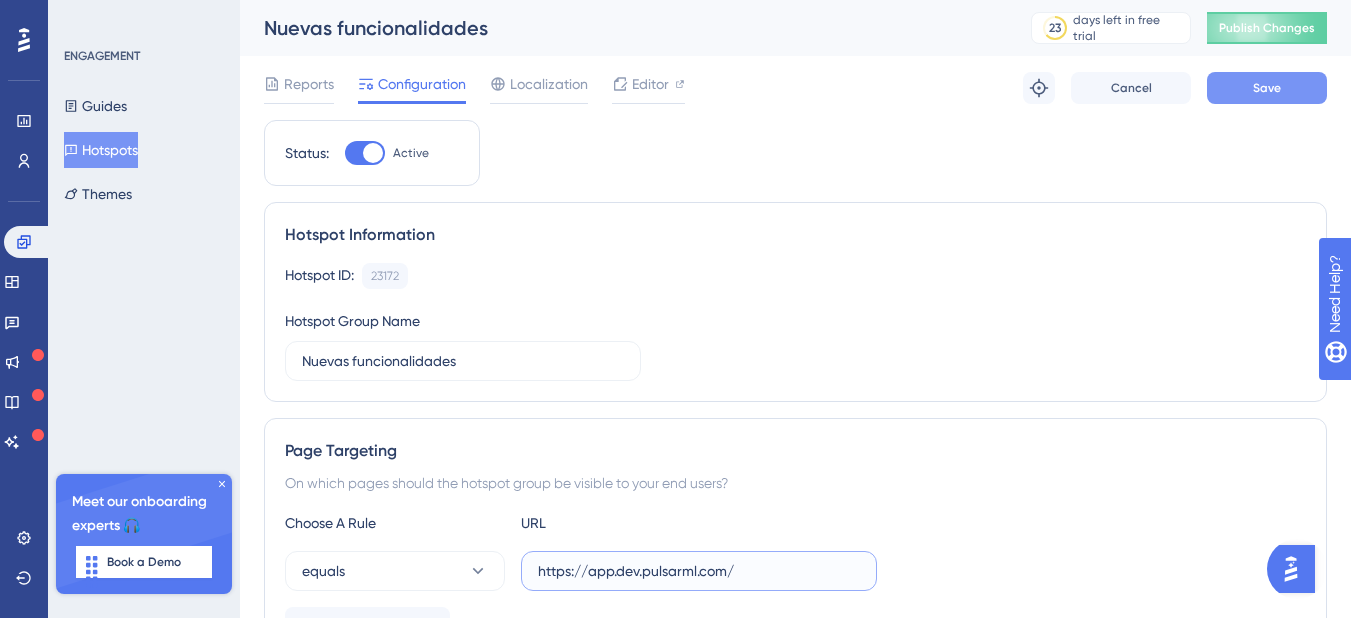 type on "https://app.dev.pulsarml.com/" 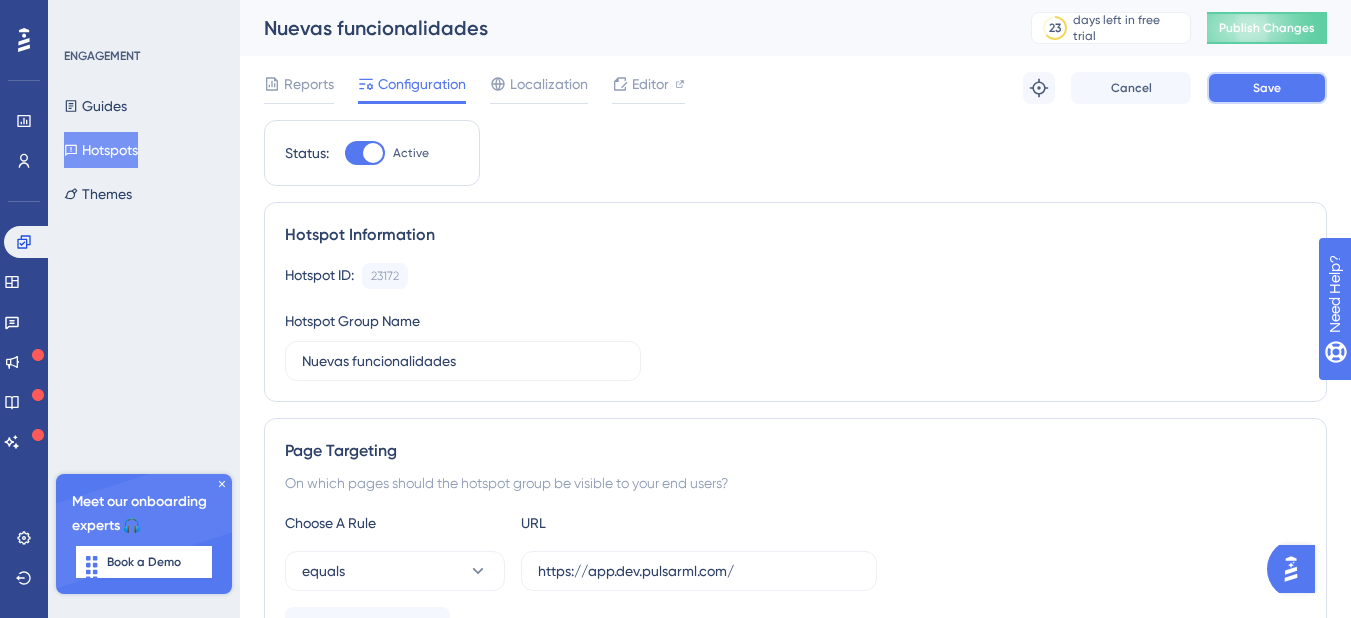 click on "Save" at bounding box center [1267, 88] 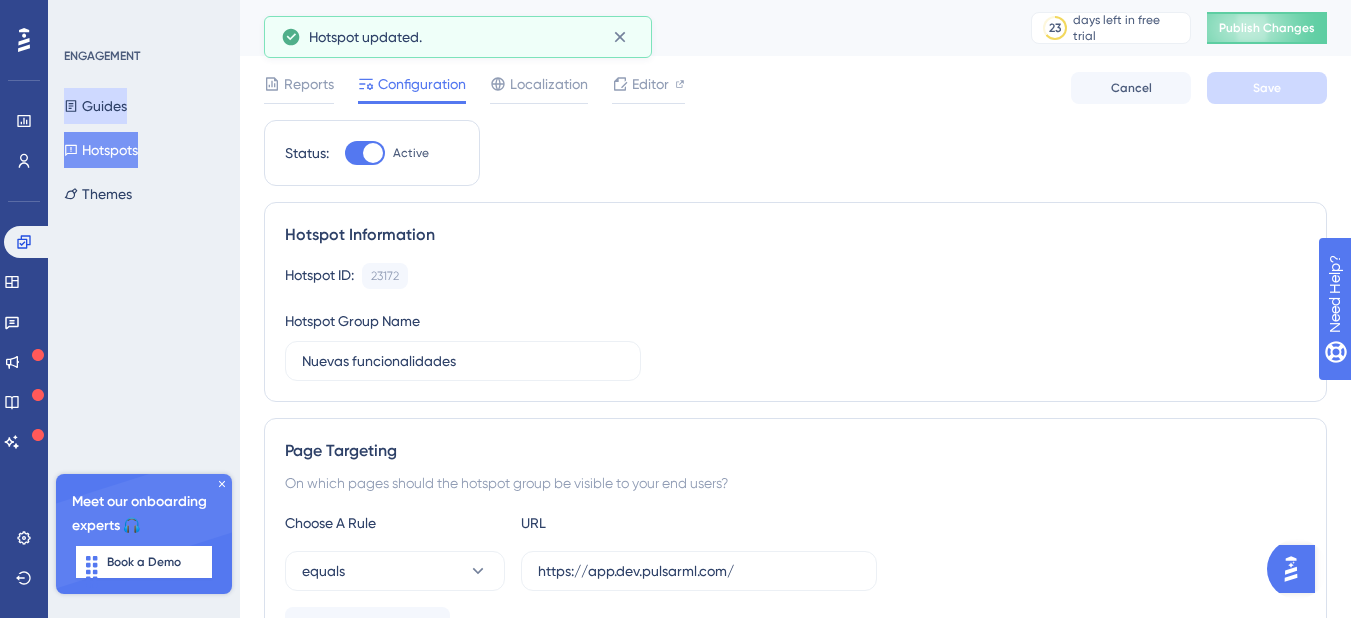 click on "Guides" at bounding box center [95, 106] 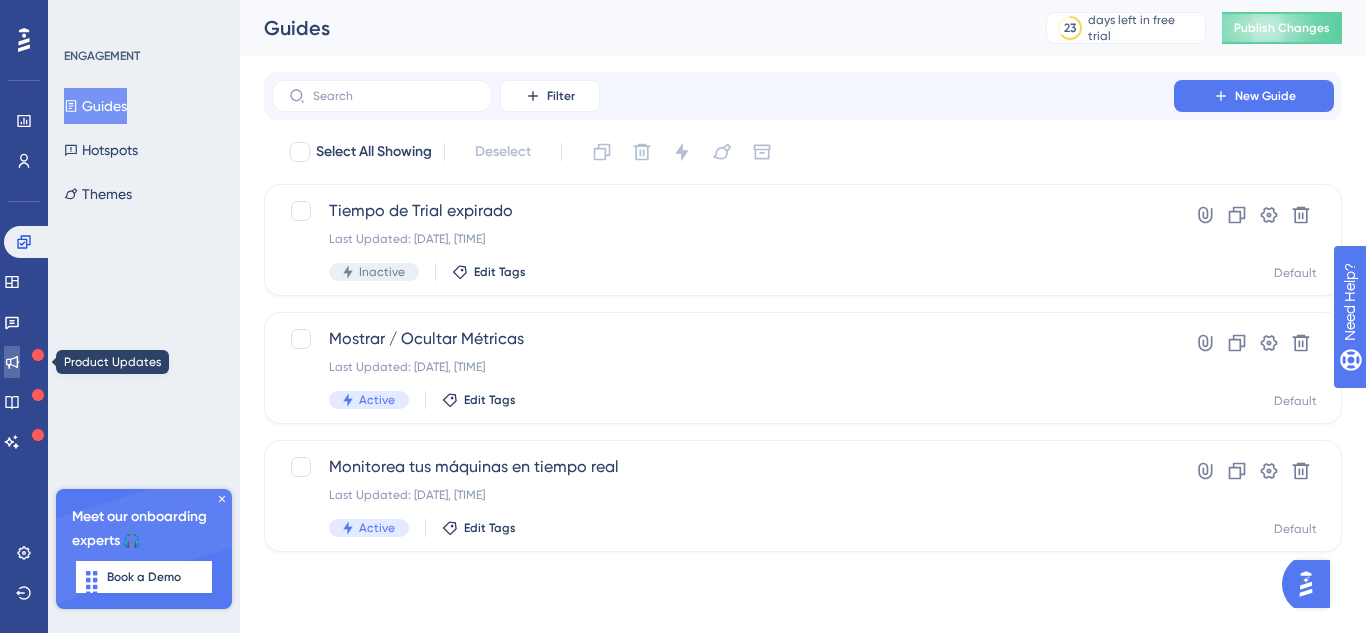 click 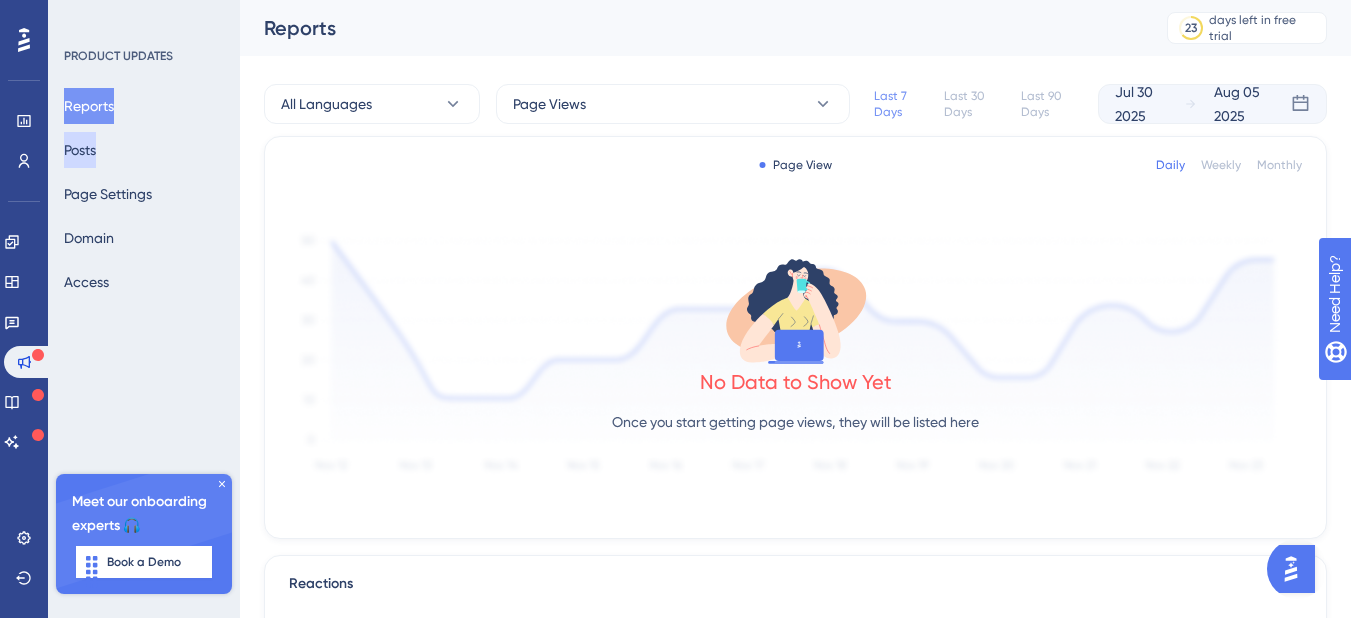 click on "Posts" at bounding box center [80, 150] 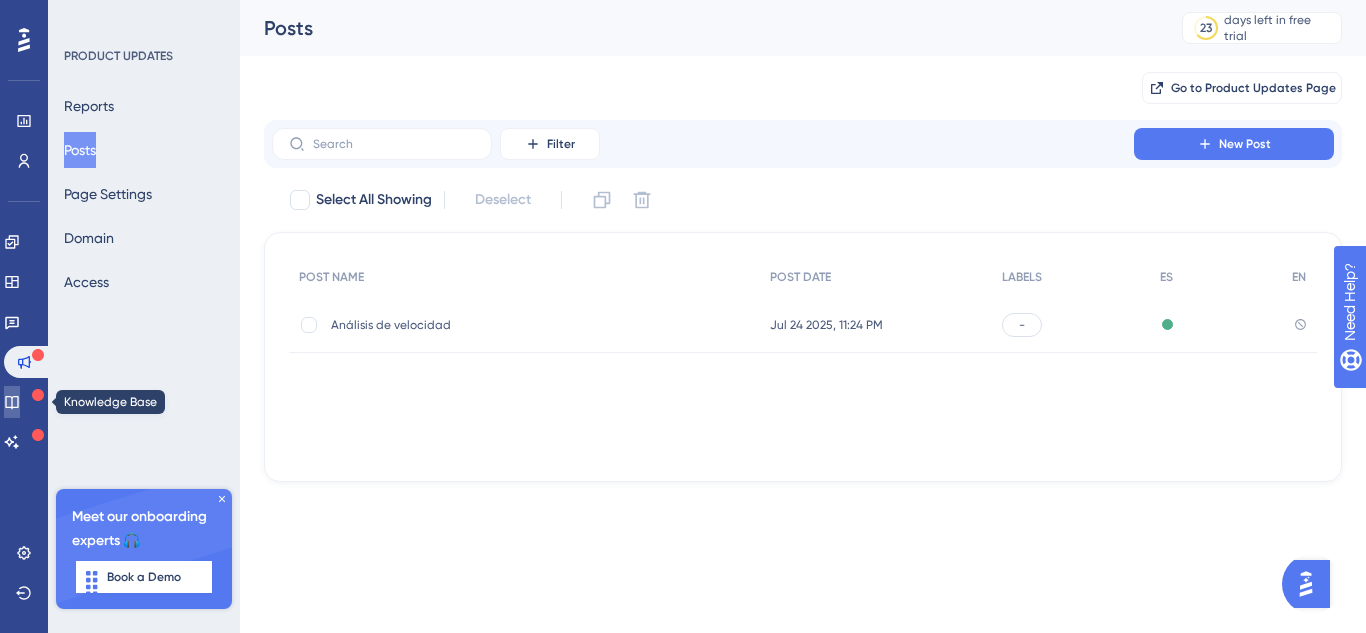 click at bounding box center [12, 402] 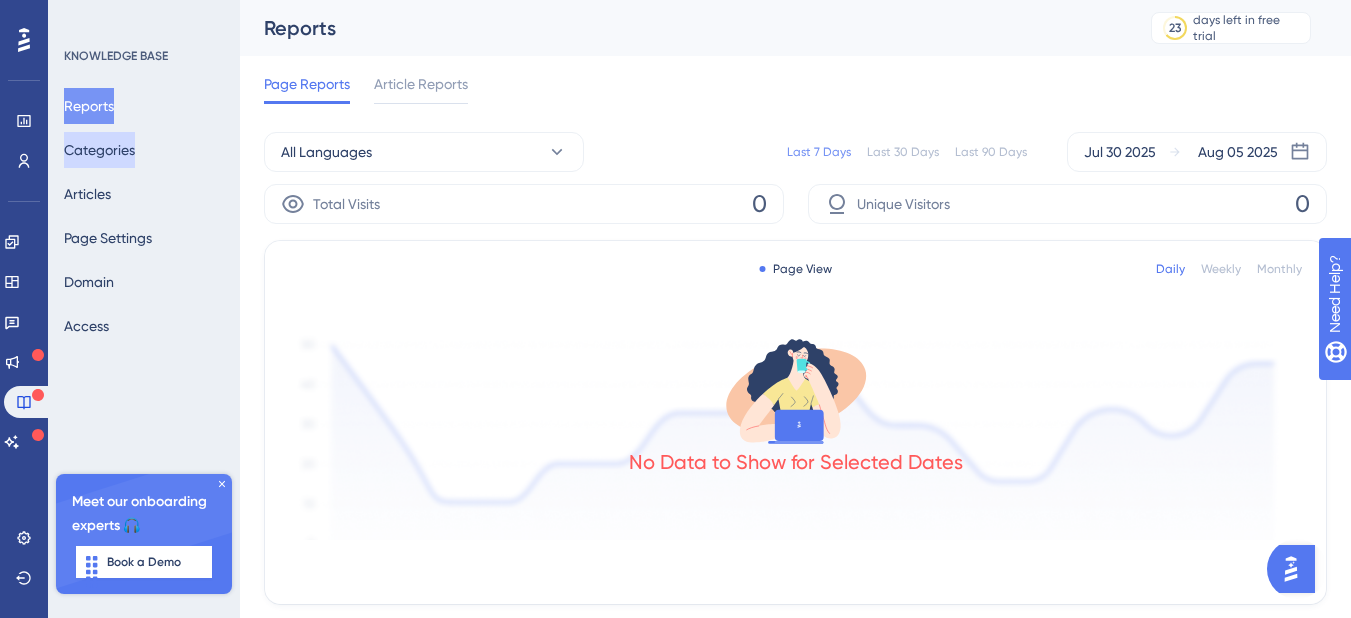 click on "Categories" at bounding box center [99, 150] 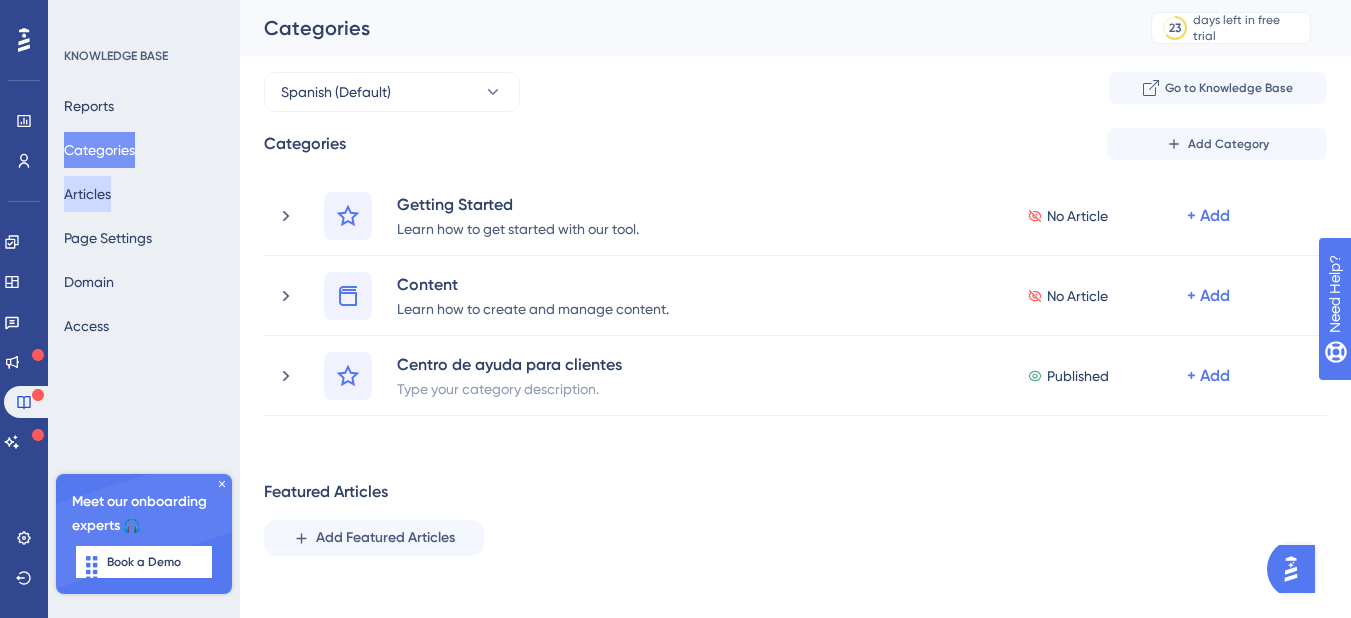 click on "Articles" at bounding box center (87, 194) 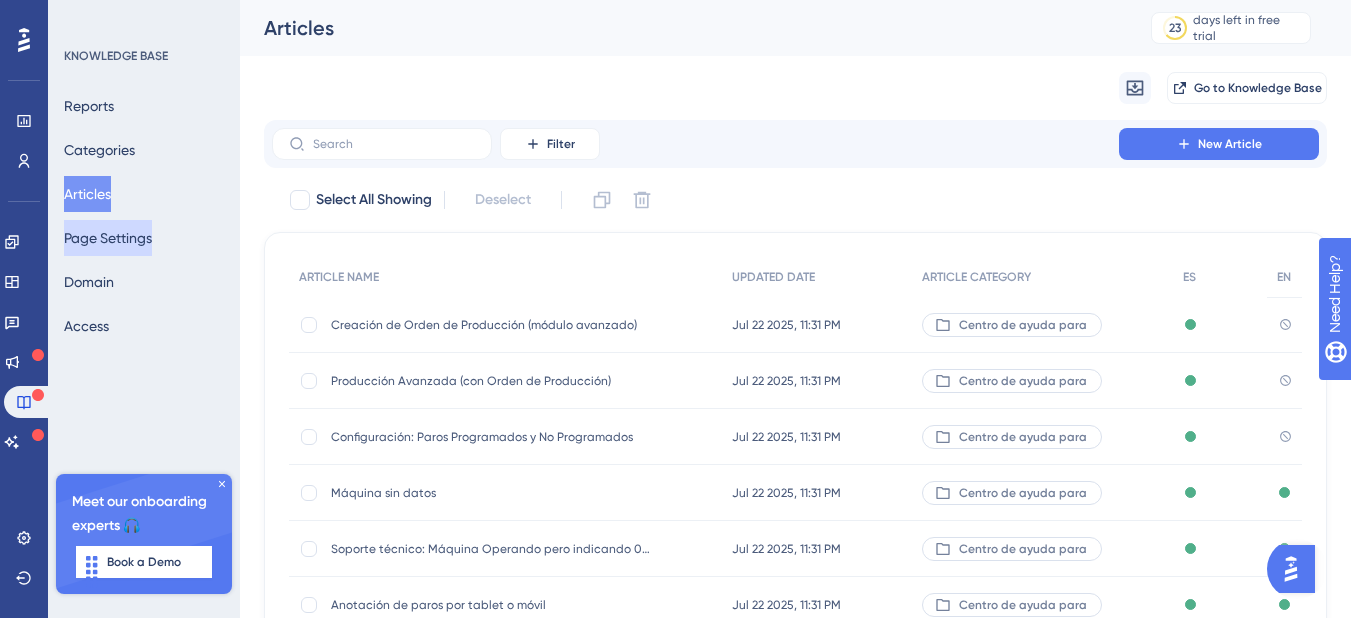 click on "Page Settings" at bounding box center (108, 238) 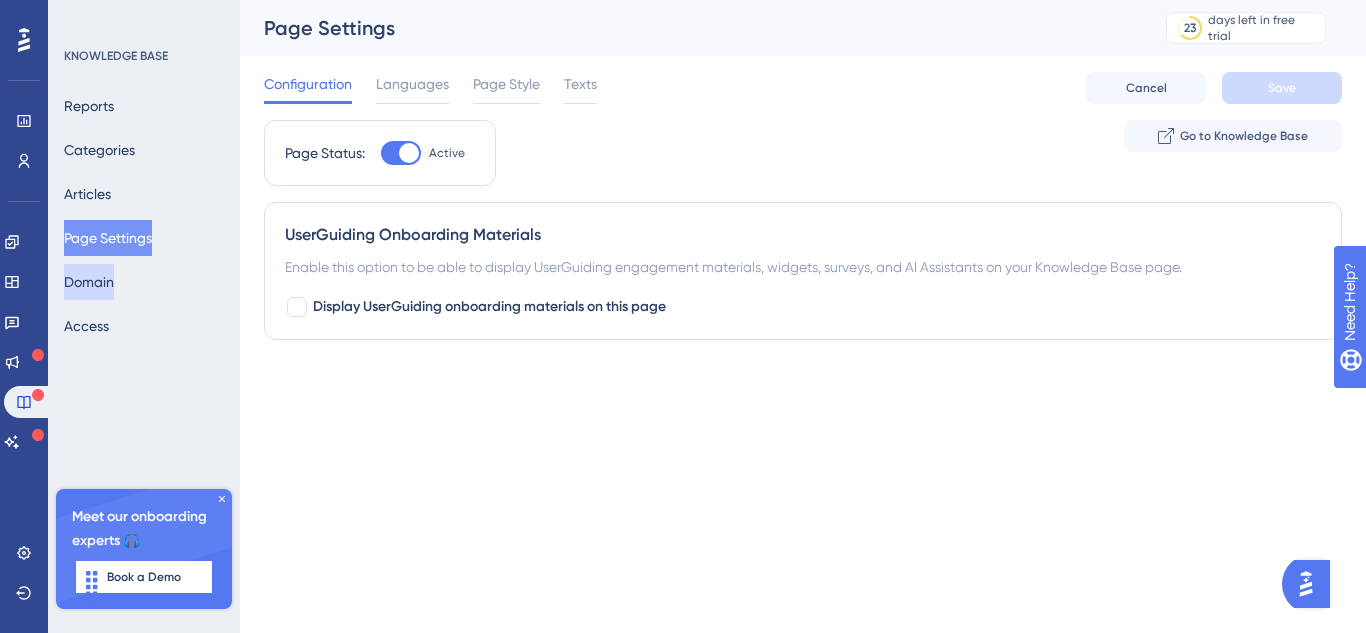 click on "Domain" at bounding box center [89, 282] 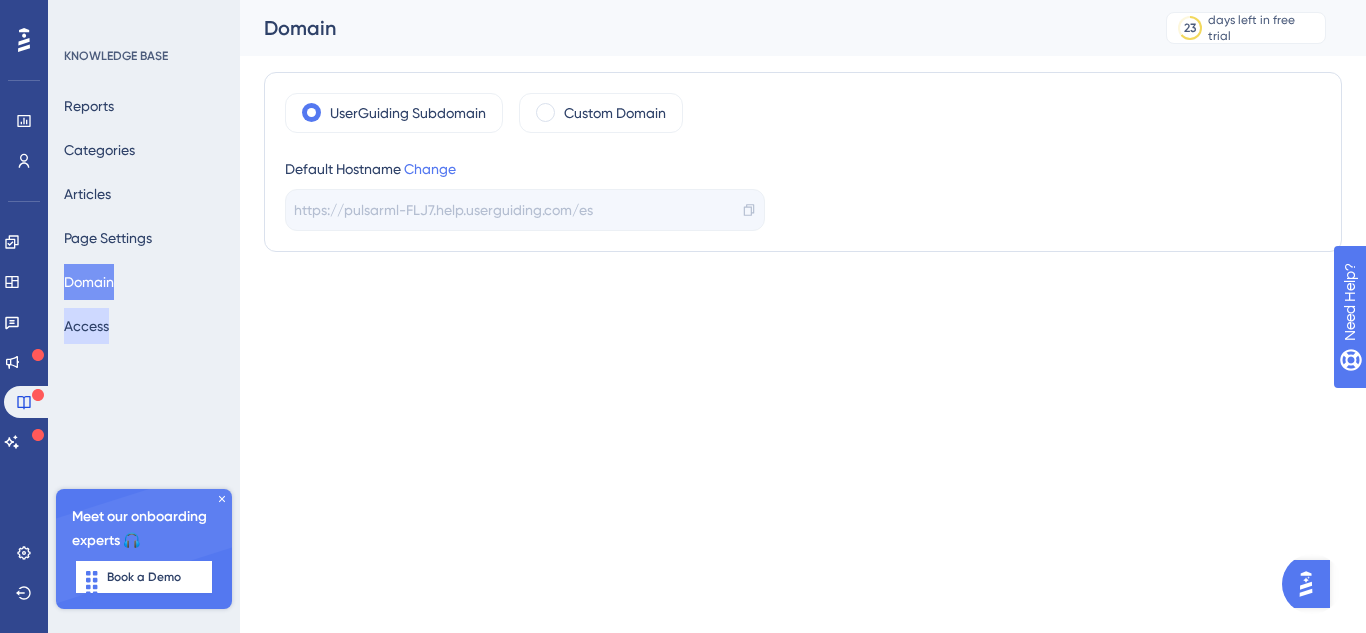 click on "Access" at bounding box center [86, 326] 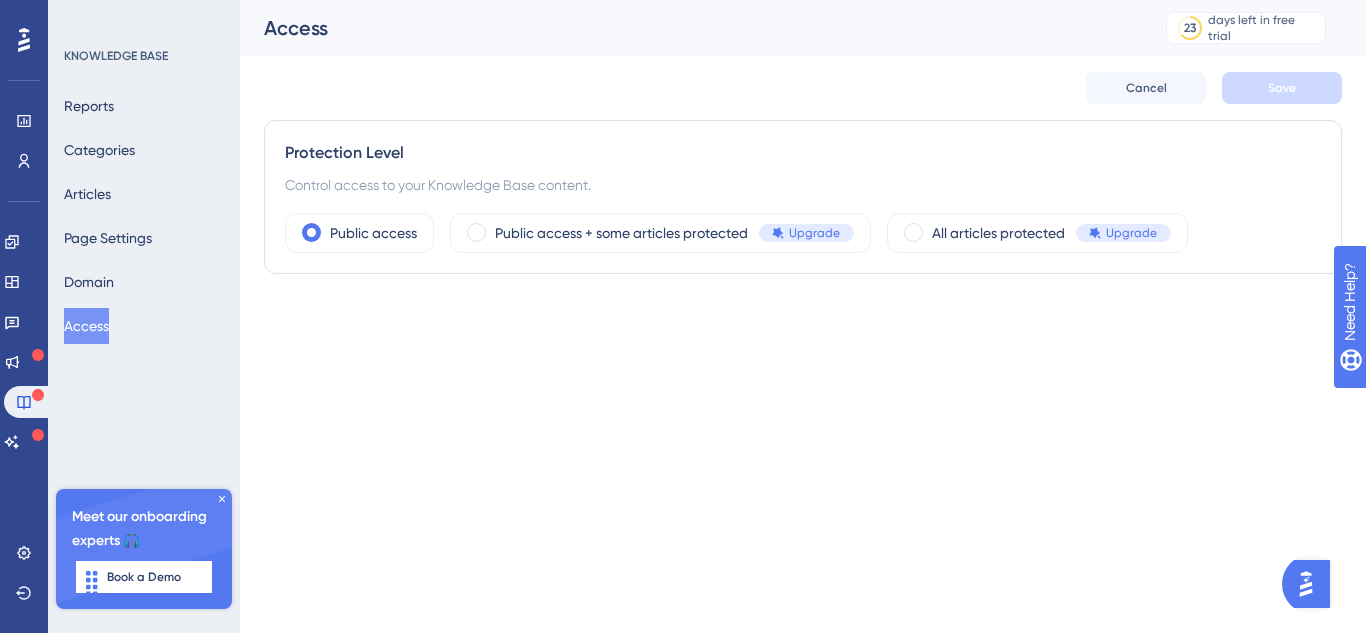 click on "Reports Categories Articles Page Settings Domain Access" at bounding box center [145, 216] 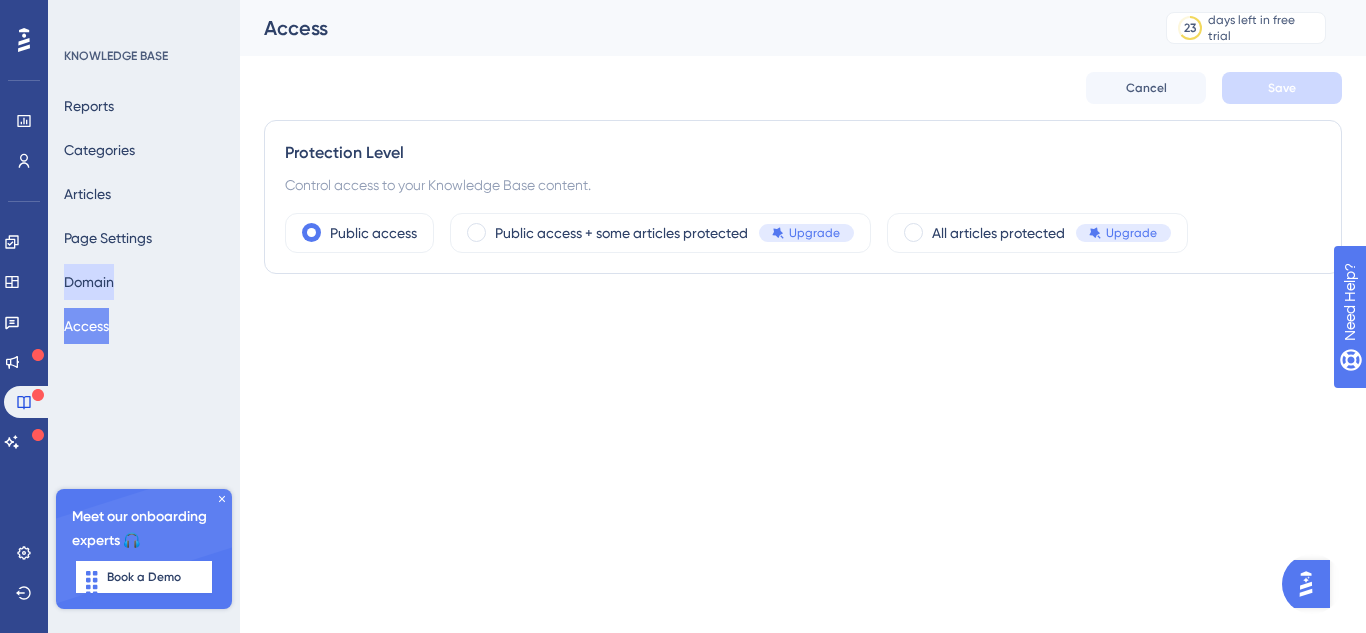 drag, startPoint x: 120, startPoint y: 300, endPoint x: 112, endPoint y: 316, distance: 17.888544 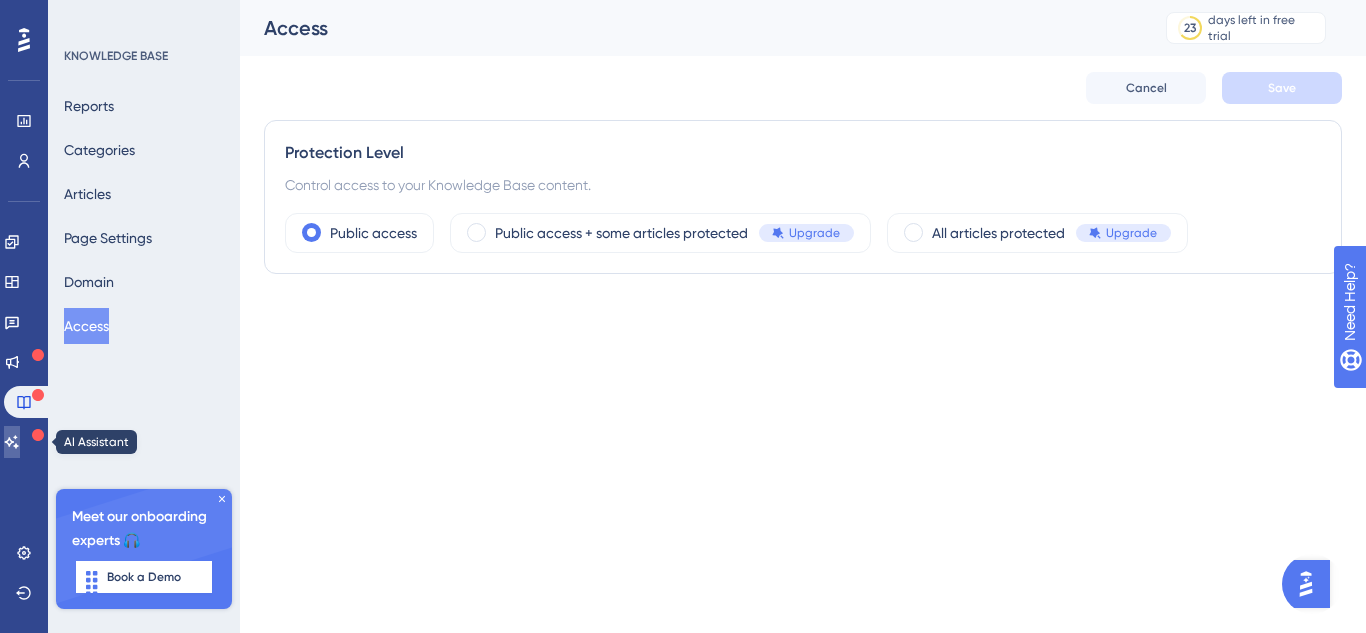 click 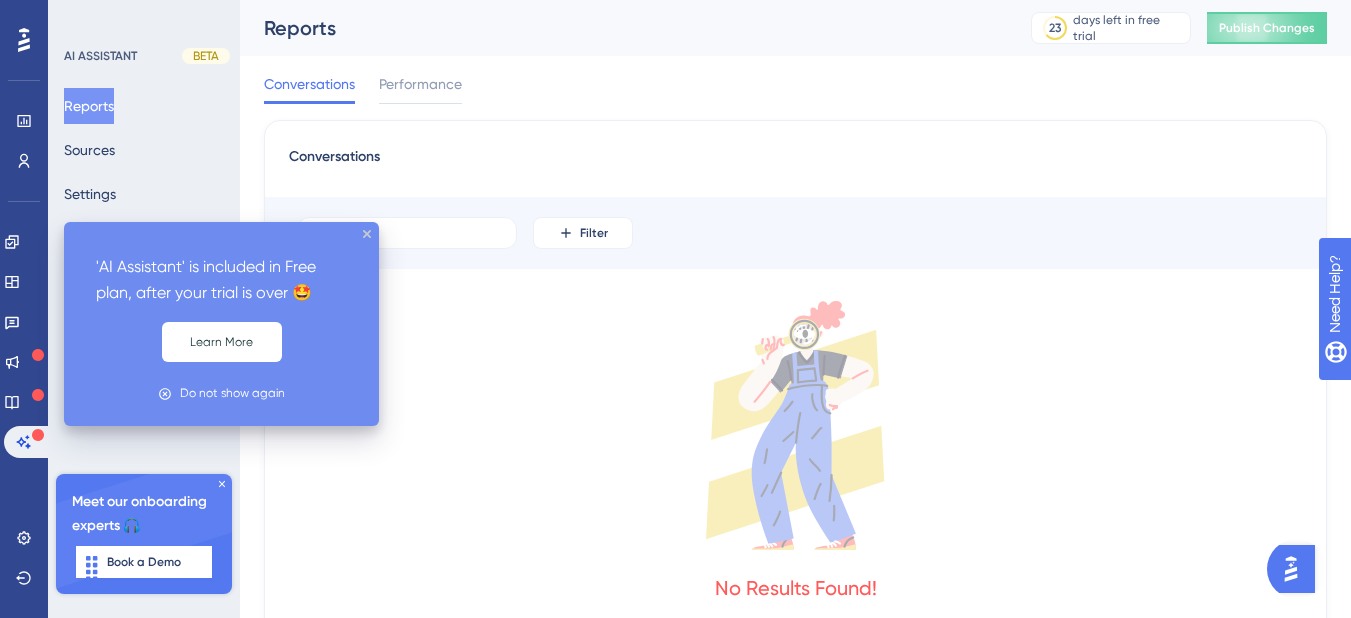 click on "'AI Assistant' is included in Free plan, after your trial is over 🤩 Learn More Do not show again" at bounding box center (221, 324) 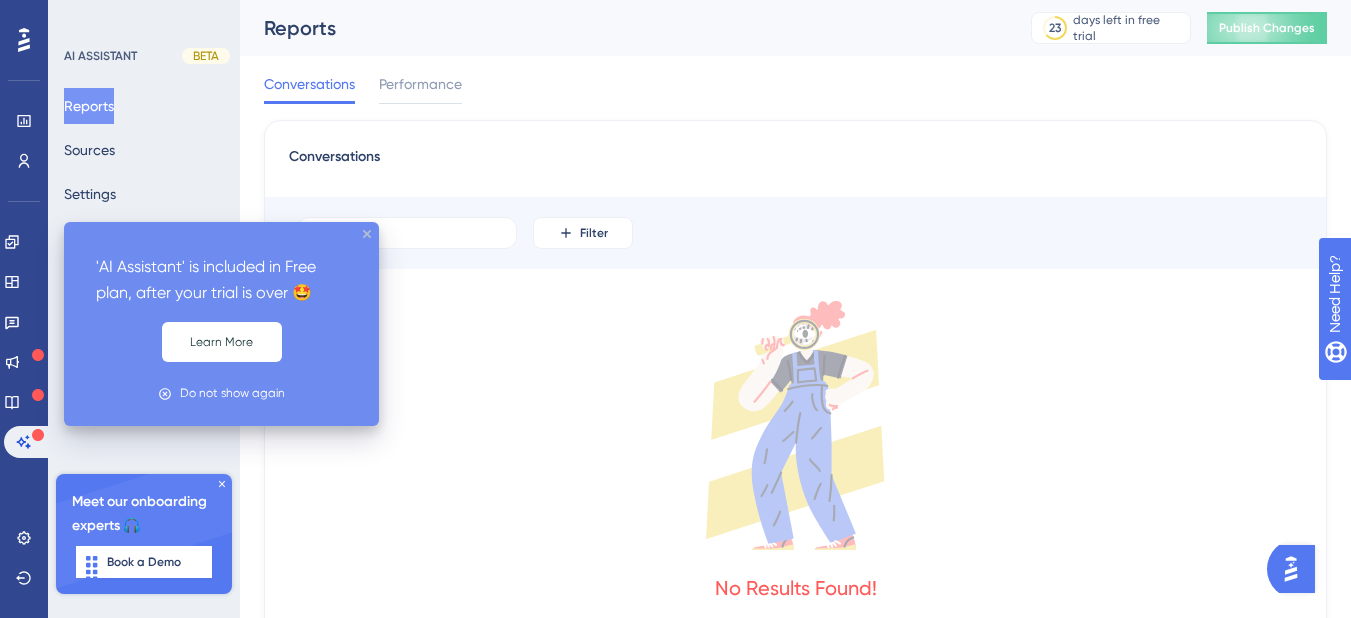 click 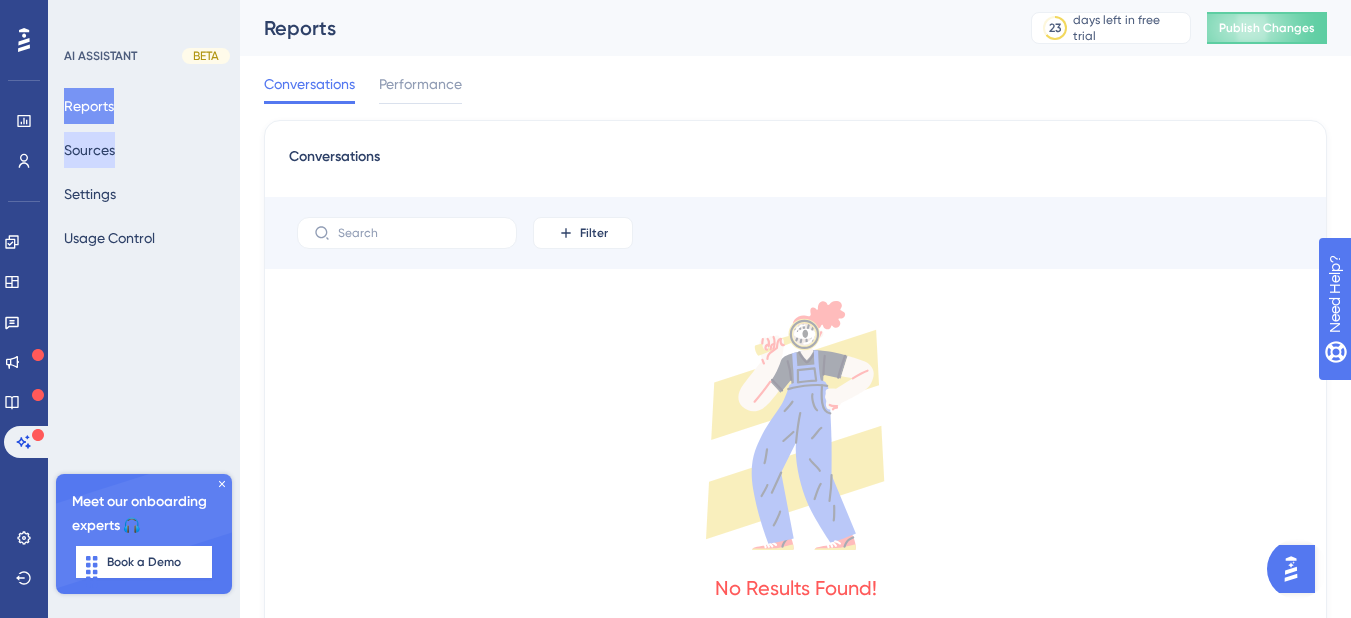 click on "Sources" at bounding box center (89, 150) 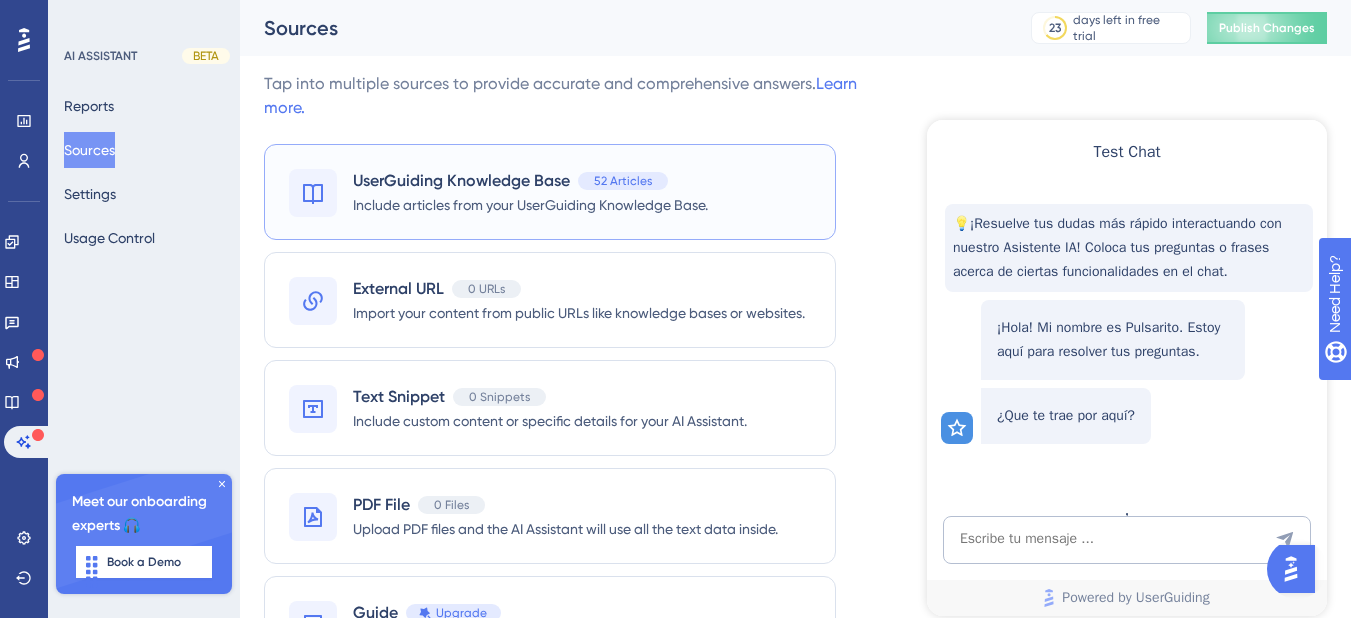 scroll, scrollTop: 0, scrollLeft: 0, axis: both 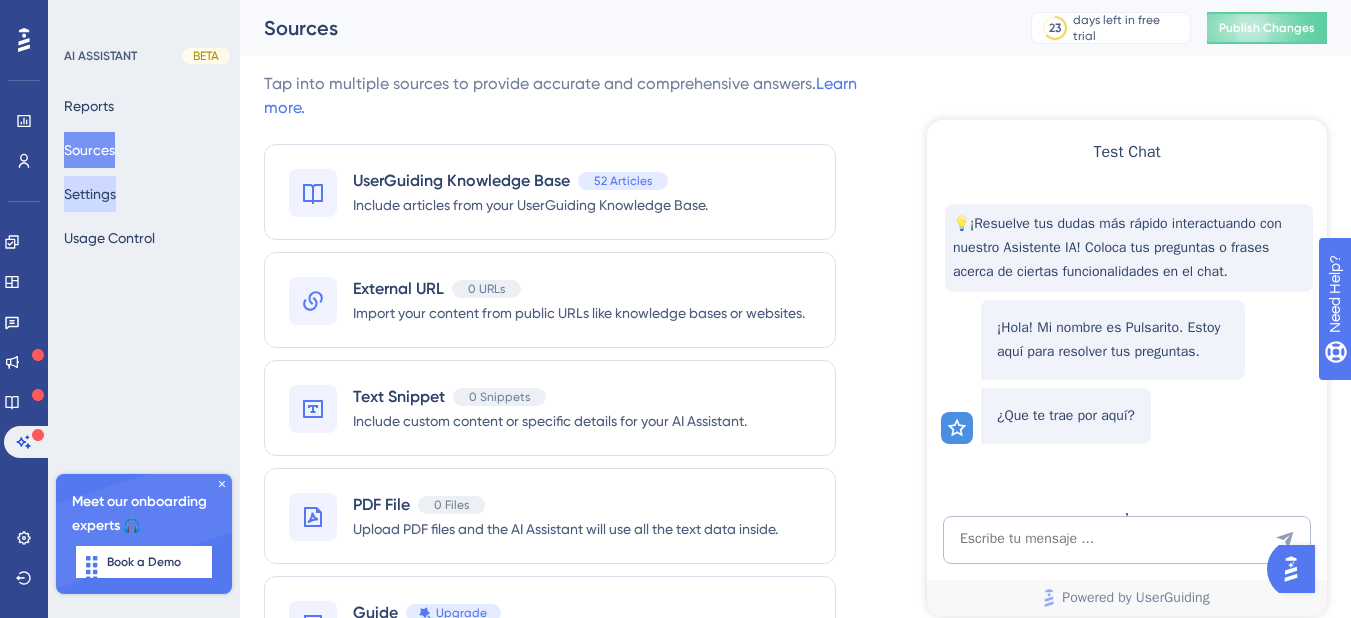 click on "Settings" at bounding box center (90, 194) 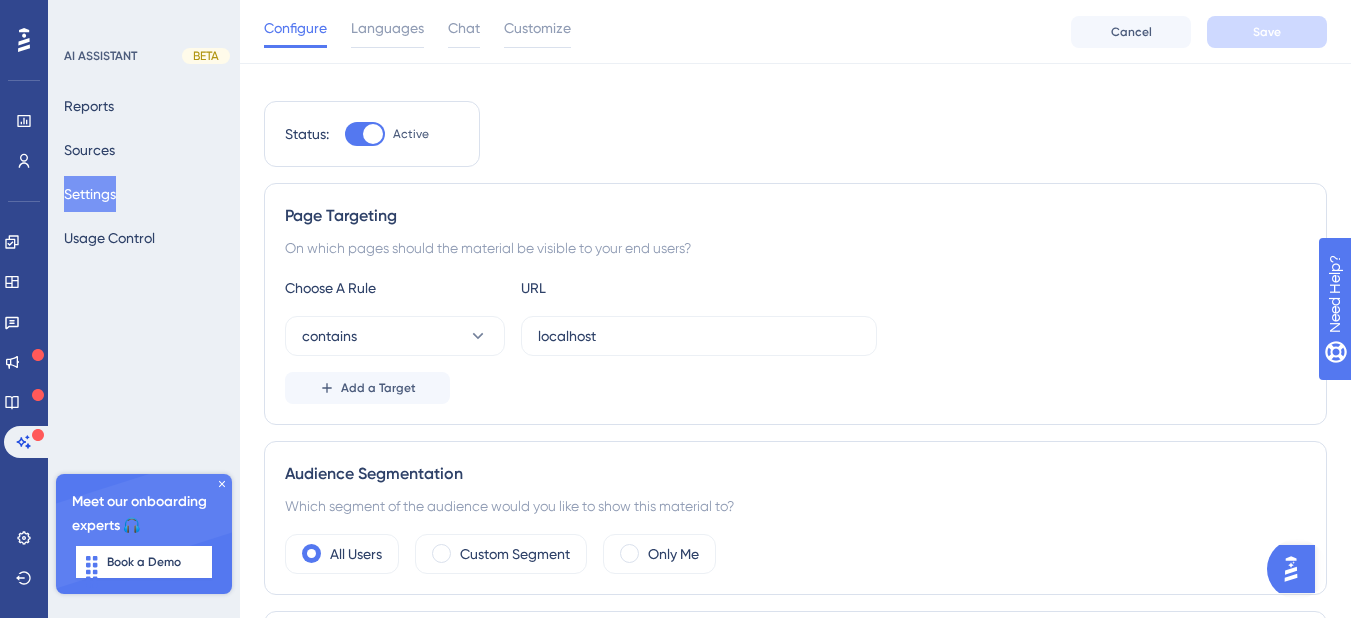 scroll, scrollTop: 0, scrollLeft: 0, axis: both 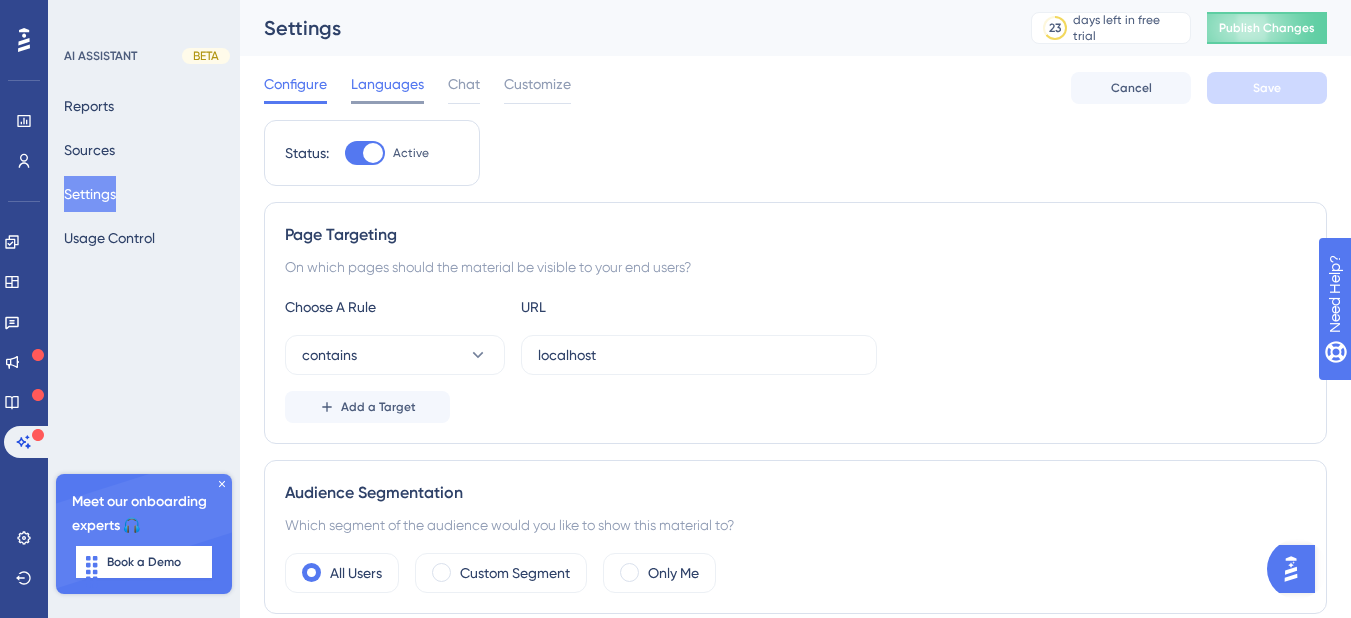 click on "Languages" at bounding box center [387, 84] 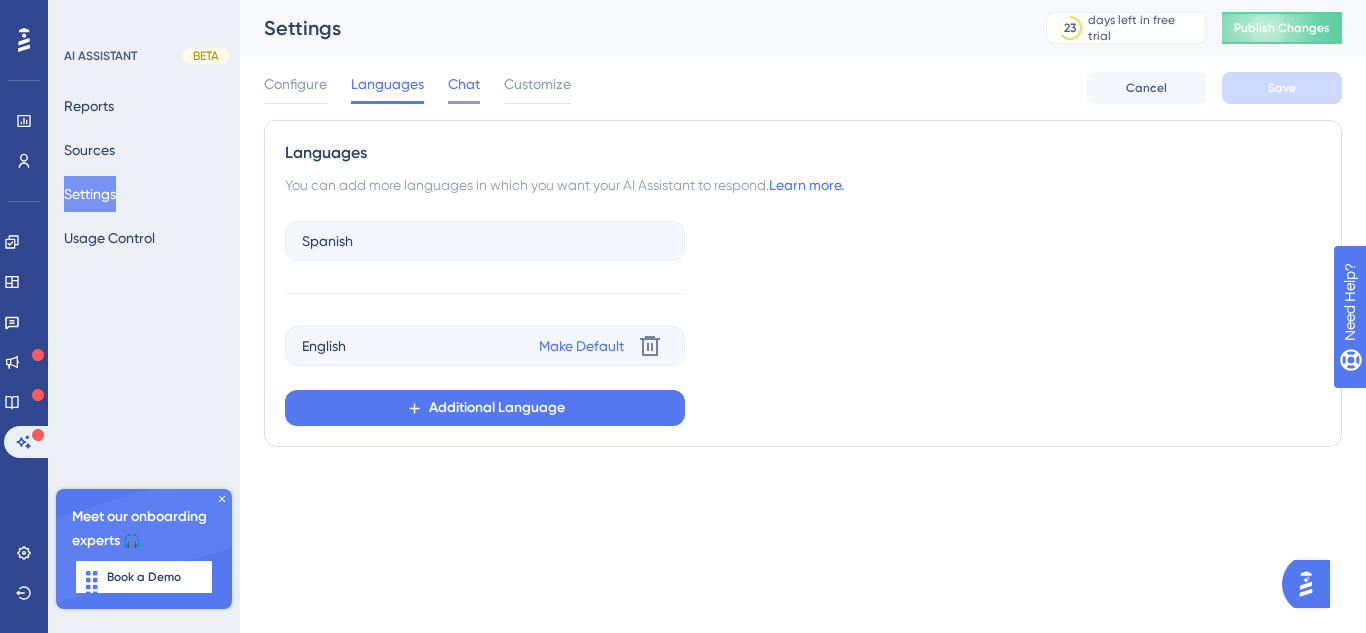 click on "Chat" at bounding box center (464, 88) 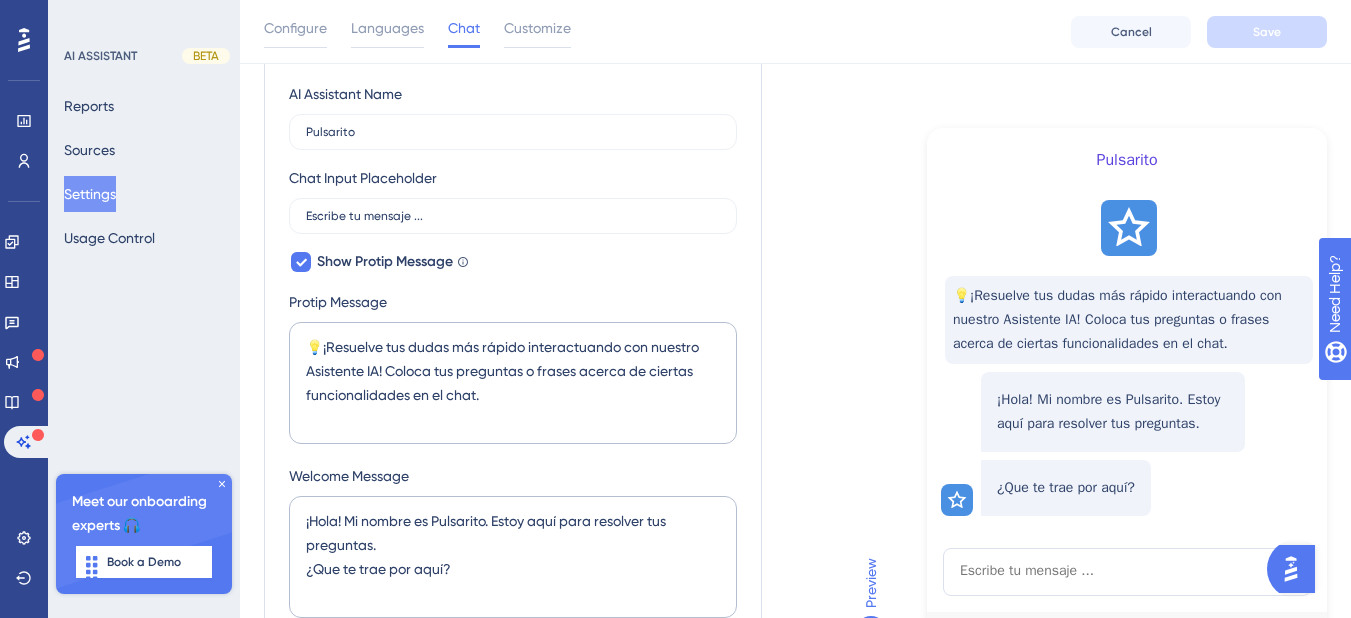 scroll, scrollTop: 0, scrollLeft: 0, axis: both 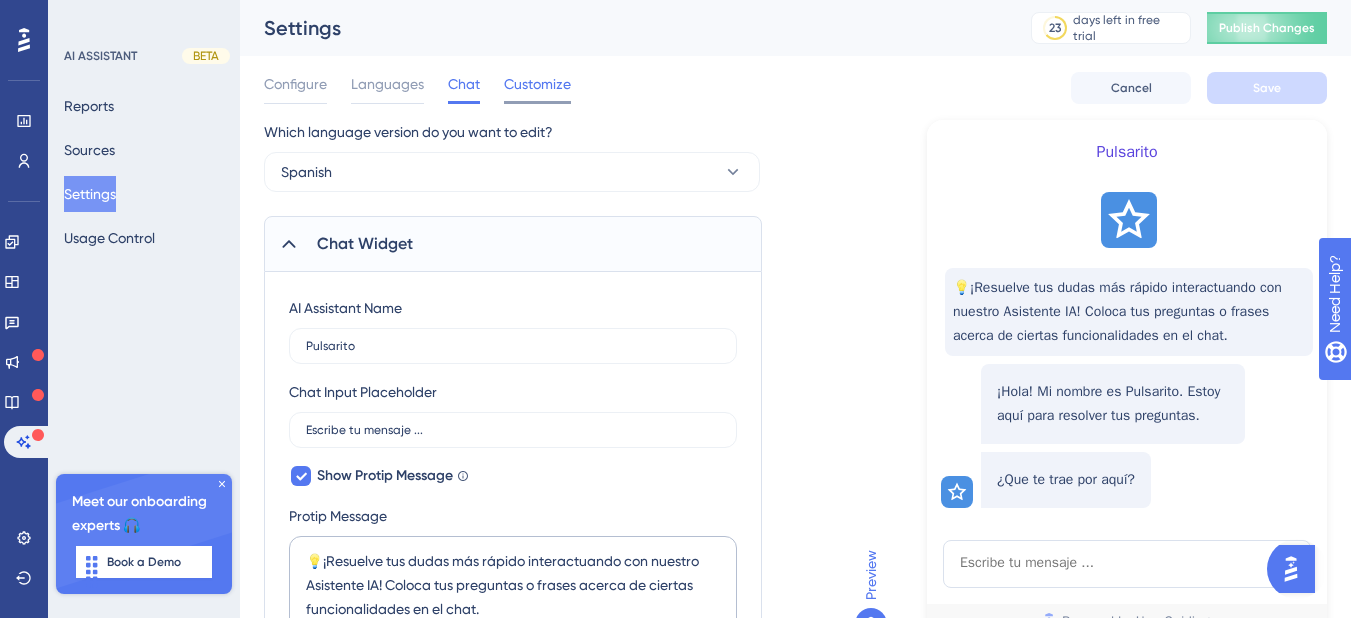 click on "Customize" at bounding box center (537, 84) 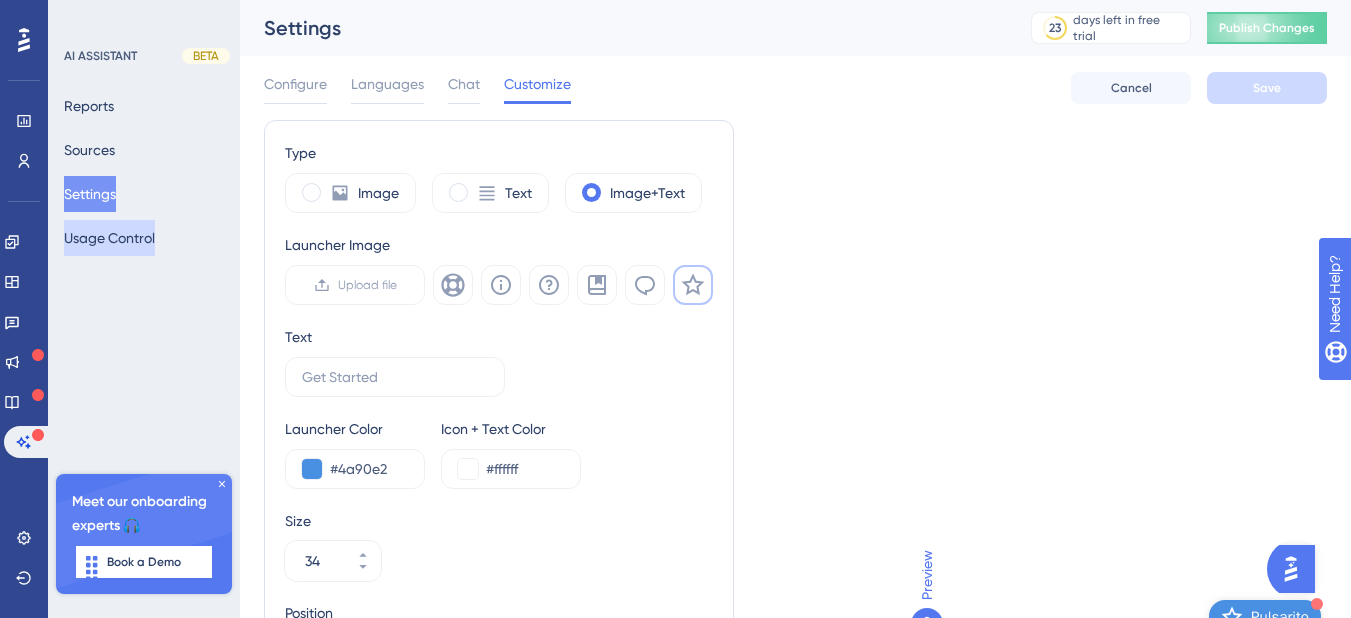 click on "Usage Control" at bounding box center [109, 238] 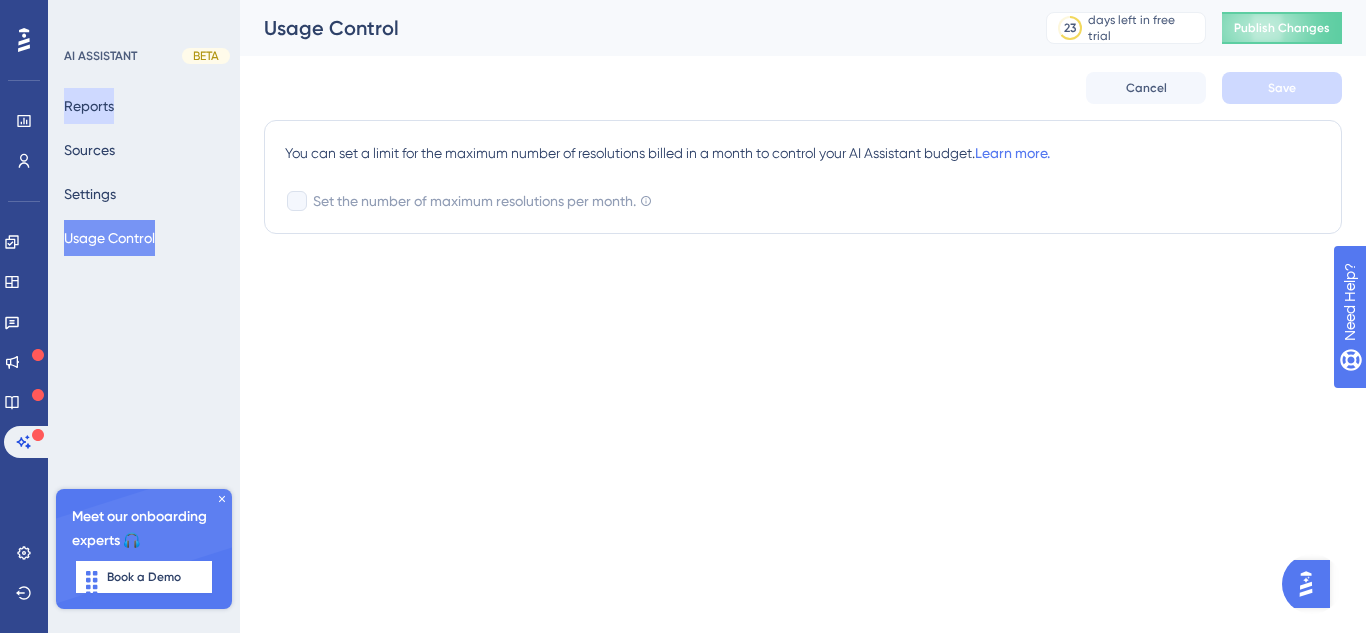 click on "Reports" at bounding box center [89, 106] 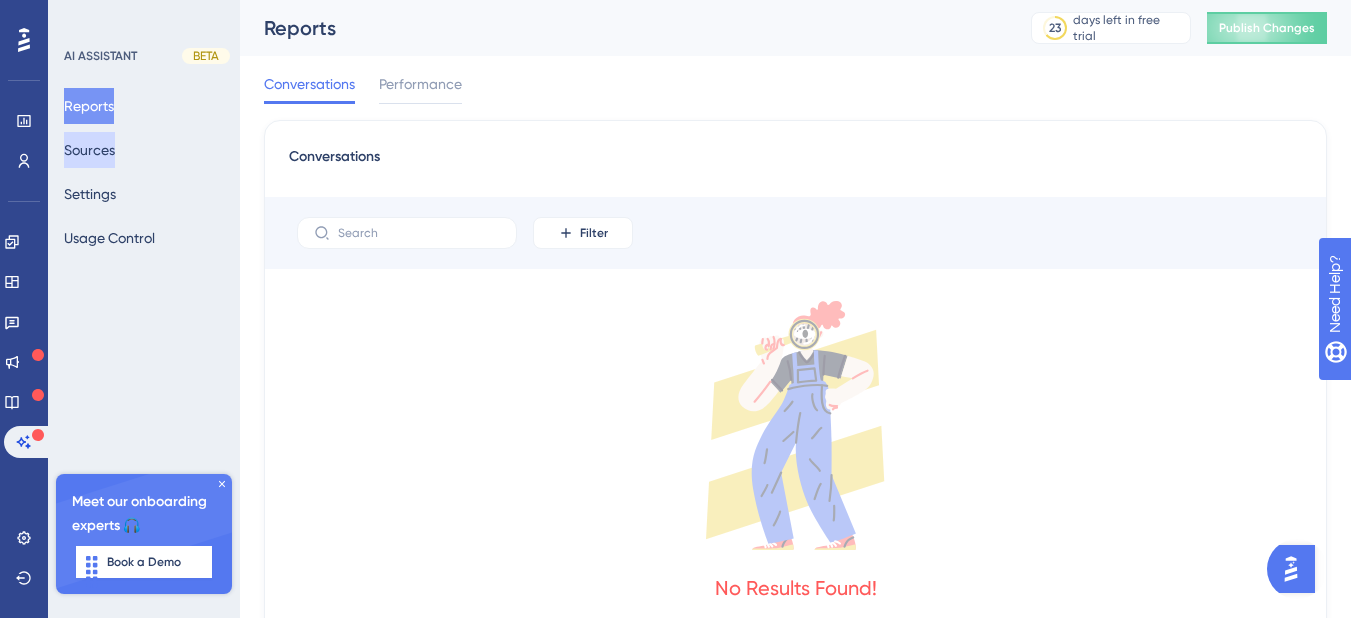 click on "Sources" at bounding box center [89, 150] 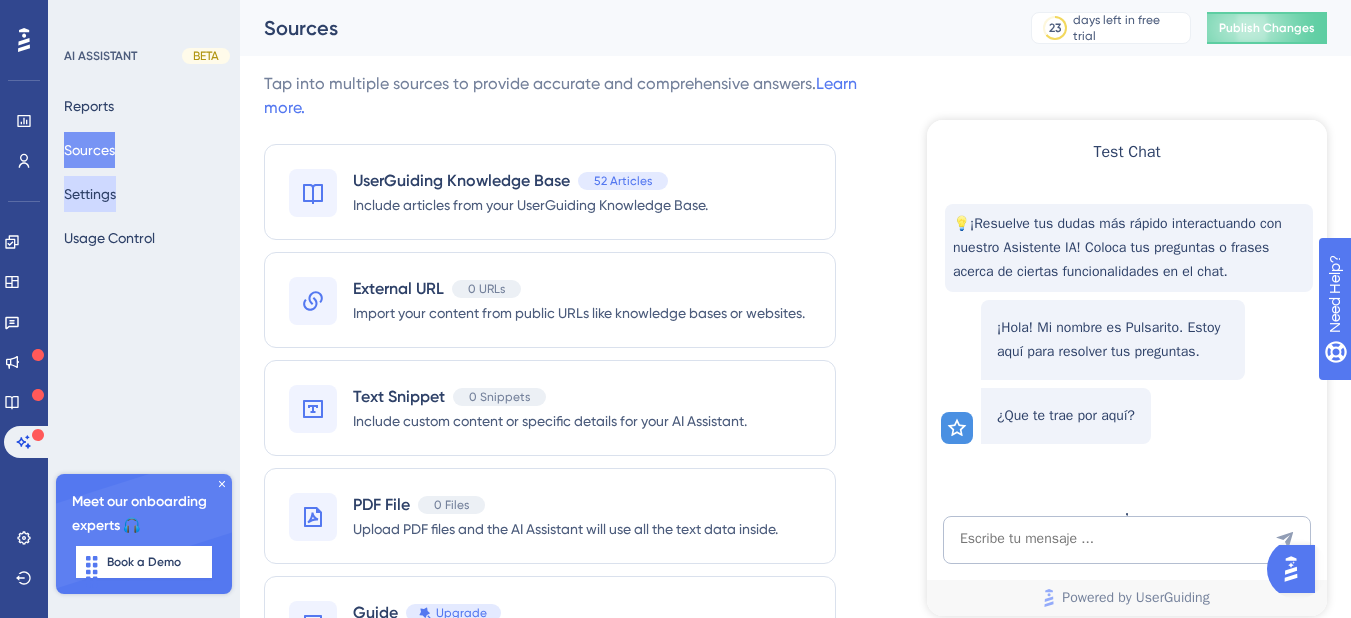 scroll, scrollTop: 0, scrollLeft: 0, axis: both 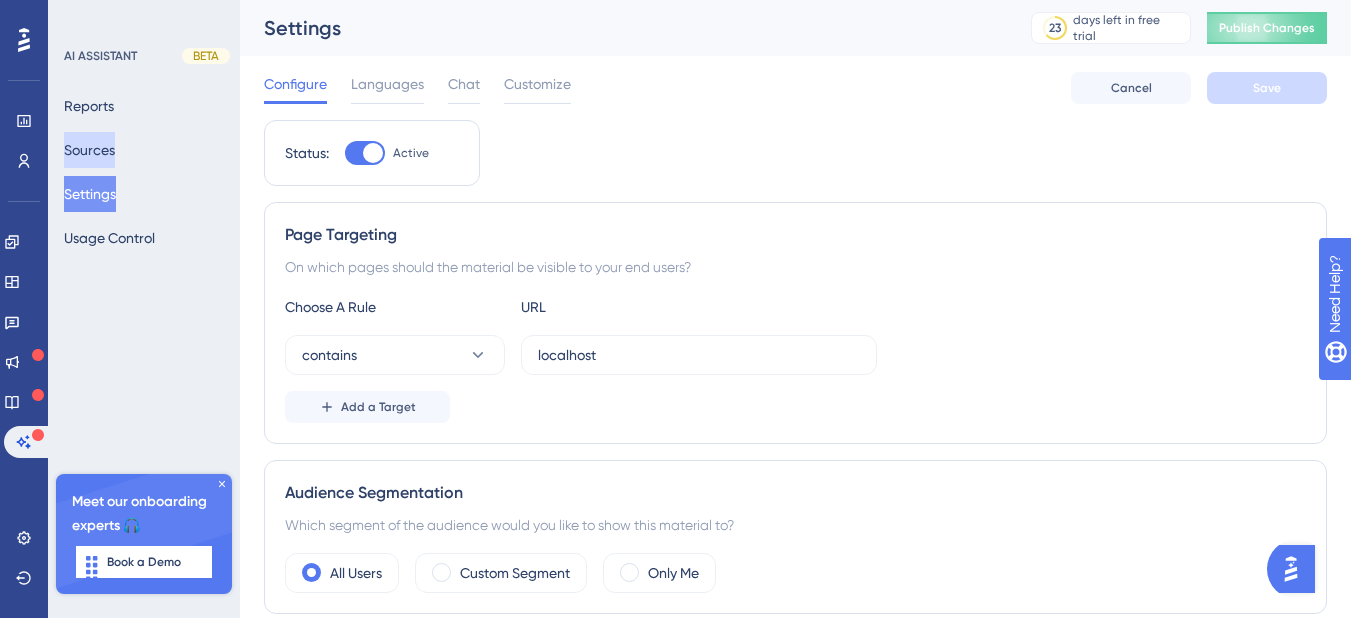 click on "Sources" at bounding box center [89, 150] 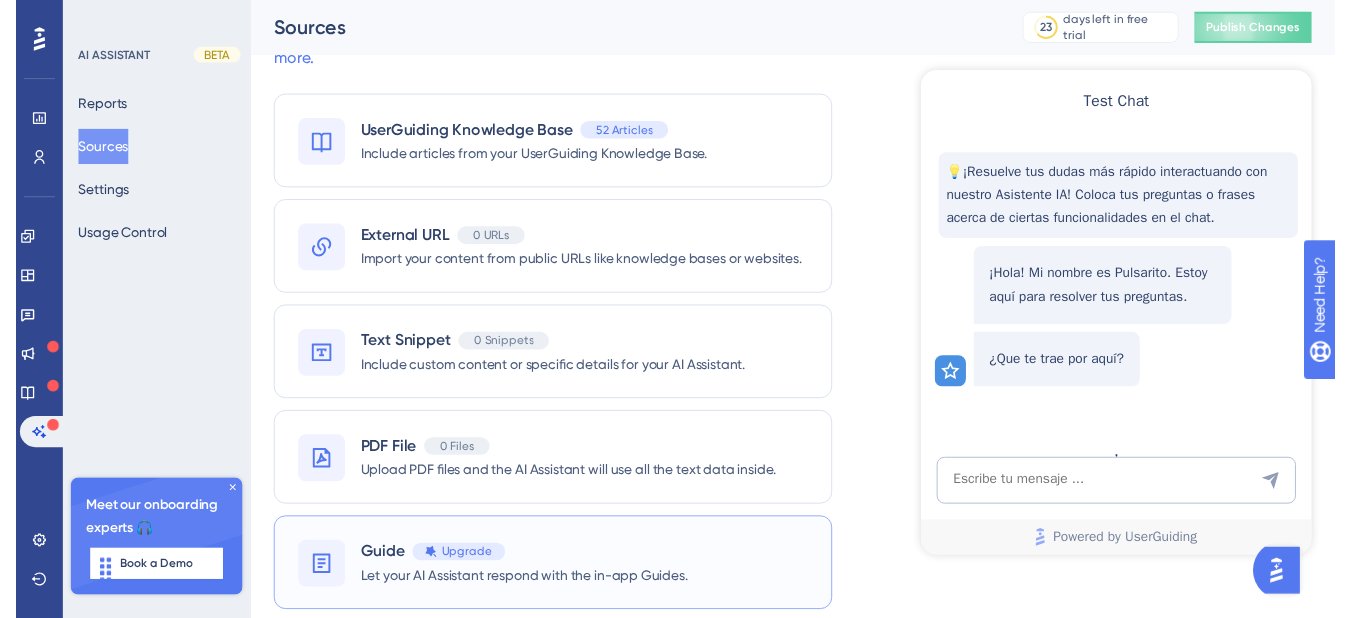 scroll, scrollTop: 0, scrollLeft: 0, axis: both 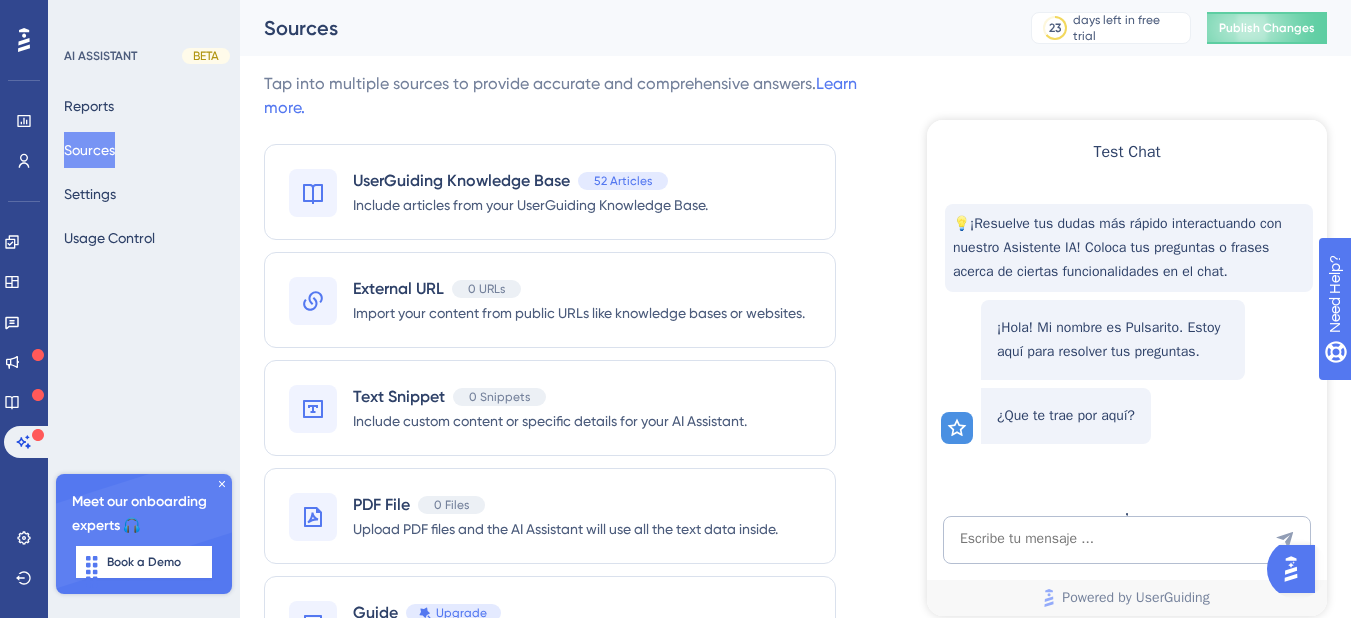 click 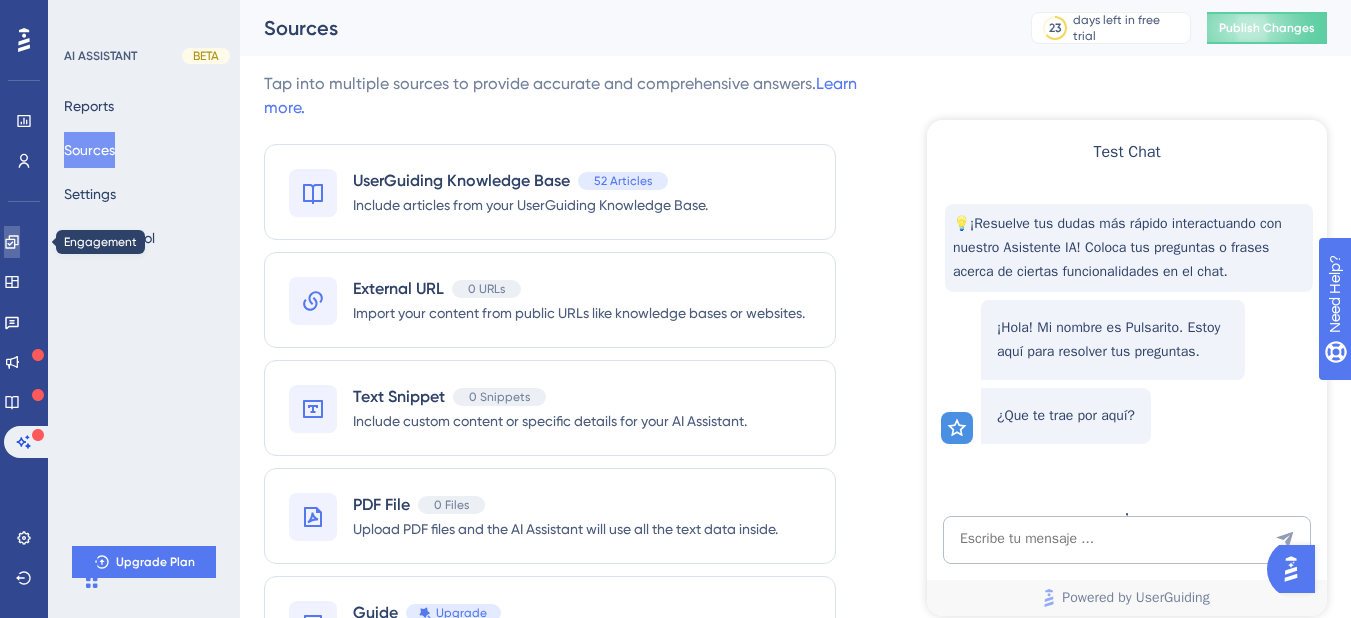 click 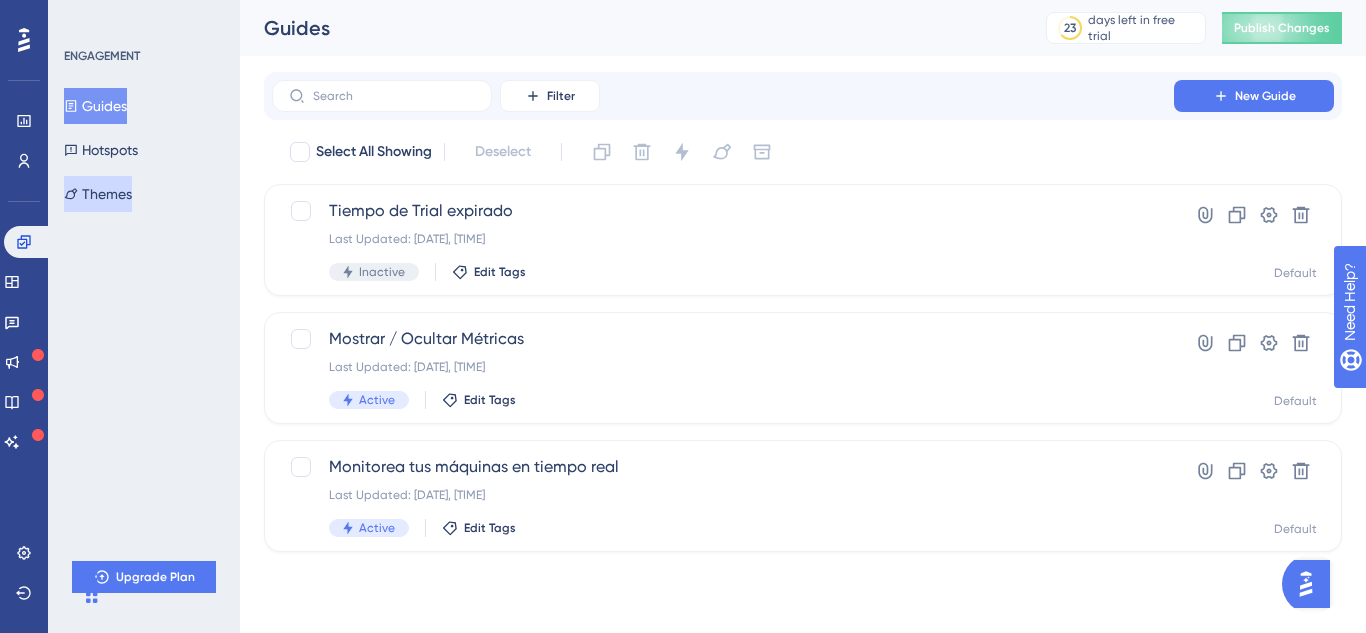 click on "Themes" at bounding box center (98, 194) 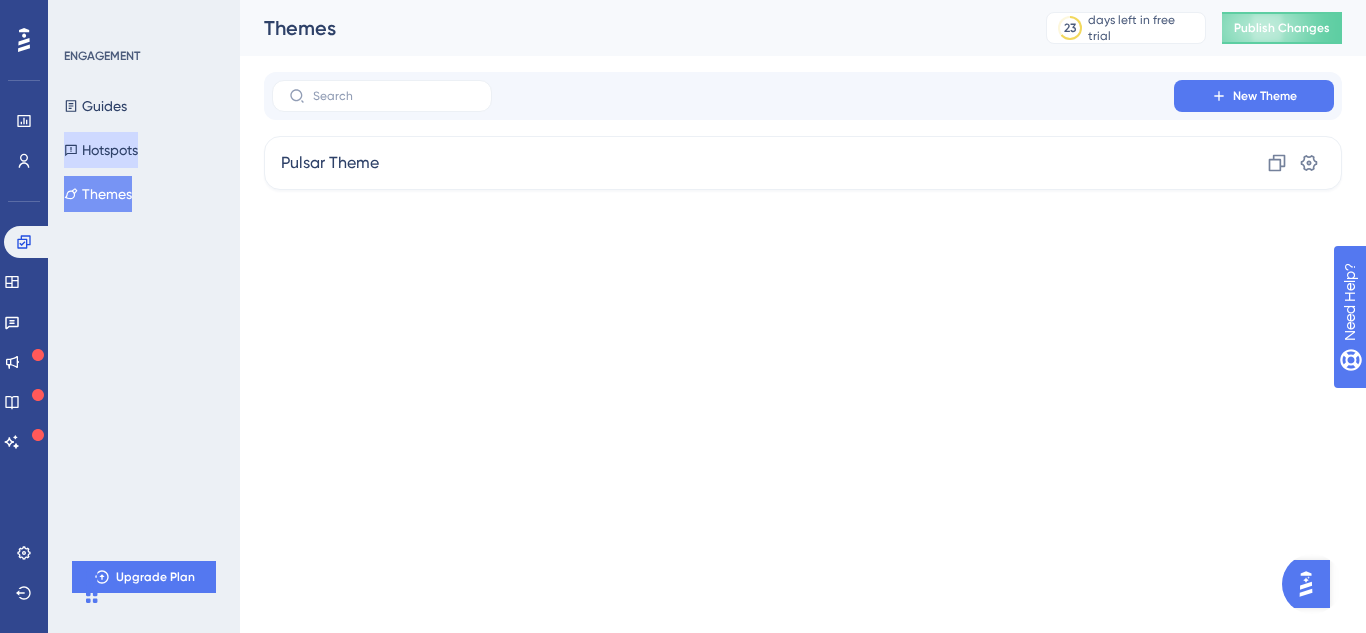 click on "Hotspots" at bounding box center [101, 150] 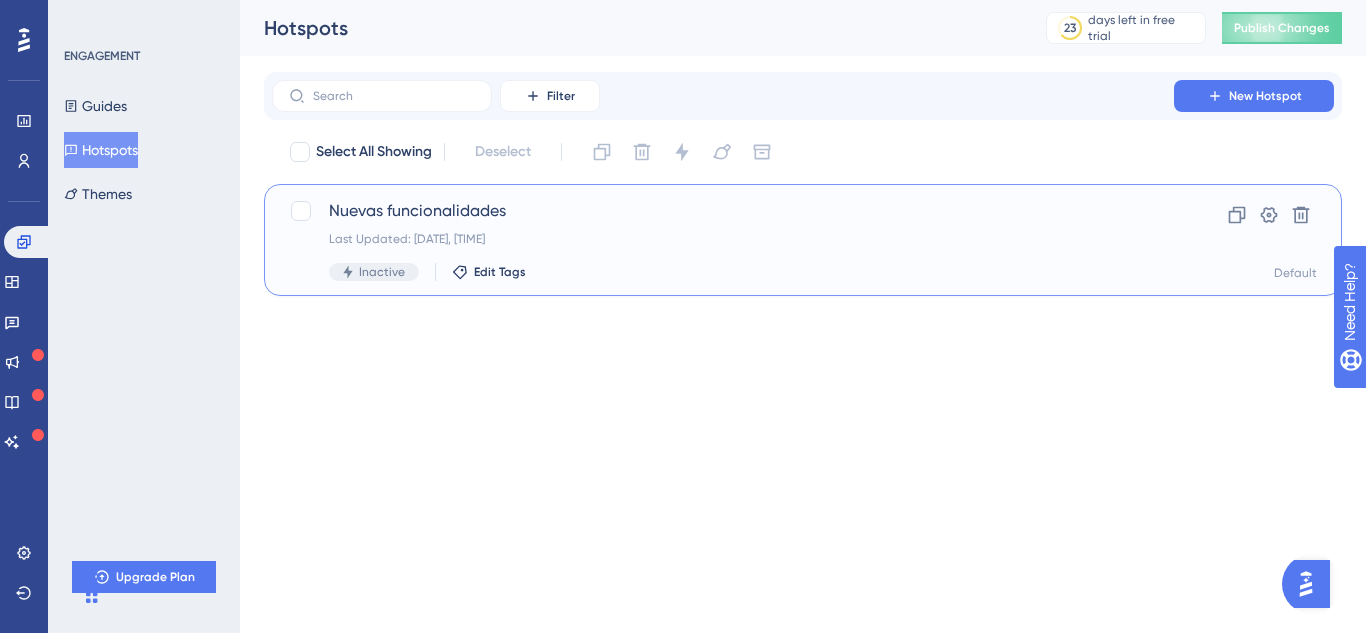 click on "Nuevas funcionalidades" at bounding box center [723, 211] 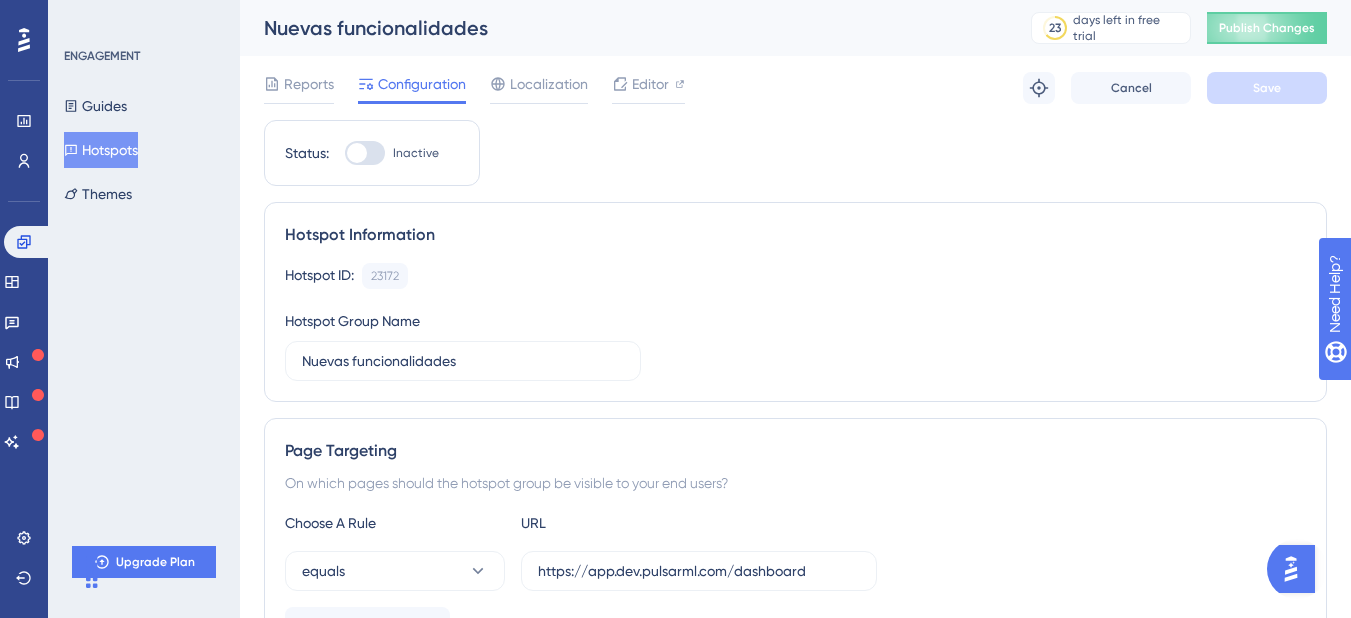 click at bounding box center (357, 153) 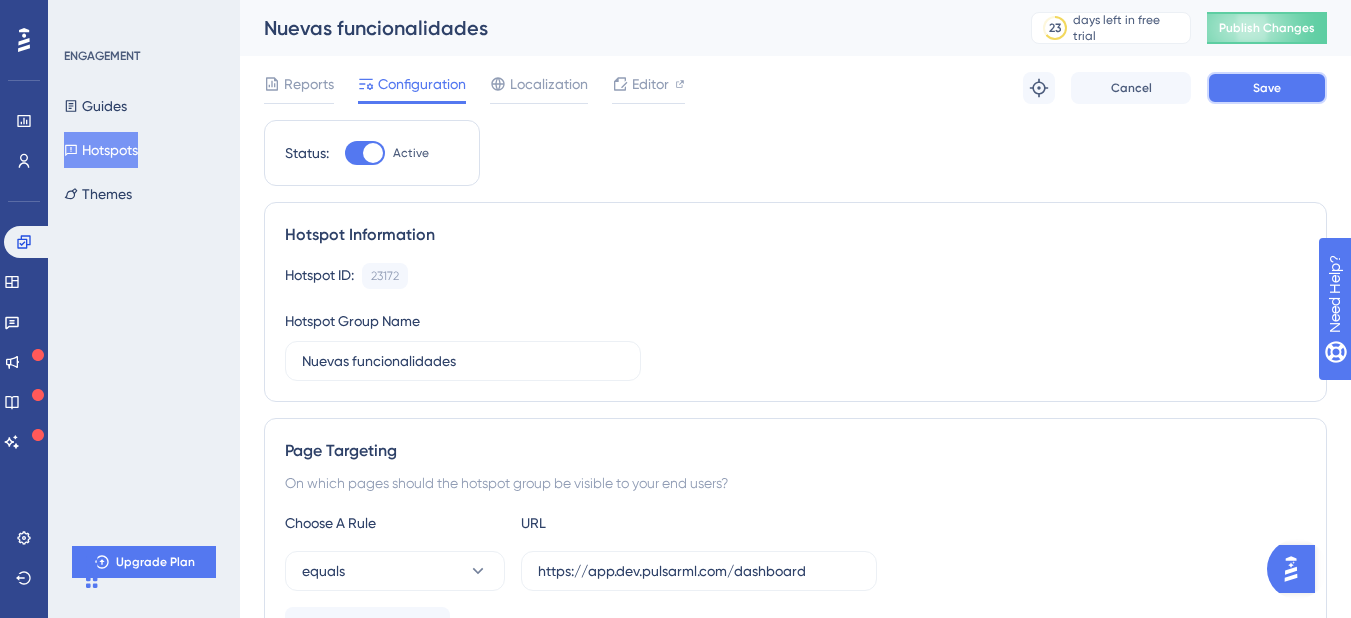 click on "Save" at bounding box center [1267, 88] 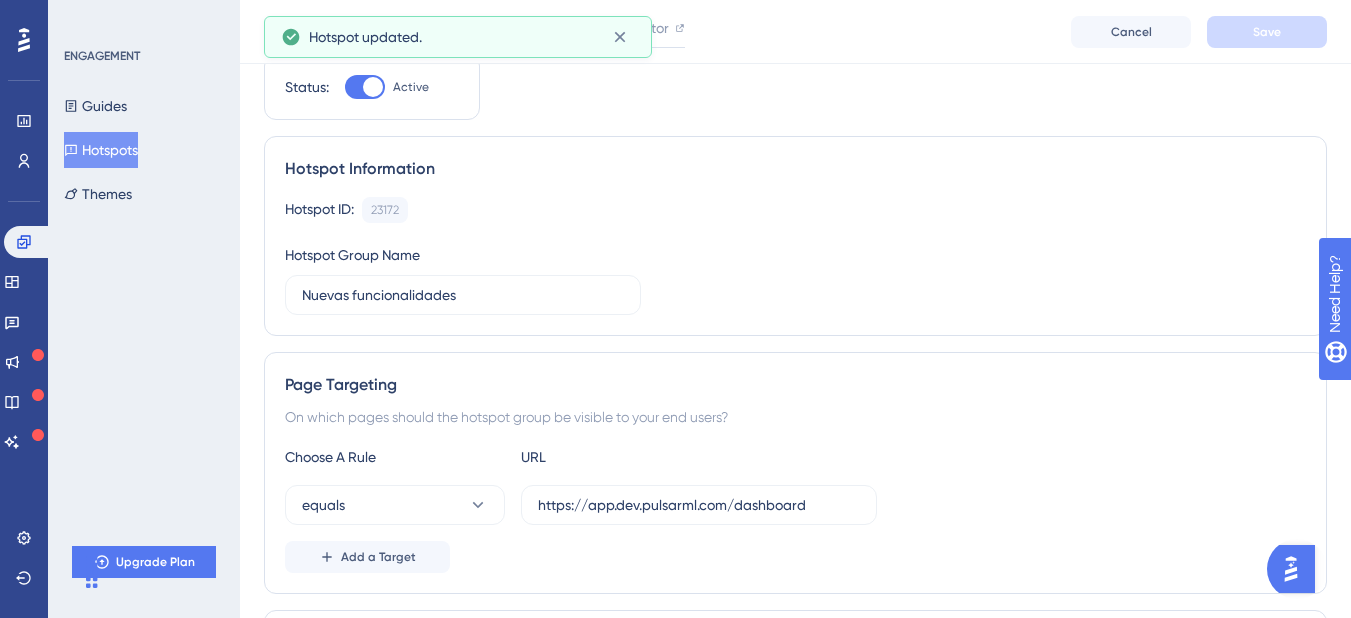 scroll, scrollTop: 0, scrollLeft: 0, axis: both 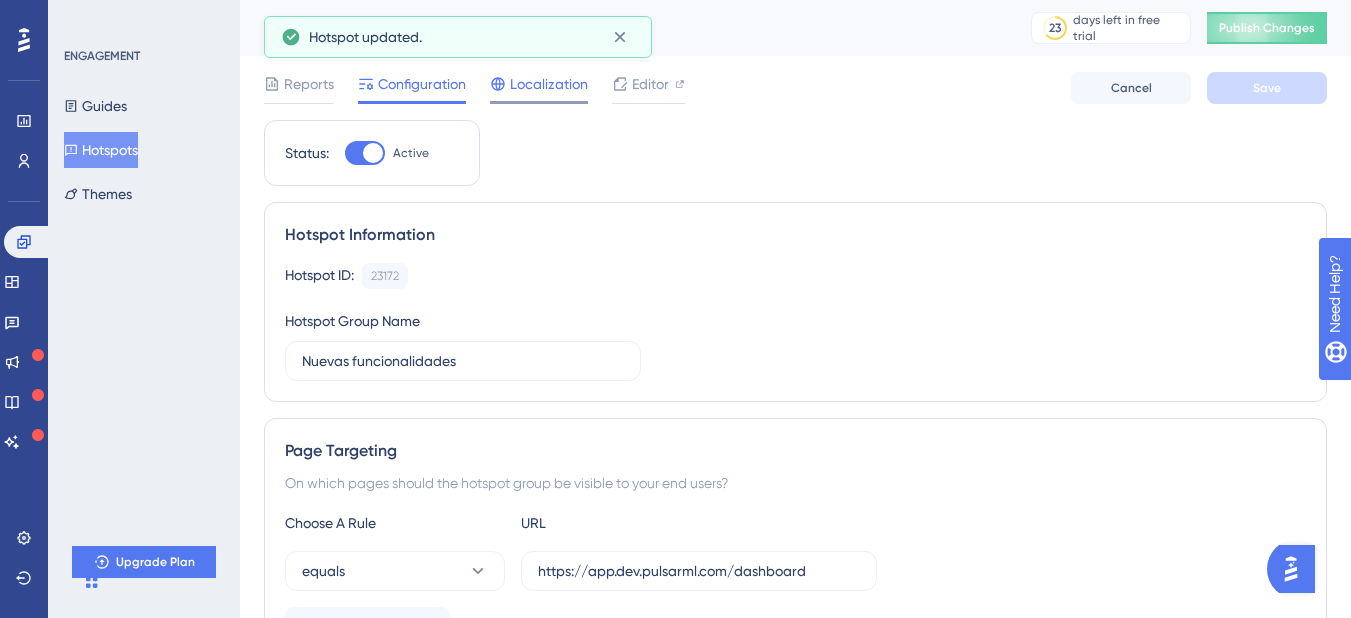 click on "Localization" at bounding box center (549, 84) 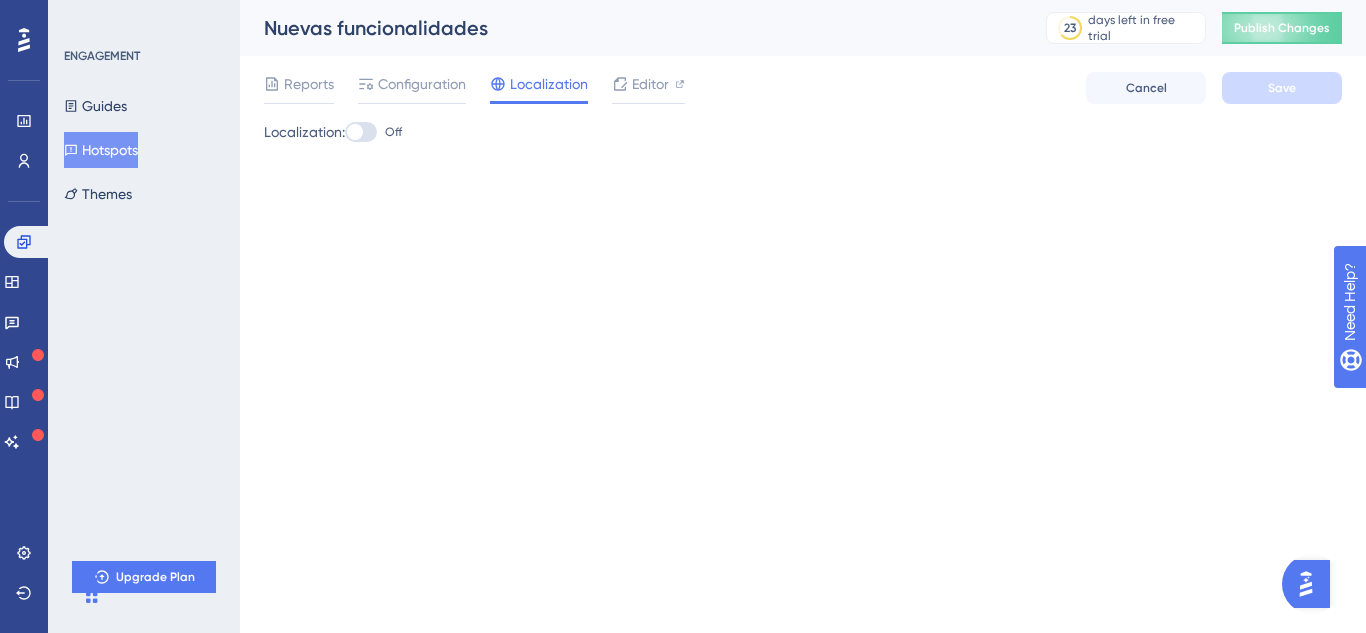 click at bounding box center (361, 132) 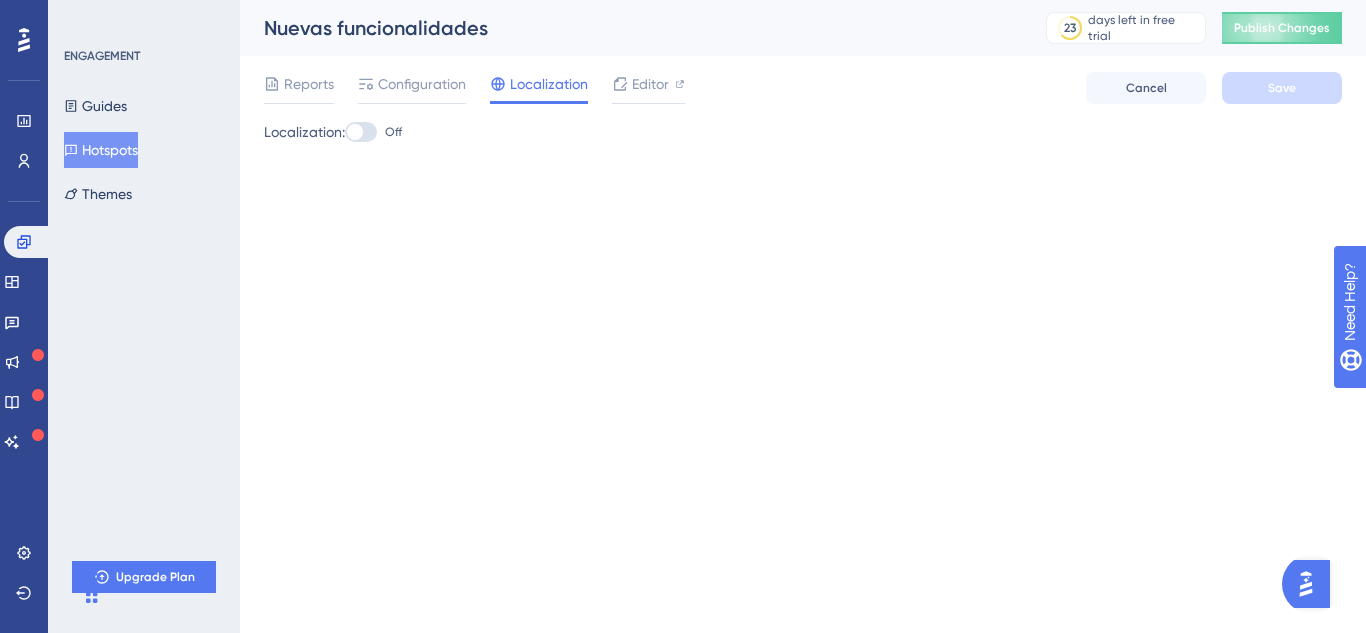 checkbox on "true" 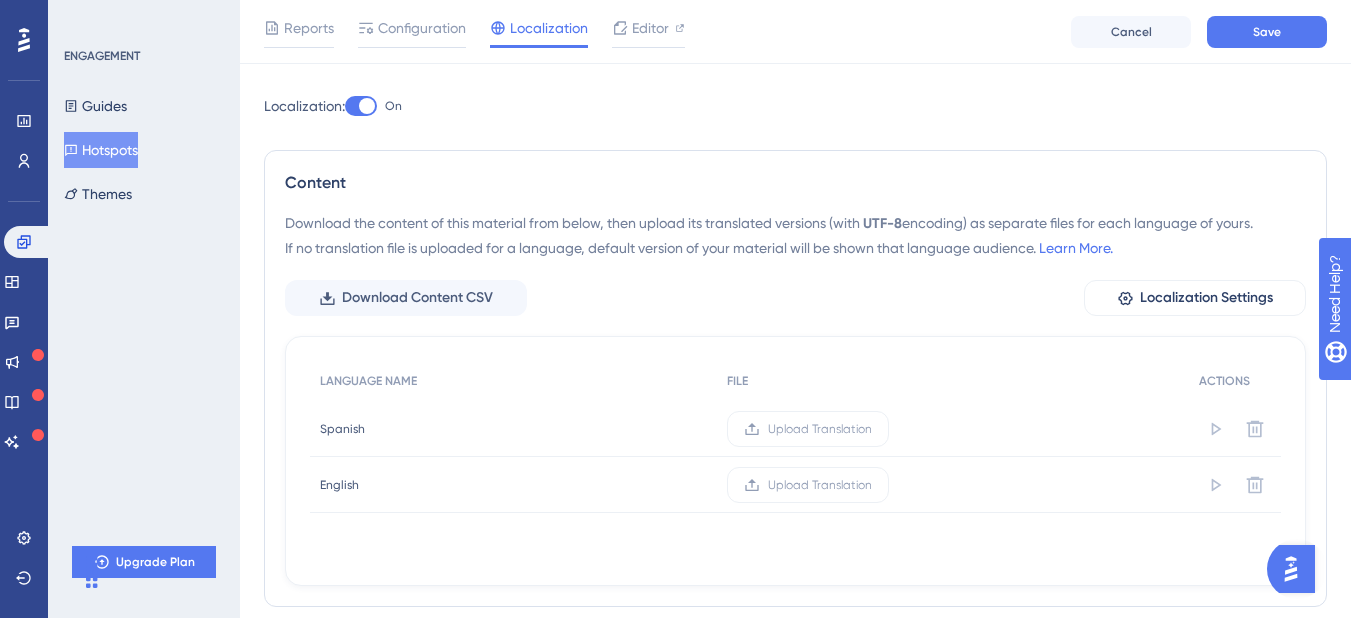 scroll, scrollTop: 0, scrollLeft: 0, axis: both 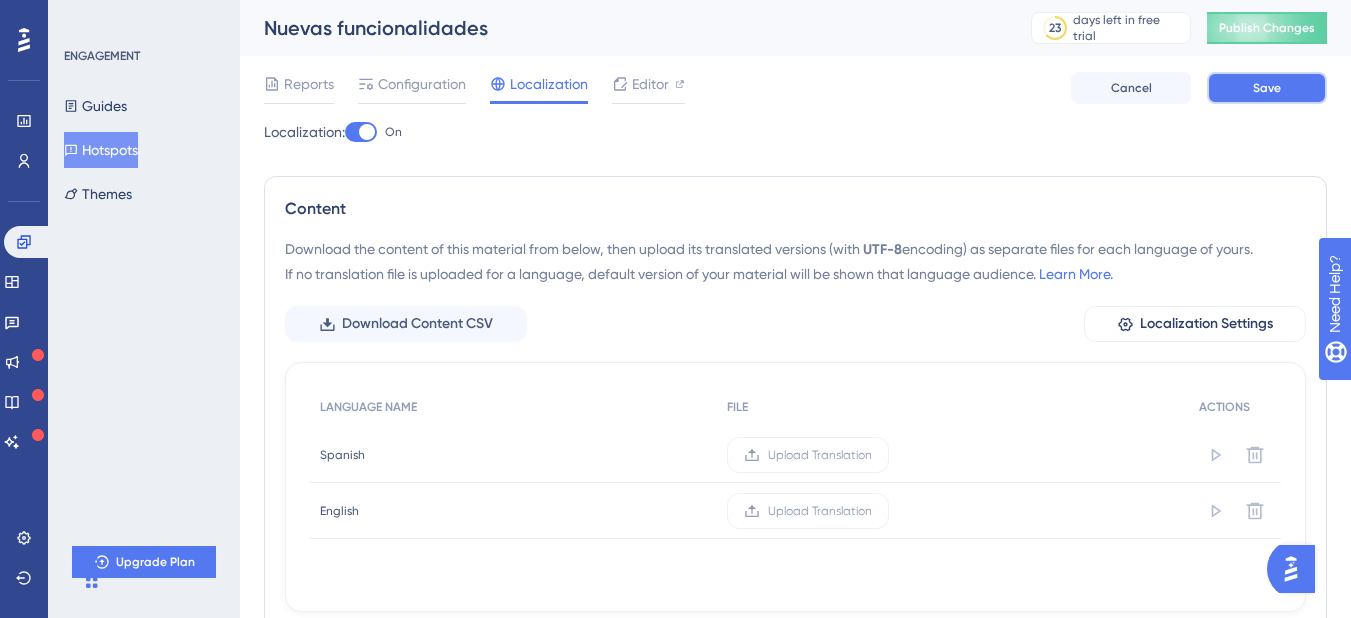 click on "Save" at bounding box center [1267, 88] 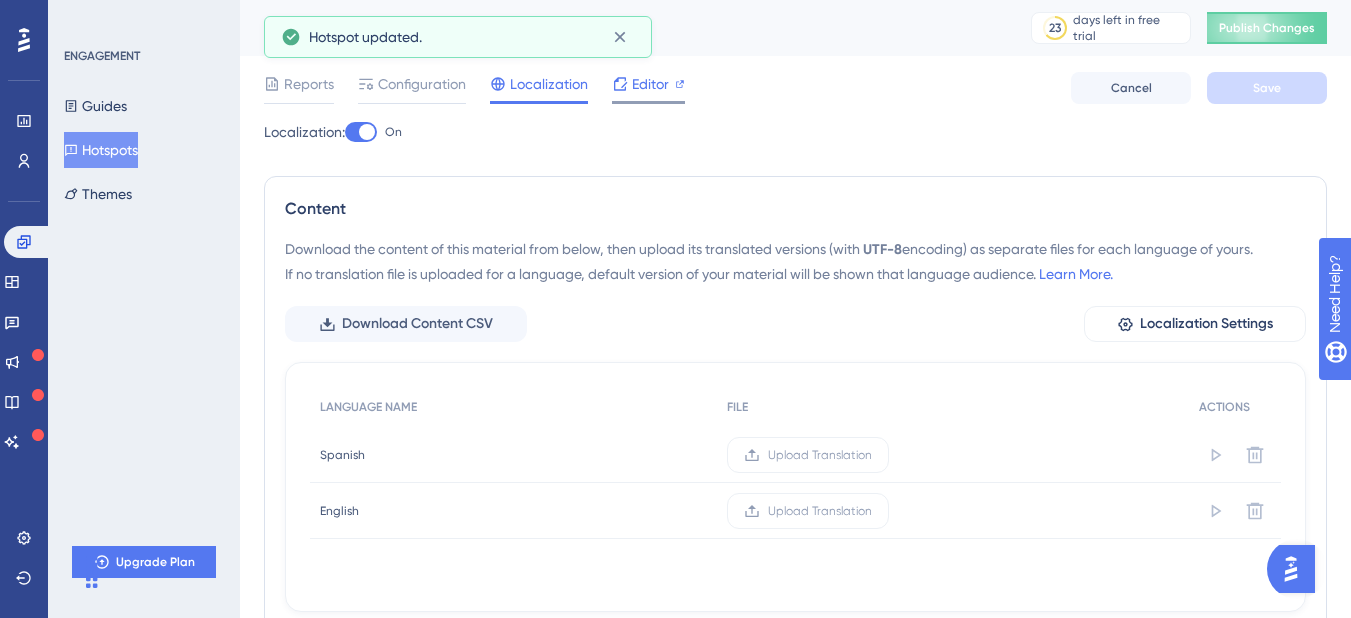 click on "Editor" at bounding box center [650, 84] 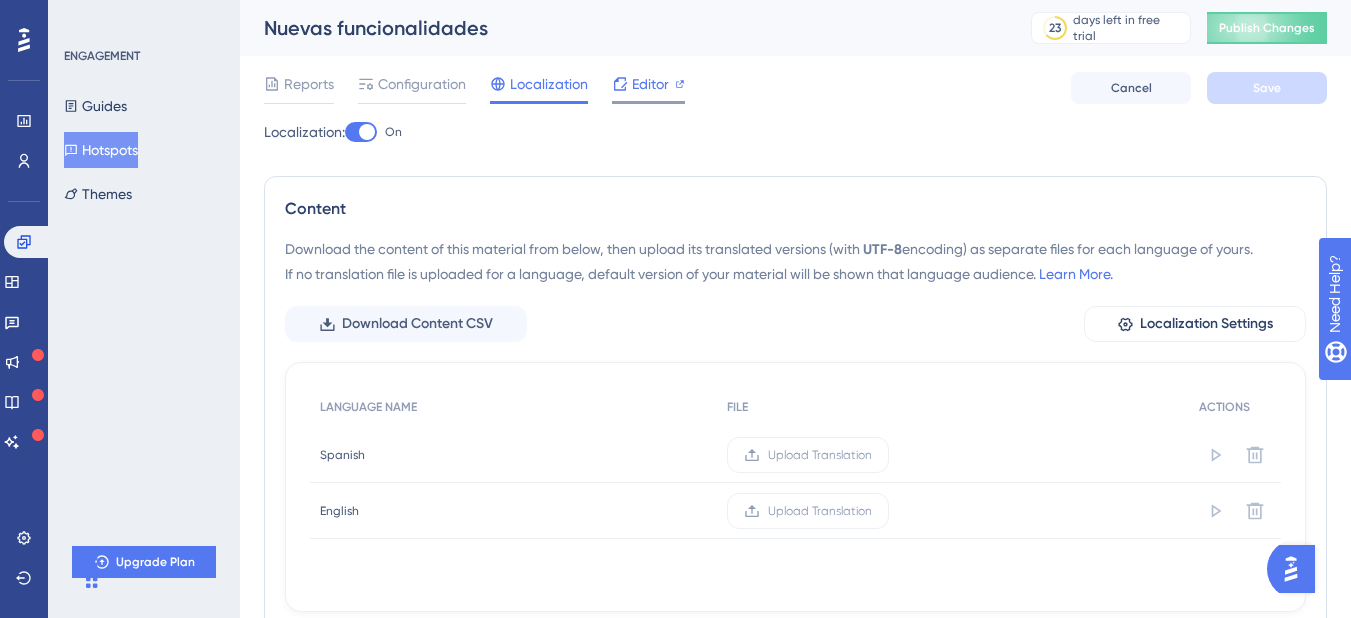 click on "Editor" at bounding box center [648, 88] 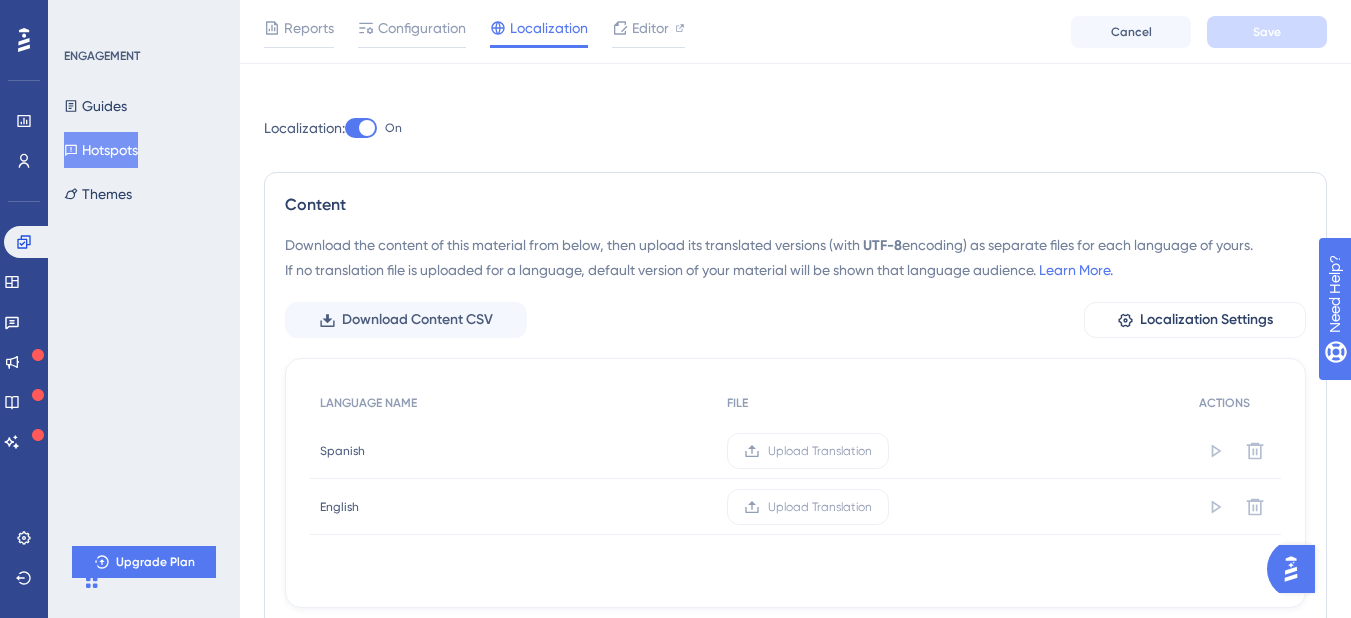 scroll, scrollTop: 0, scrollLeft: 0, axis: both 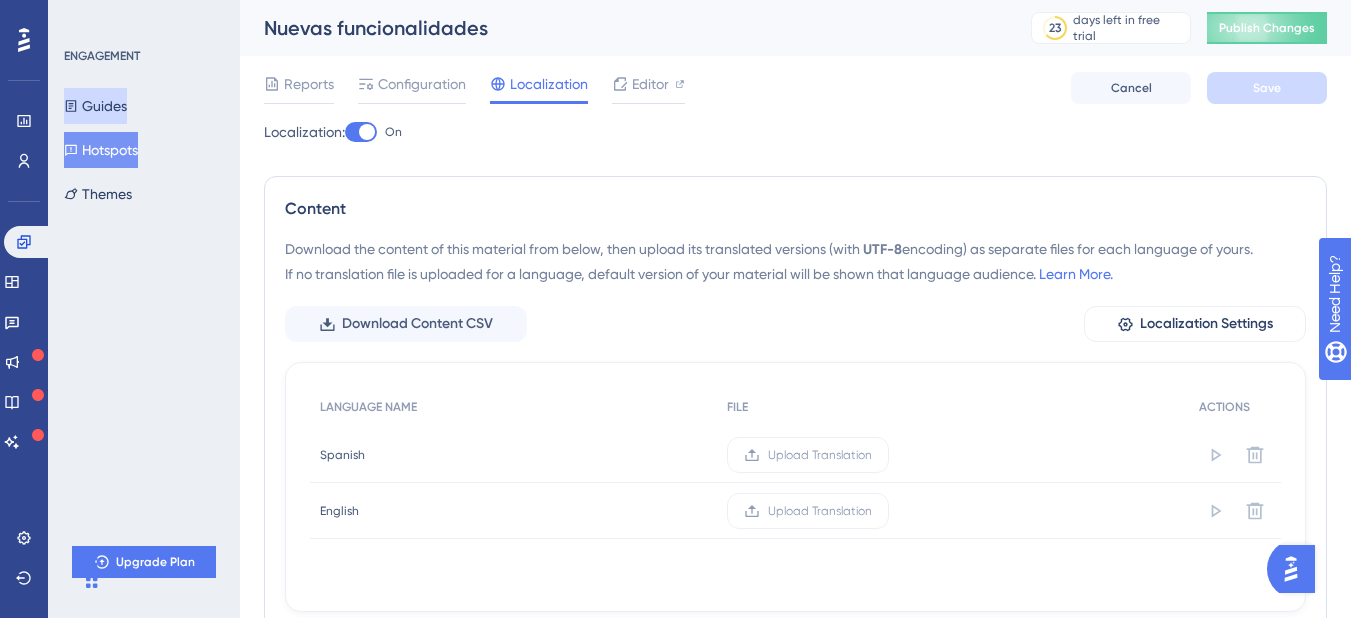 click on "Guides" at bounding box center (95, 106) 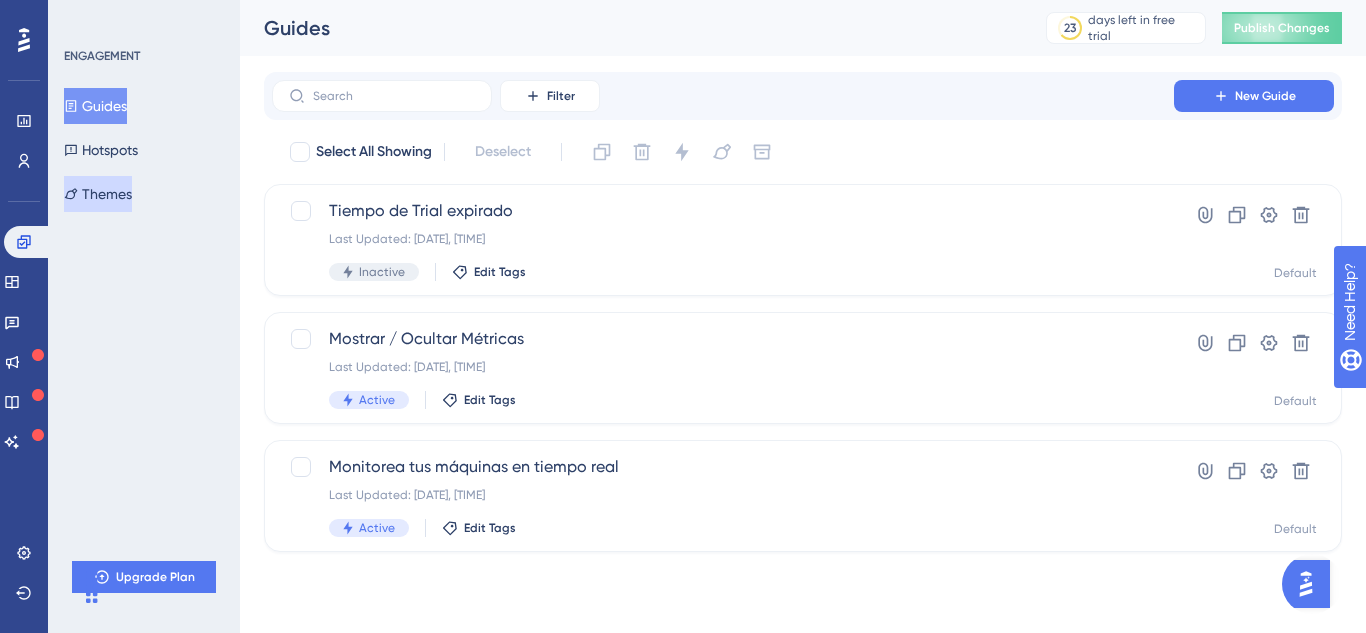 click on "Themes" at bounding box center [98, 194] 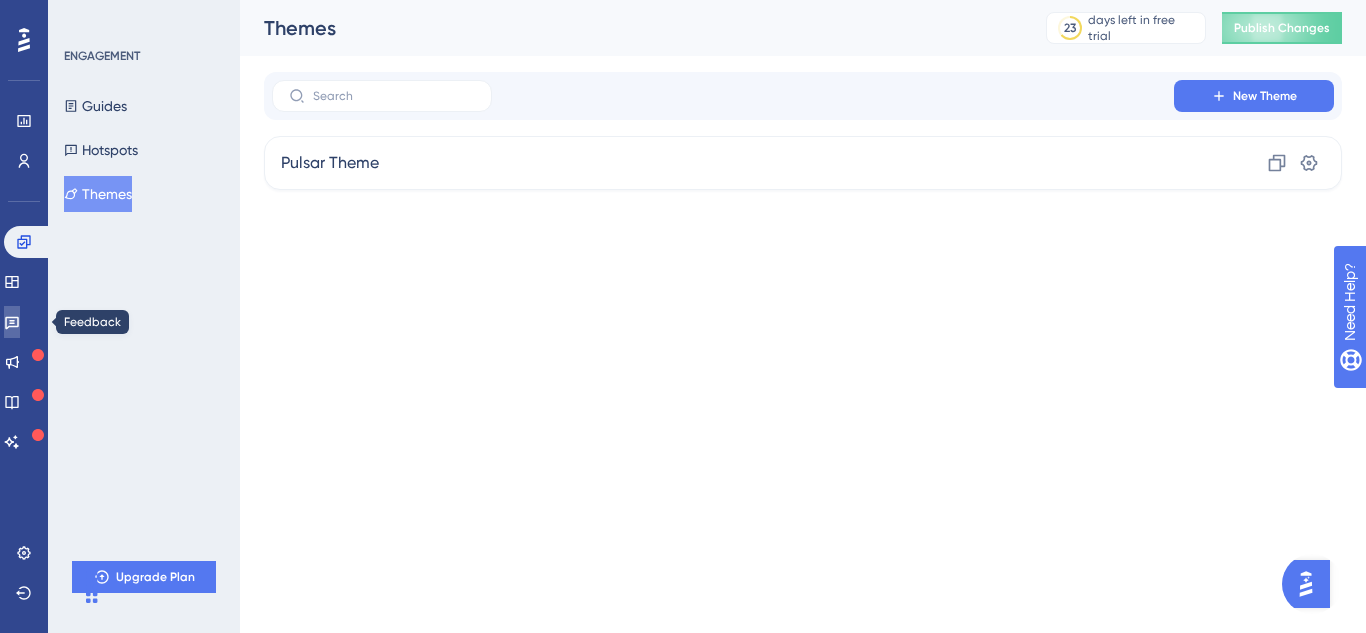 click at bounding box center [12, 322] 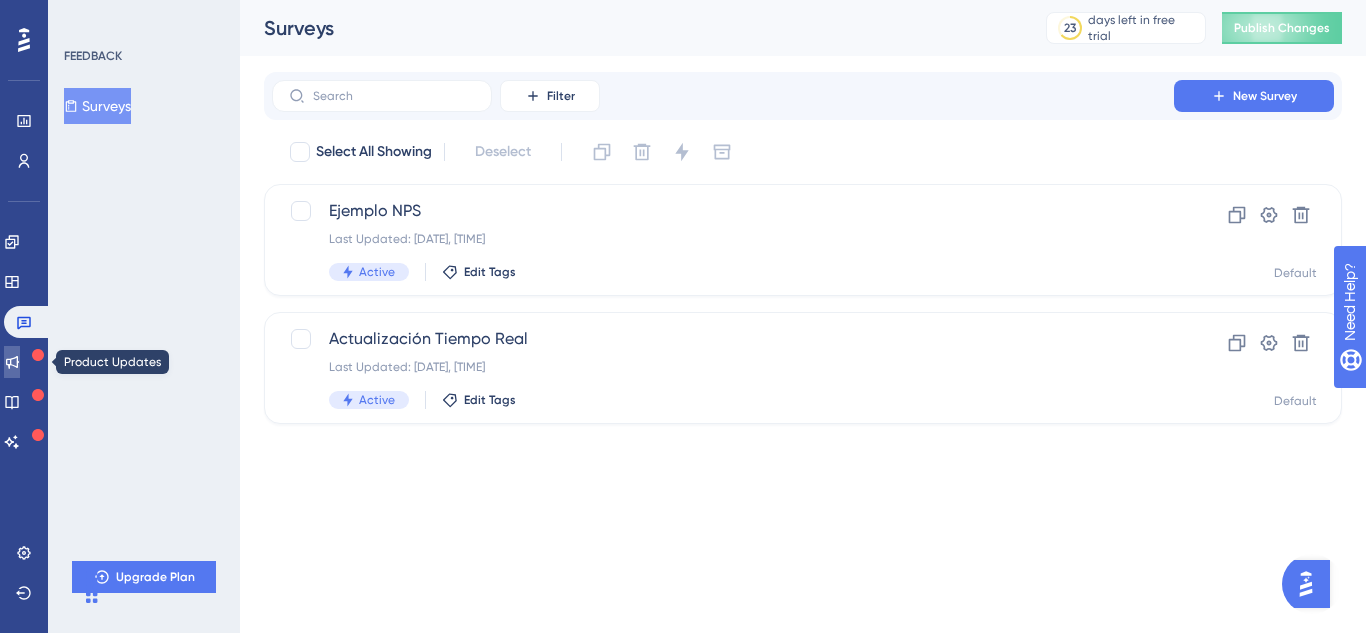 click 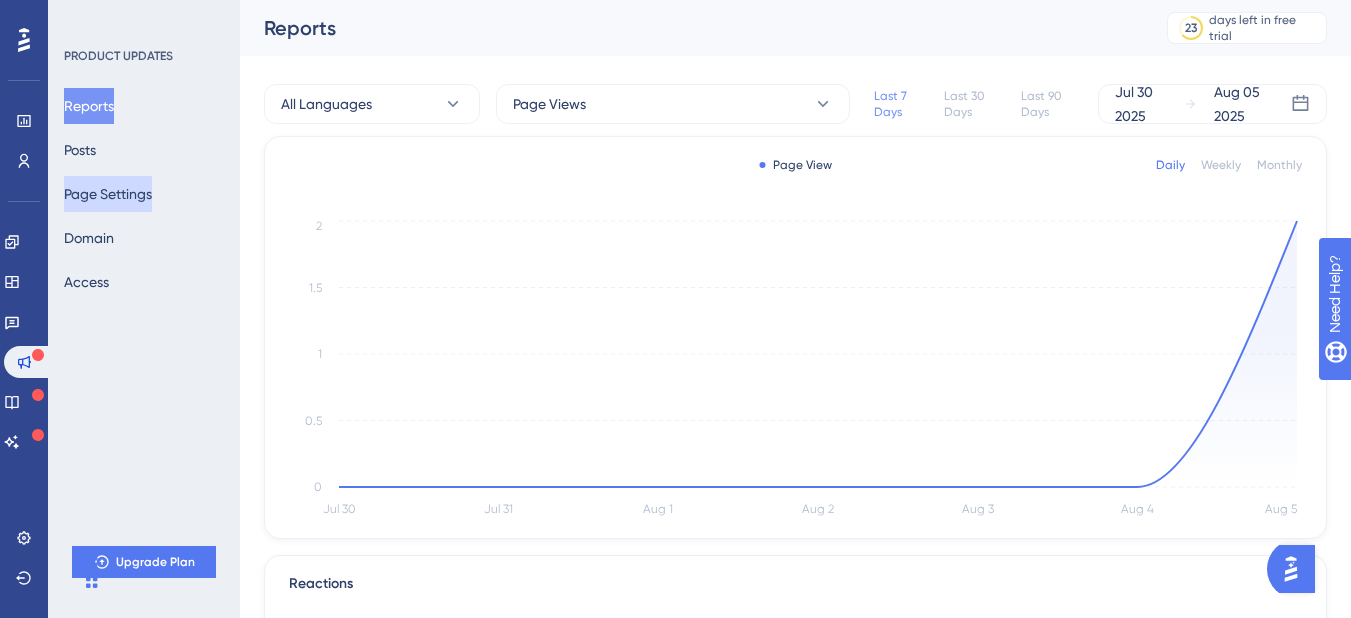click on "Page Settings" at bounding box center [108, 194] 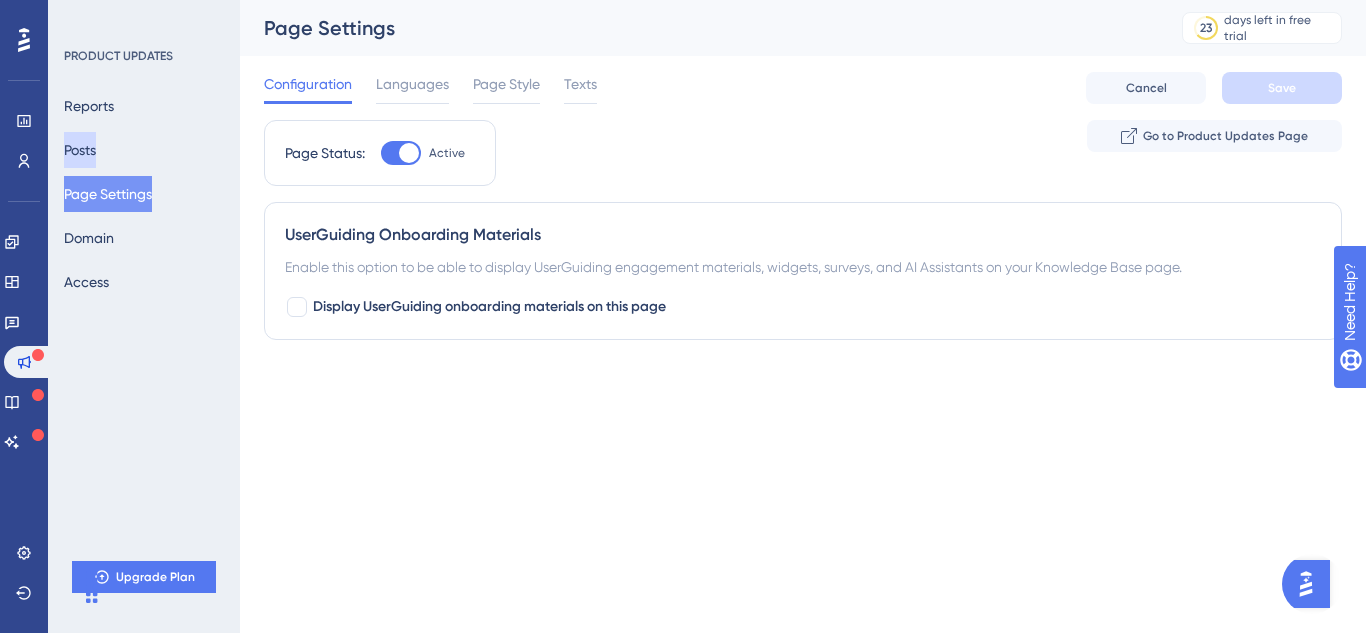 click on "Posts" at bounding box center [80, 150] 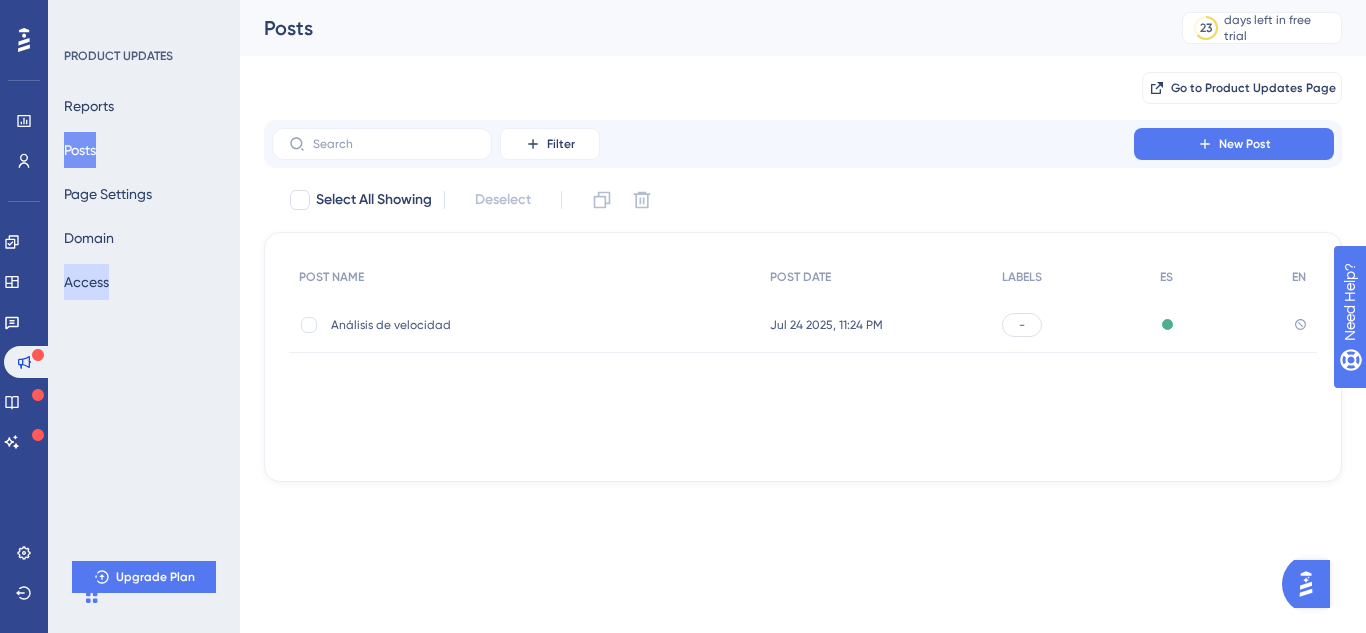 click on "Access" at bounding box center (86, 282) 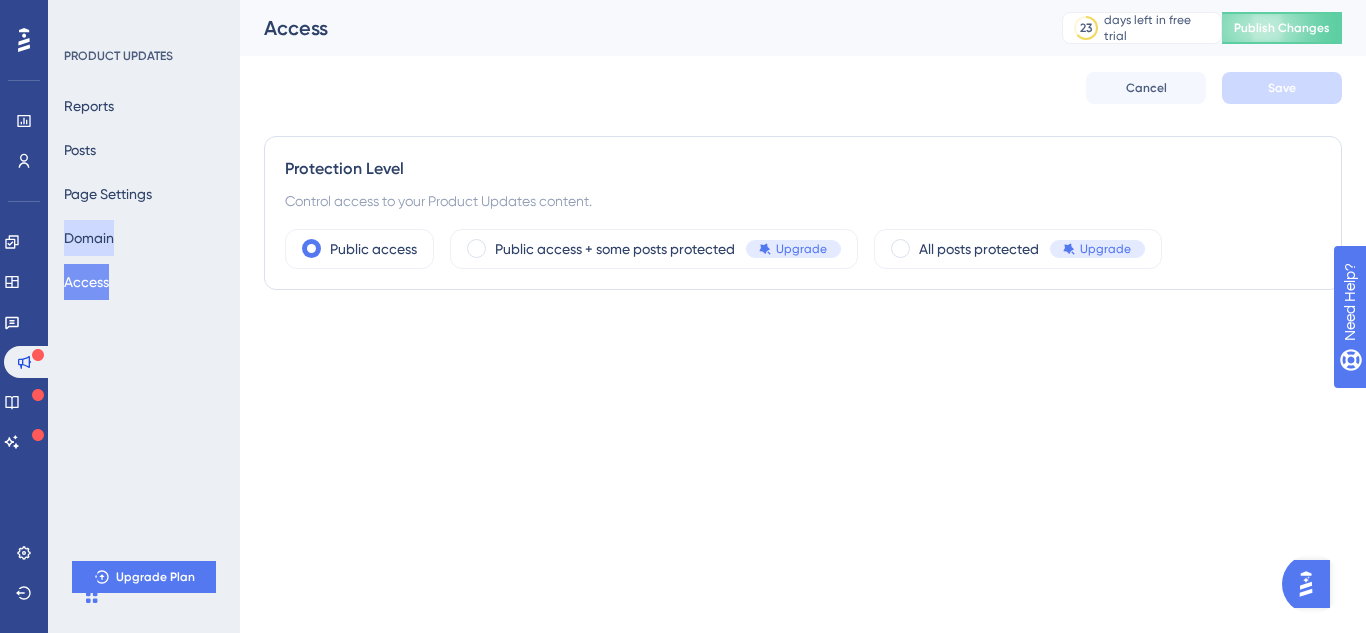 click on "Domain" at bounding box center [89, 238] 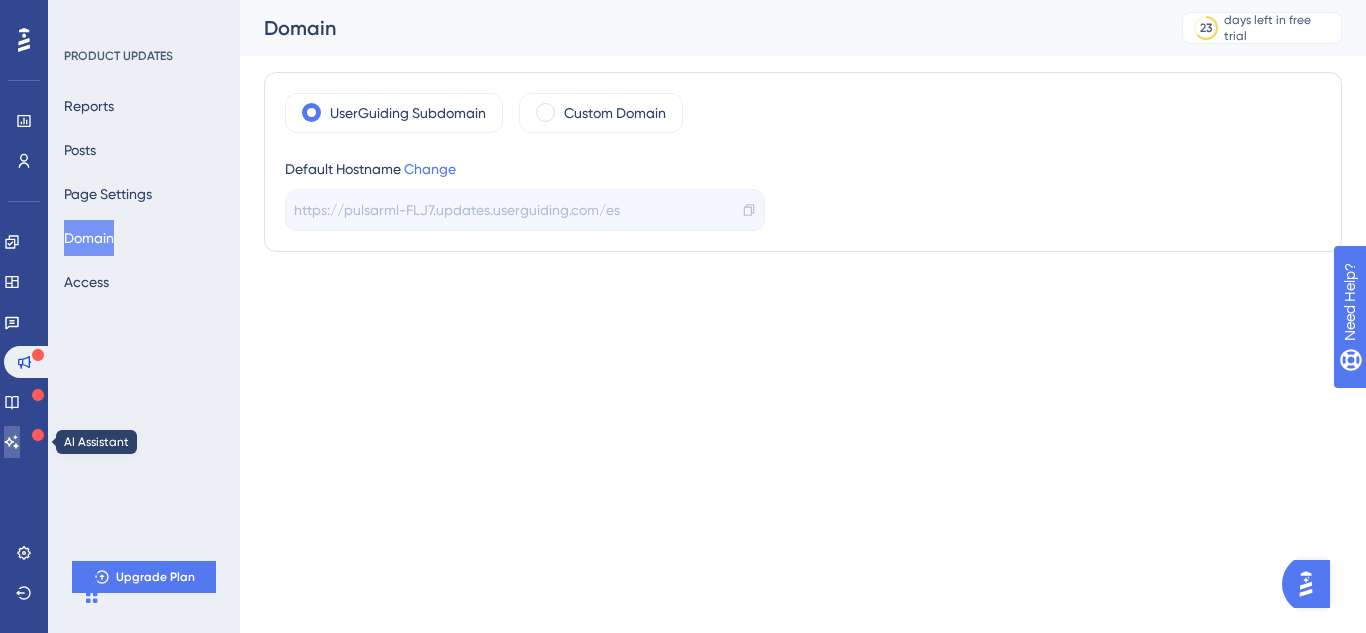click at bounding box center [12, 442] 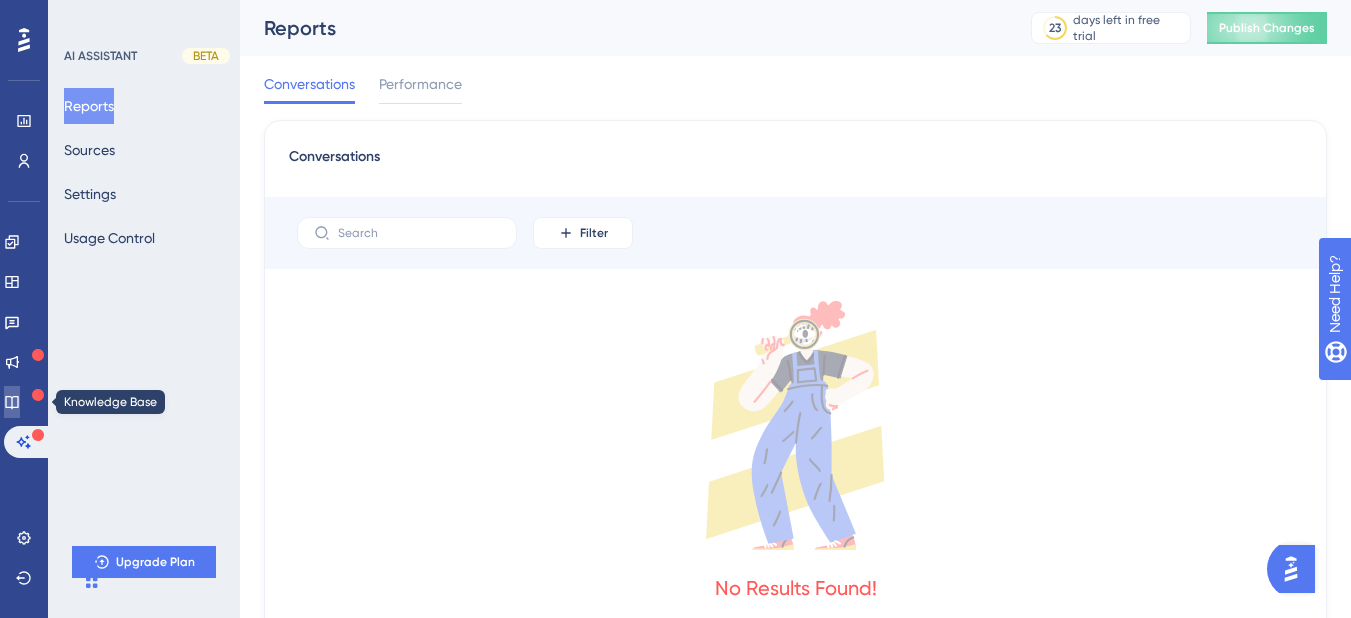 click 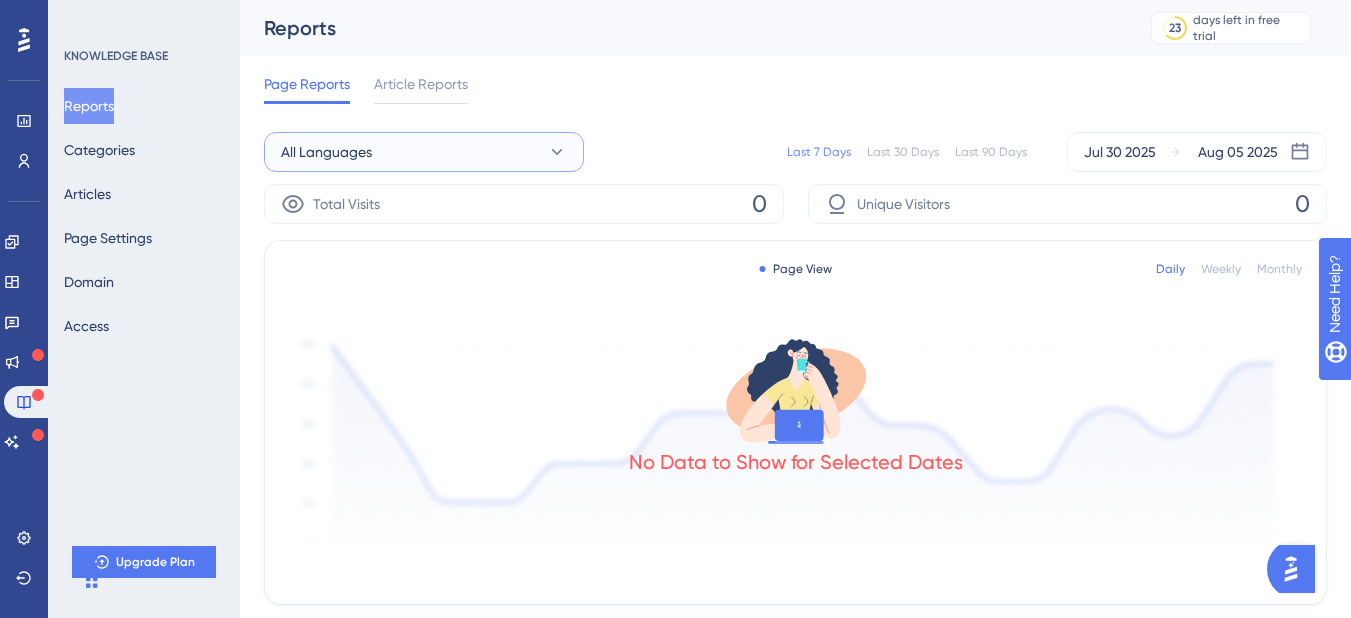 click on "All Languages" at bounding box center [424, 152] 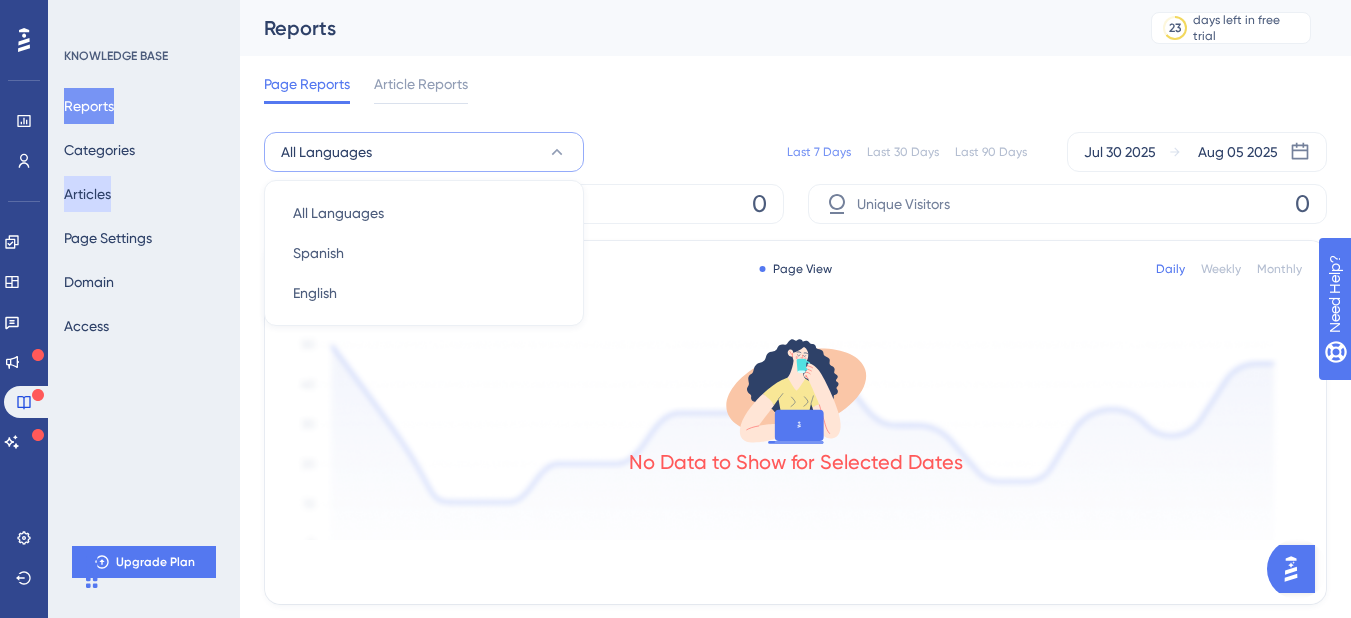 click on "Articles" at bounding box center (87, 194) 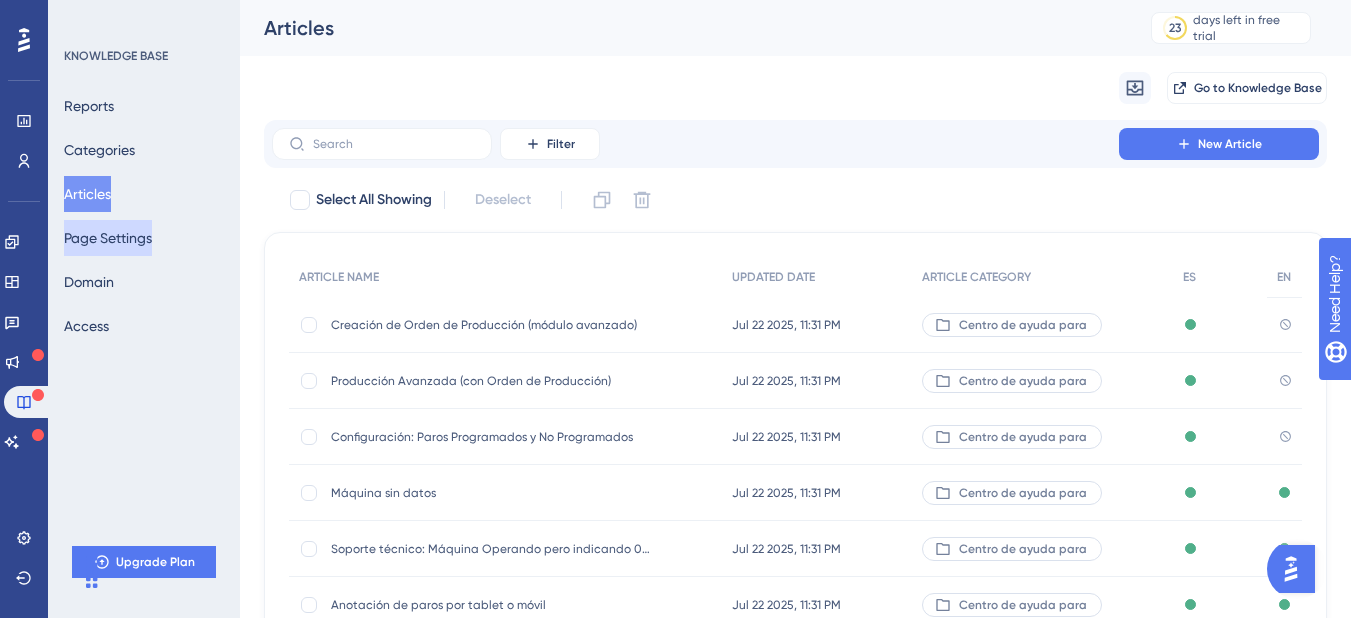 click on "Page Settings" at bounding box center [108, 238] 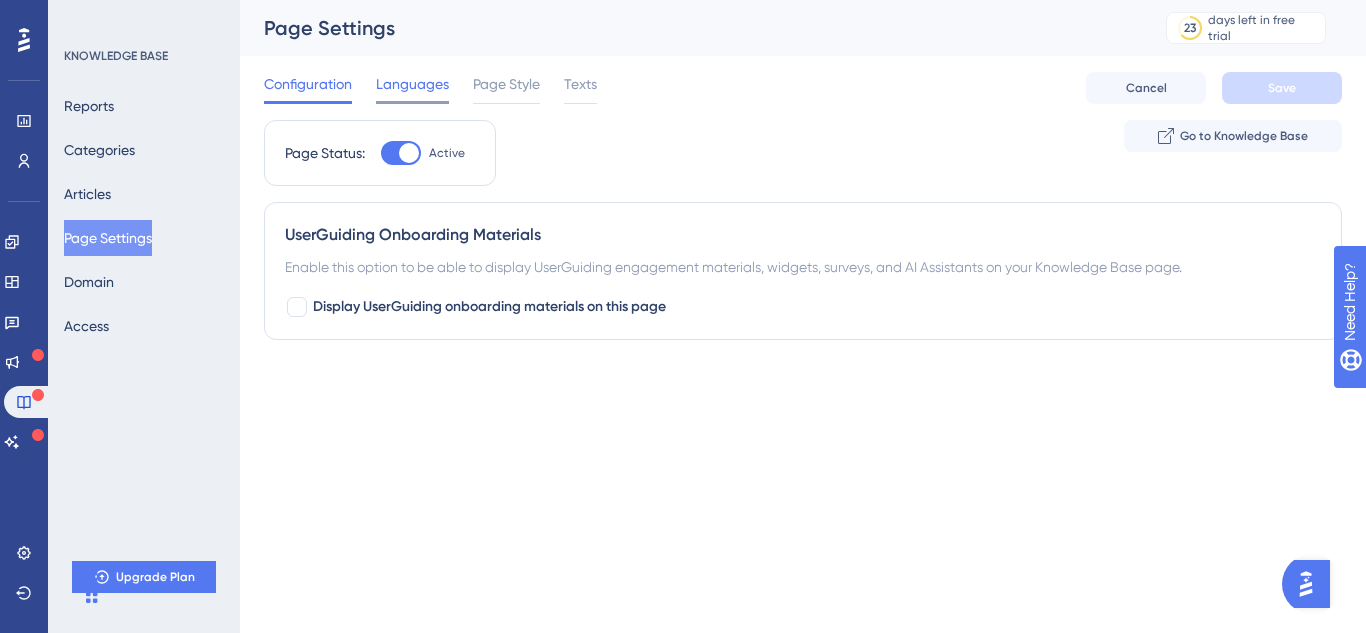 click on "Languages" at bounding box center (412, 84) 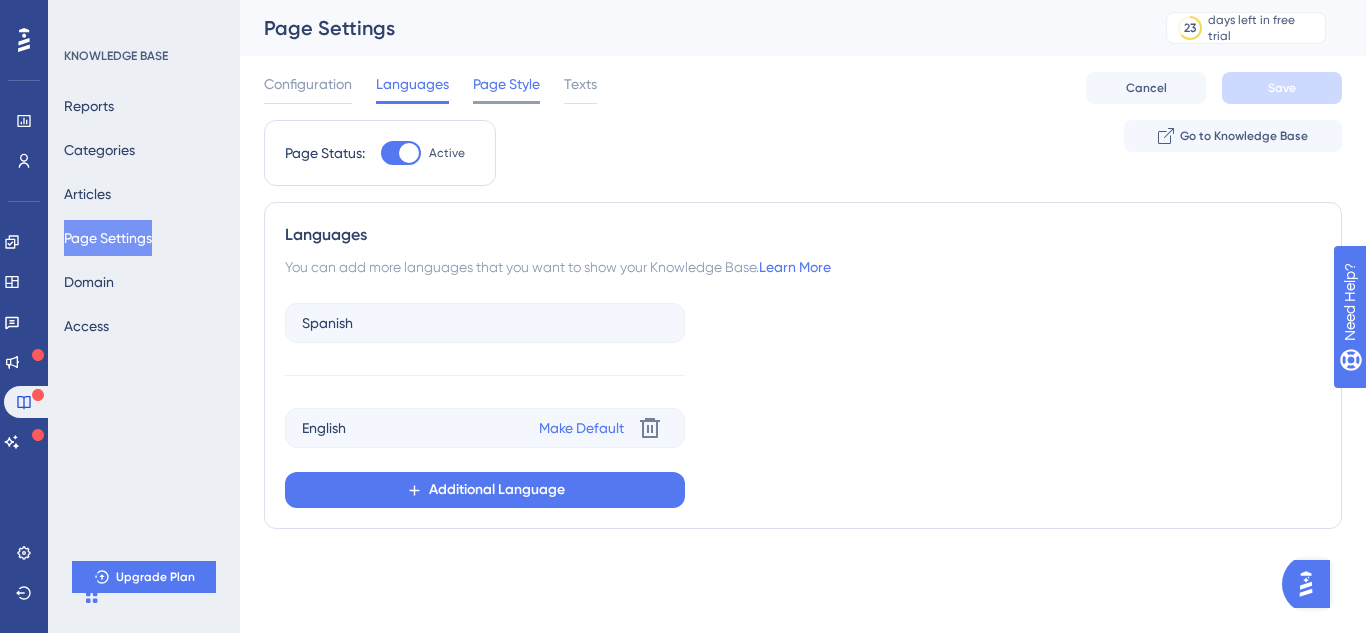 click on "Page Style" at bounding box center [506, 84] 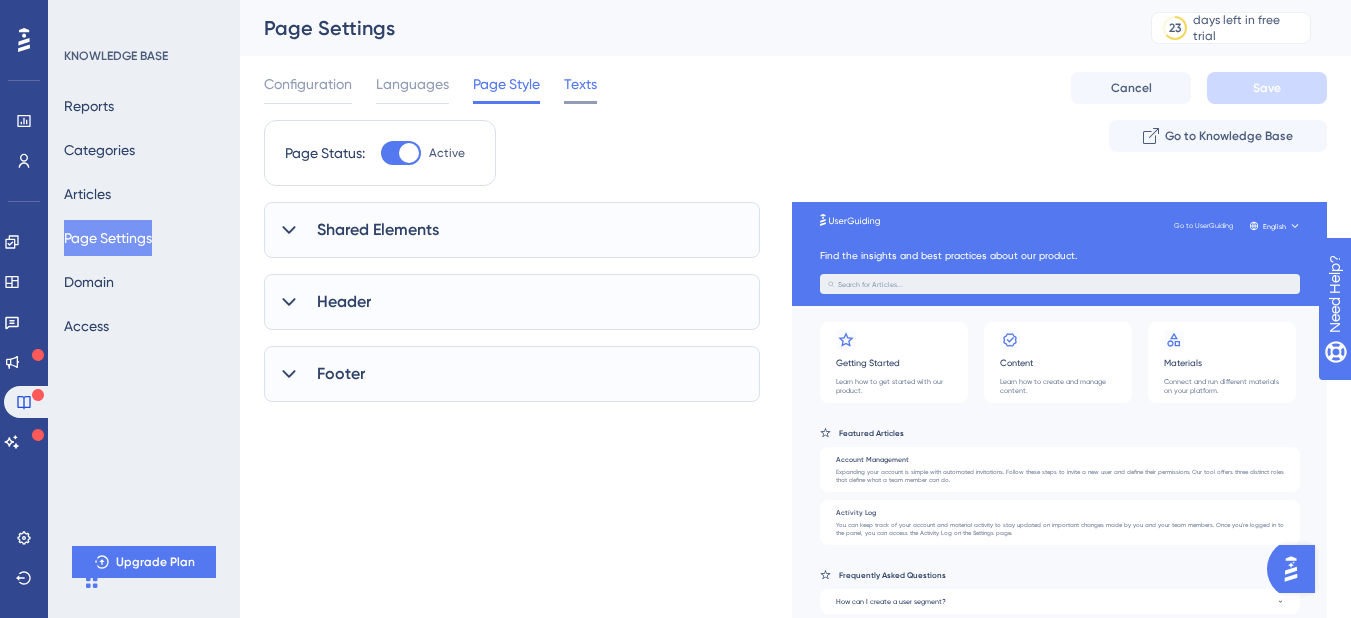 click on "Texts" at bounding box center [580, 84] 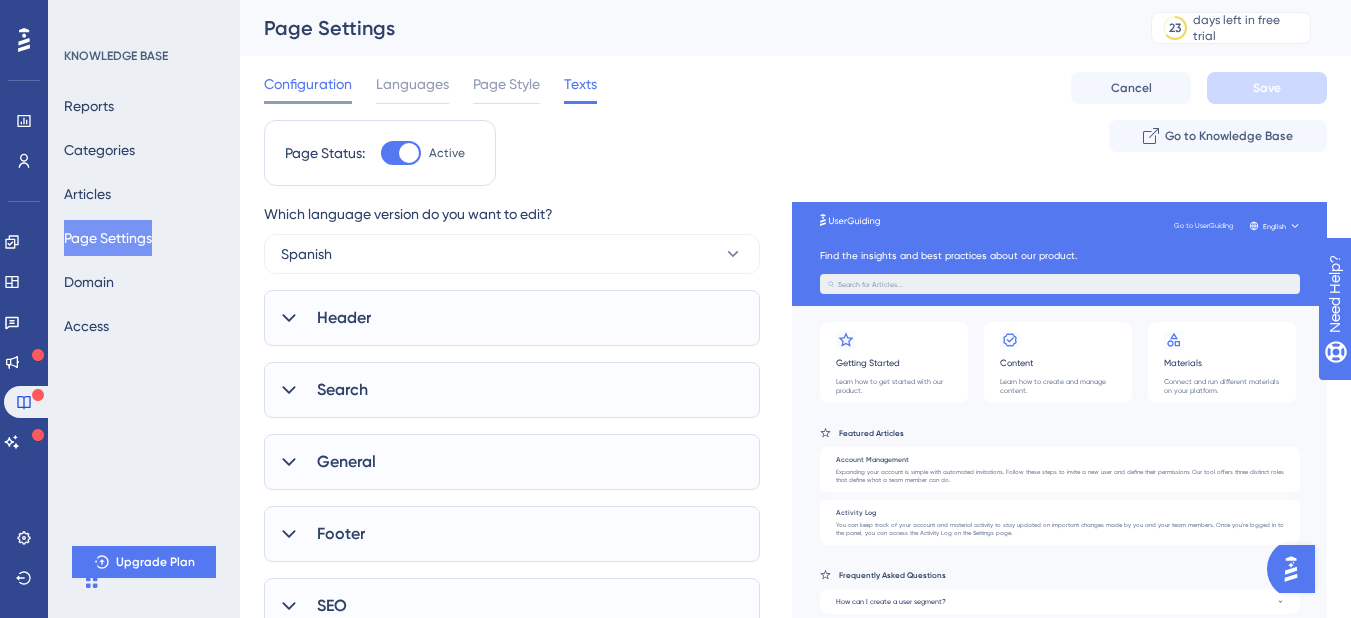 click on "Configuration" at bounding box center (308, 84) 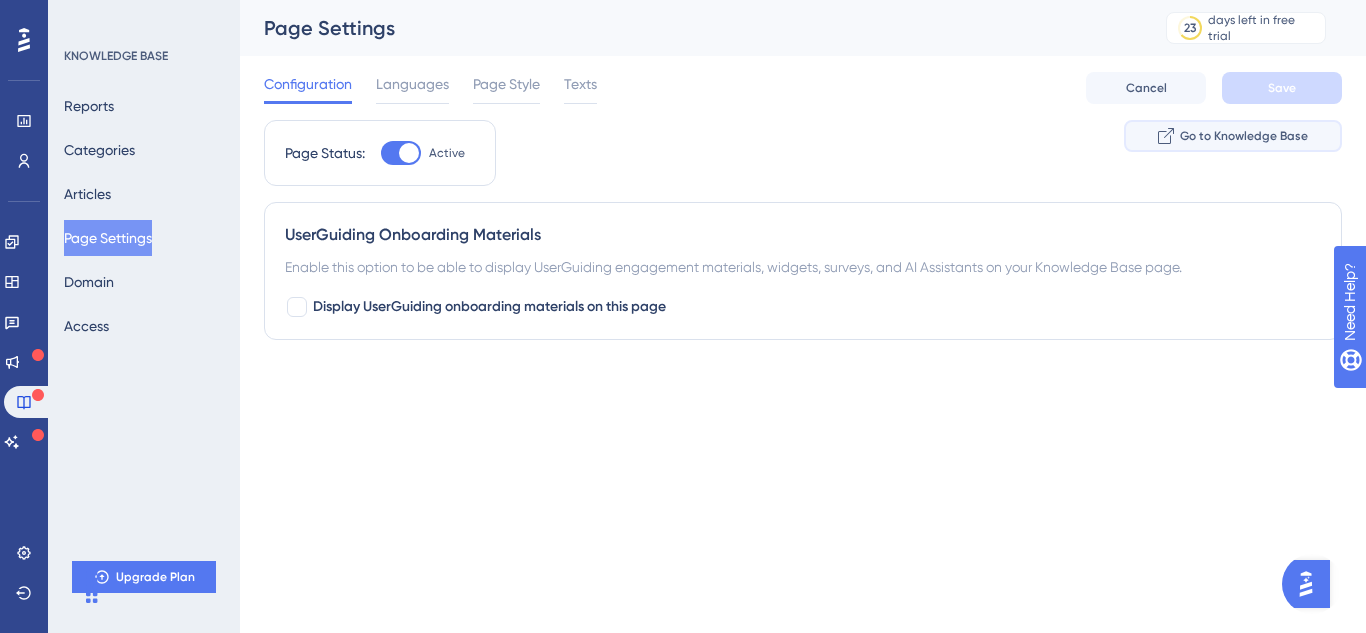 click on "Go to Knowledge Base" at bounding box center (1233, 136) 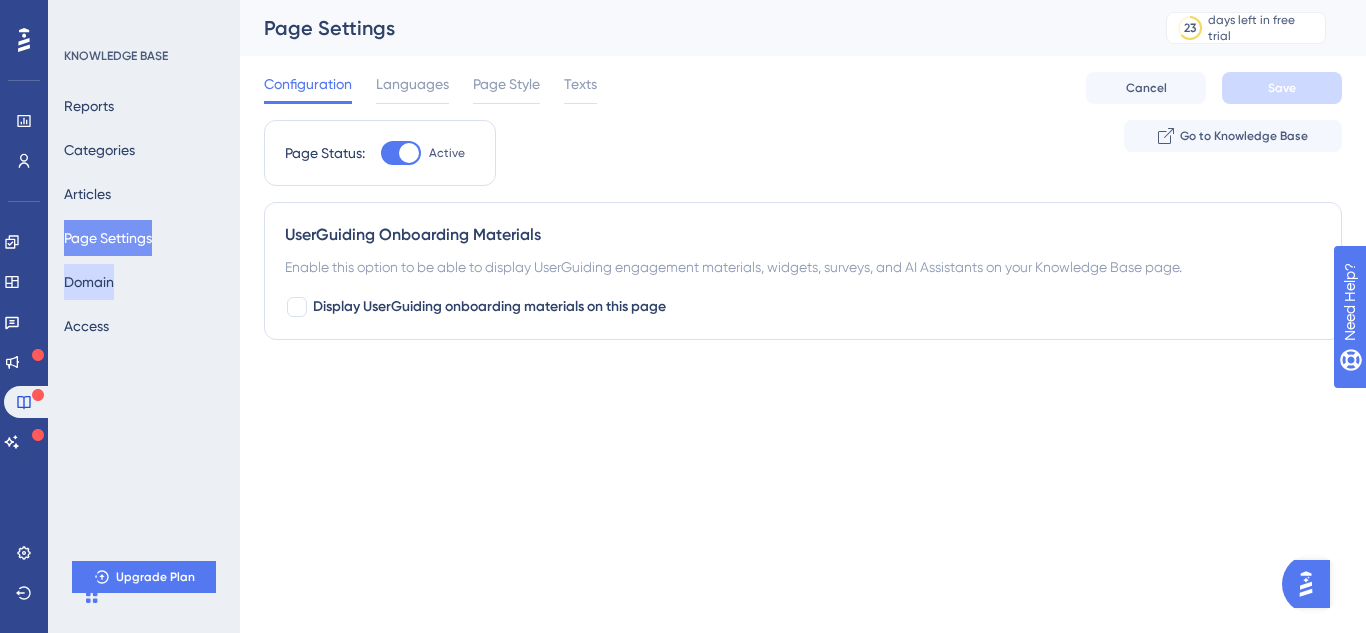 click on "Domain" at bounding box center [89, 282] 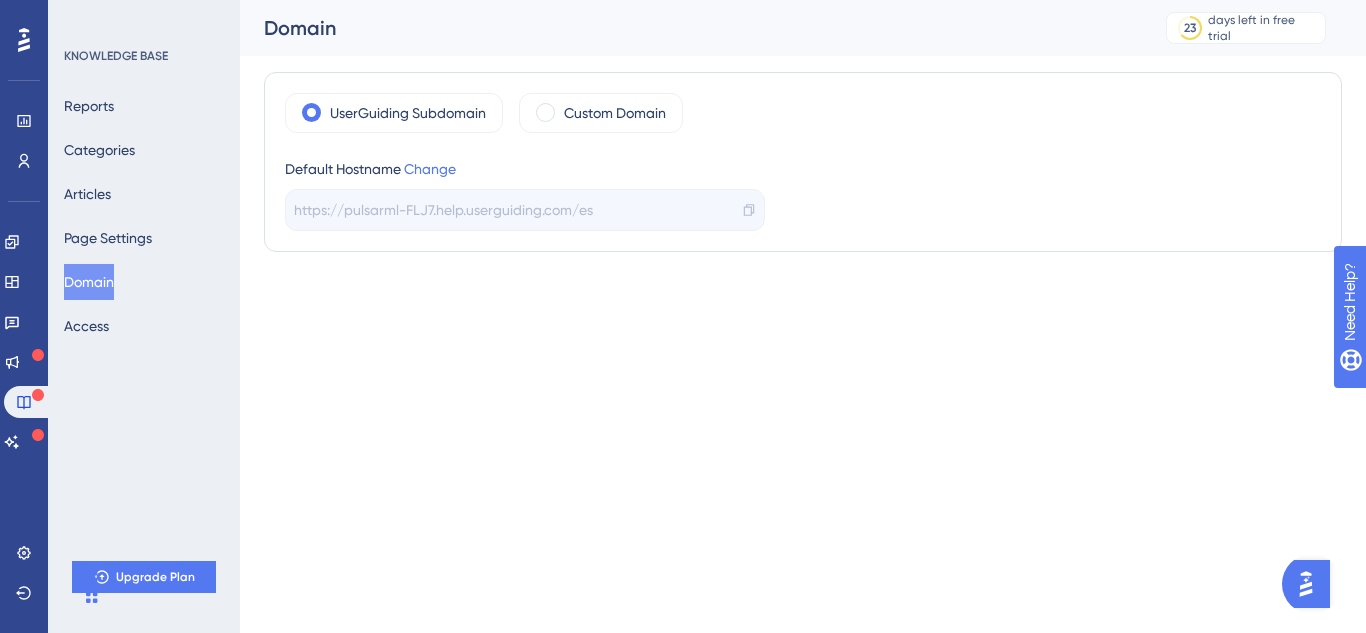 click on "KNOWLEDGE BASE Reports Categories Articles Page Settings Domain Access Upgrade Plan" at bounding box center [144, 316] 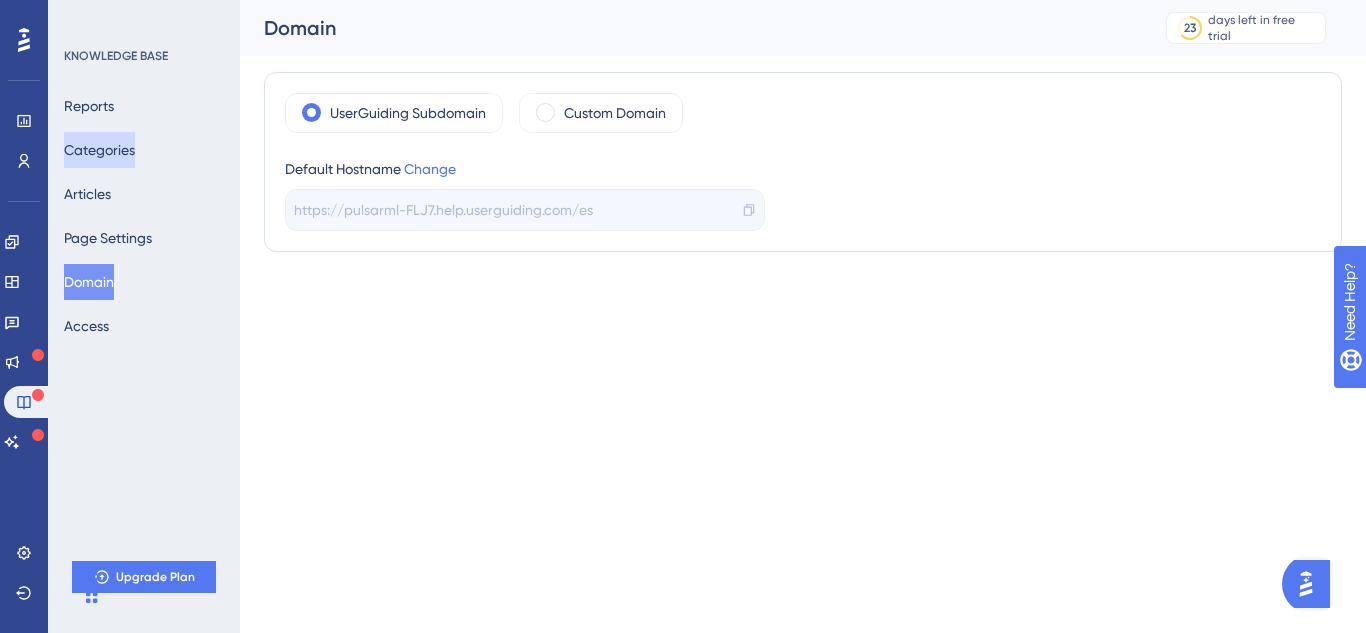 click on "Categories" at bounding box center (99, 150) 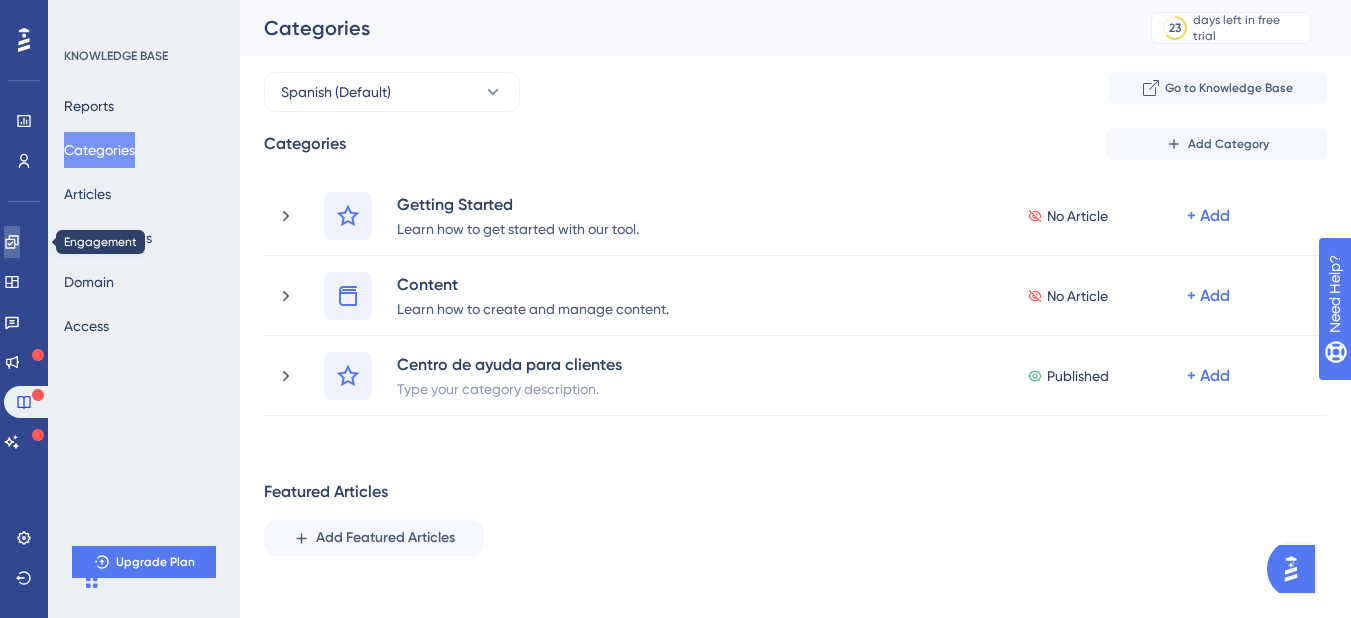 click 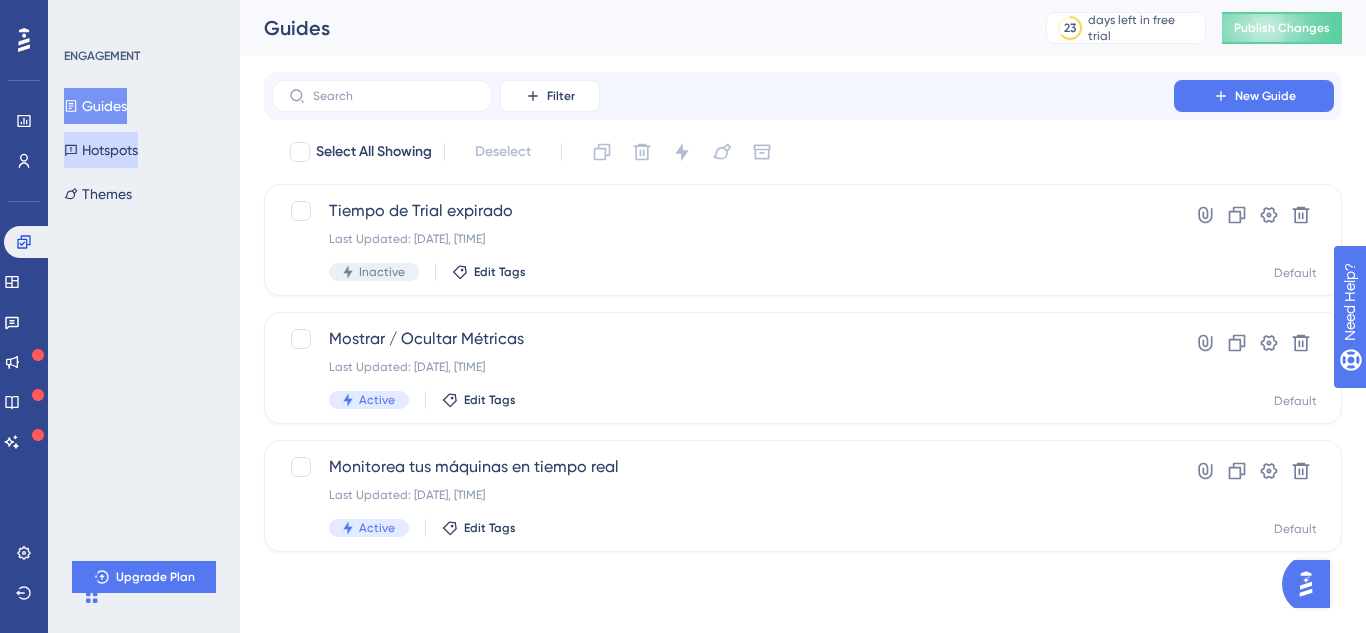 click on "Guides Hotspots Themes" at bounding box center (145, 150) 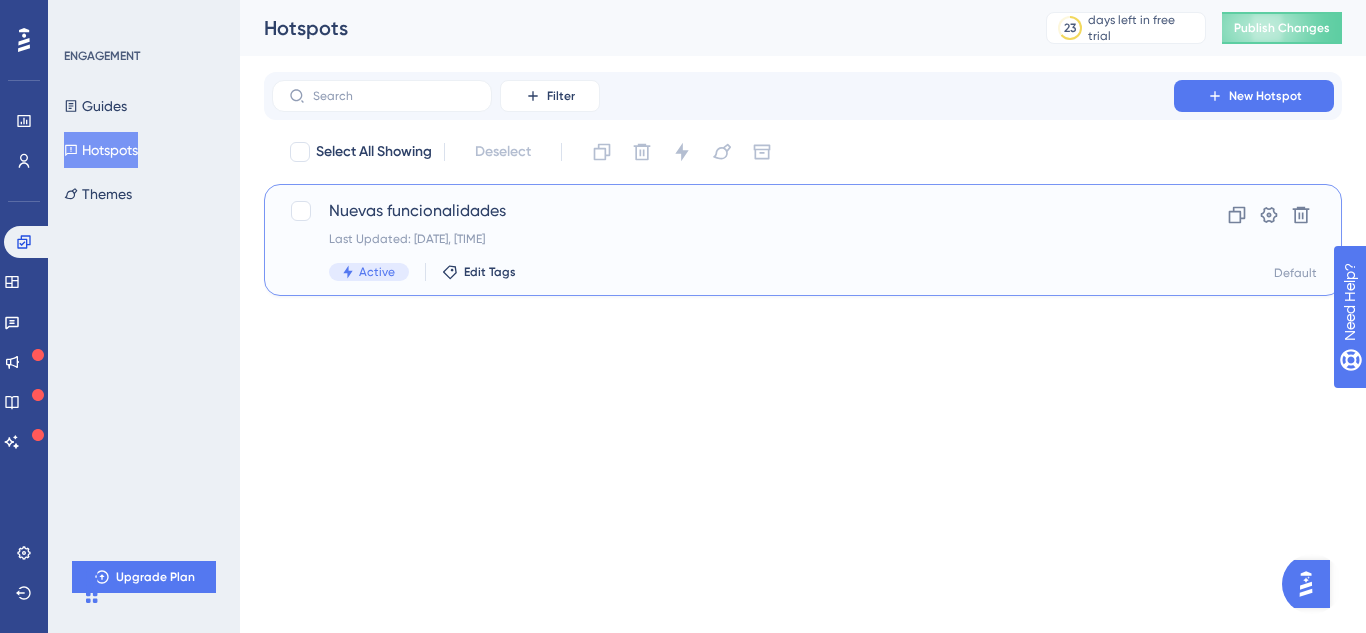 click on "Last Updated: Aug 05 2025, 10:46 AM" at bounding box center [723, 239] 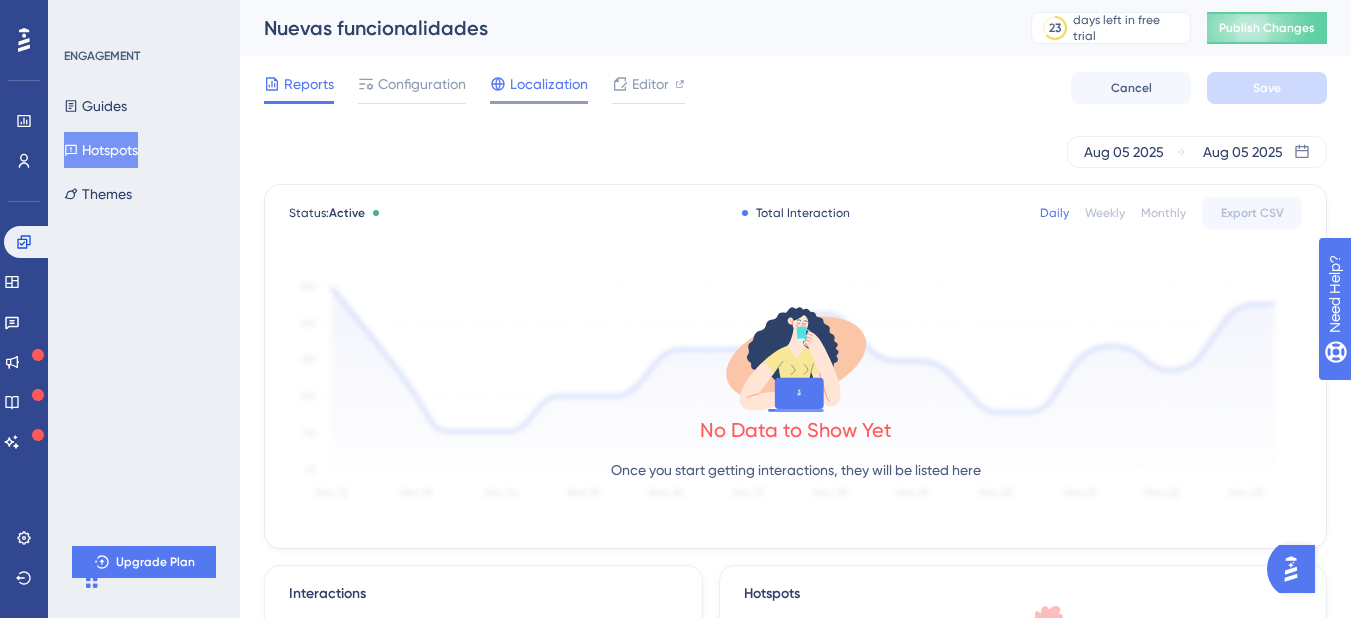 click on "Localization" at bounding box center [549, 84] 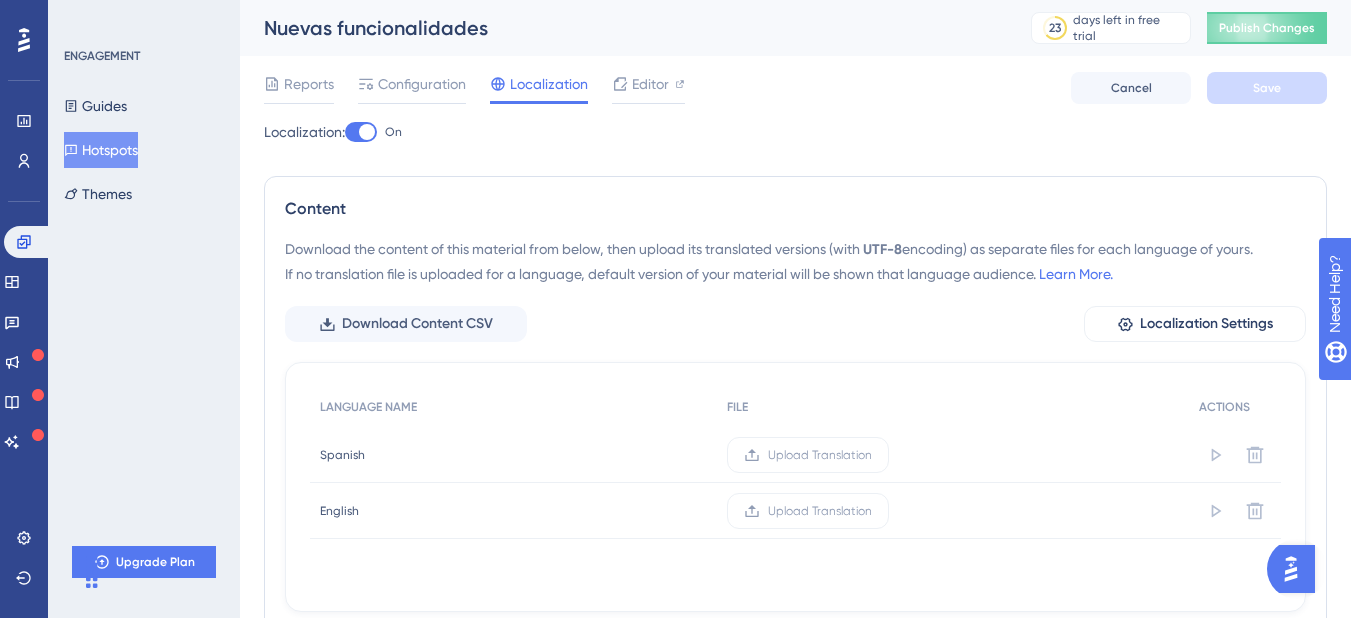 click at bounding box center [367, 132] 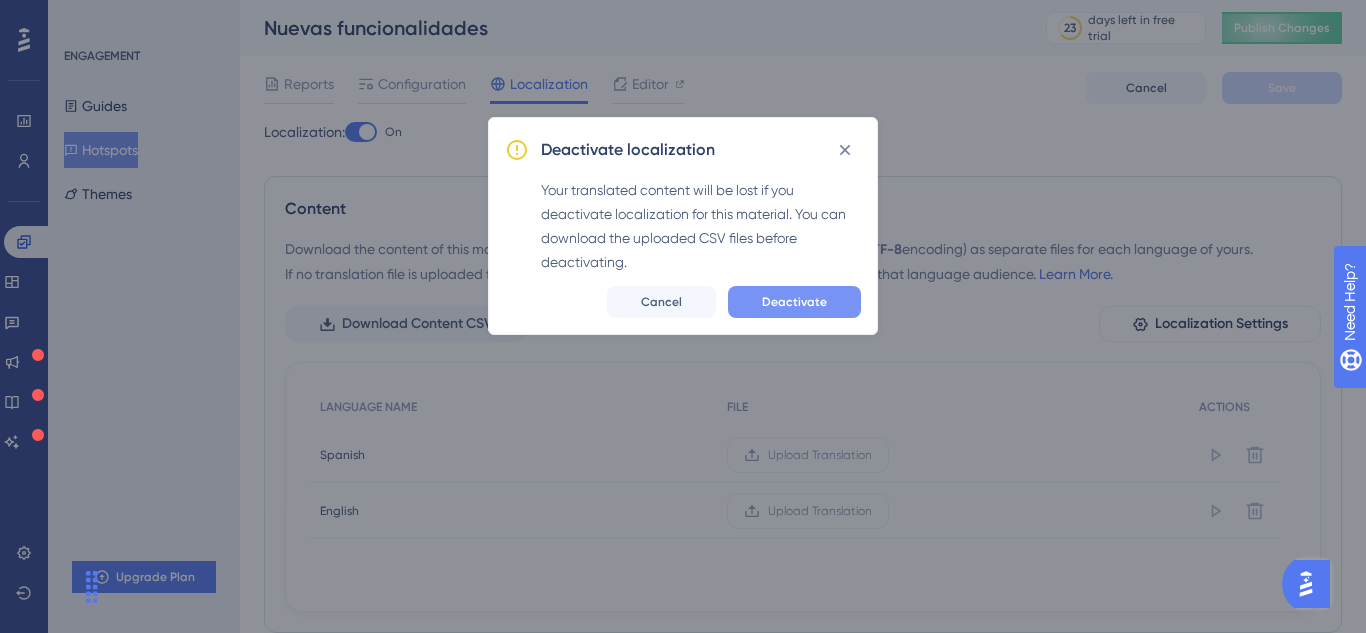 click on "Deactivate" at bounding box center (794, 302) 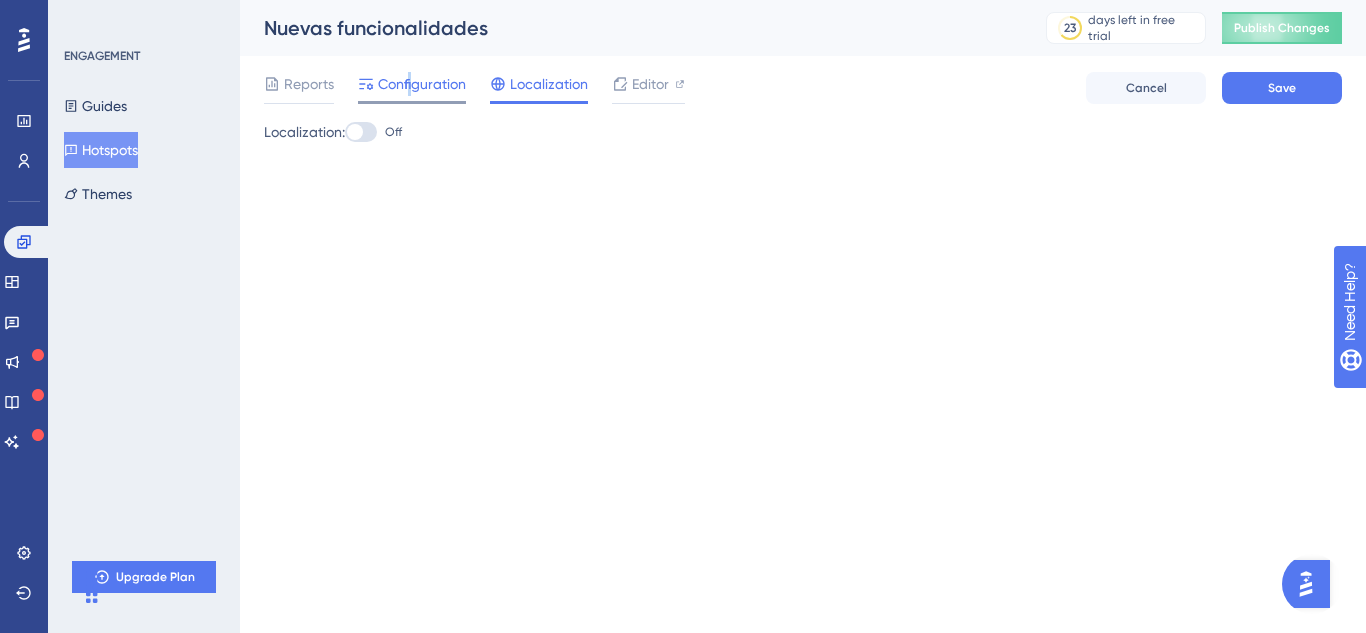 click on "Configuration" at bounding box center (422, 84) 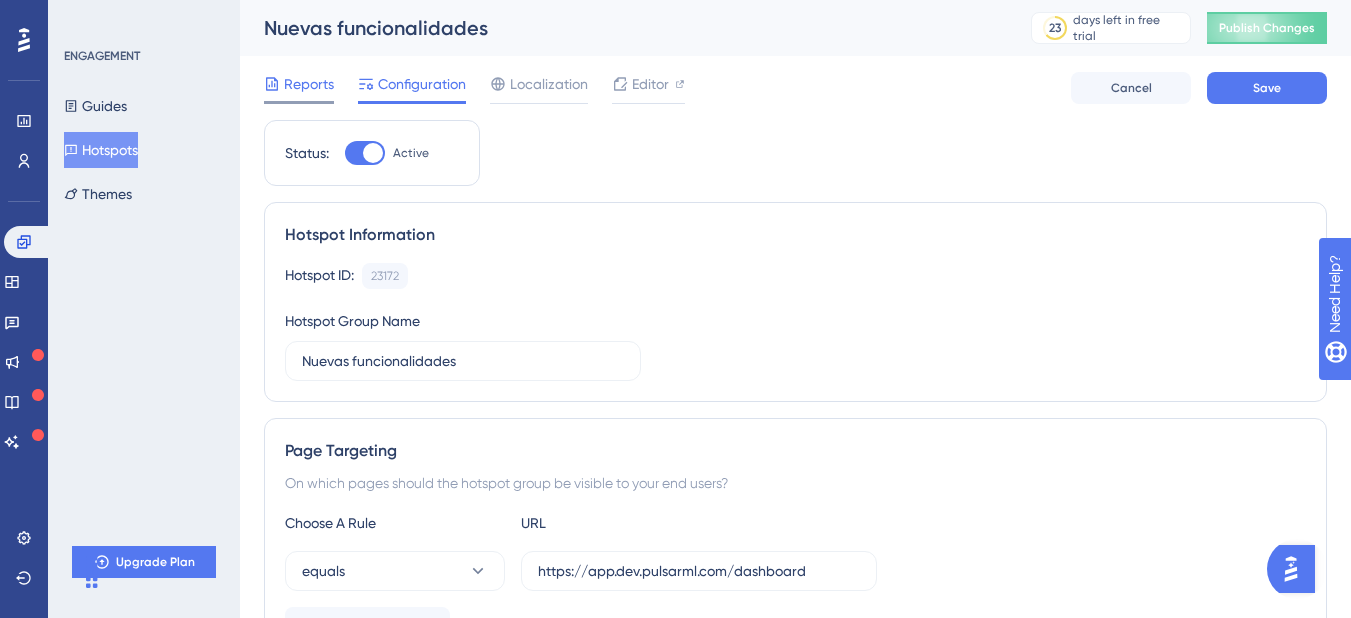 click on "Reports" at bounding box center [309, 84] 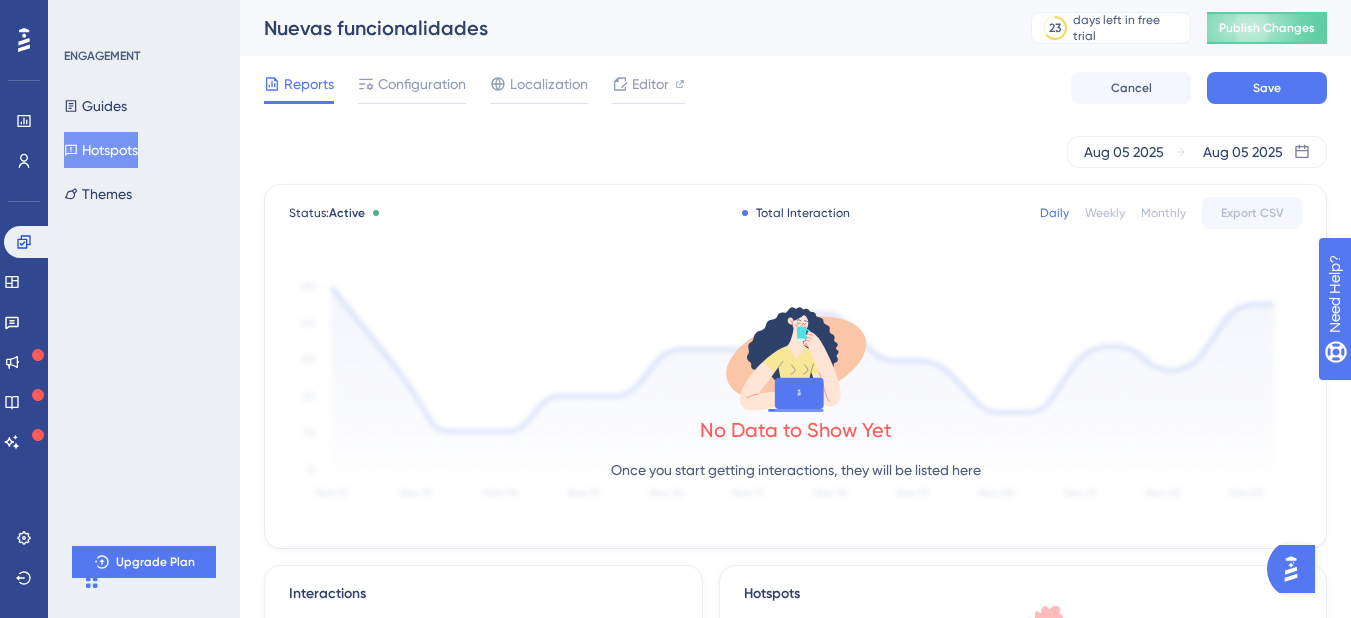click on "Hotspots" at bounding box center [101, 150] 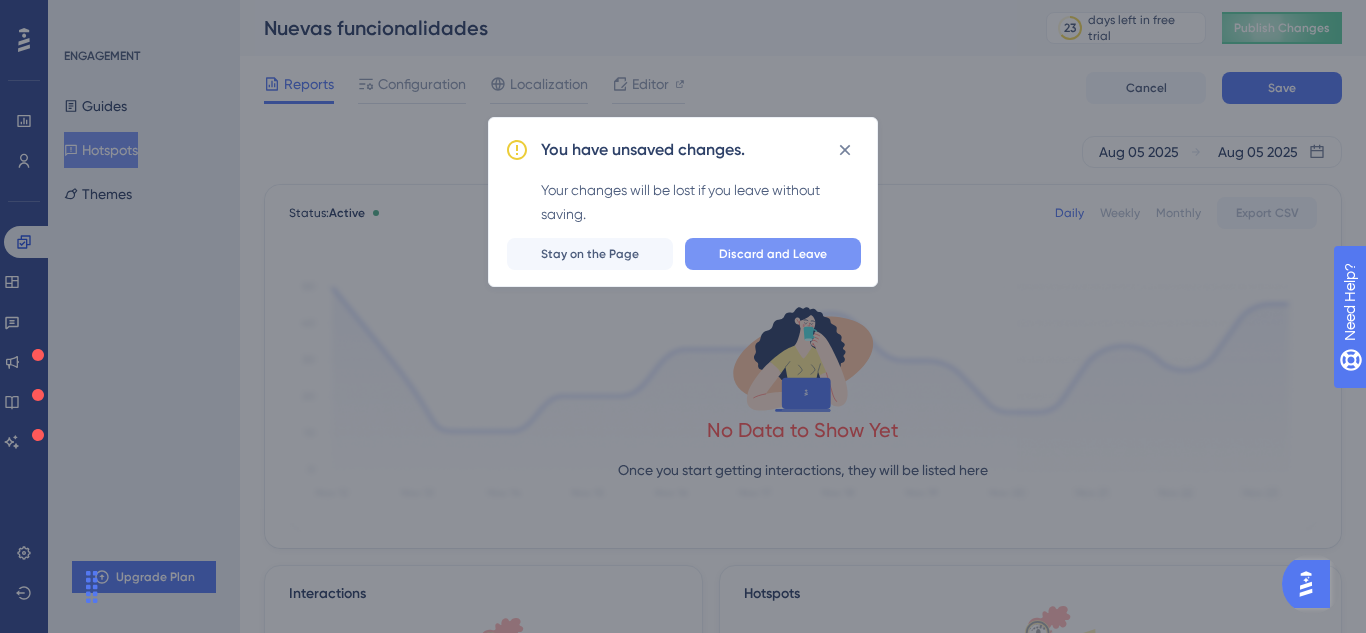 click on "Discard and Leave" at bounding box center [773, 254] 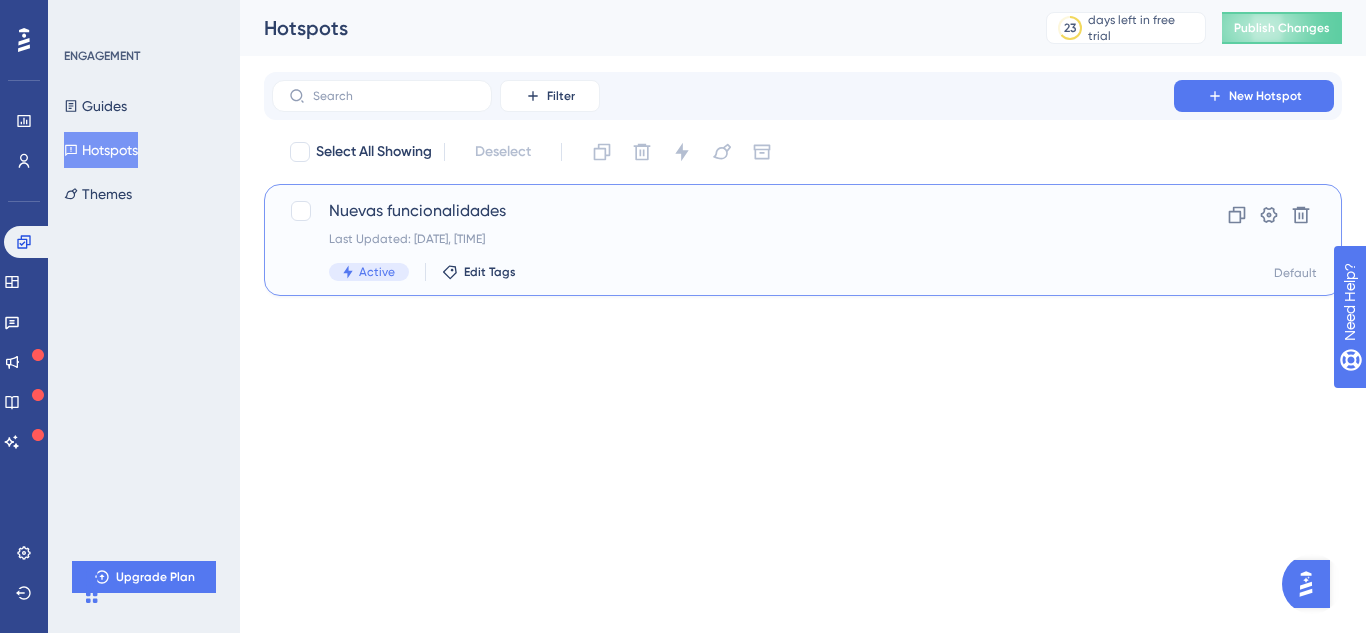 click on "Last Updated: Aug 05 2025, 10:46 AM" at bounding box center [723, 239] 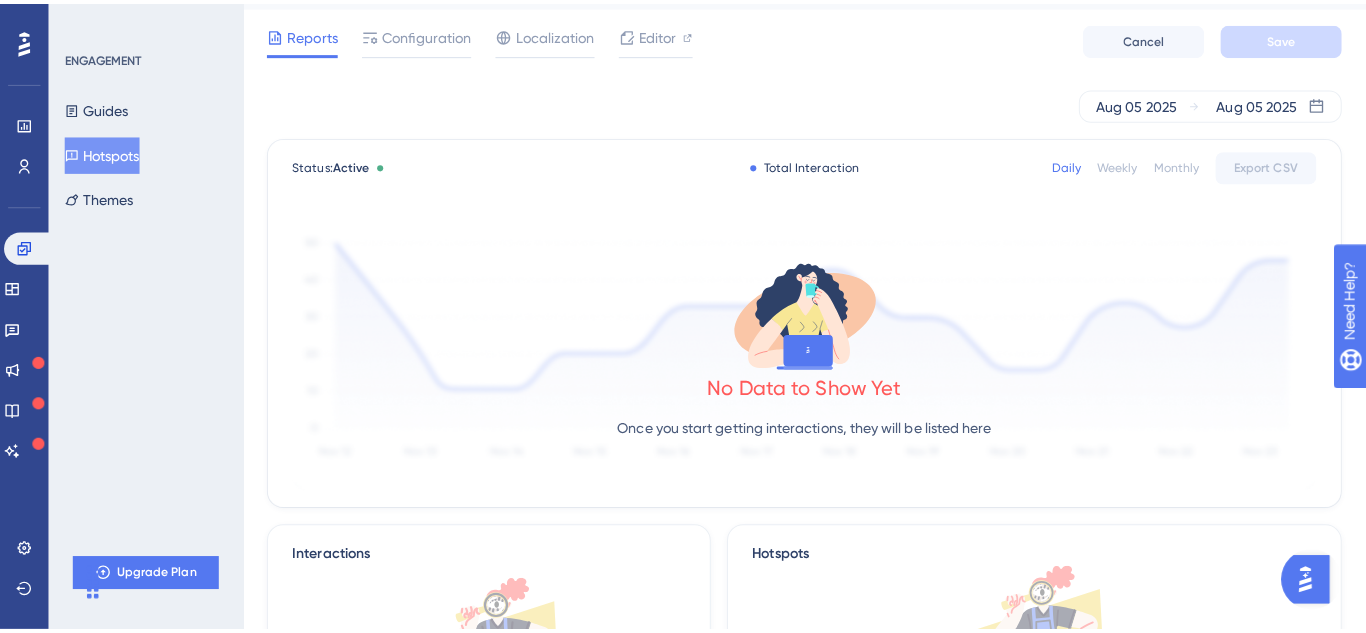 scroll, scrollTop: 0, scrollLeft: 0, axis: both 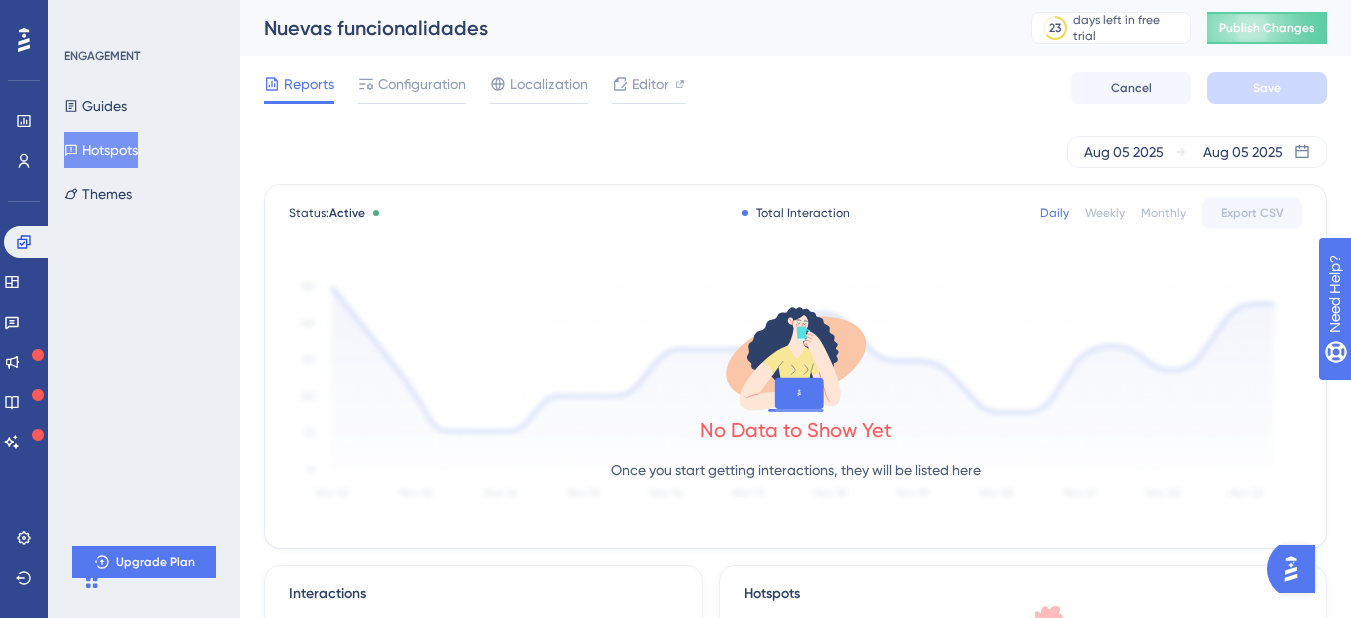click on "Hotspots" at bounding box center (101, 150) 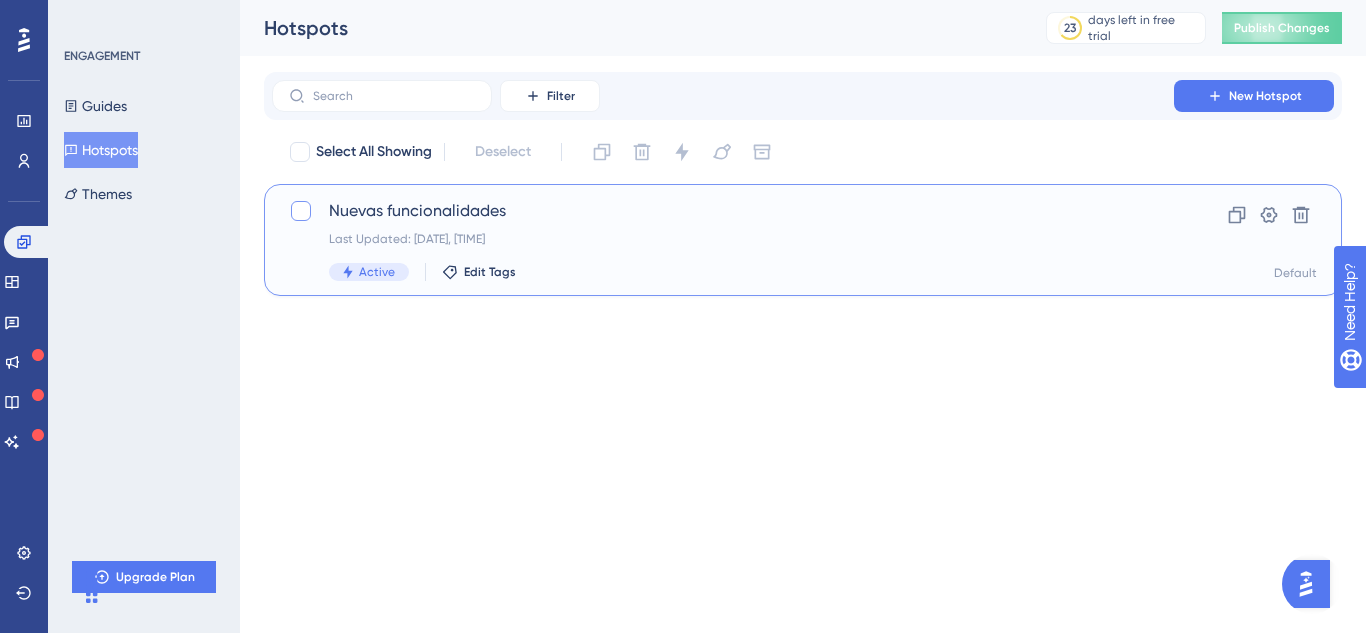 click at bounding box center (301, 211) 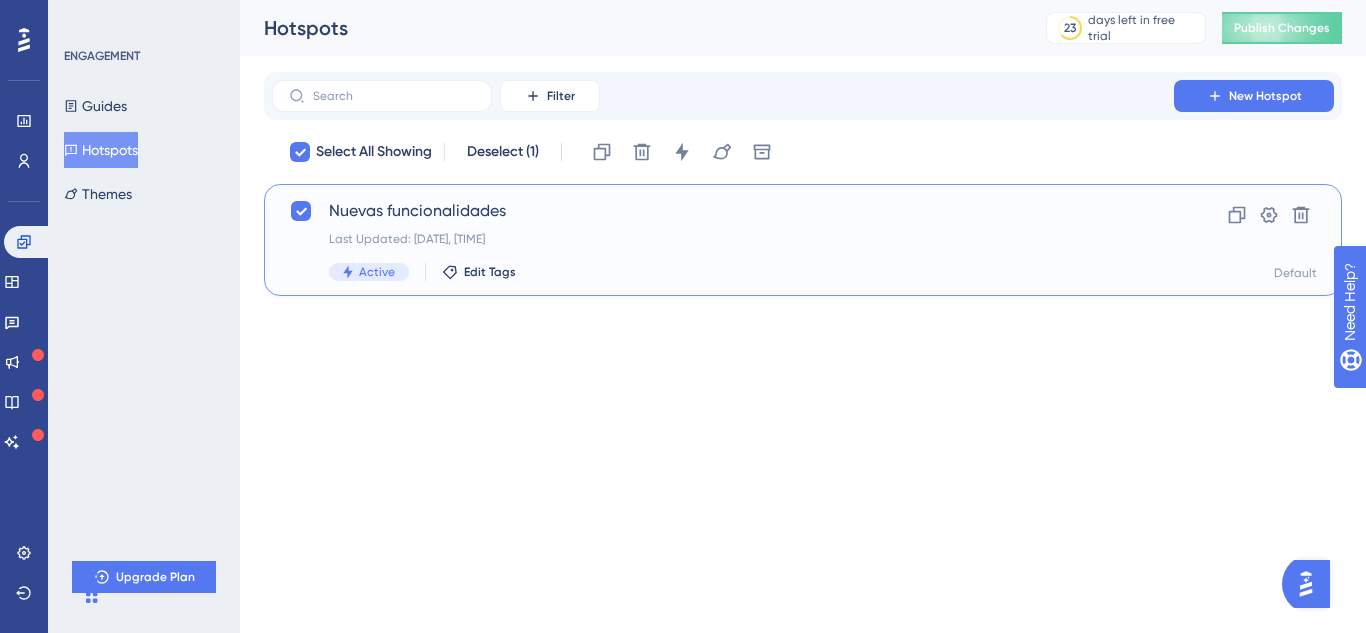 click on "Active Edit Tags" at bounding box center (723, 272) 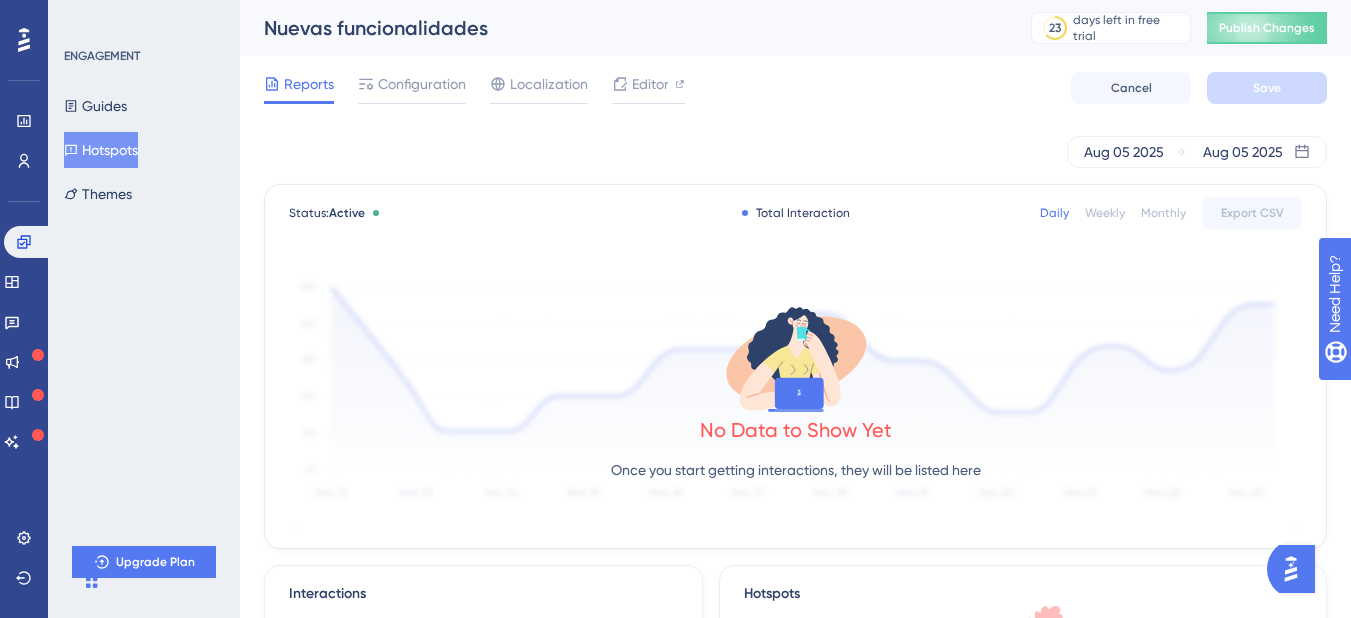 click on "Hotspots" at bounding box center (101, 150) 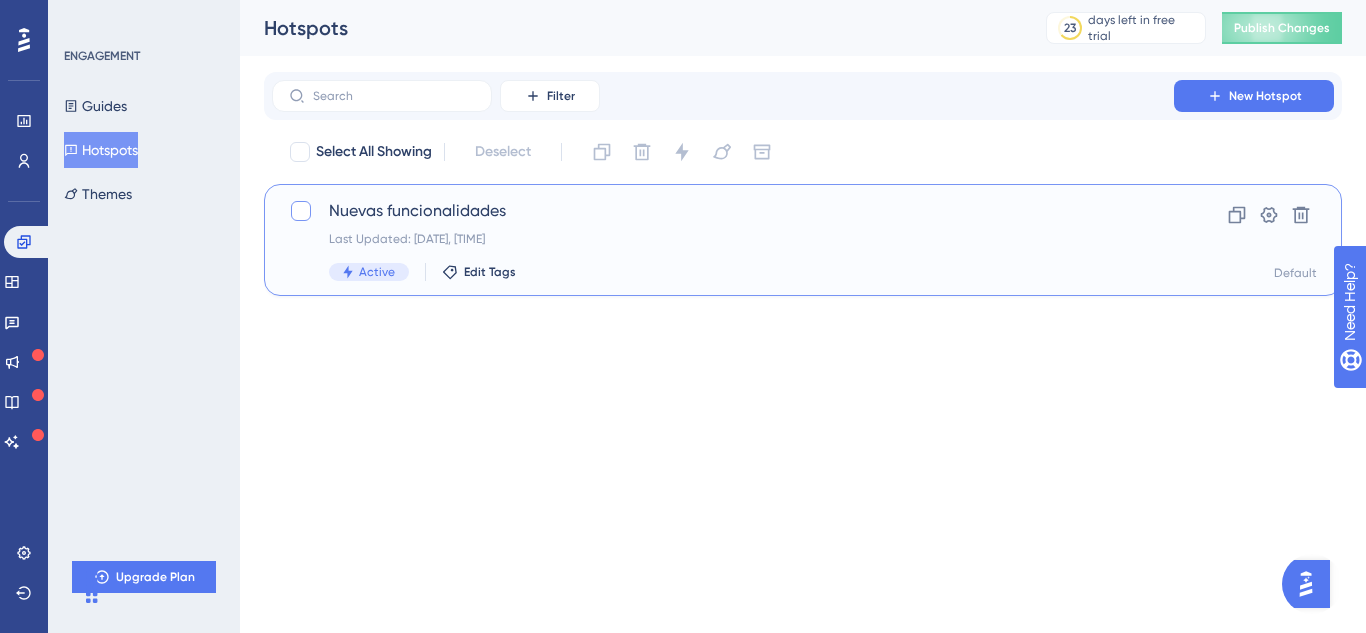 click at bounding box center (301, 211) 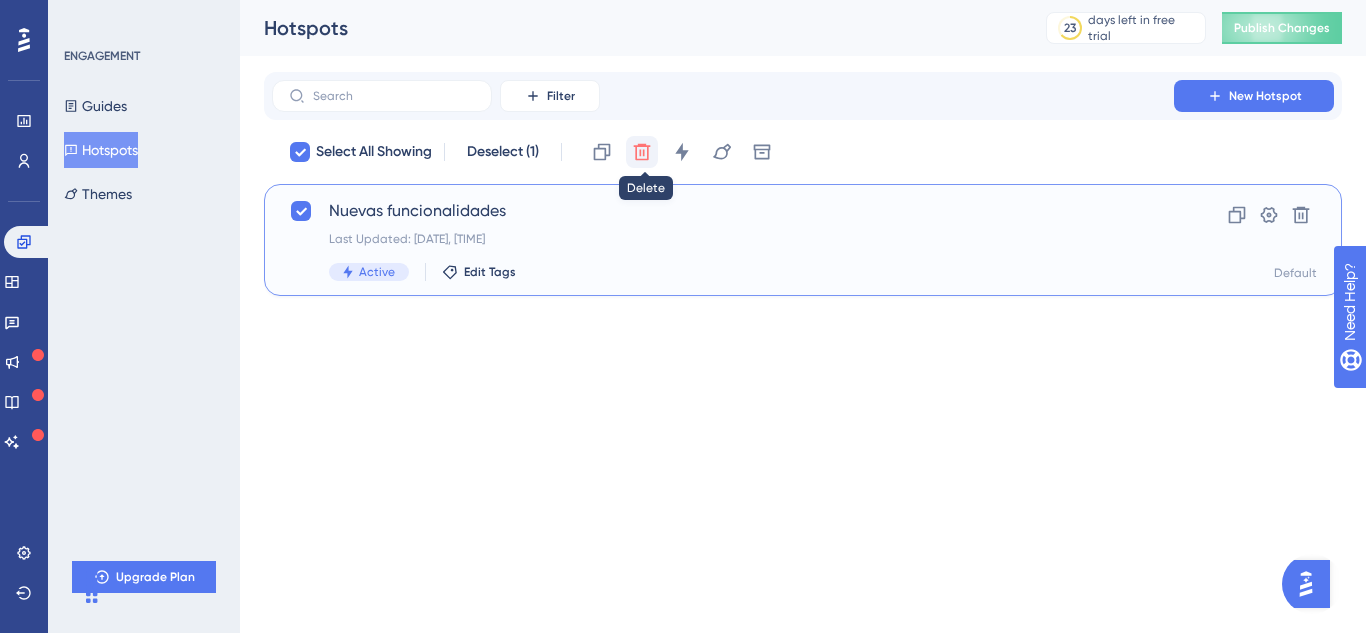 click 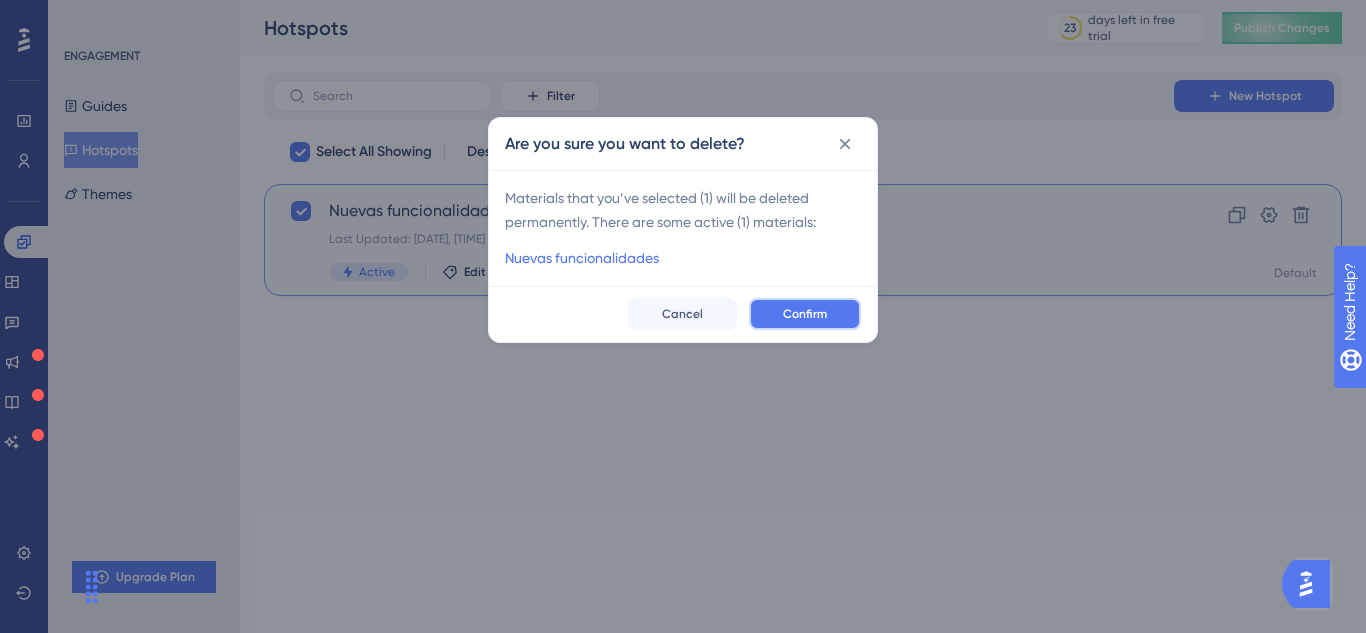 click on "Confirm" at bounding box center [805, 314] 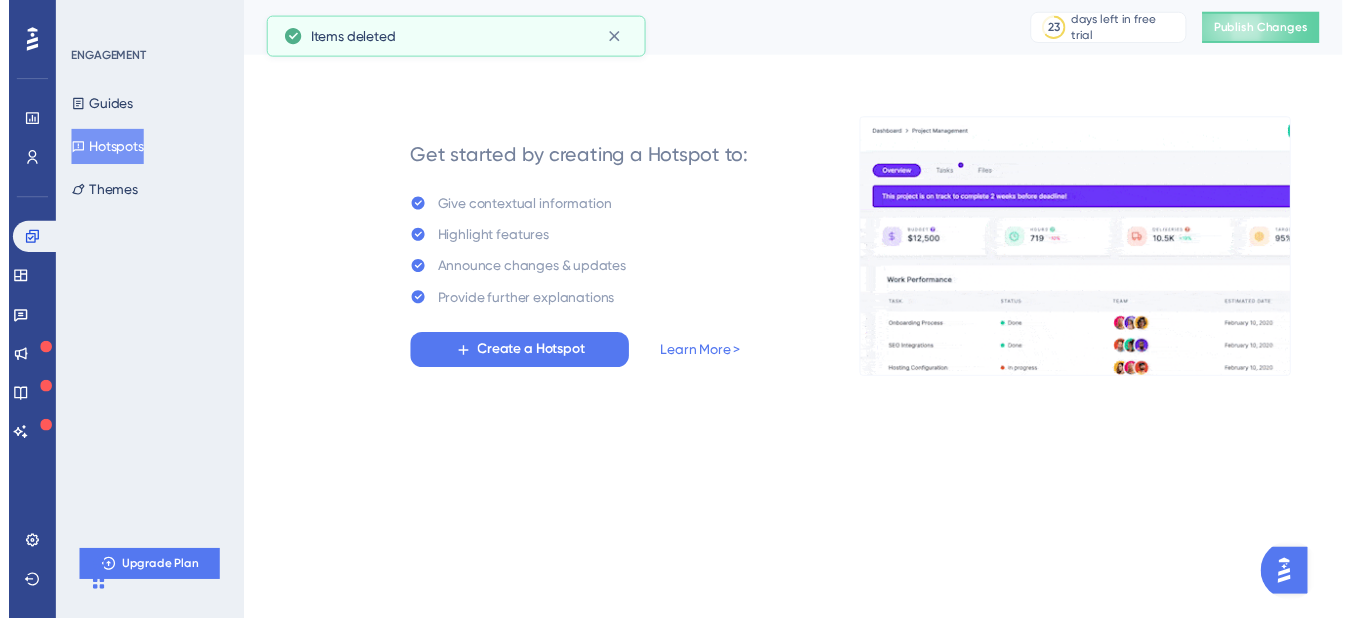scroll, scrollTop: 0, scrollLeft: 0, axis: both 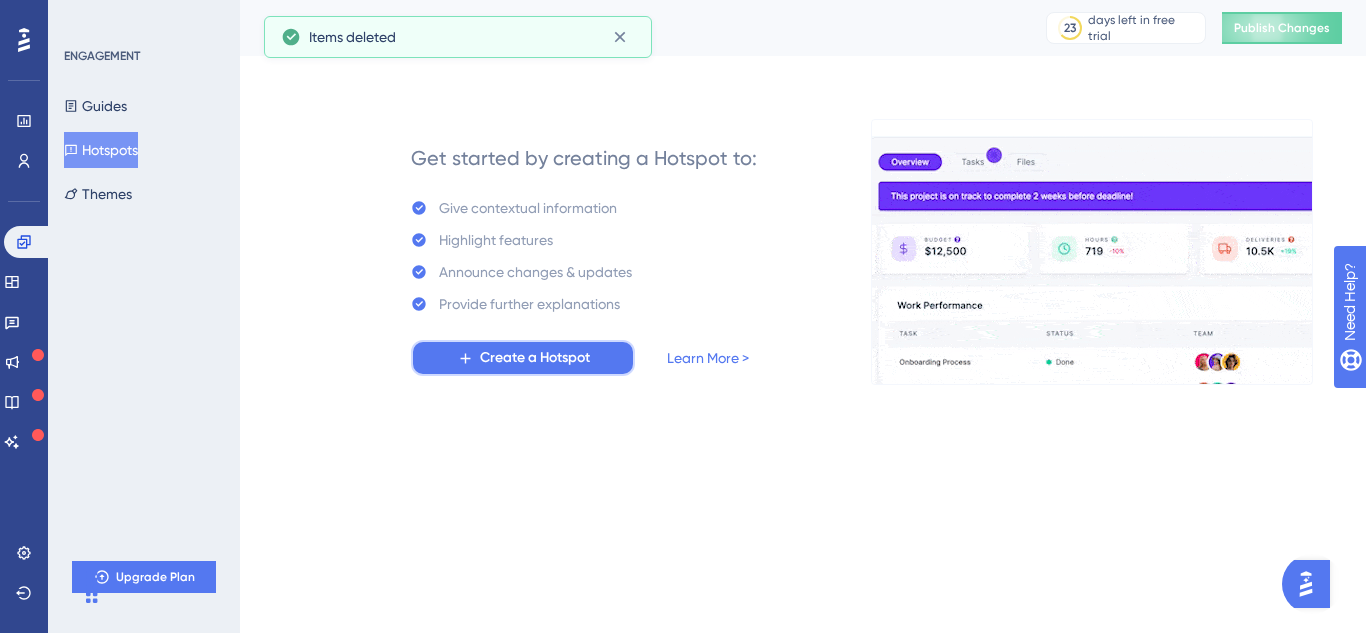 click on "Create a Hotspot" at bounding box center (535, 358) 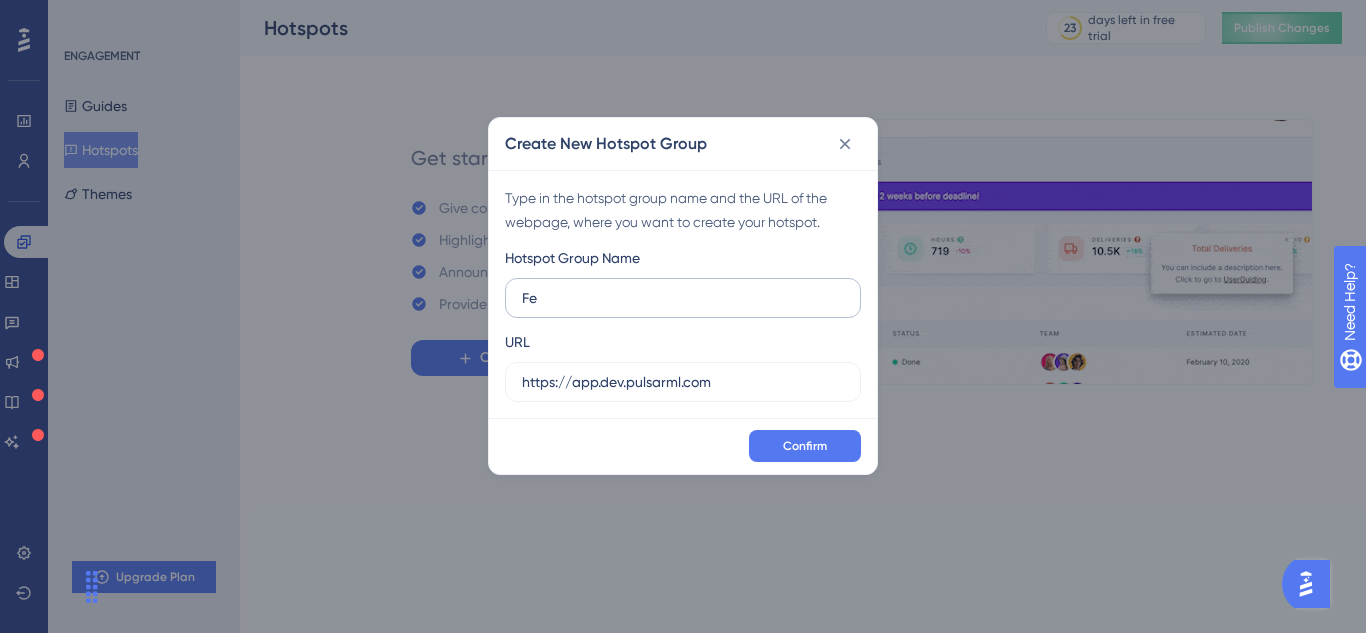 type on "F" 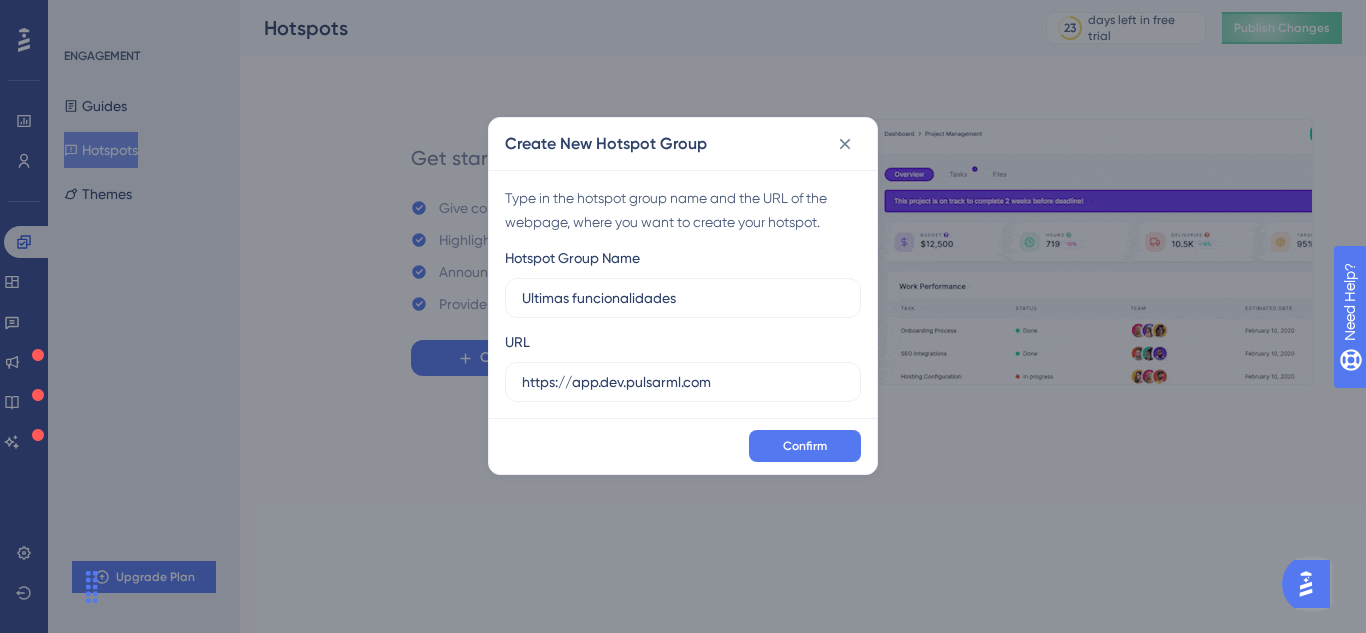 type on "Ultimas funcionalidades" 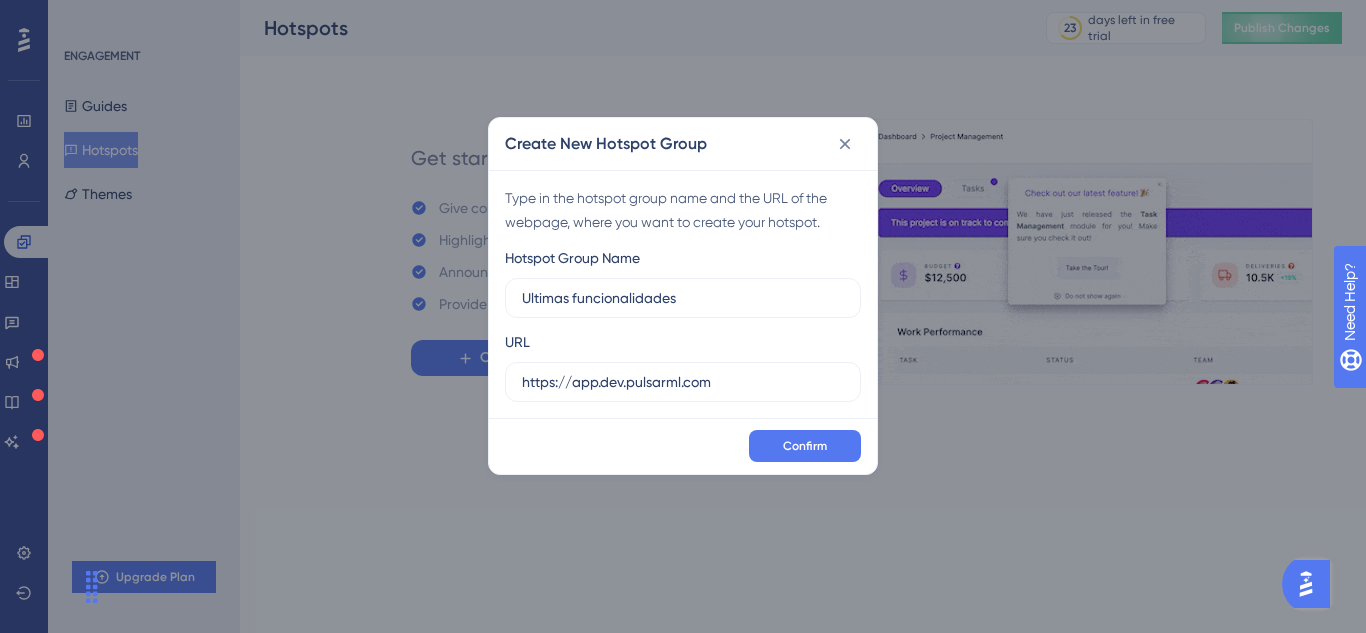 click on "Confirm" at bounding box center (683, 446) 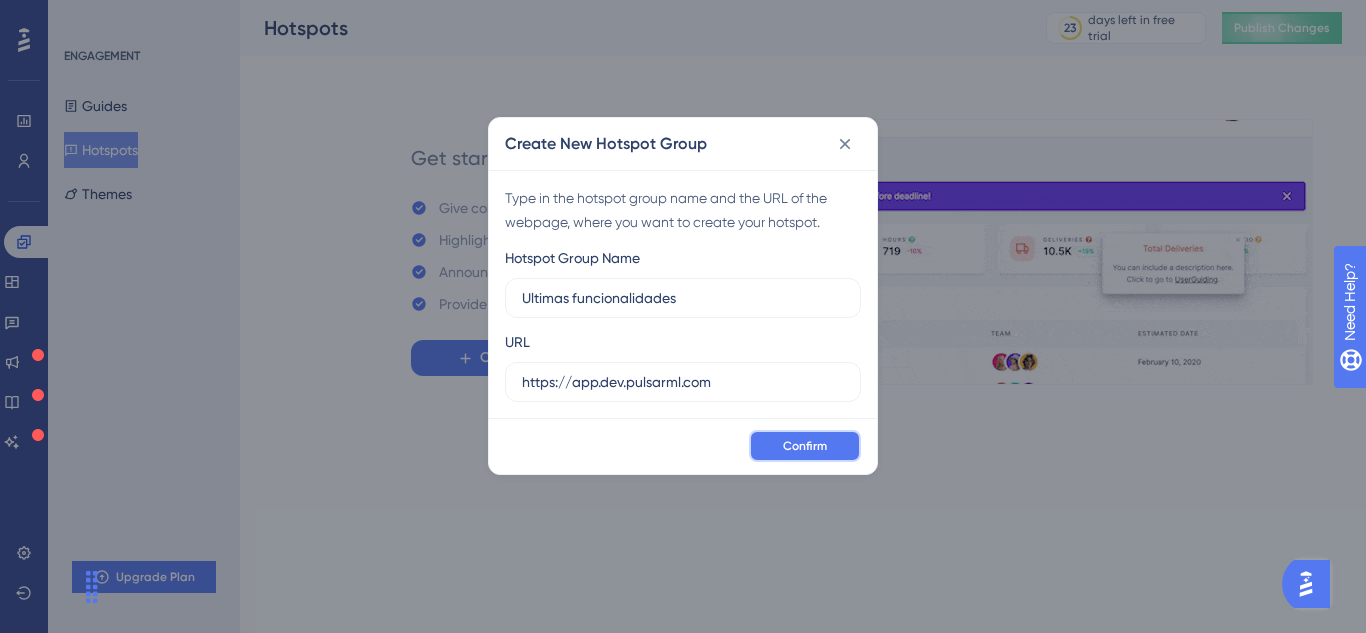 click on "Confirm" at bounding box center [805, 446] 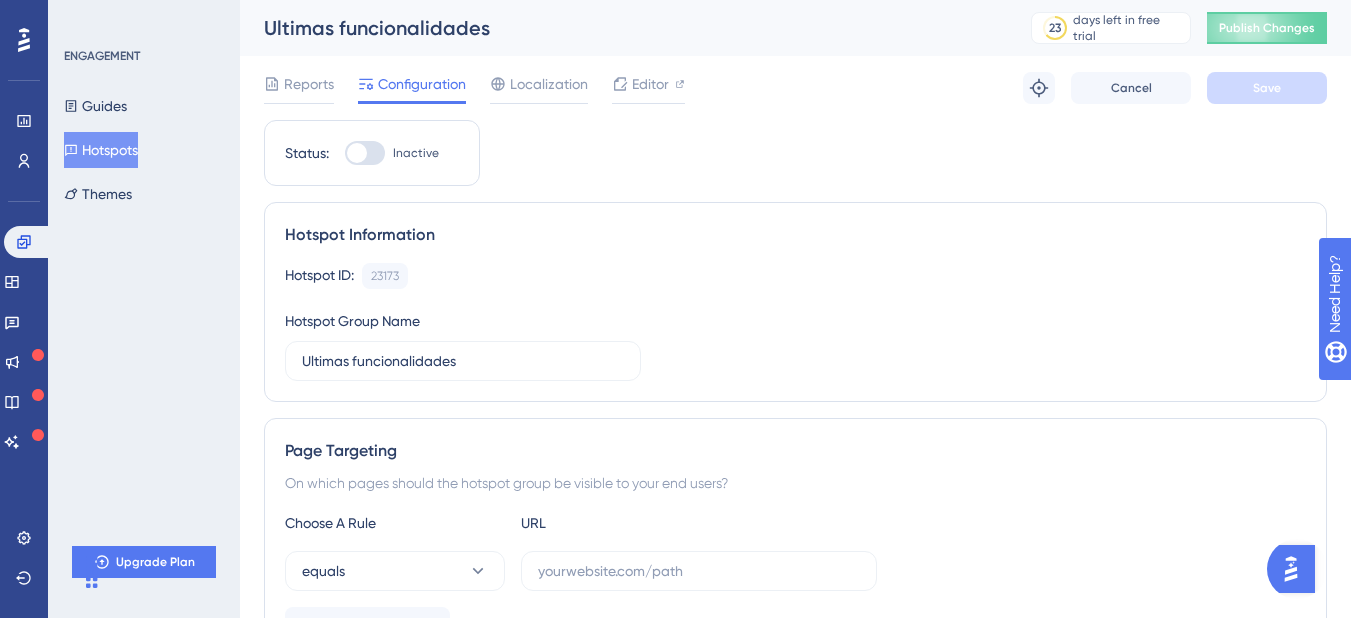 scroll, scrollTop: 0, scrollLeft: 0, axis: both 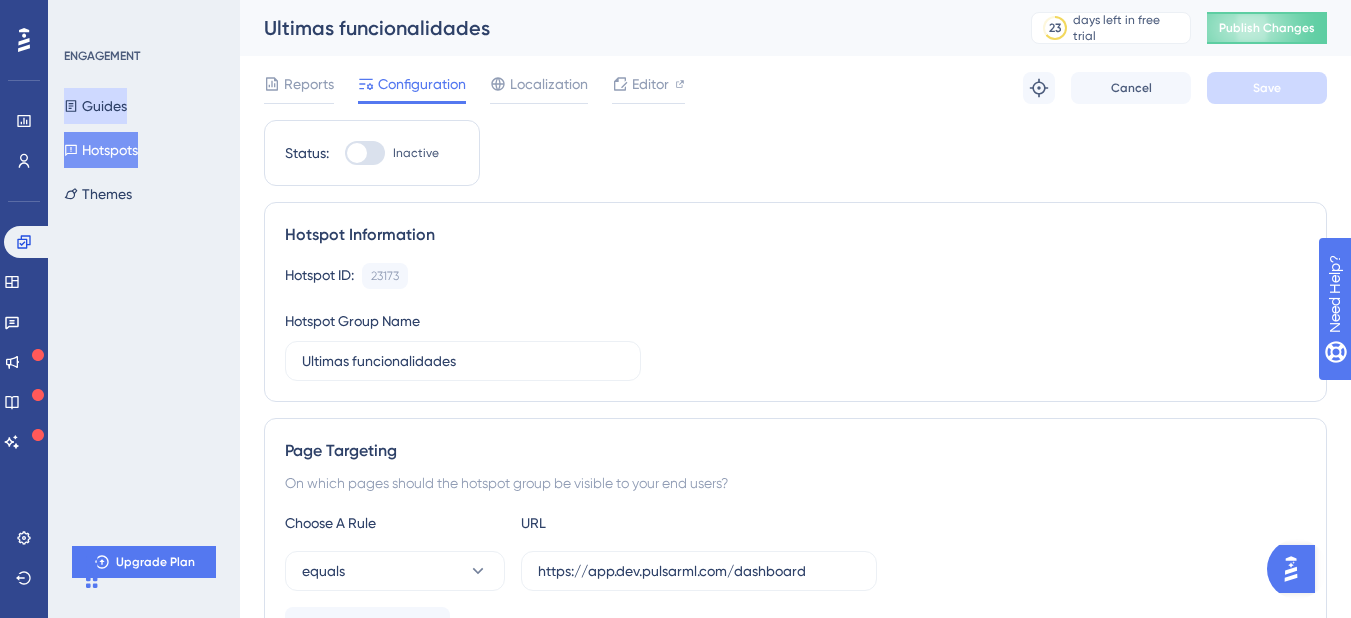 click on "Guides" at bounding box center [95, 106] 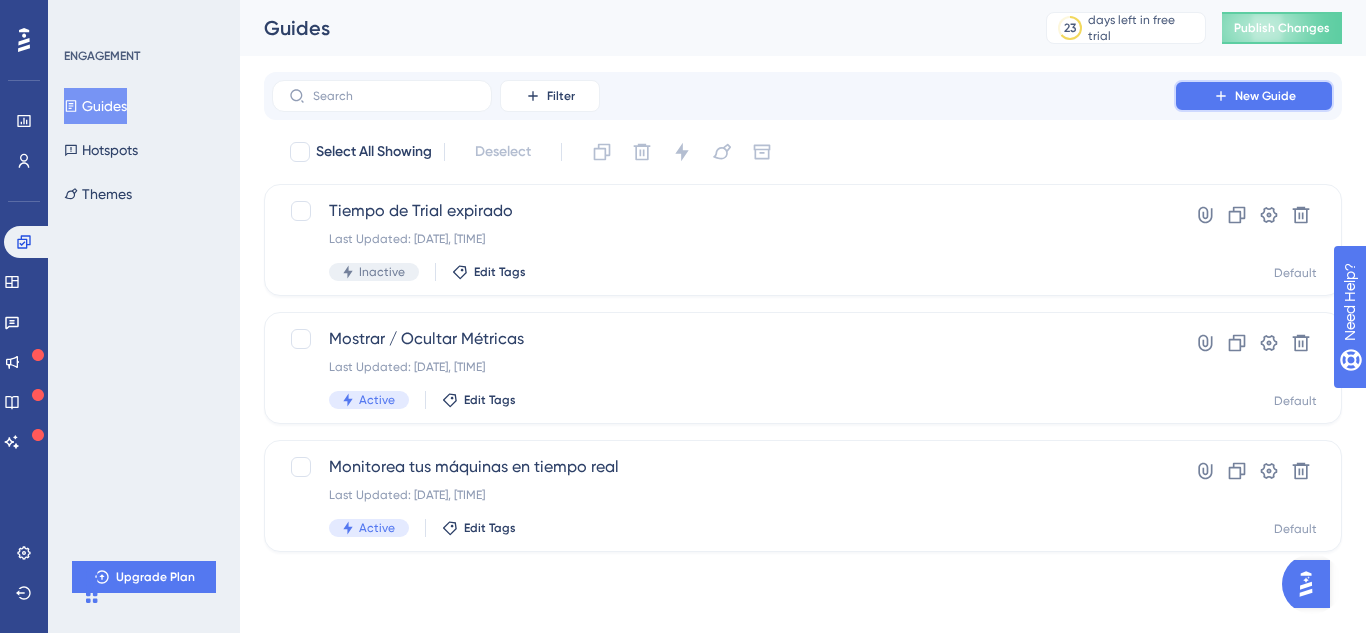 click on "New Guide" at bounding box center [1254, 96] 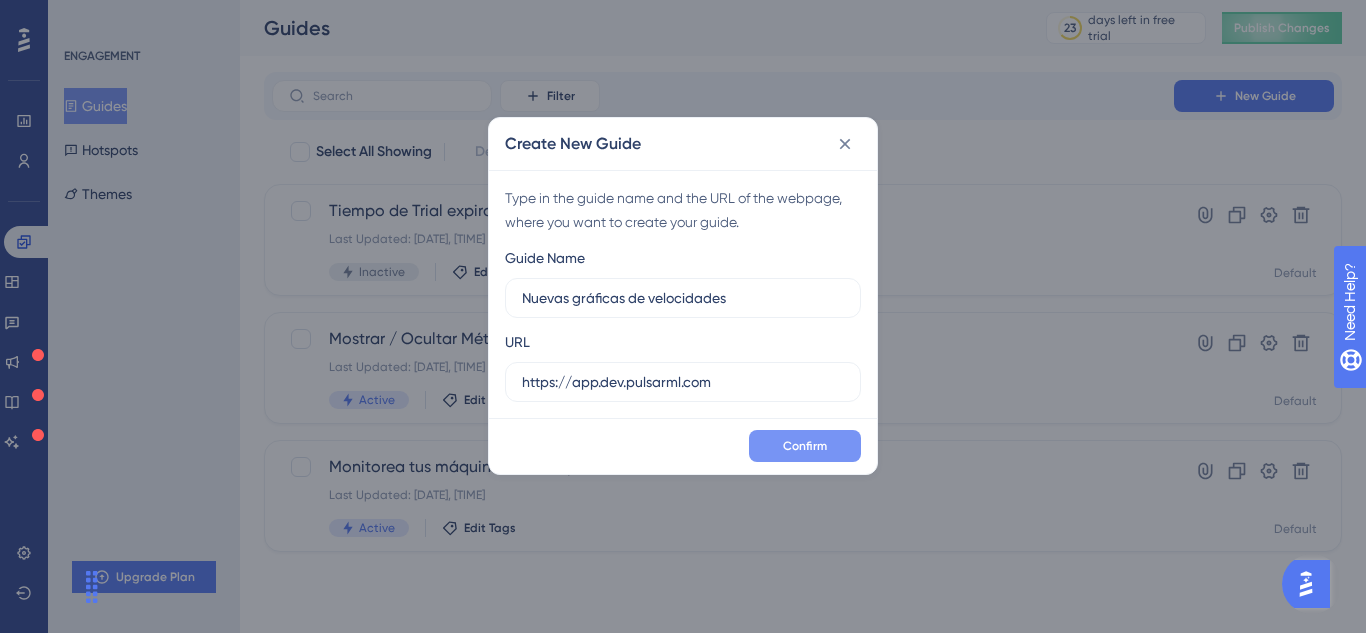 type on "Nuevas gráficas de velocidades" 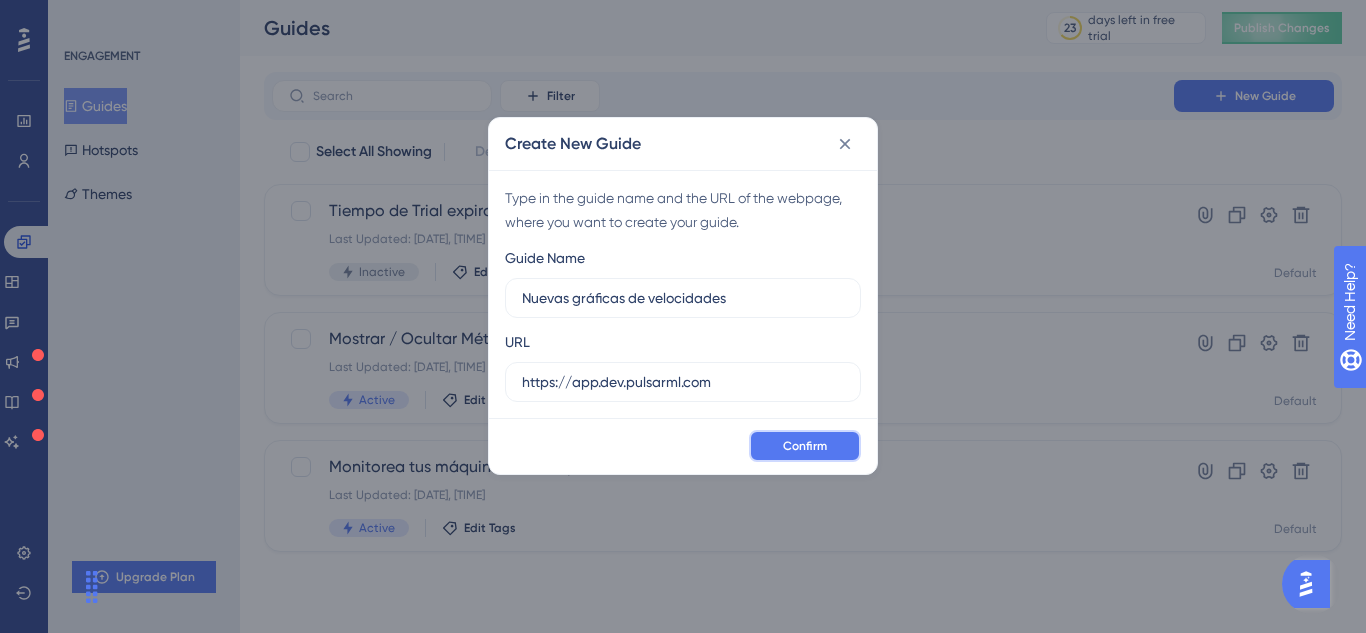click on "Confirm" at bounding box center [805, 446] 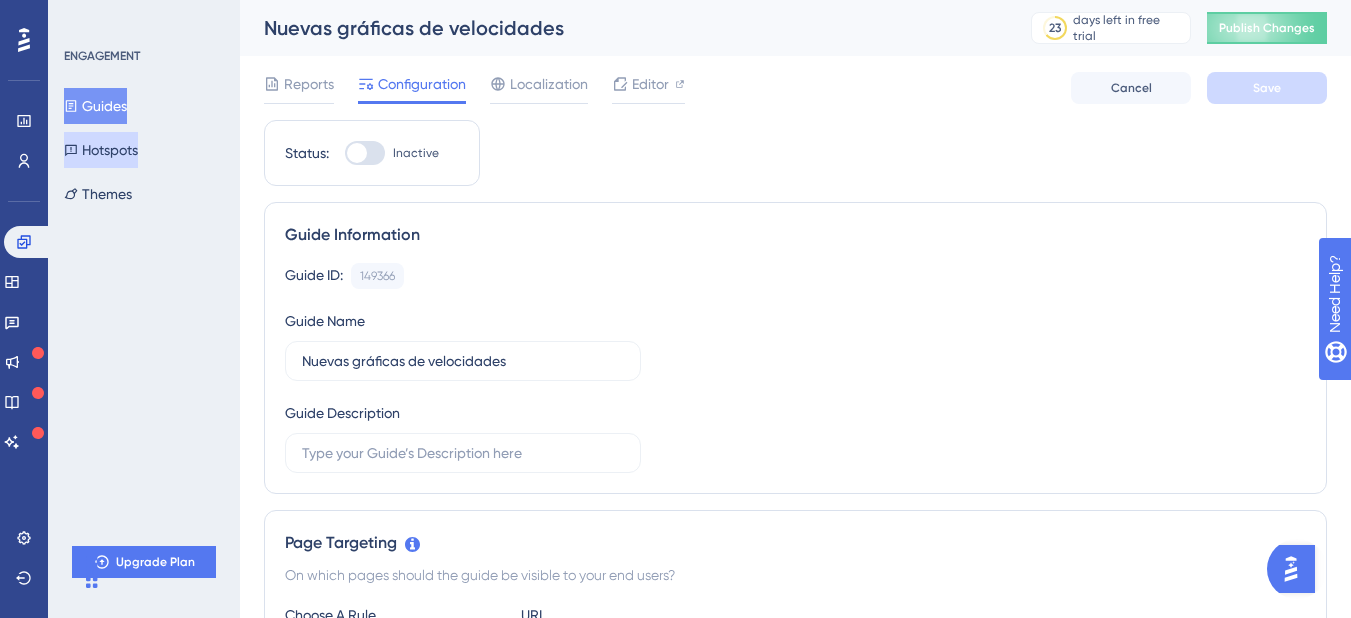 click 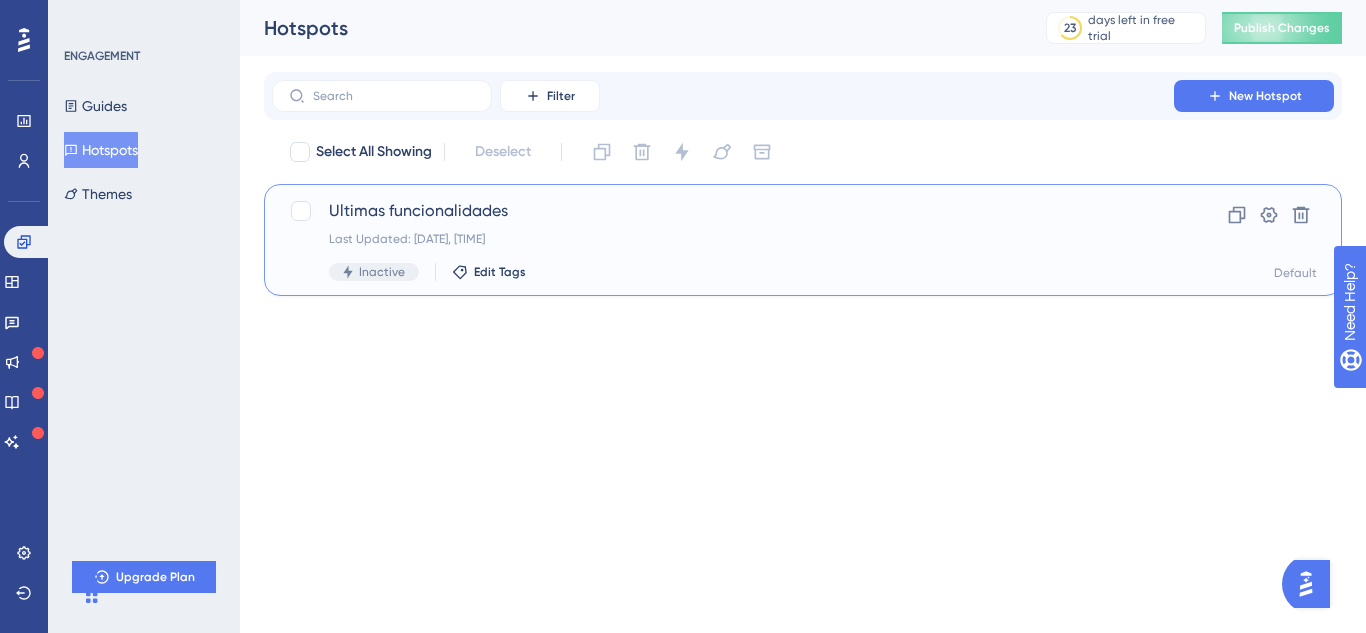click on "Ultimas funcionalidades Last Updated: Aug 05 2025, 10:52 AM Inactive Edit Tags Clone Settings Delete Default" at bounding box center [803, 240] 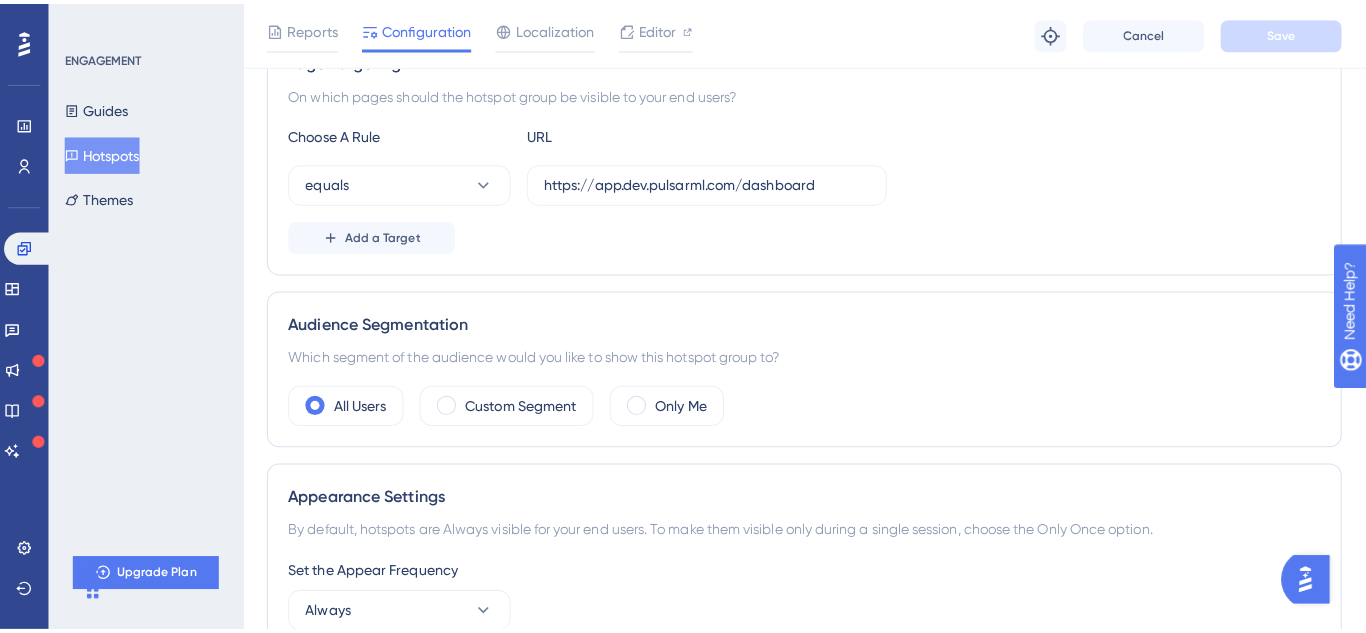 scroll, scrollTop: 0, scrollLeft: 0, axis: both 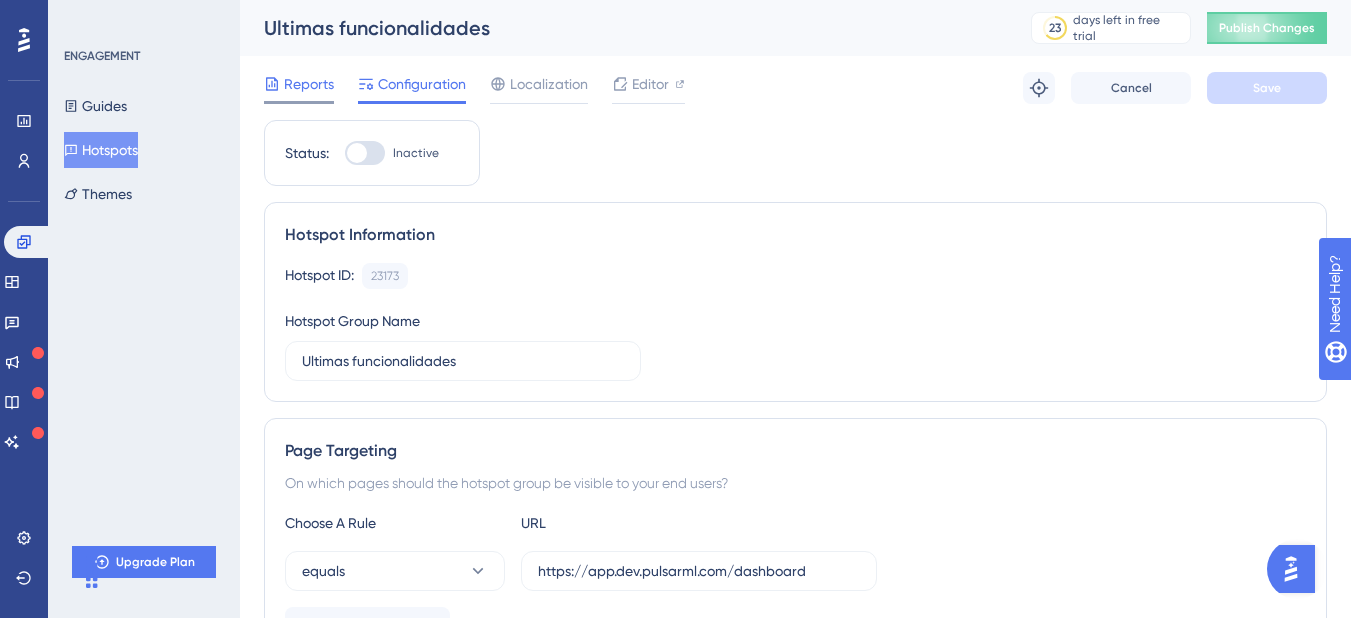 click on "Reports" at bounding box center (309, 84) 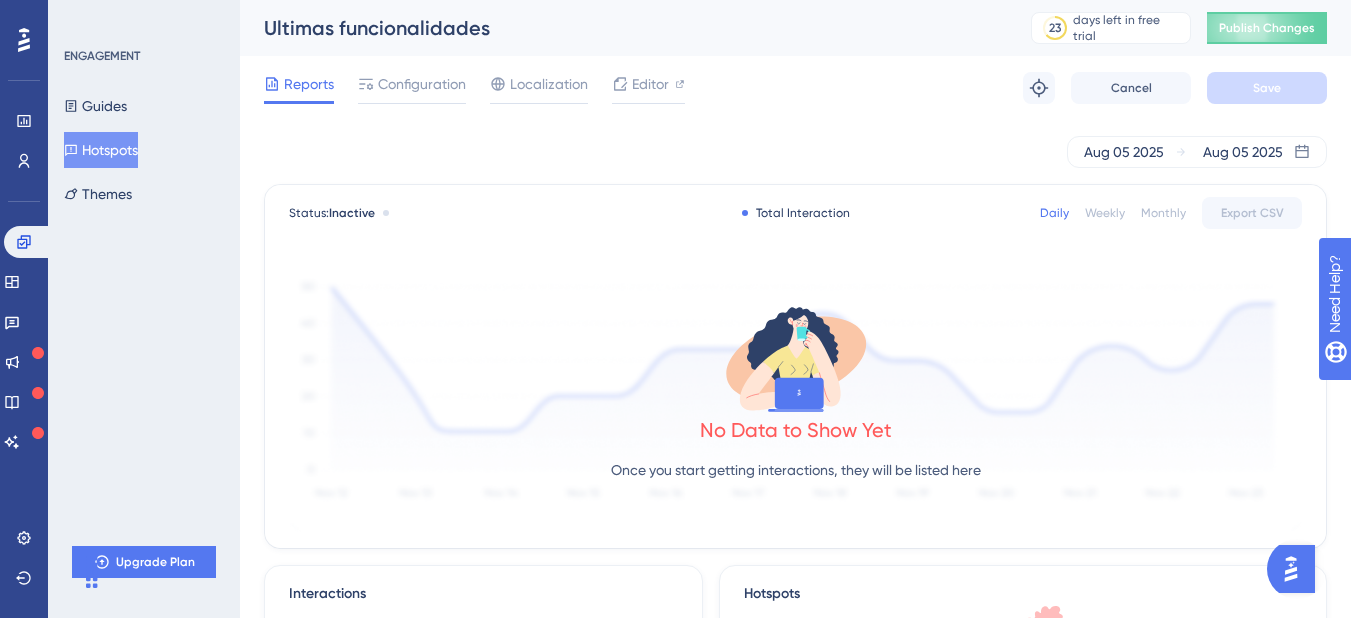 click on "Hotspots" at bounding box center [101, 150] 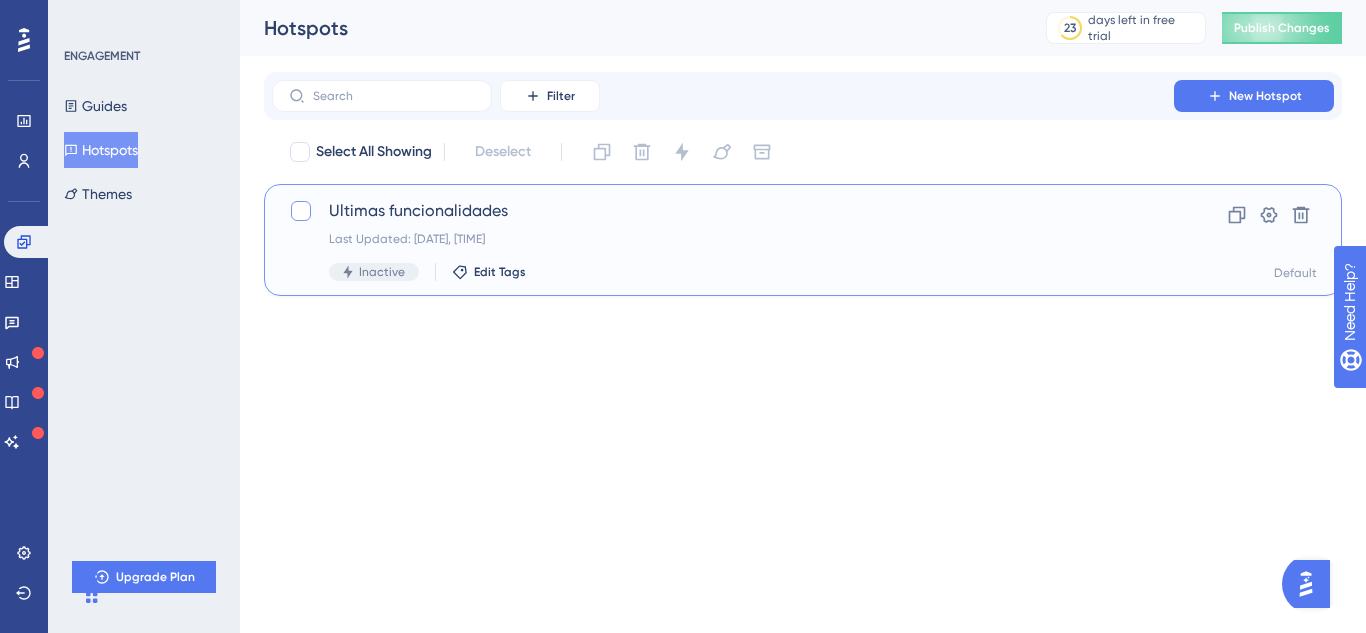 click at bounding box center [301, 211] 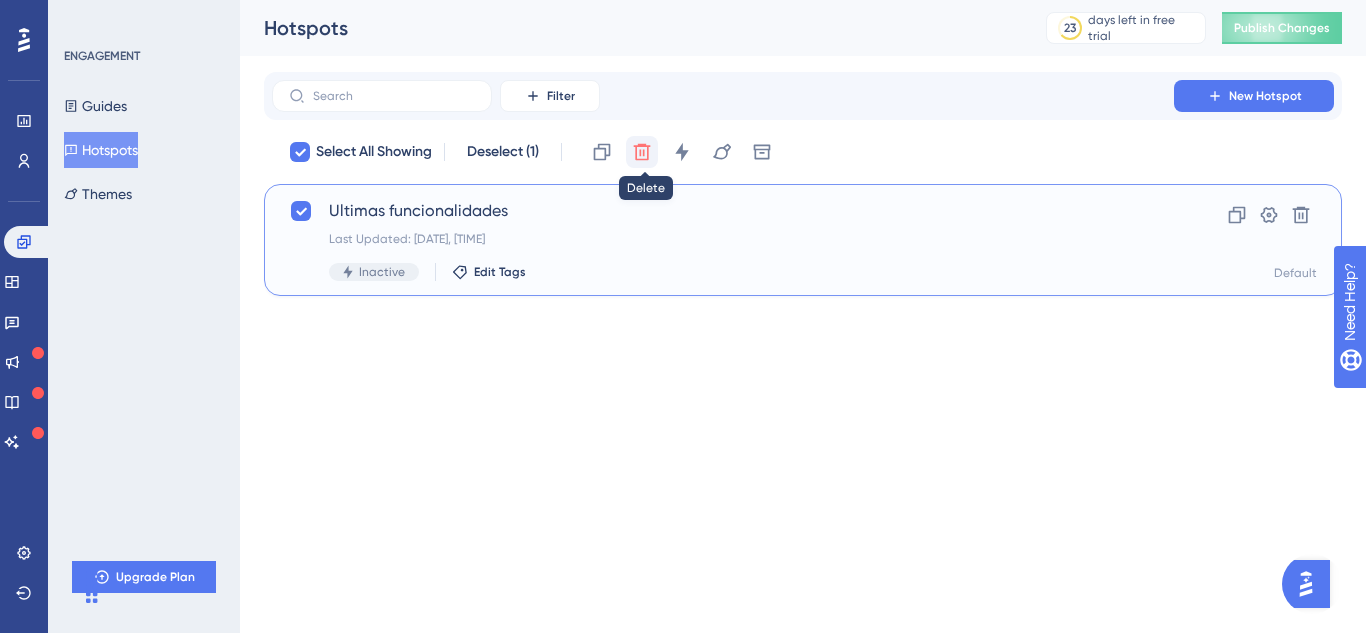 click 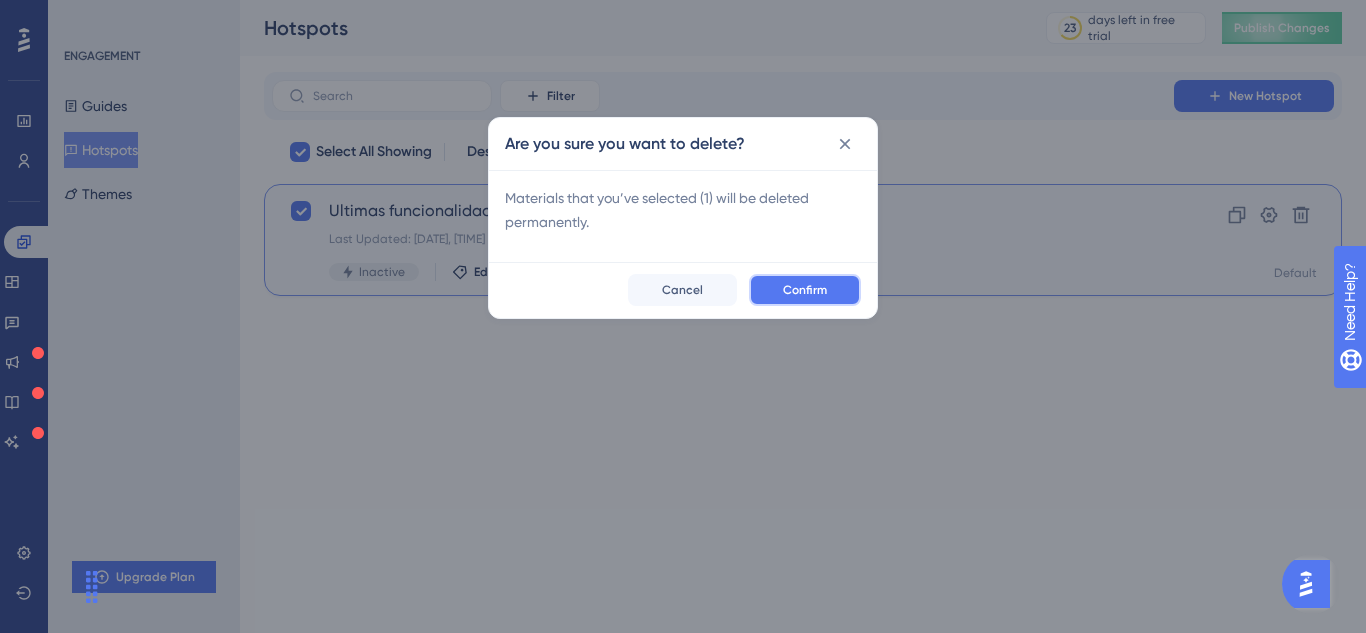click on "Confirm" at bounding box center (805, 290) 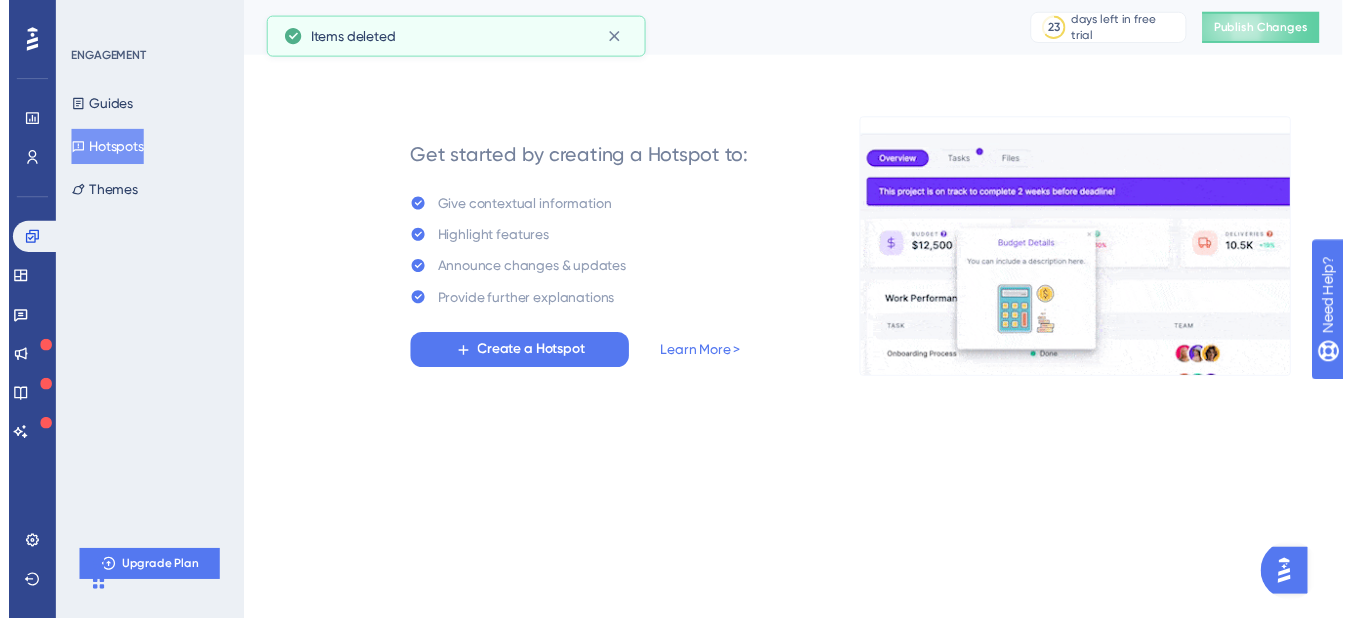 scroll, scrollTop: 0, scrollLeft: 0, axis: both 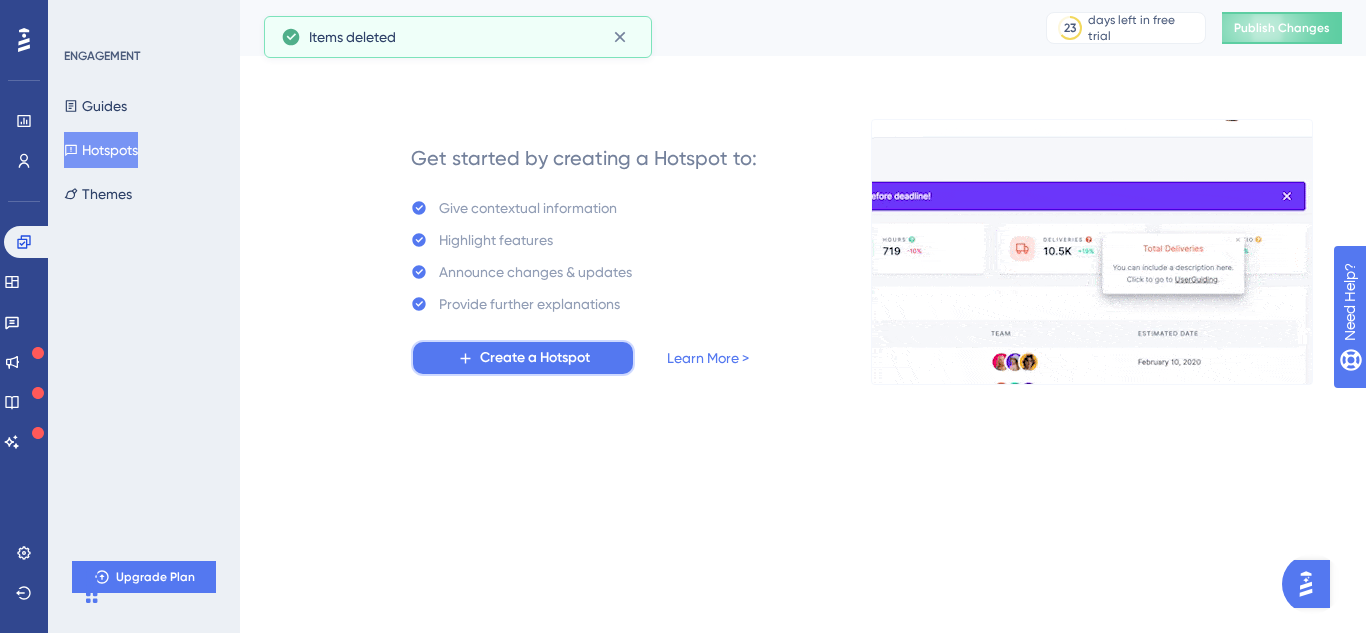 click on "Create a Hotspot" at bounding box center [535, 358] 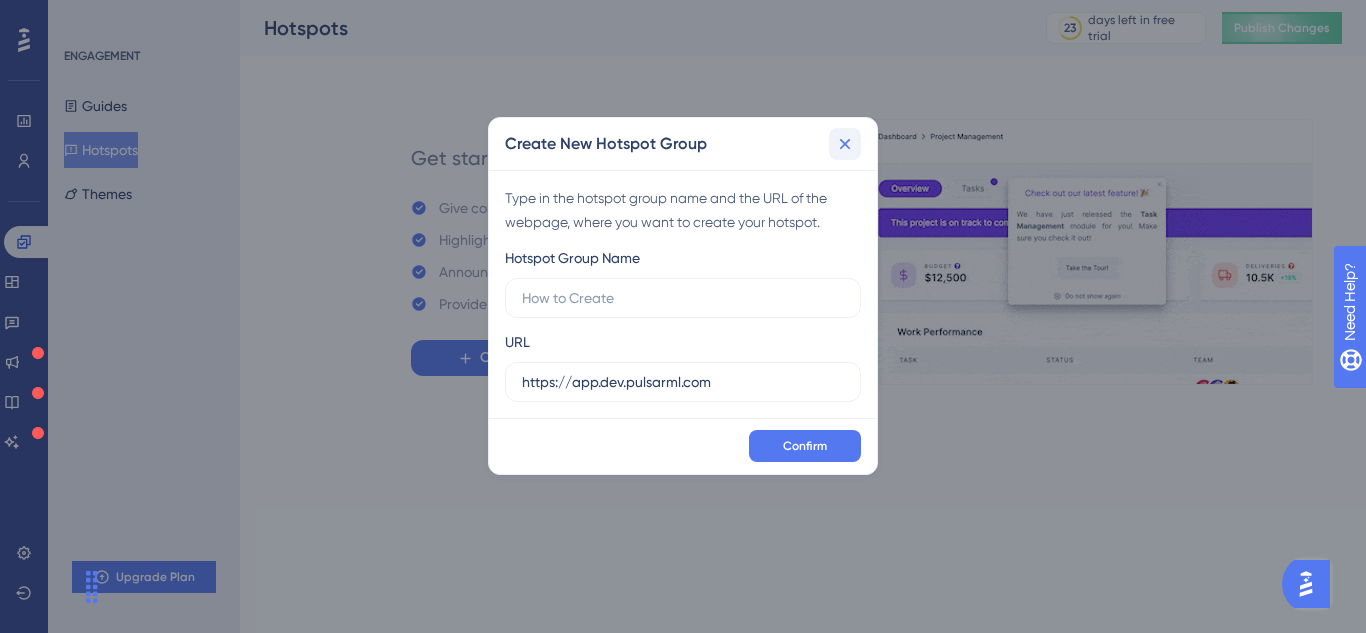 click 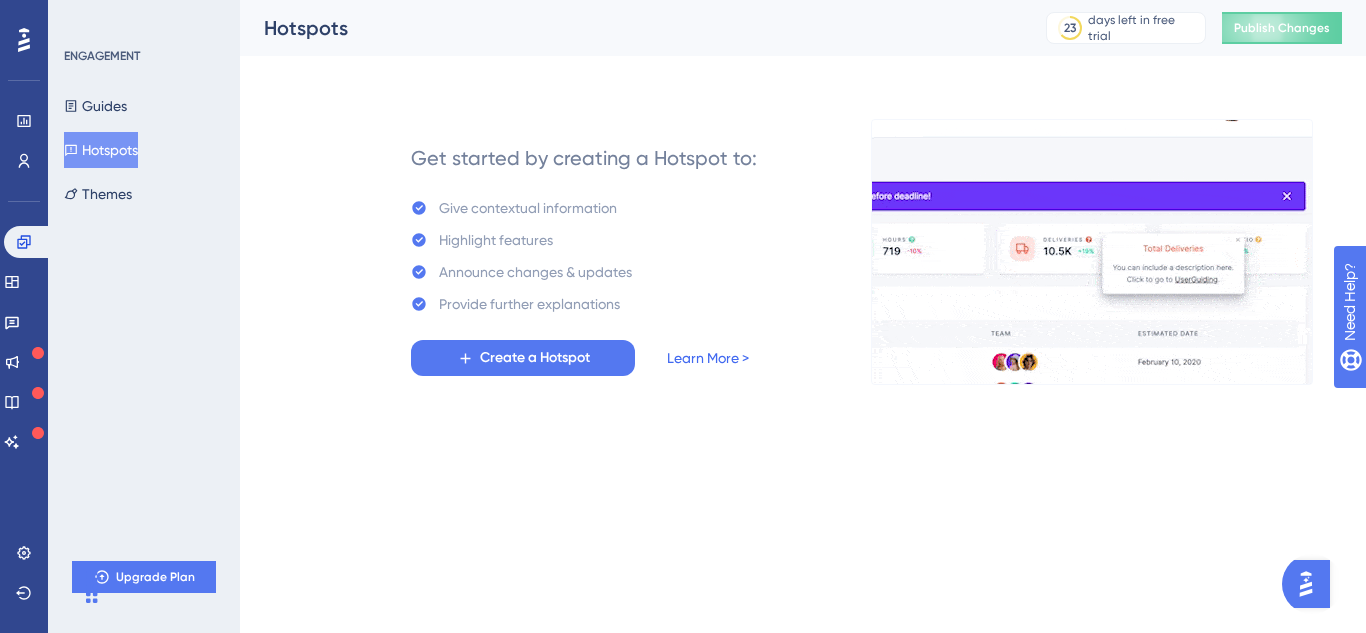 click on "Learn More >" at bounding box center (708, 358) 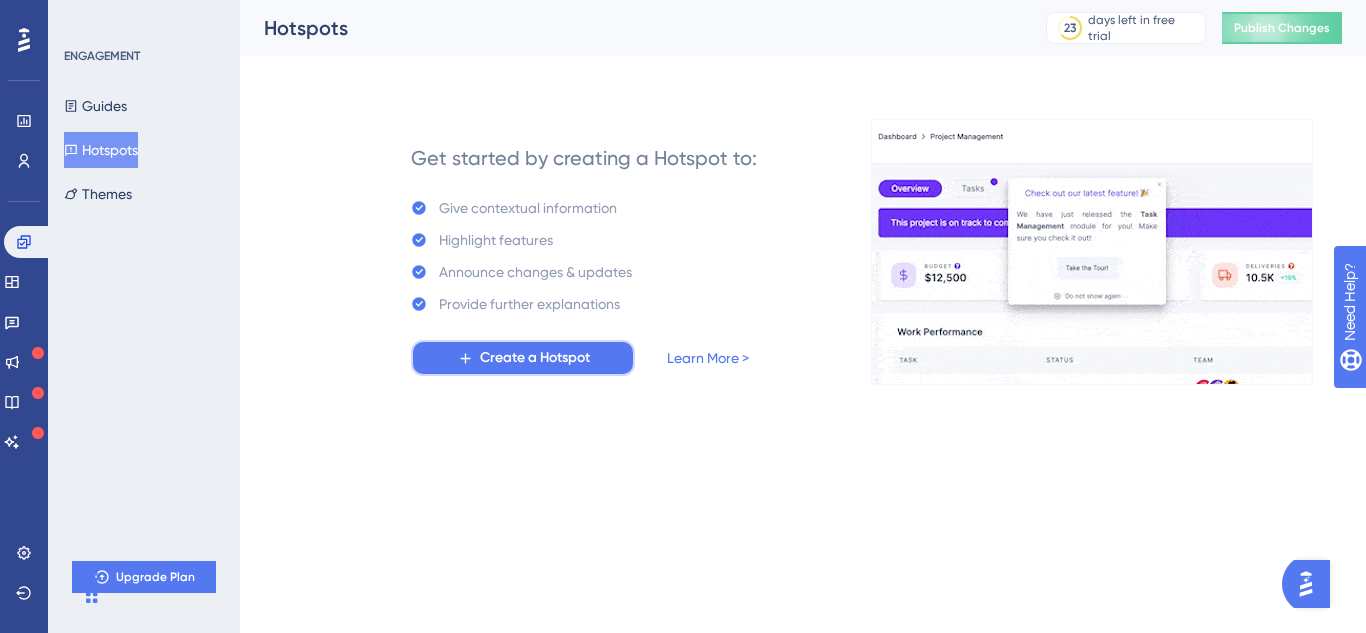 click on "Create a Hotspot" at bounding box center [535, 358] 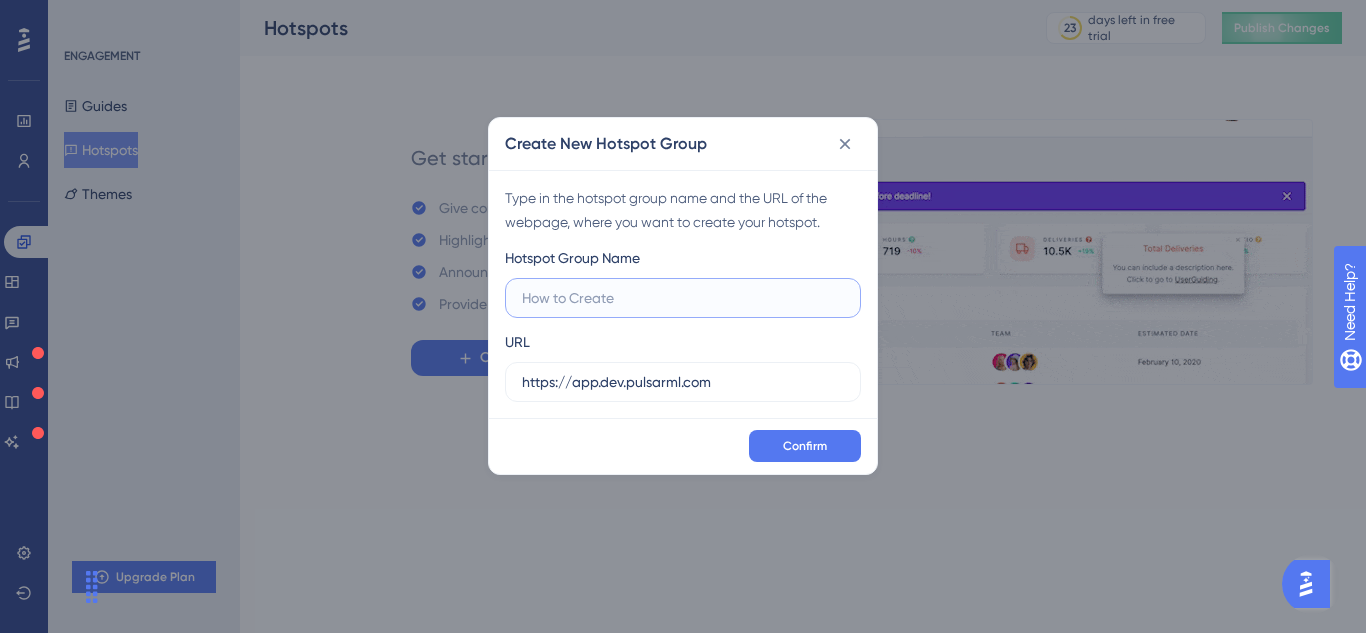 click at bounding box center (683, 298) 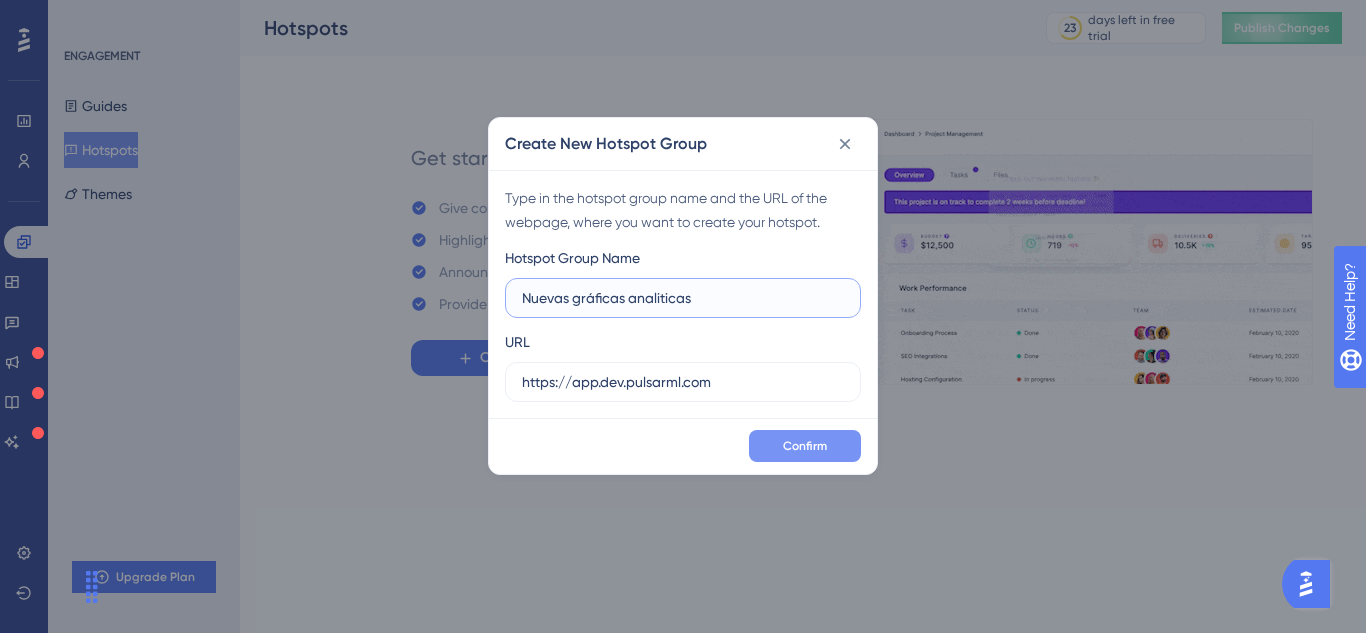 type on "Nuevas gráficas analiticas" 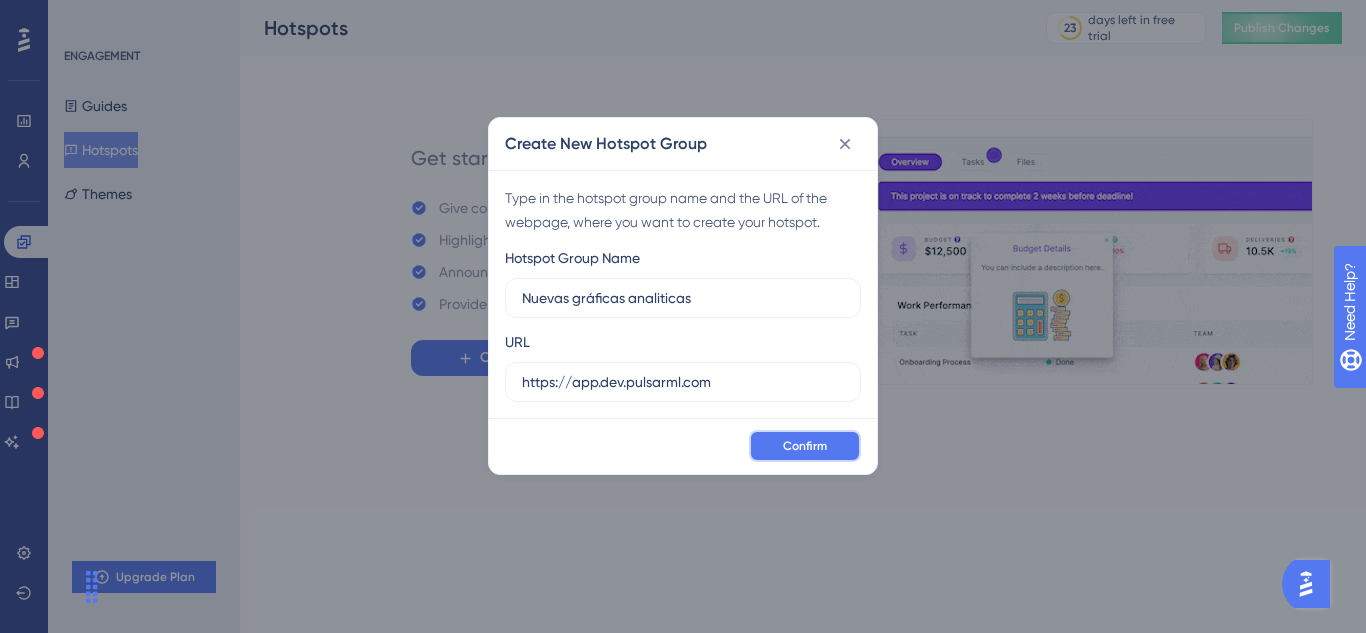 click on "Confirm" at bounding box center [805, 446] 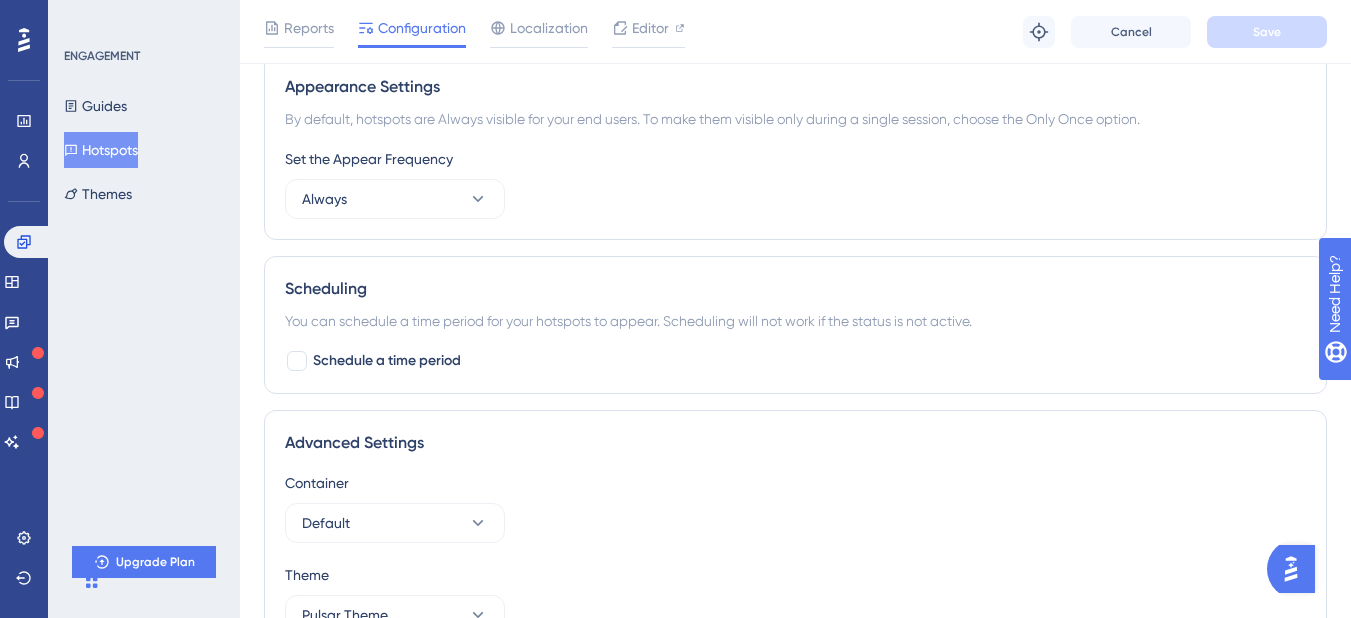 scroll, scrollTop: 918, scrollLeft: 0, axis: vertical 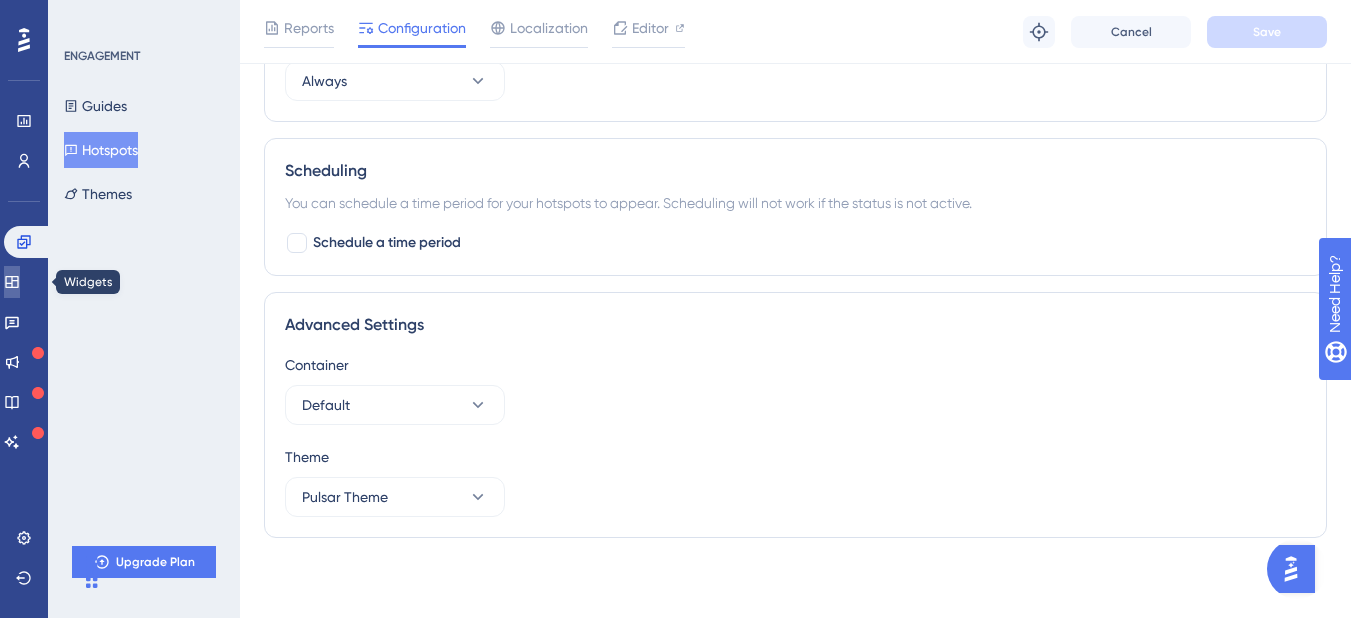 click 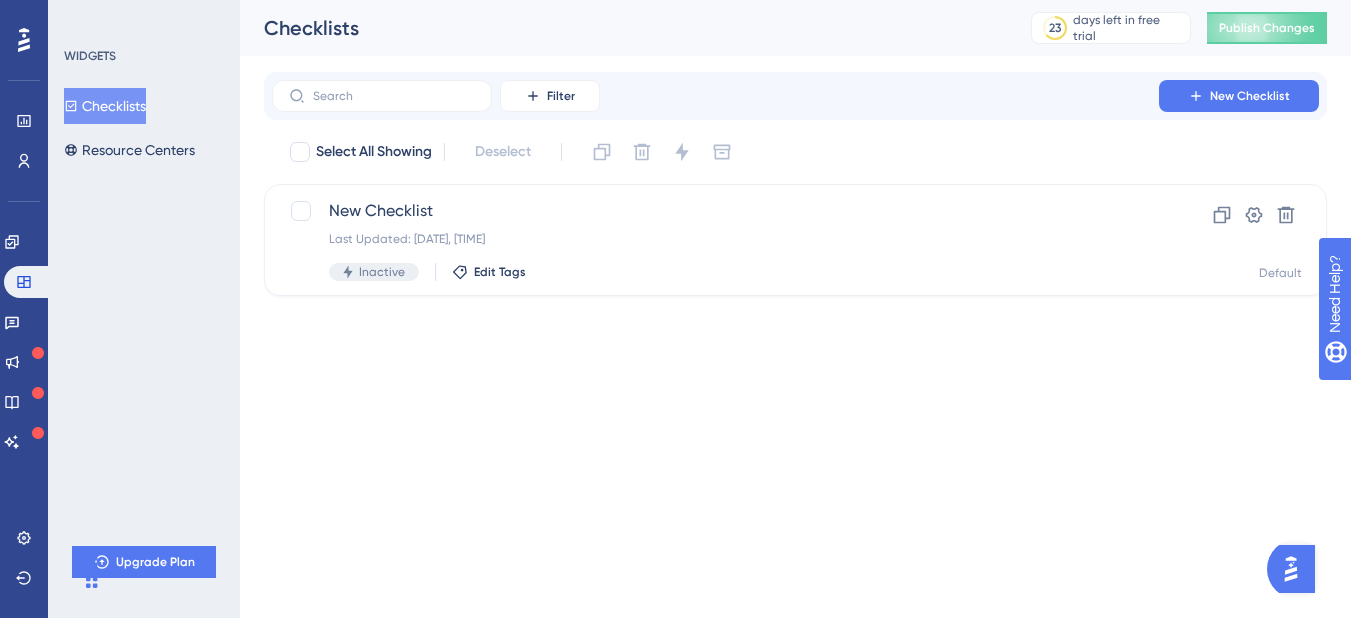 scroll, scrollTop: 0, scrollLeft: 0, axis: both 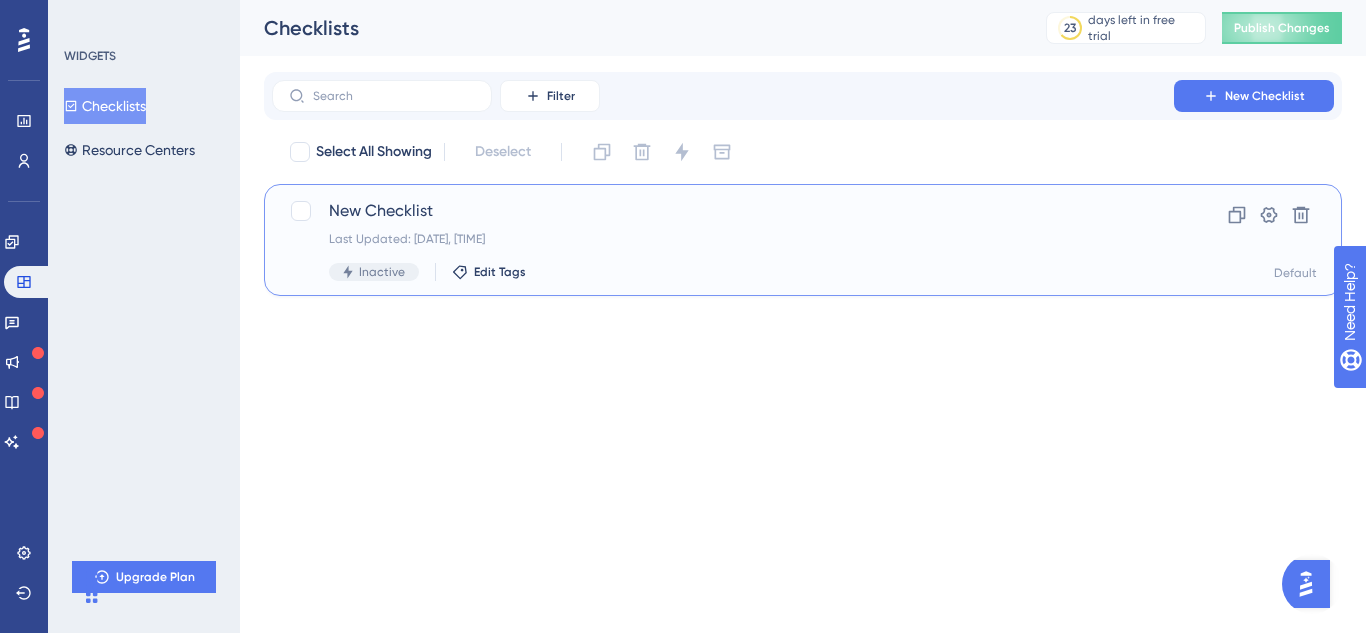 click on "New Checklist Last Updated: Aug 04 2025, 05:01 PM Inactive Edit Tags" at bounding box center (723, 240) 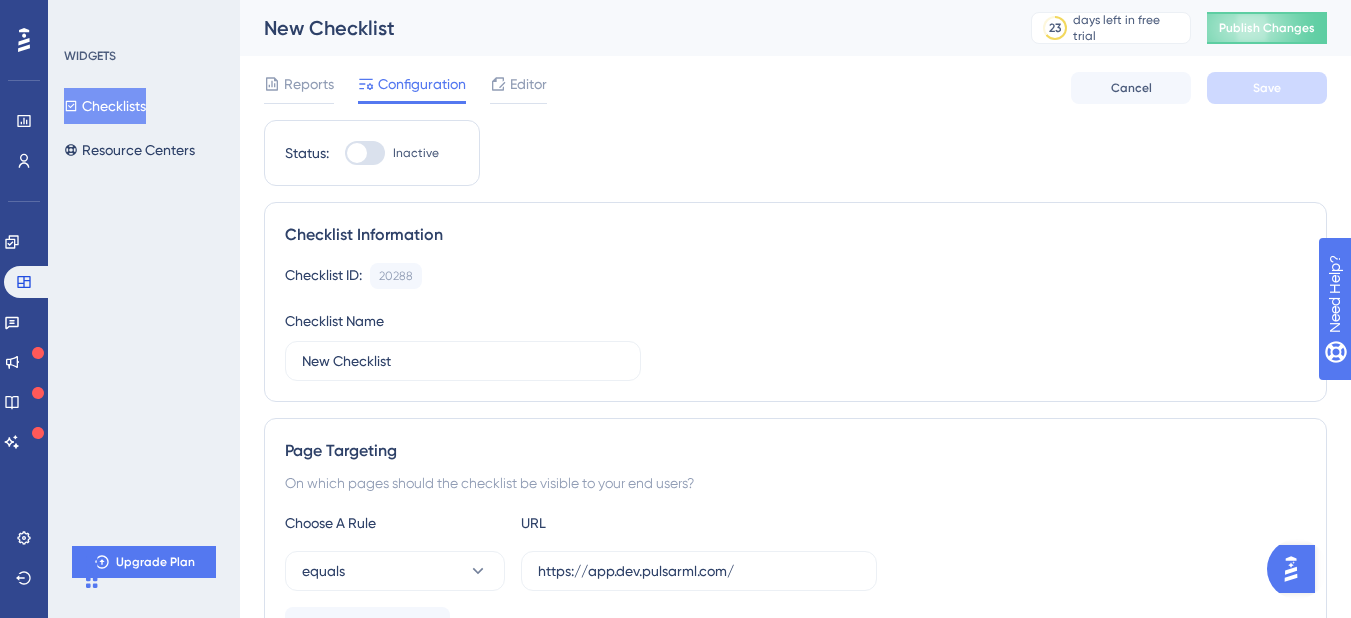 click at bounding box center (365, 153) 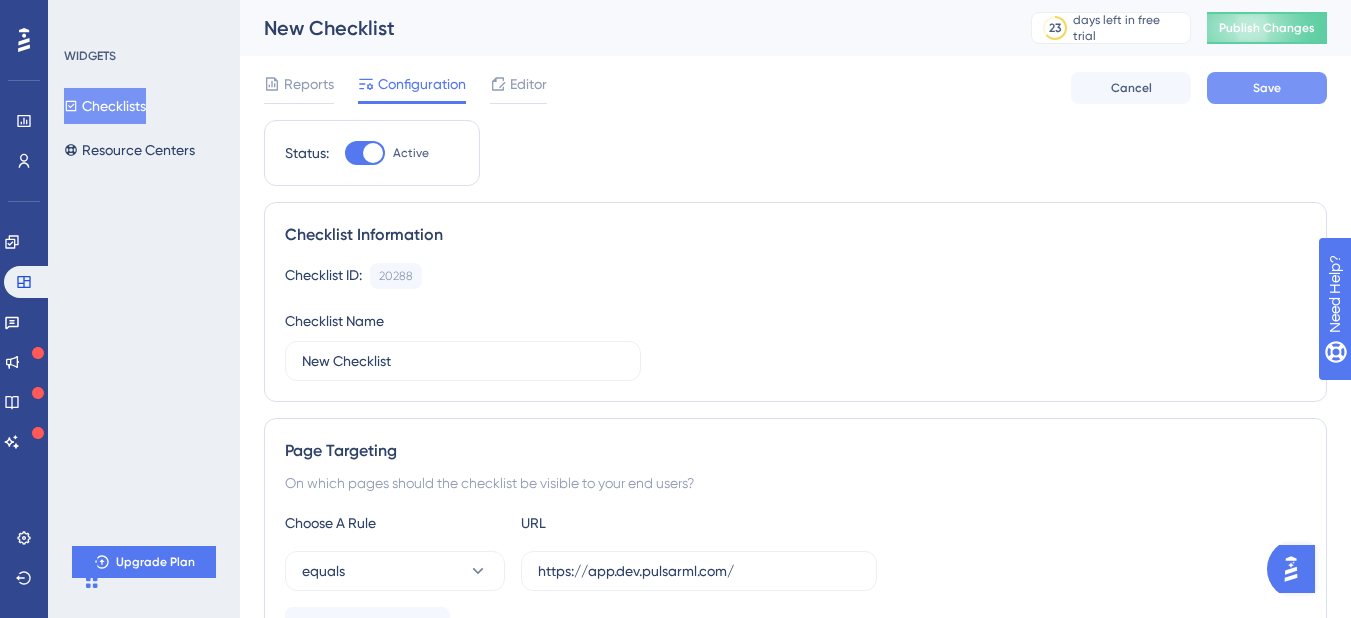 click on "Save" at bounding box center [1267, 88] 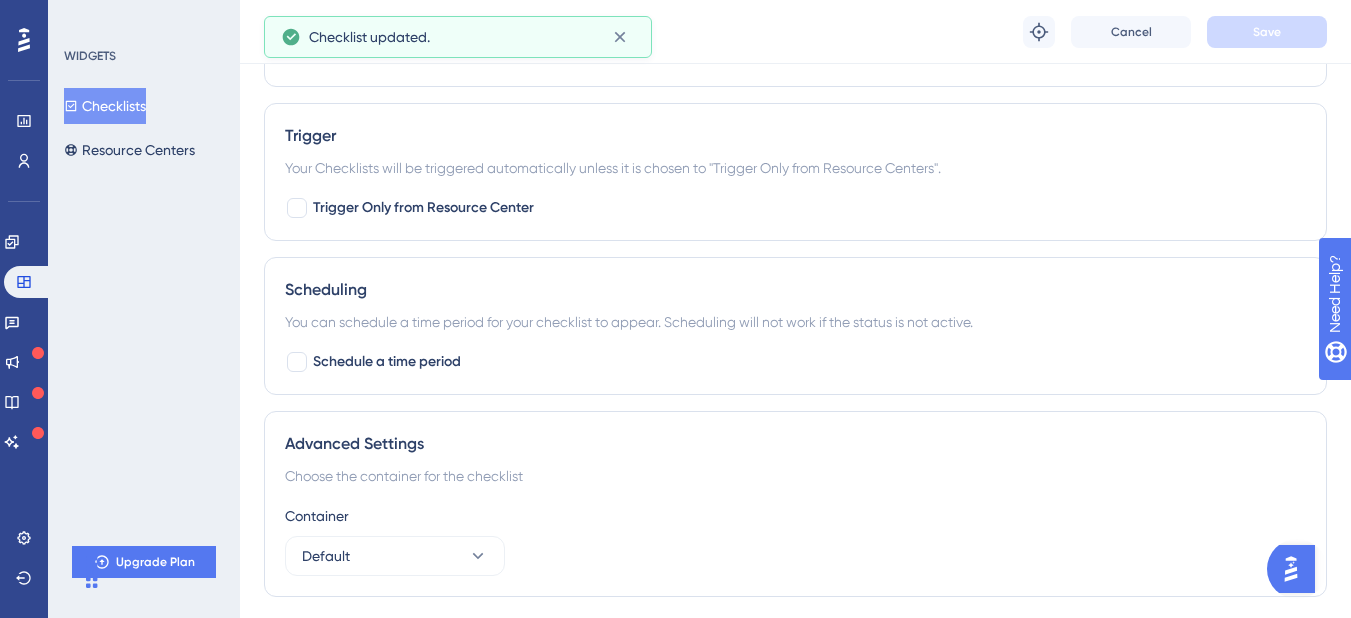scroll, scrollTop: 1116, scrollLeft: 0, axis: vertical 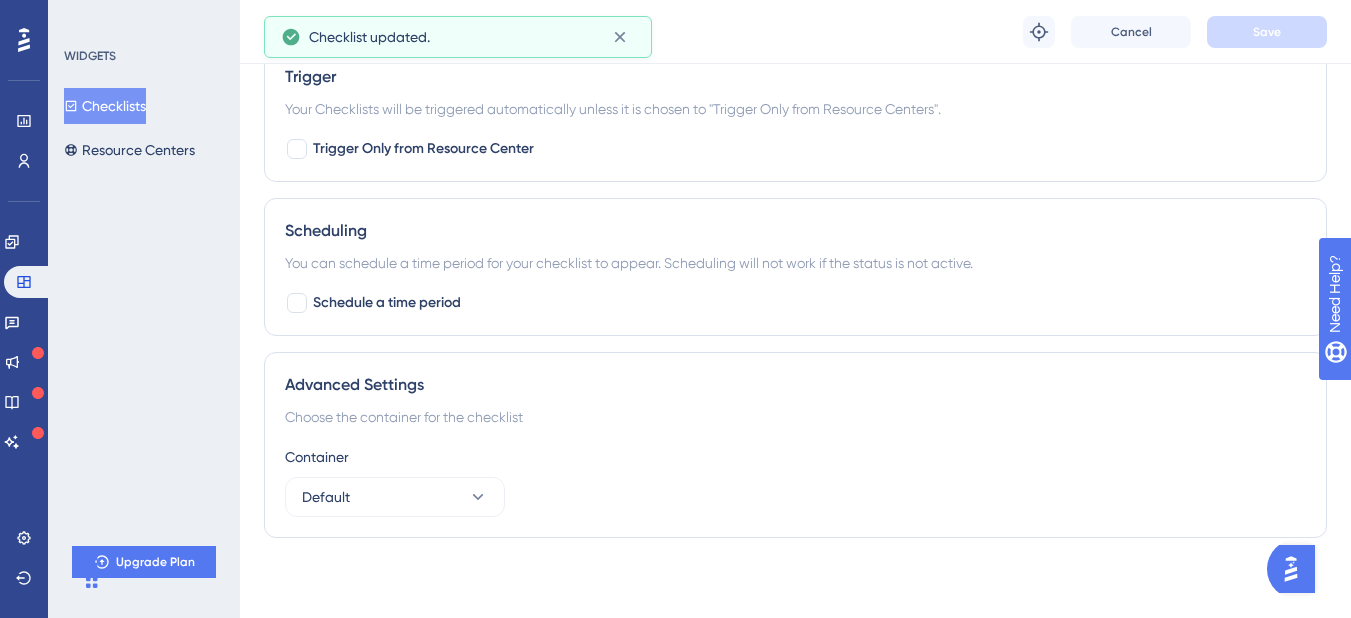 click on "Checklists Resource Centers" at bounding box center [145, 128] 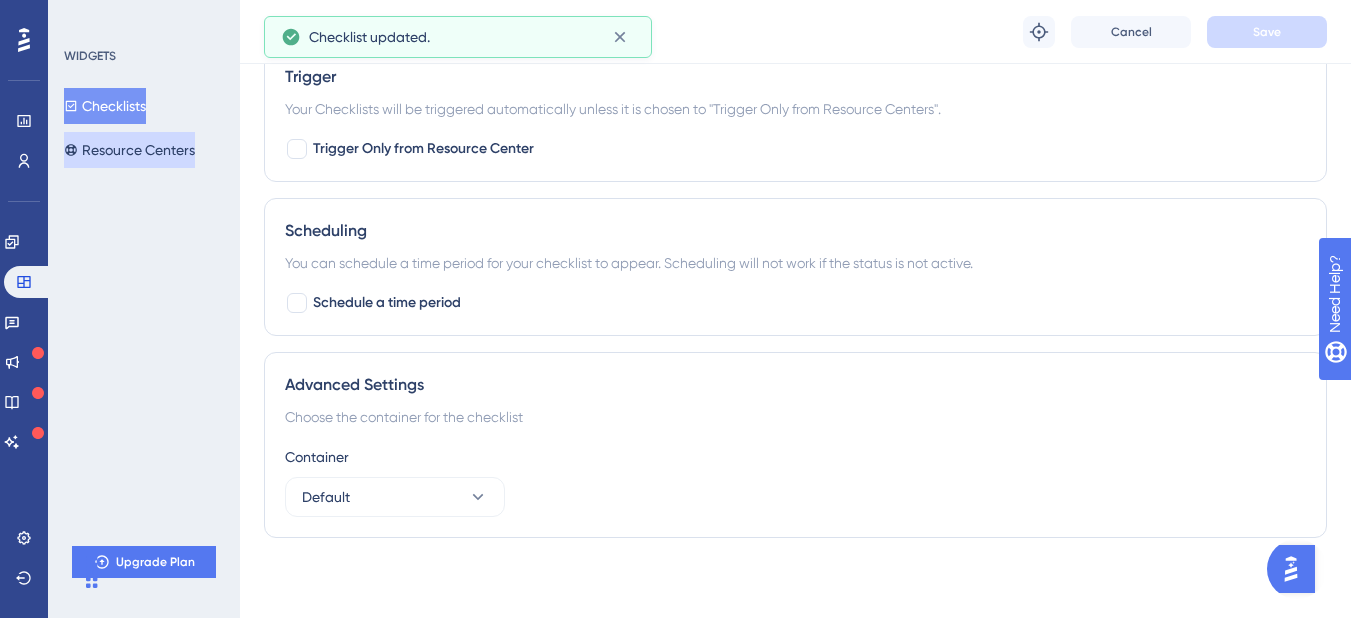 click on "Resource Centers" at bounding box center [129, 150] 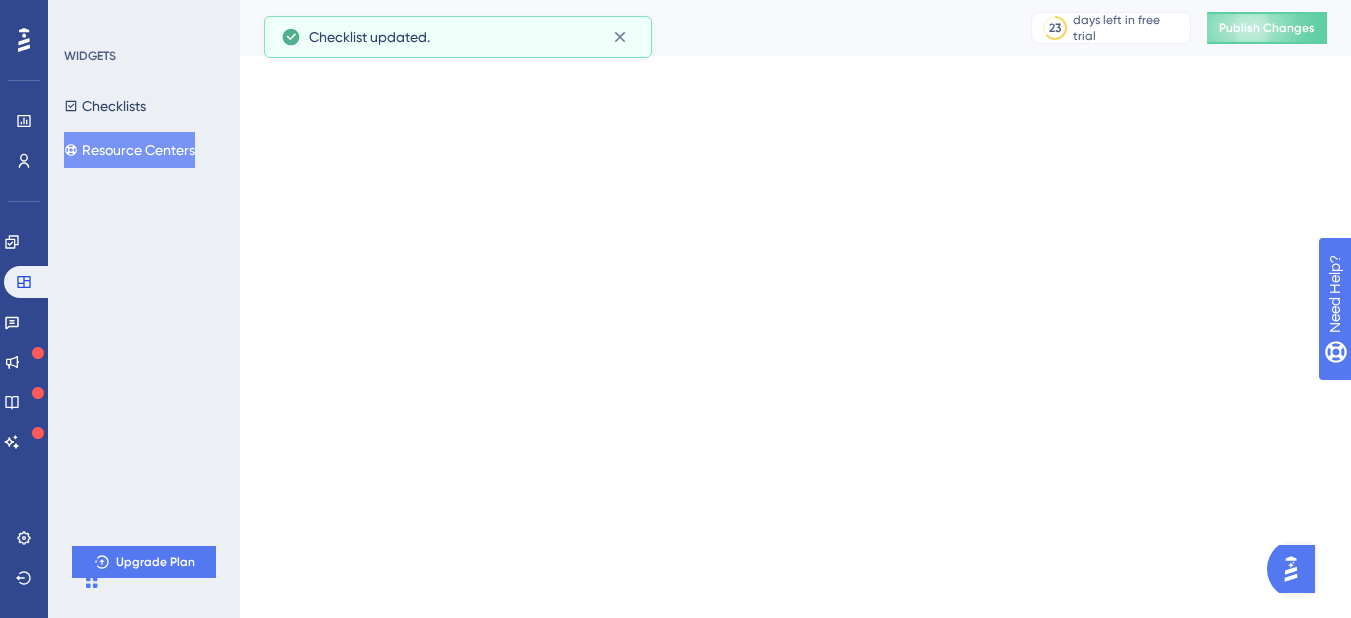 scroll, scrollTop: 0, scrollLeft: 0, axis: both 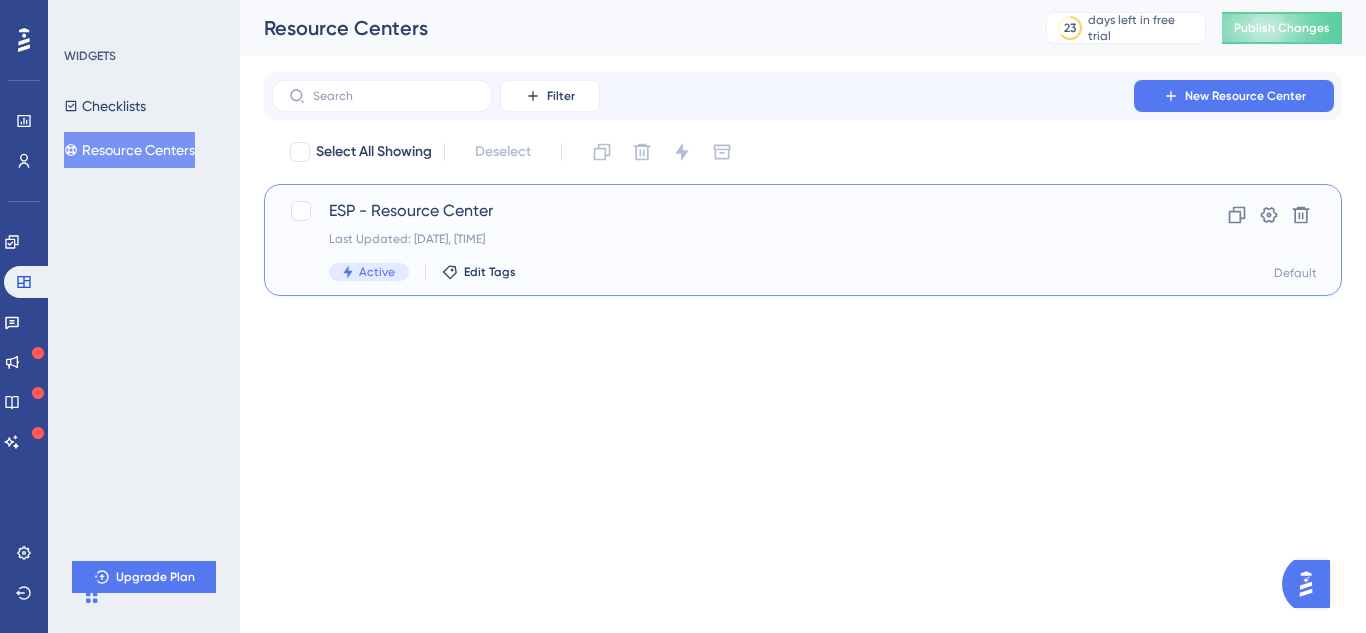 click on "Active Edit Tags" at bounding box center (723, 272) 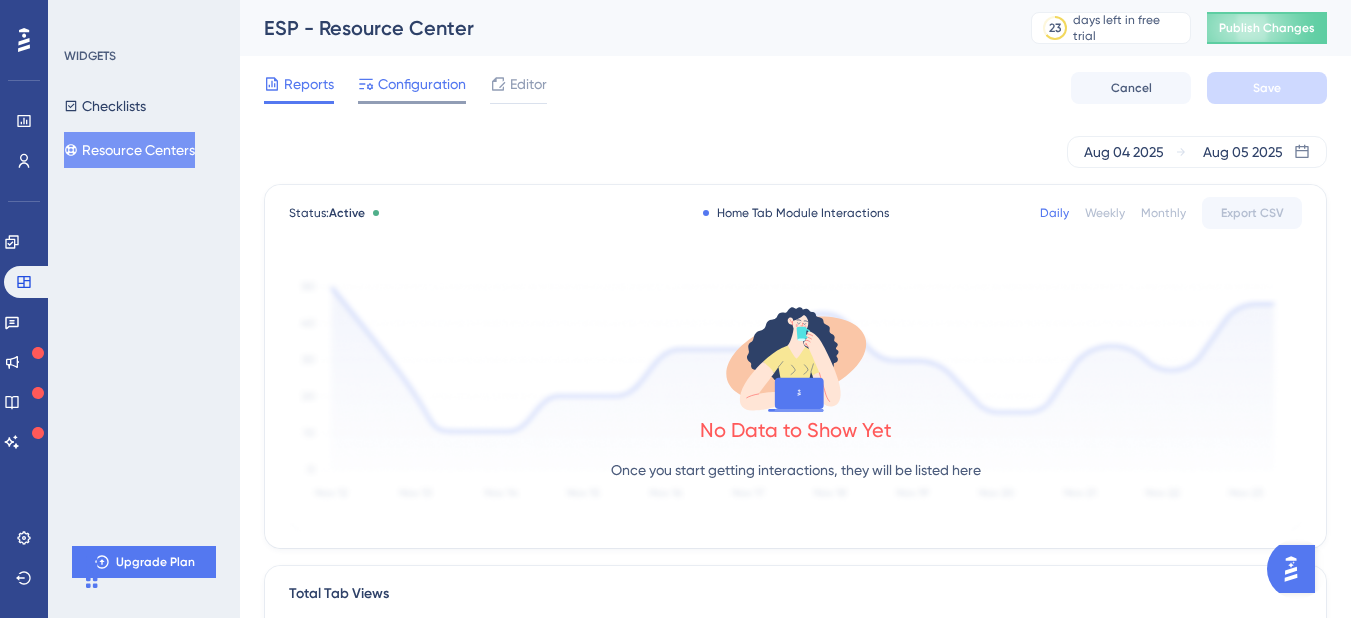 click on "Configuration" at bounding box center (412, 88) 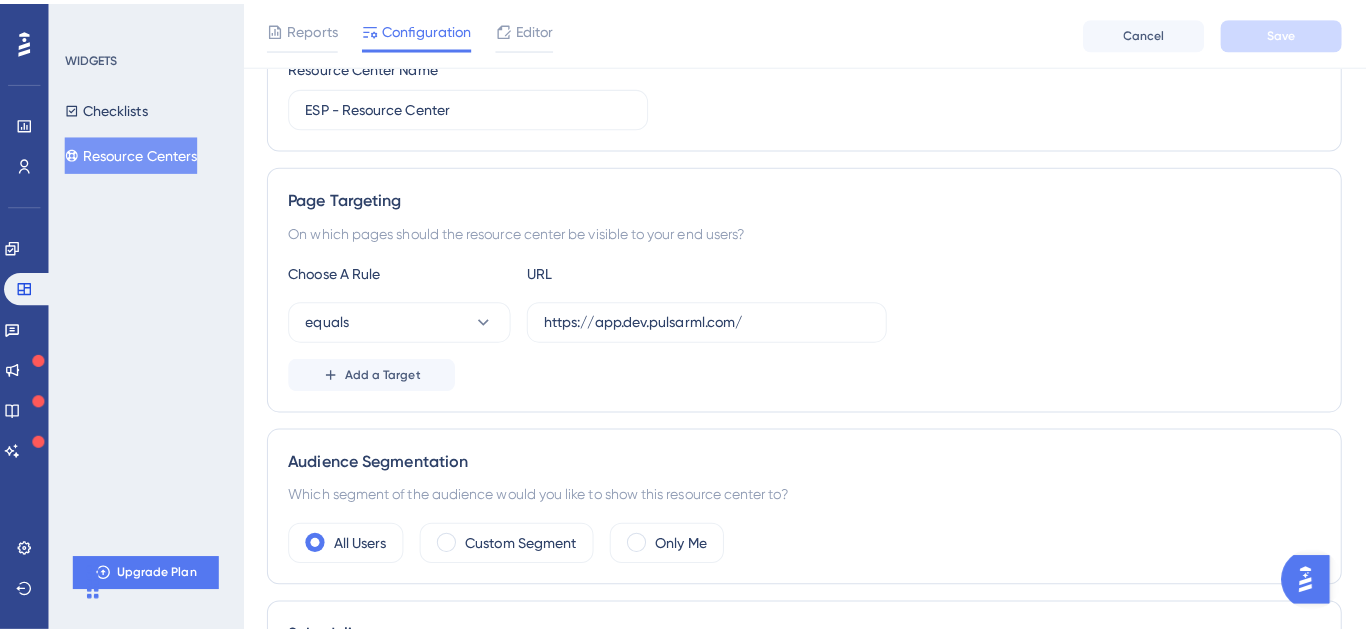 scroll, scrollTop: 0, scrollLeft: 0, axis: both 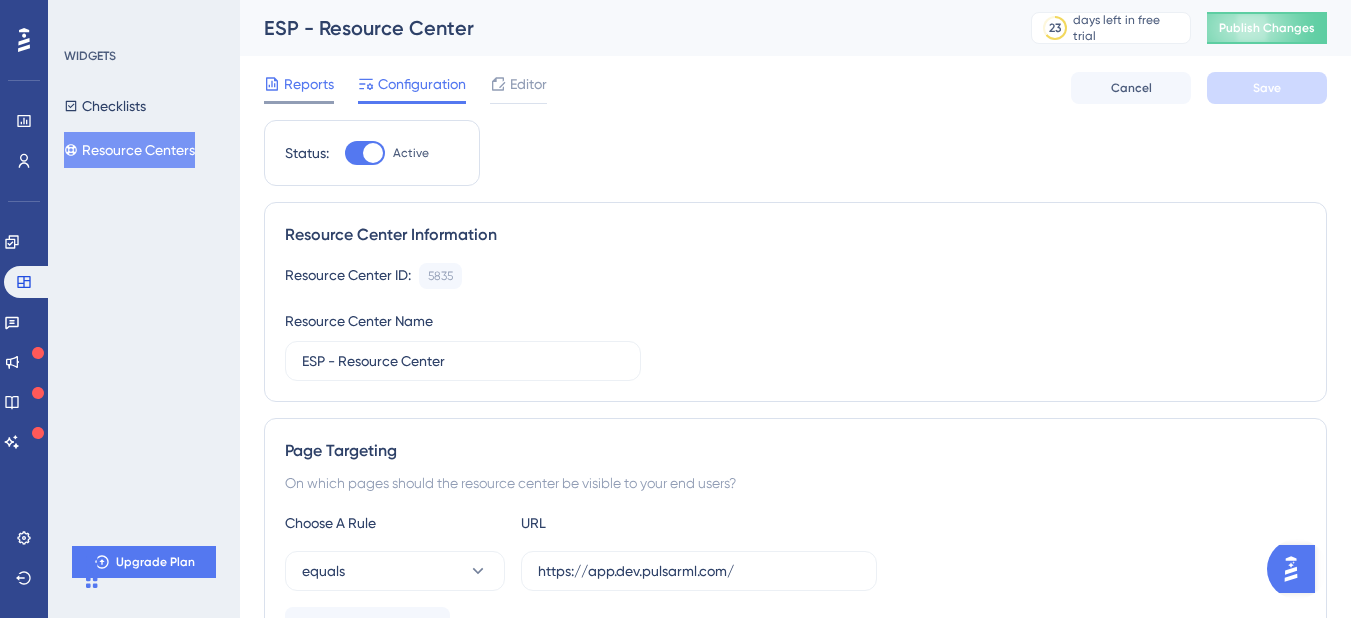 click on "Reports" at bounding box center (309, 84) 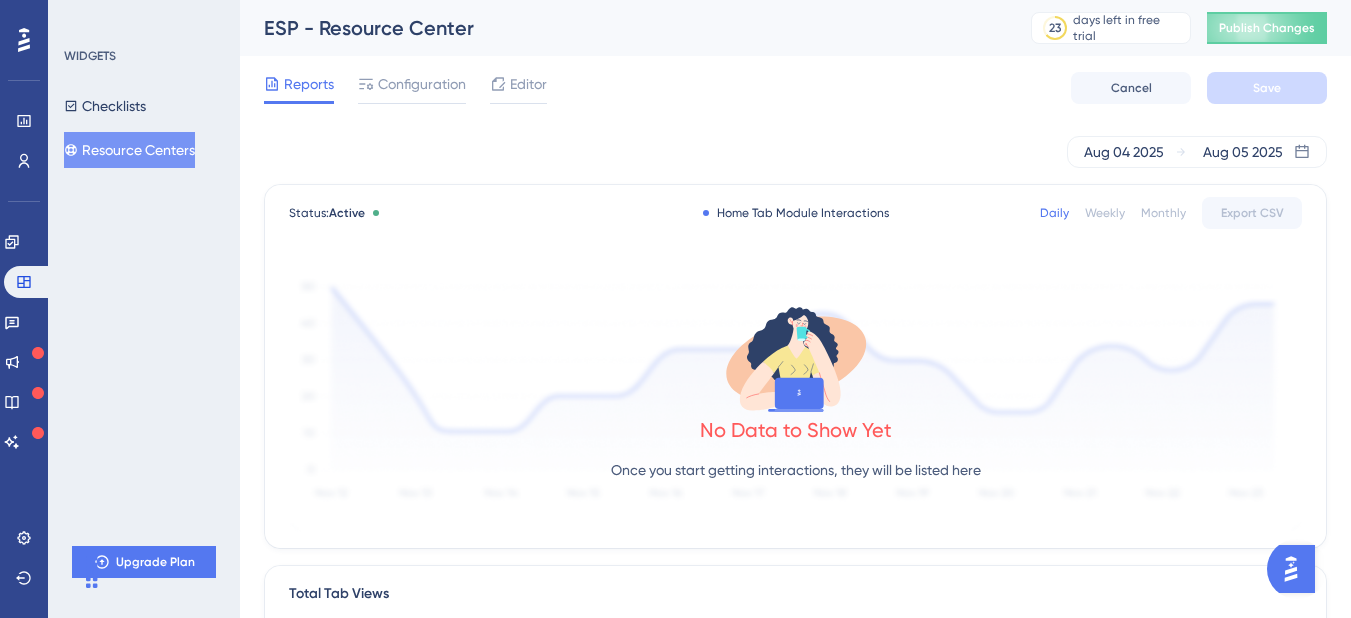 click on "Reports Configuration Editor" at bounding box center [405, 88] 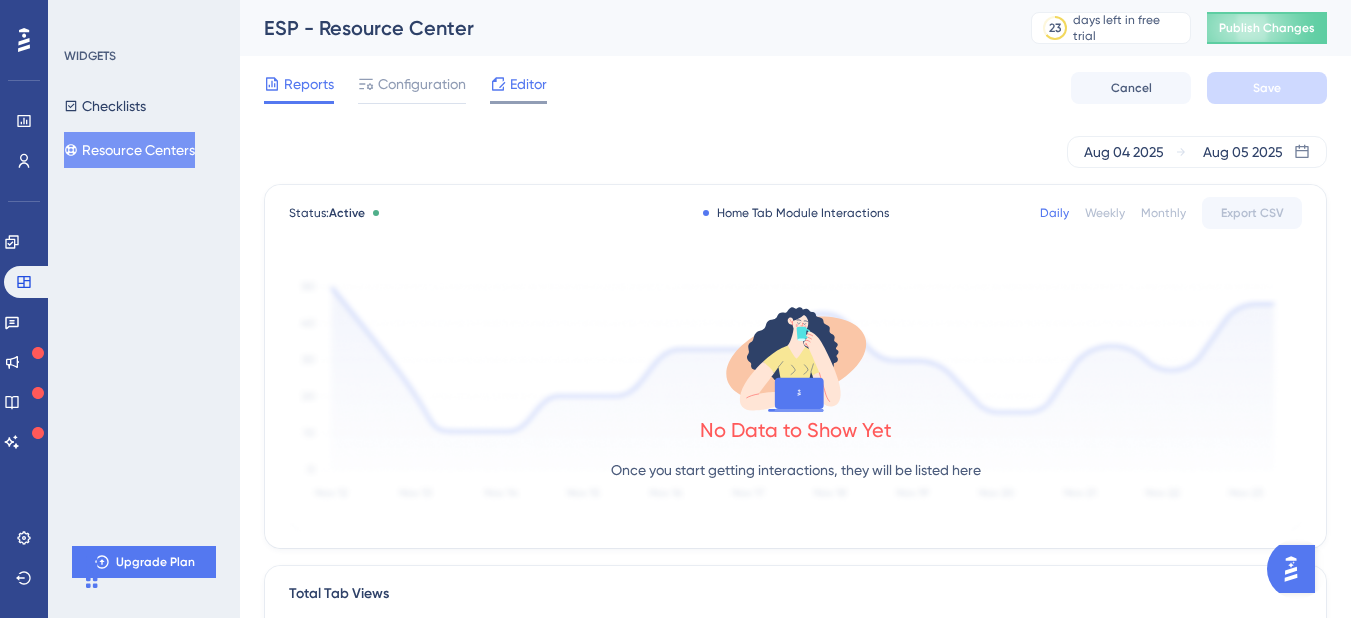 click on "Editor" at bounding box center (528, 84) 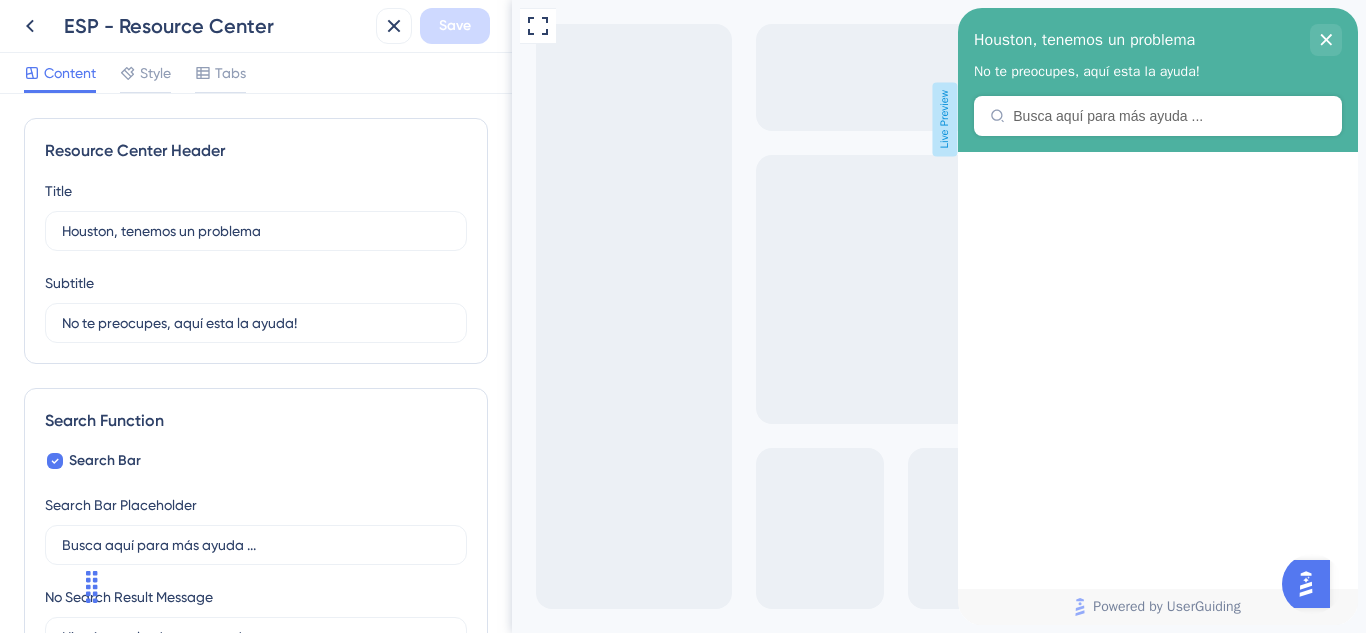 scroll, scrollTop: 0, scrollLeft: 0, axis: both 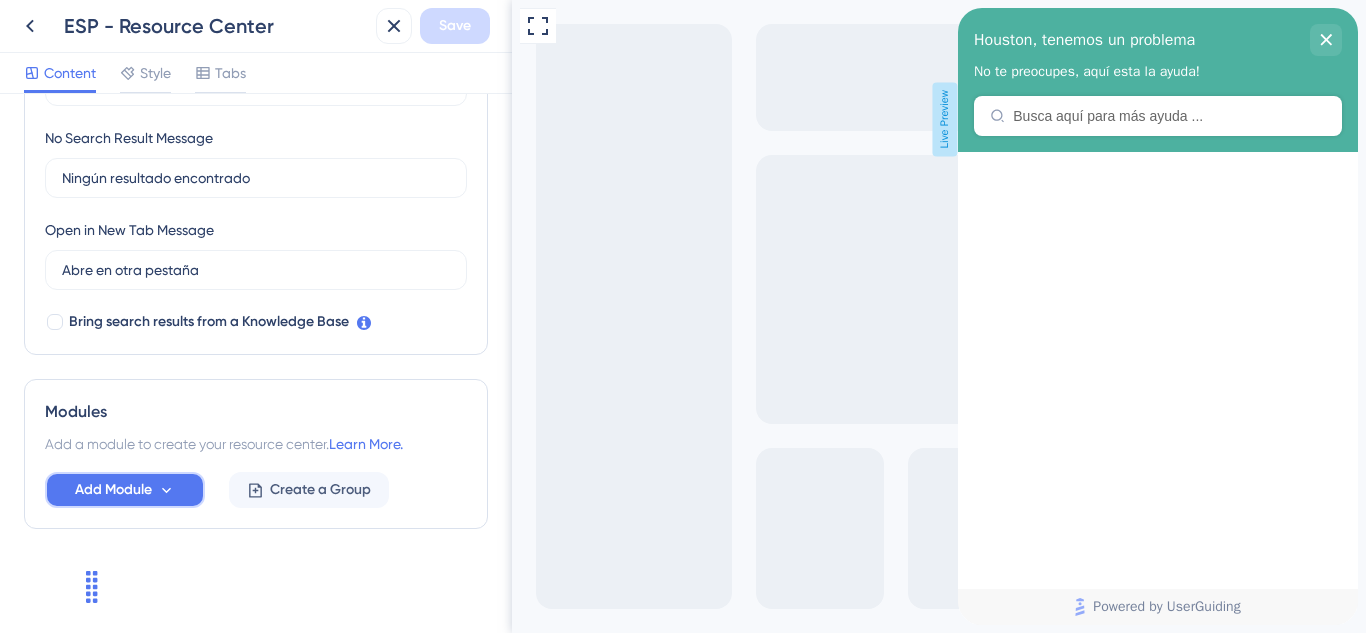 click 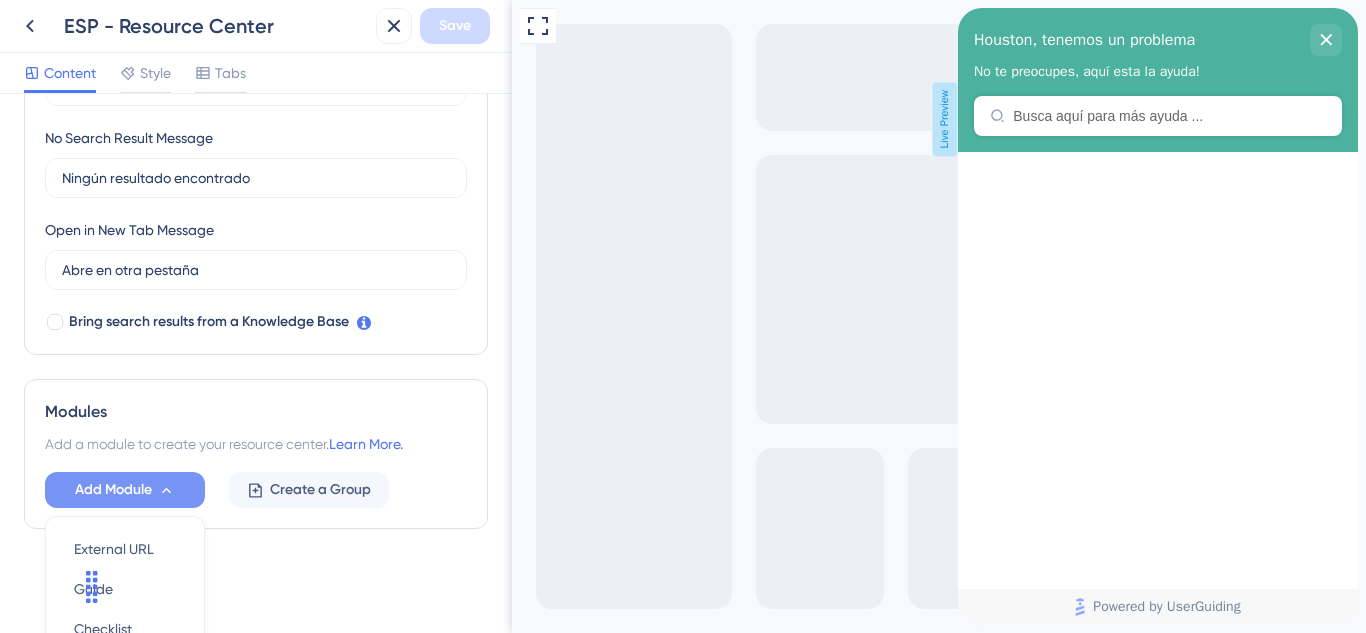 scroll, scrollTop: 648, scrollLeft: 0, axis: vertical 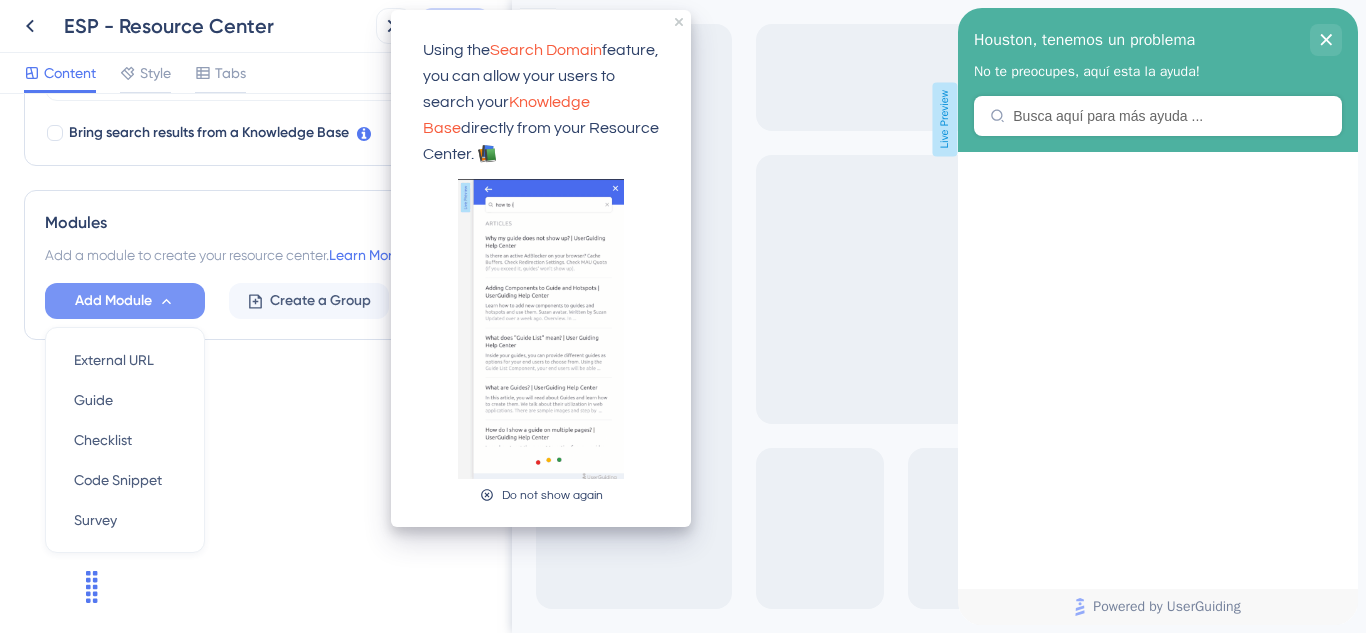 click on "Search Domain" at bounding box center [546, 50] 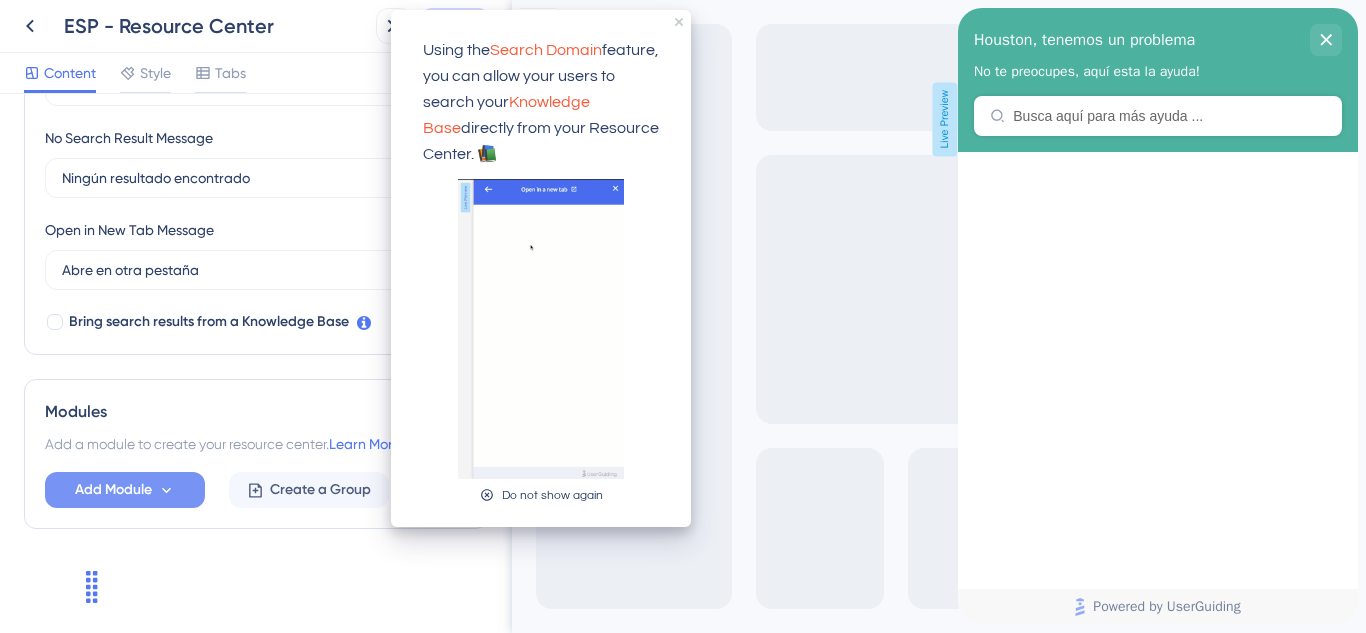 scroll, scrollTop: 459, scrollLeft: 0, axis: vertical 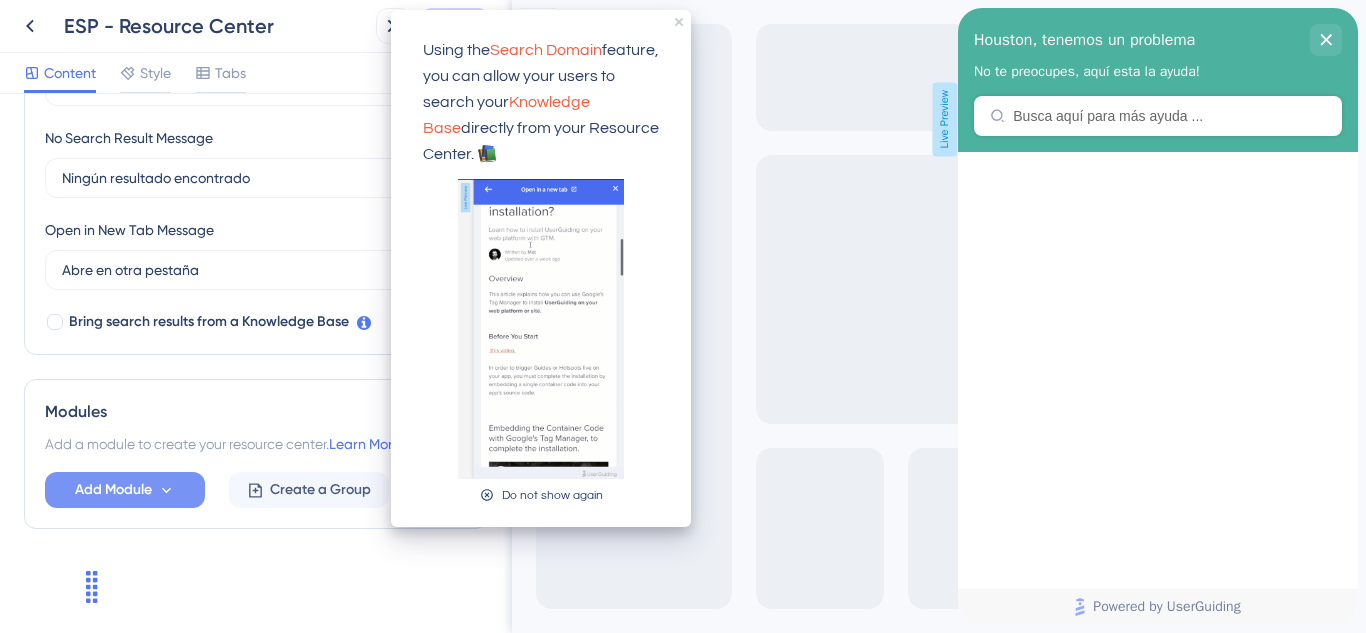 click on "Knowledge Base" at bounding box center [508, 115] 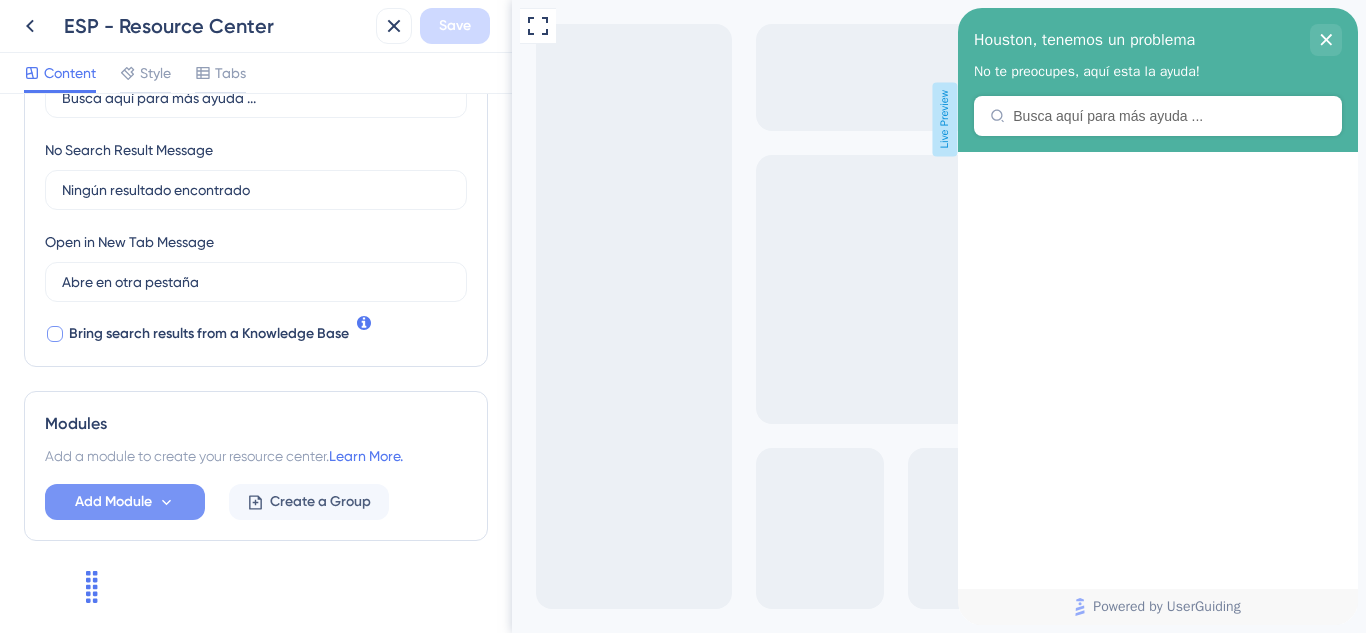 scroll, scrollTop: 459, scrollLeft: 0, axis: vertical 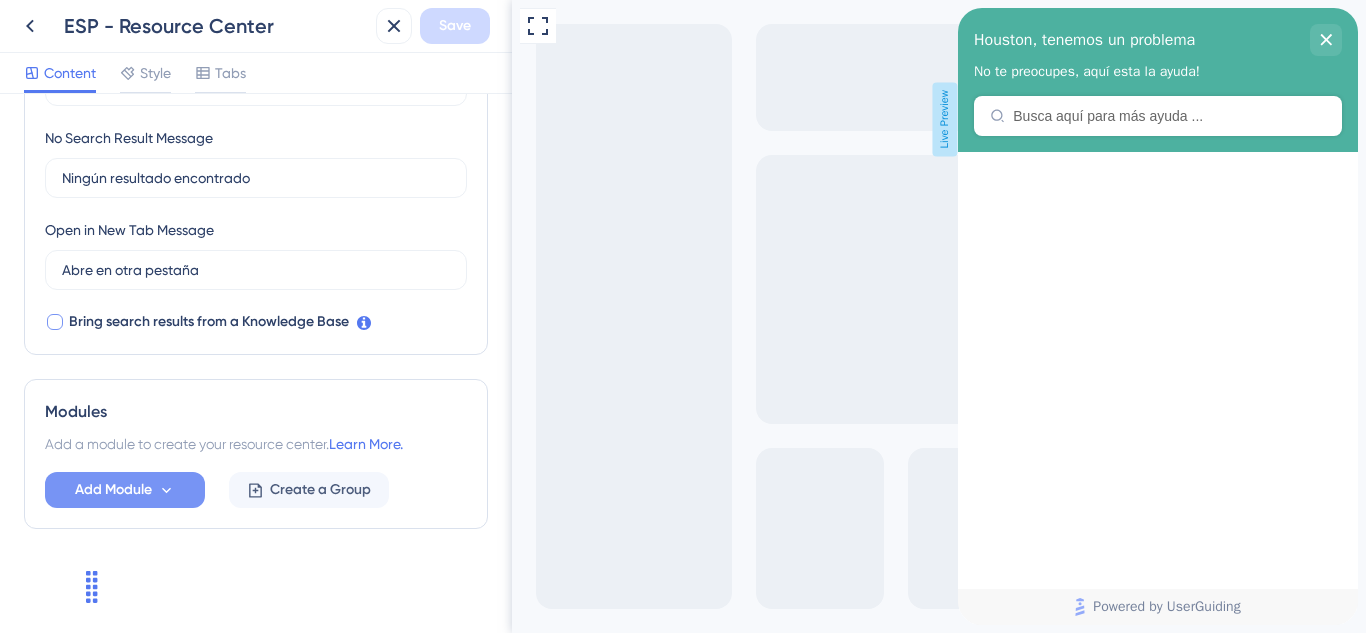 click on "Bring search results from a Knowledge Base" at bounding box center (209, 322) 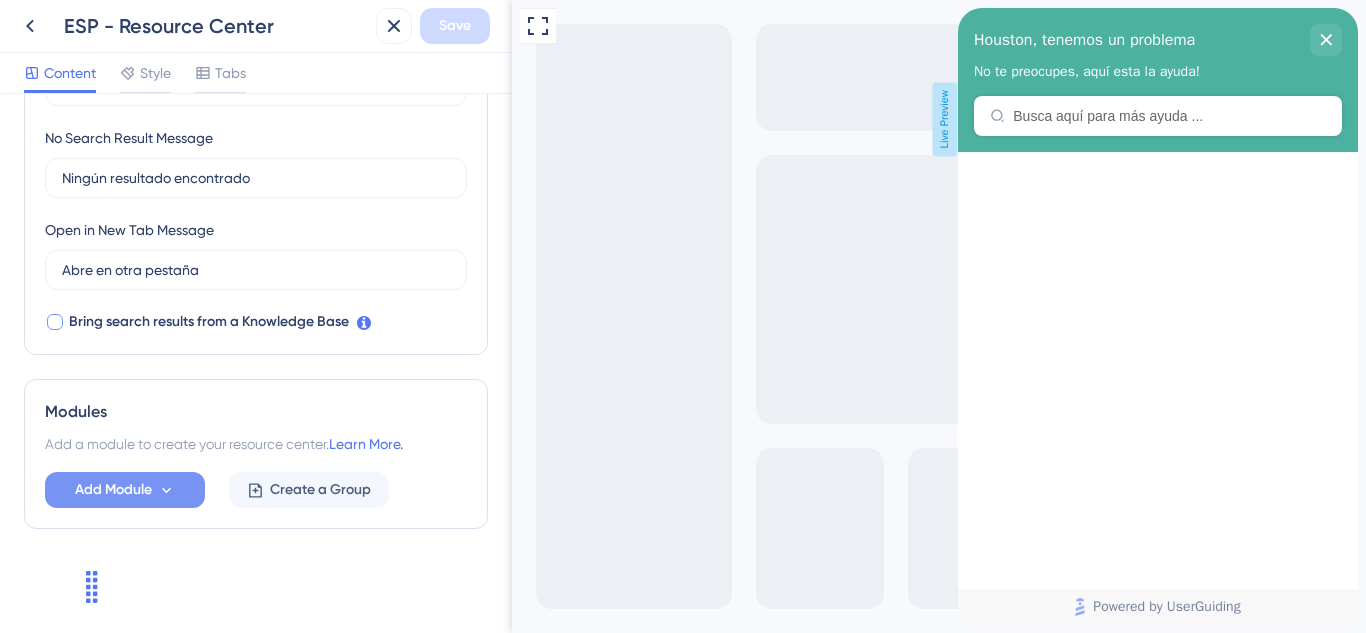checkbox on "true" 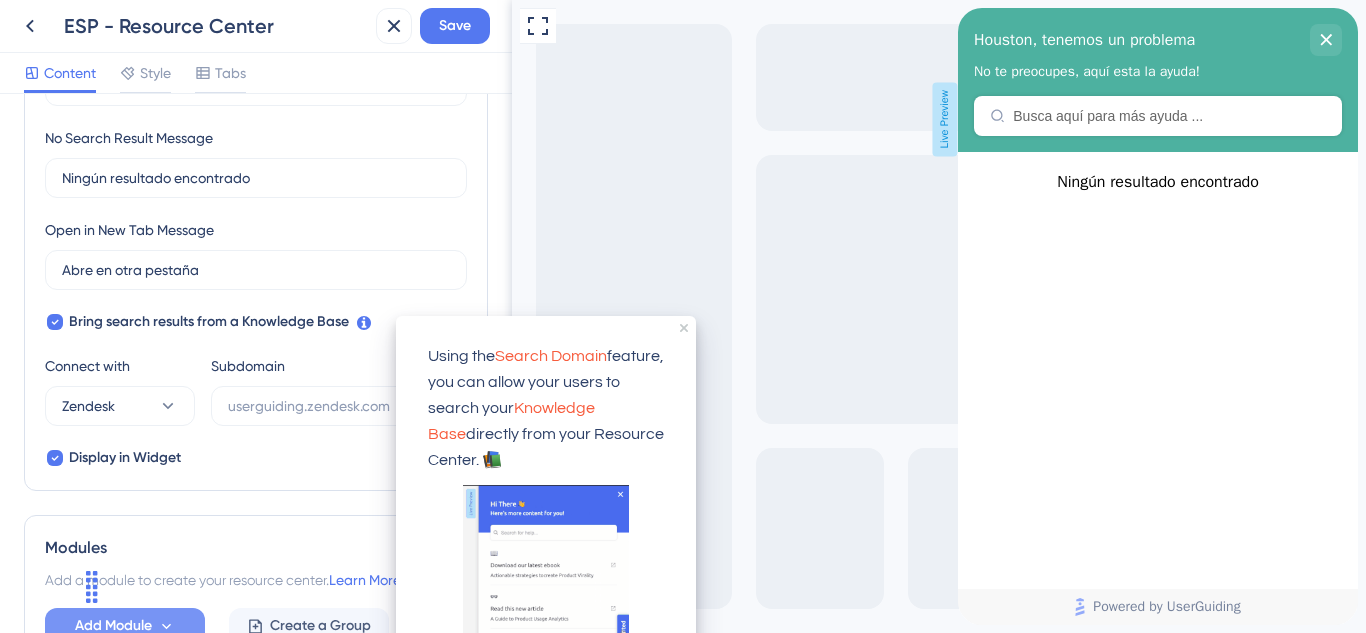 click 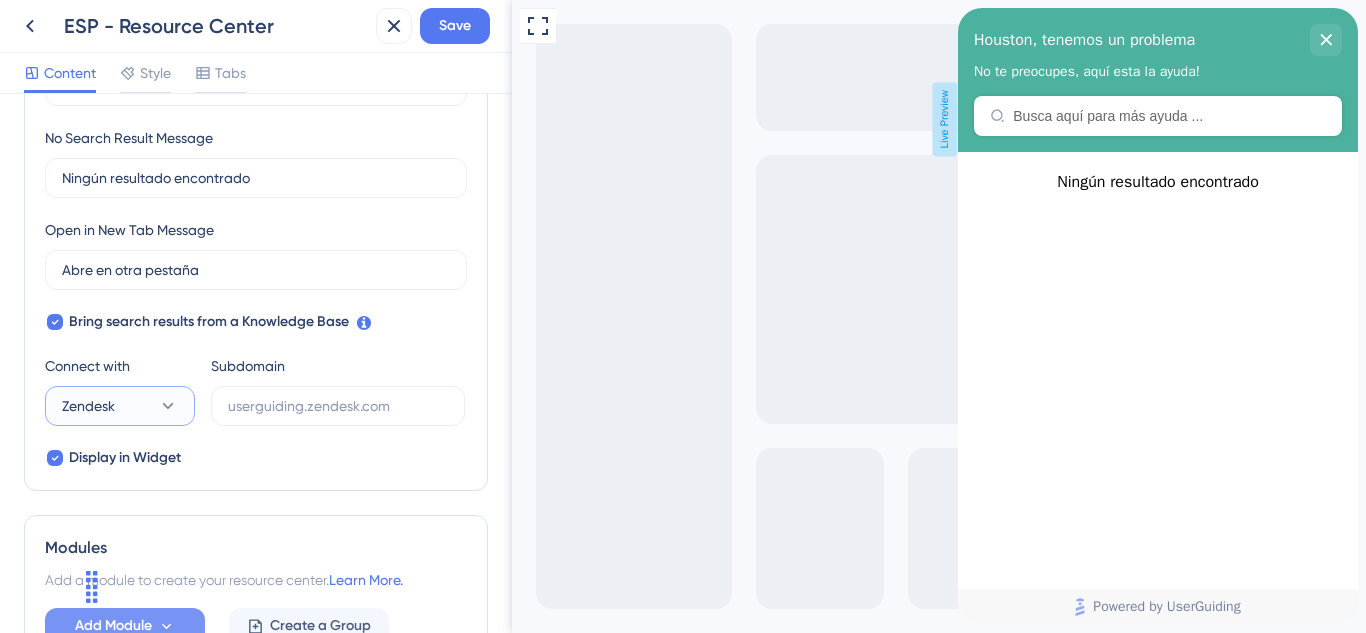 click on "Zendesk" at bounding box center (120, 406) 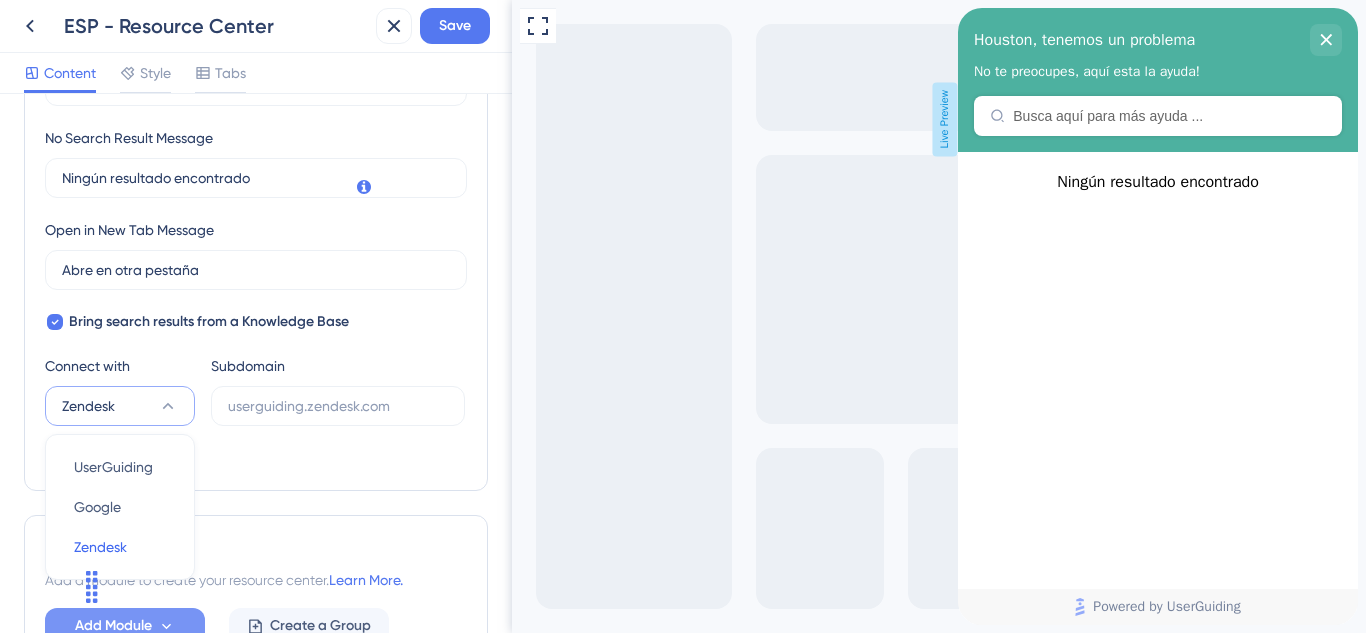 scroll, scrollTop: 595, scrollLeft: 0, axis: vertical 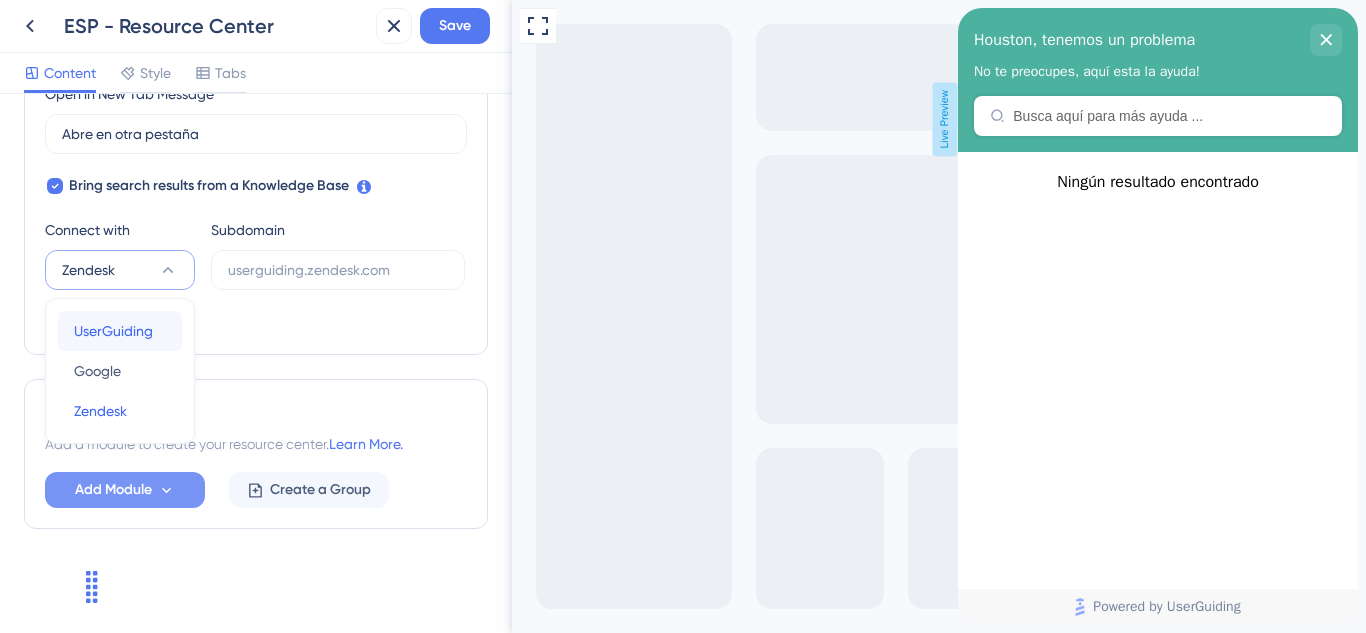 click on "UserGuiding UserGuiding" at bounding box center (120, 331) 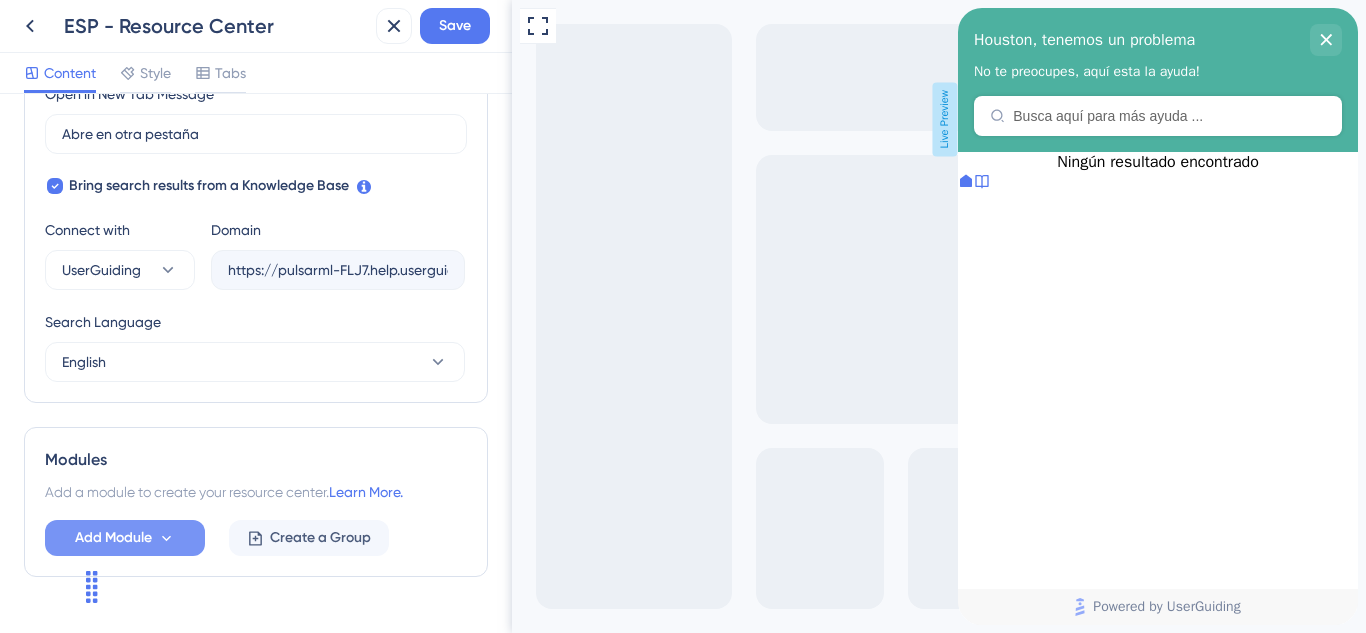 click on "Search Language" at bounding box center (255, 326) 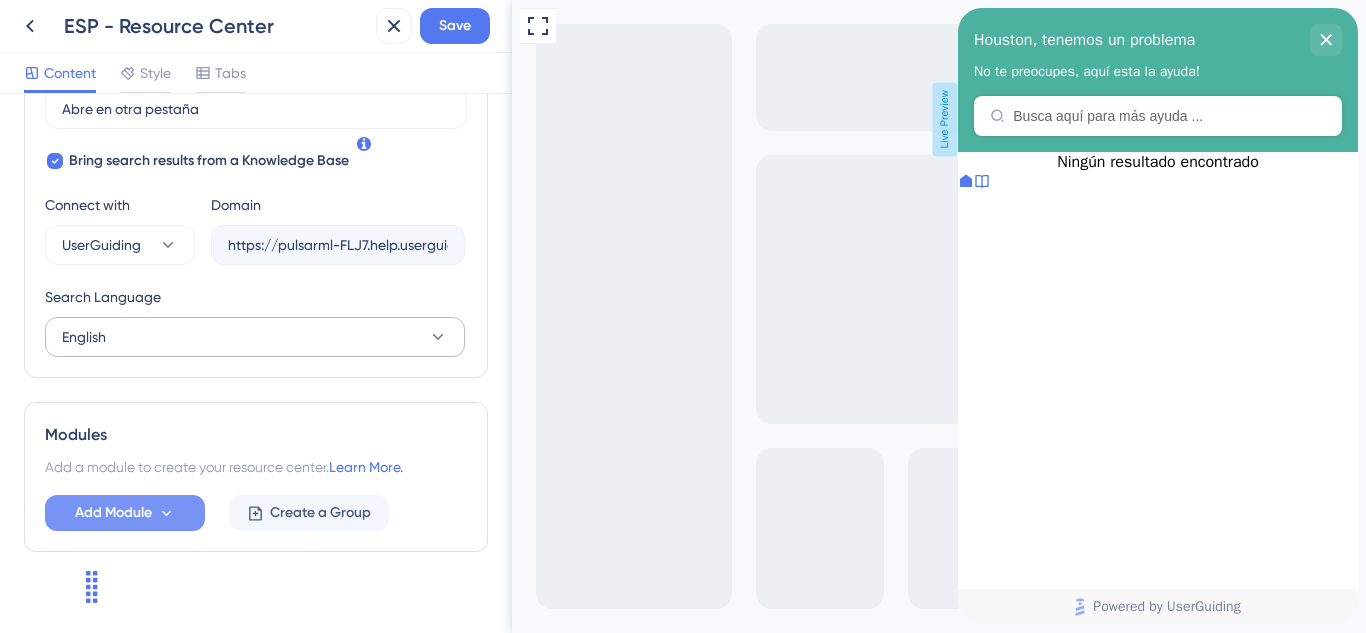 scroll, scrollTop: 643, scrollLeft: 0, axis: vertical 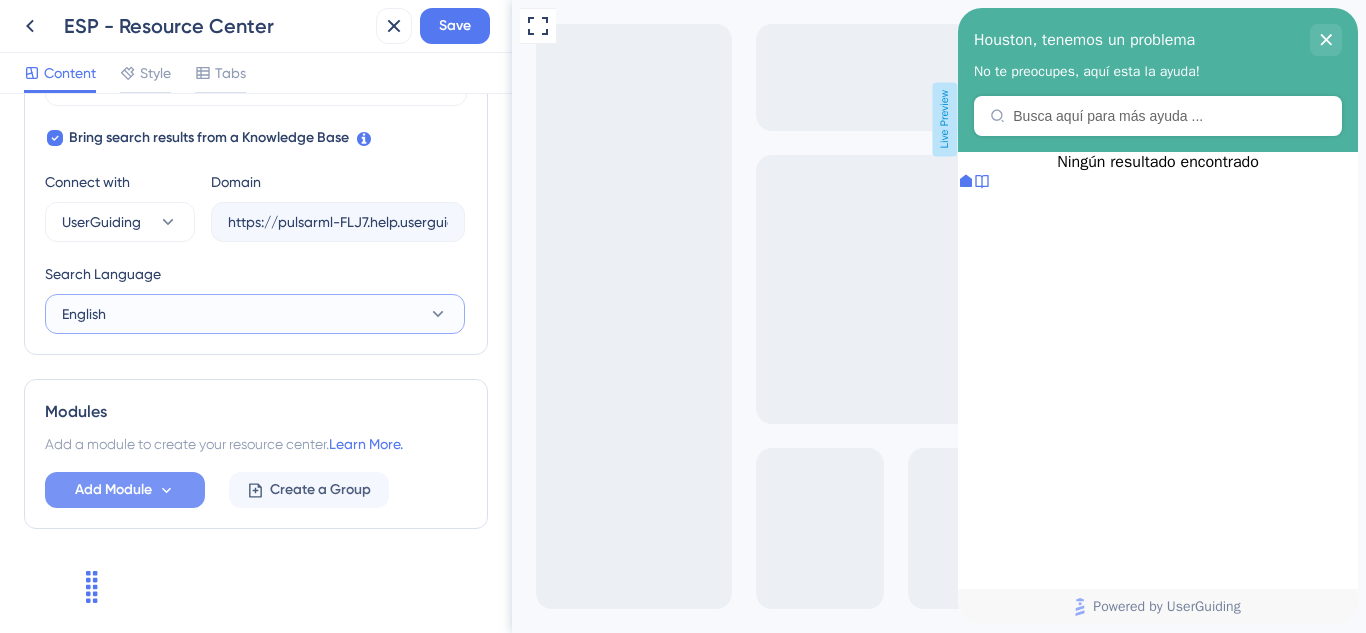 click on "English" at bounding box center [255, 314] 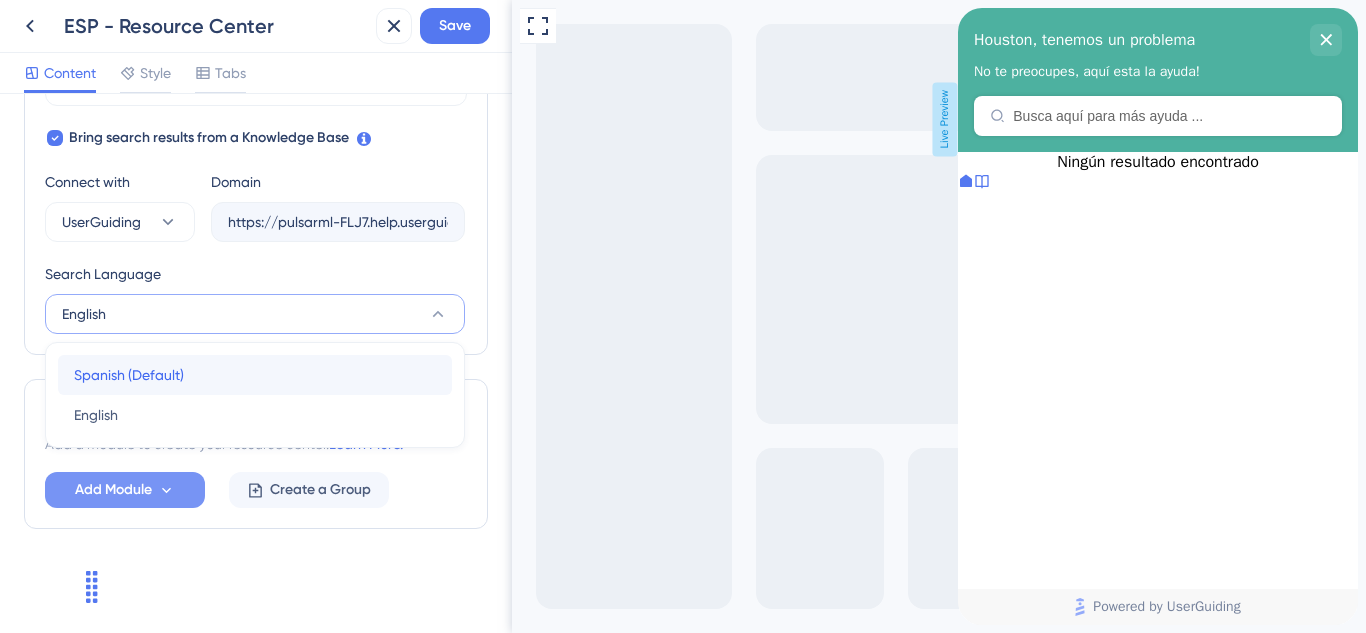 click on "Spanish (Default) Spanish (Default)" at bounding box center [255, 375] 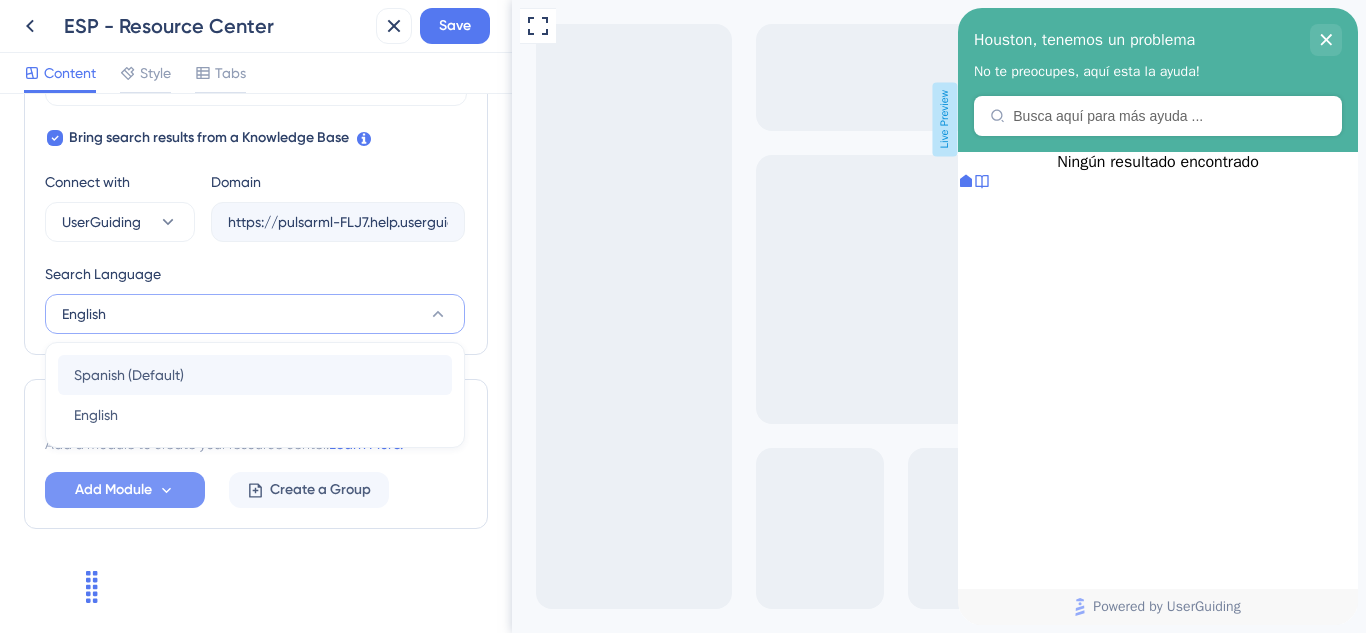 type on "https://pulsarml-FLJ7.help.userguiding.com/api/search?kb_id=17634&lang_code=es" 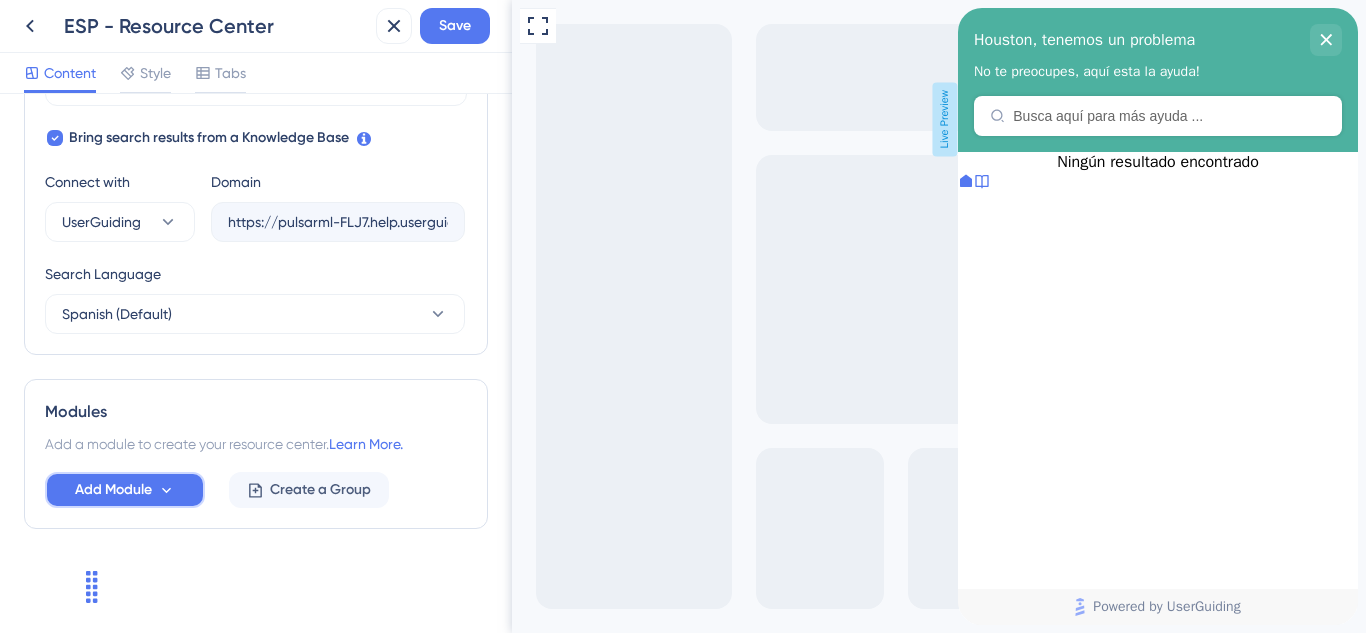 click on "Add Module" at bounding box center (113, 490) 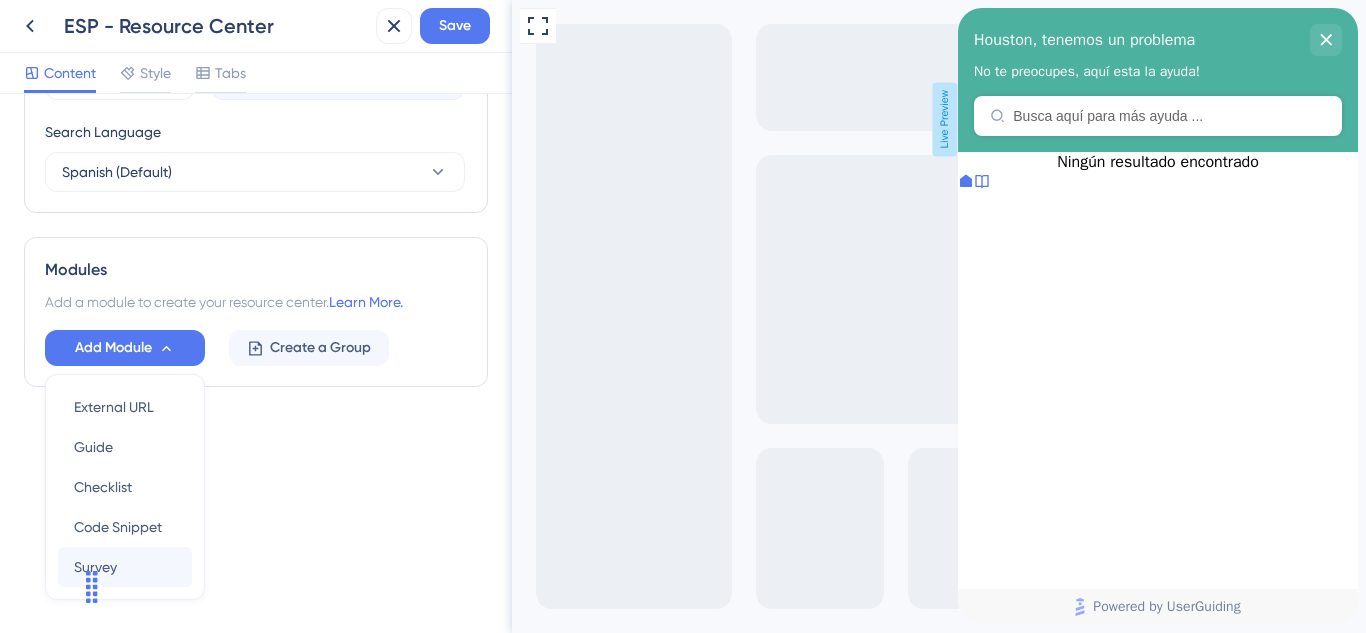 scroll, scrollTop: 832, scrollLeft: 0, axis: vertical 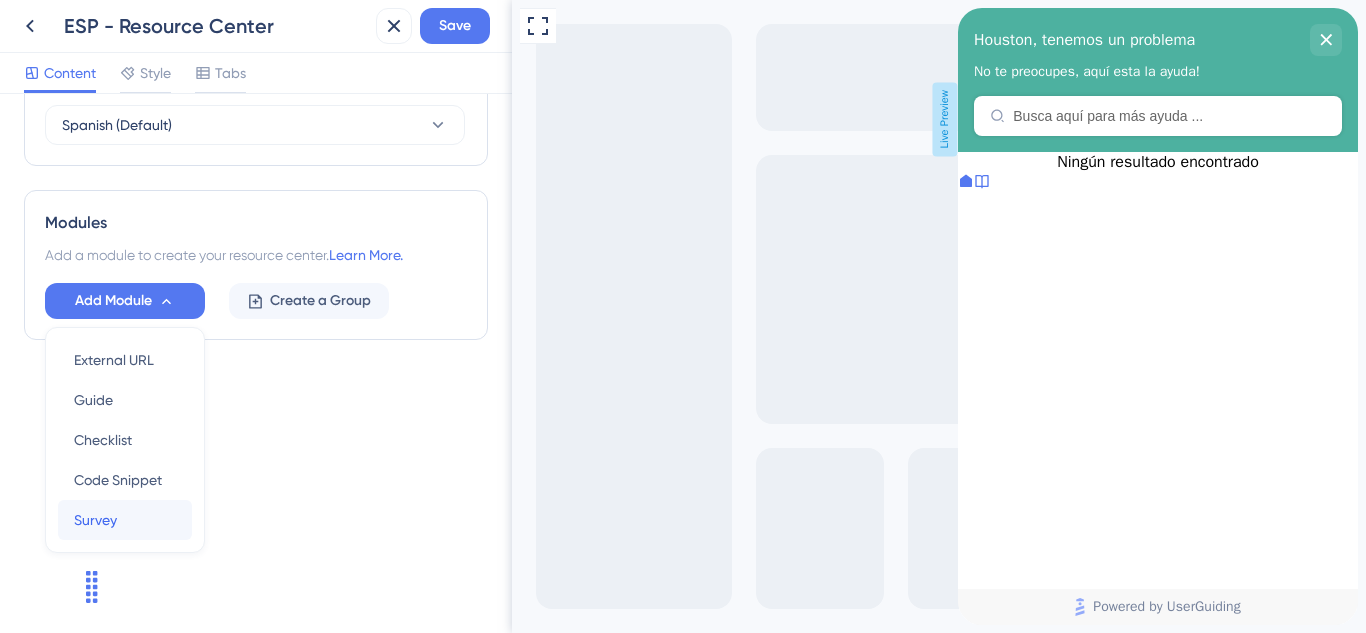 click on "Survey Survey" at bounding box center (125, 520) 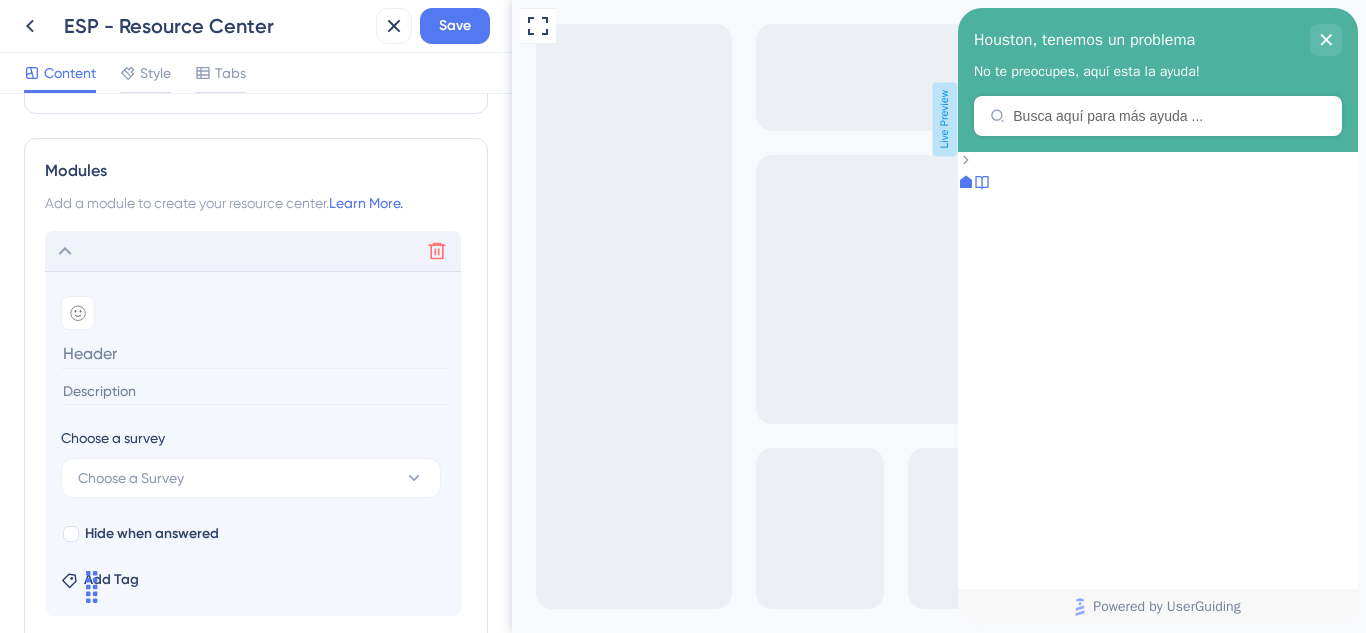 scroll, scrollTop: 848, scrollLeft: 0, axis: vertical 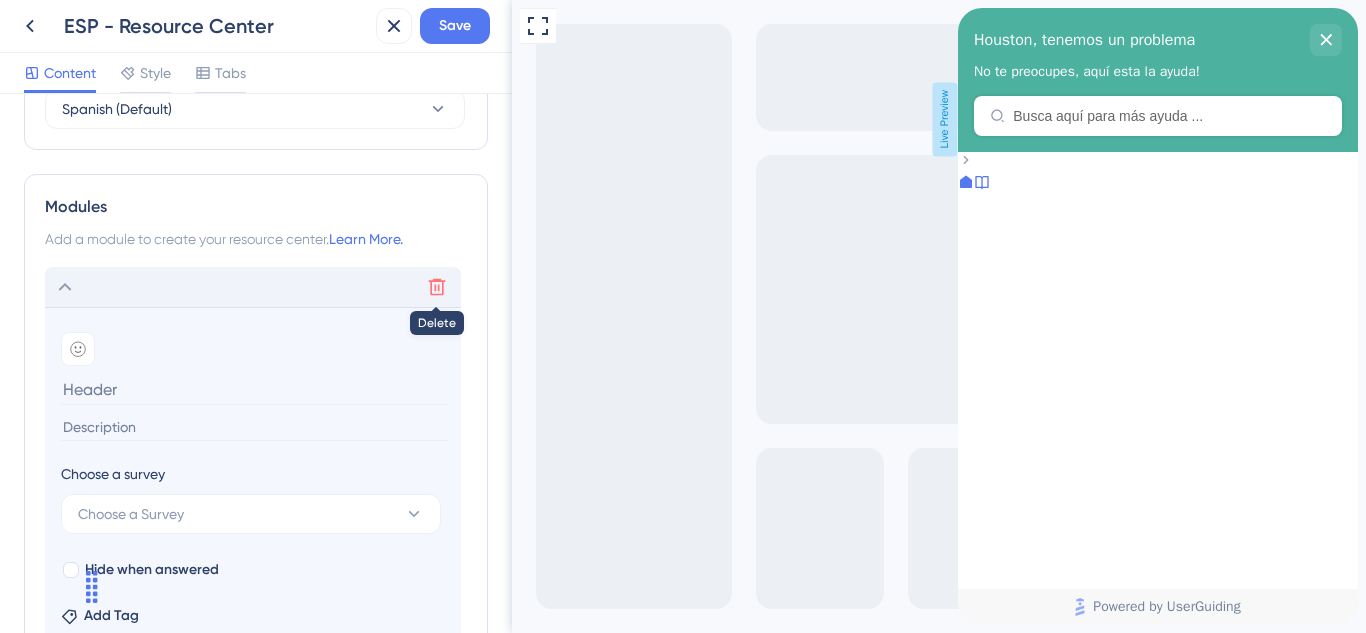 click at bounding box center (437, 287) 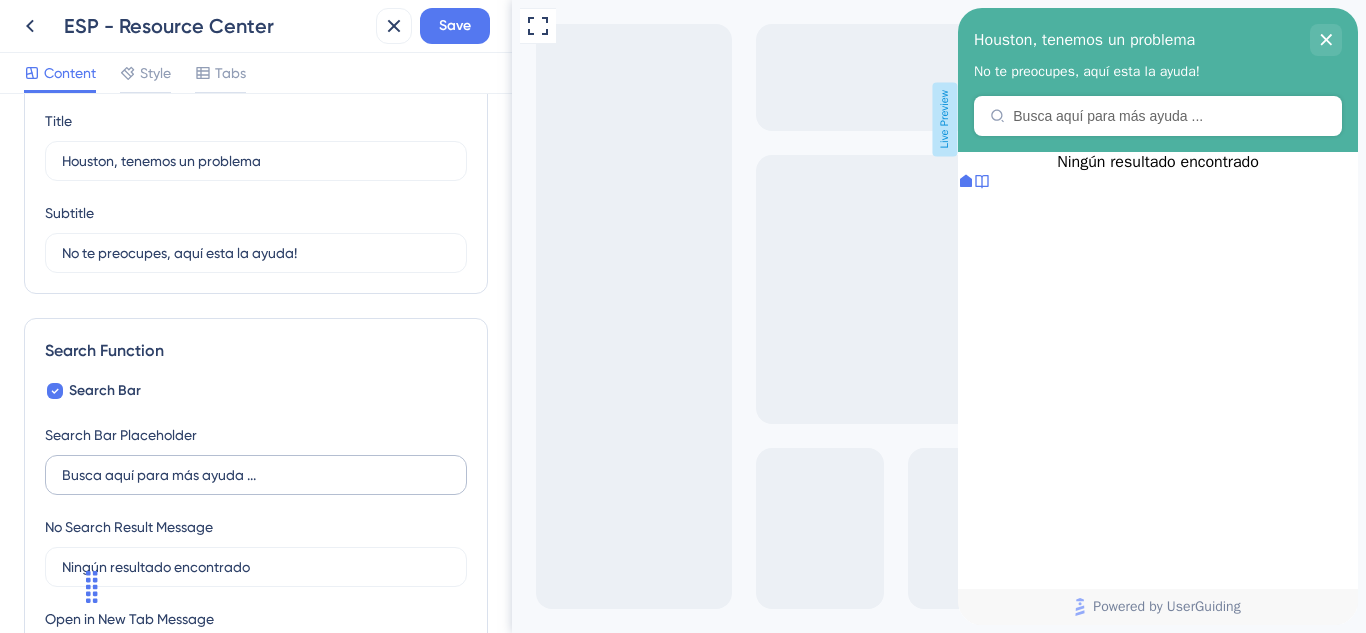 scroll, scrollTop: 0, scrollLeft: 0, axis: both 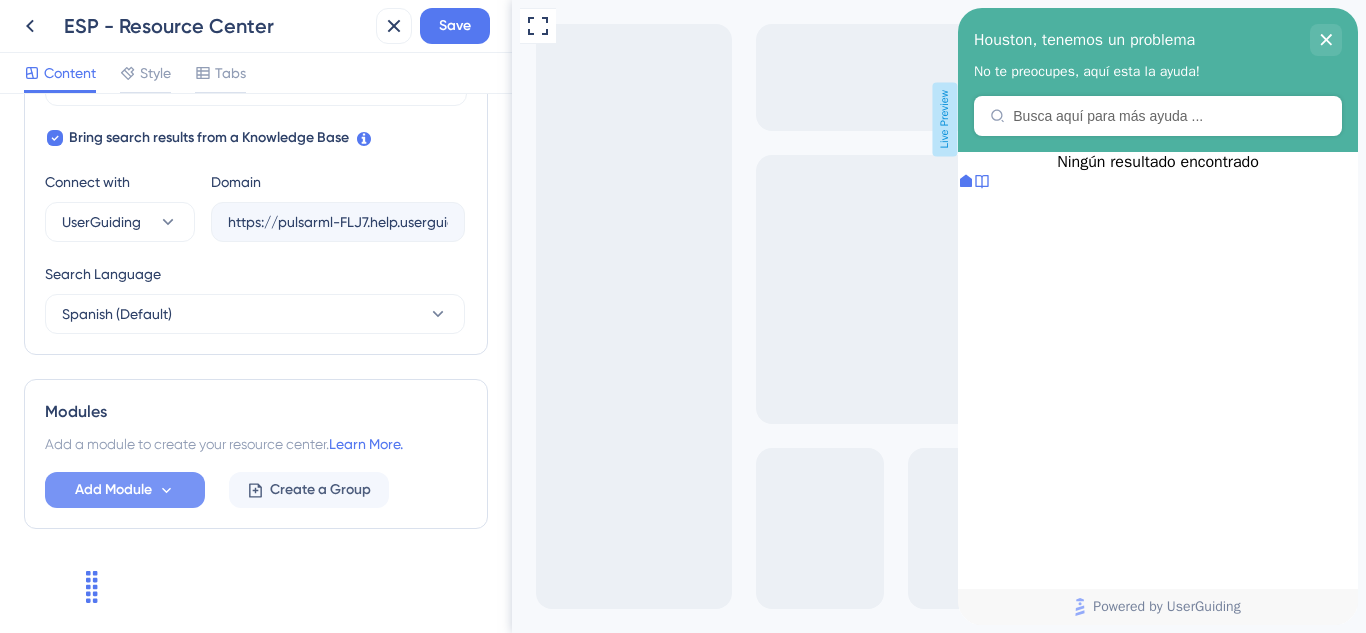 click on "Add Module" at bounding box center (113, 490) 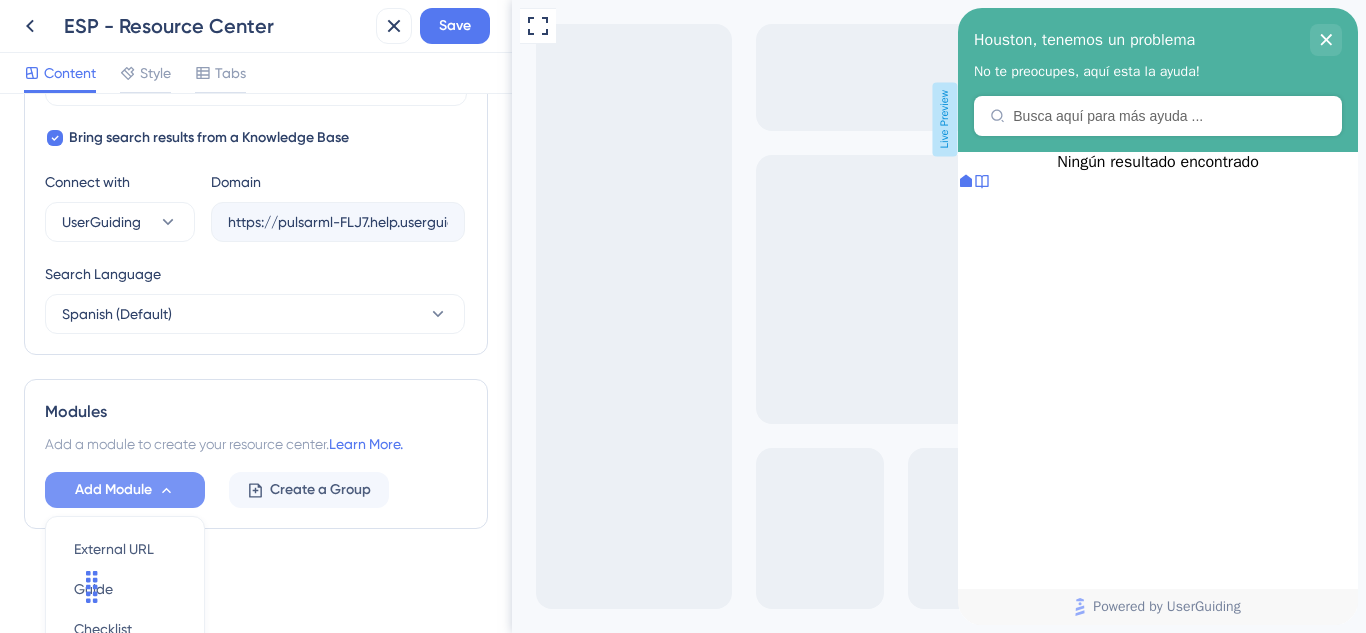 scroll, scrollTop: 832, scrollLeft: 0, axis: vertical 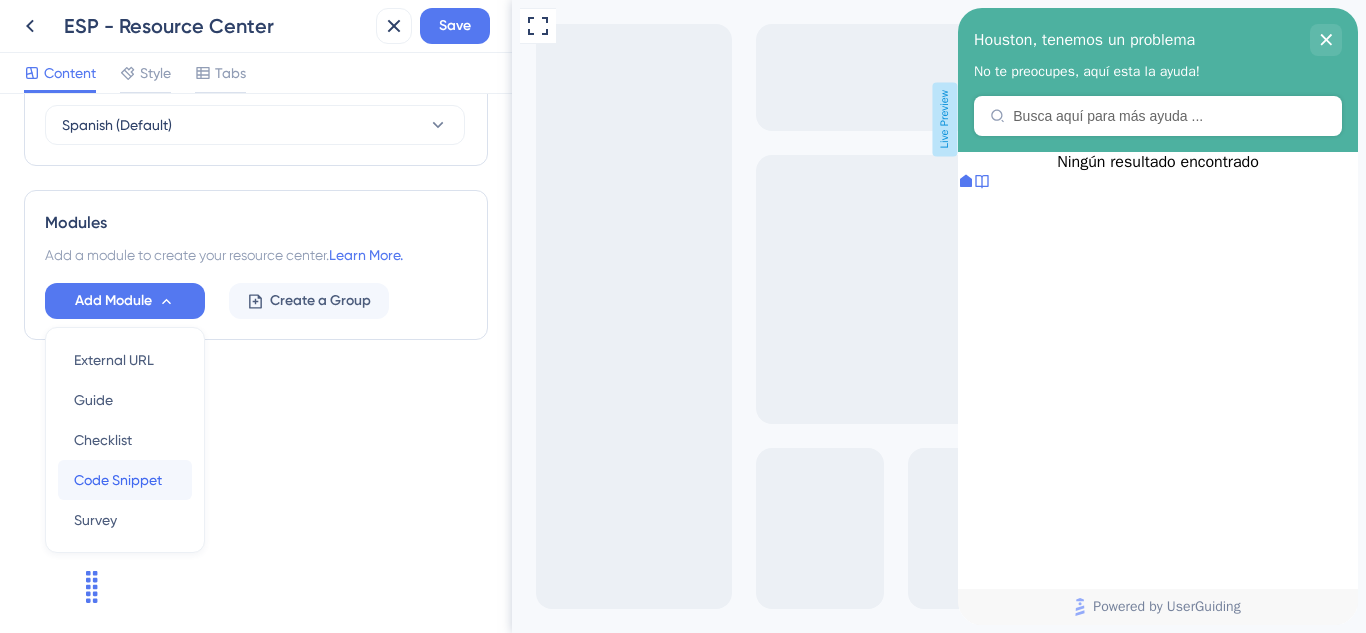 click on "Code Snippet" at bounding box center [118, 480] 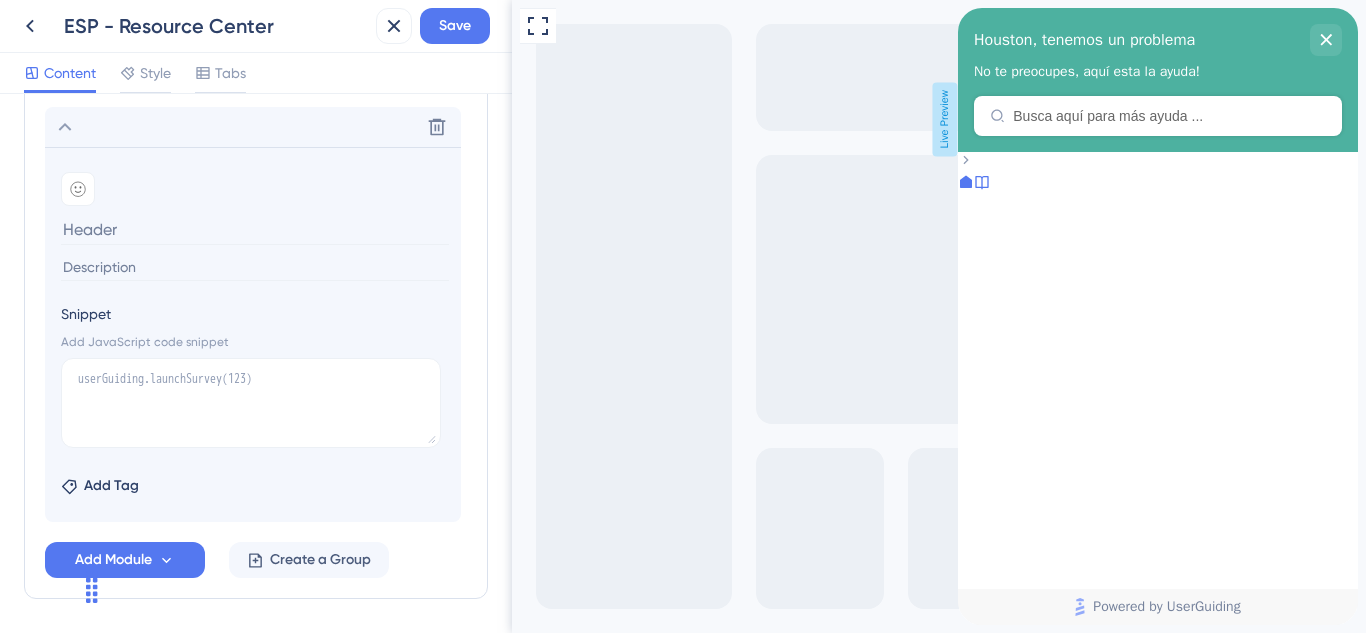 scroll, scrollTop: 978, scrollLeft: 0, axis: vertical 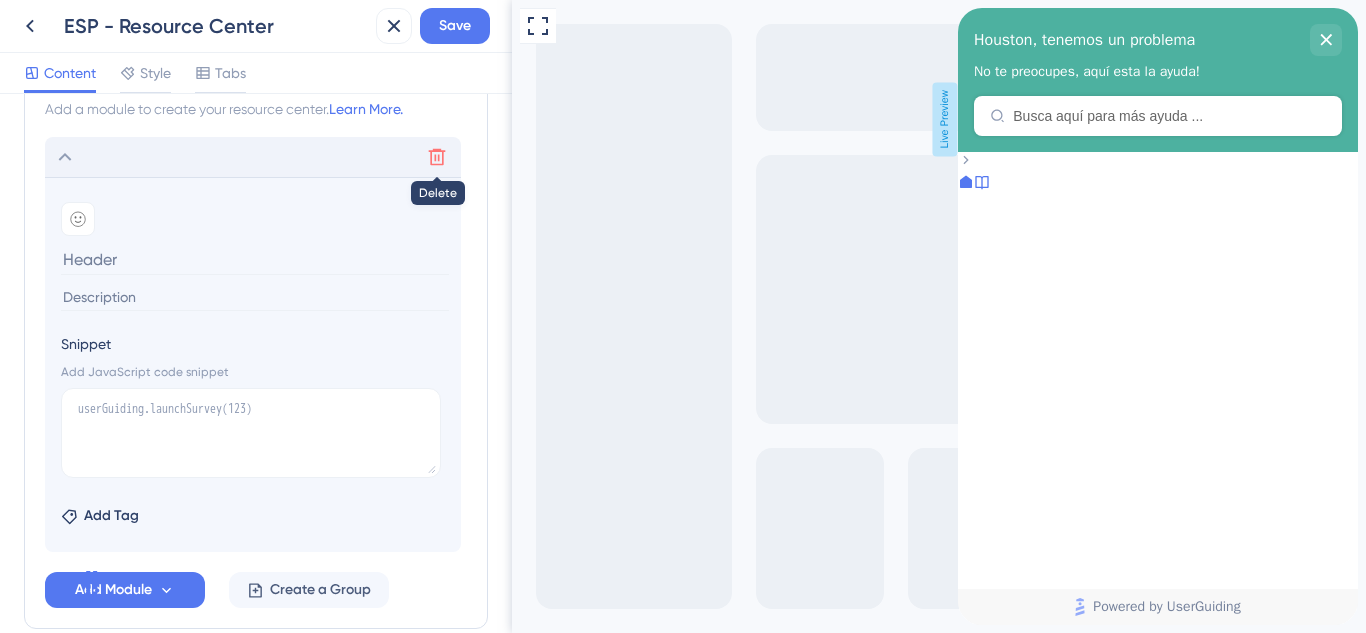 click 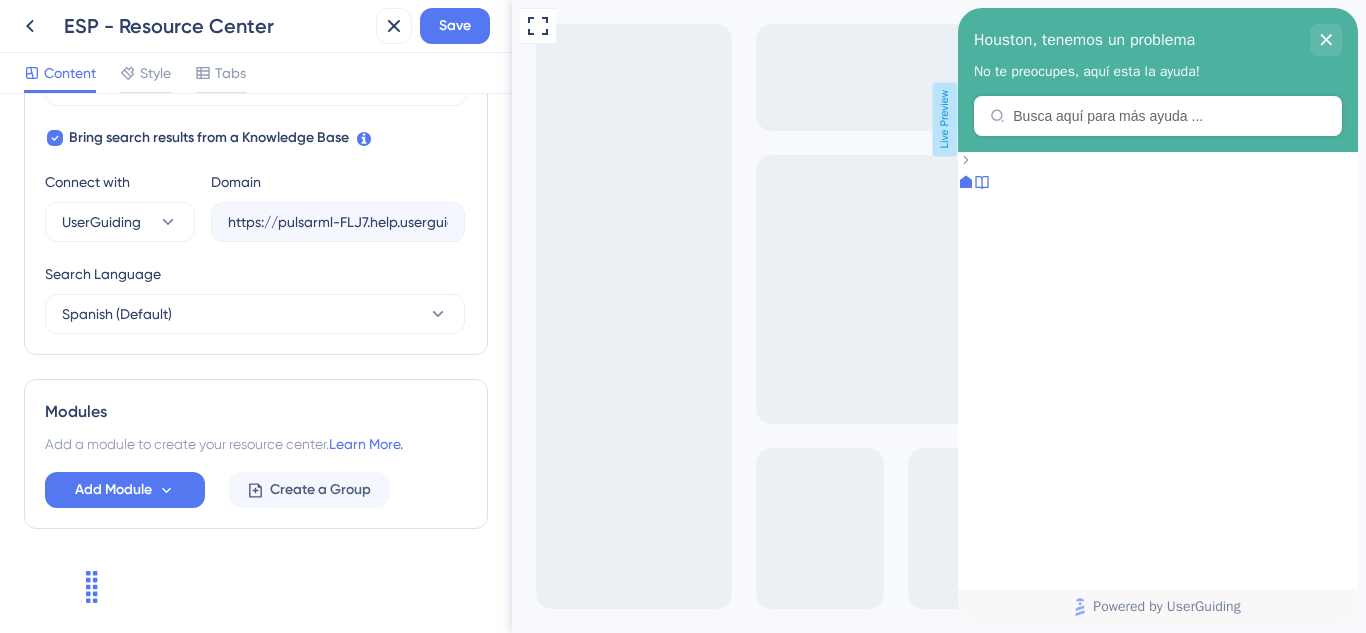 scroll, scrollTop: 643, scrollLeft: 0, axis: vertical 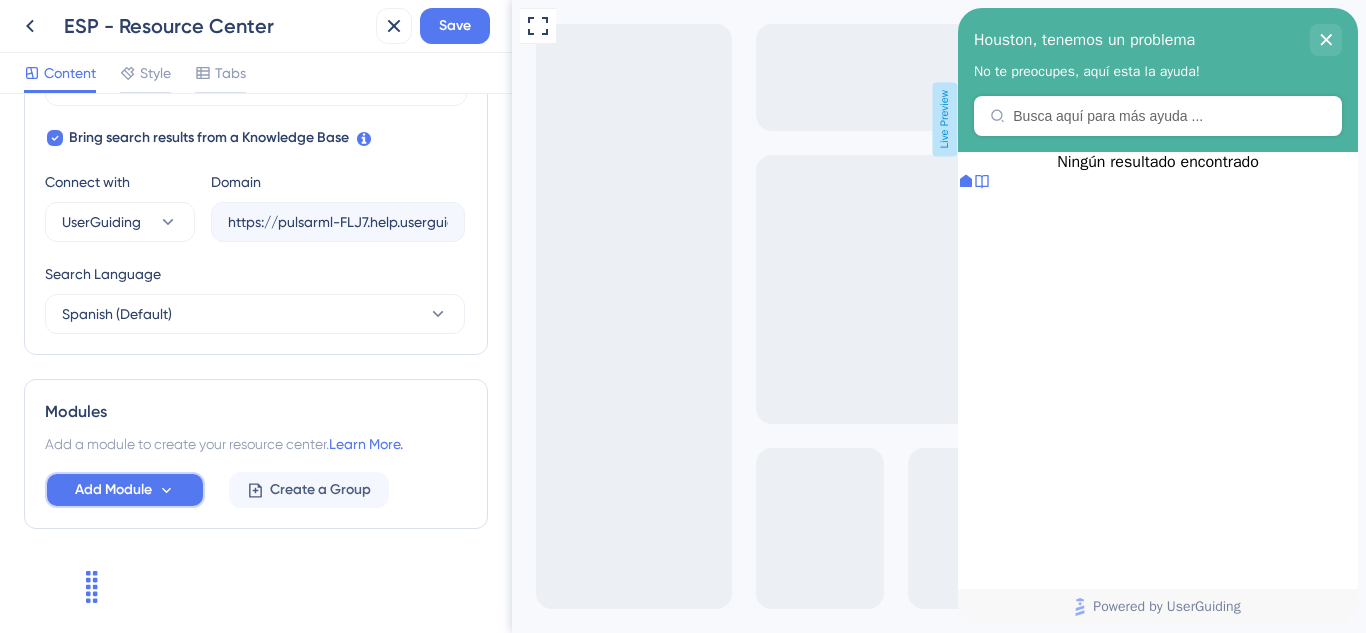click on "Add Module" at bounding box center (113, 490) 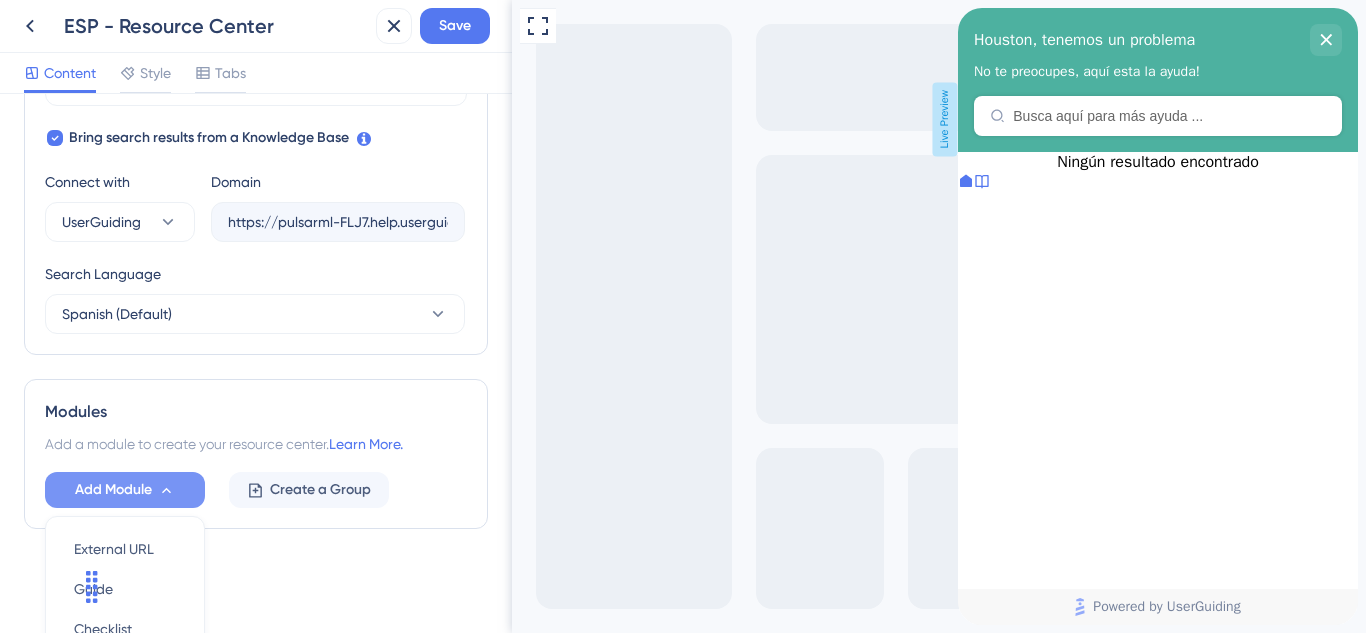 scroll, scrollTop: 832, scrollLeft: 0, axis: vertical 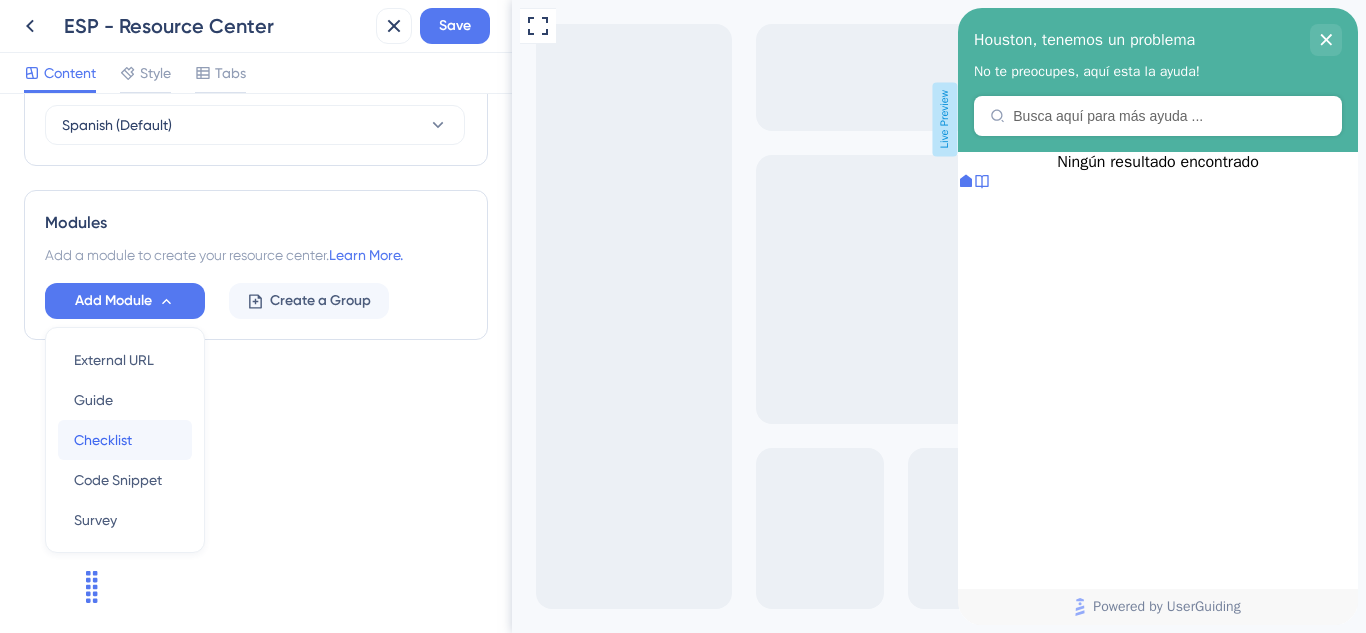 click on "Checklist Checklist" at bounding box center (125, 440) 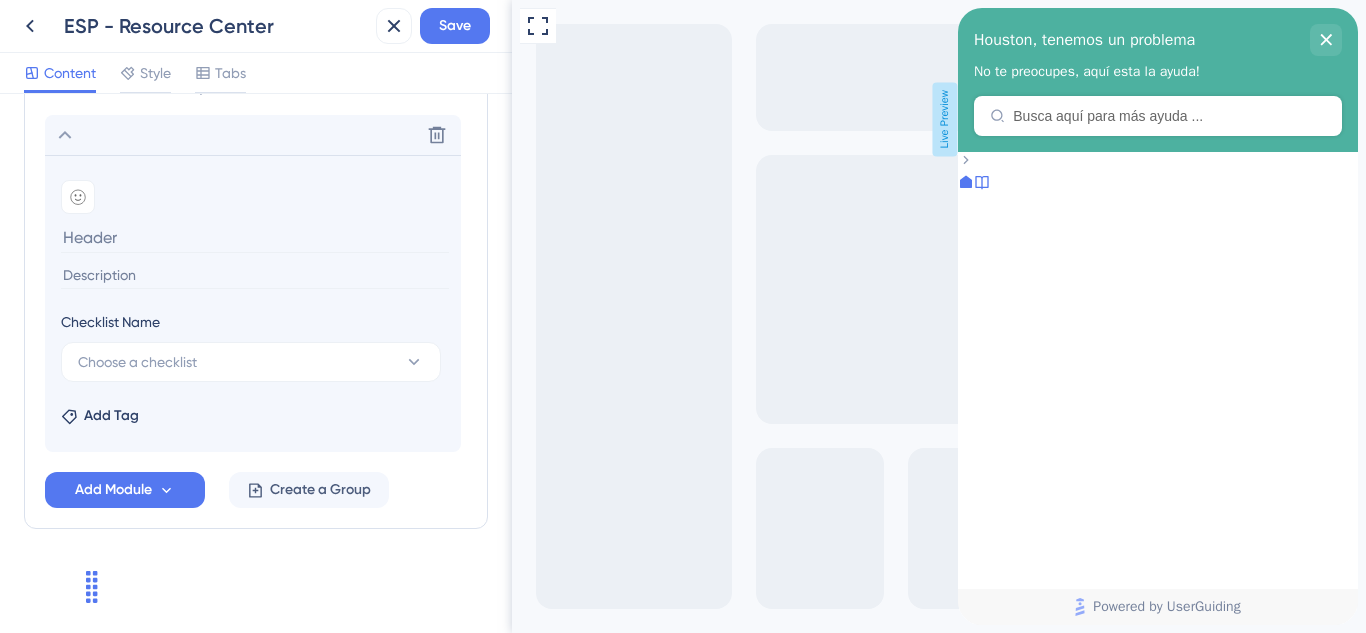 scroll, scrollTop: 900, scrollLeft: 0, axis: vertical 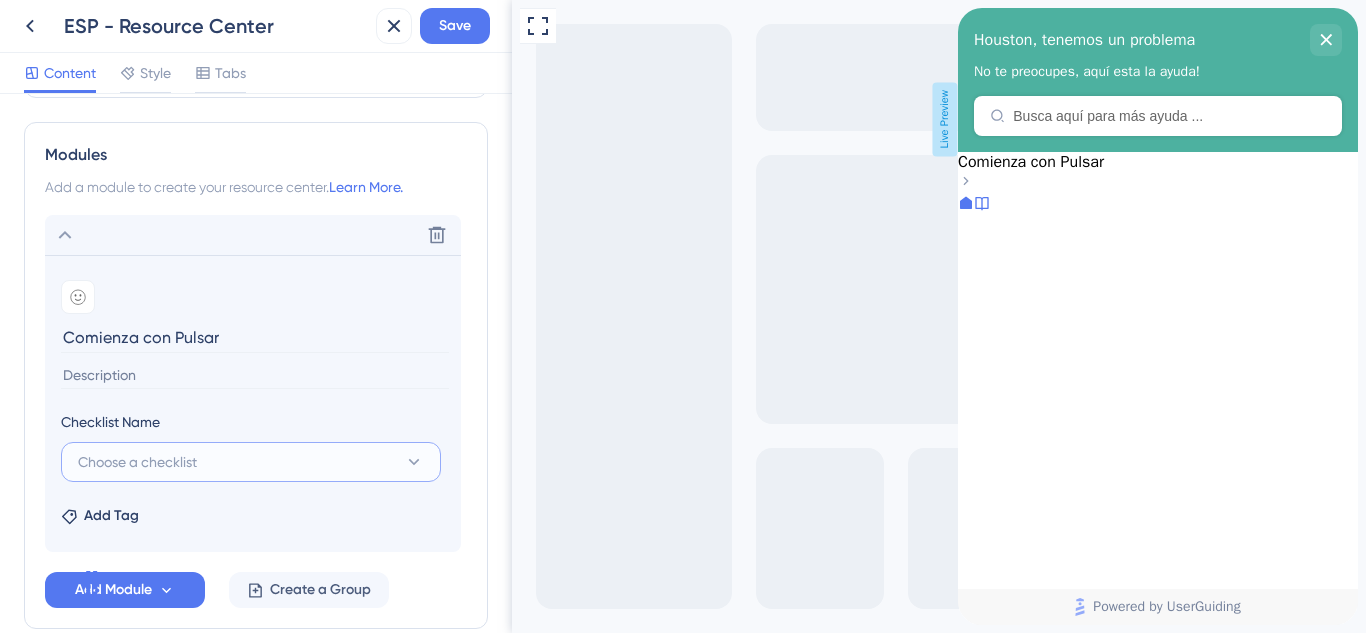 click on "Choose a checklist" at bounding box center (251, 462) 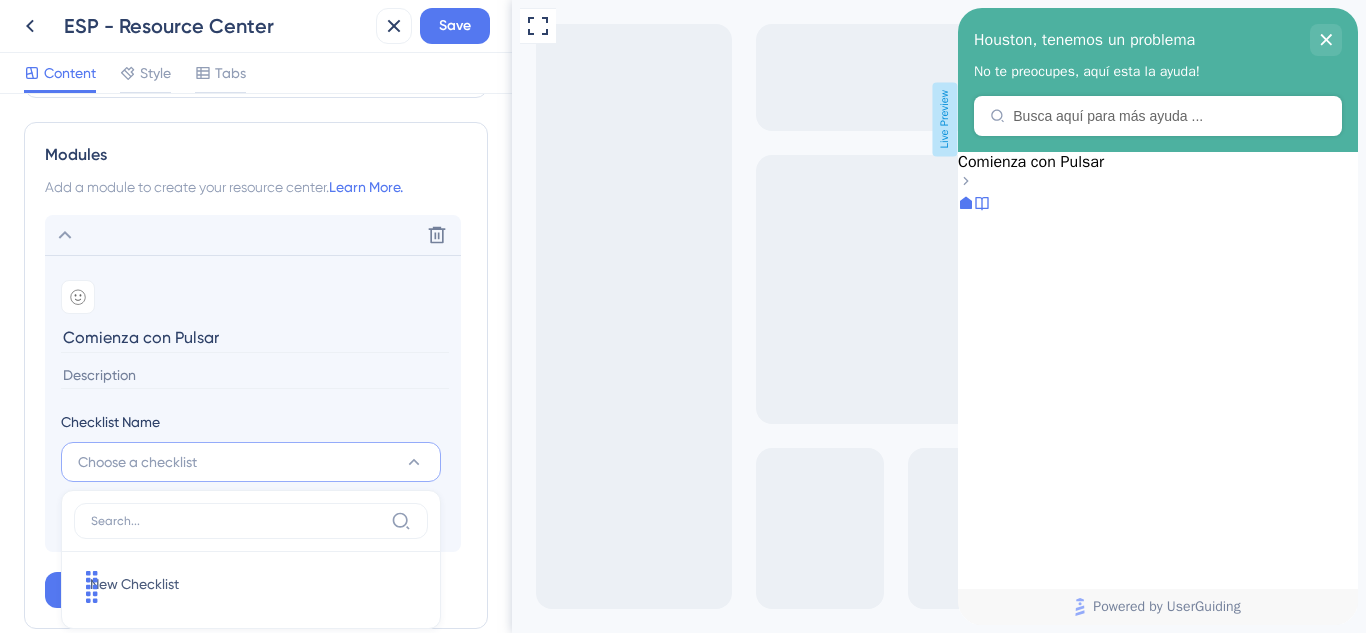 scroll, scrollTop: 1000, scrollLeft: 0, axis: vertical 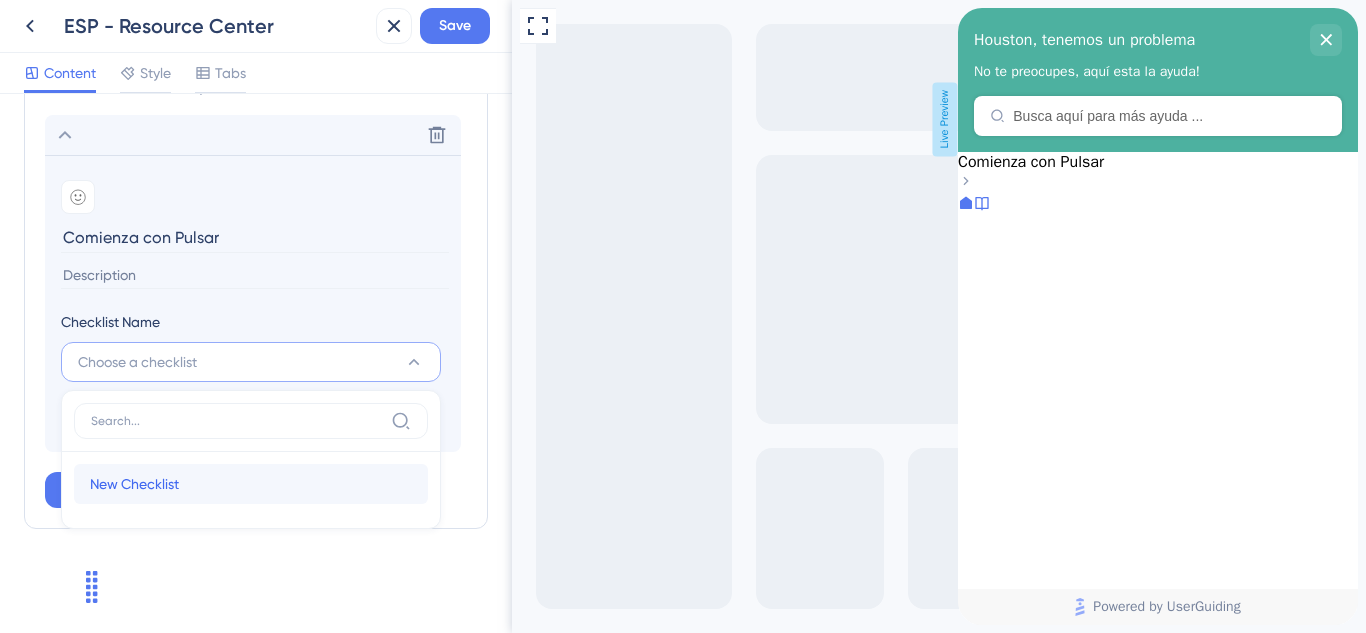 click on "New Checklist New Checklist" at bounding box center [251, 484] 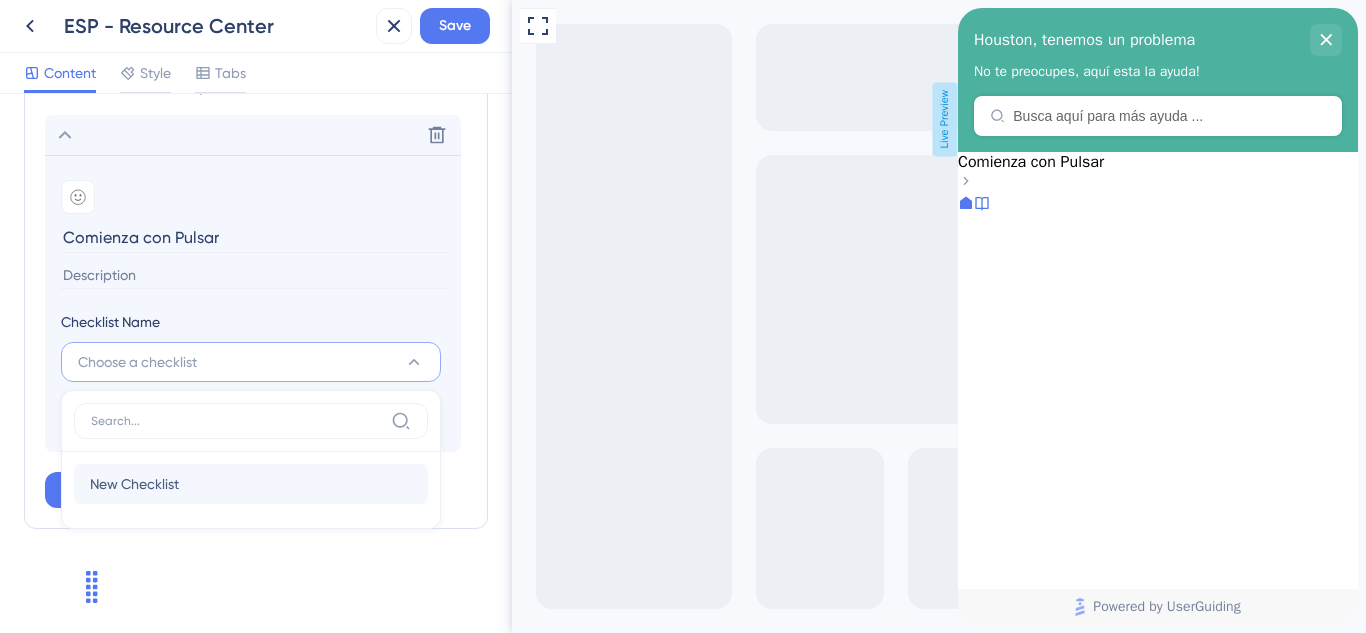 type on "New Checklist" 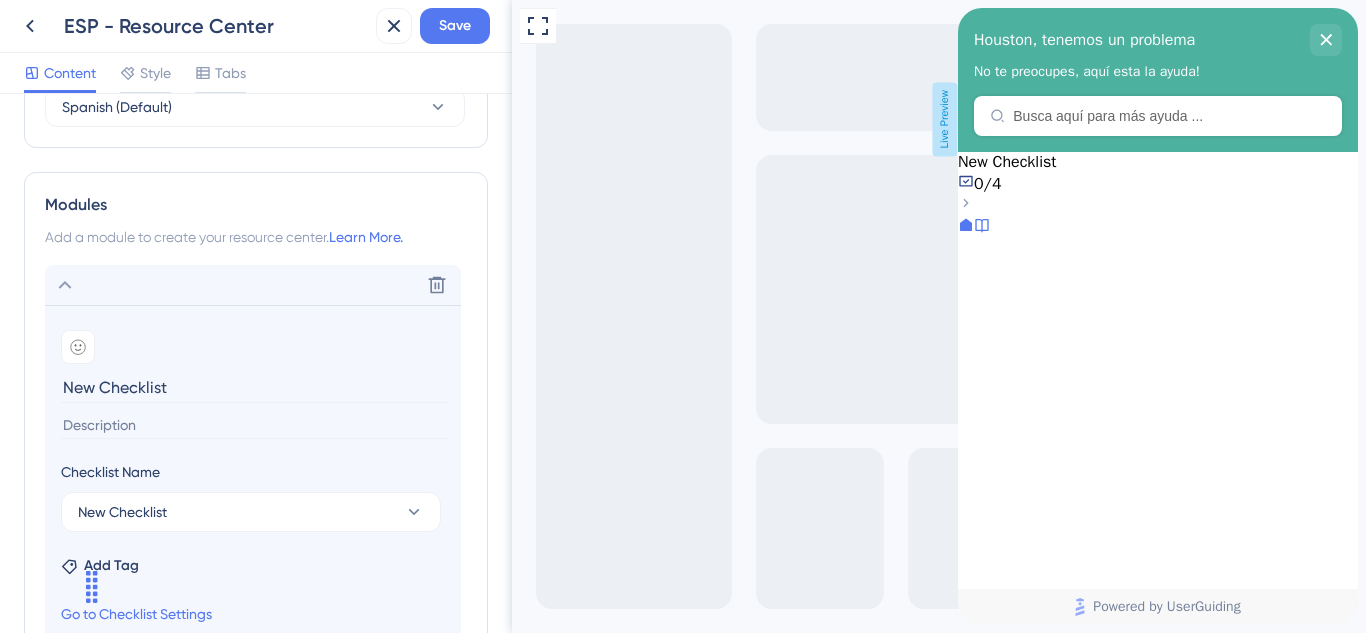 scroll, scrollTop: 948, scrollLeft: 0, axis: vertical 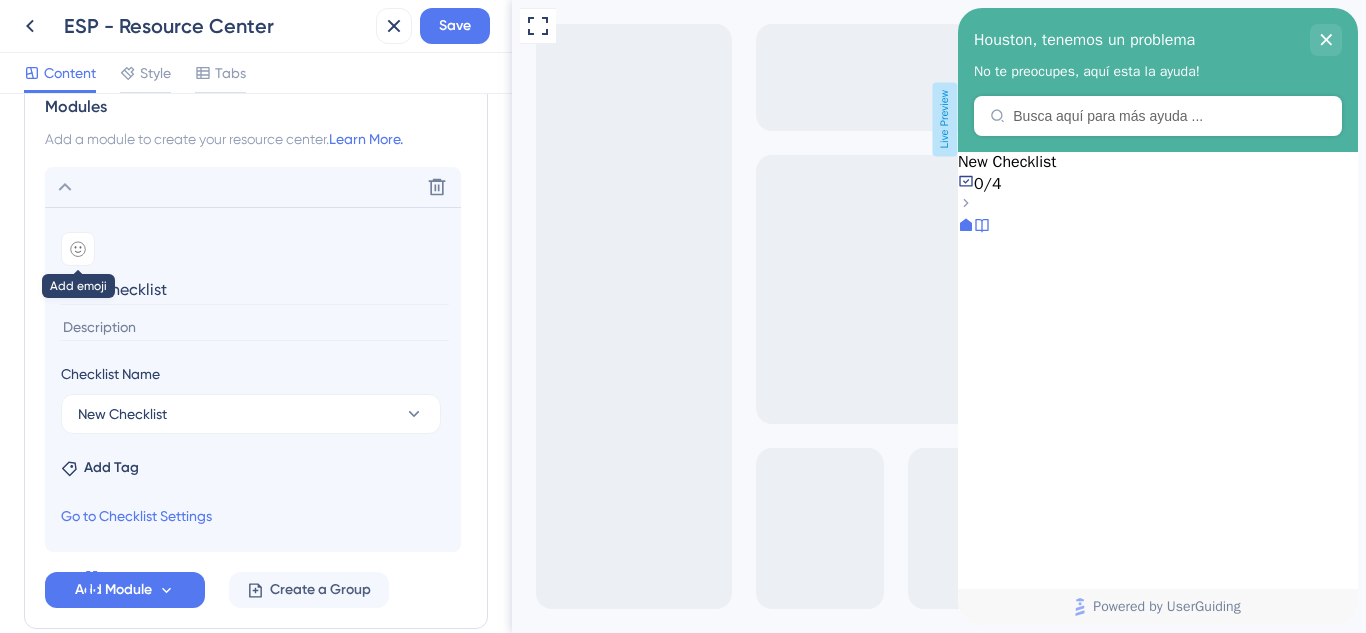 click 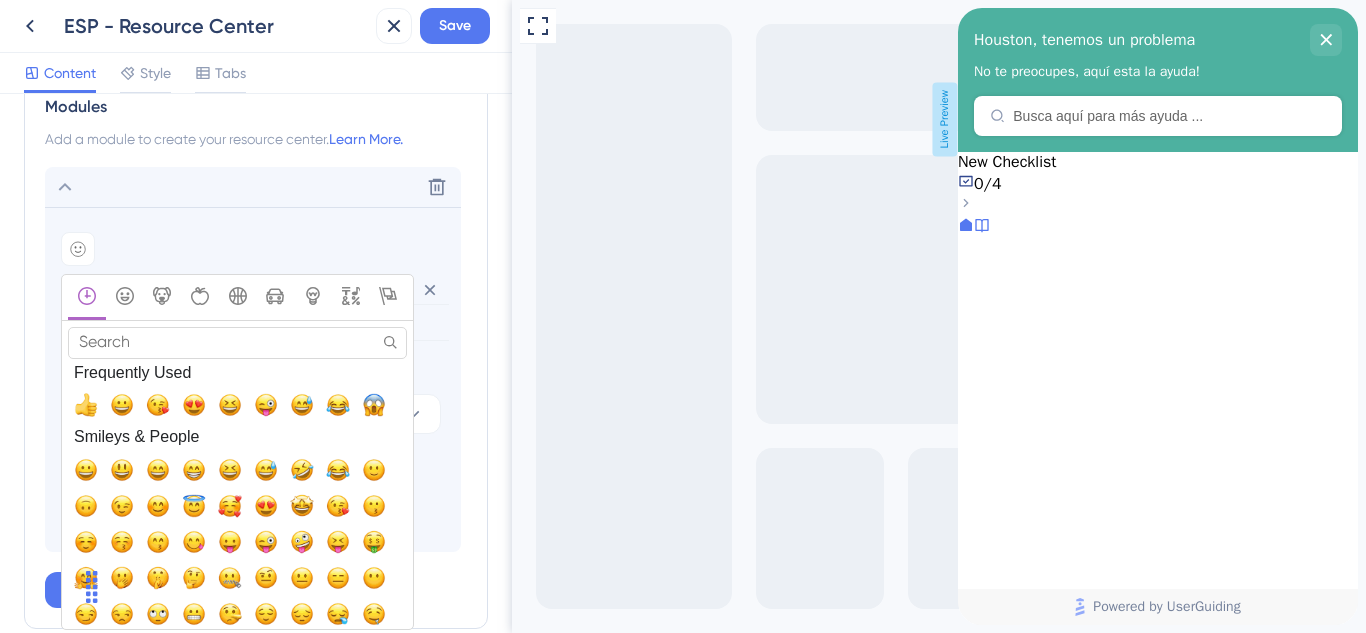 click on "Search" at bounding box center [237, 342] 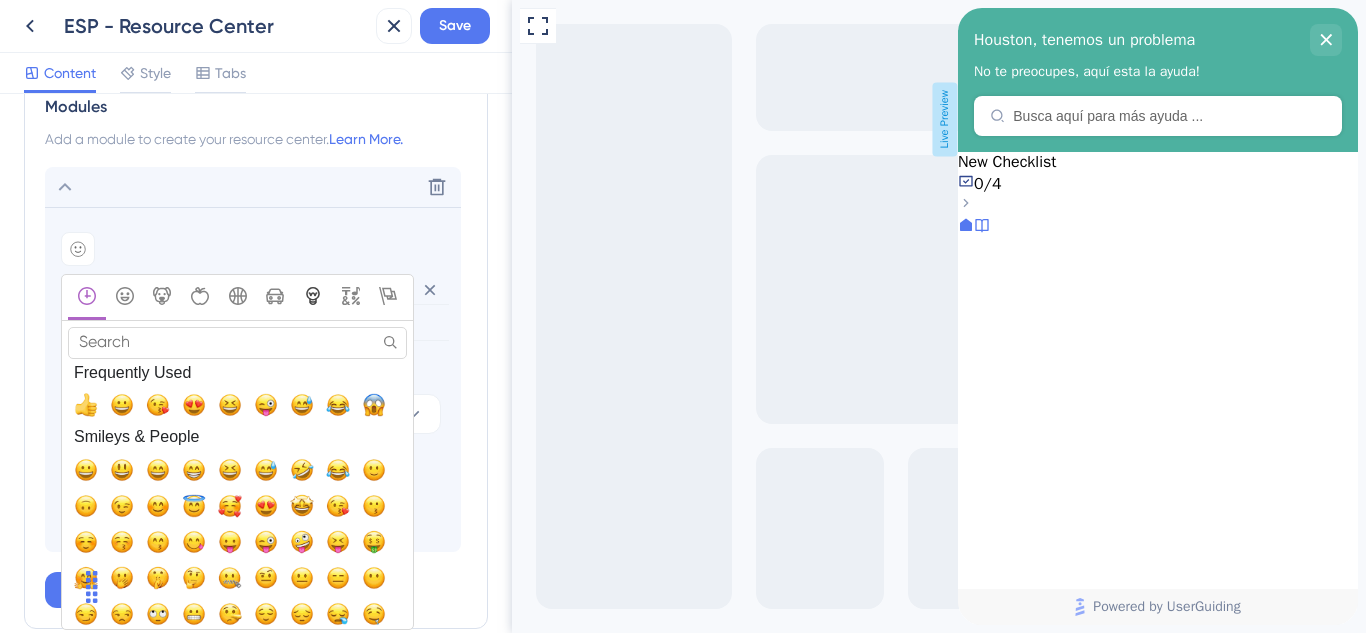 click 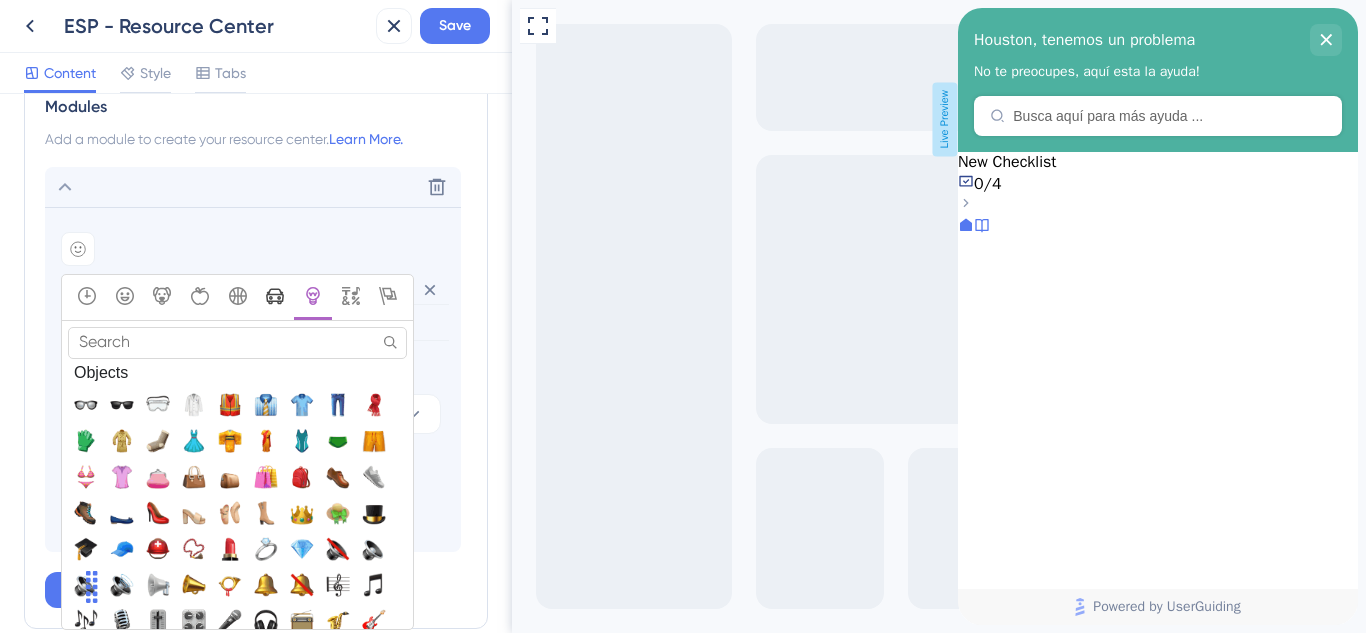 click 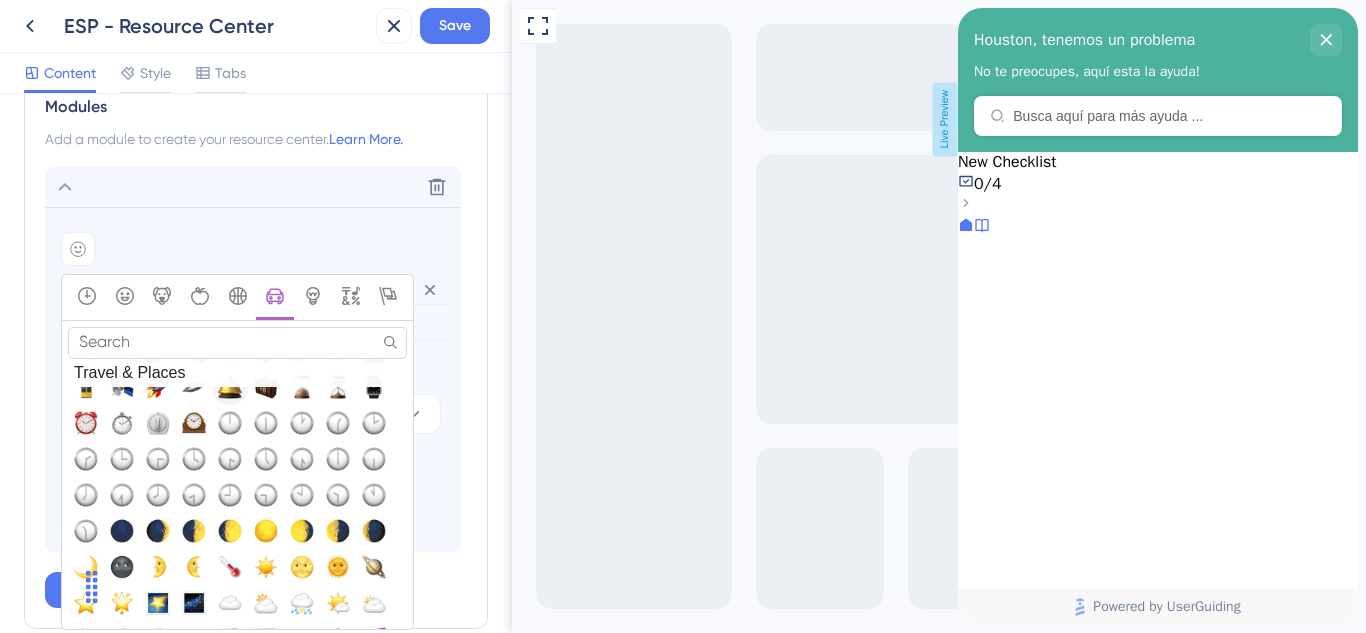 scroll, scrollTop: 3891, scrollLeft: 0, axis: vertical 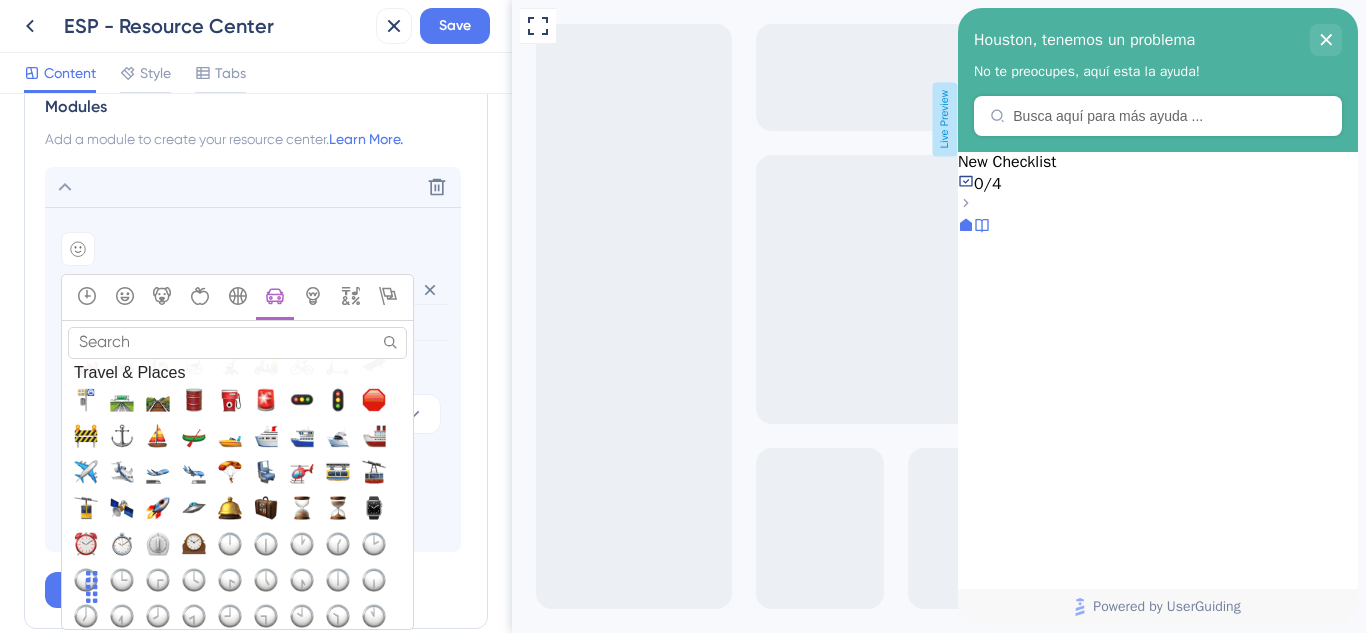 drag, startPoint x: 160, startPoint y: 504, endPoint x: 167, endPoint y: 496, distance: 10.630146 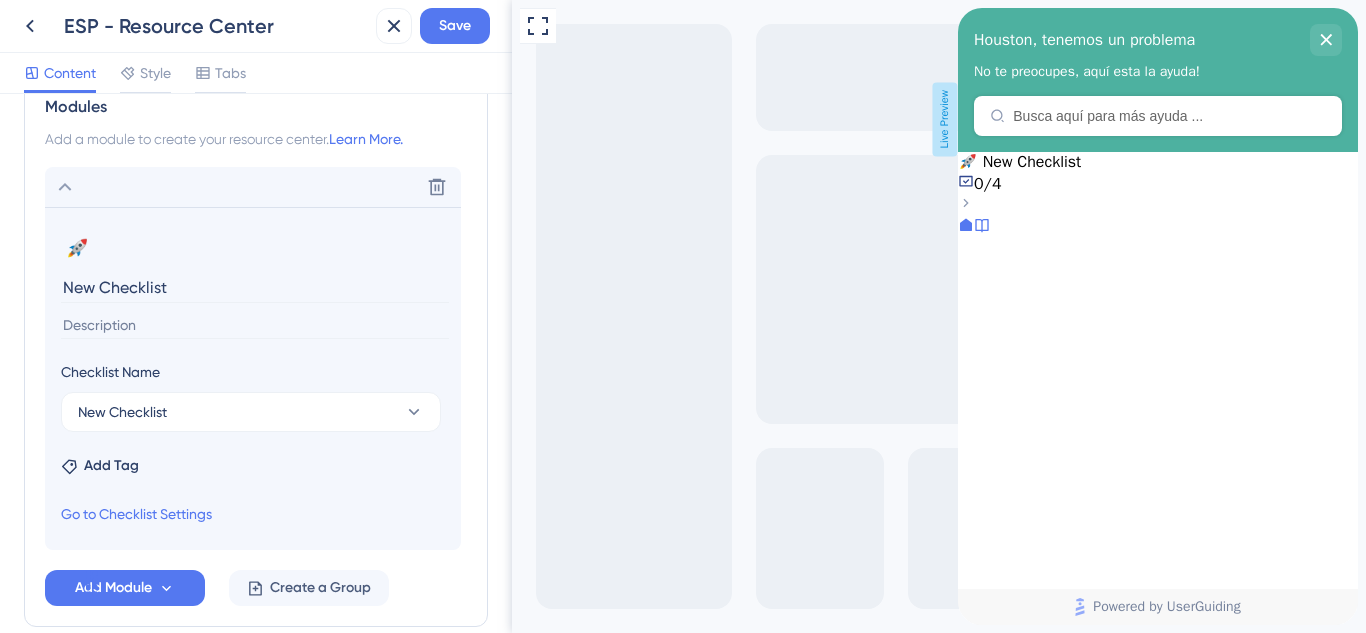 click at bounding box center (255, 325) 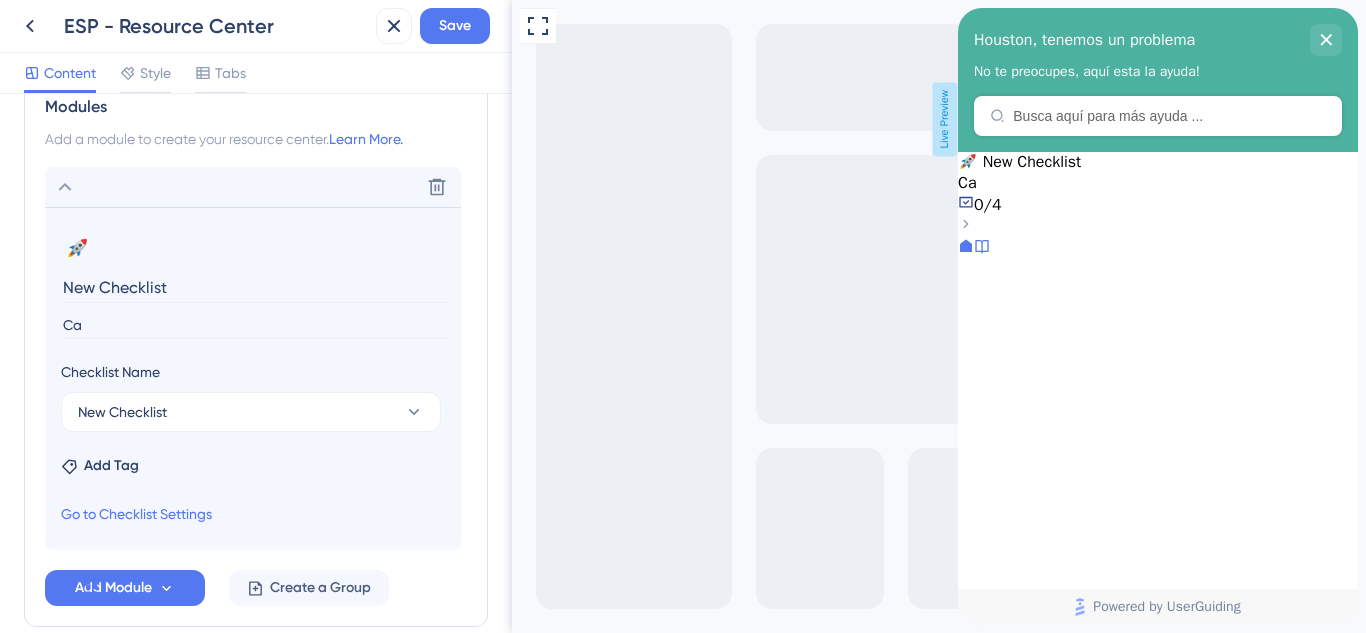 type on "C" 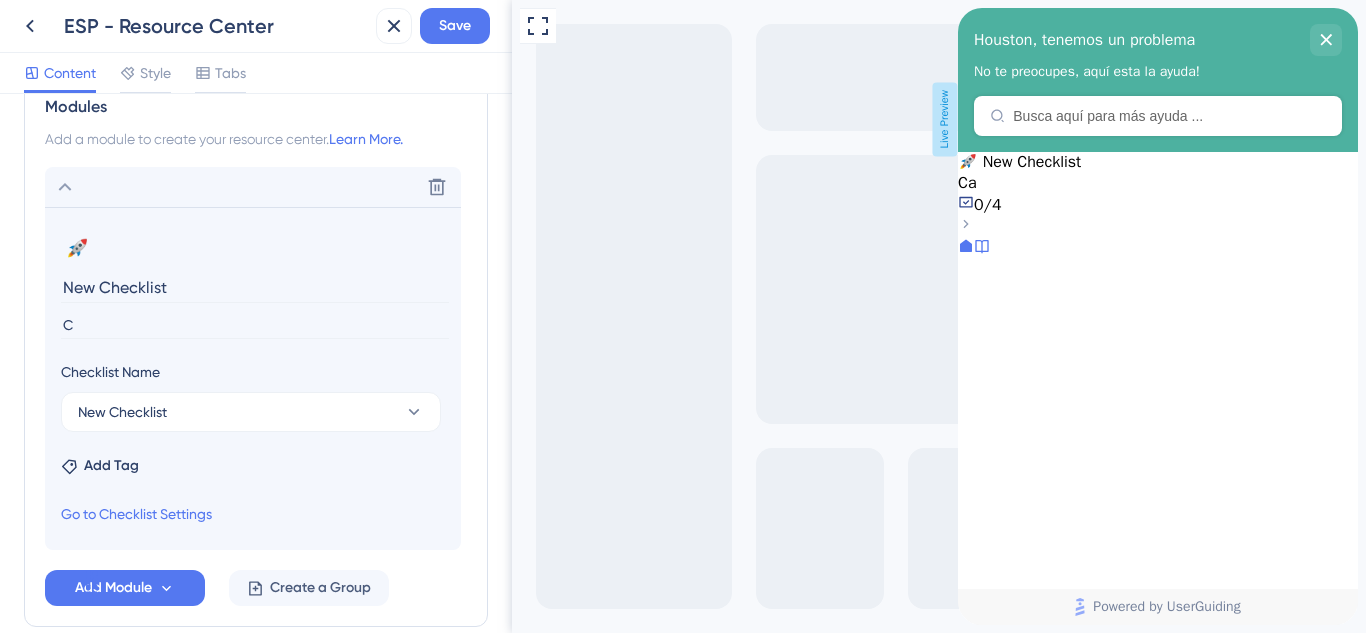 type 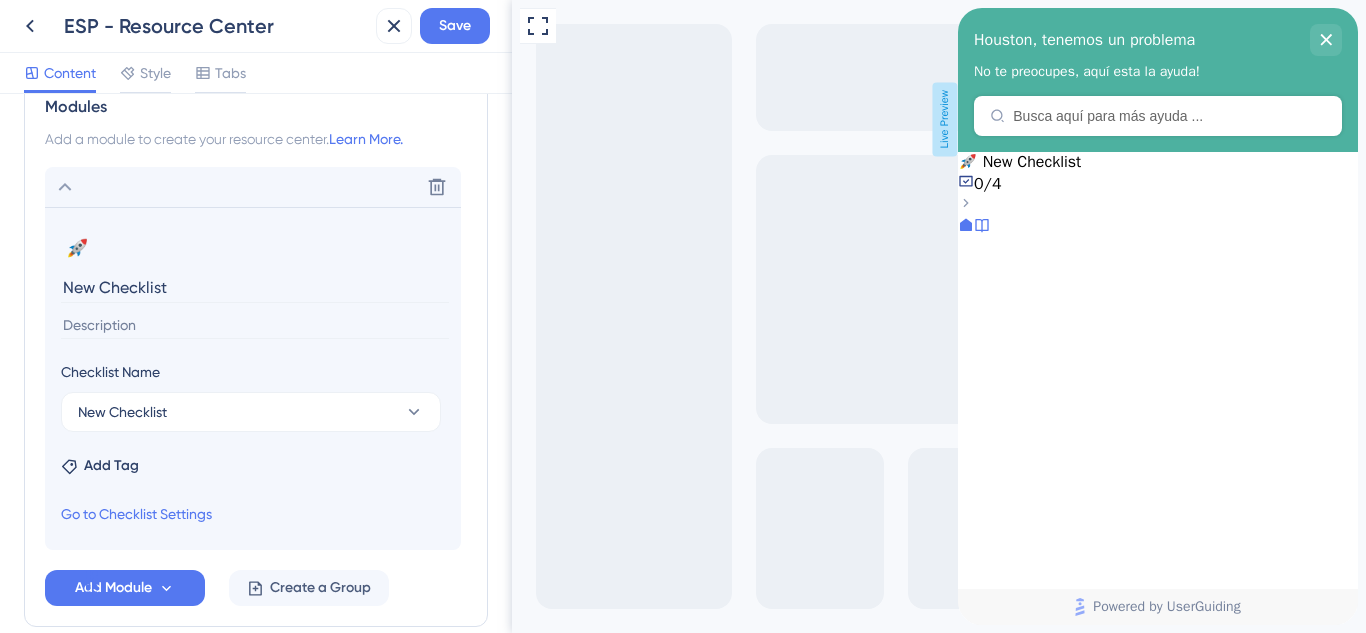 click on "New Checklist" at bounding box center [255, 287] 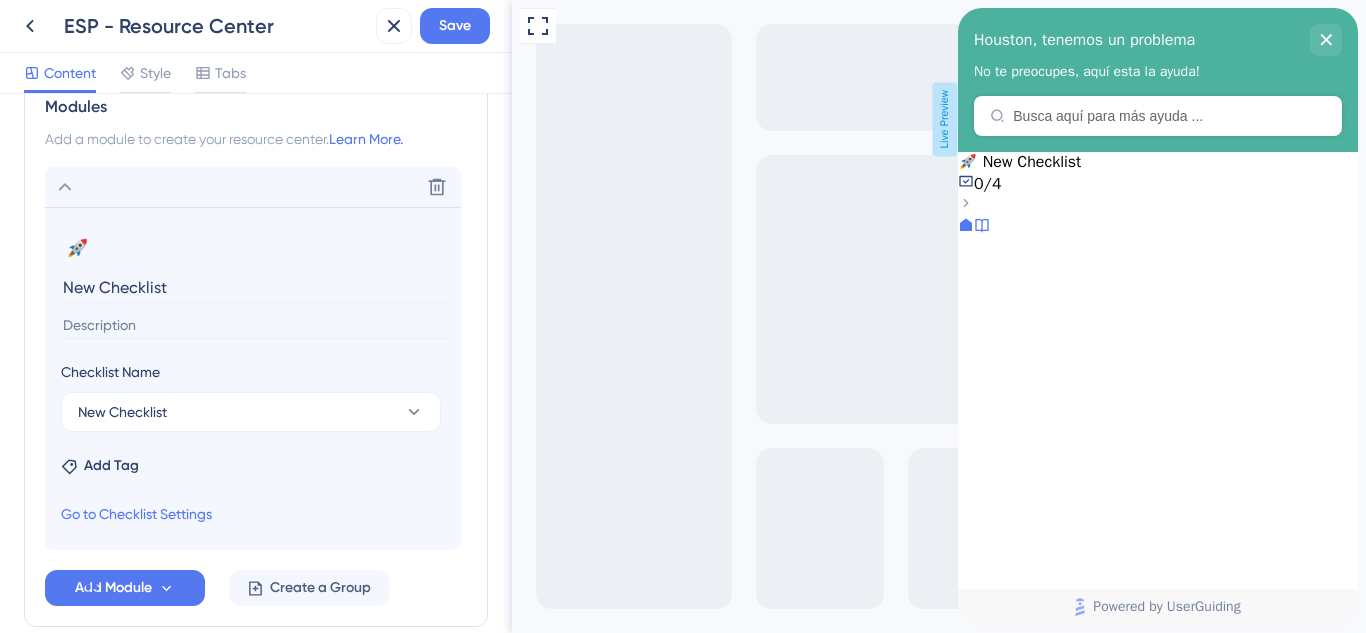 drag, startPoint x: 171, startPoint y: 288, endPoint x: 71, endPoint y: 277, distance: 100.60318 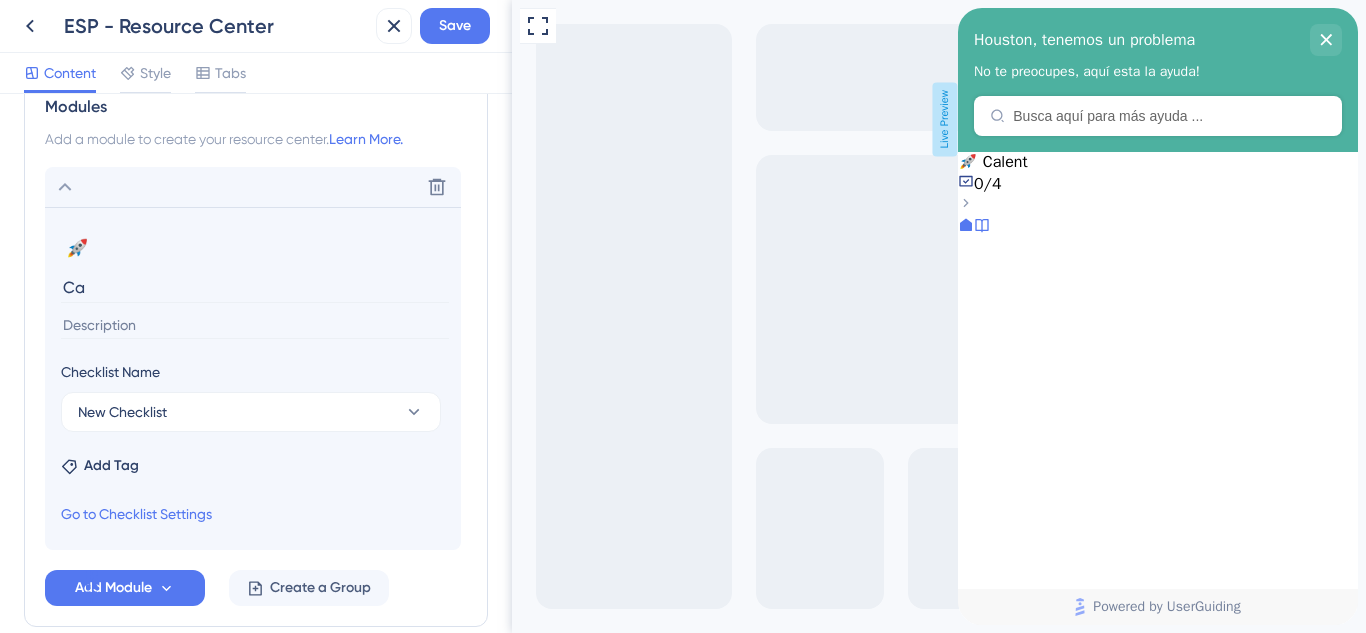 type on "C" 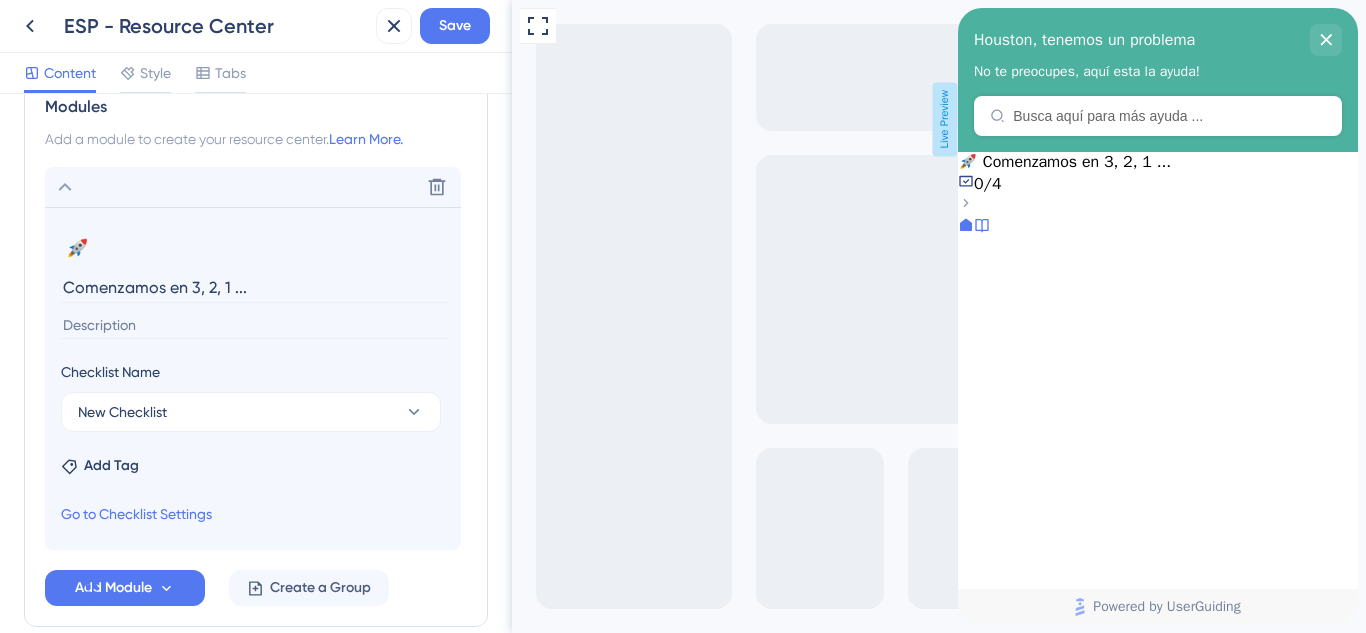 type on "Comenzamos en 3, 2, 1 ..." 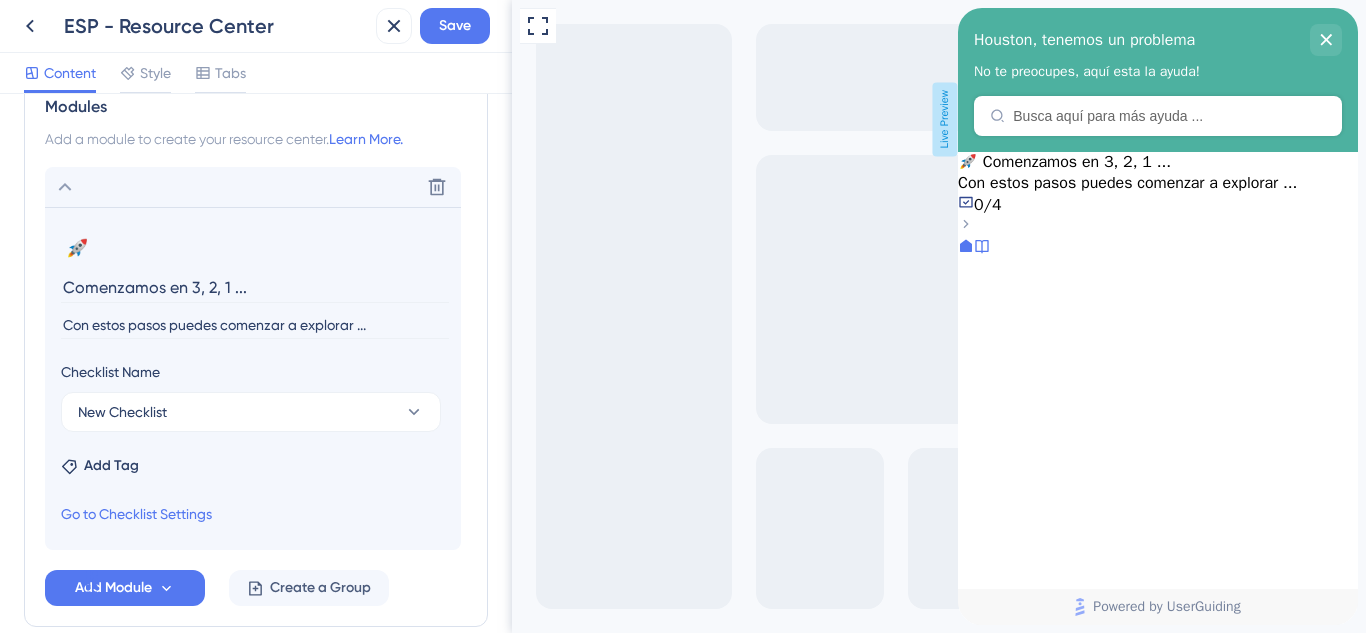 scroll, scrollTop: 1046, scrollLeft: 0, axis: vertical 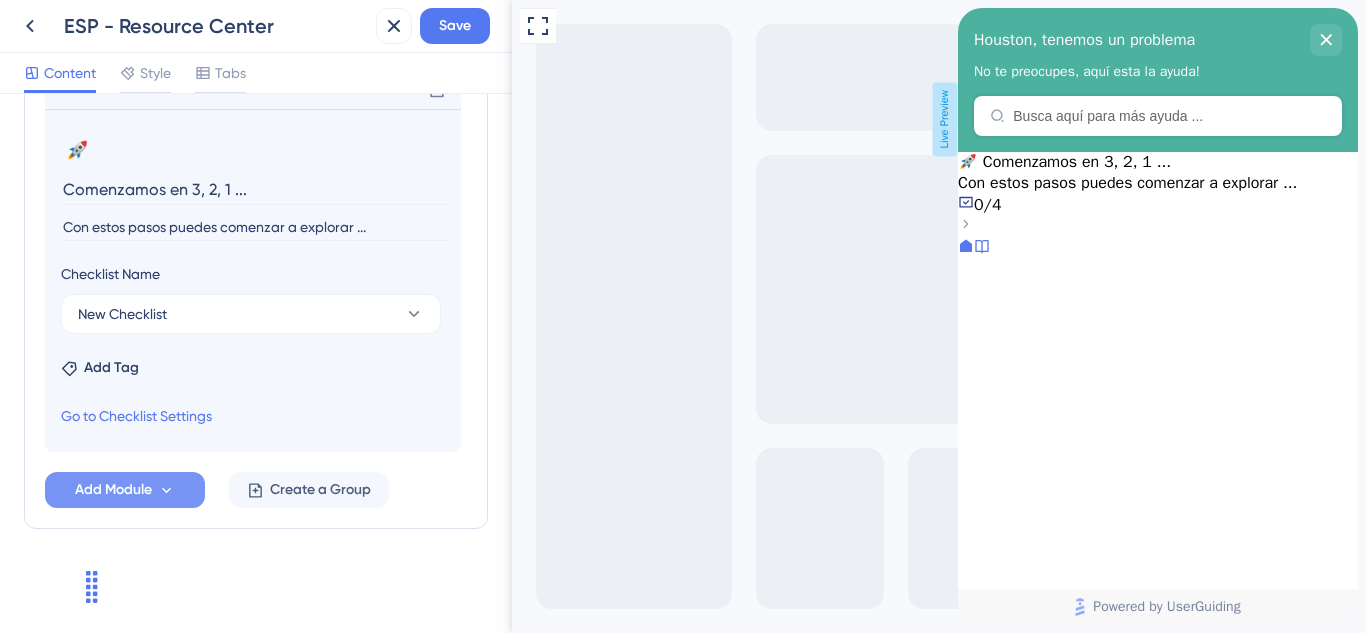 type on "Con estos pasos puedes comenzar a explorar ..." 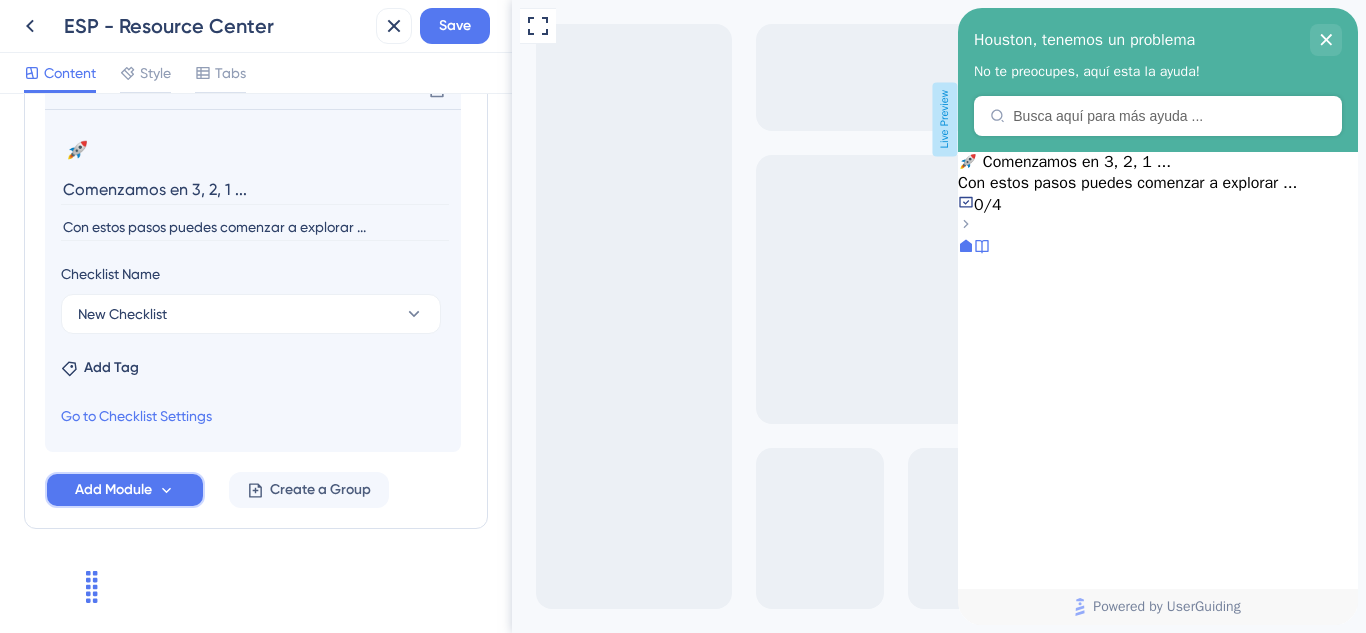 click on "Add Module" at bounding box center [125, 490] 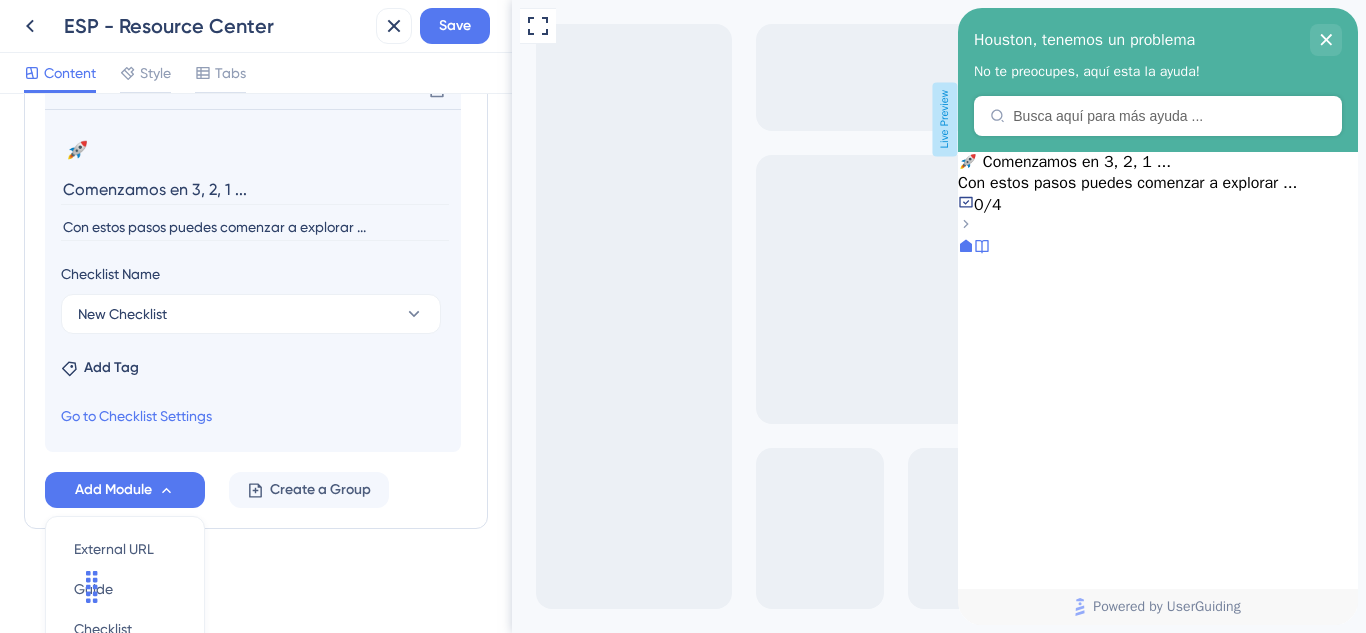 scroll, scrollTop: 1235, scrollLeft: 0, axis: vertical 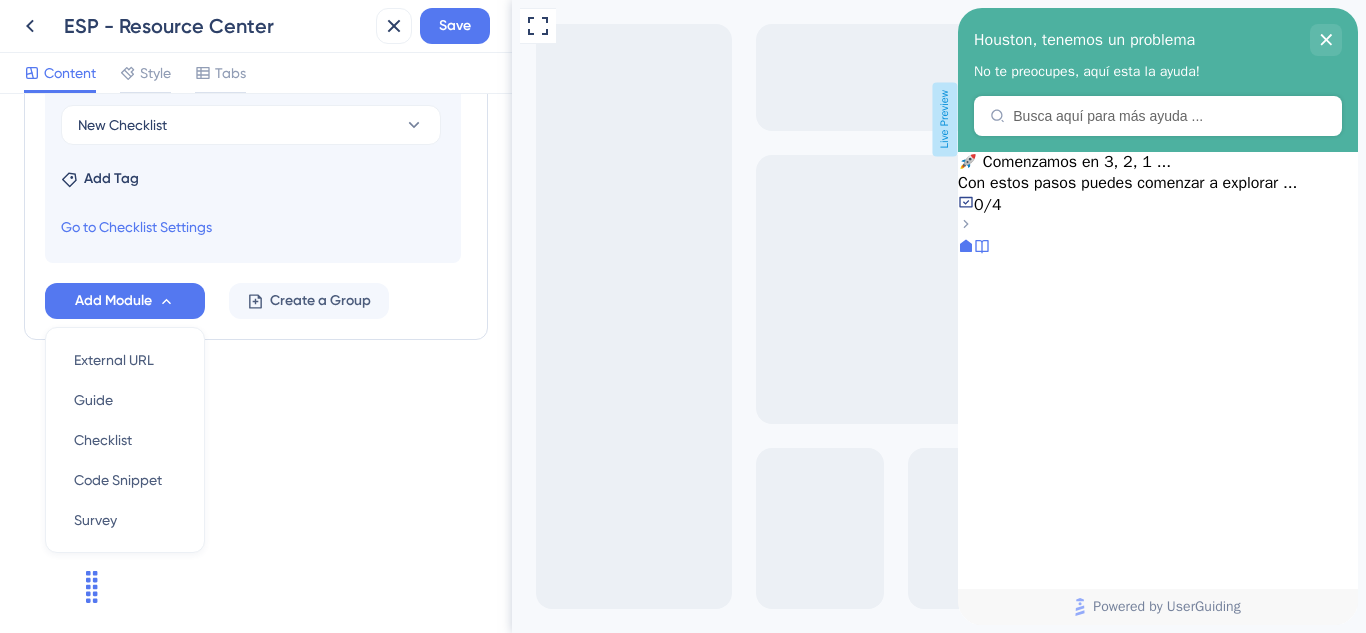 click on "Resource Center Header Title Houston, tenemos un problema 0 Houston, tenemos un problema Subtitle No te preocupes, aquí esta la ayuda! 0 Search Function Search Bar Search Bar Placeholder Busca aquí para más ayuda ... No Search Result Message Ningún resultado encontrado Open in New Tab Message Abre en otra pestaña 0 Bring search results from a Knowledge Base Connect with UserGuiding Domain https://pulsarml-FLJ7.help.userguiding.com/api/search?kb_id=17634&lang_code=es Search Language Spanish (Default) Modules Add a module to create your resource center.  Learn More. Delete 🚀 Change emoji Remove emoji Comenzamos en 3, 2, 1 ... Con estos pasos puedes comenzar a explorar ... Checklist Name New Checklist Add Tag Go to Checklist Settings Add Module External URL External URL Guide Guide Checklist Checklist Code Snippet Code Snippet Survey Survey Create a Group" at bounding box center (256, -349) 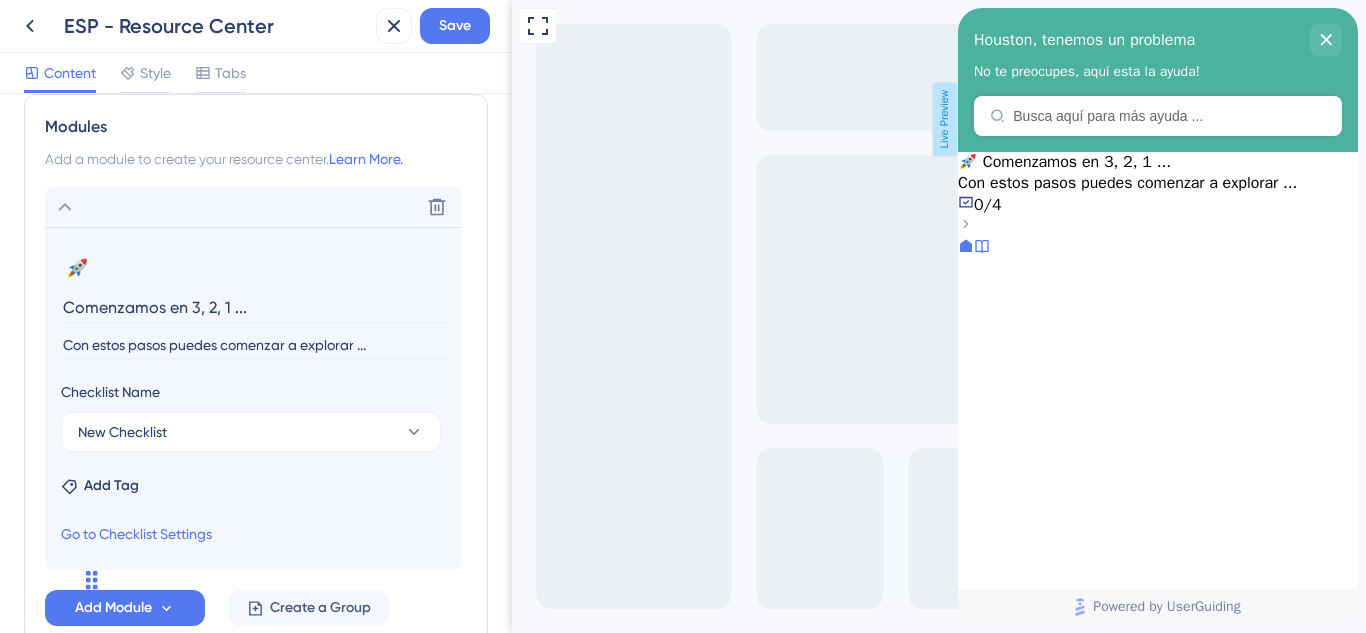 scroll, scrollTop: 1046, scrollLeft: 0, axis: vertical 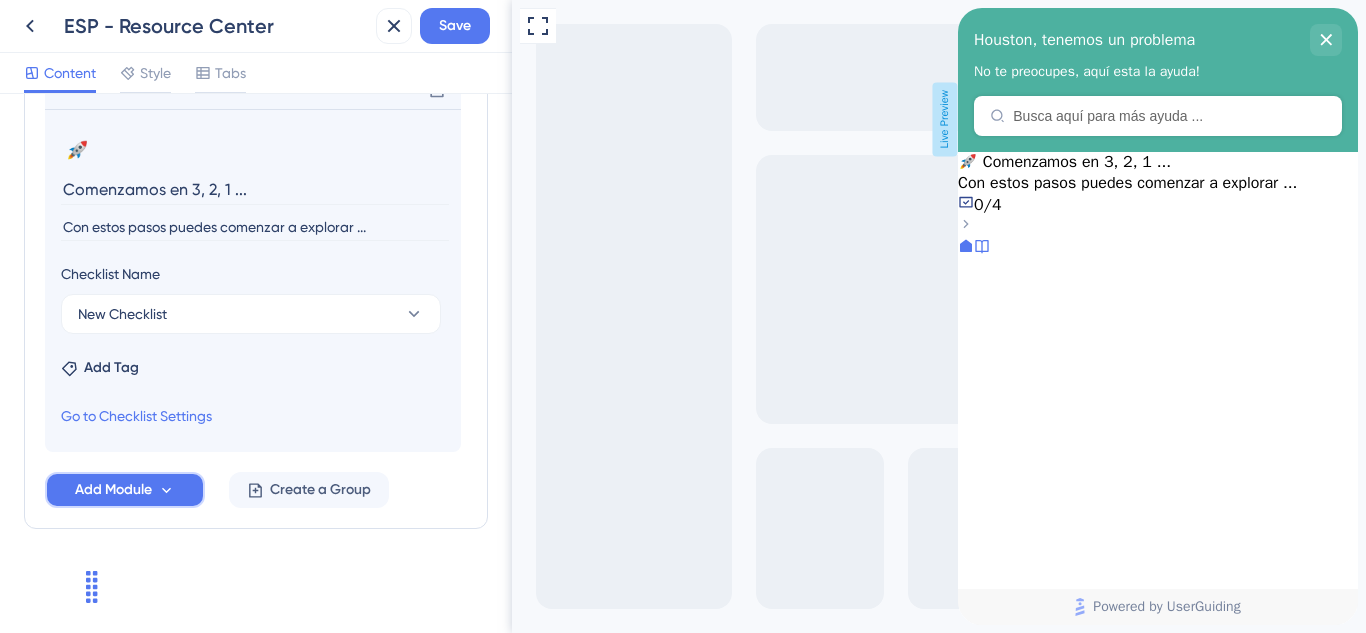 click on "Add Module" at bounding box center (125, 490) 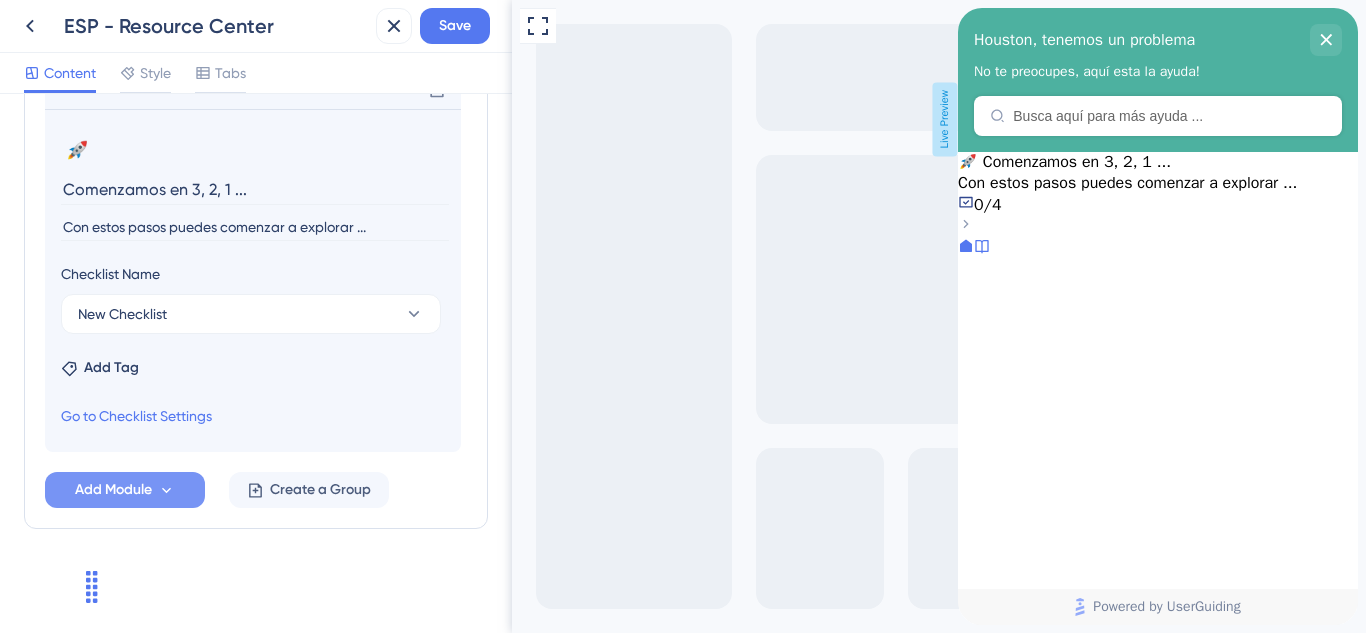 scroll, scrollTop: 1235, scrollLeft: 0, axis: vertical 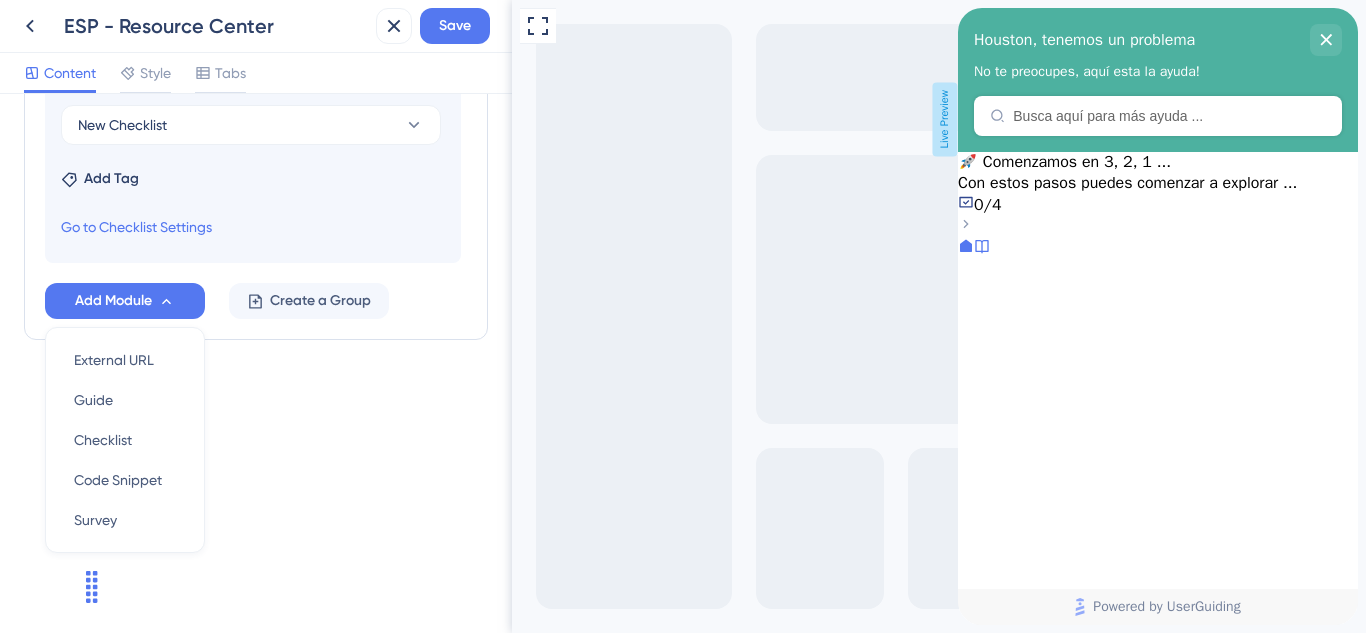 click on "Resource Center Header Title Houston, tenemos un problema 0 Houston, tenemos un problema Subtitle No te preocupes, aquí esta la ayuda! 0 Search Function Search Bar Search Bar Placeholder Busca aquí para más ayuda ... No Search Result Message Ningún resultado encontrado Open in New Tab Message Abre en otra pestaña 0 Bring search results from a Knowledge Base Connect with UserGuiding Domain https://pulsarml-FLJ7.help.userguiding.com/api/search?kb_id=17634&lang_code=es Search Language Spanish (Default) Modules Add a module to create your resource center.  Learn More. Delete 🚀 Change emoji Remove emoji Comenzamos en 3, 2, 1 ... Con estos pasos puedes comenzar a explorar ... Checklist Name New Checklist Add Tag Go to Checklist Settings Add Module External URL External URL Guide Guide Checklist Checklist Code Snippet Code Snippet Survey Survey Create a Group" at bounding box center [256, -349] 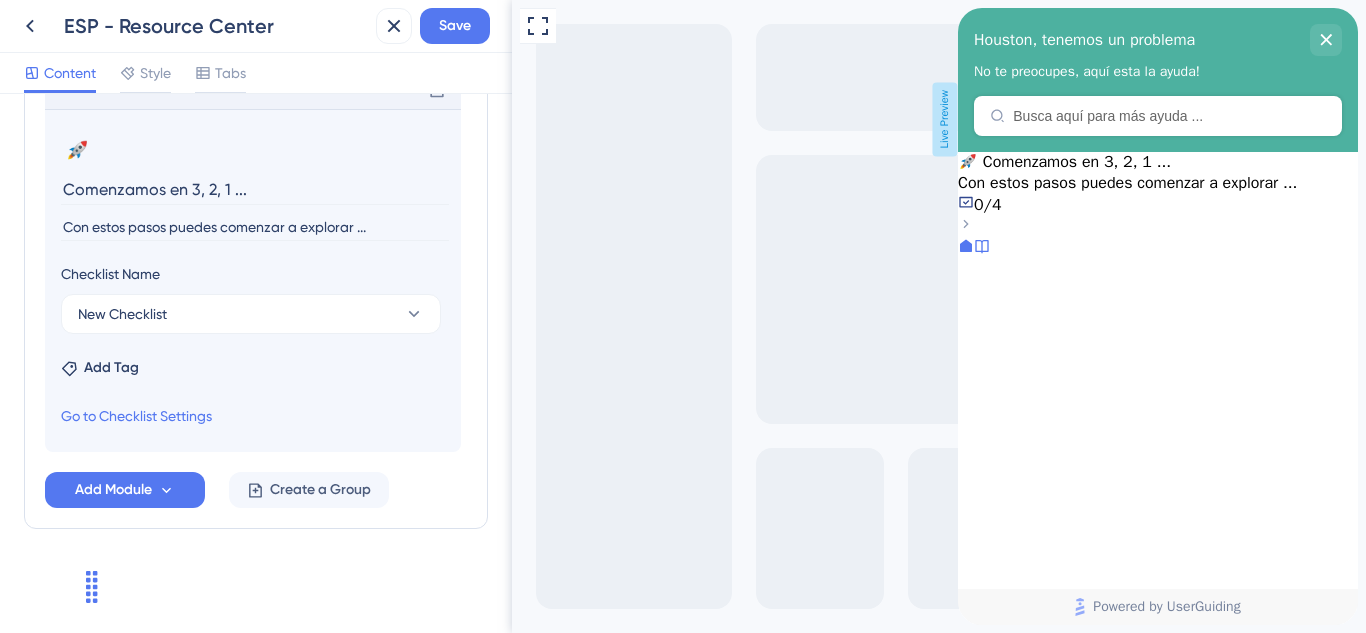 scroll, scrollTop: 1046, scrollLeft: 0, axis: vertical 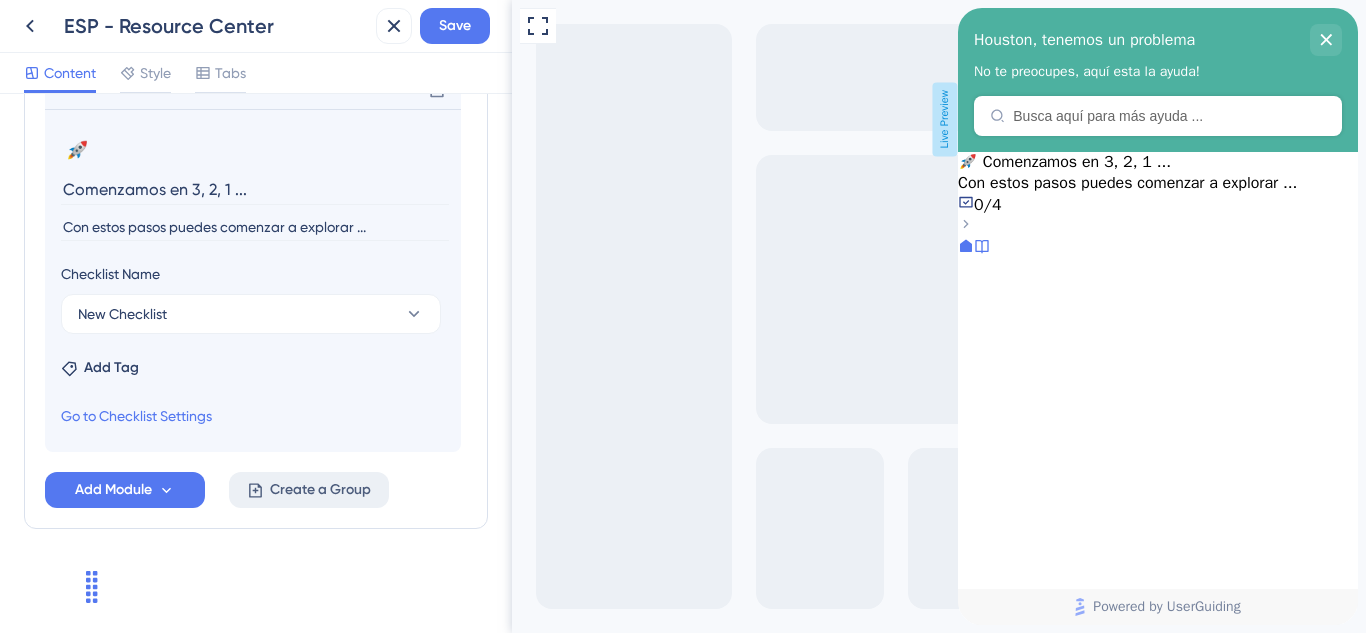 click on "Create a Group" at bounding box center [320, 490] 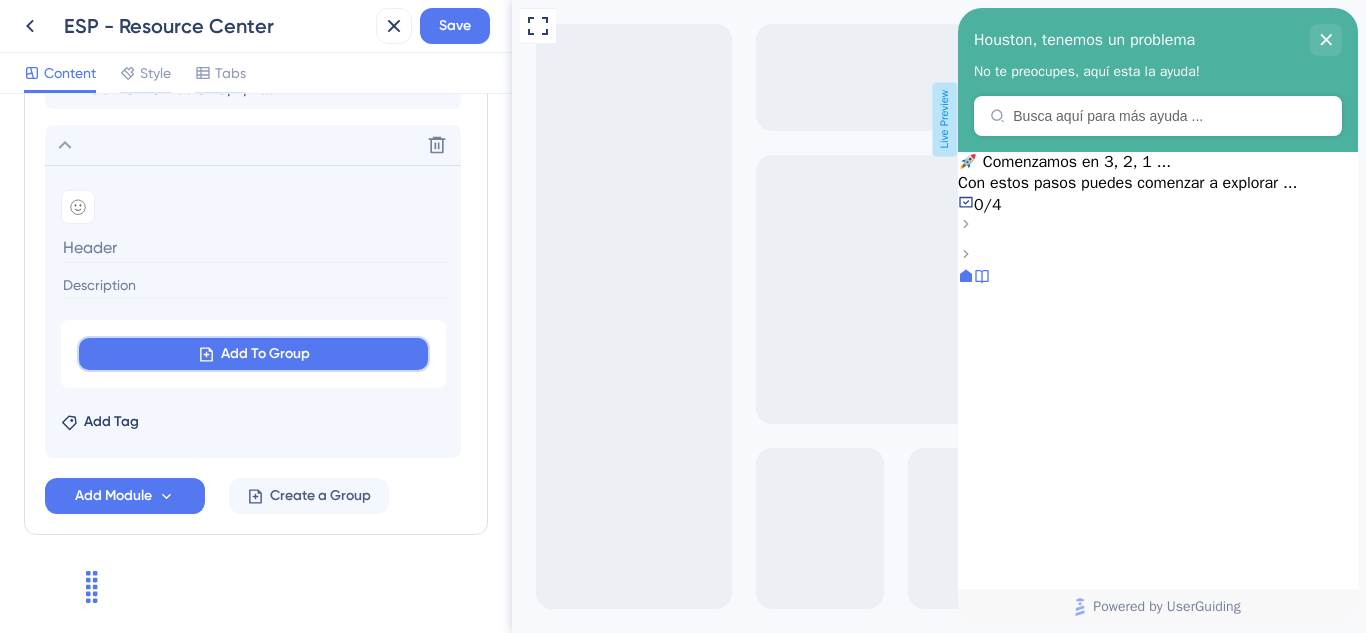 click on "Add To Group" at bounding box center (265, 354) 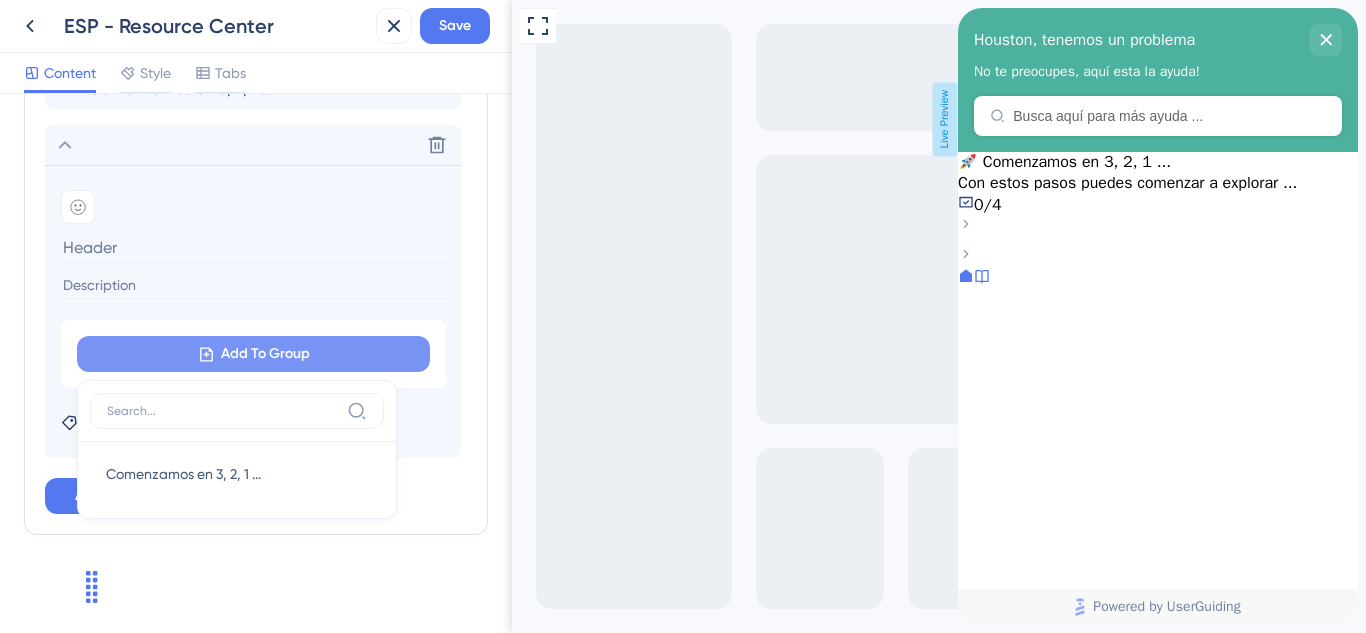 scroll, scrollTop: 1052, scrollLeft: 0, axis: vertical 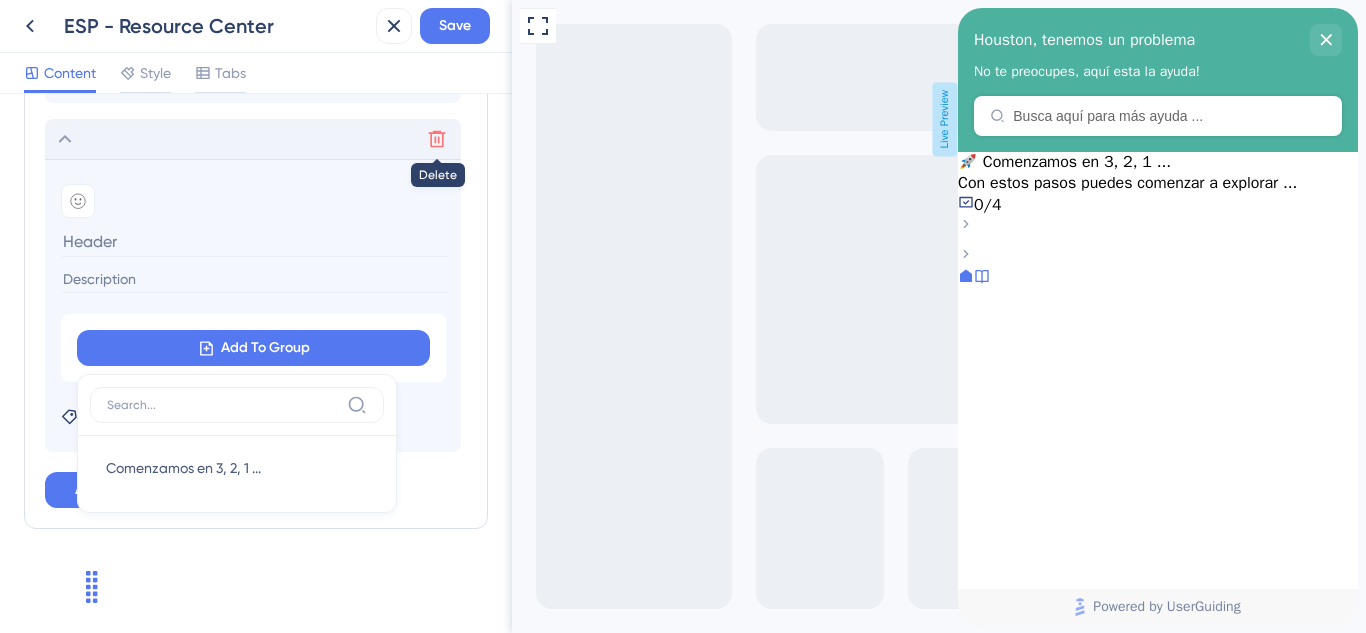 click 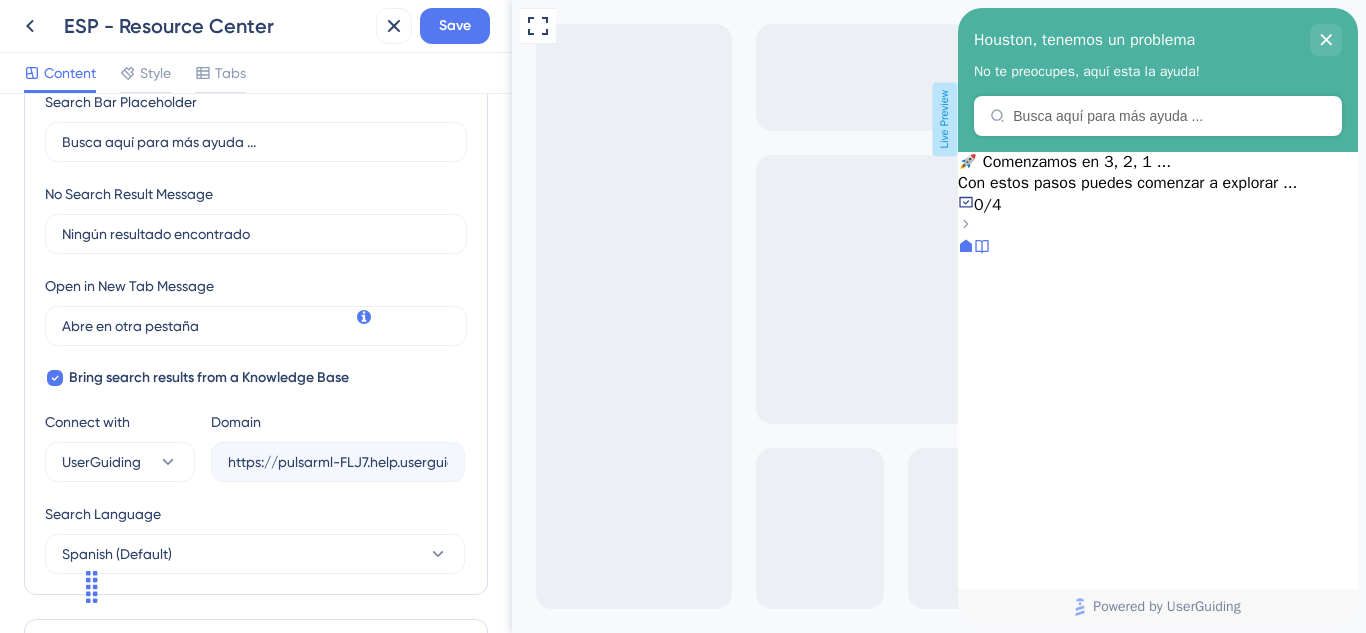 scroll, scrollTop: 703, scrollLeft: 0, axis: vertical 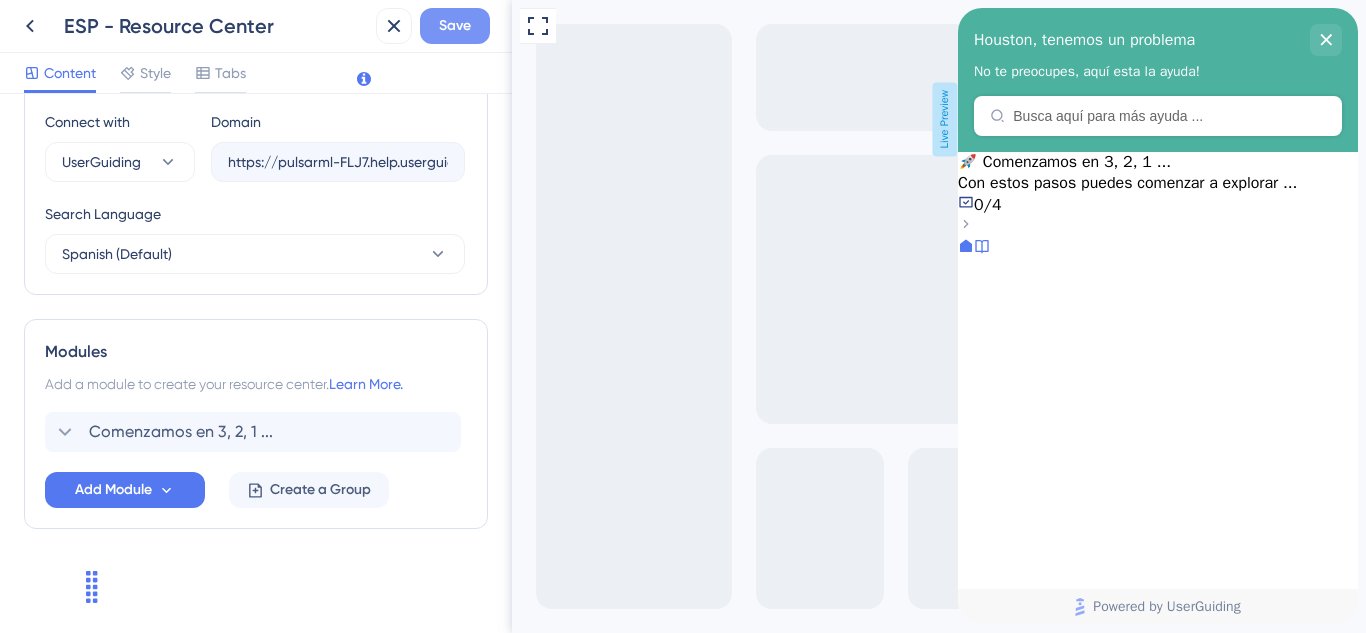 click on "Save" at bounding box center (455, 26) 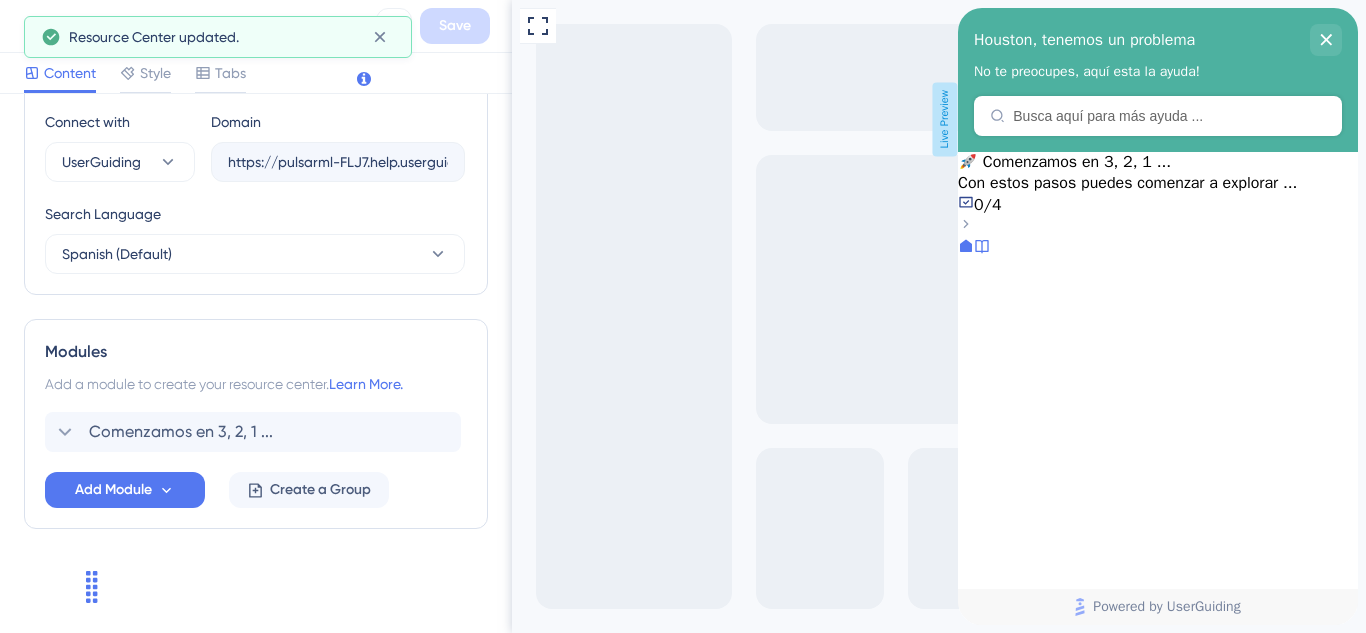 click 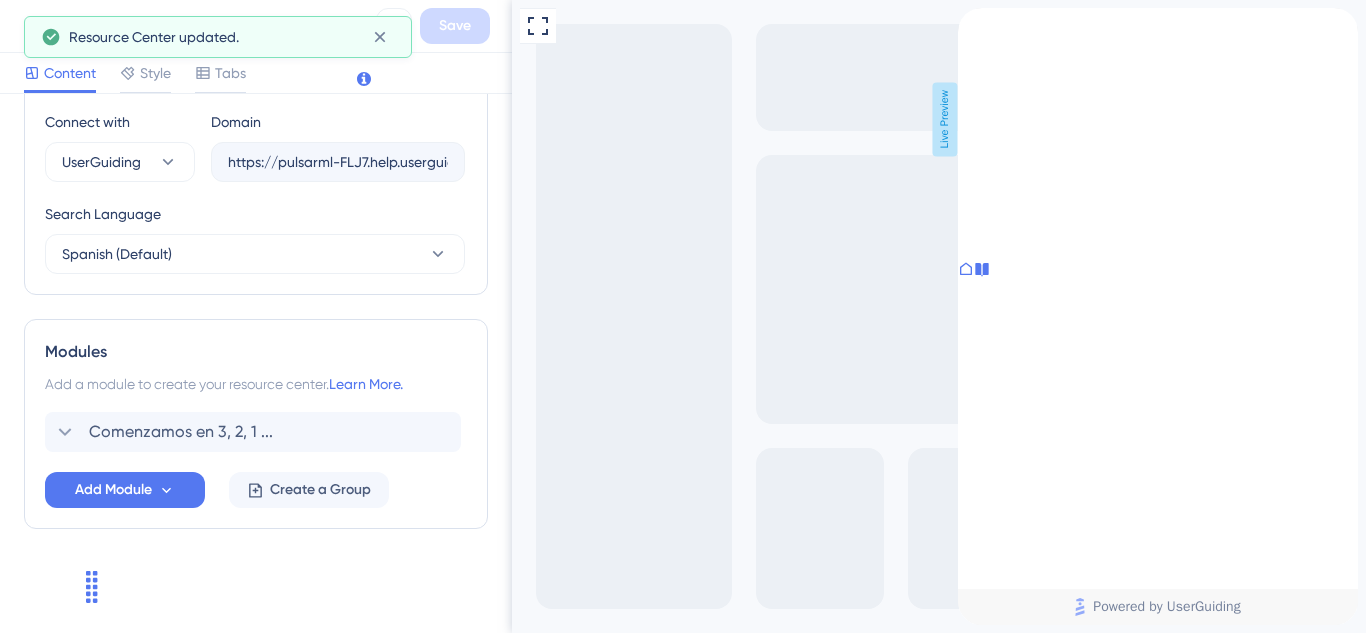 click 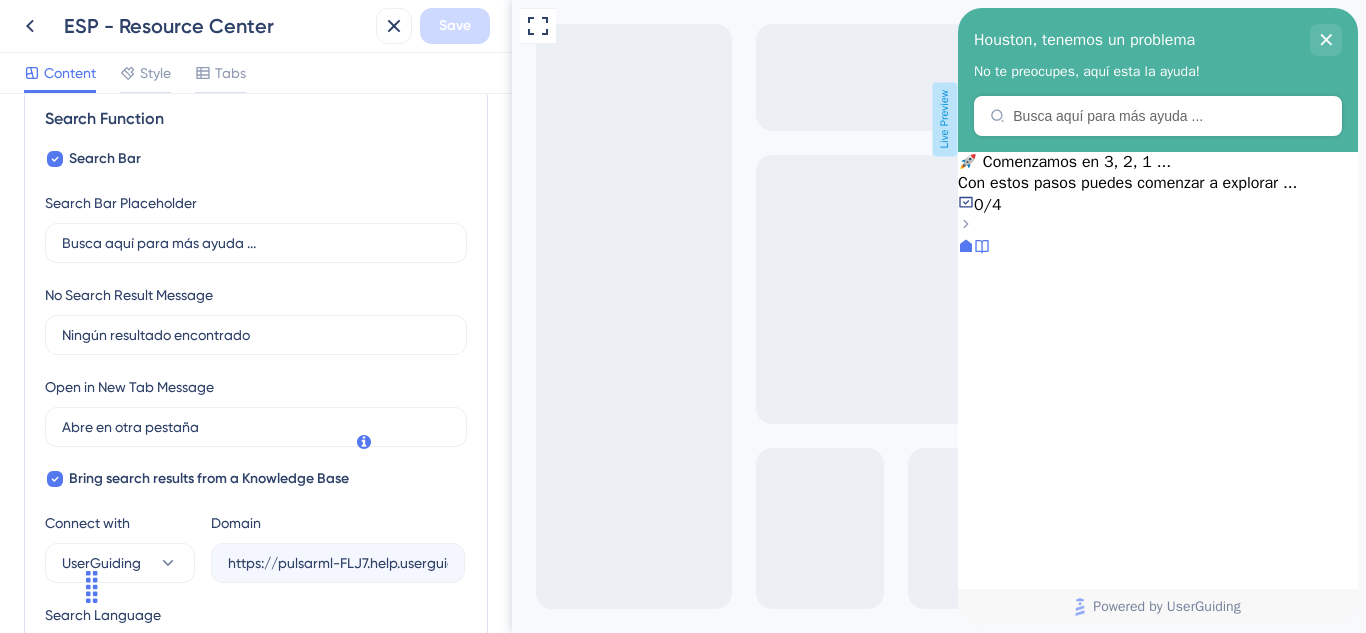 scroll, scrollTop: 300, scrollLeft: 0, axis: vertical 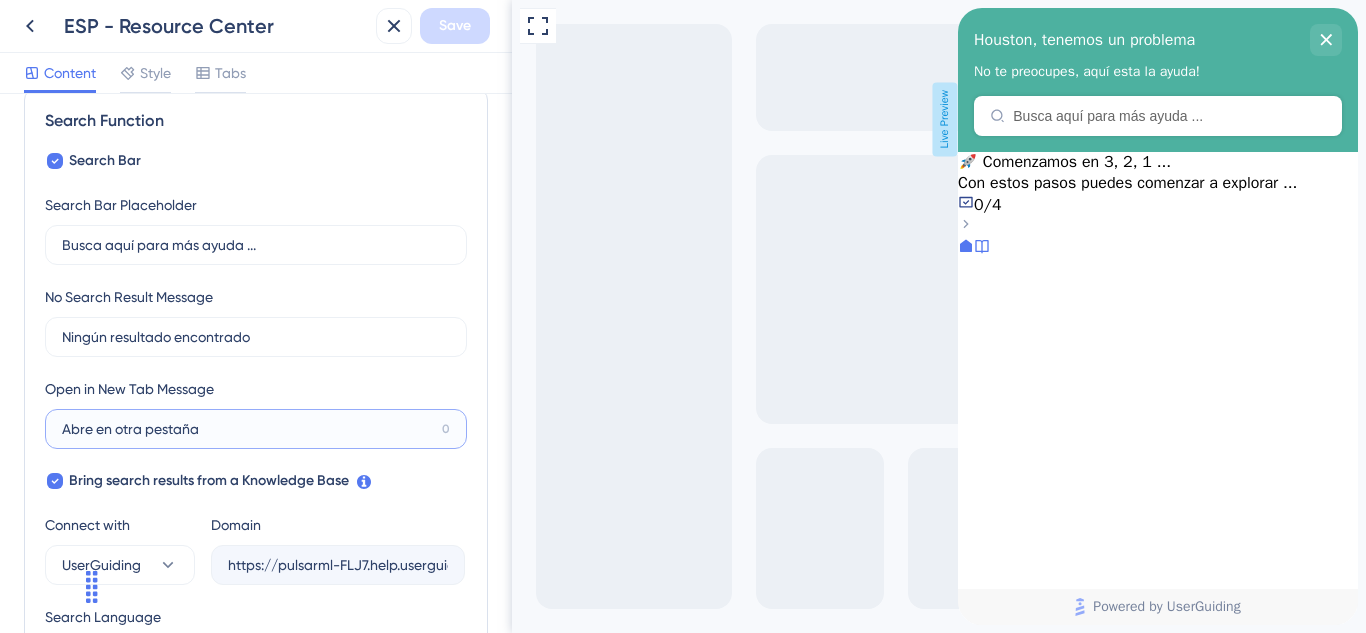 click on "Abre en otra pestaña" at bounding box center [248, 429] 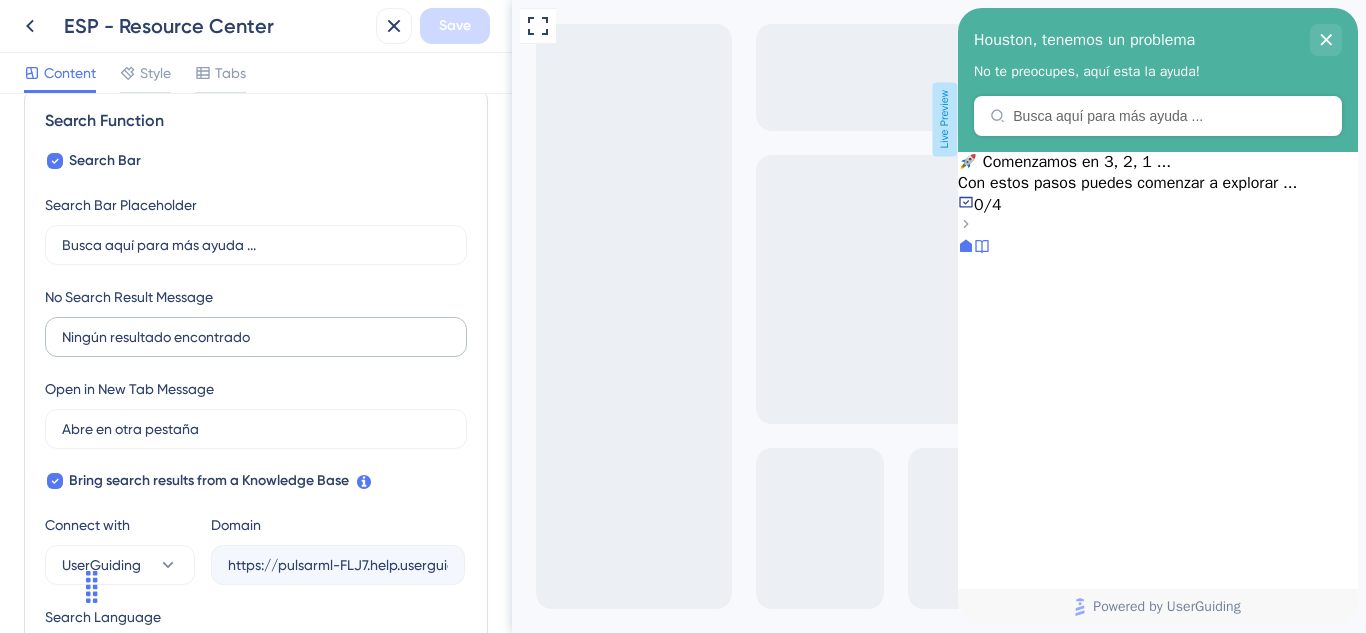 click on "Ningún resultado encontrado" at bounding box center (256, 337) 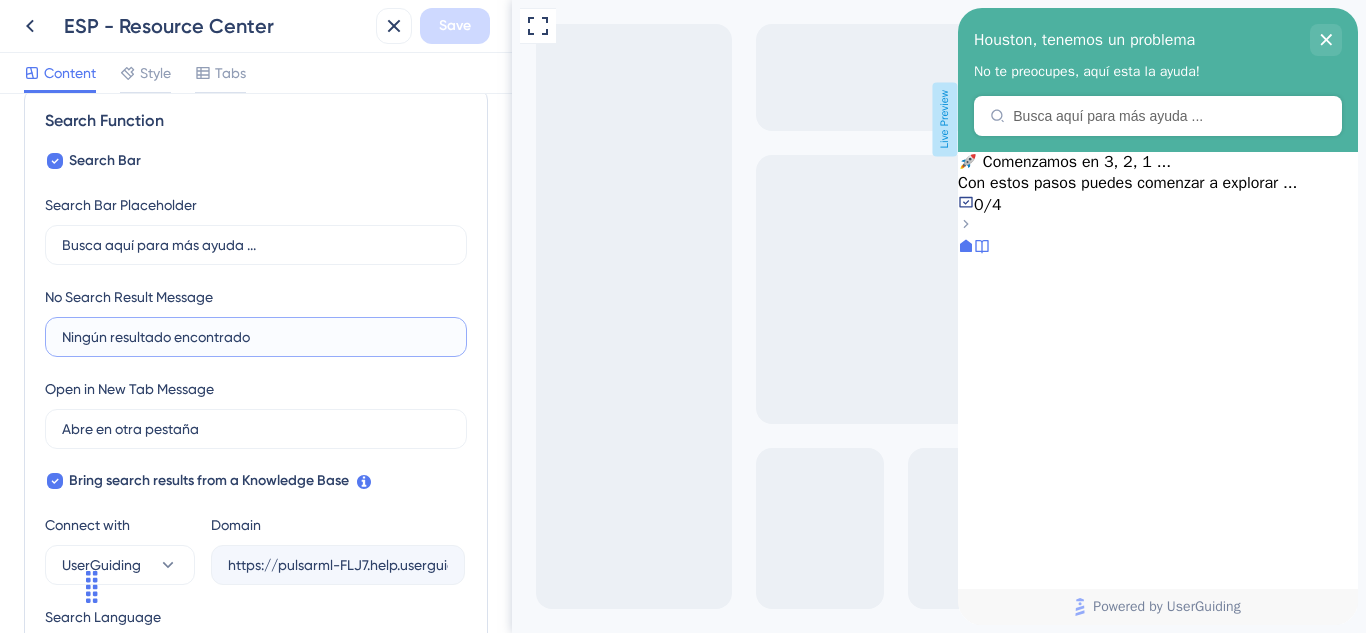 click on "Ningún resultado encontrado" at bounding box center [256, 337] 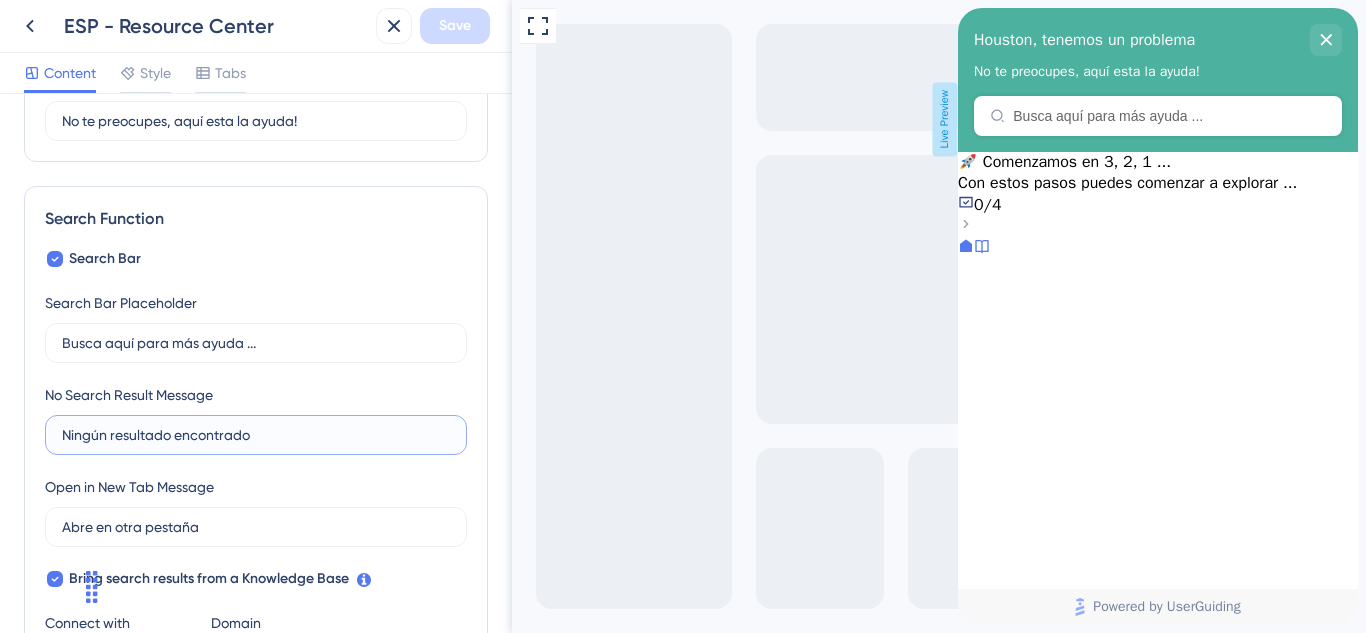 scroll, scrollTop: 0, scrollLeft: 0, axis: both 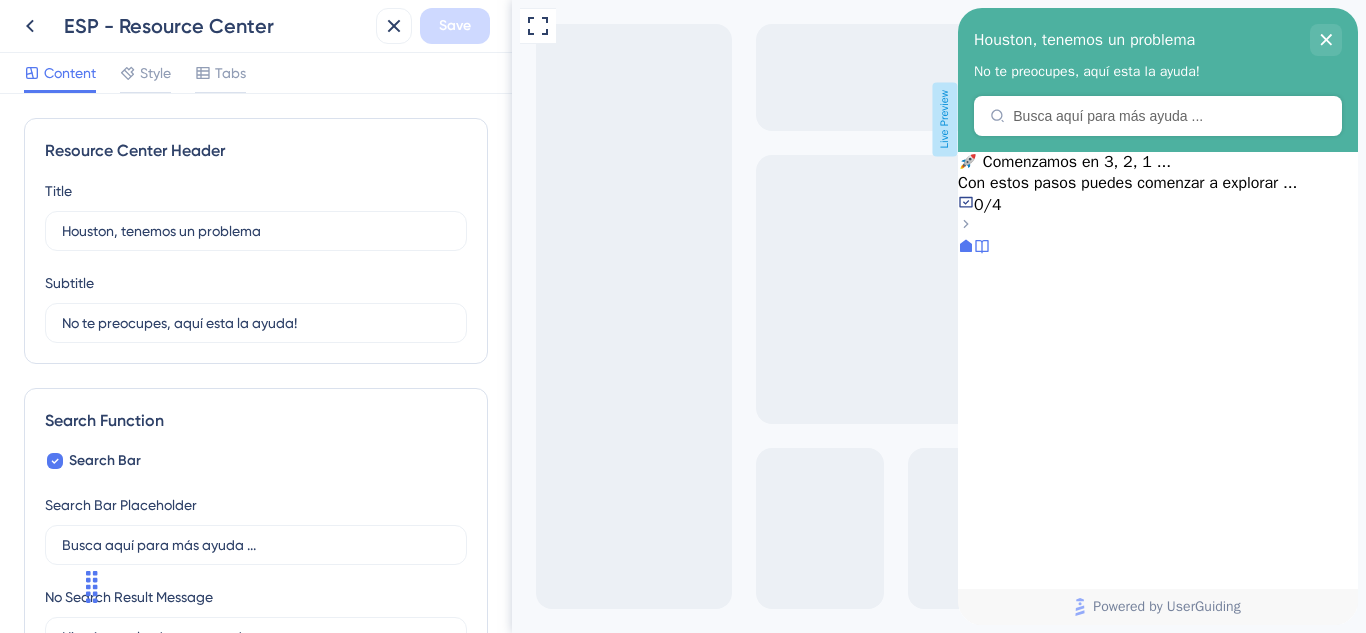 click on "Resource Center Header Title Houston, tenemos un problema 0 Houston, tenemos un problema Subtitle No te preocupes, aquí esta la ayuda! 0" at bounding box center (256, 241) 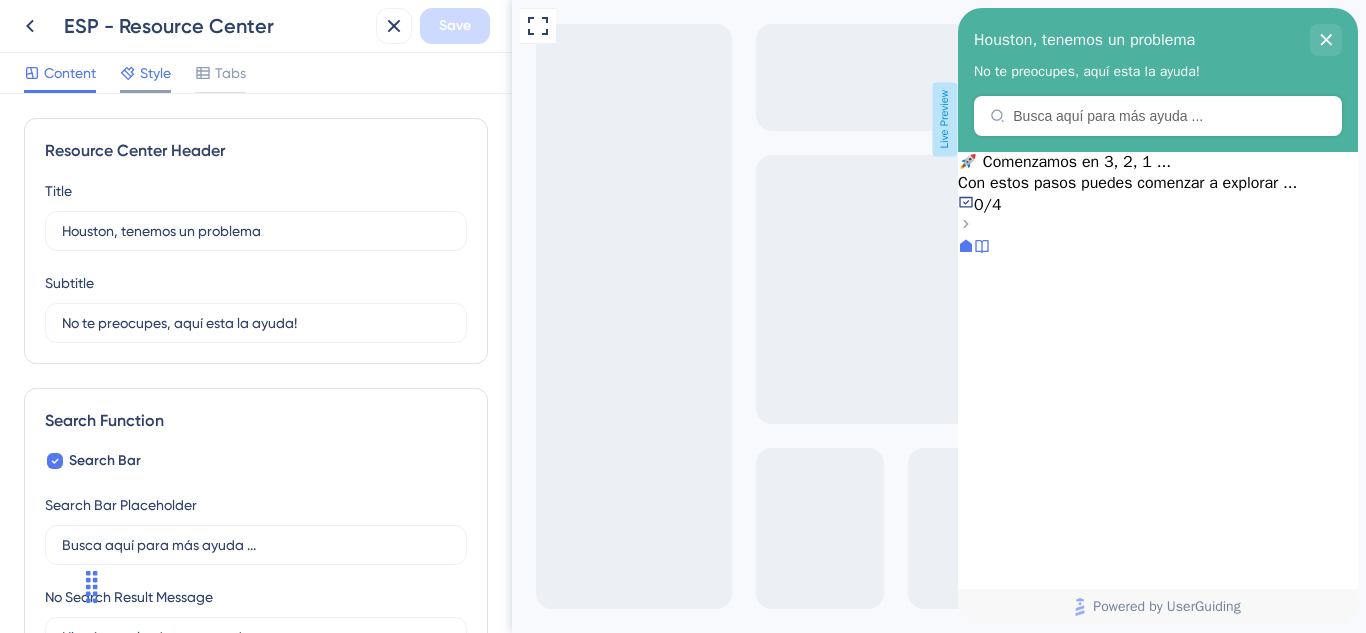 click on "Style" at bounding box center [155, 73] 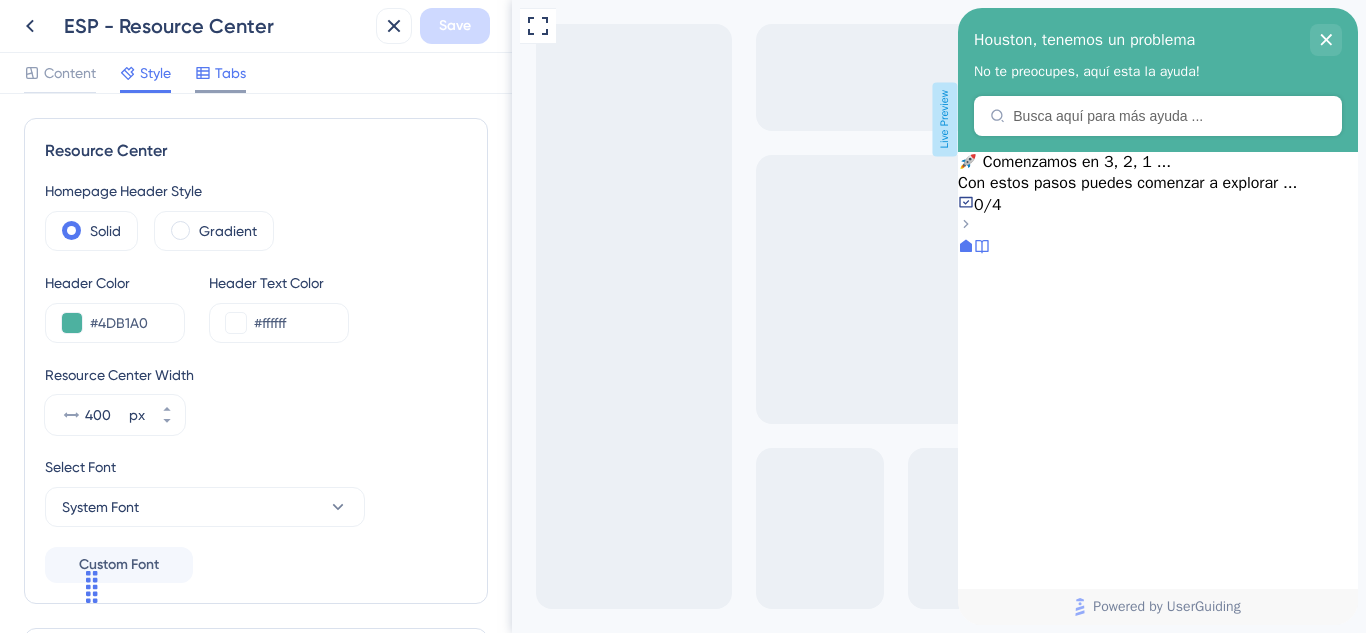 click on "Tabs" at bounding box center [230, 73] 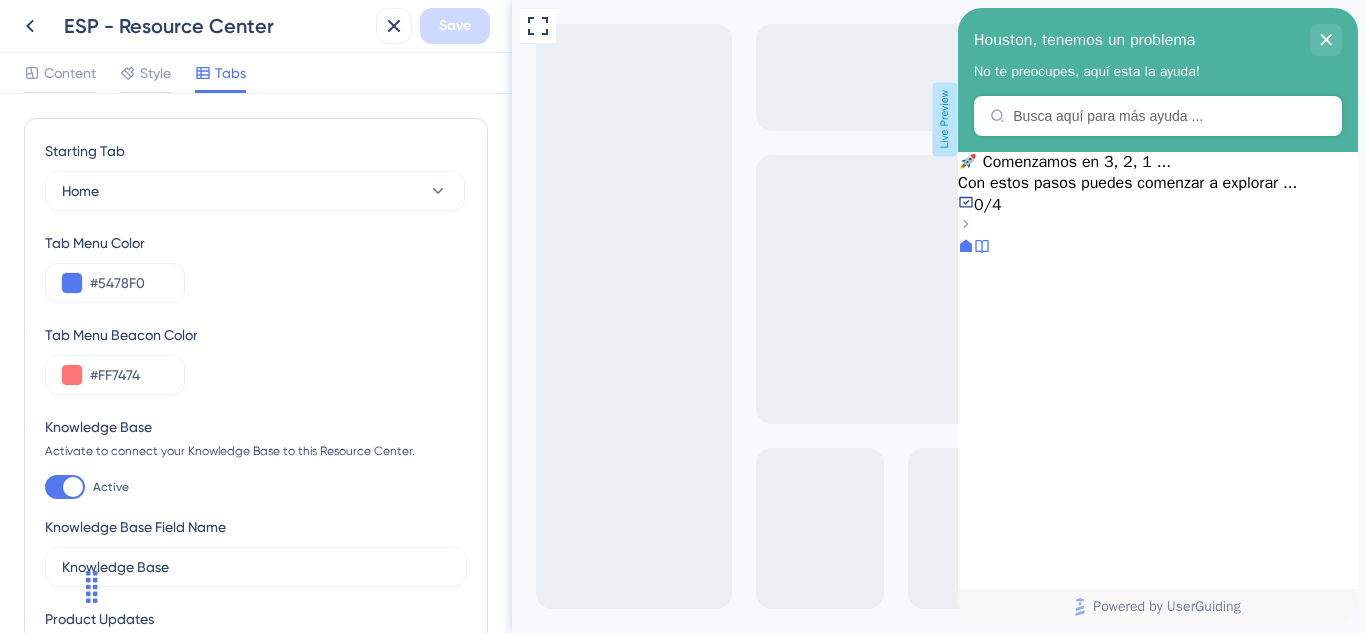 scroll, scrollTop: 0, scrollLeft: 0, axis: both 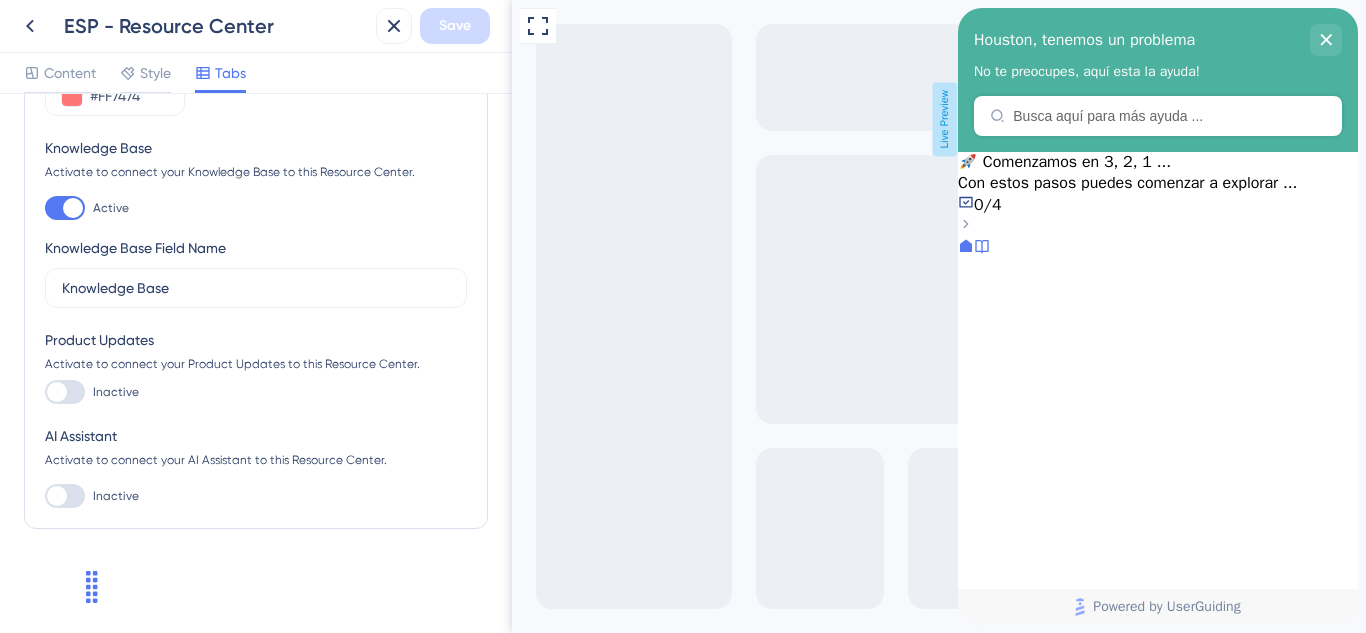 click at bounding box center [57, 392] 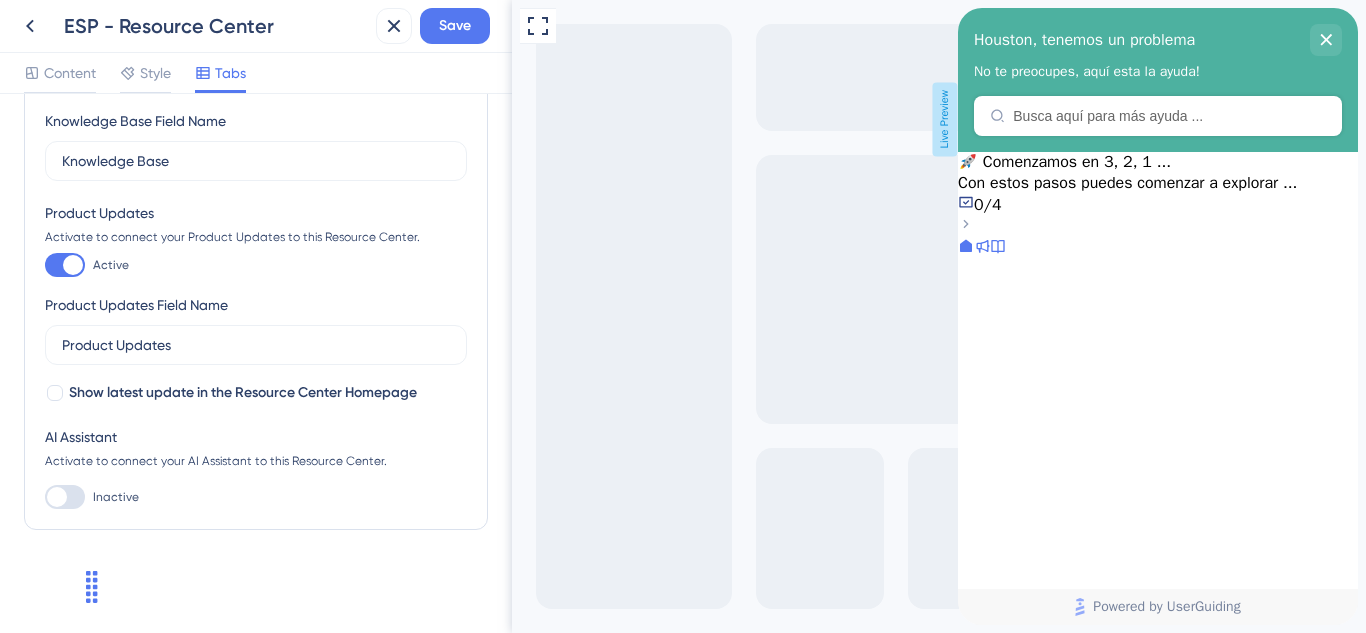 scroll, scrollTop: 407, scrollLeft: 0, axis: vertical 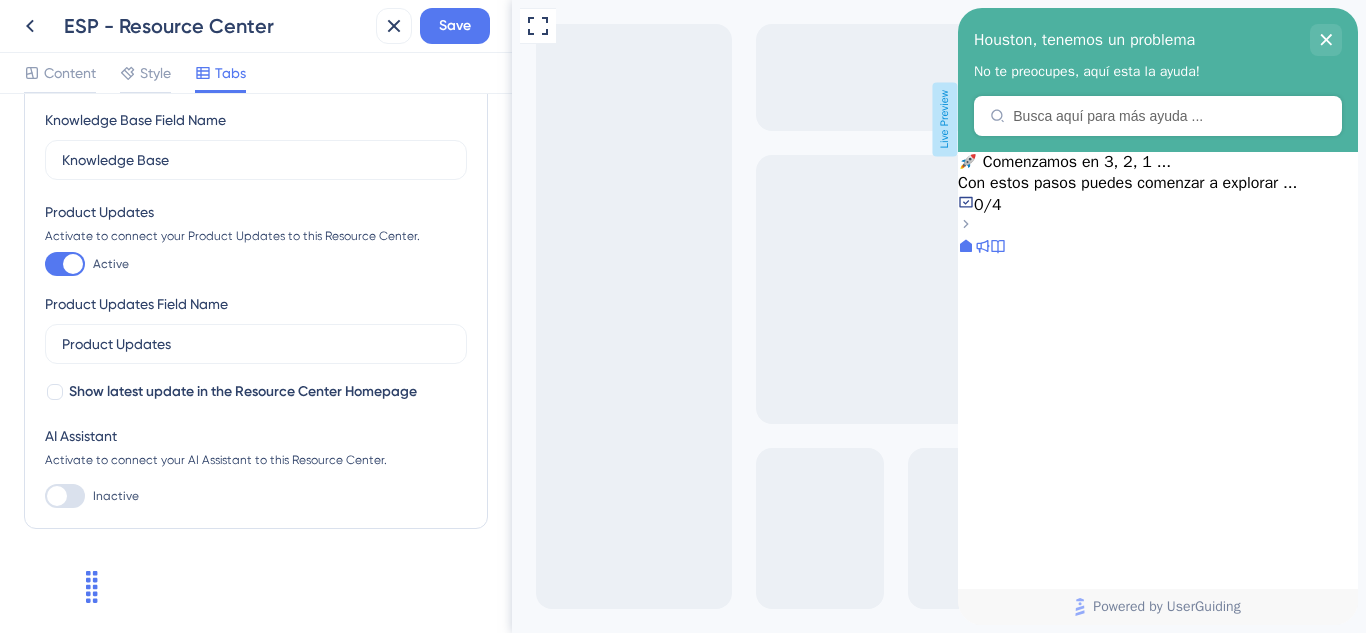 click at bounding box center (65, 496) 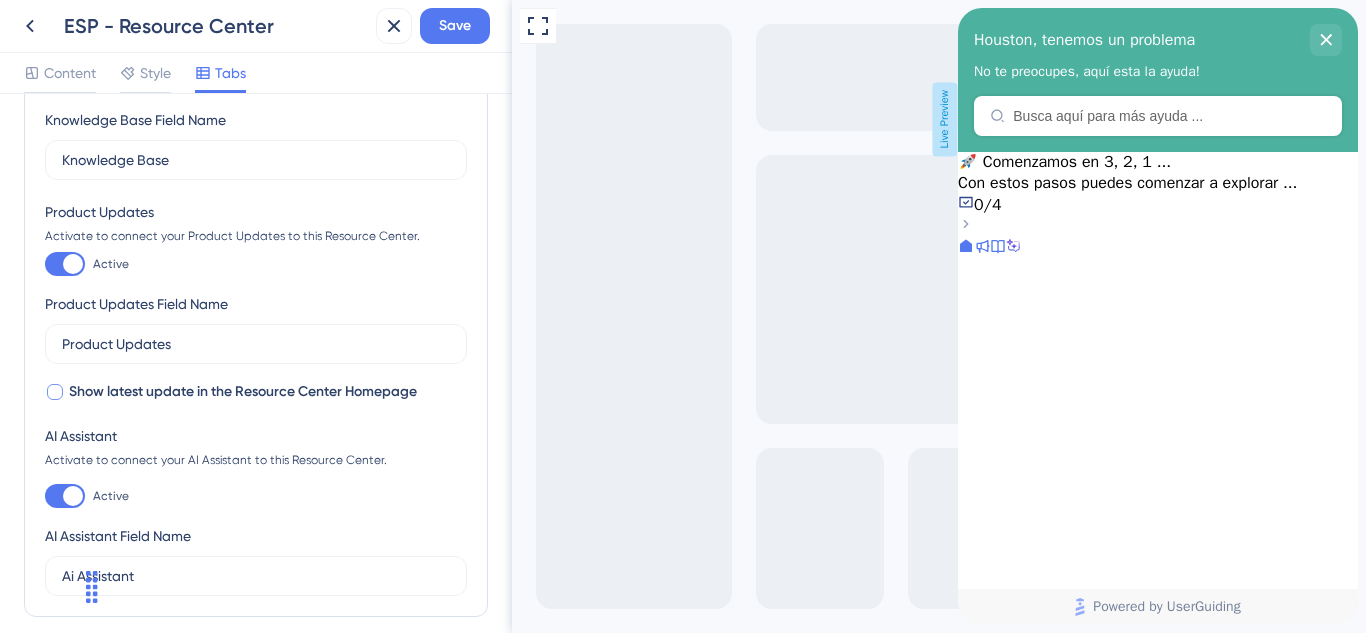 click at bounding box center [55, 392] 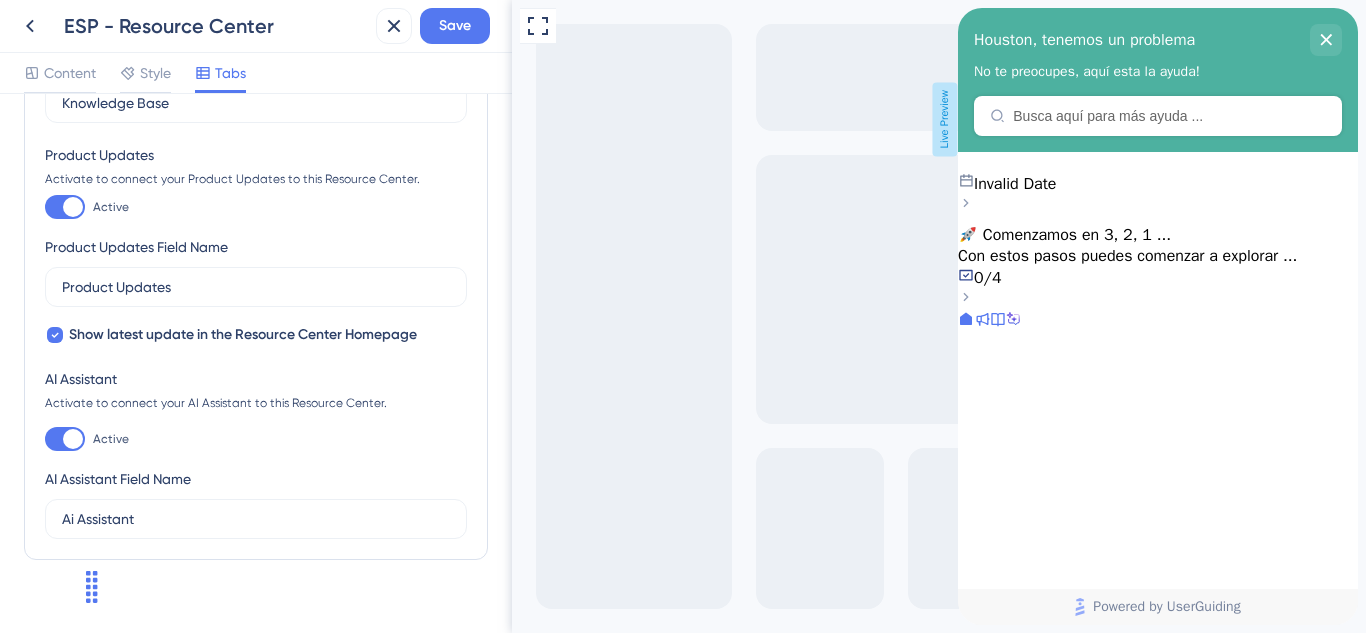 scroll, scrollTop: 495, scrollLeft: 0, axis: vertical 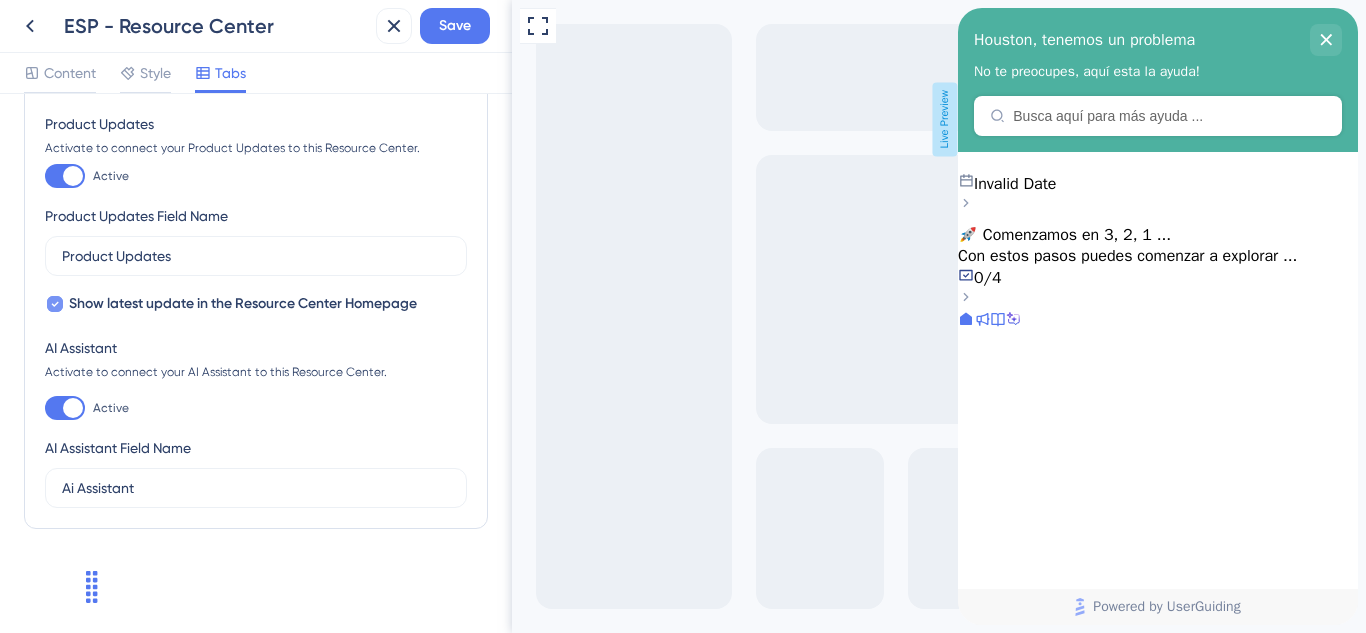 click at bounding box center [55, 304] 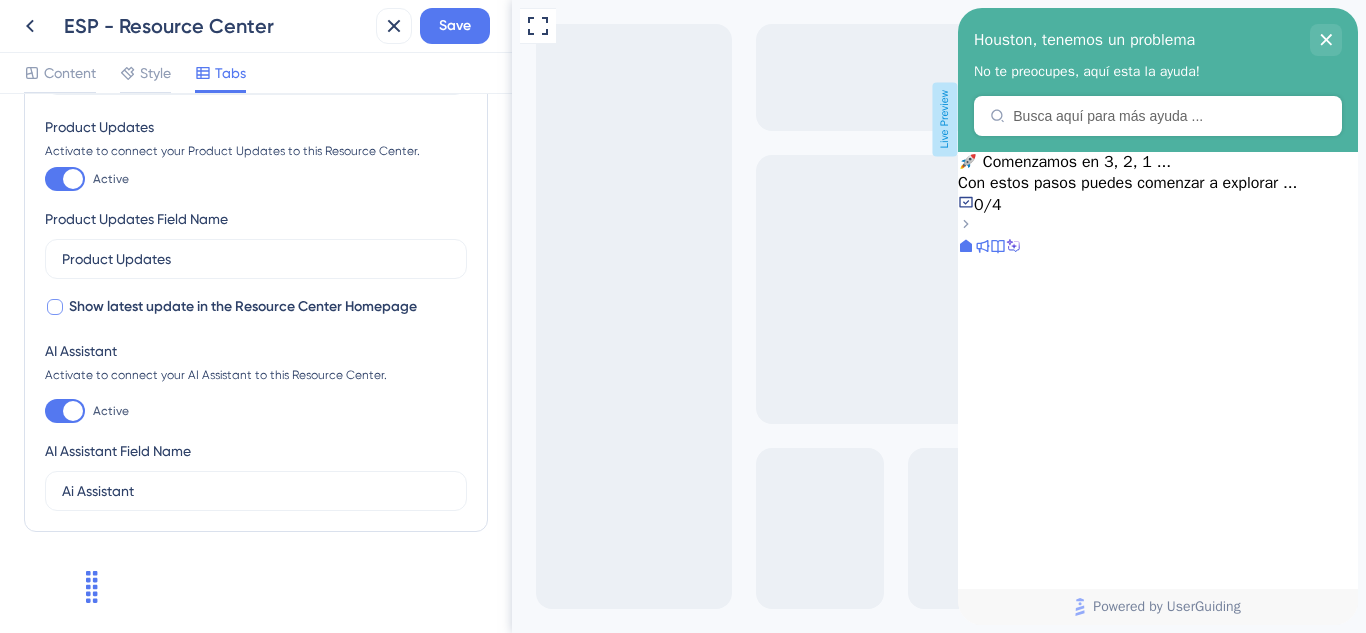 scroll, scrollTop: 495, scrollLeft: 0, axis: vertical 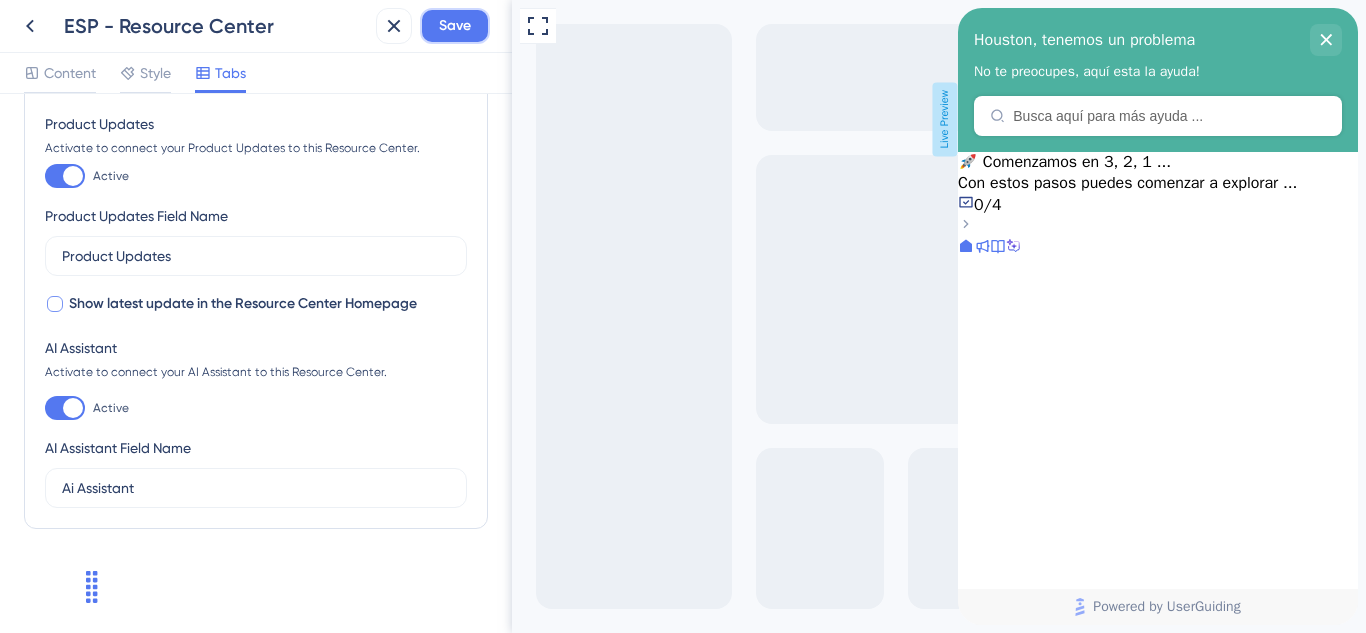 click on "Save" at bounding box center [455, 26] 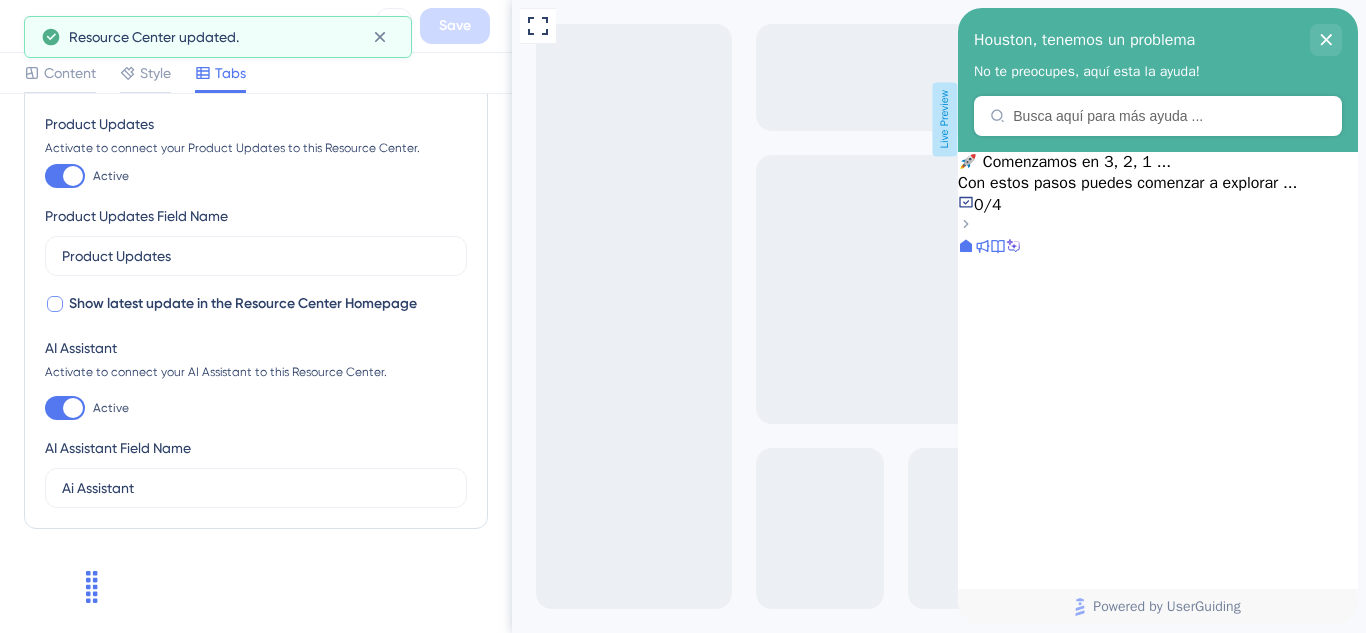 click 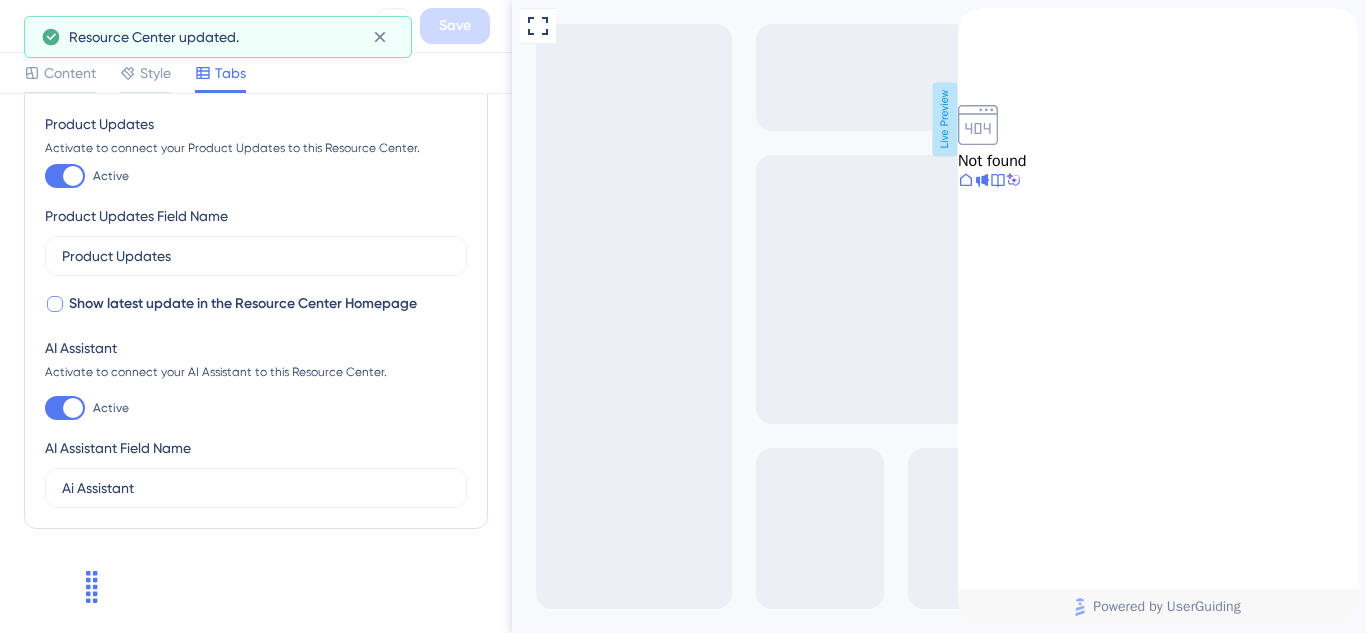 click at bounding box center [966, 183] 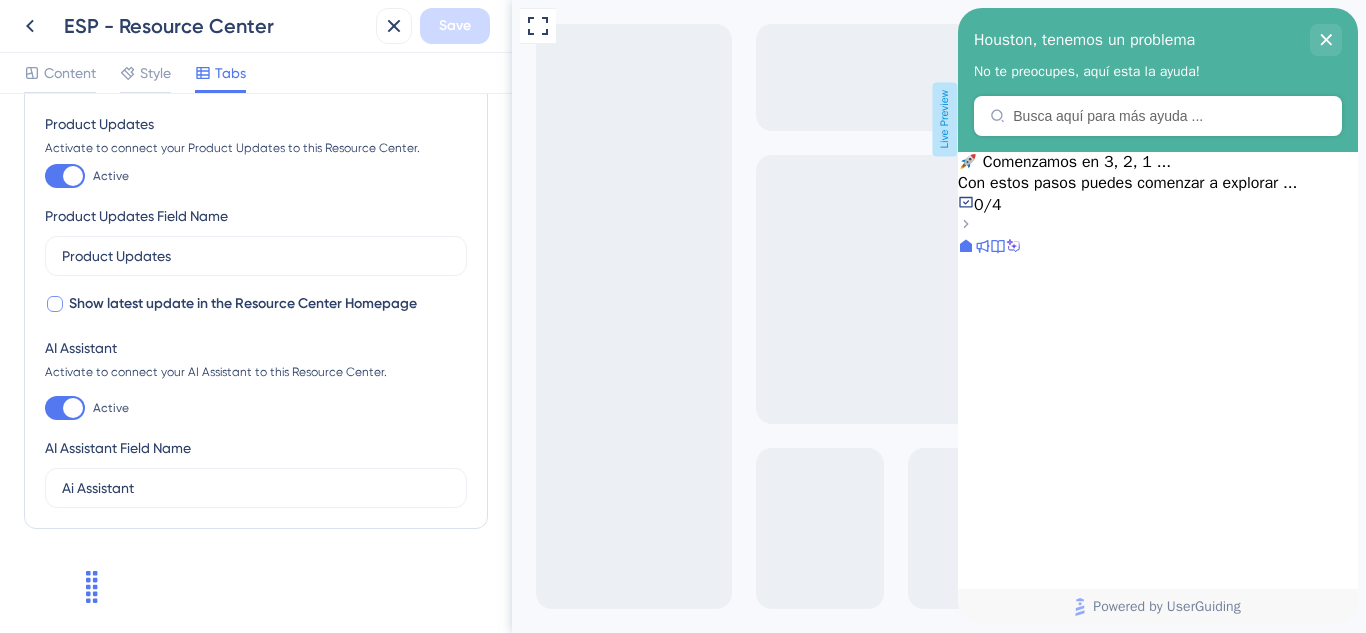 click on "Starting Tab Home Tab Menu Color #5478F0 Tab Menu Beacon Color #FF7474 Knowledge Base Activate to connect your Knowledge Base to this Resource Center. Active Knowledge Base Field Name Knowledge Base Product Updates Activate to connect your Product Updates to this Resource Center. Active Product Updates Field Name Product Updates Show latest update in the Resource Center Homepage AI Assistant Activate to connect your AI Assistant to this Resource Center. Active AI Assistant Field Name Ai Assistant" at bounding box center [256, 76] 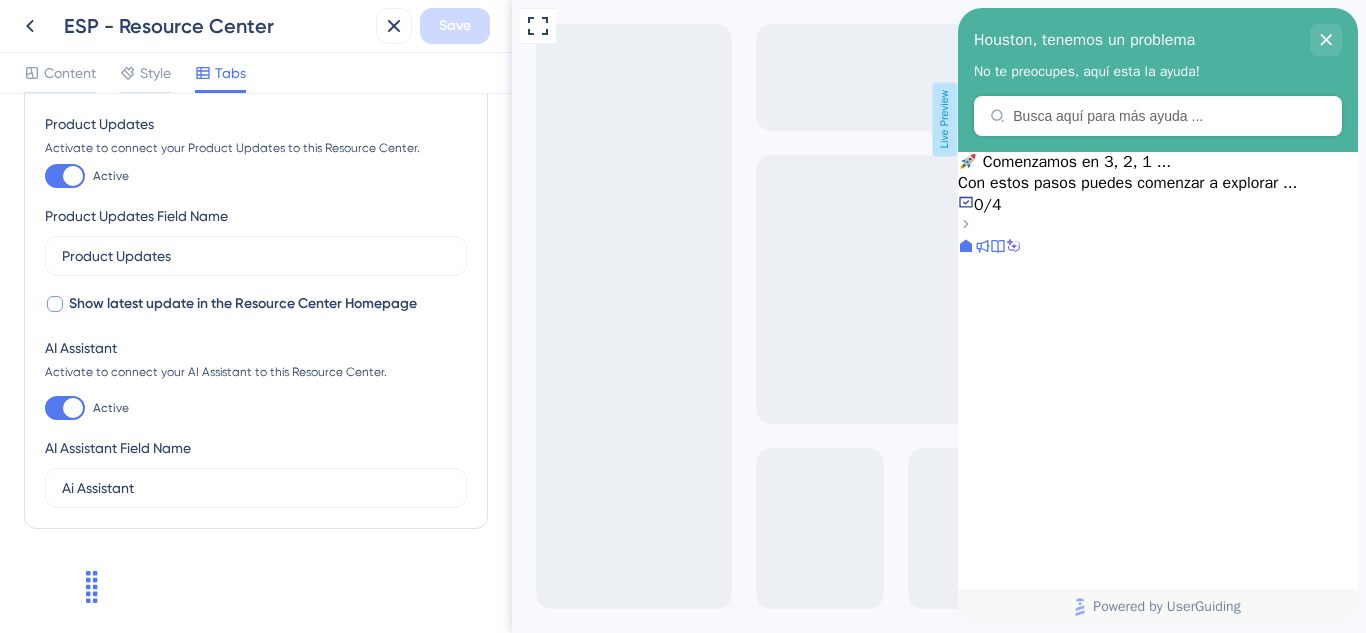 click at bounding box center [55, 304] 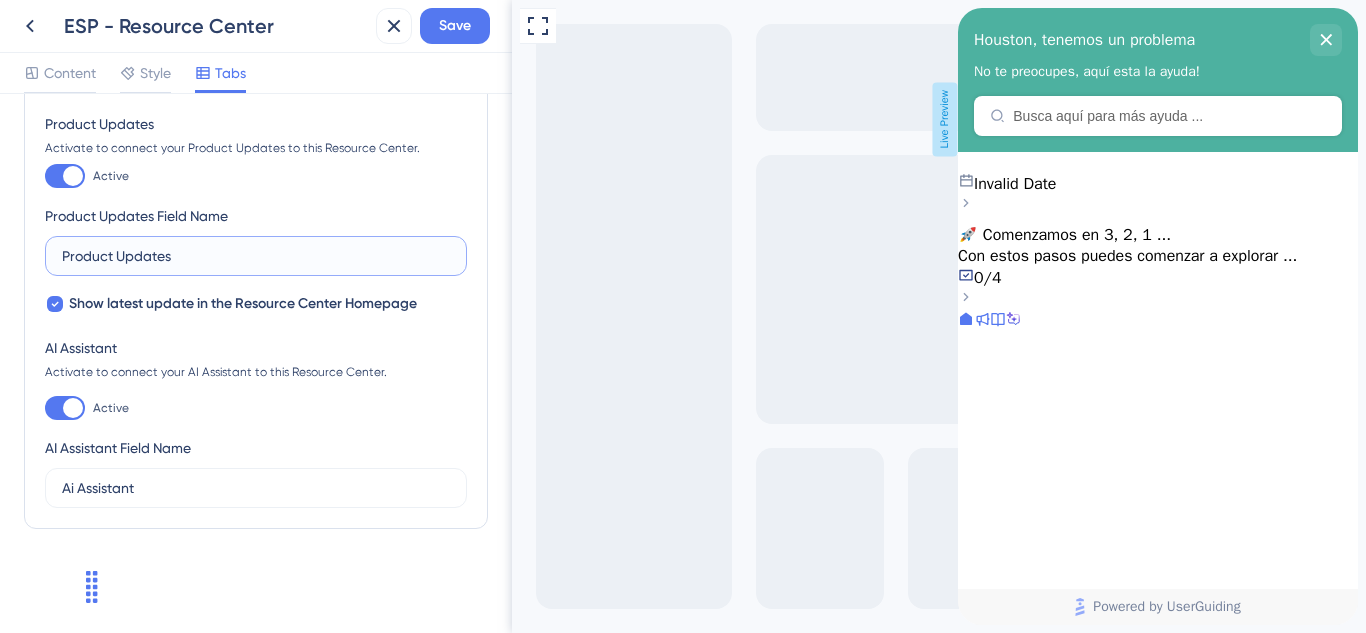 click on "Product Updates" at bounding box center (256, 256) 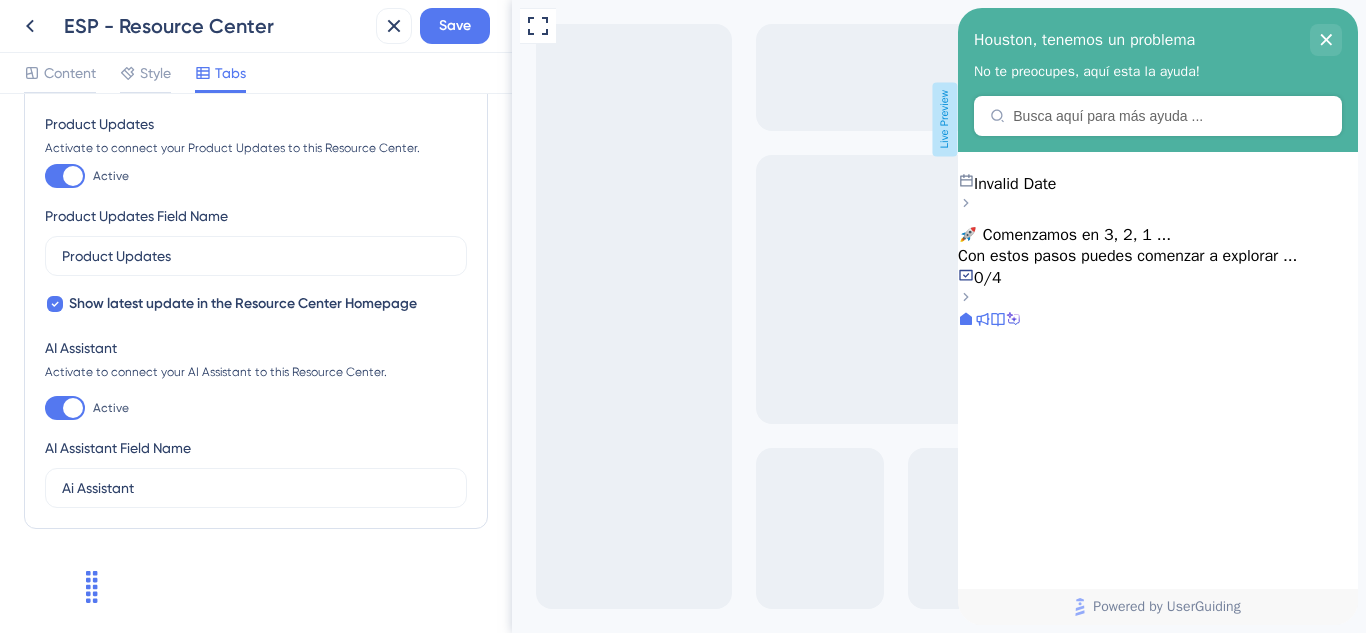 click on "AI Assistant" at bounding box center [256, 348] 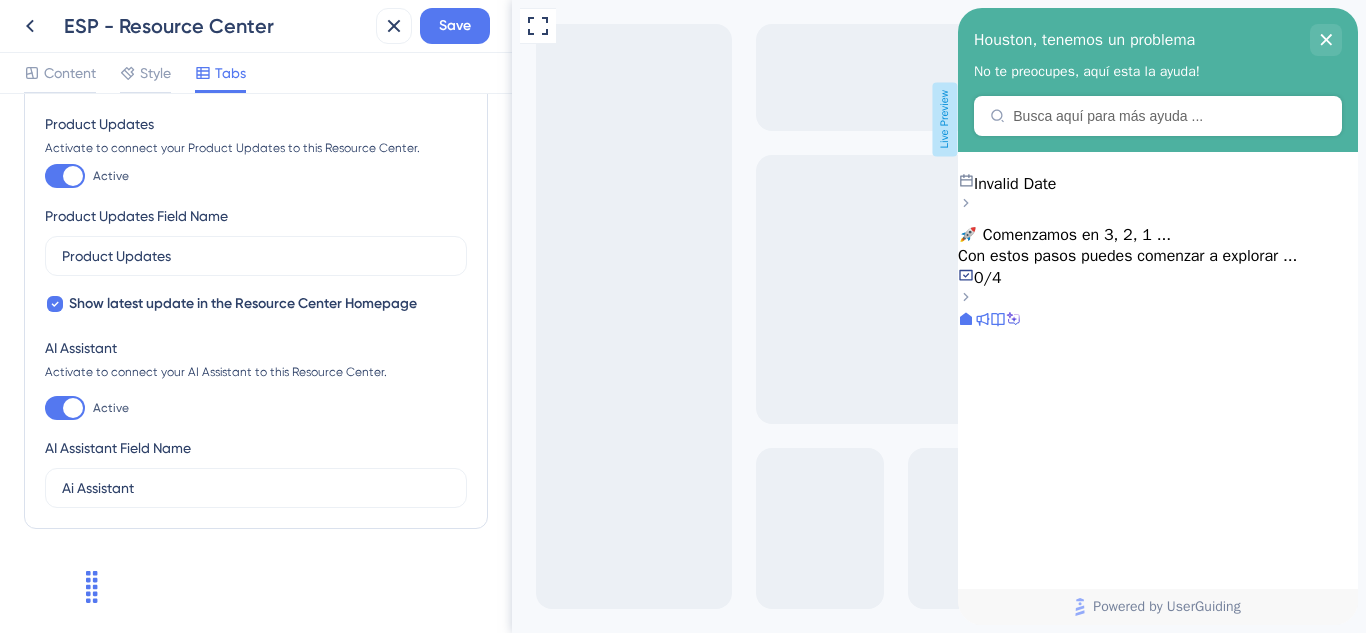 click 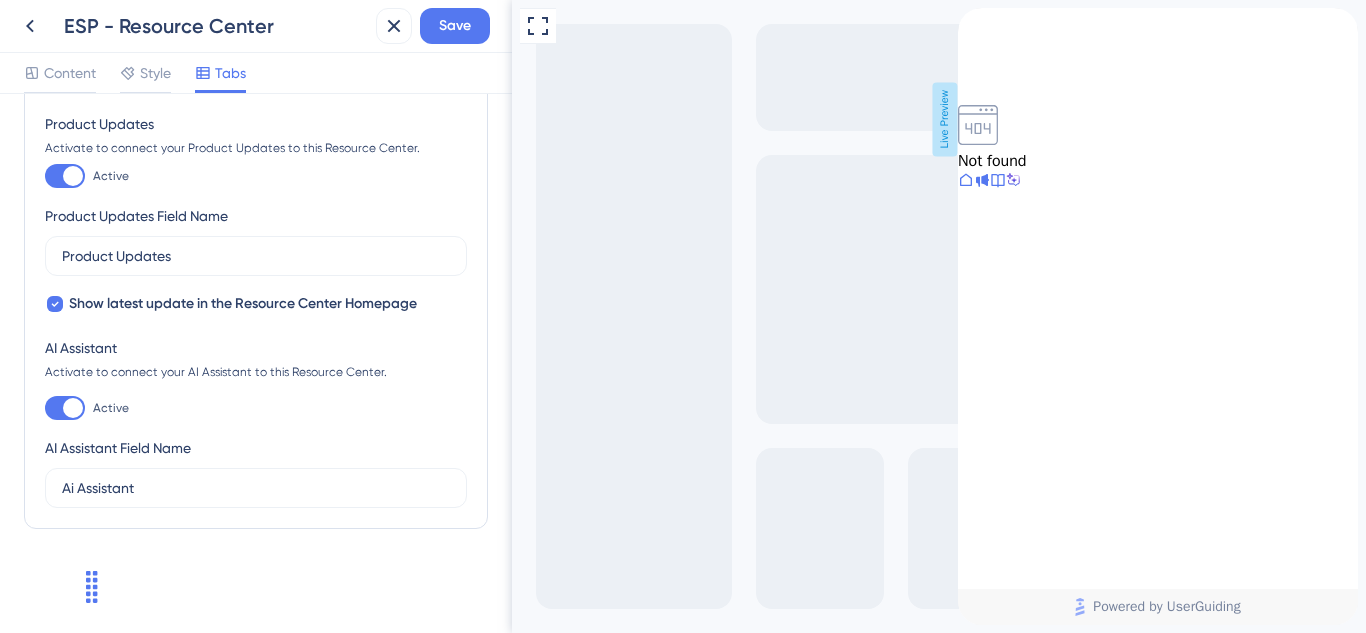 click at bounding box center [966, 183] 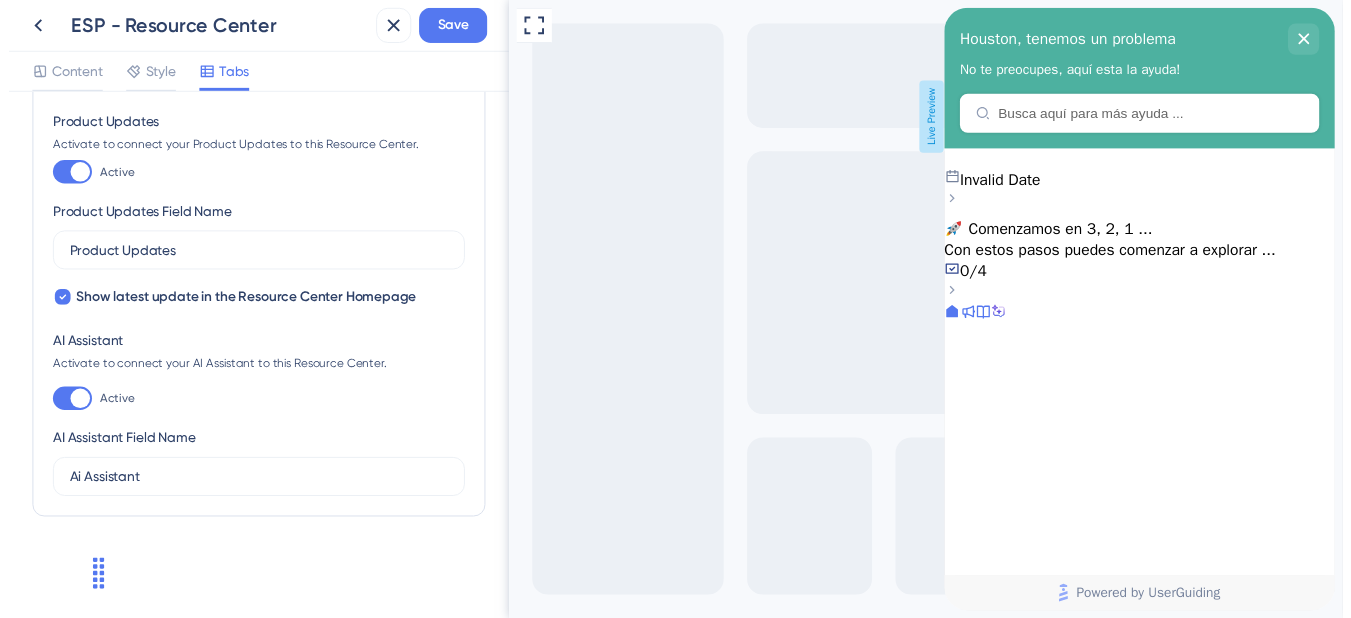 scroll, scrollTop: 0, scrollLeft: 0, axis: both 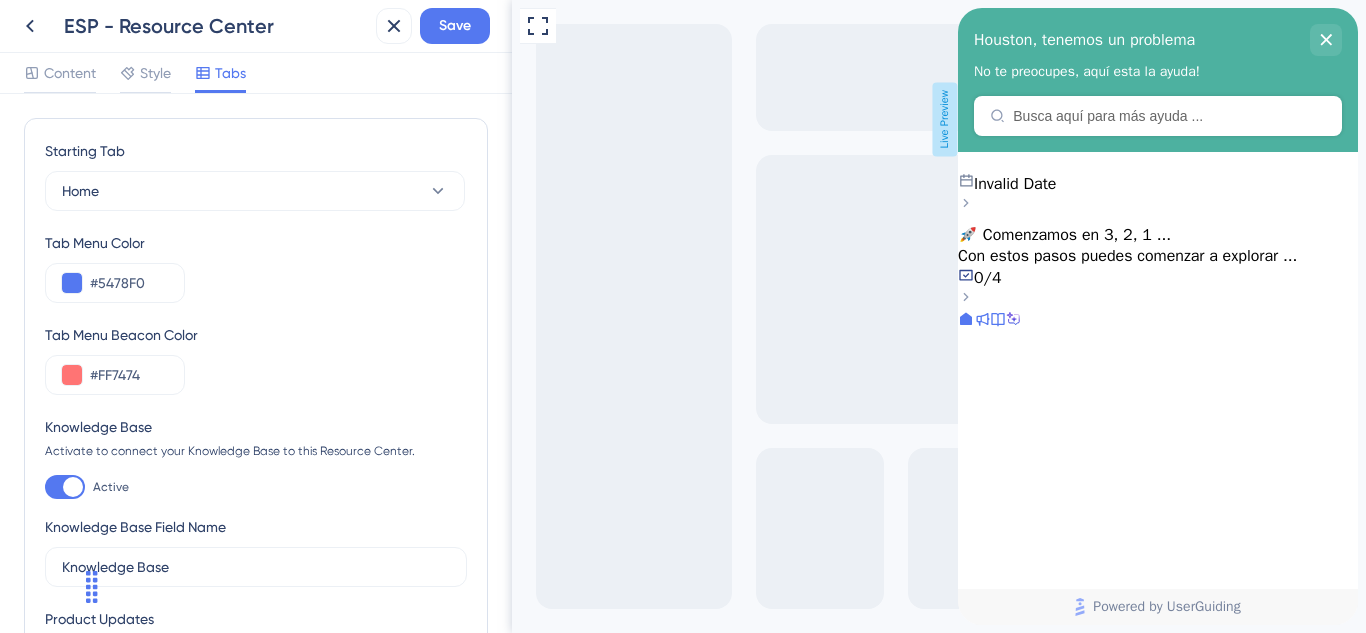 click on "ESP - Resource Center Save" at bounding box center (256, 26) 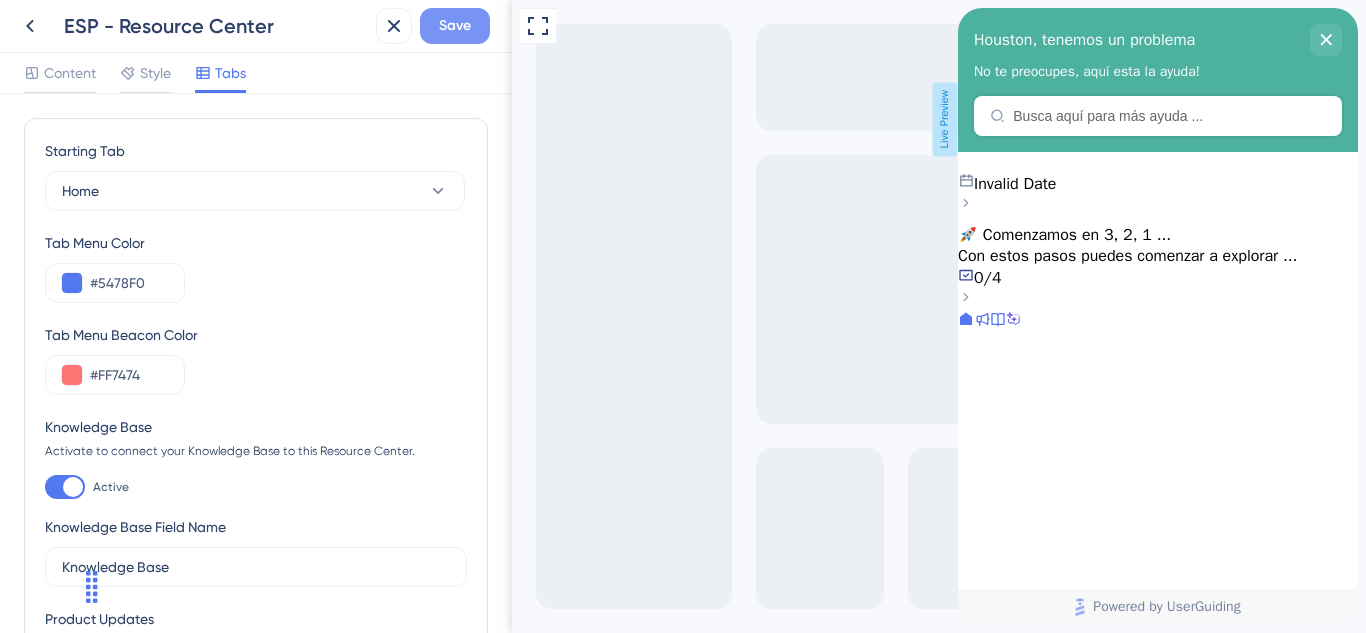 click on "Save" at bounding box center (455, 26) 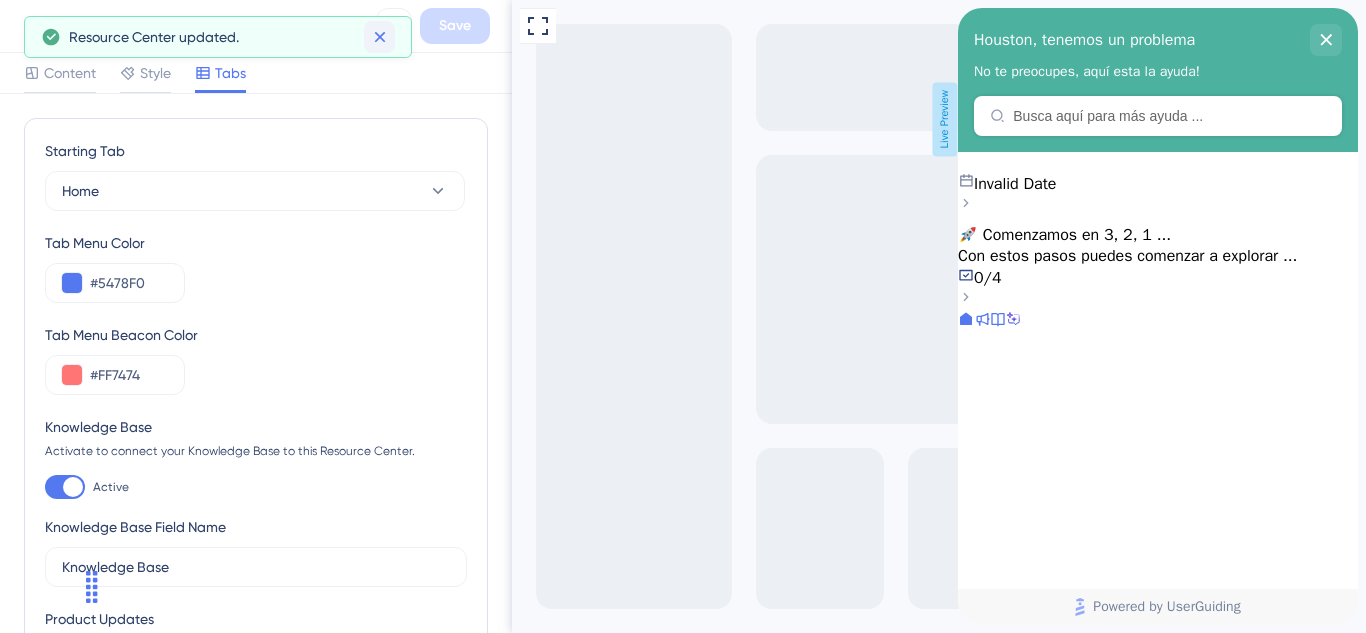 click at bounding box center (379, 37) 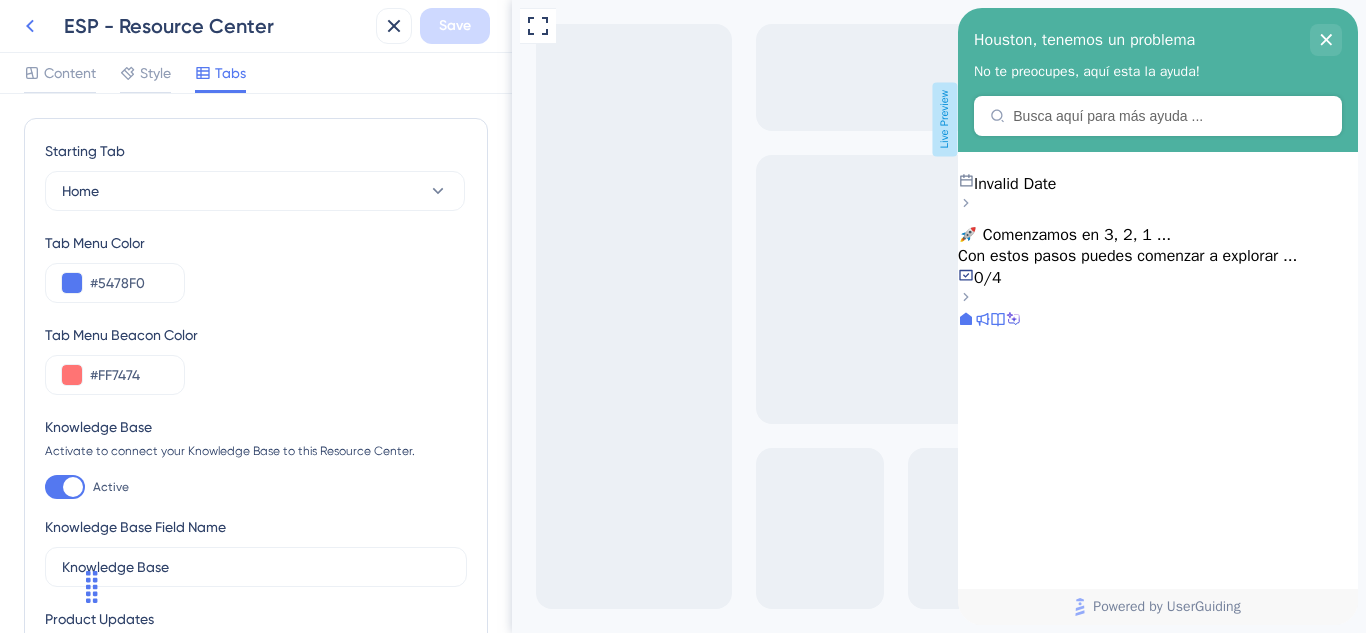 click 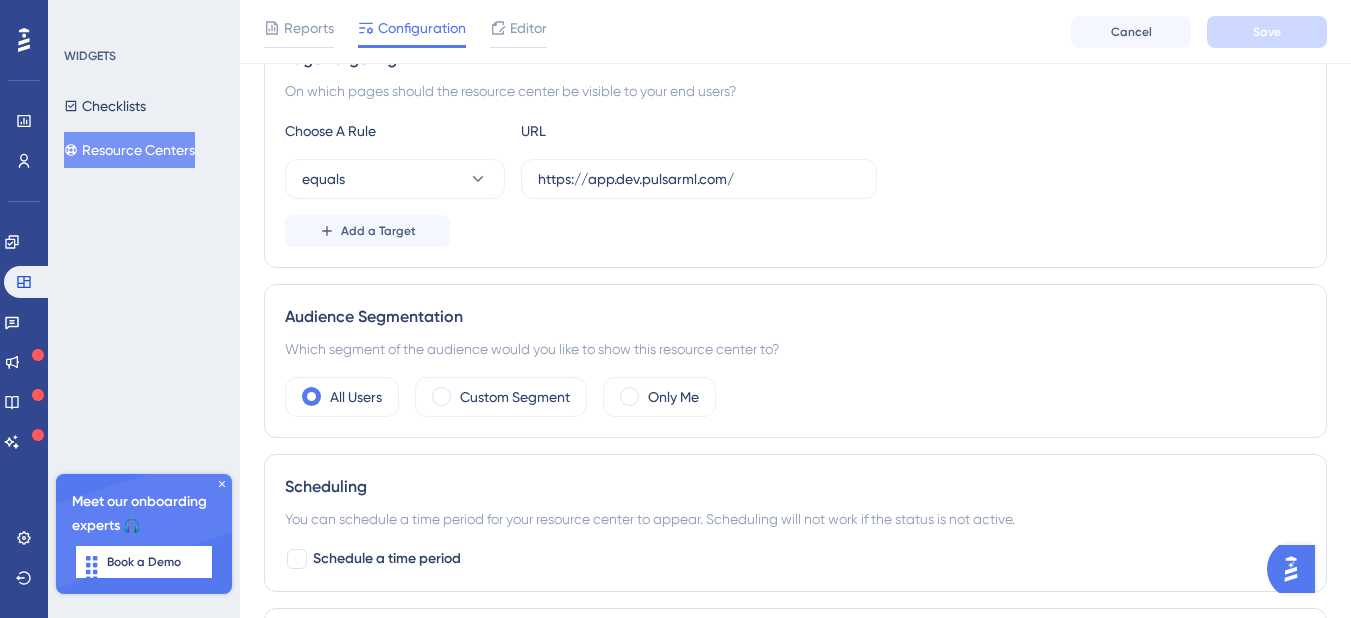 scroll, scrollTop: 664, scrollLeft: 0, axis: vertical 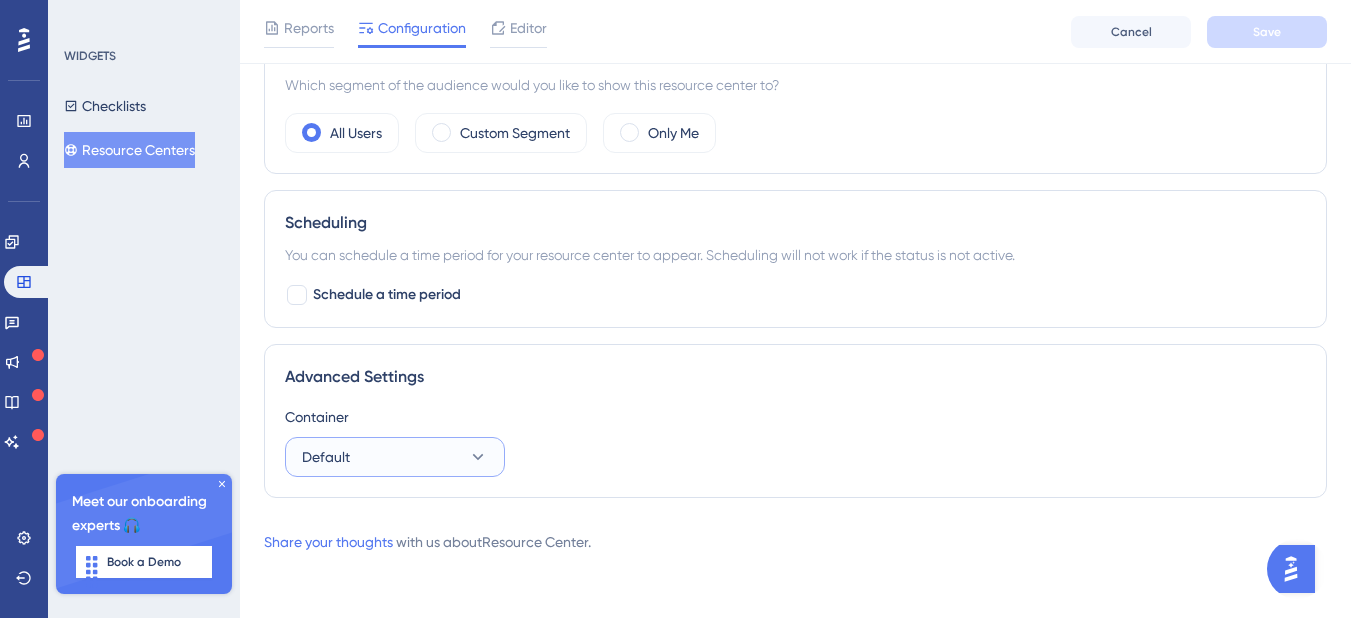 click on "Default" at bounding box center (395, 457) 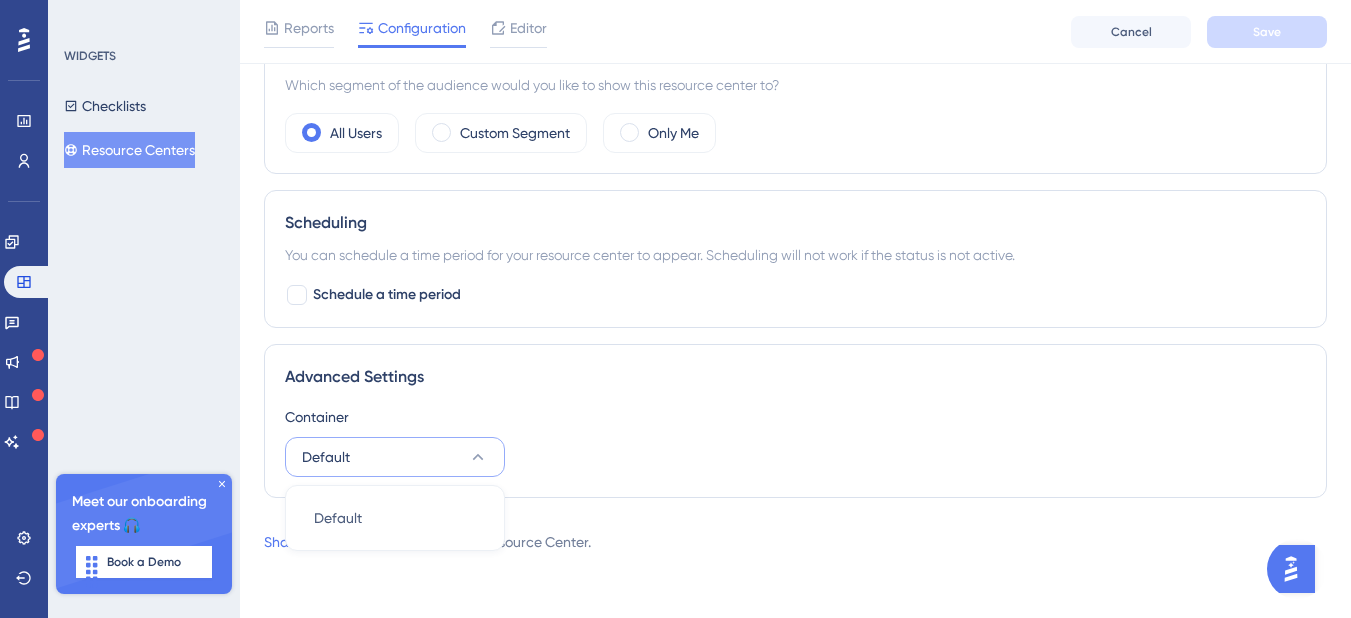 click on "Container Default Default Default" at bounding box center (795, 441) 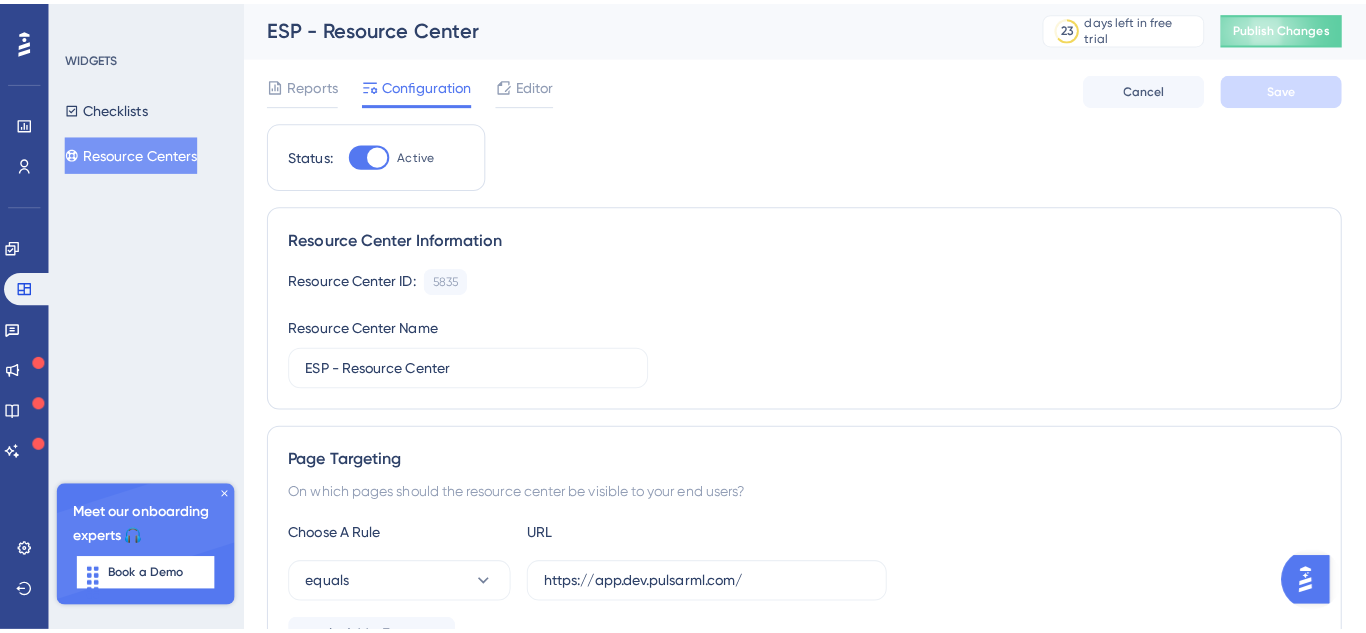 scroll, scrollTop: 0, scrollLeft: 0, axis: both 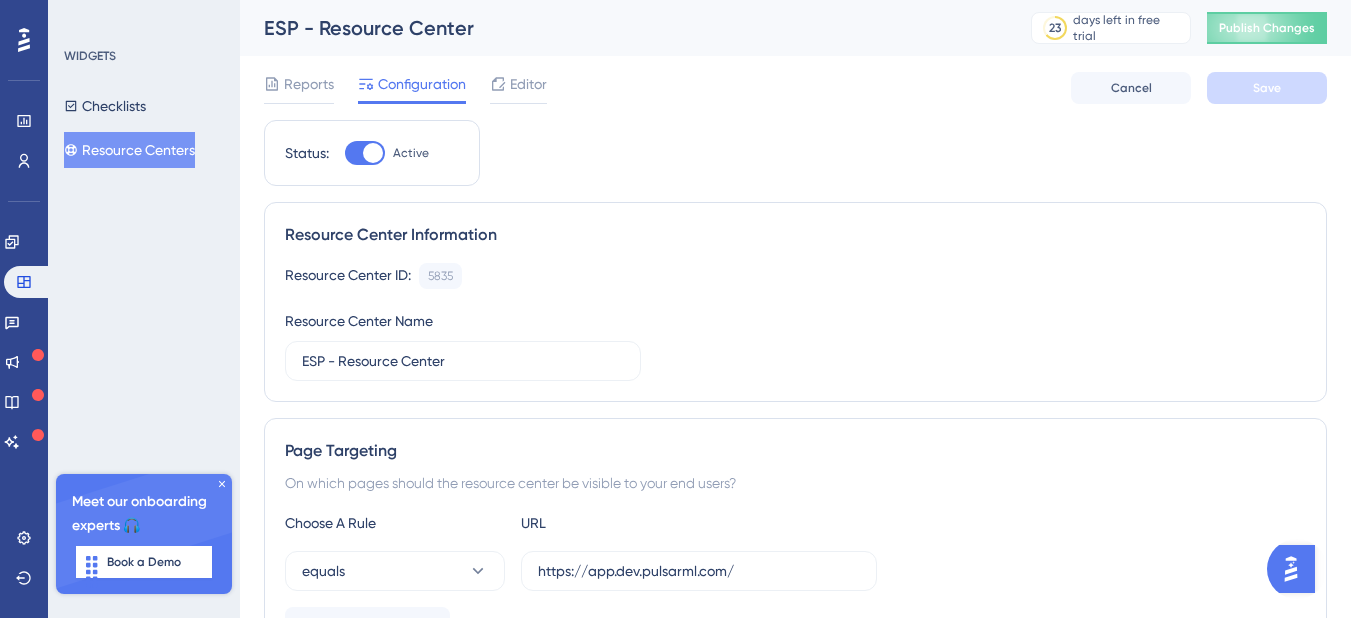 click on "Editor" at bounding box center [528, 84] 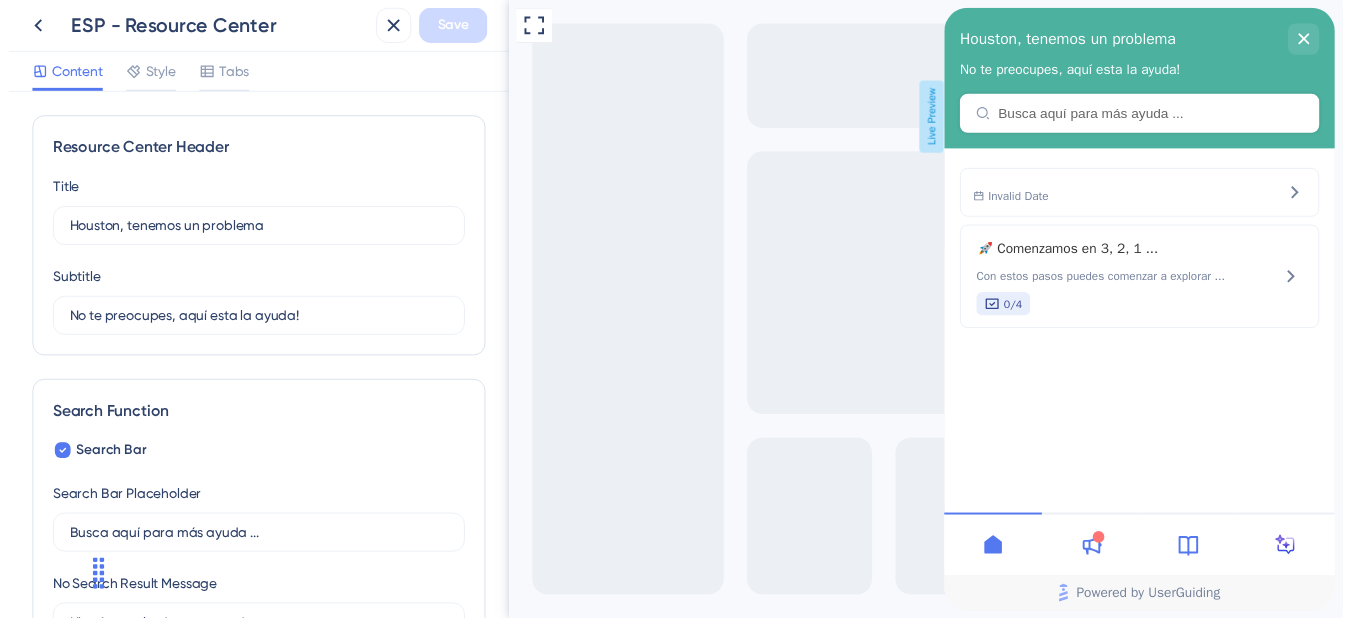 scroll, scrollTop: 0, scrollLeft: 0, axis: both 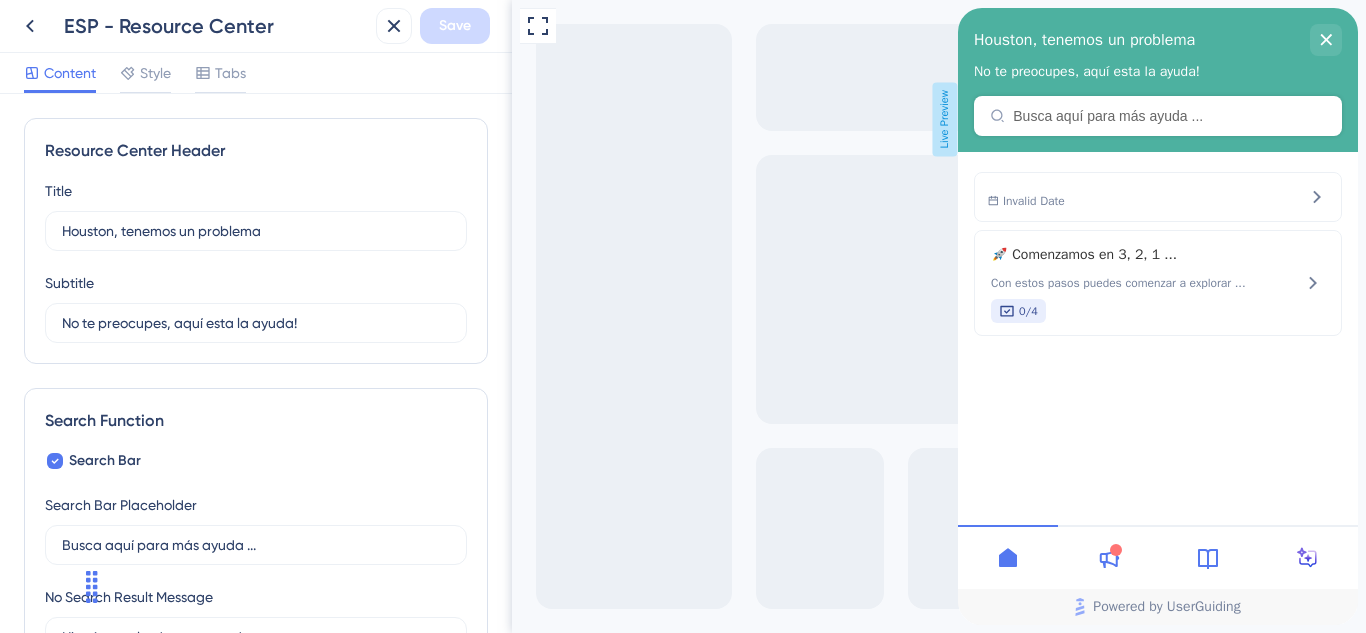 click on "ESP - Resource Center Save" at bounding box center [256, 26] 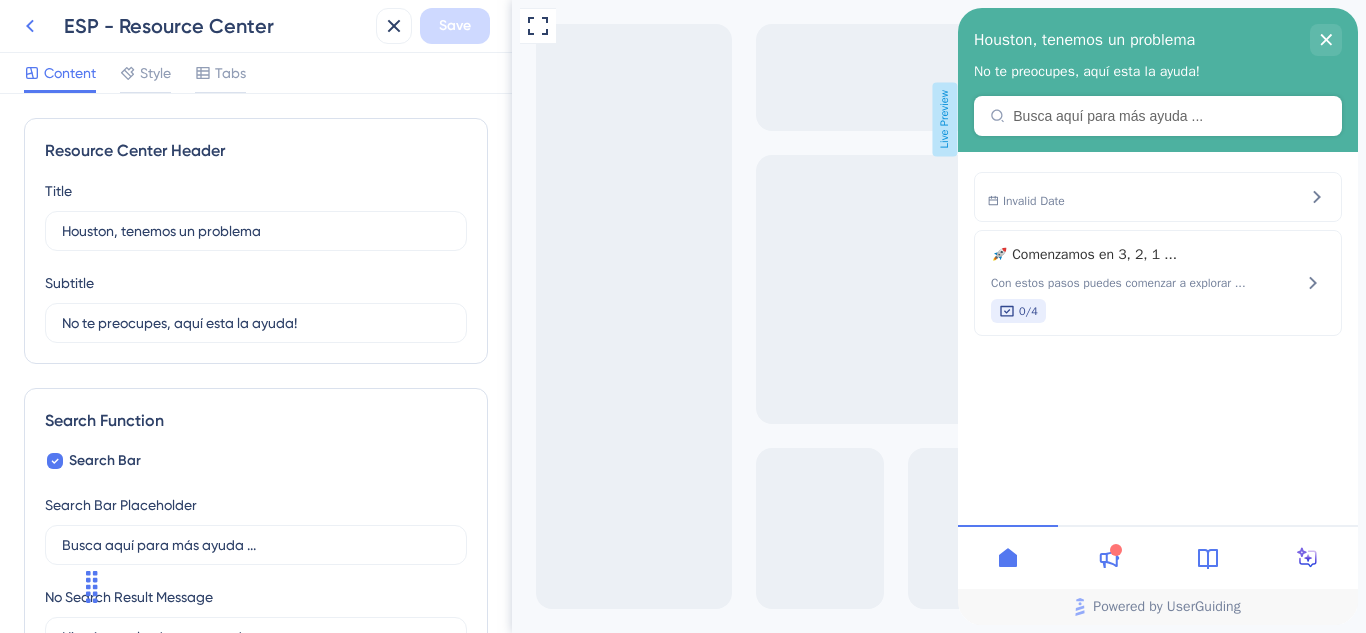 click at bounding box center [30, 26] 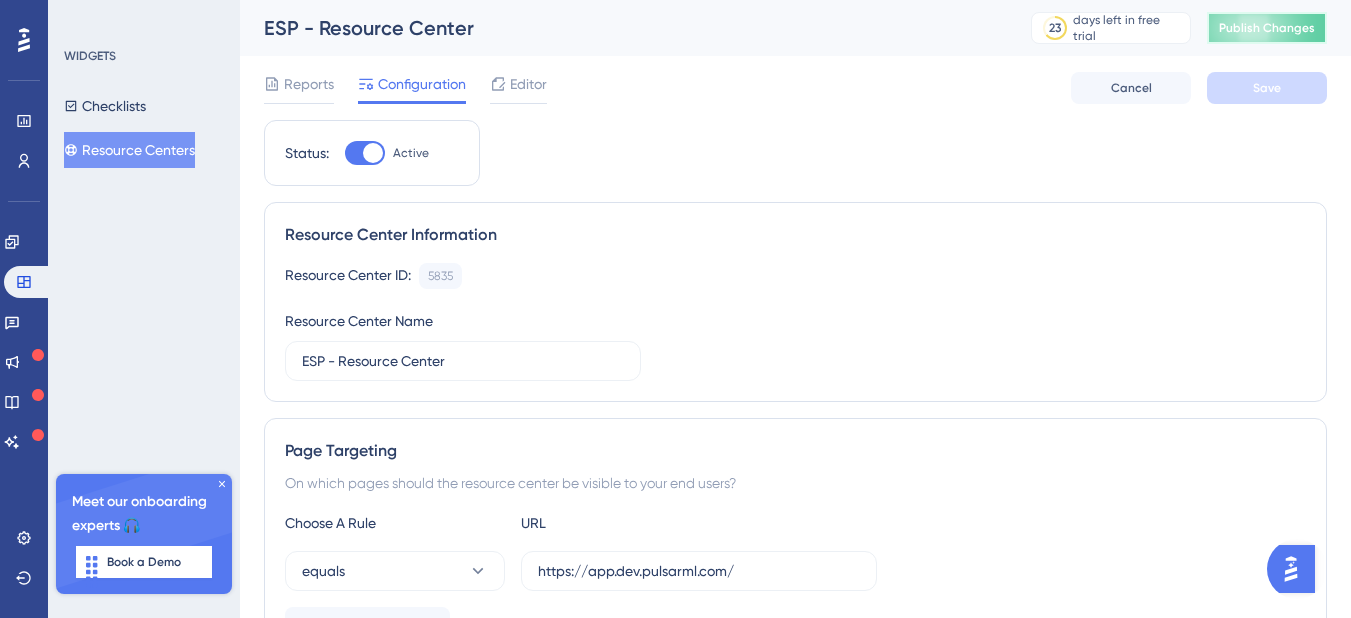 click on "Publish Changes" at bounding box center [1267, 28] 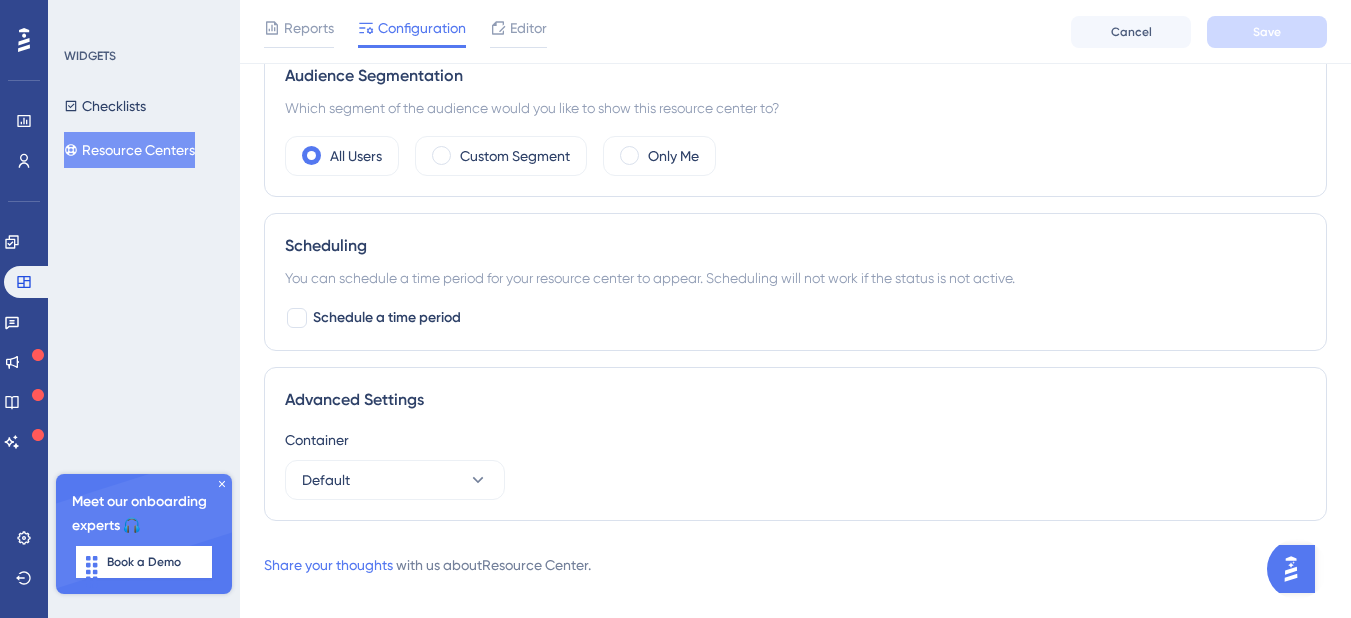 scroll, scrollTop: 664, scrollLeft: 0, axis: vertical 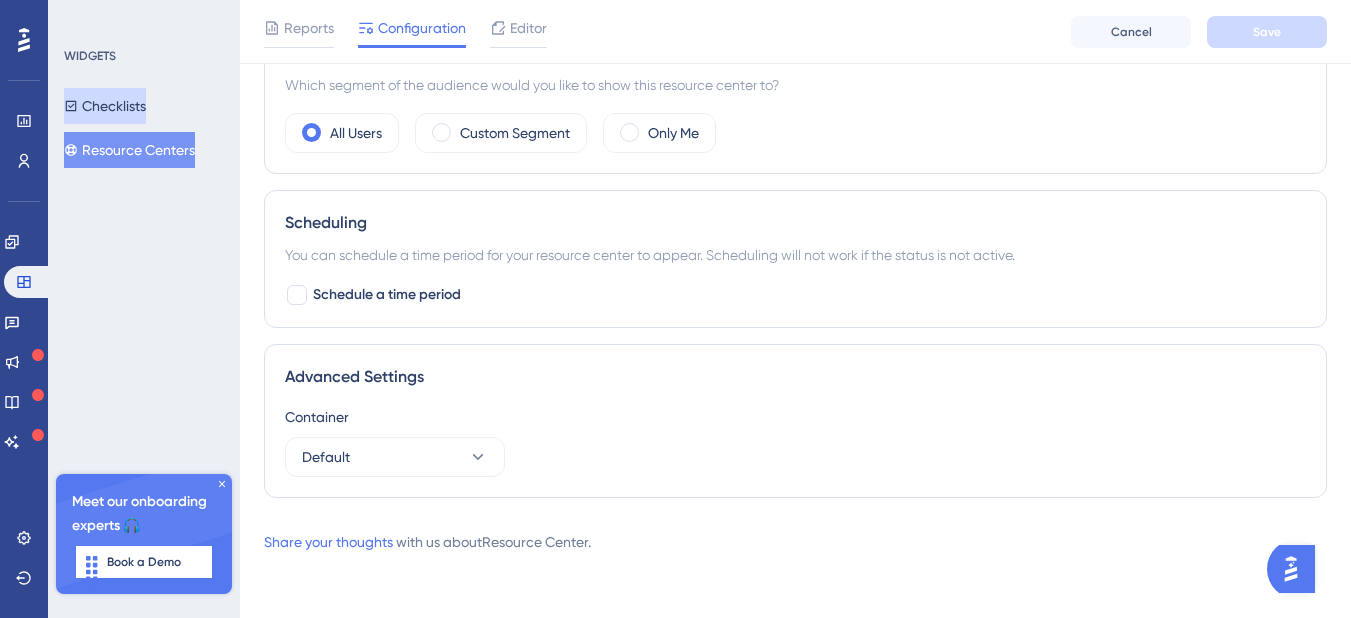 click 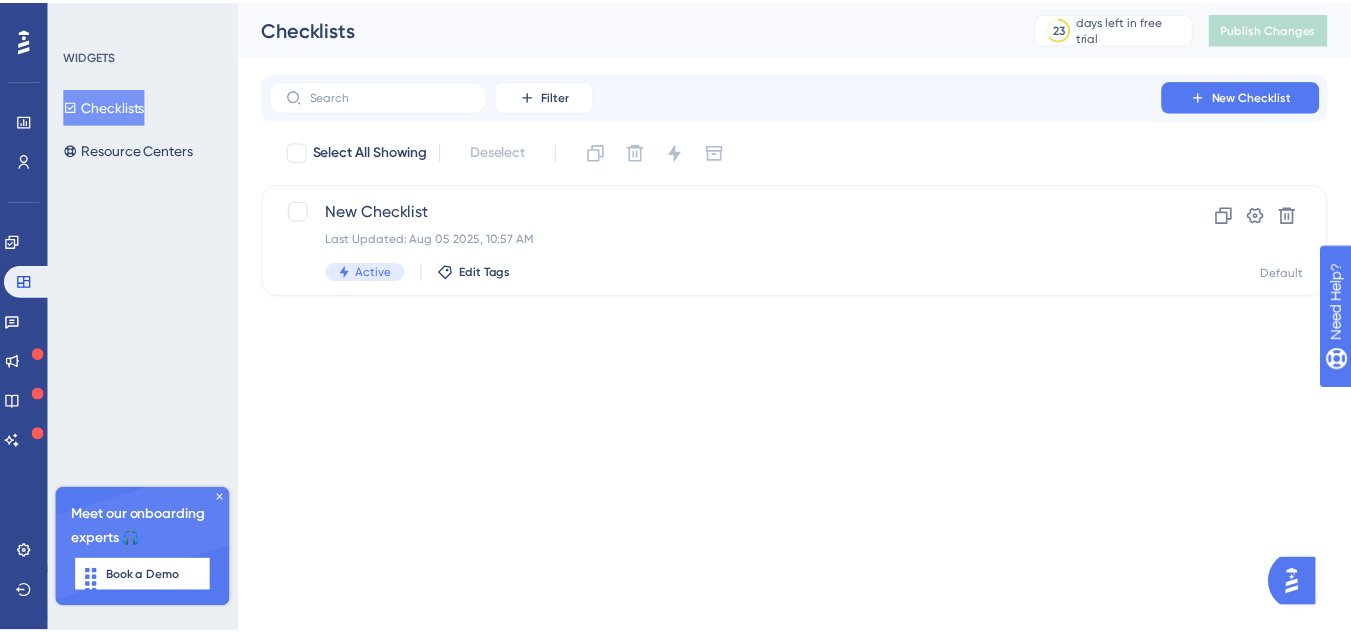 scroll, scrollTop: 0, scrollLeft: 0, axis: both 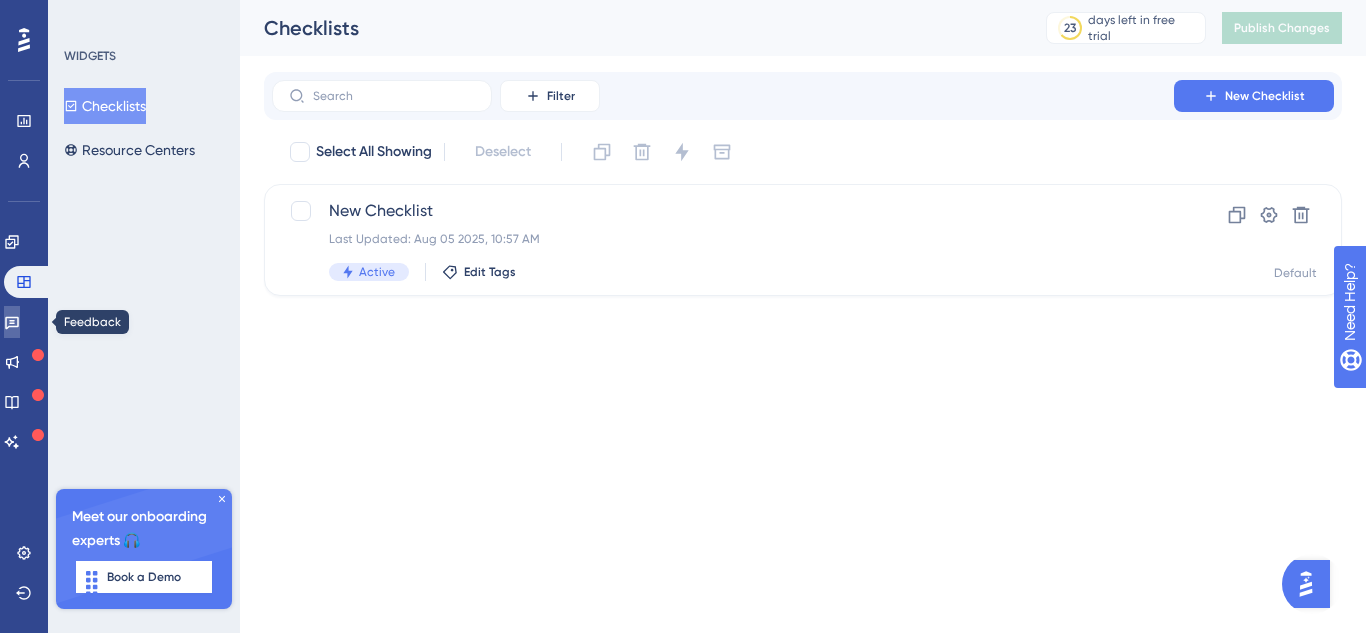click at bounding box center [12, 322] 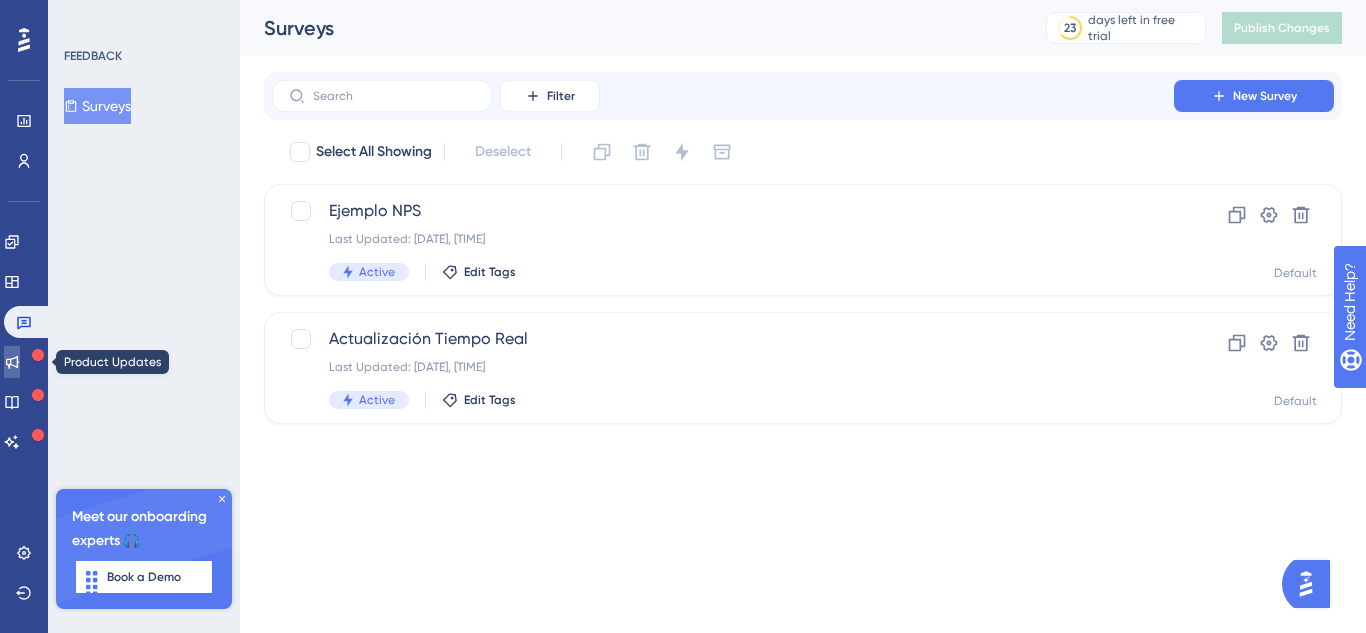 click 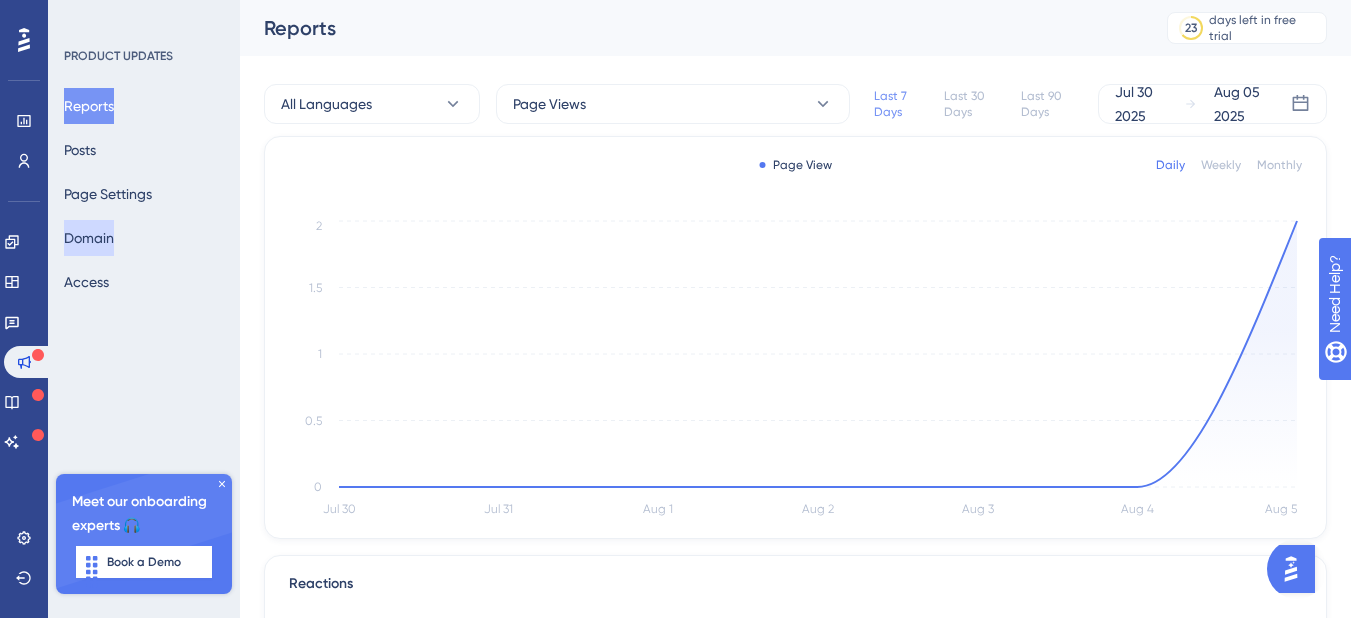 click on "Domain" at bounding box center (89, 238) 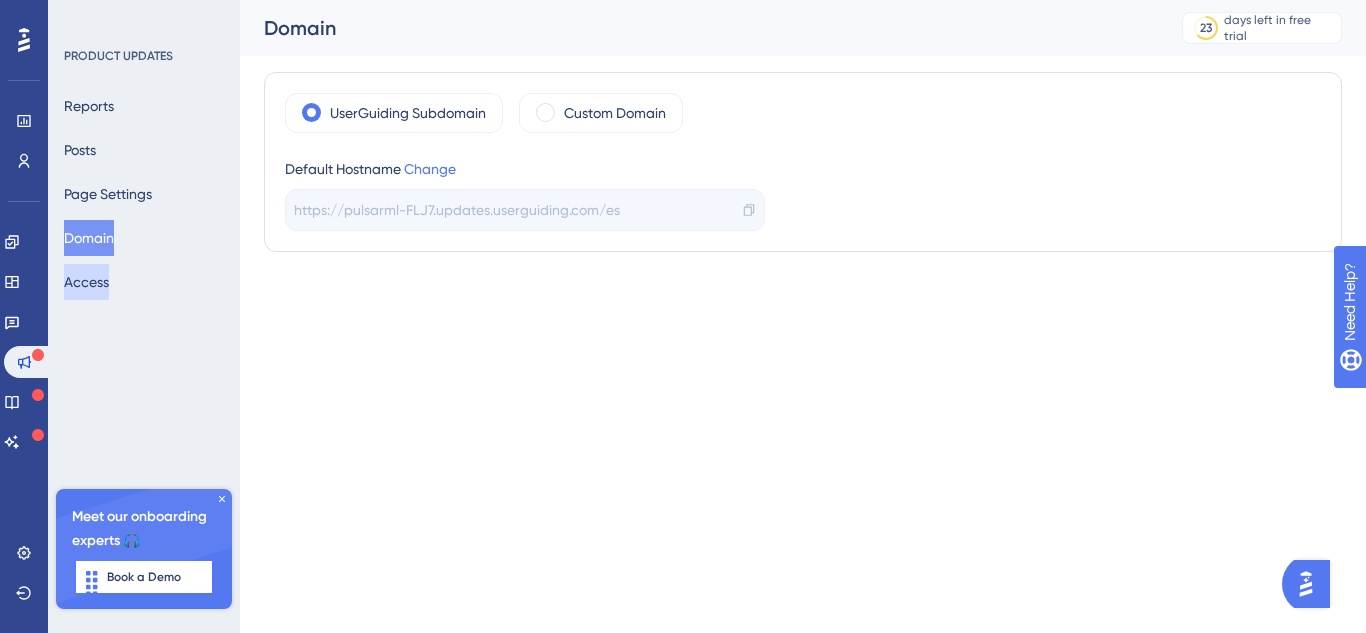 click on "Access" at bounding box center [86, 282] 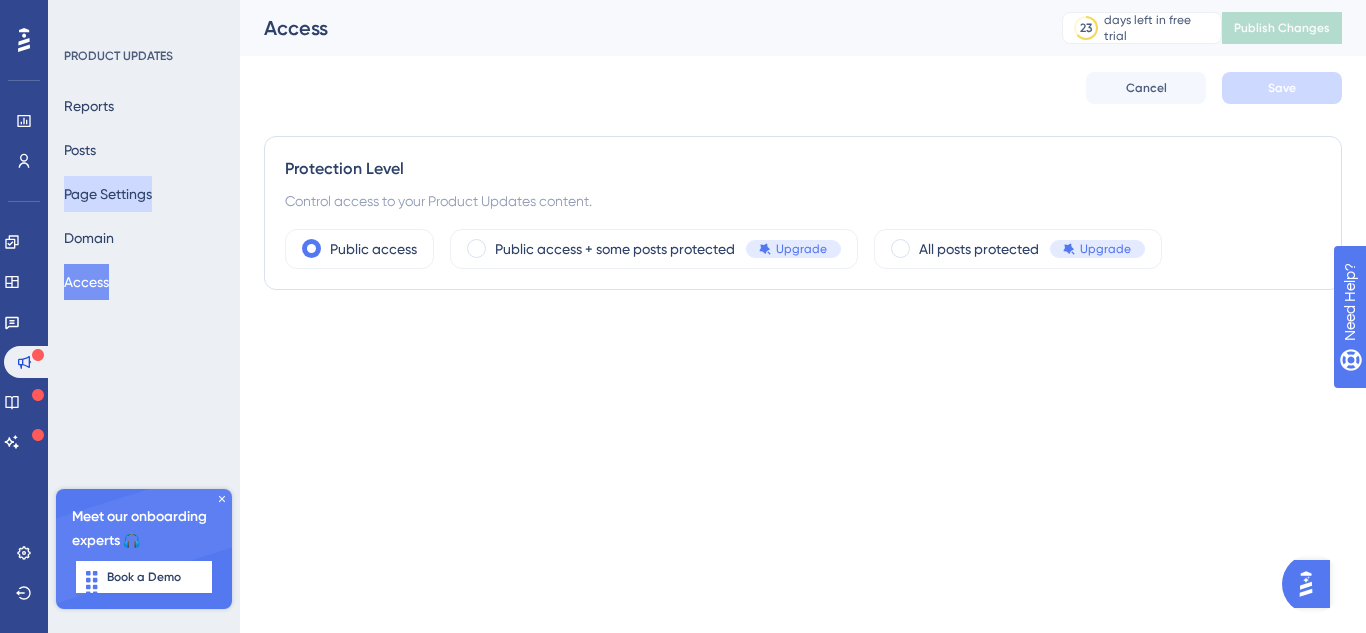 click on "Page Settings" at bounding box center (108, 194) 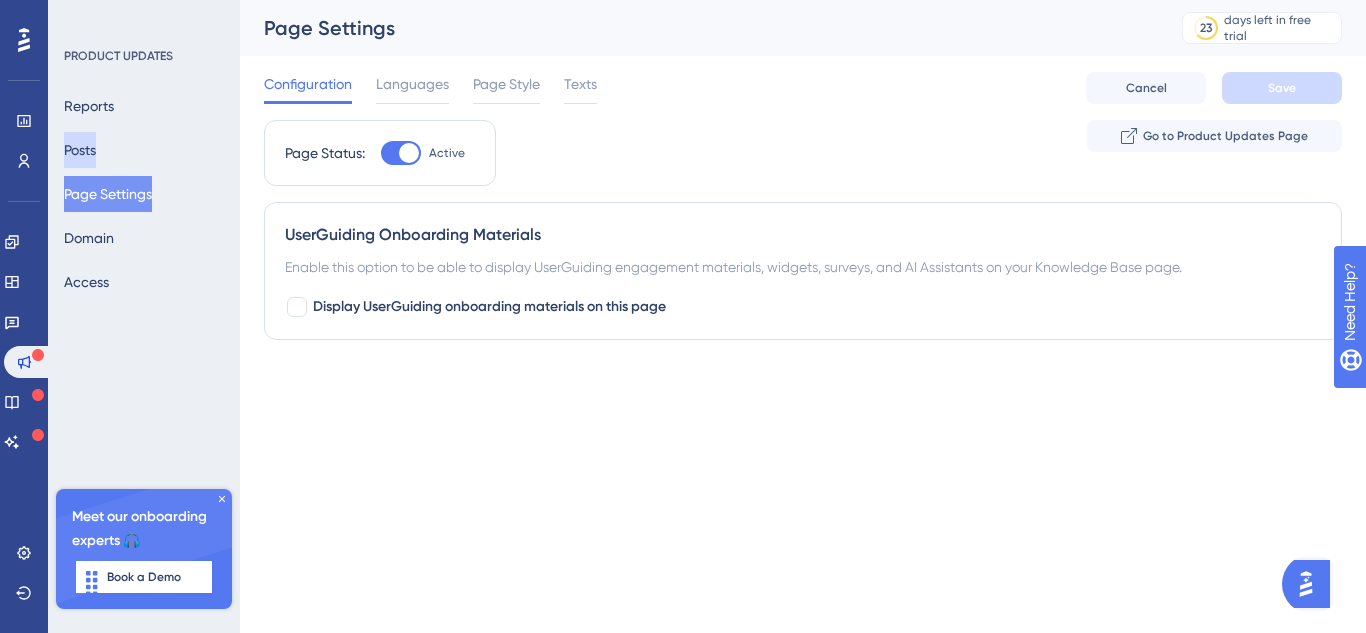click on "Posts" at bounding box center [80, 150] 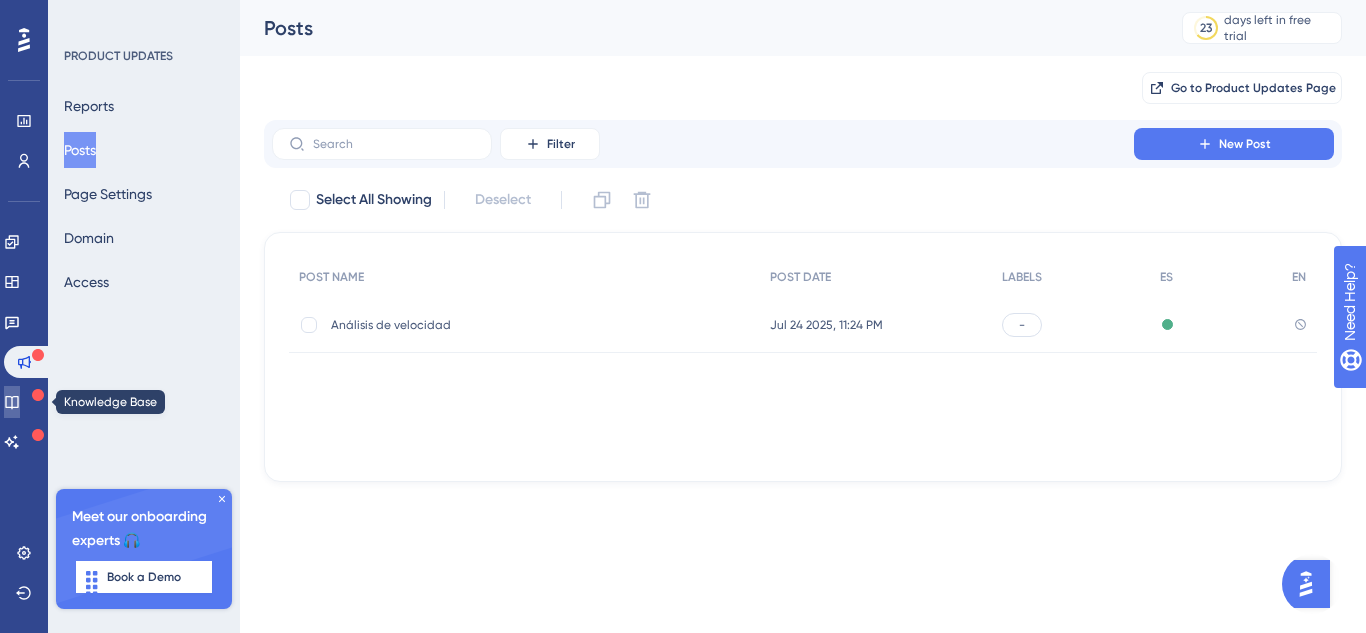 click 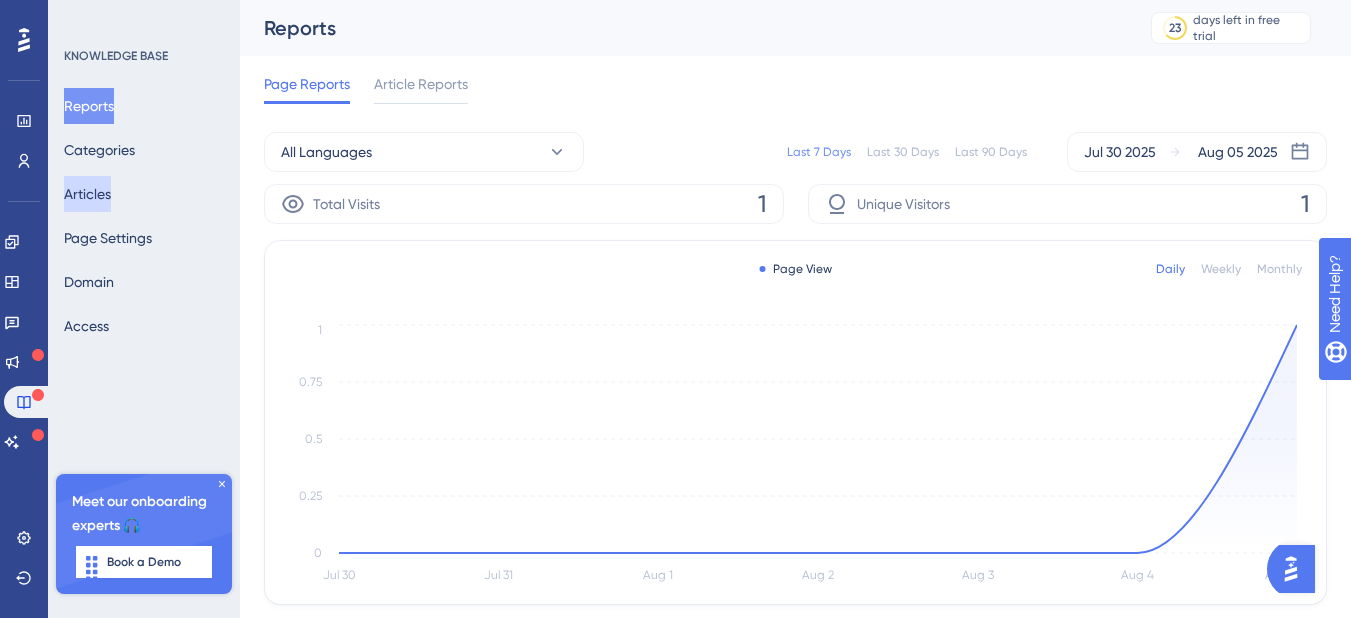 click on "Articles" at bounding box center (87, 194) 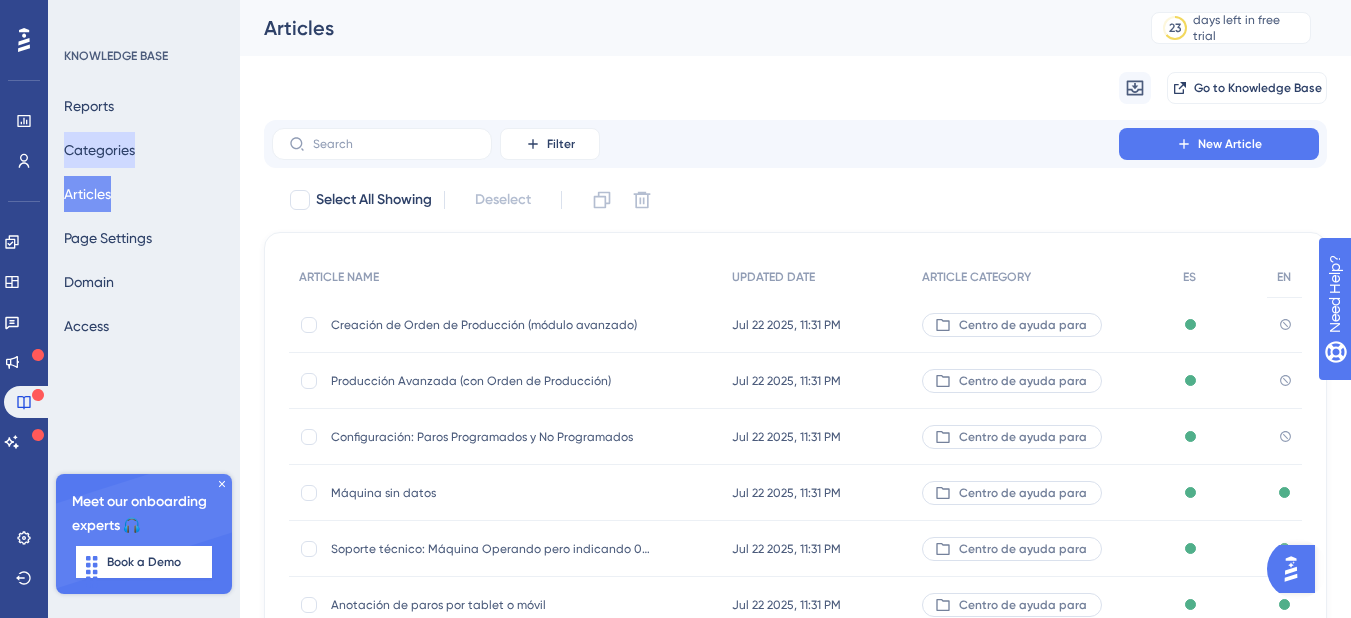 click on "Categories" at bounding box center (99, 150) 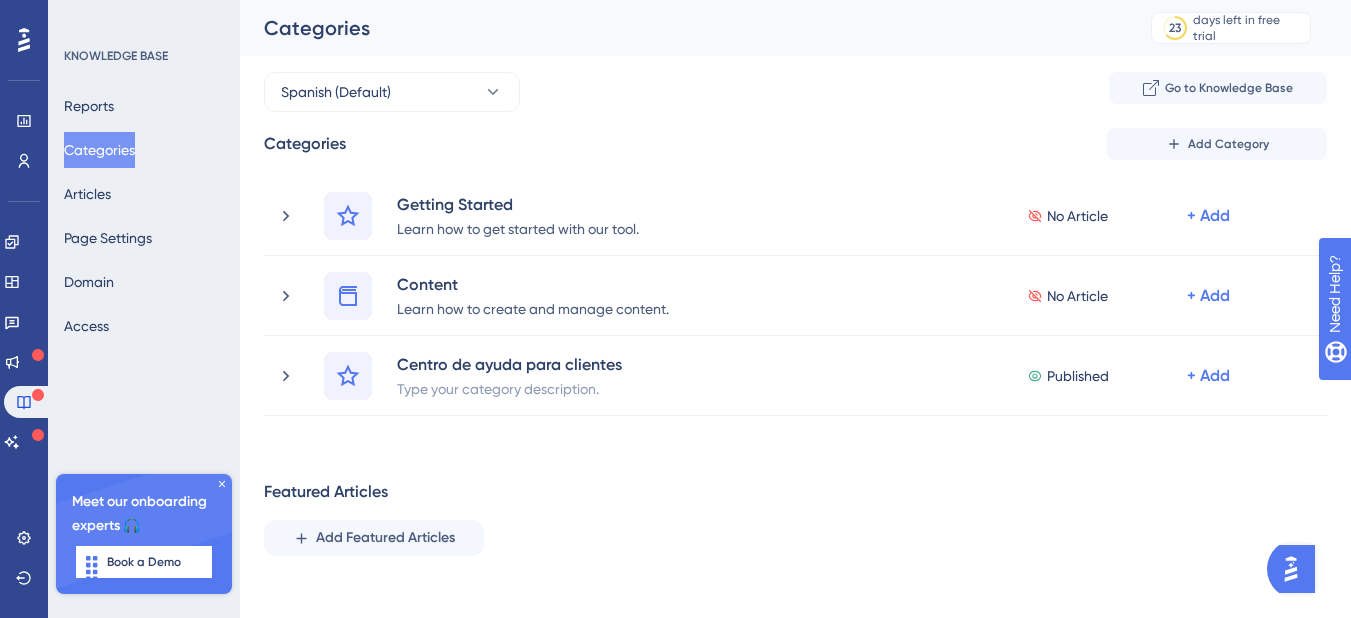 click on "Reports Categories Articles Page Settings Domain Access" at bounding box center (145, 216) 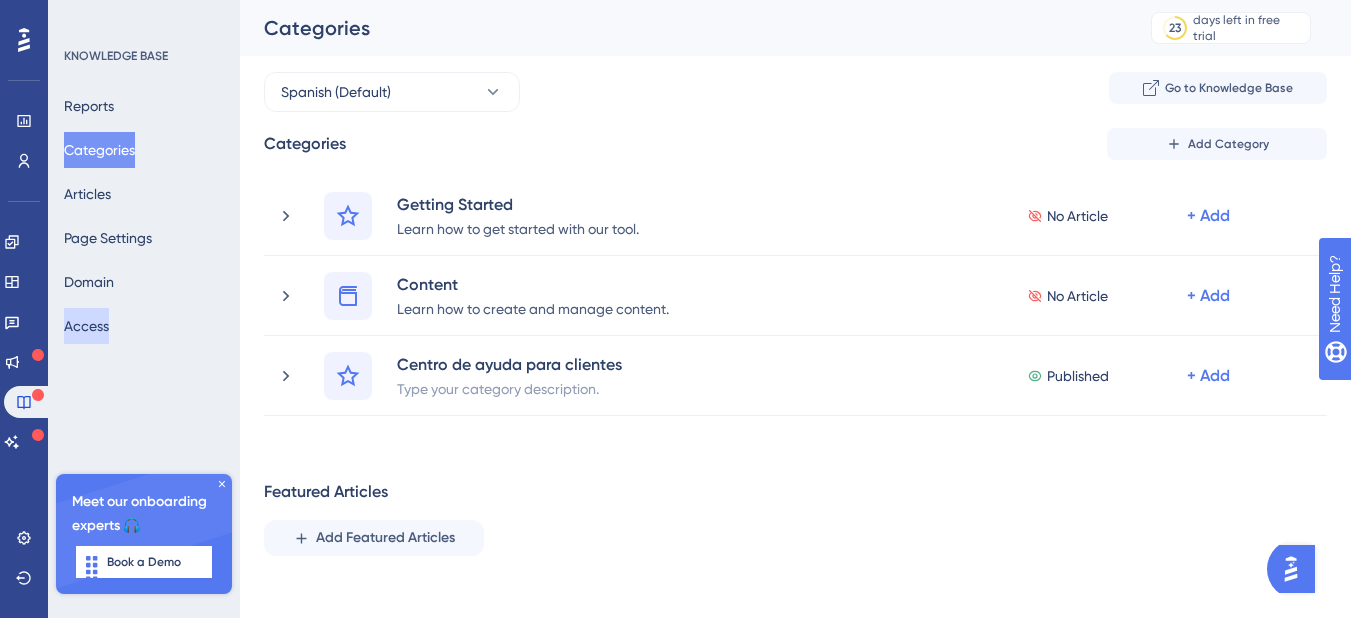 click on "Access" at bounding box center [86, 326] 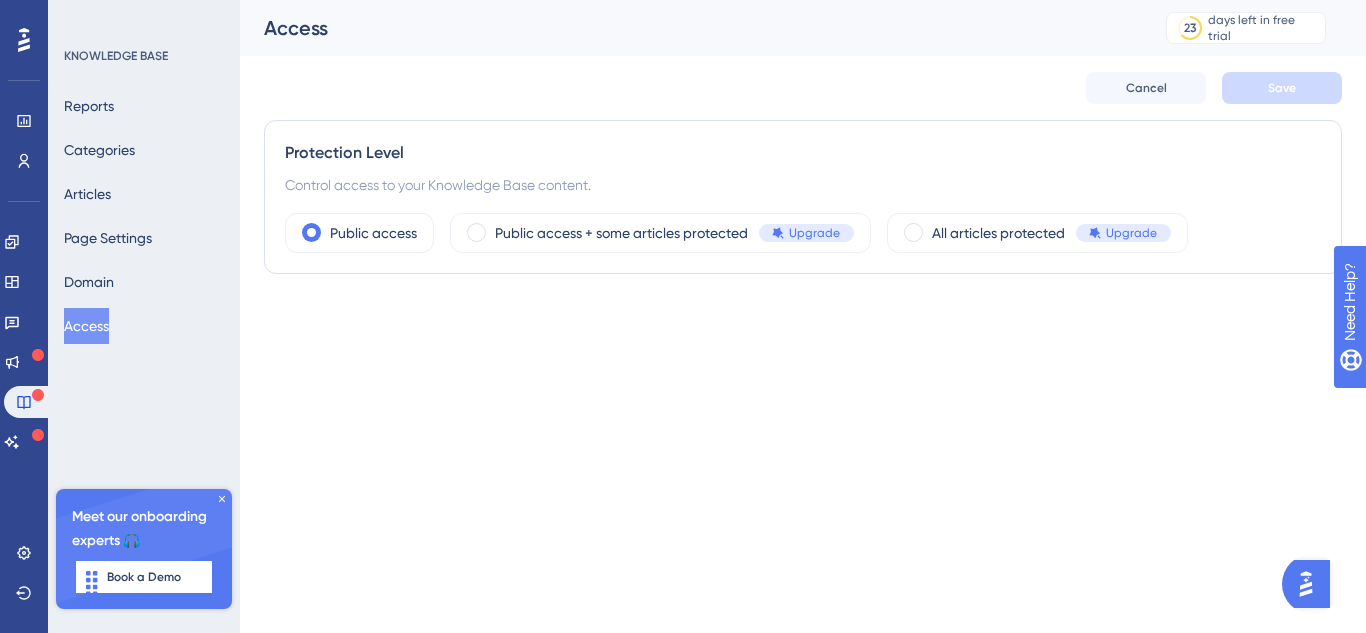 click on "Access" at bounding box center (86, 326) 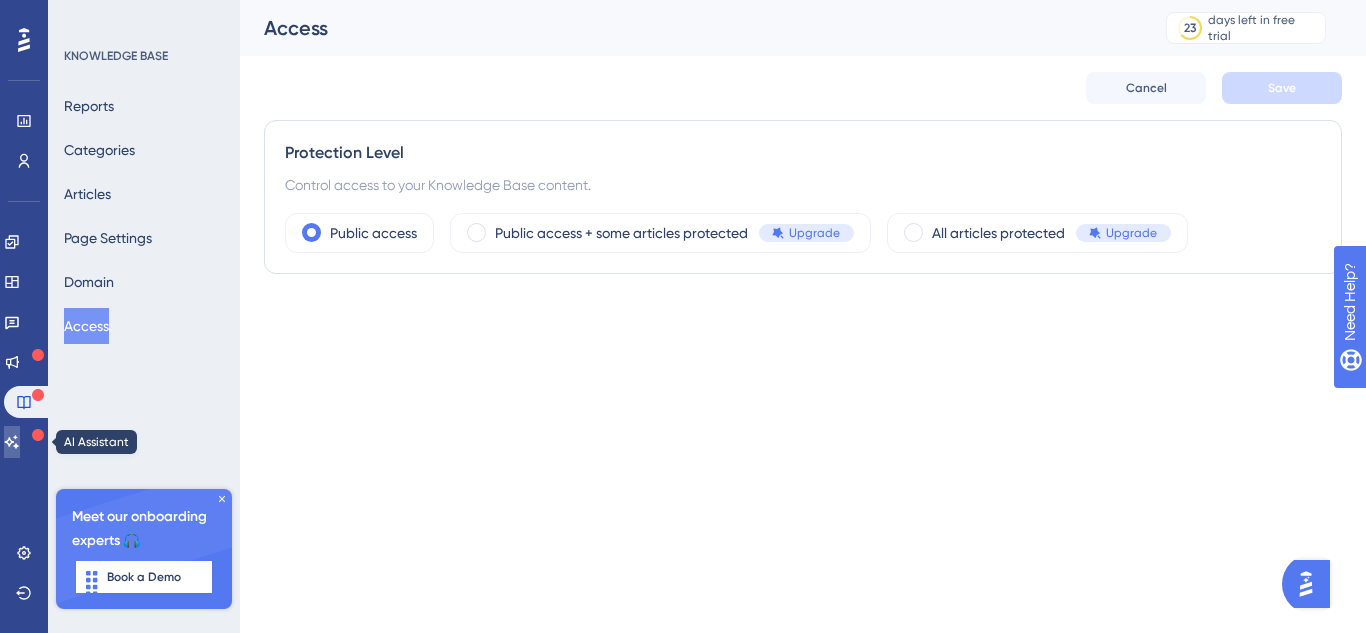 click at bounding box center (12, 442) 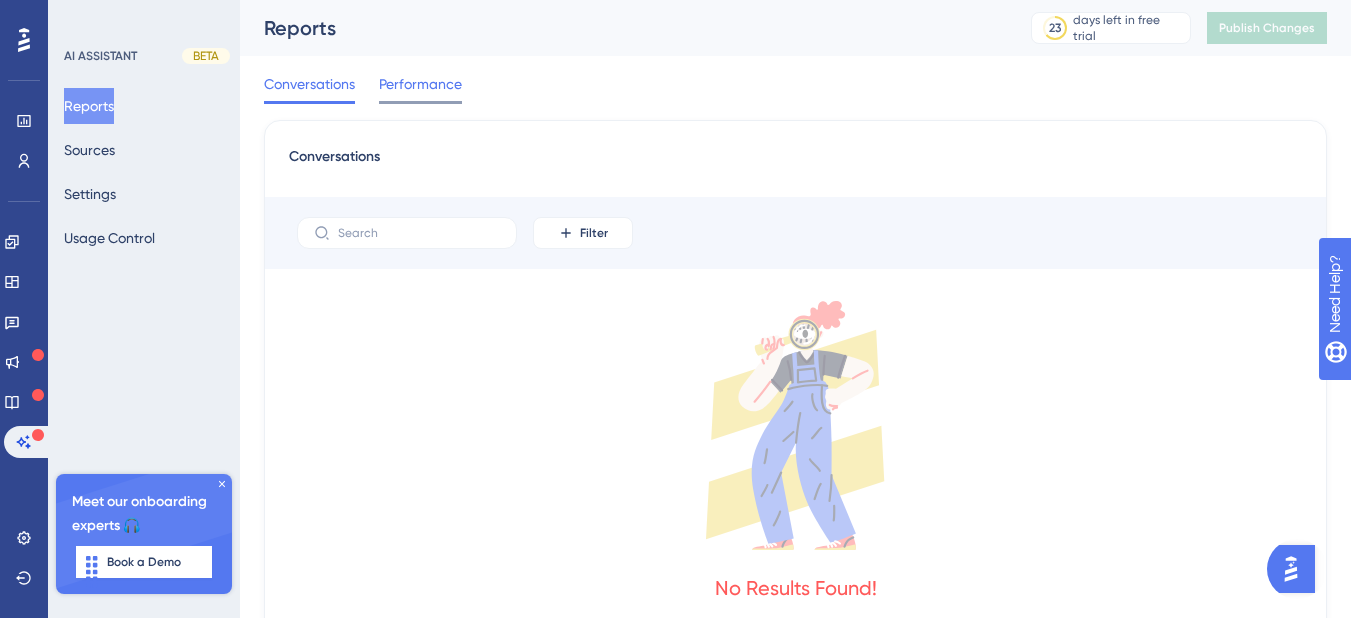 click on "Performance" at bounding box center [420, 84] 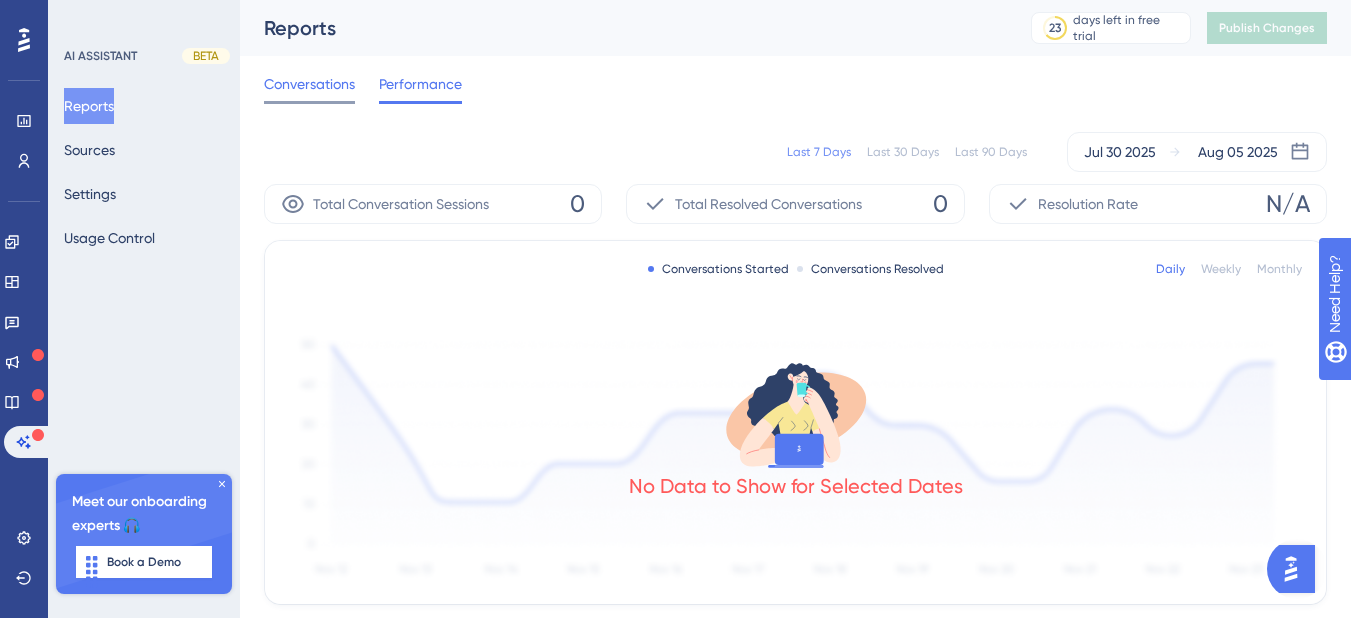 click on "Conversations" at bounding box center (309, 84) 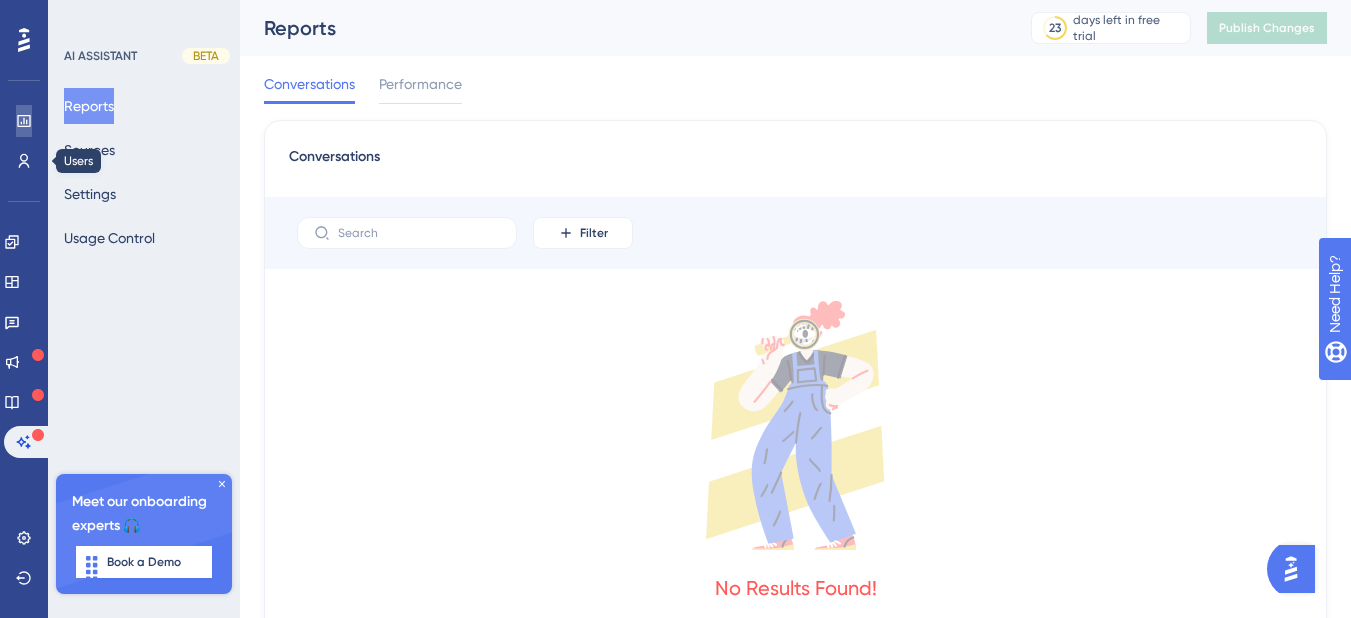click 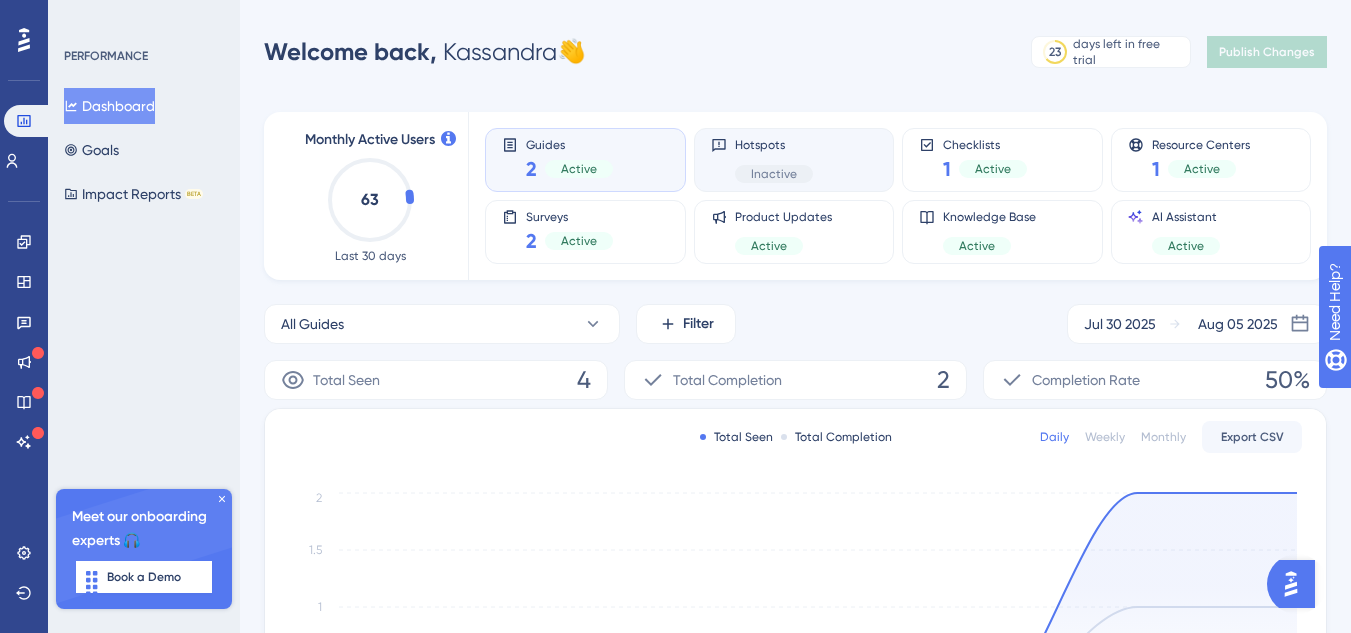 click on "Inactive" at bounding box center (774, 174) 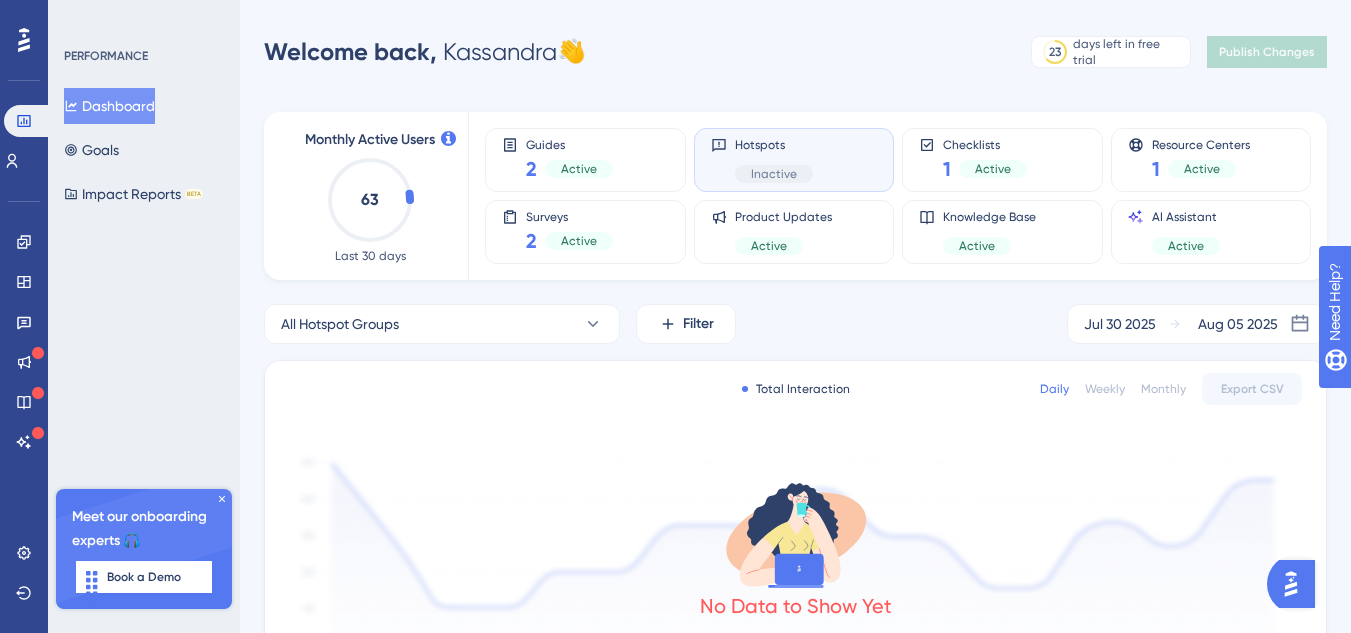 click on "Hotspots Inactive" at bounding box center [774, 160] 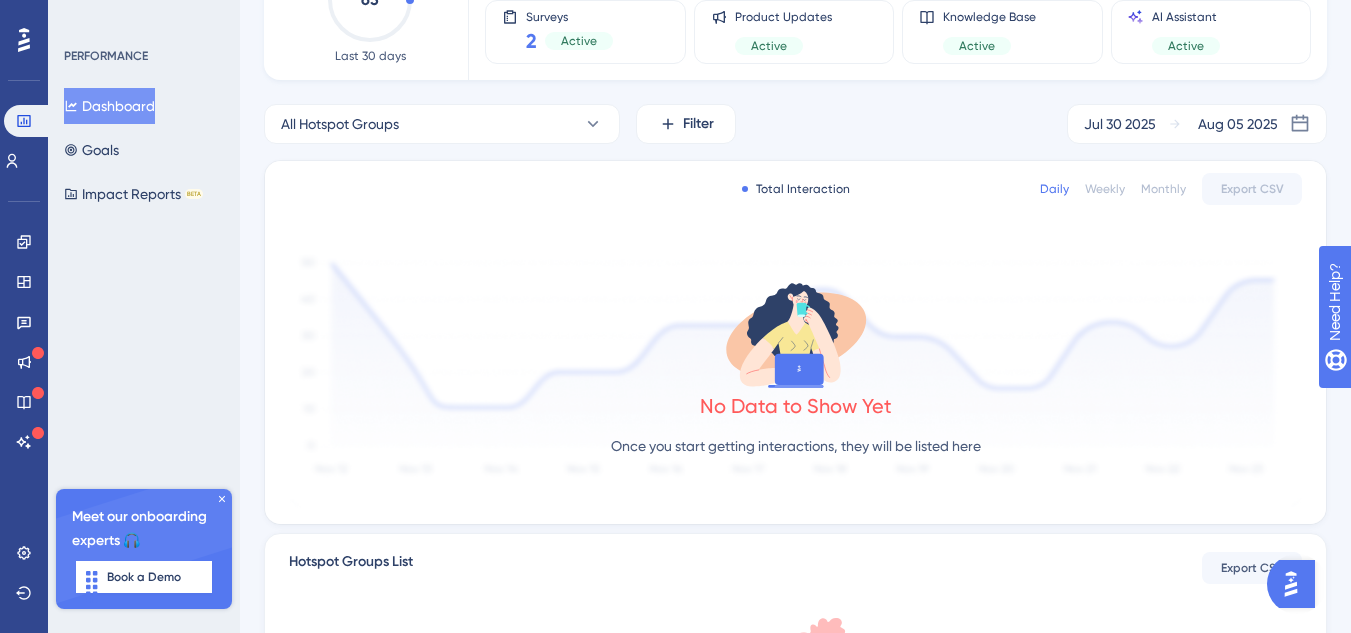 scroll, scrollTop: 100, scrollLeft: 0, axis: vertical 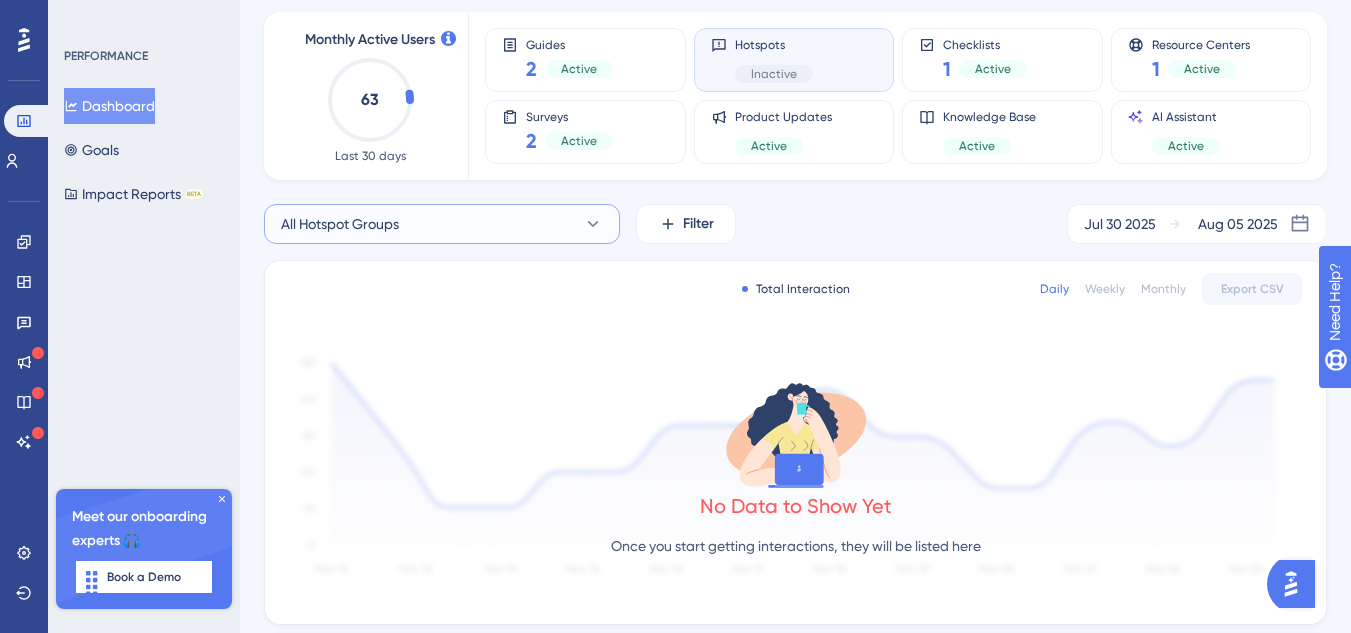 click on "All Hotspot Groups" at bounding box center [442, 224] 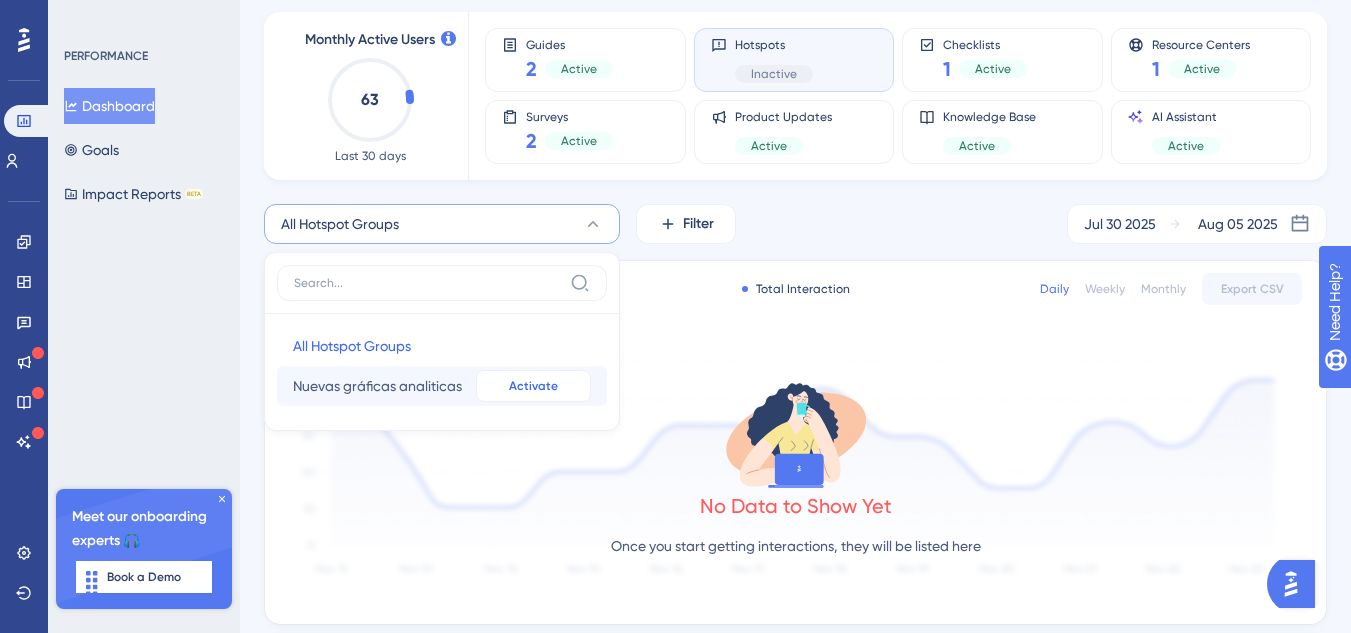 click on "Activate" at bounding box center [533, 386] 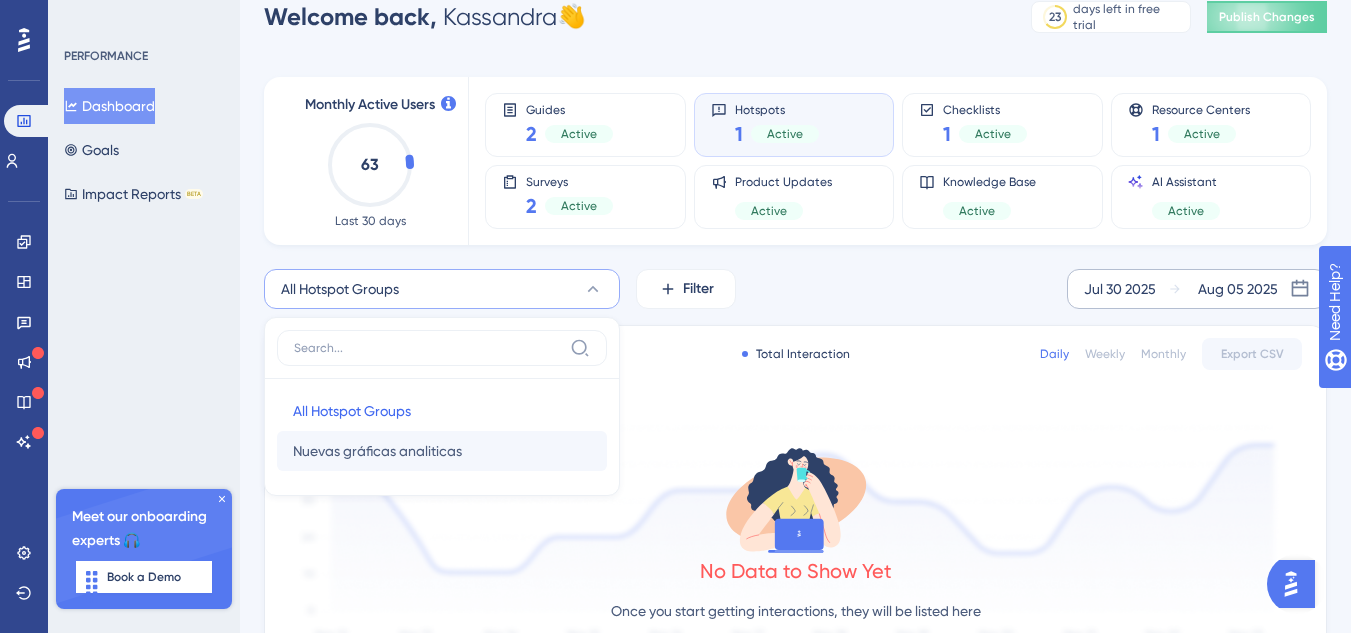 scroll, scrollTop: 0, scrollLeft: 0, axis: both 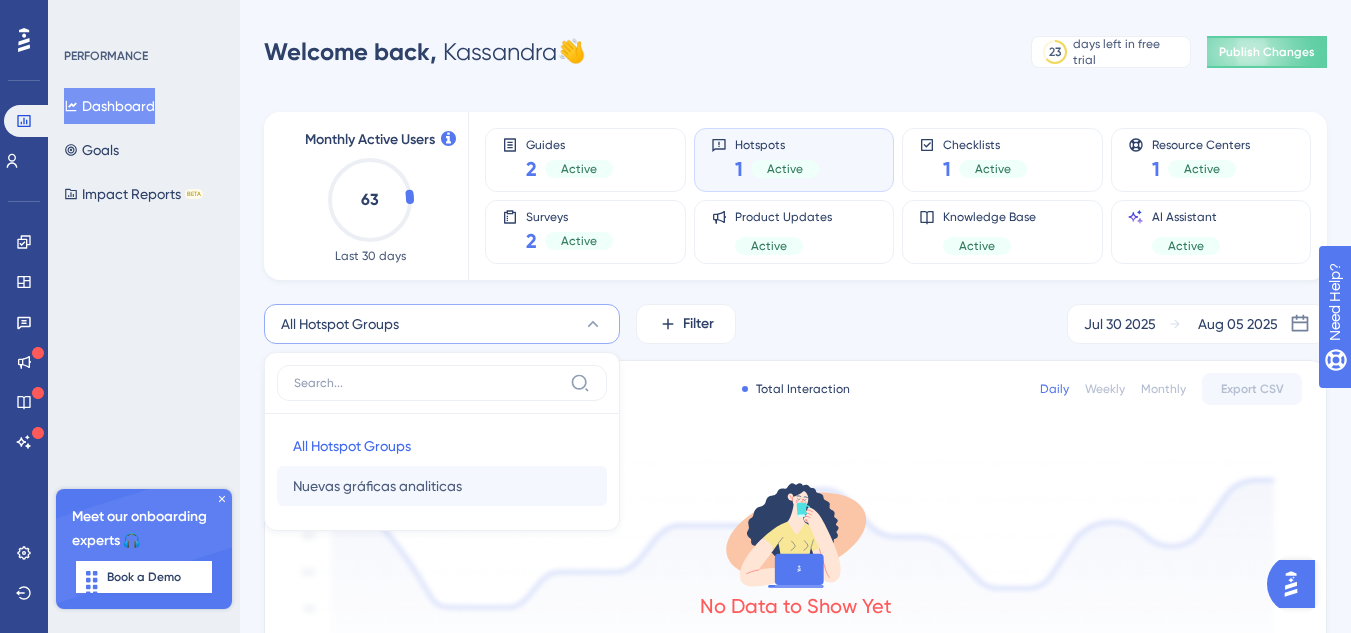 click on "Performance Users Engagement Widgets Feedback Product Updates Knowledge Base AI Assistant Settings Logout PERFORMANCE Dashboard Goals Impact Reports BETA Meet our onboarding experts 🎧 Book a Demo Upgrade Plan Welcome back,   Kassandra  👋 23 days left in free trial Click to see  upgrade options Publish Changes Monthly Active Users 63 Last 30 days Guides 2 Active Hotspots 1 Active Checklists 1 Active Resource Centers 1 Active Surveys 2 Active Product Updates Active Knowledge Base Active AI Assistant Active All Hotspot Groups All Hotspot Groups All Hotspot Groups Nuevas gráficas analiticas Nuevas gráficas analiticas Filter Jul 30 2025 Aug 05 2025 Total Interaction Daily Weekly Monthly Export CSV No Data to Show Yet Once you start getting interactions, they will be listed here Hotspot Groups List Export CSV There is no interaction for current selection" at bounding box center (675, 606) 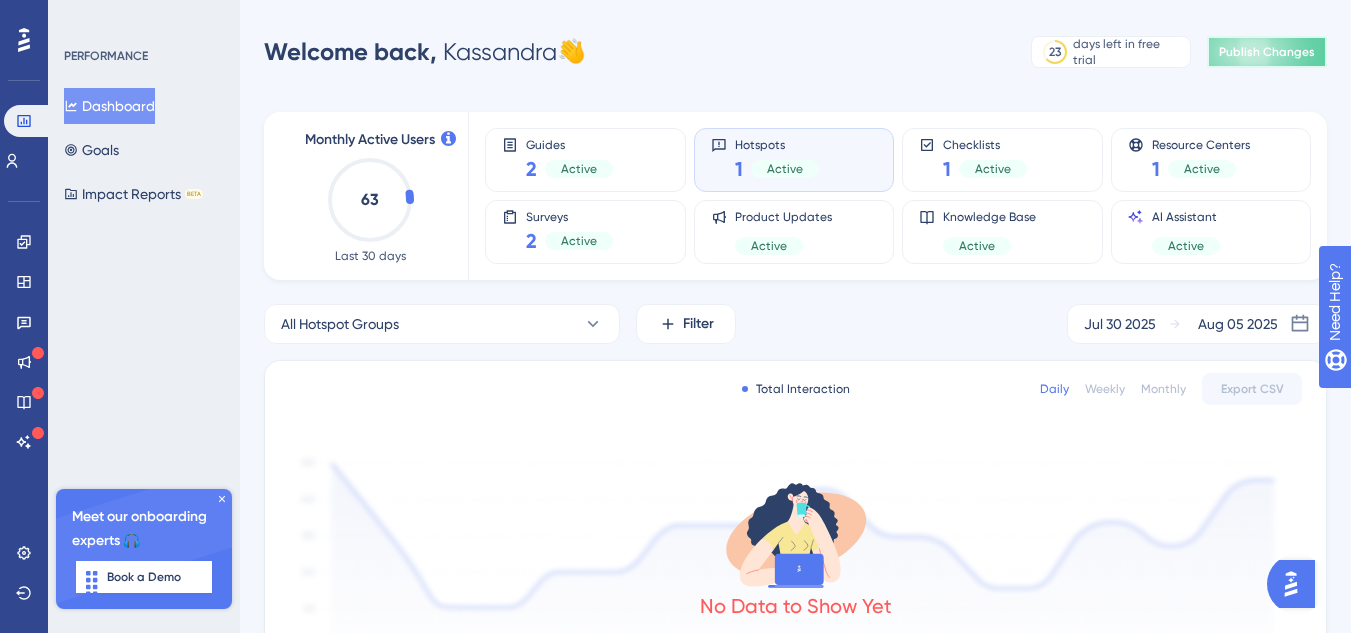 click on "Publish Changes" at bounding box center (1267, 52) 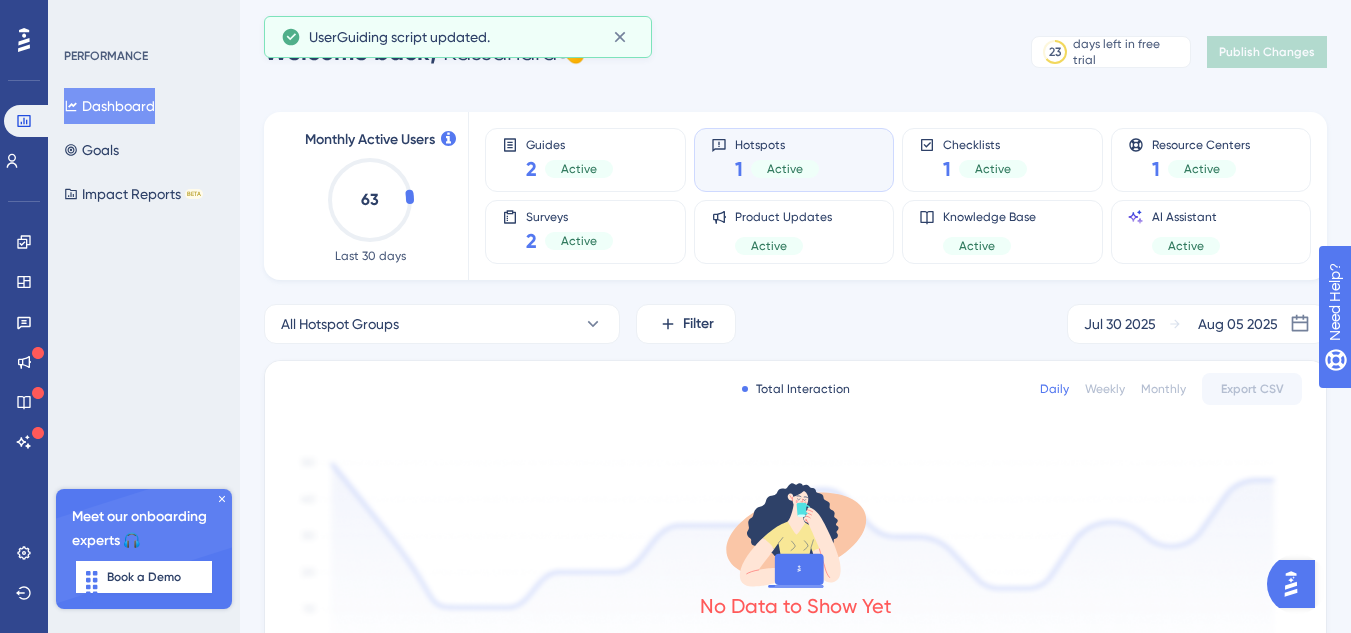 click 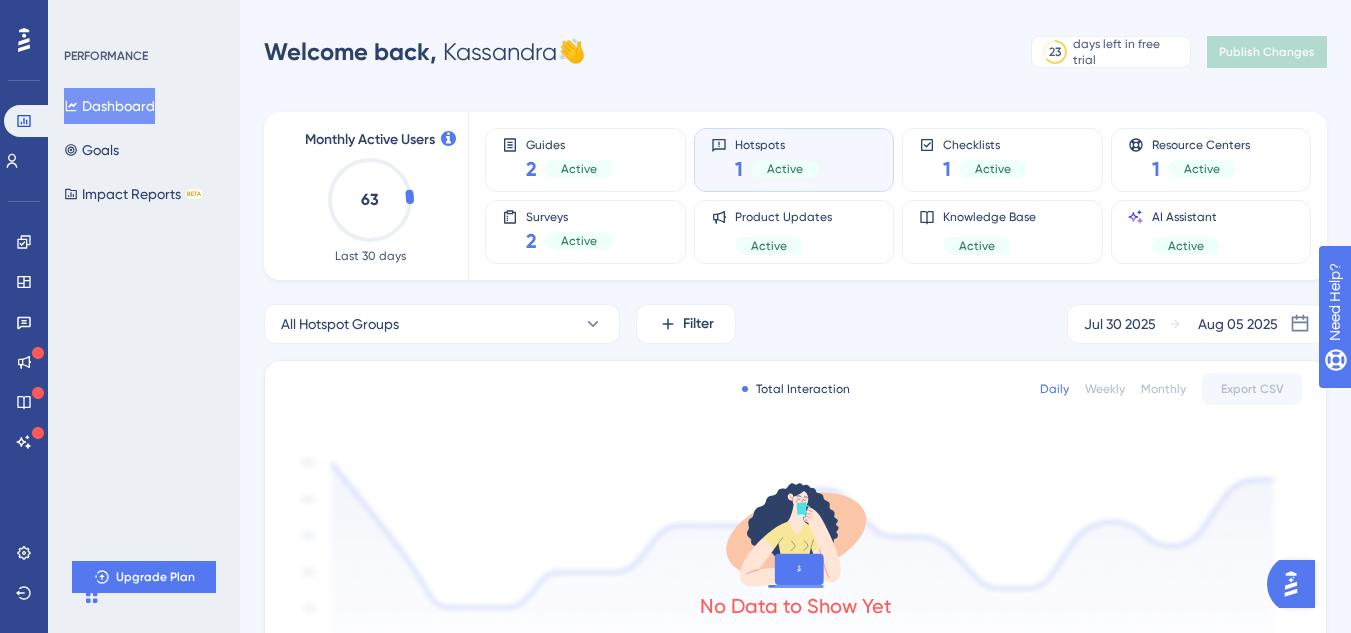 click at bounding box center [50, 585] 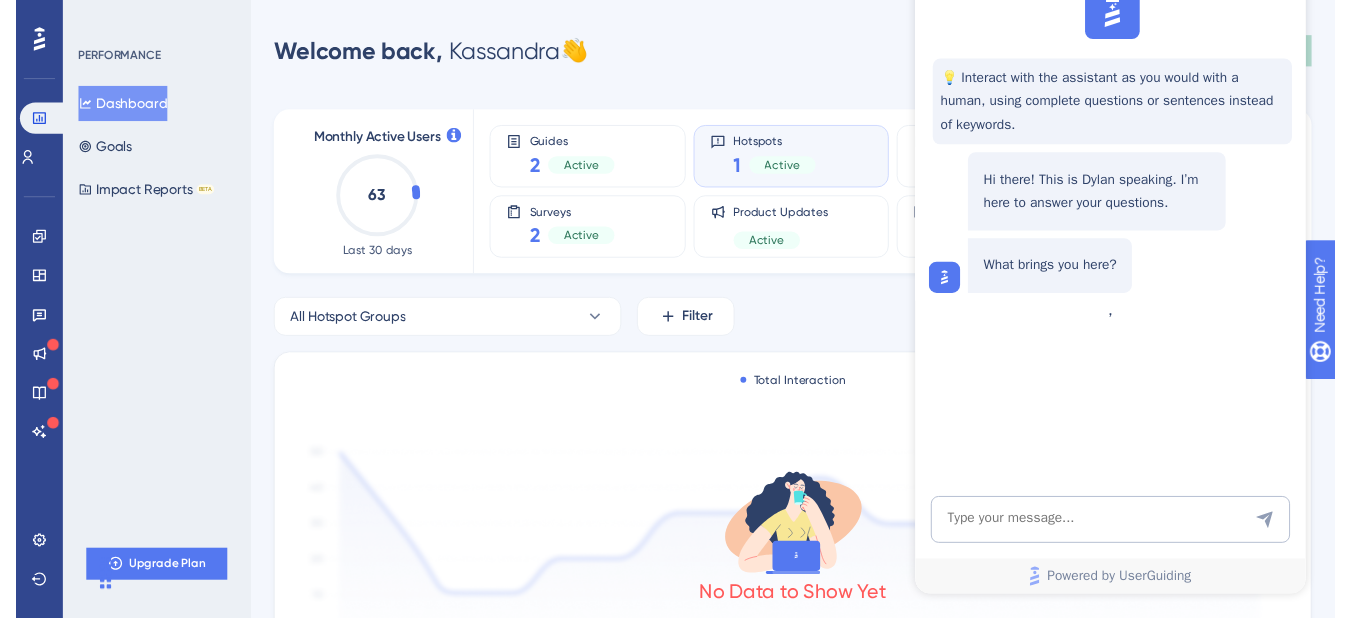 scroll, scrollTop: 0, scrollLeft: 0, axis: both 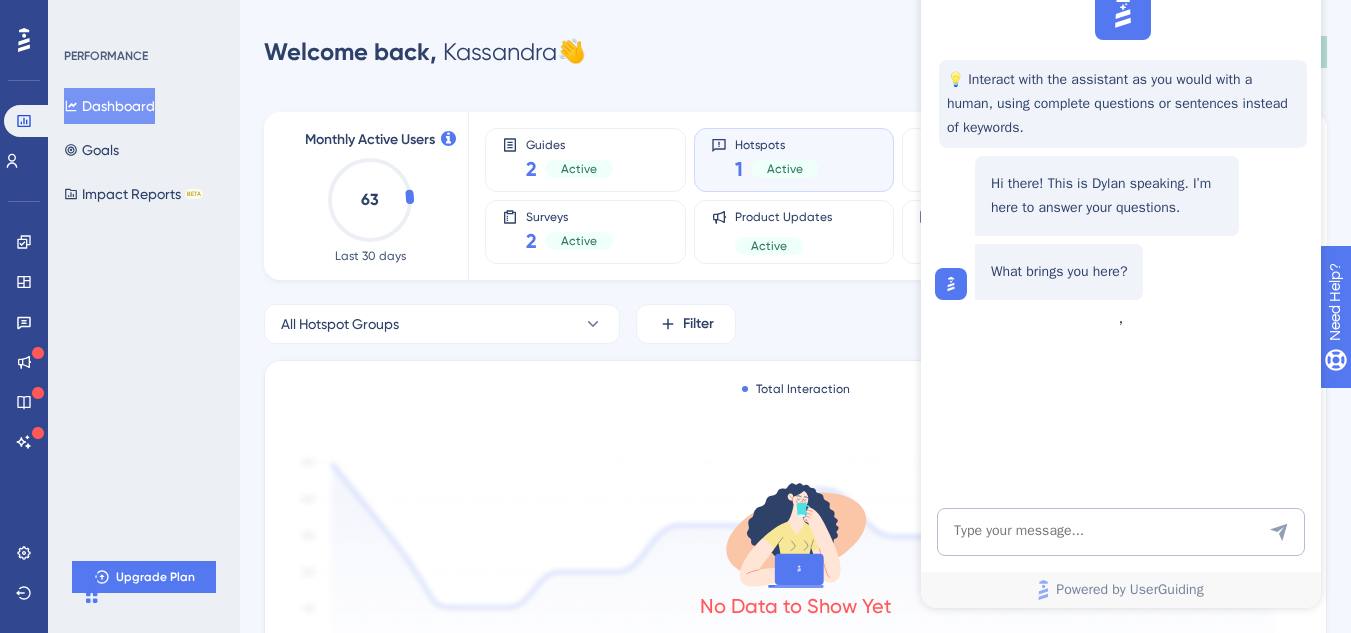 click on "Total Interaction Daily Weekly Monthly Export CSV" at bounding box center [795, 389] 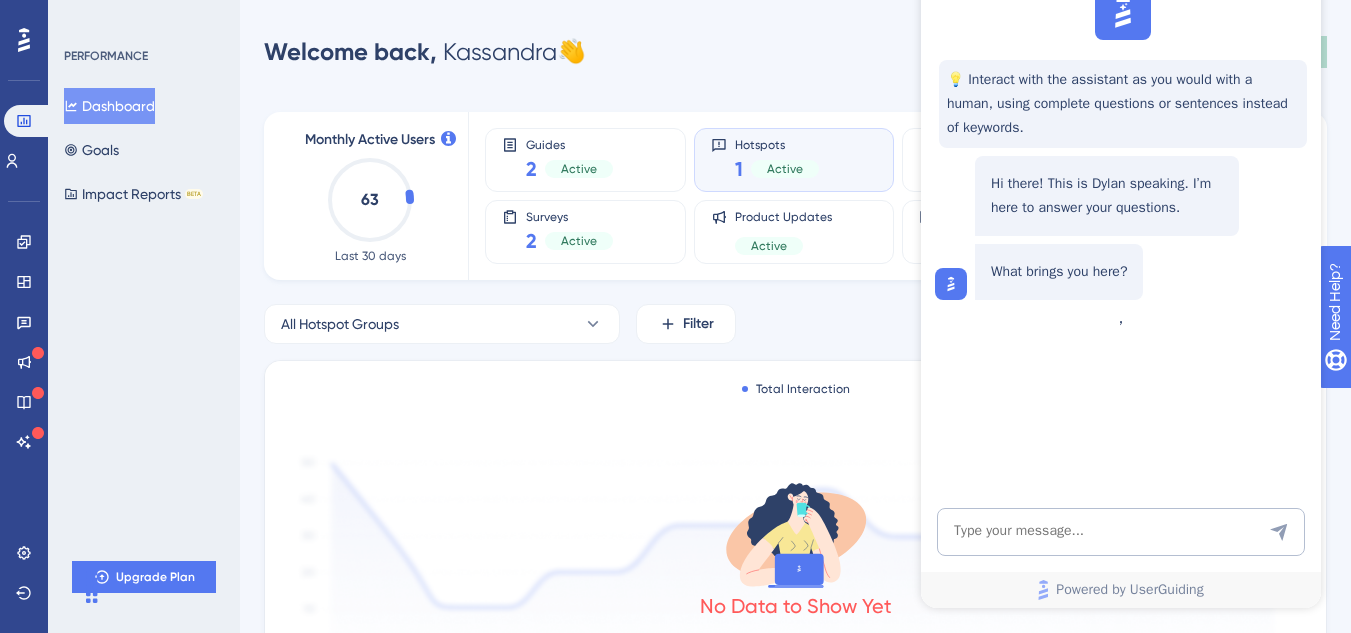 click on "Welcome back,   Kassandra  👋 23 days left in free trial Click to see  upgrade options Publish Changes" at bounding box center [795, 52] 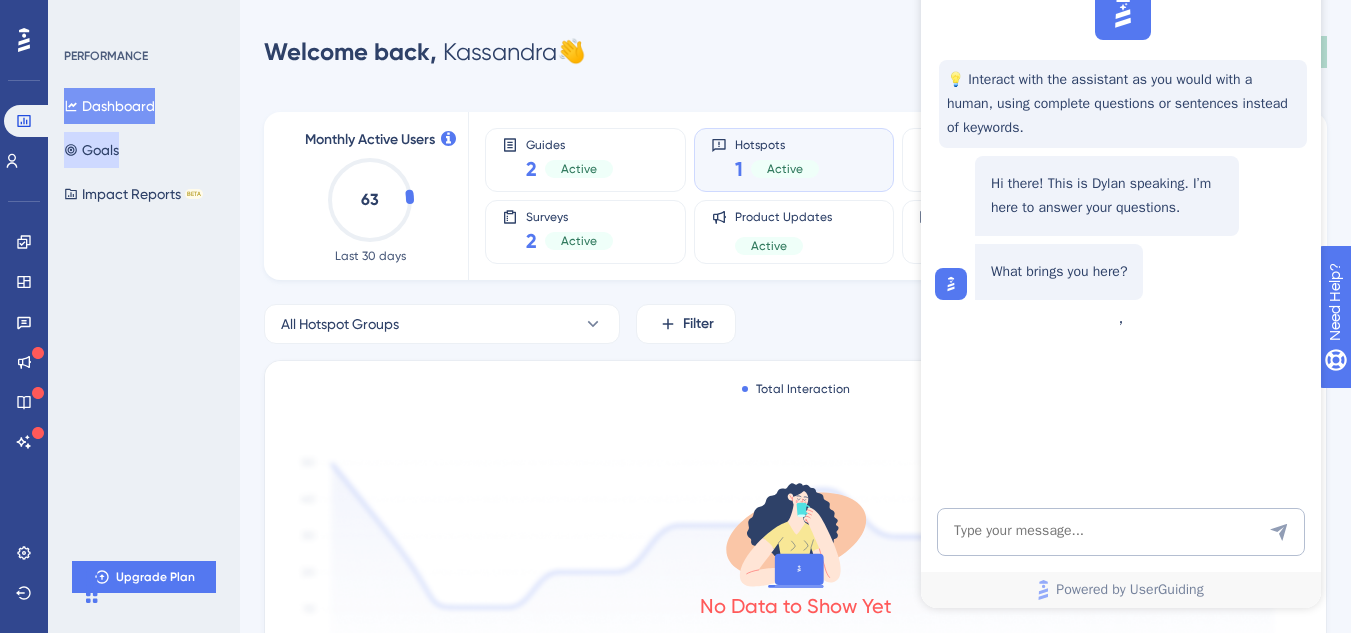 click on "Goals" at bounding box center (91, 150) 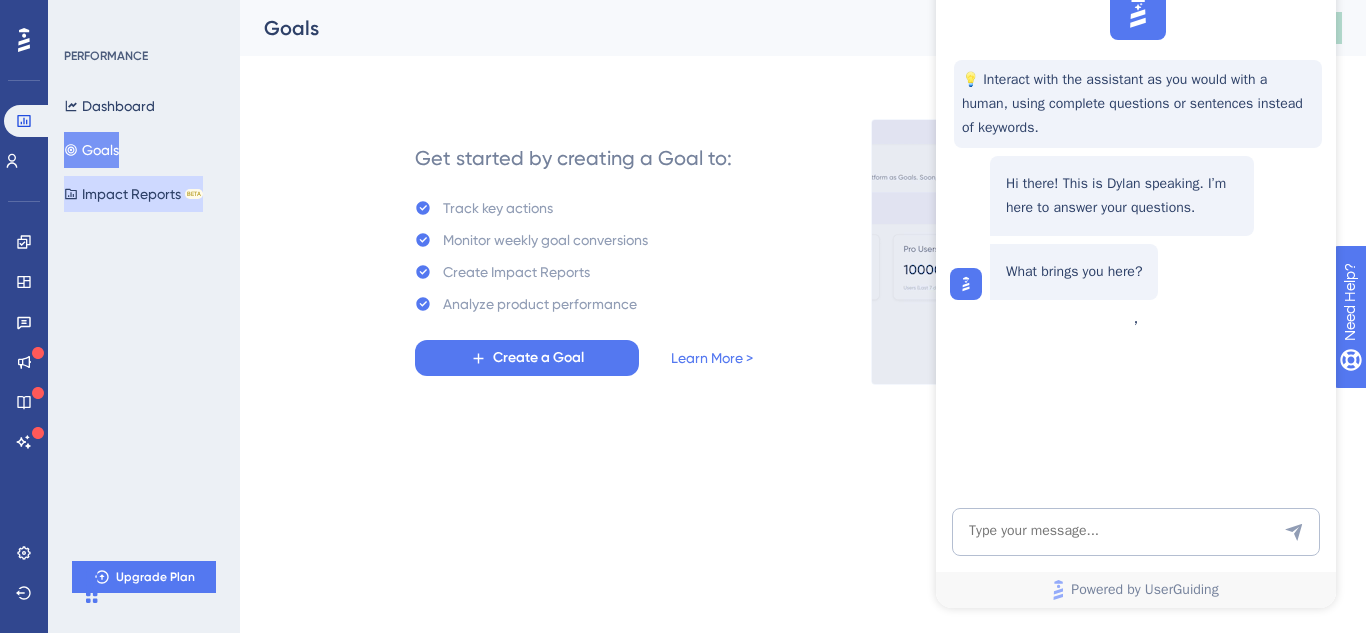 click on "Impact Reports BETA" at bounding box center (133, 194) 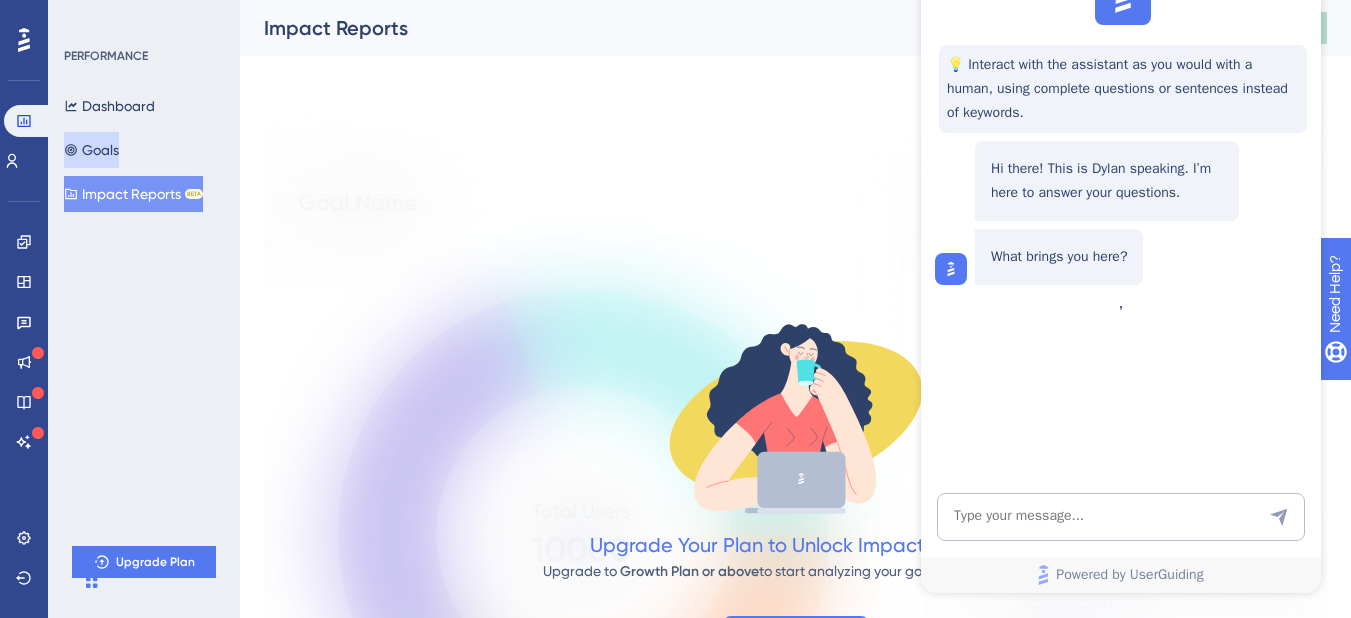 click on "Goals" at bounding box center [91, 150] 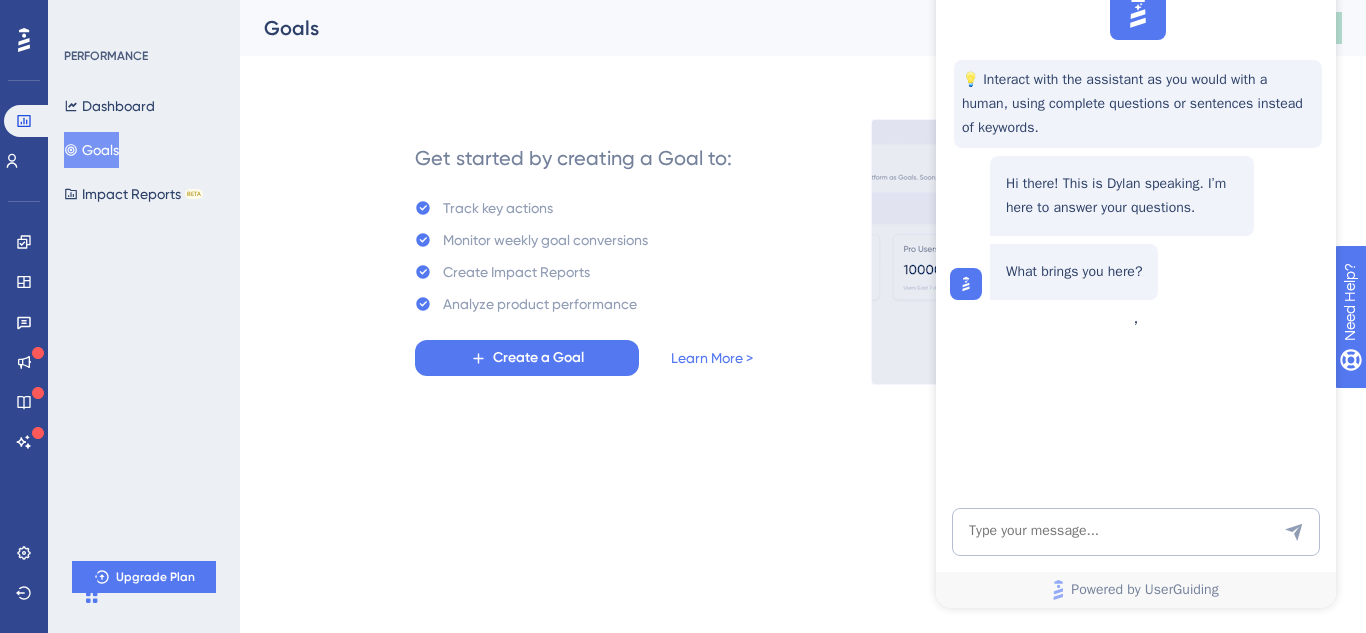 click on "Performance Users Engagement Widgets Feedback Product Updates Knowledge Base AI Assistant Settings Logout PERFORMANCE Dashboard Goals Impact Reports BETA Upgrade Plan Goals 23 days left in free trial Click to see  upgrade options Publish Changes Get started by creating a Goal to: Track key actions Monitor weekly goal conversions Create Impact Reports Analyze product performance Create a Goal Learn More >" at bounding box center [803, 208] 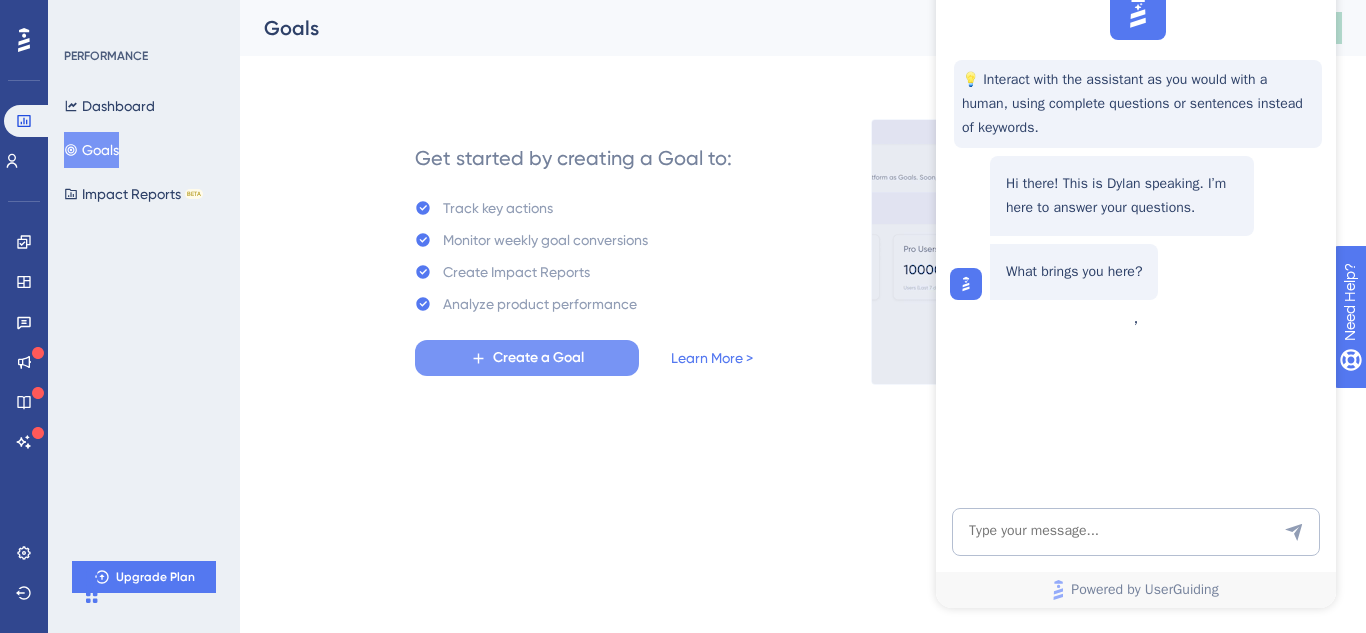 click on "Create a Goal" at bounding box center [538, 358] 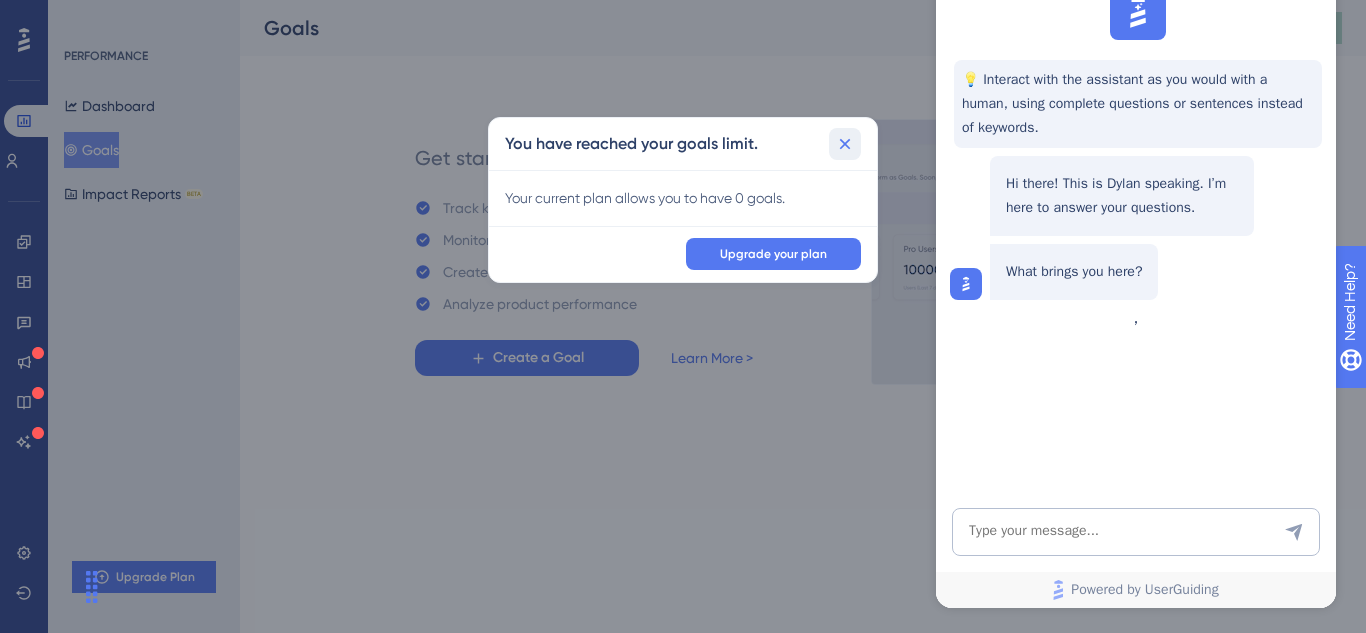 click 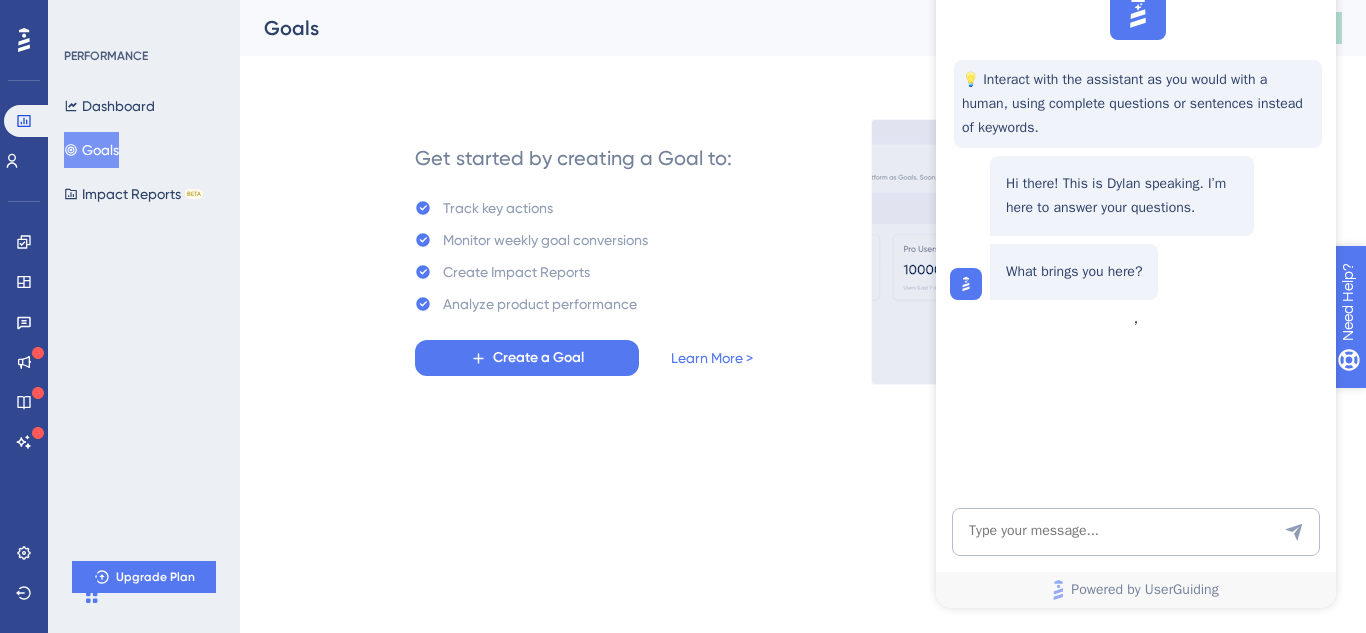 click on "Need Help?" at bounding box center [1403, 404] 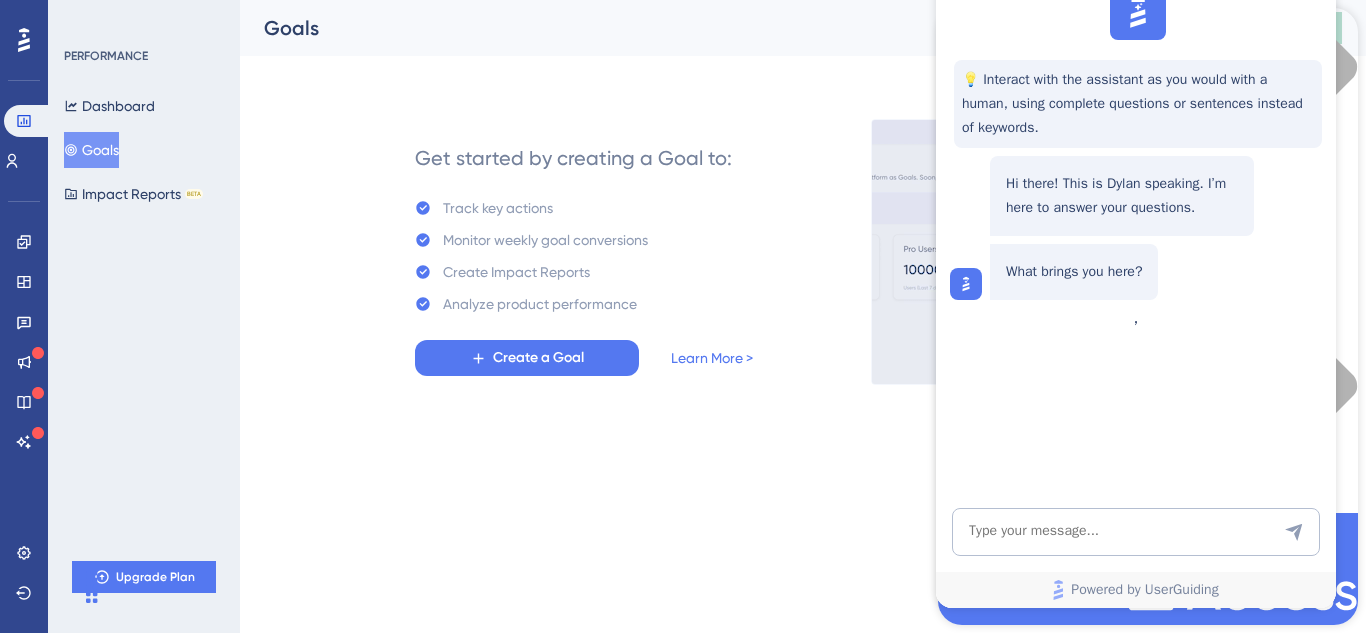 click on "💡 Interact with the assistant as you would with a human, using complete questions or sentences instead of keywords. Hi there! This is Dylan speaking. I’m here to answer your questions. What brings you here?" at bounding box center (1134, 142) 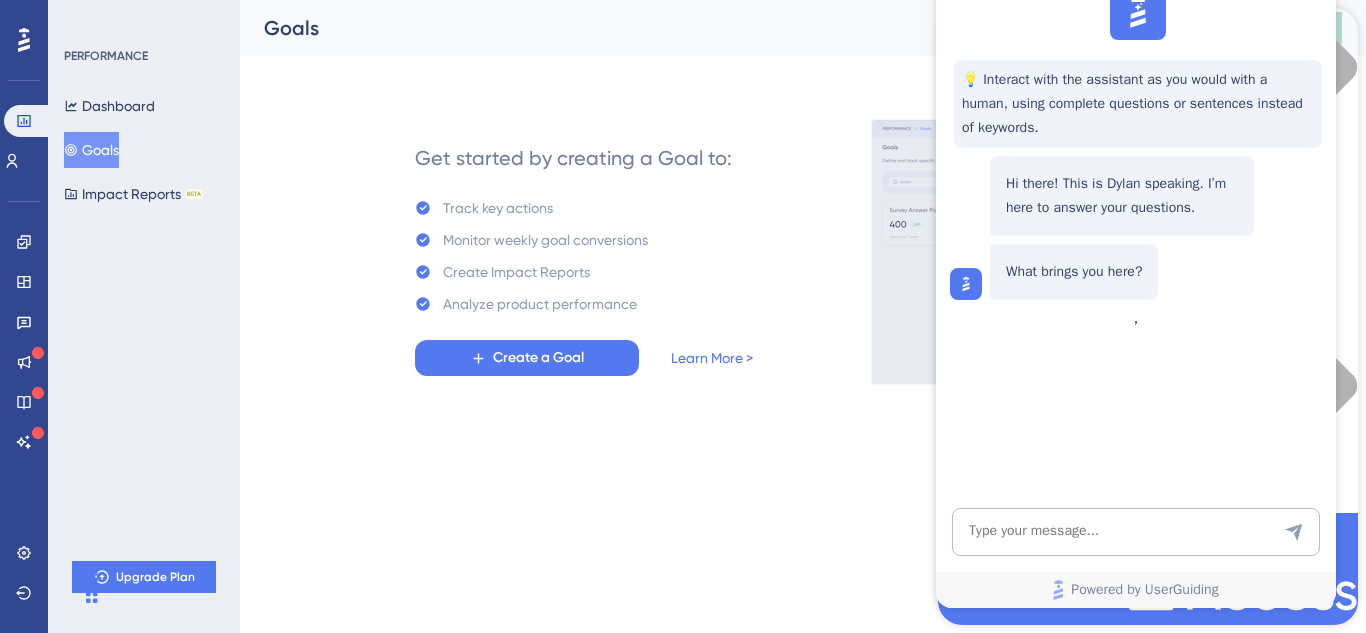 drag, startPoint x: 665, startPoint y: 544, endPoint x: 517, endPoint y: 188, distance: 385.53857 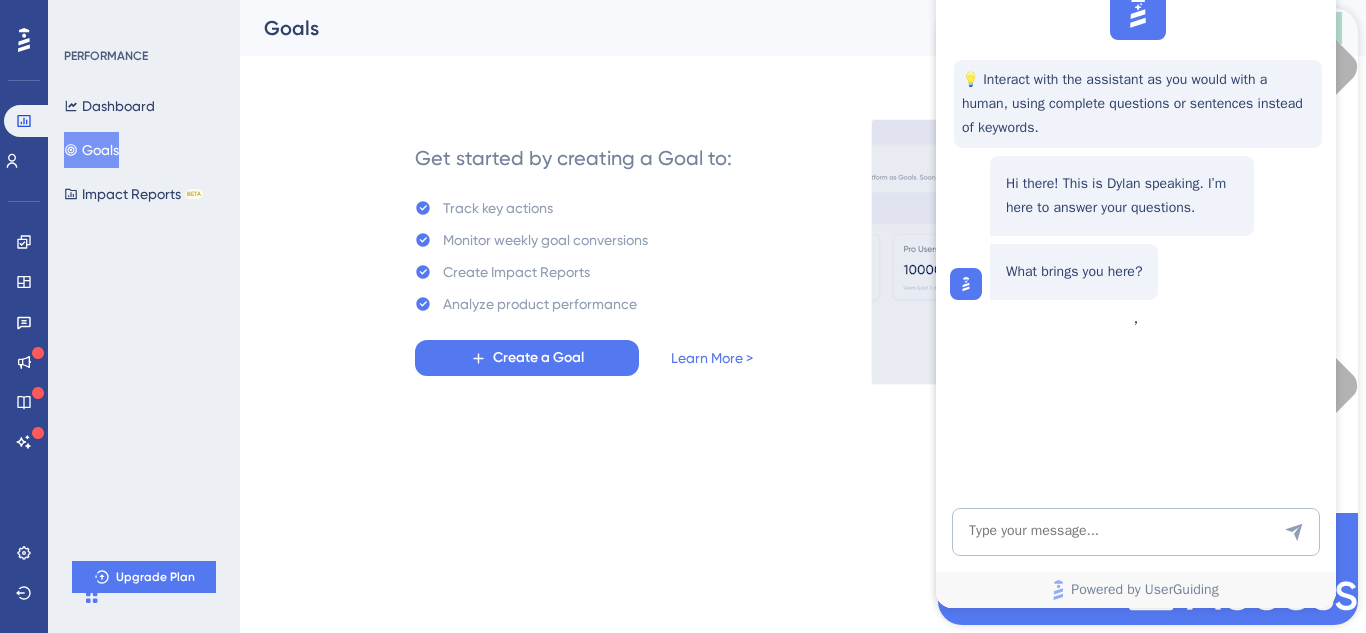 click on "Performance Users Engagement Widgets Feedback Product Updates Knowledge Base AI Assistant Settings Logout PERFORMANCE Dashboard Goals Impact Reports BETA Upgrade Plan Goals 23 days left in free trial Click to see  upgrade options Publish Changes Get started by creating a Goal to: Track key actions Monitor weekly goal conversions Create Impact Reports Analyze product performance Create a Goal Learn More >
0.25" at bounding box center (683, 0) 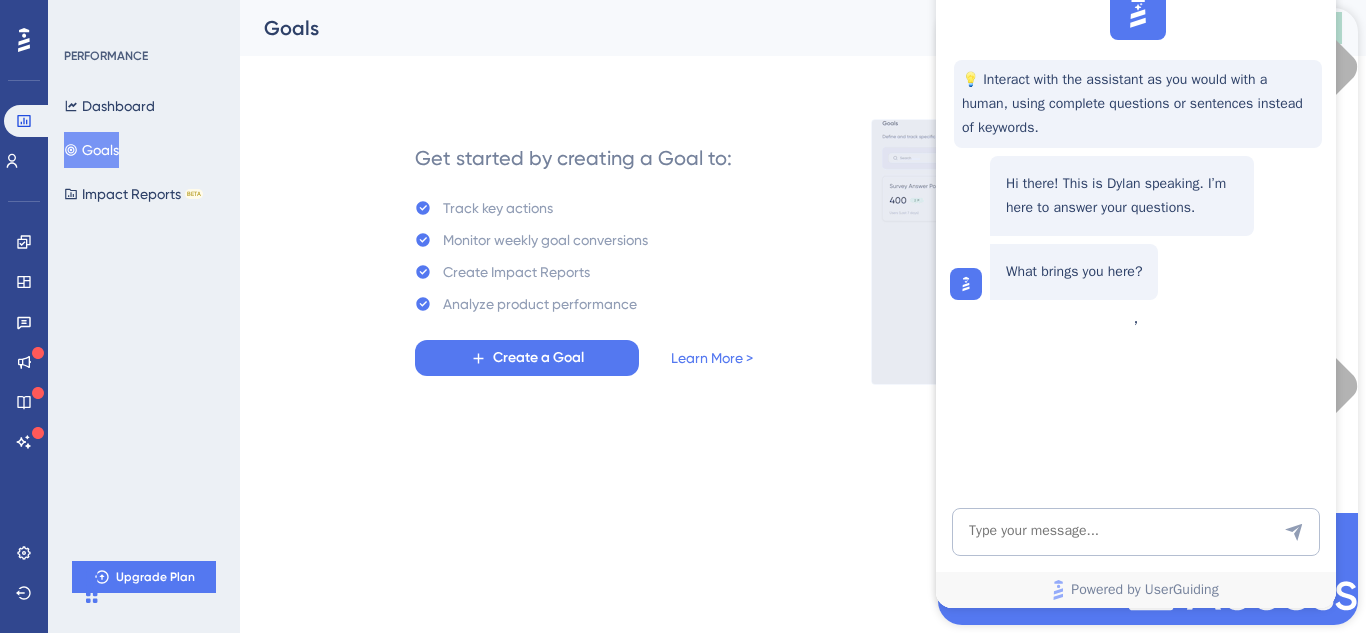 click on "Engagement Widgets Feedback Product Updates Knowledge Base AI Assistant" at bounding box center (24, 342) 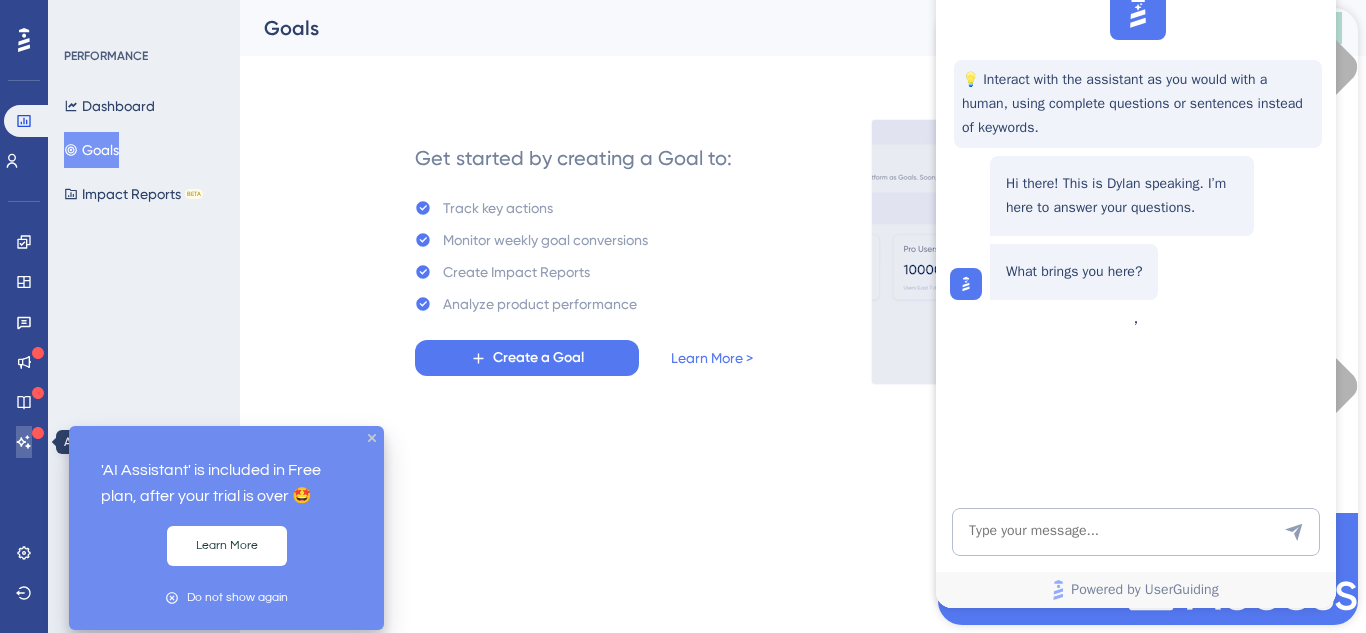 click 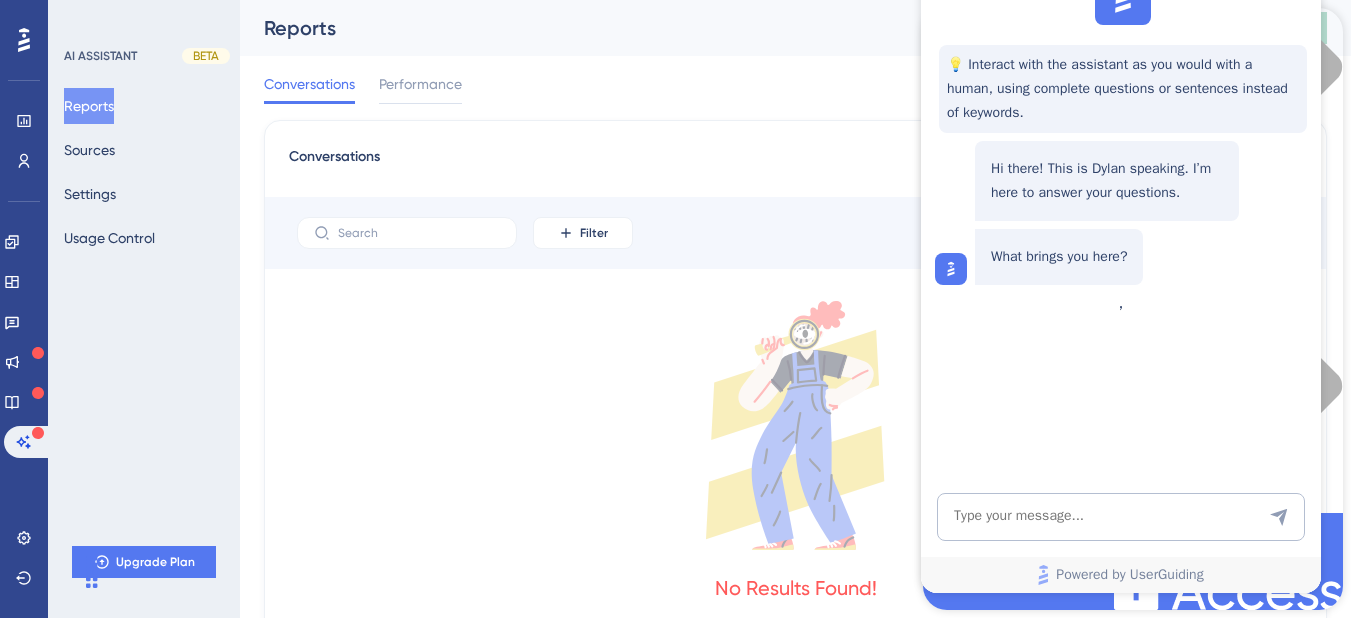 click on "Conversations Performance" at bounding box center [795, 88] 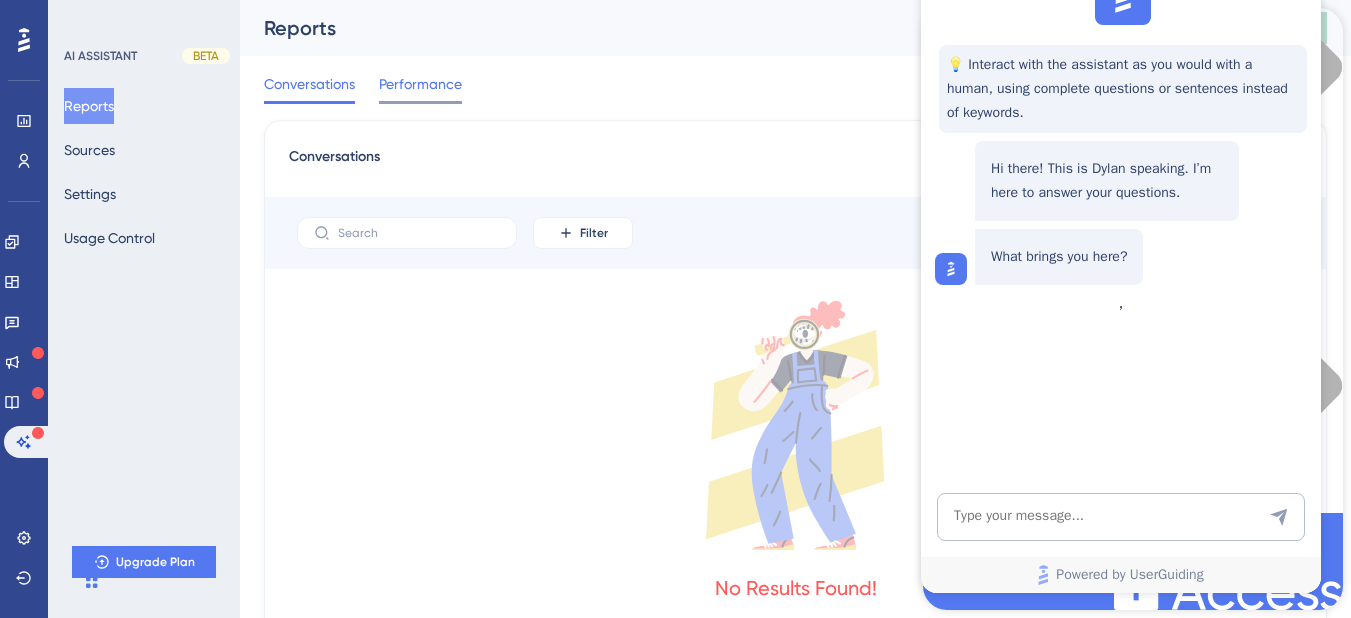 click on "Performance" at bounding box center (420, 84) 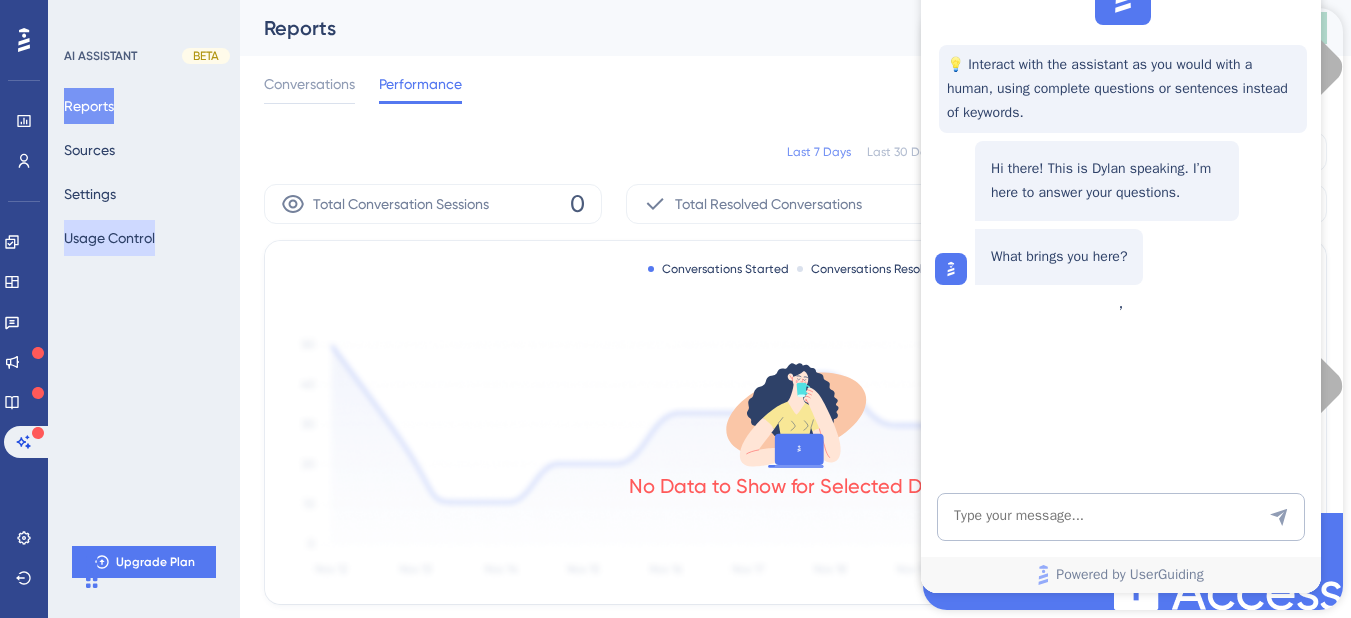 click on "Usage Control" at bounding box center [109, 238] 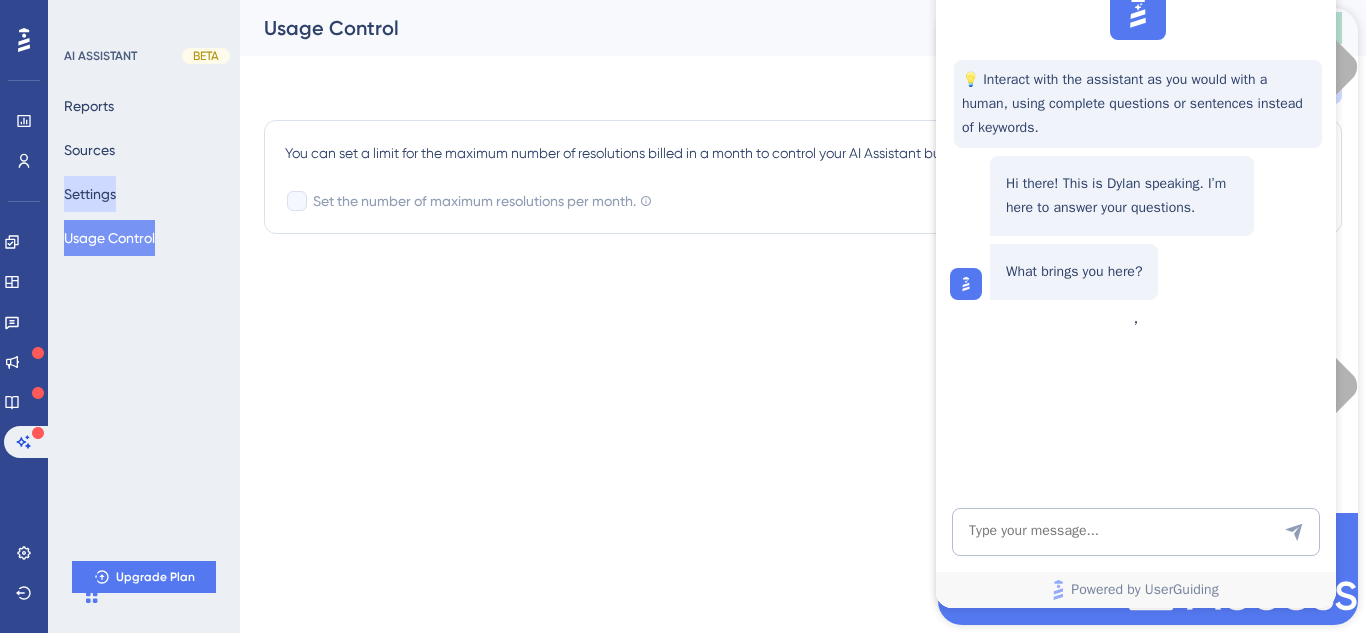click on "Settings" at bounding box center (90, 194) 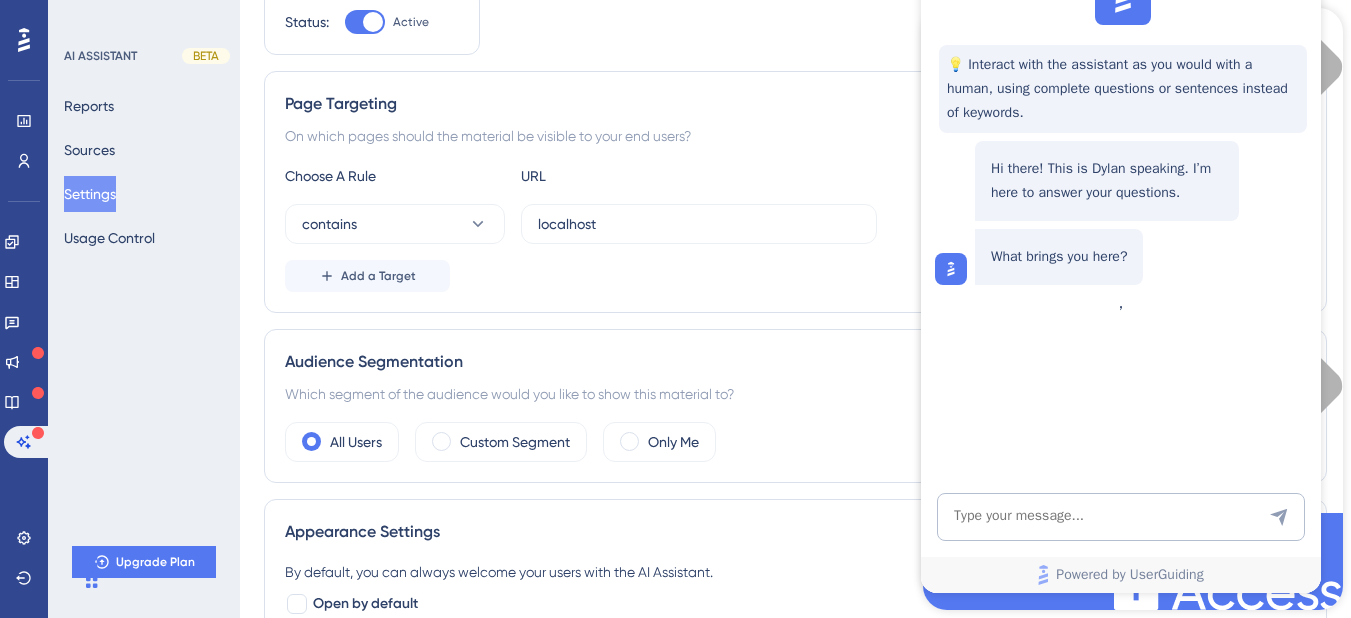scroll, scrollTop: 0, scrollLeft: 0, axis: both 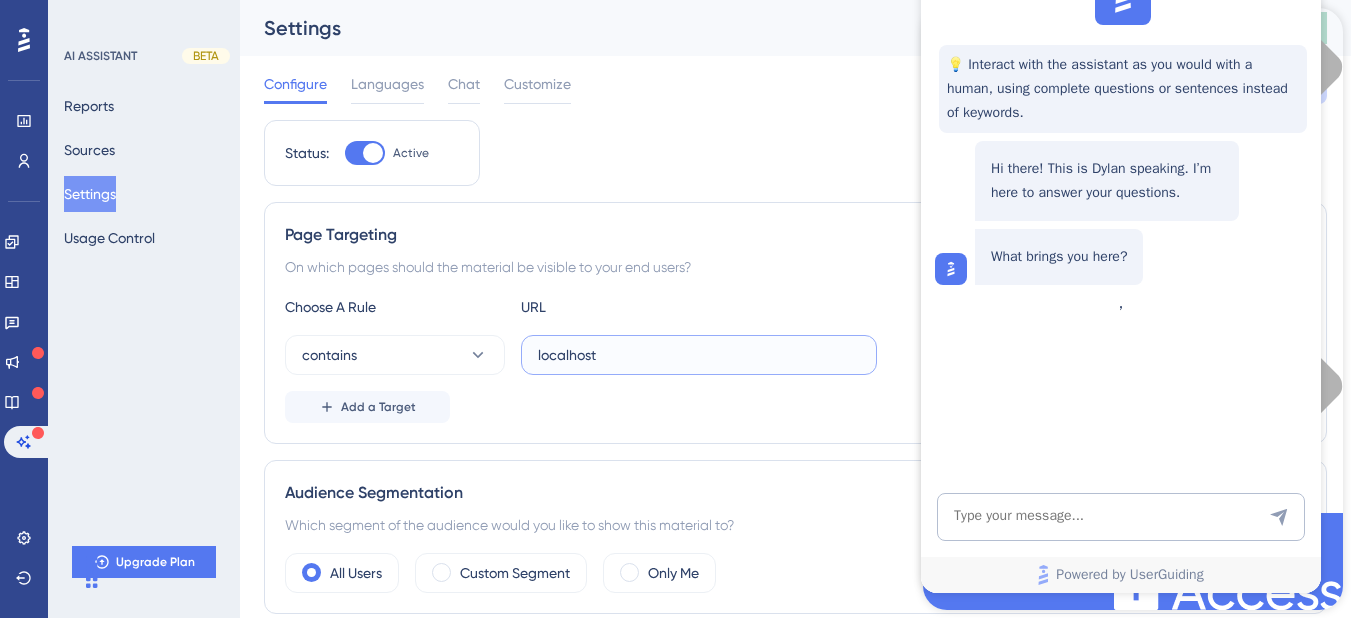 drag, startPoint x: 616, startPoint y: 345, endPoint x: 528, endPoint y: 337, distance: 88.362885 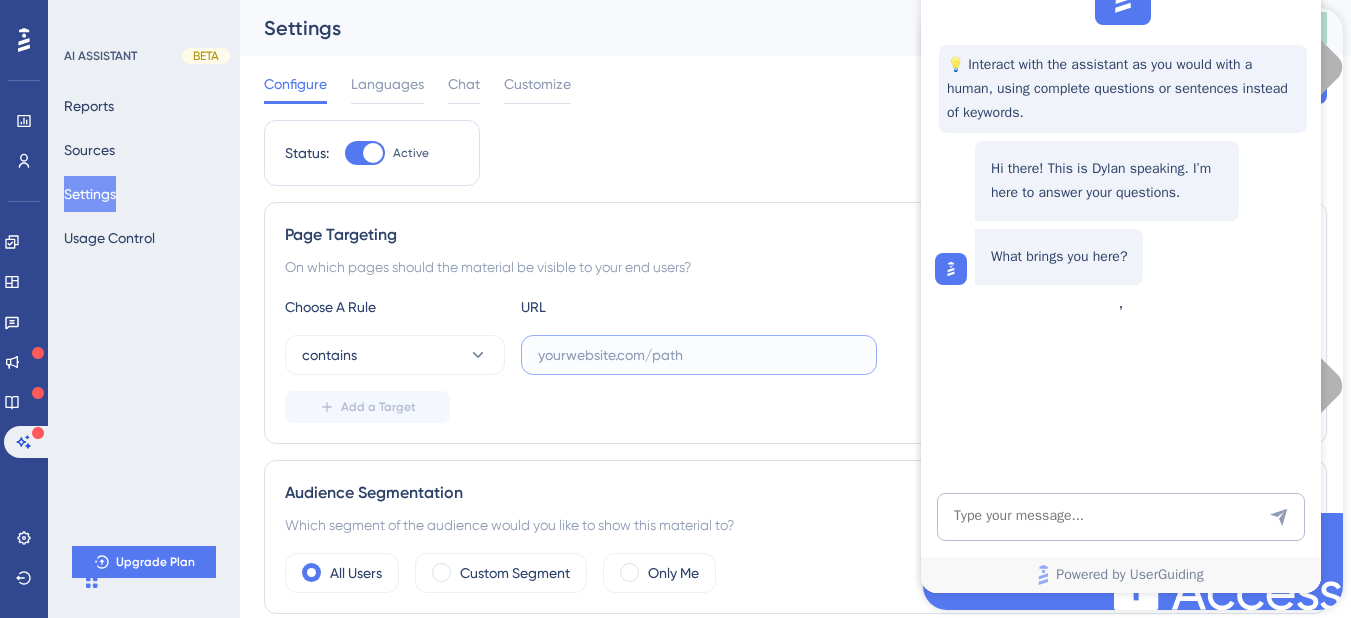 paste on "https://app.dev.pulsarml.com/dashboard" 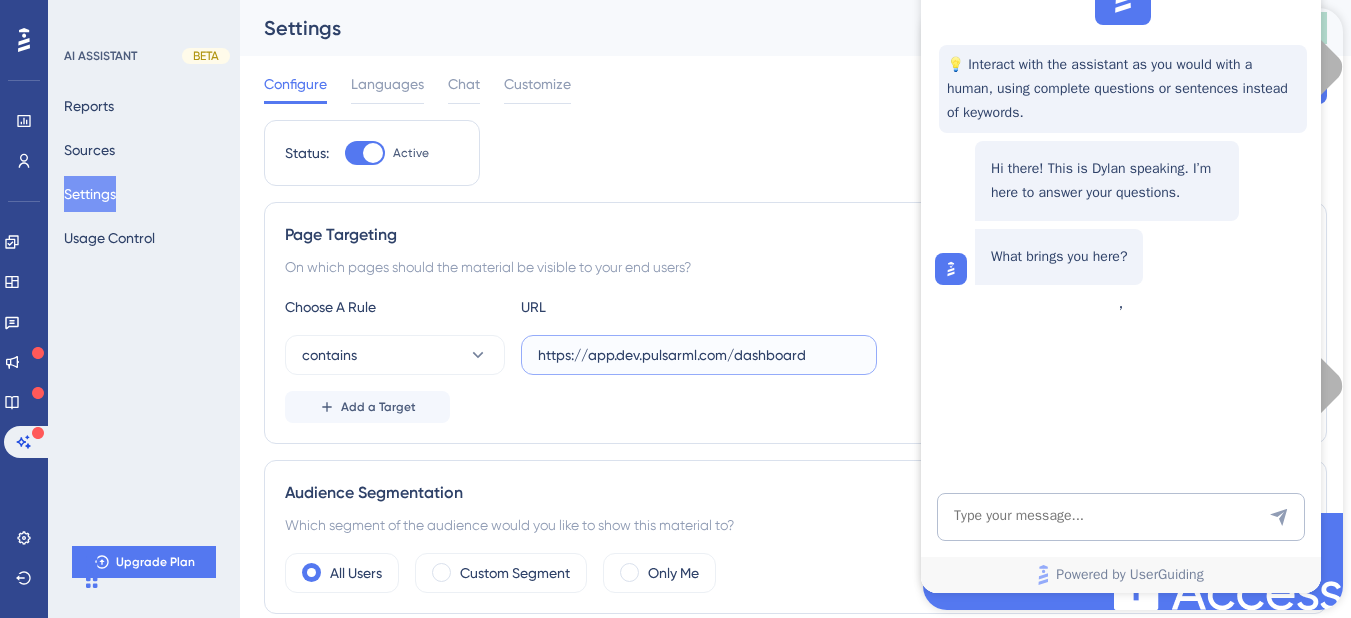 type on "https://app.dev.pulsarml.com/dashboard" 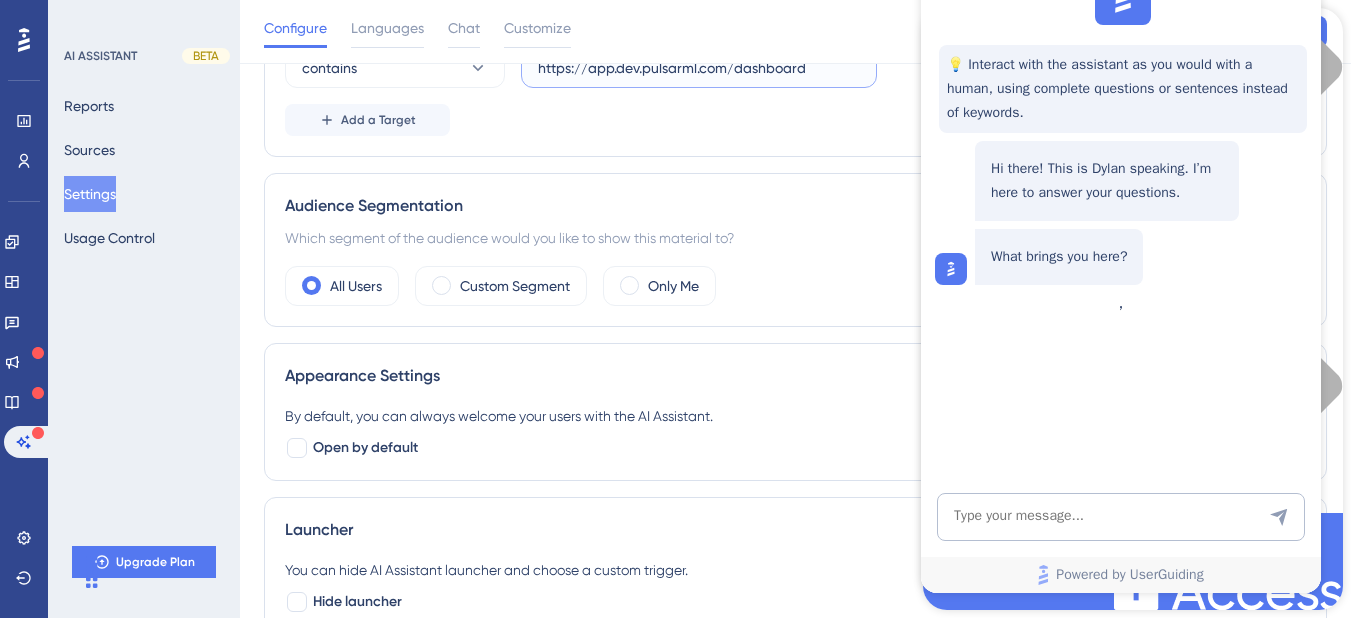 scroll, scrollTop: 600, scrollLeft: 0, axis: vertical 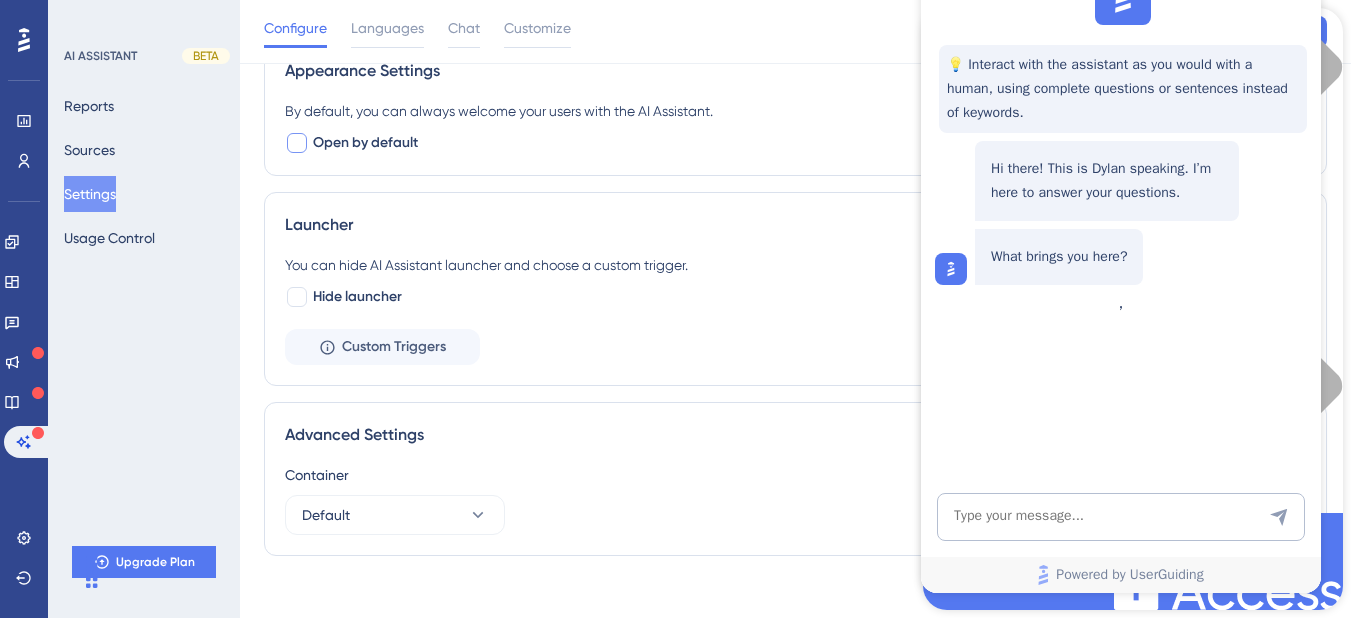 click at bounding box center [297, 143] 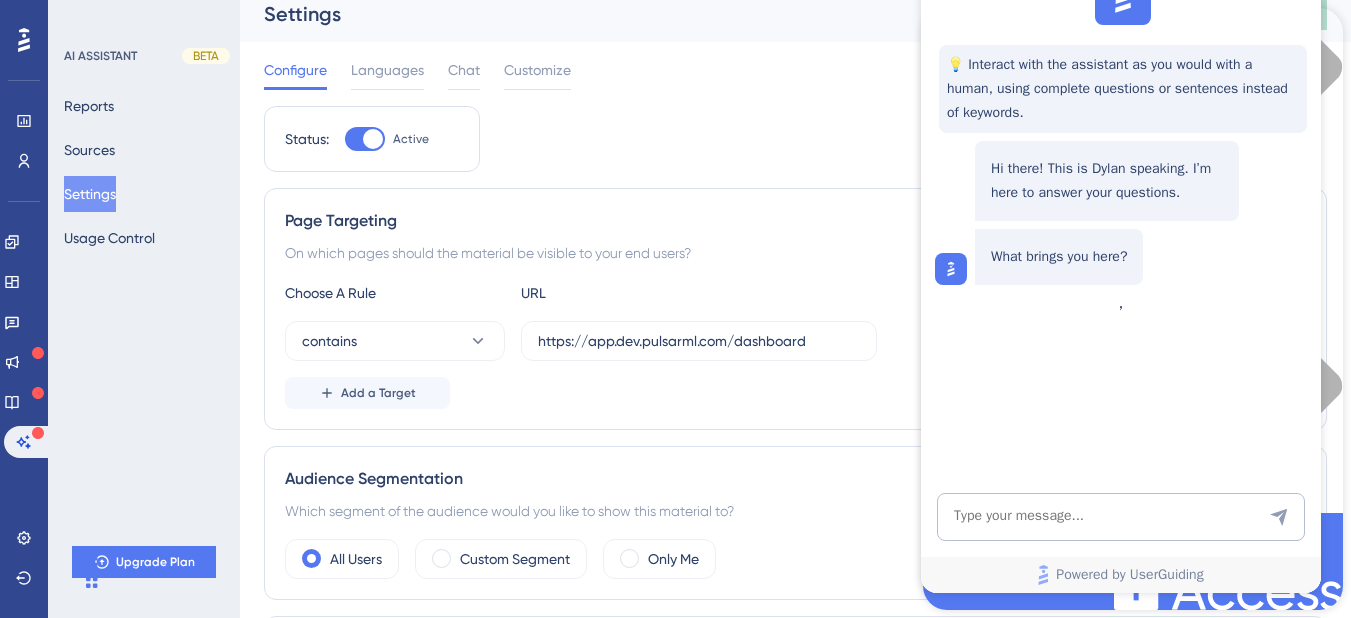 scroll, scrollTop: 0, scrollLeft: 0, axis: both 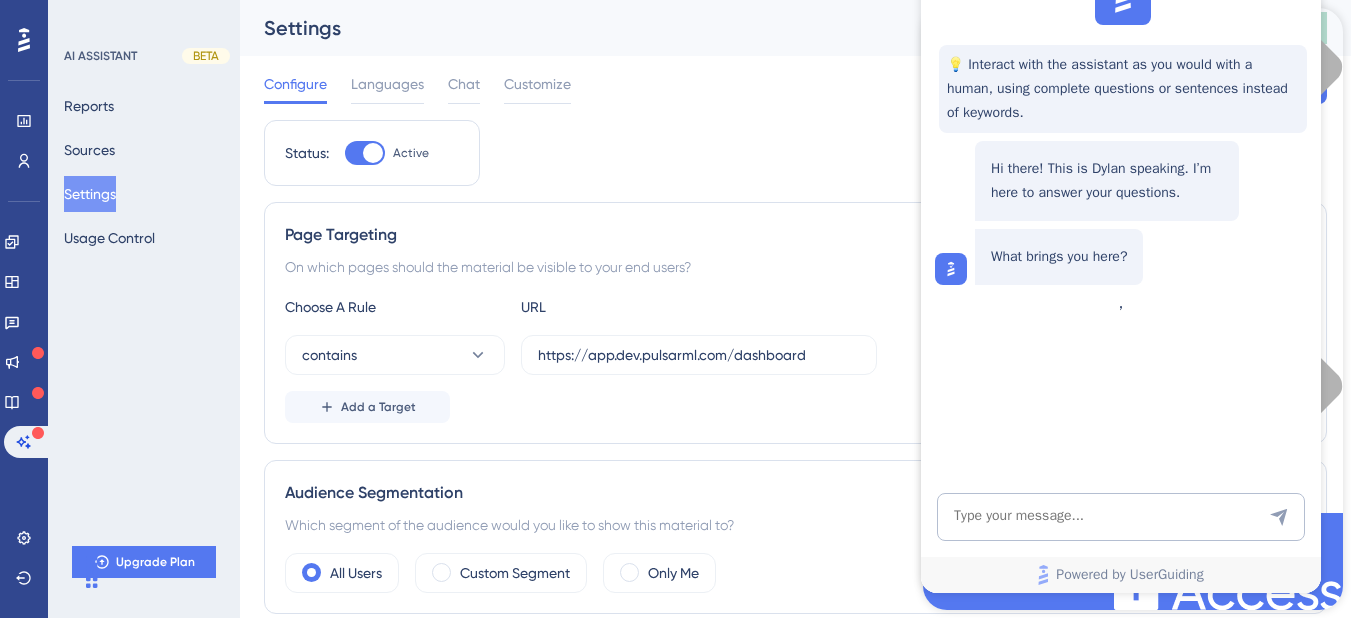 click on "Configure Languages Chat Customize Cancel Save" at bounding box center (795, 88) 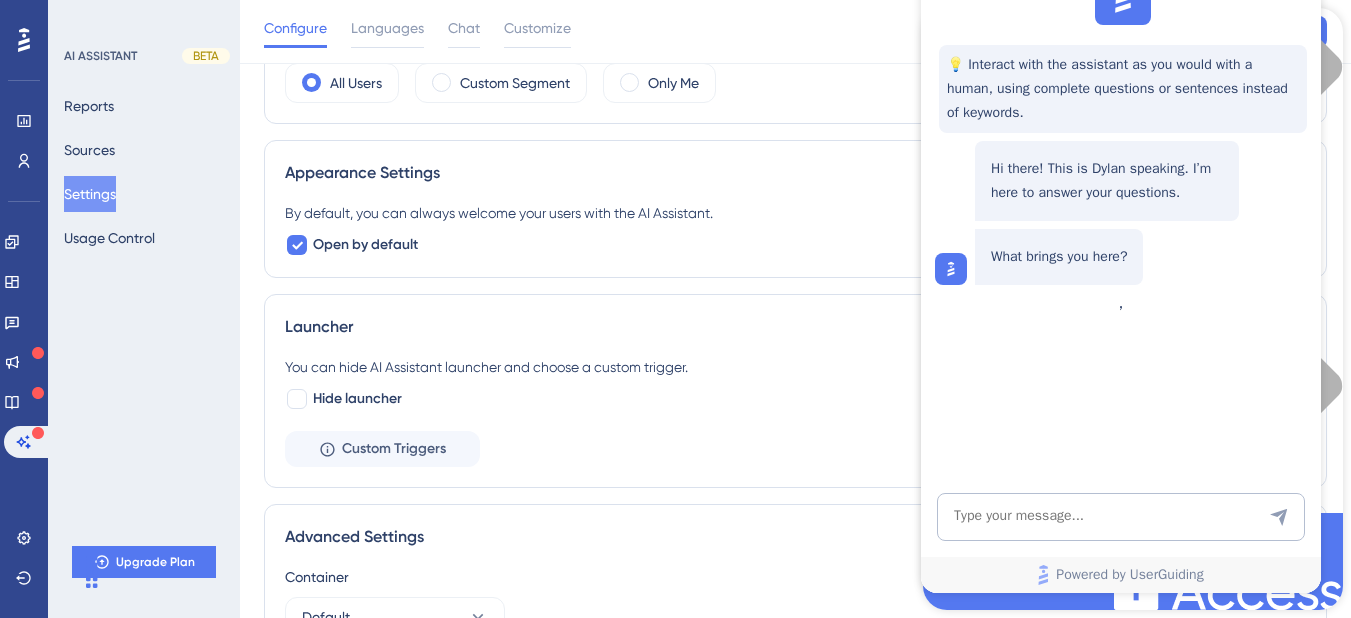 scroll, scrollTop: 618, scrollLeft: 0, axis: vertical 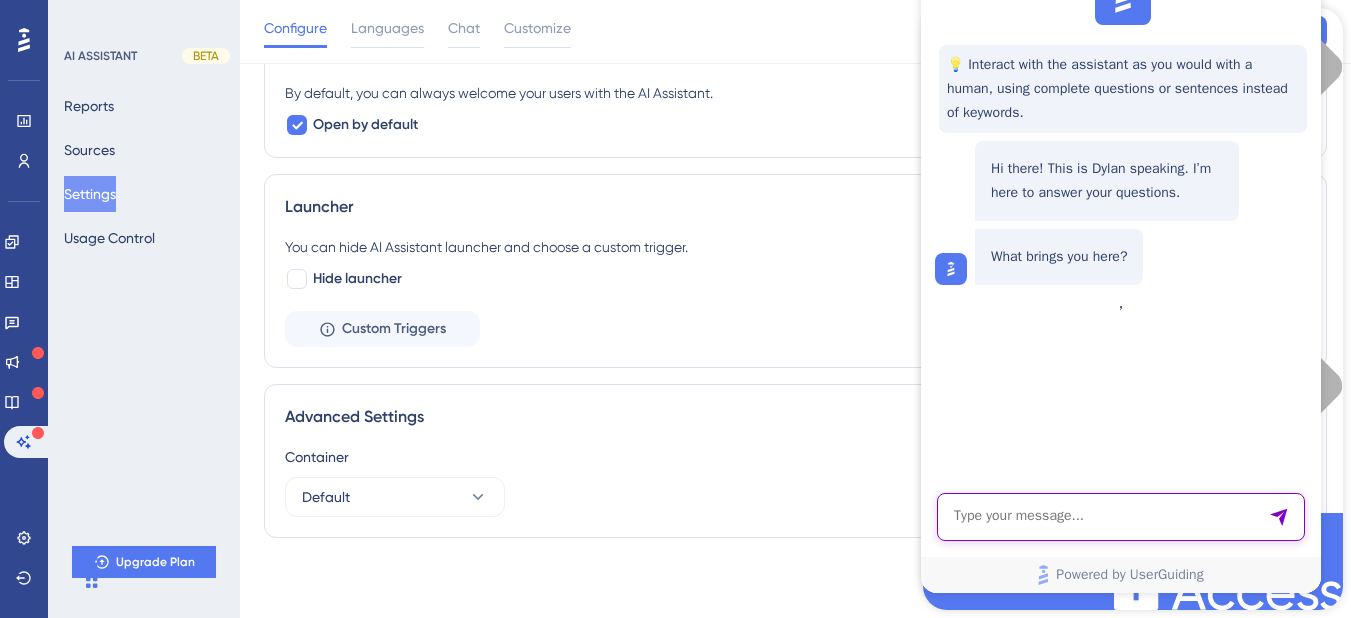 click at bounding box center [1121, 517] 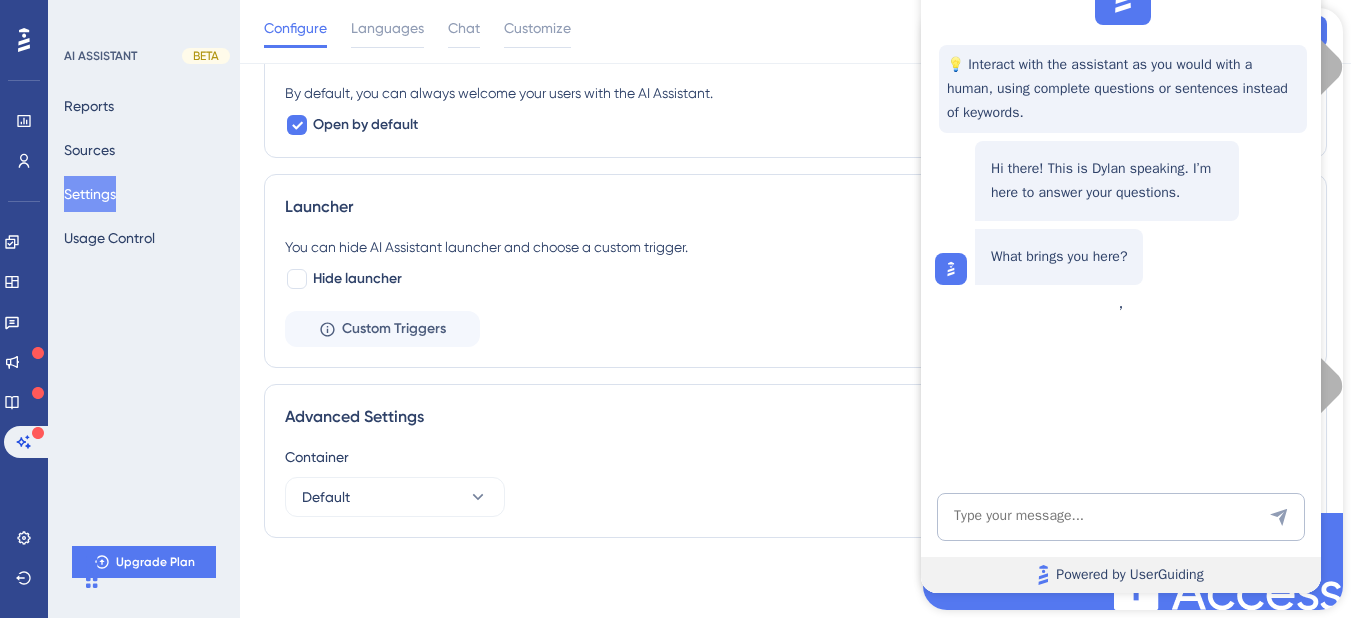 click on "Powered by UserGuiding" at bounding box center [1121, 575] 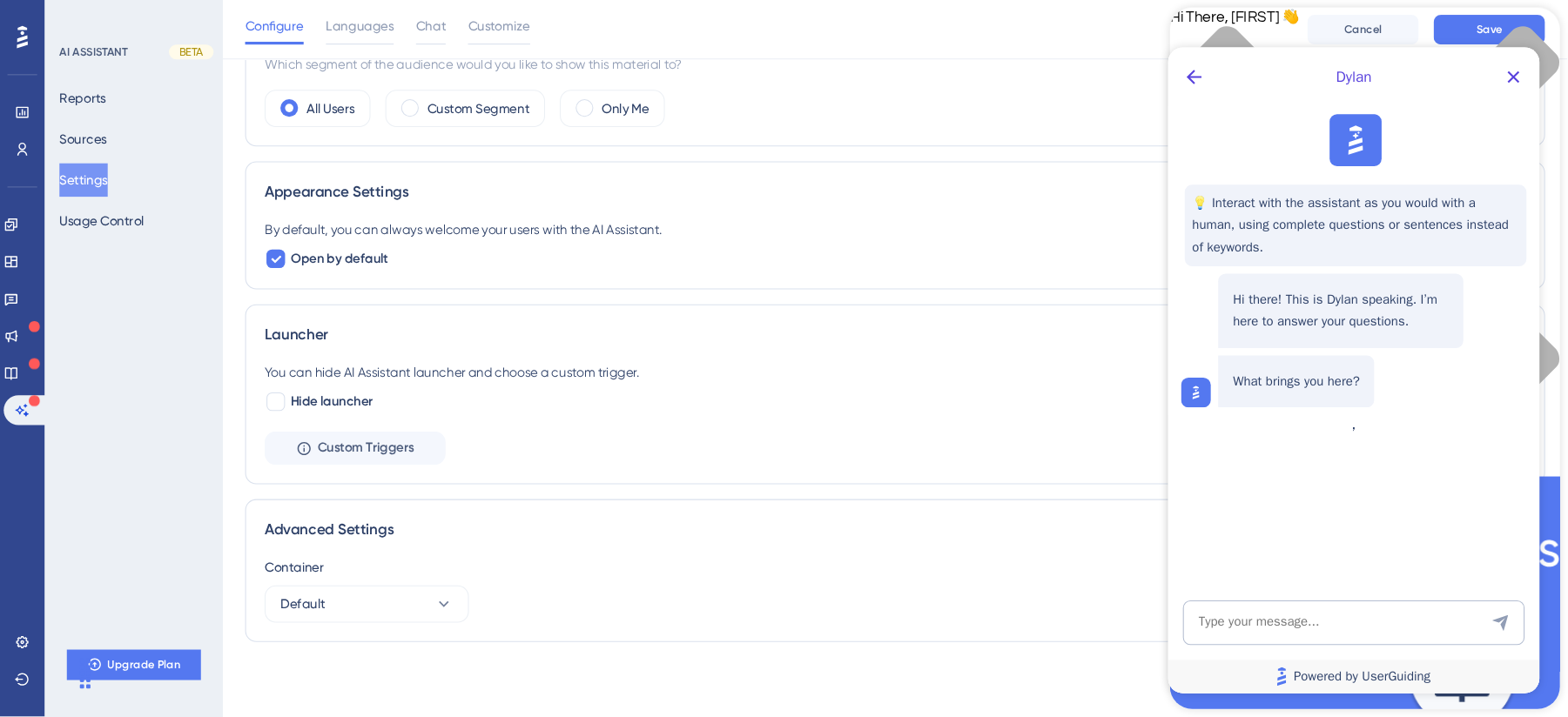 scroll, scrollTop: 363, scrollLeft: 0, axis: vertical 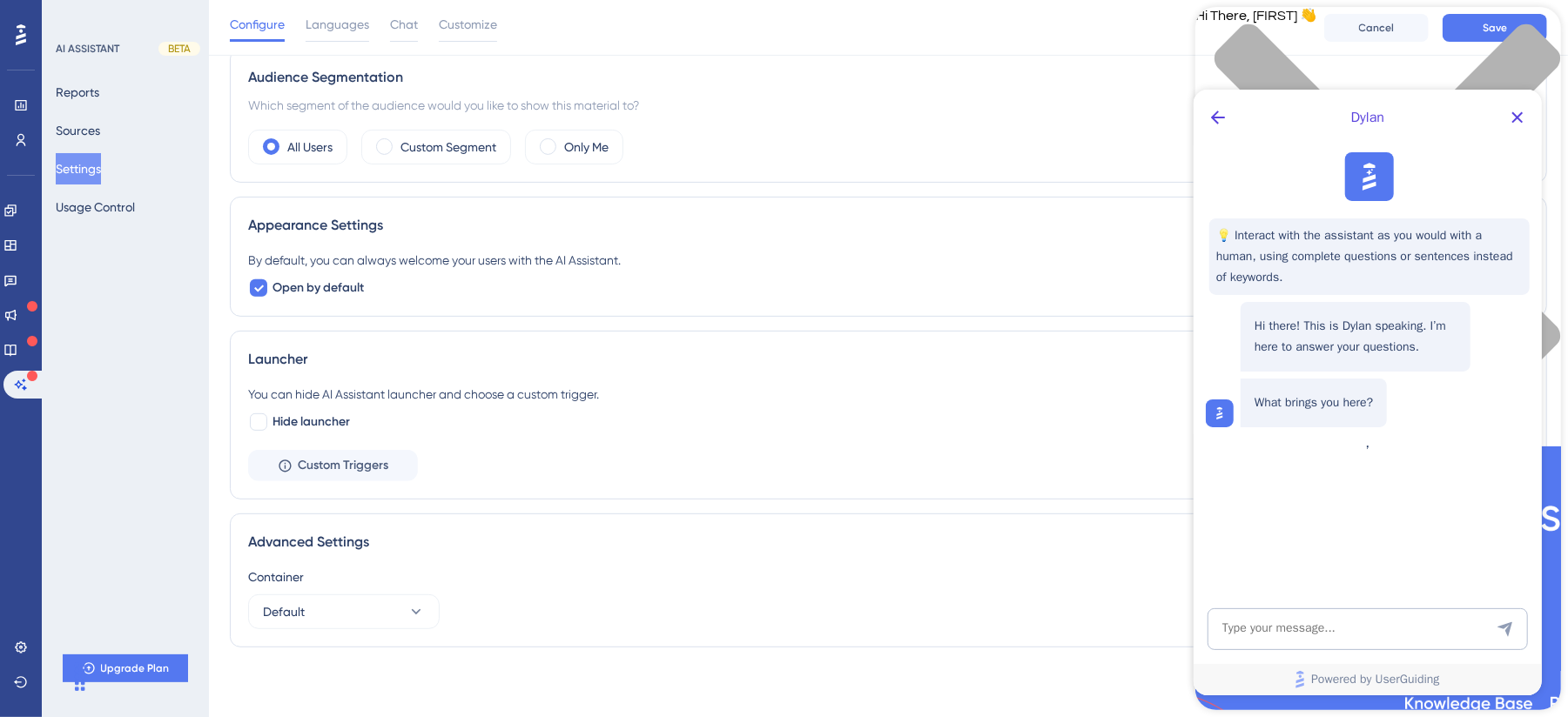 drag, startPoint x: 1167, startPoint y: 0, endPoint x: 949, endPoint y: 464, distance: 512.6597 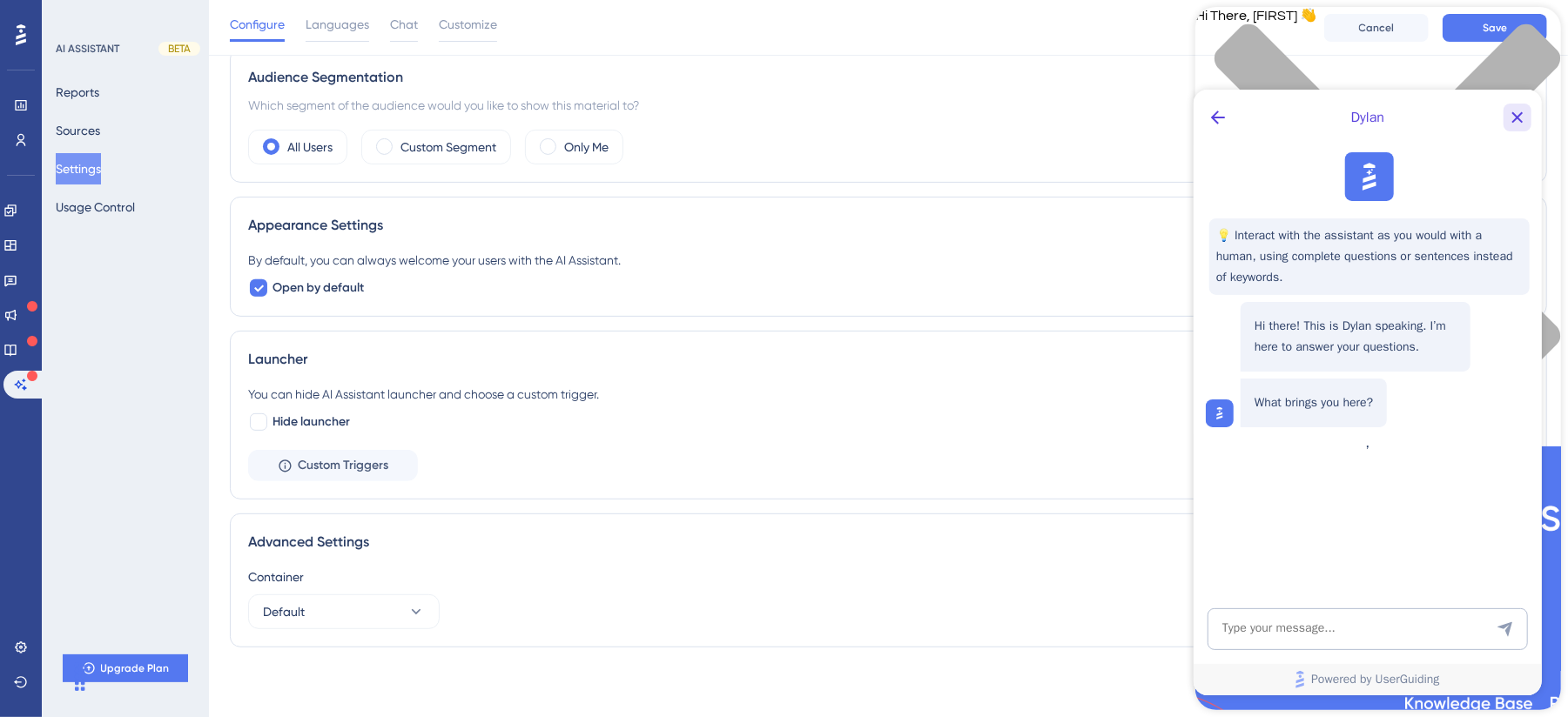 click 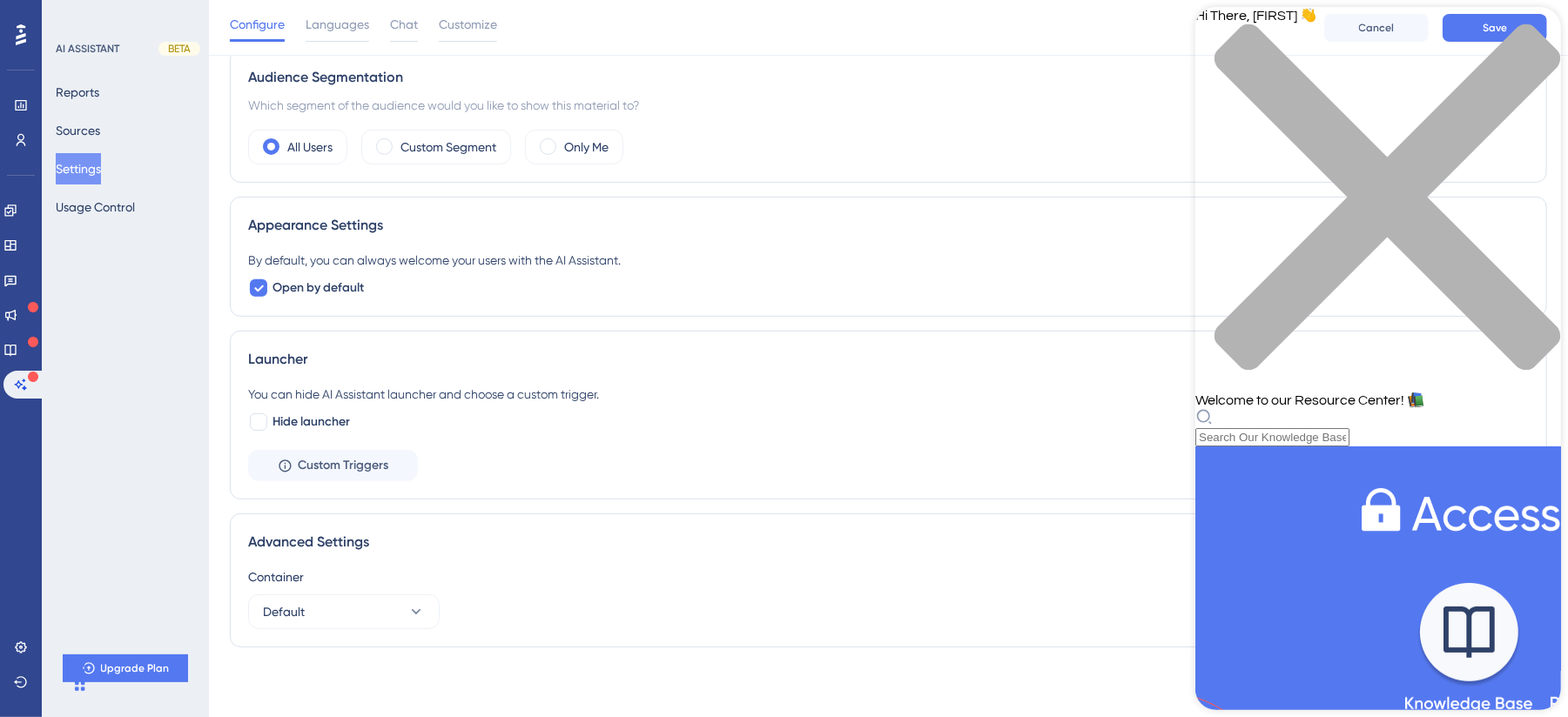 scroll, scrollTop: 0, scrollLeft: 0, axis: both 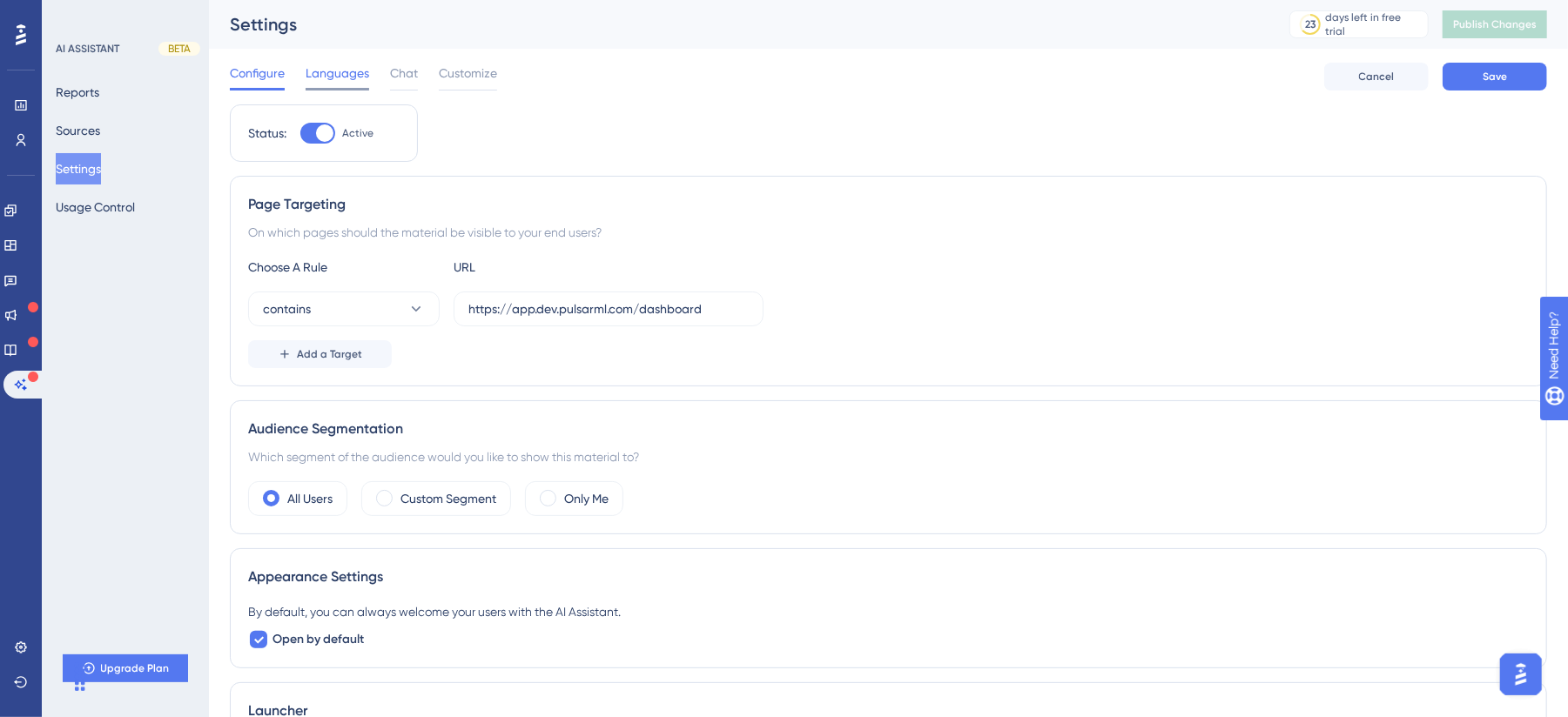 click on "Languages" at bounding box center (337, 73) 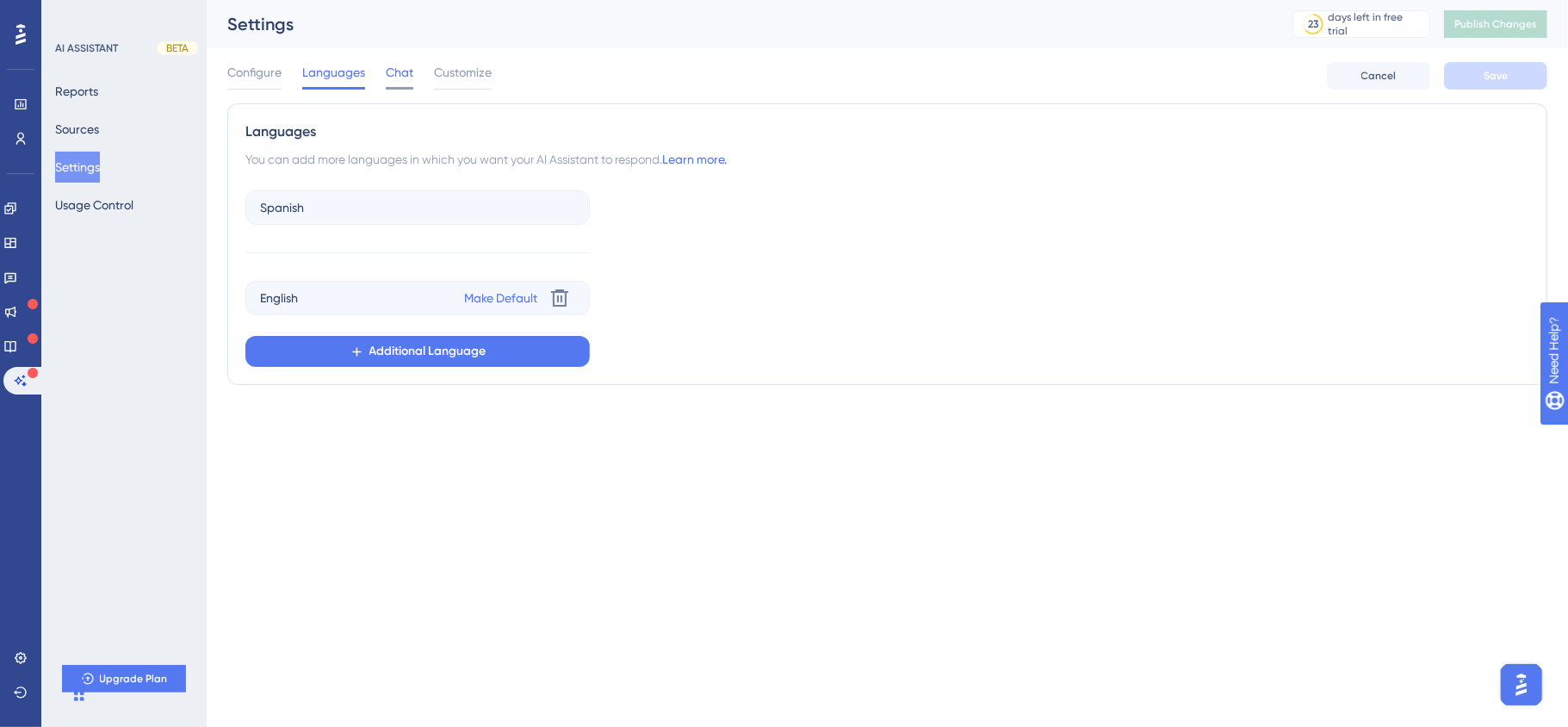 click on "Configure Languages Chat Customize" at bounding box center (359, 76) 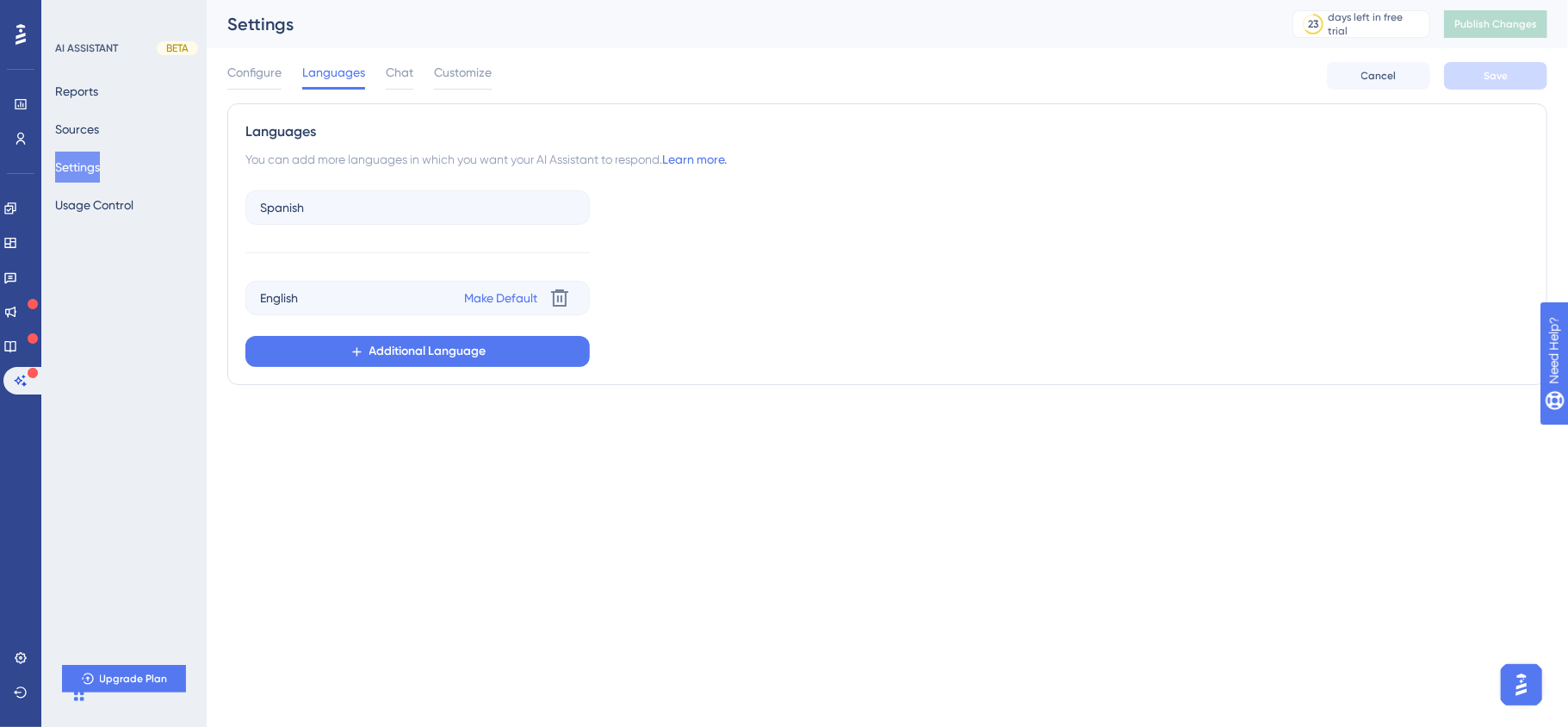 click on "Chat" at bounding box center [400, 72] 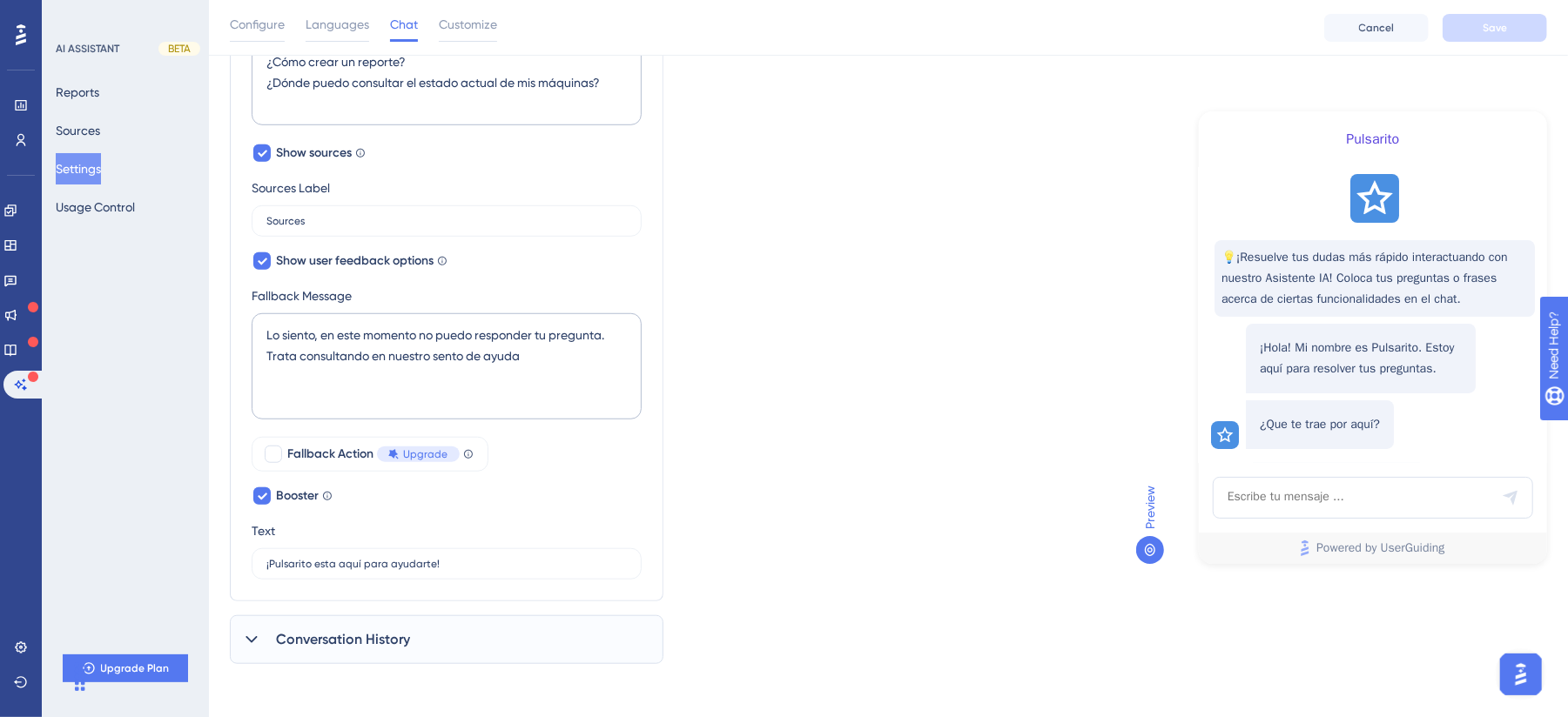 scroll, scrollTop: 797, scrollLeft: 0, axis: vertical 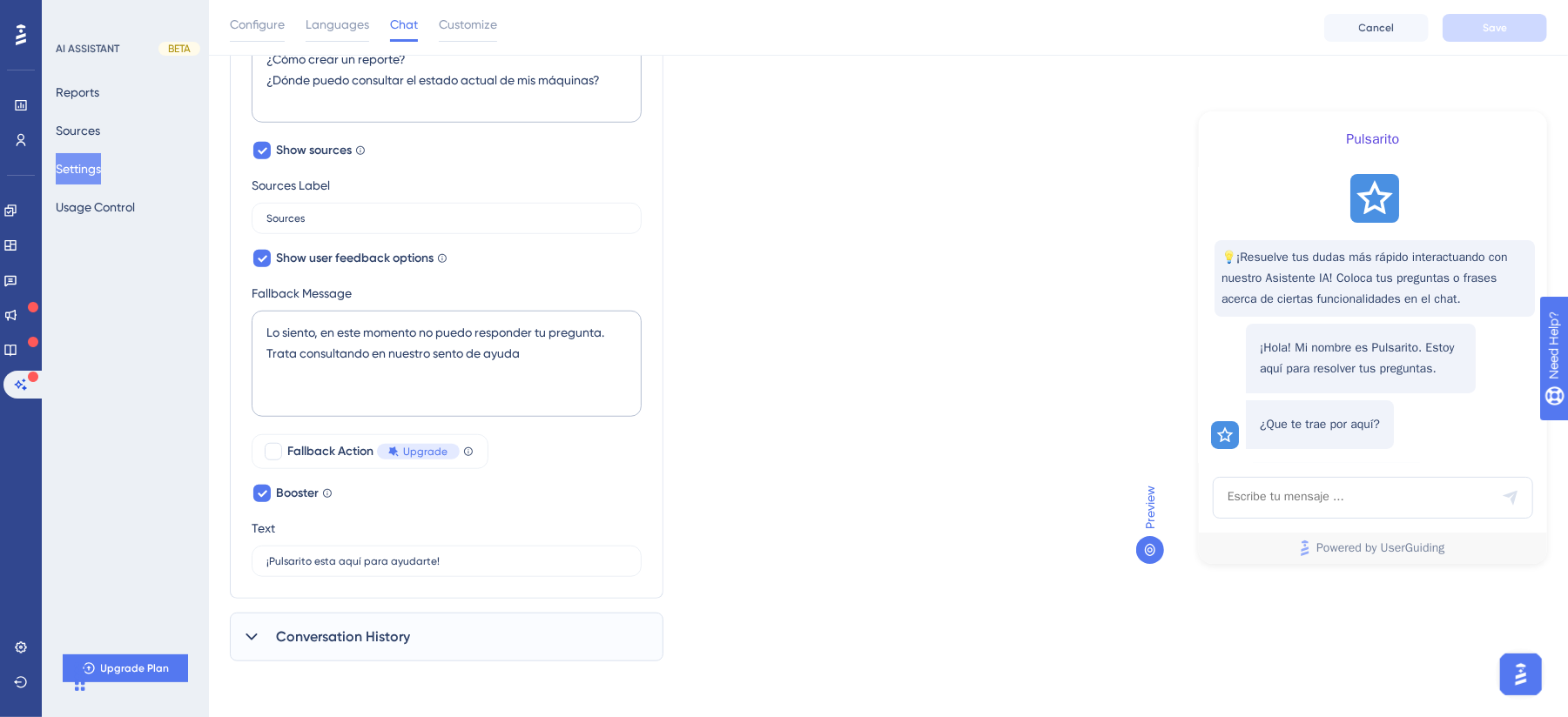 click on "Conversation History" at bounding box center [447, 637] 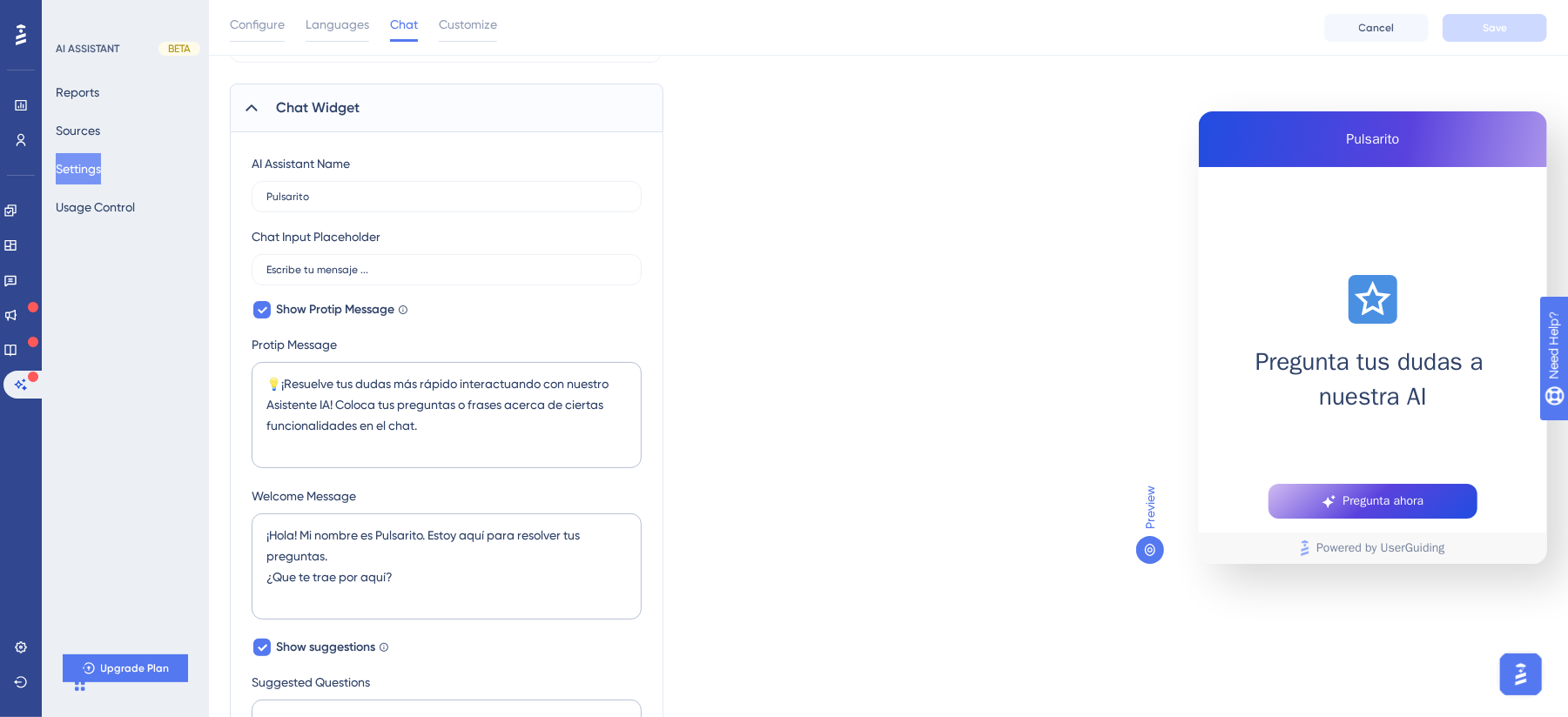 scroll, scrollTop: 0, scrollLeft: 0, axis: both 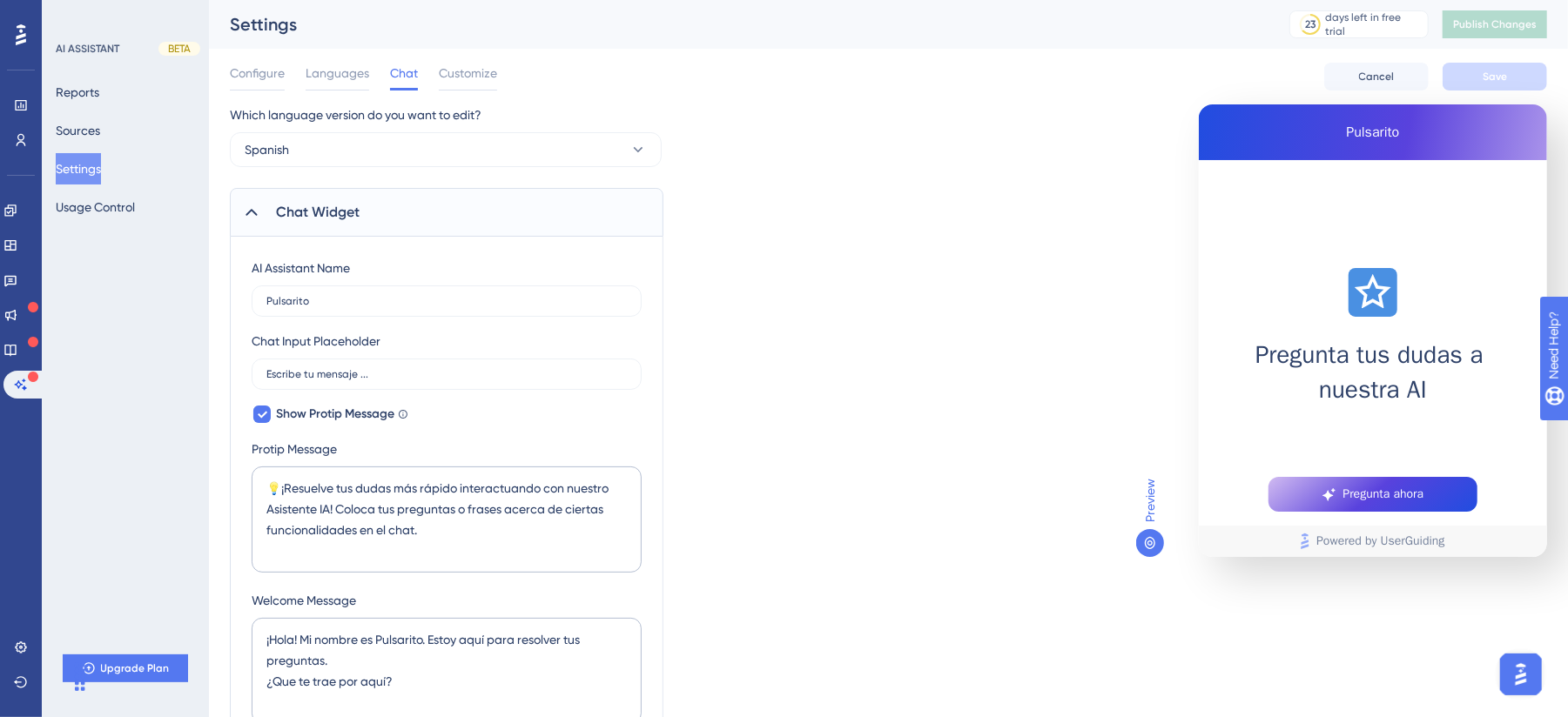 click on "Configure Languages Chat Customize Cancel Save" at bounding box center [888, 77] 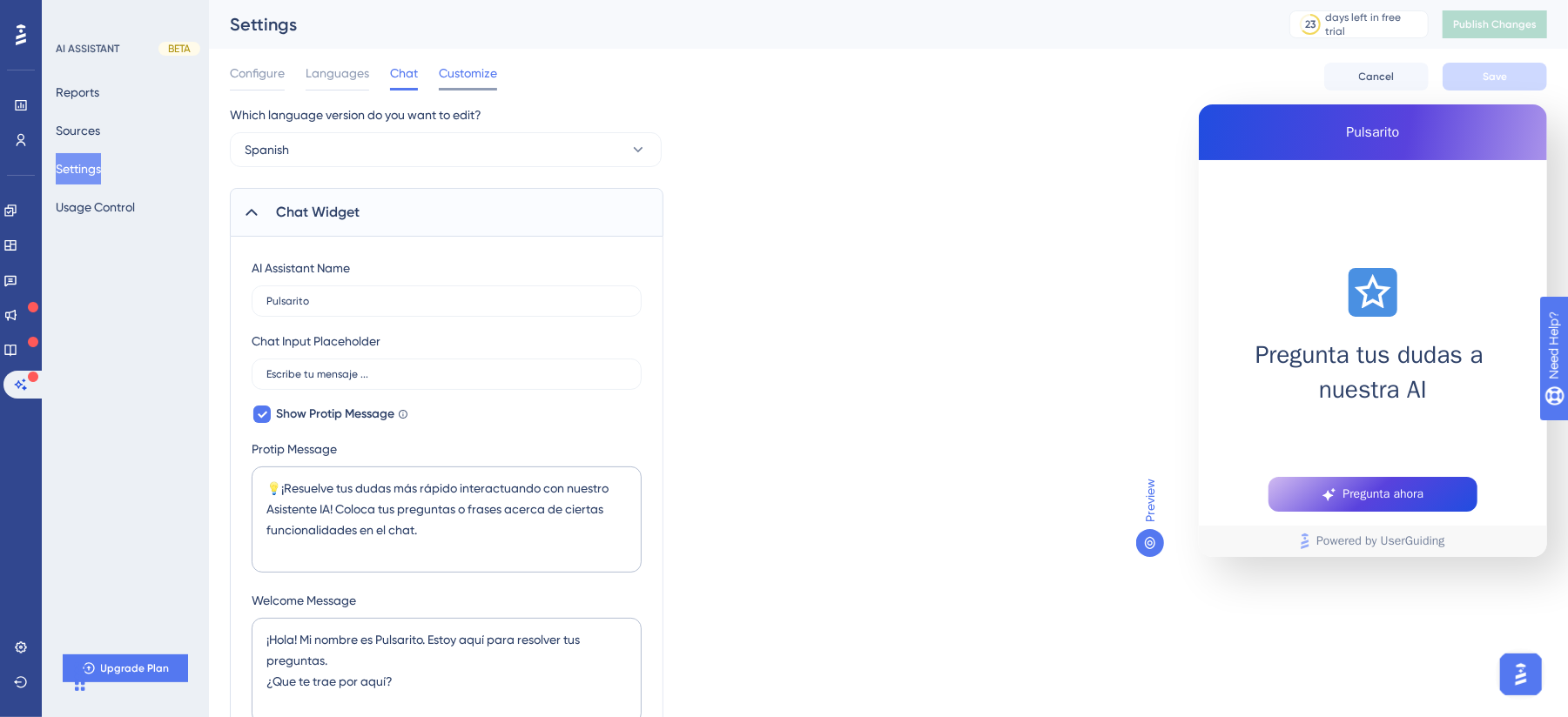 click on "Customize" at bounding box center (468, 73) 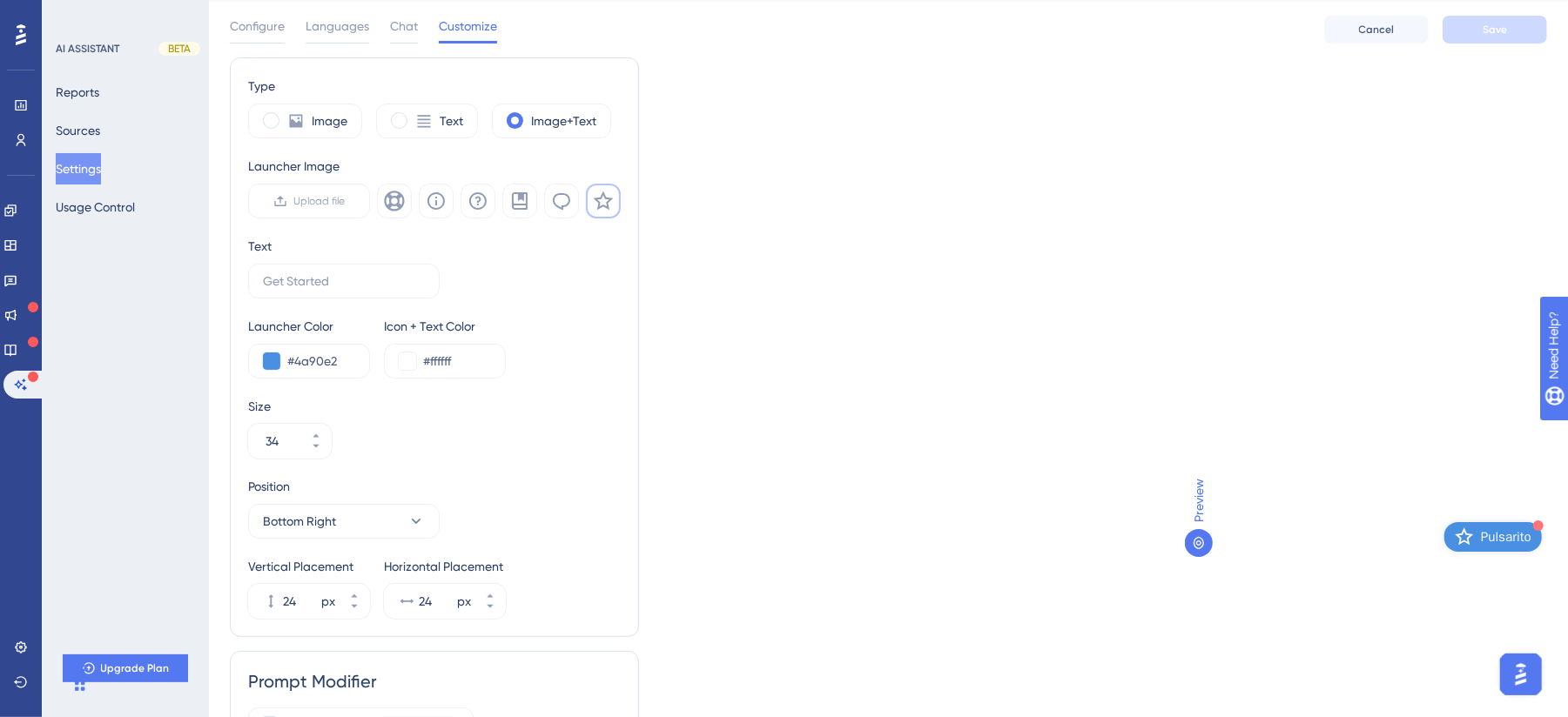scroll, scrollTop: 0, scrollLeft: 0, axis: both 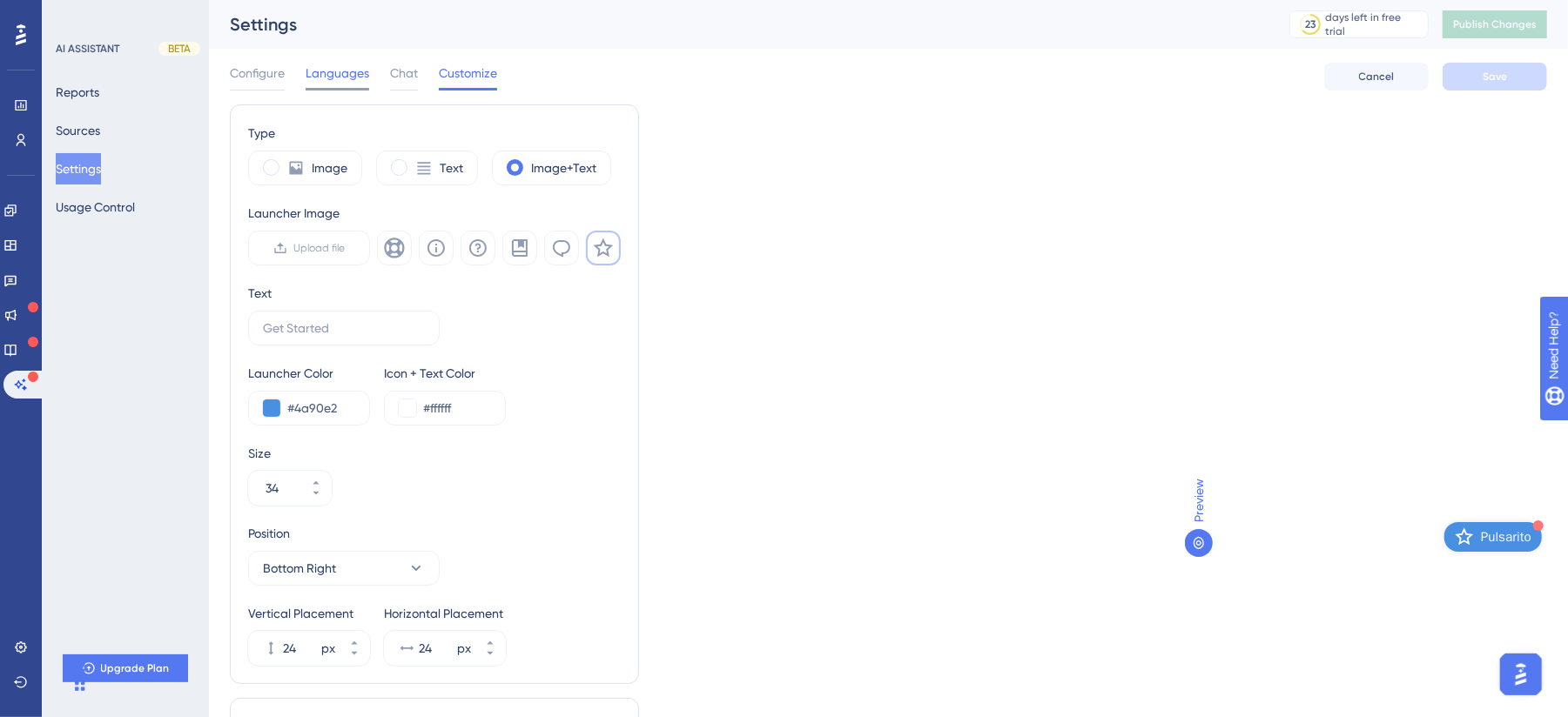 click on "Languages" at bounding box center [337, 73] 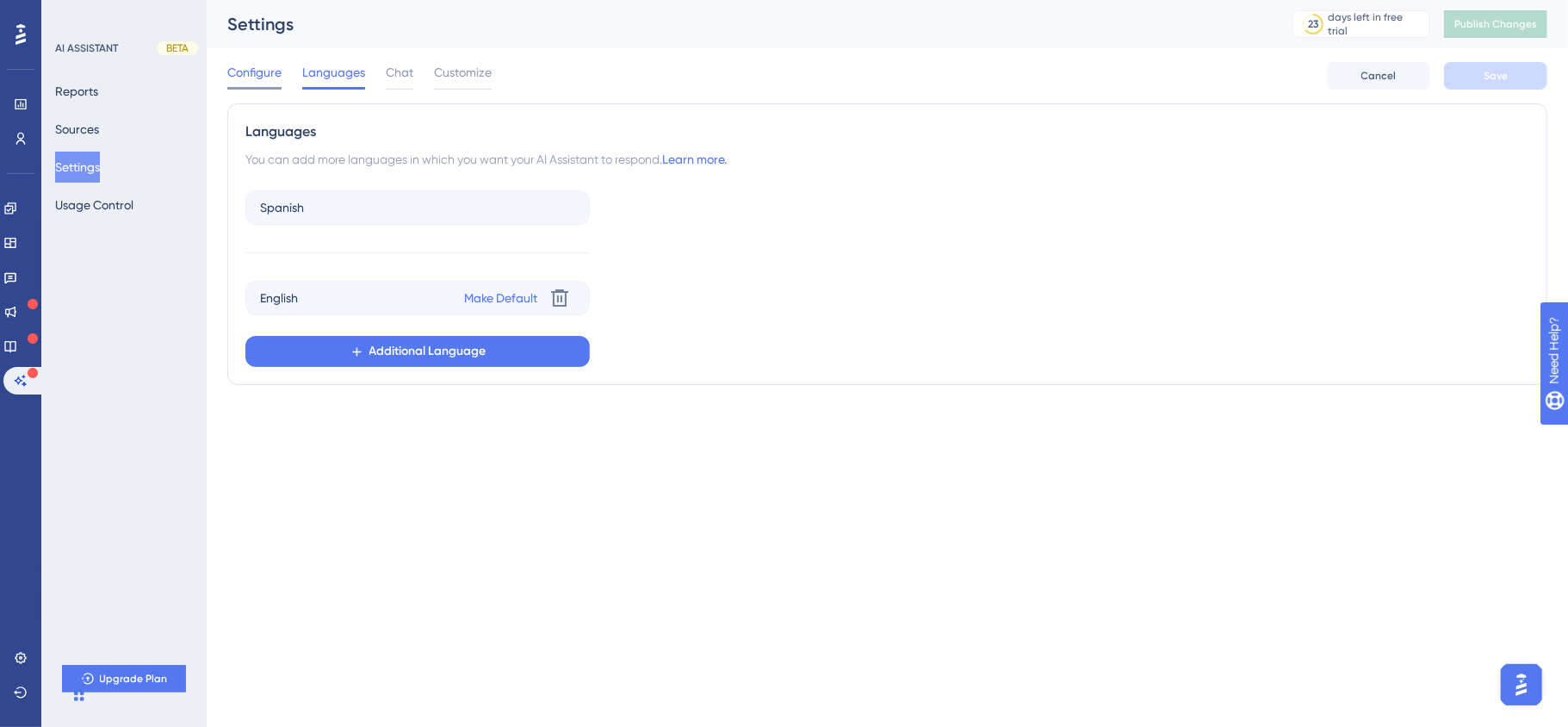 click on "Configure" at bounding box center [254, 72] 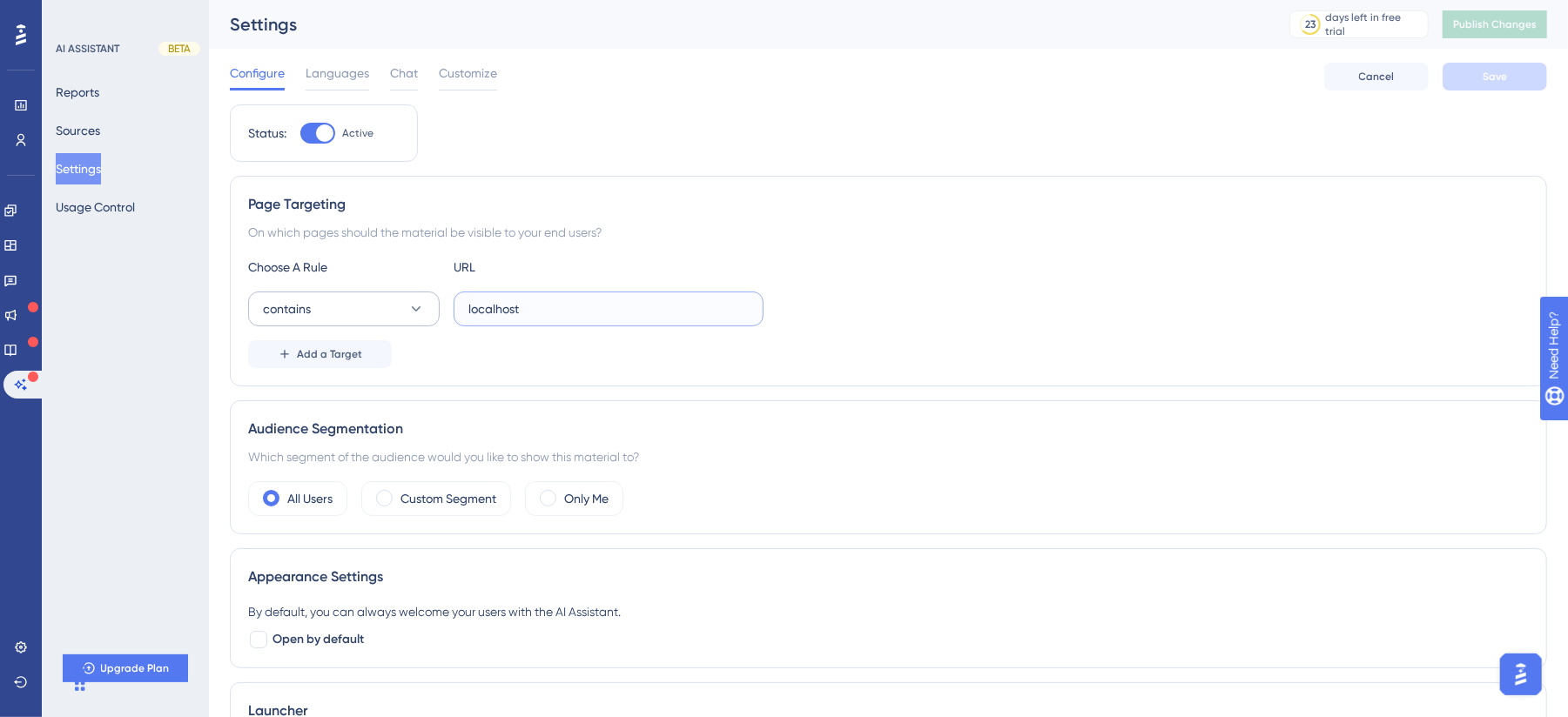 drag, startPoint x: 618, startPoint y: 325, endPoint x: 414, endPoint y: 312, distance: 204.4138 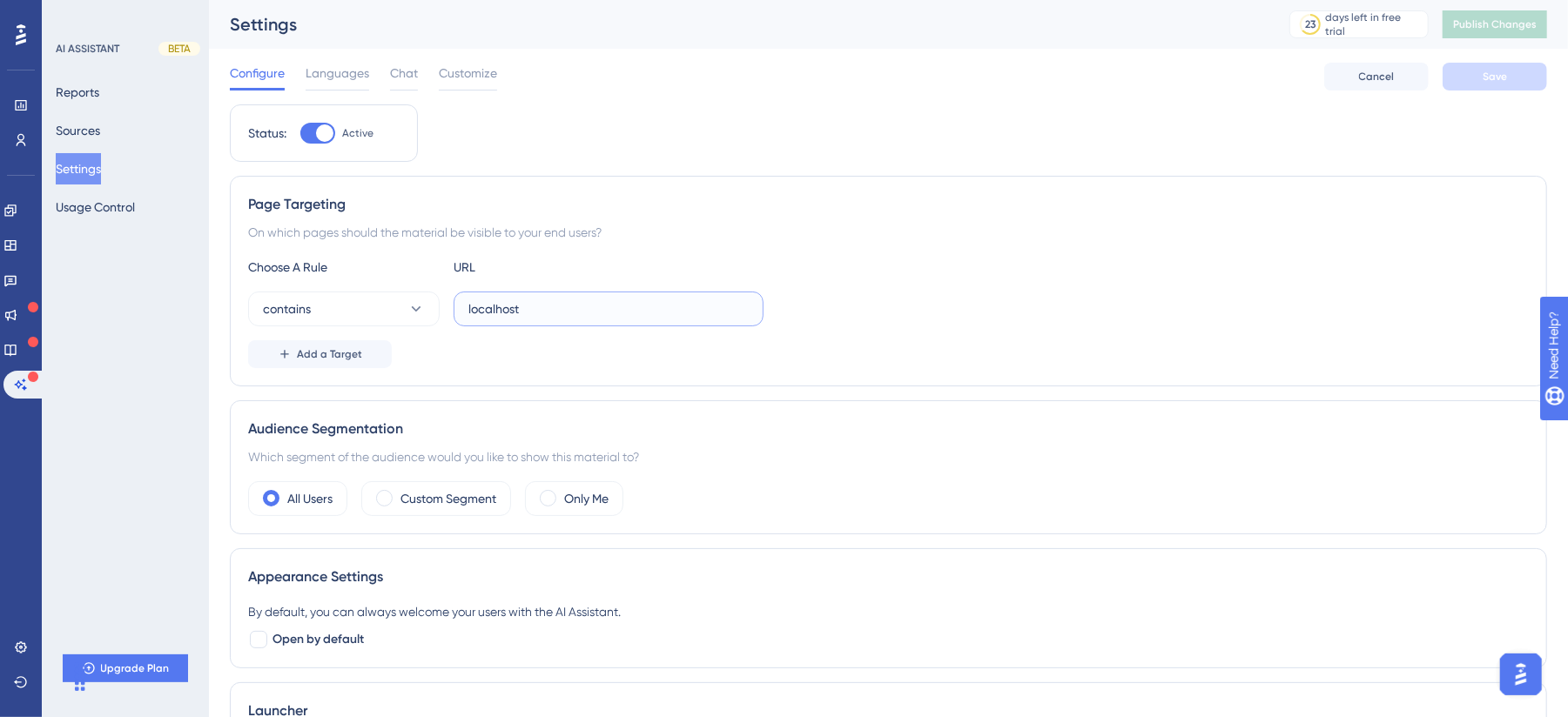 paste on "https://app.dev.pulsarml.com/dashboard" 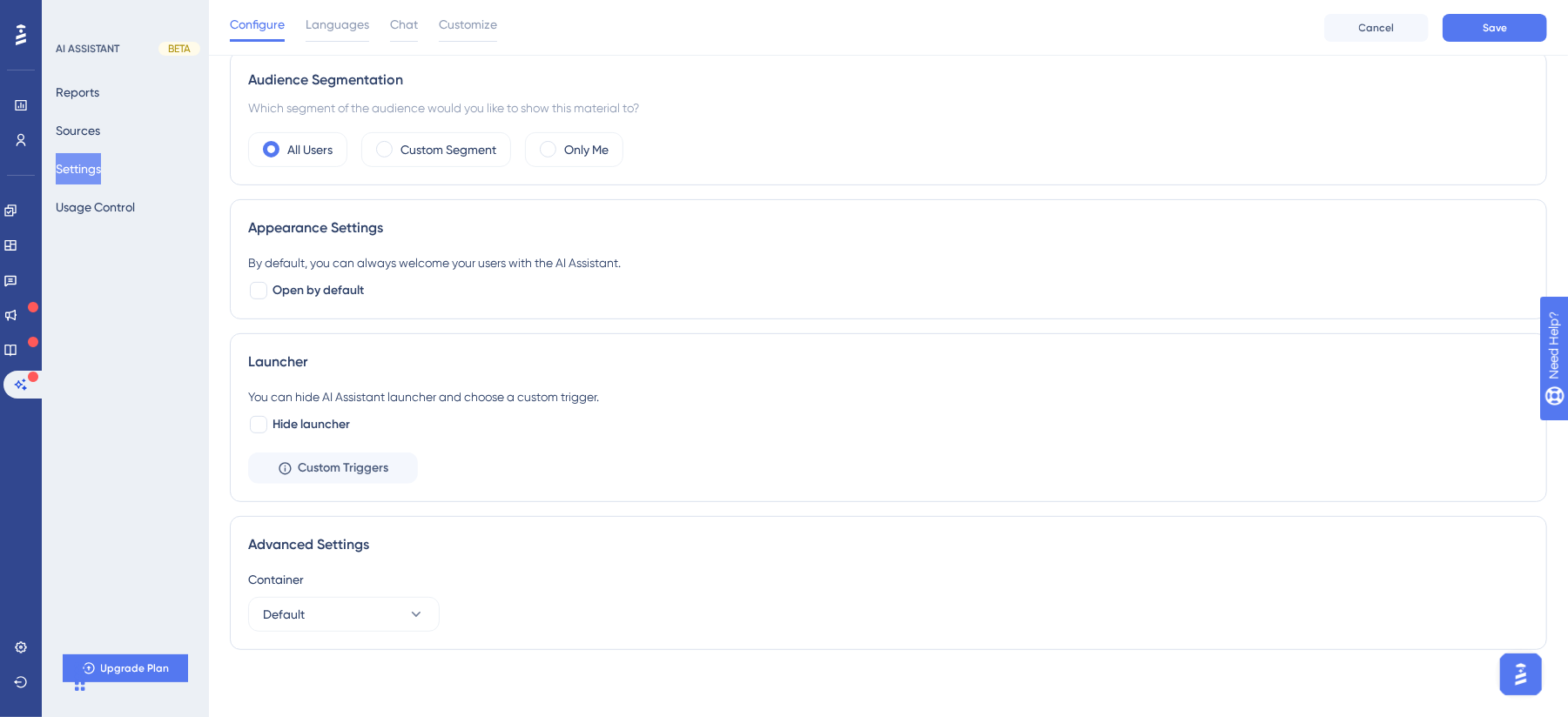 scroll, scrollTop: 363, scrollLeft: 0, axis: vertical 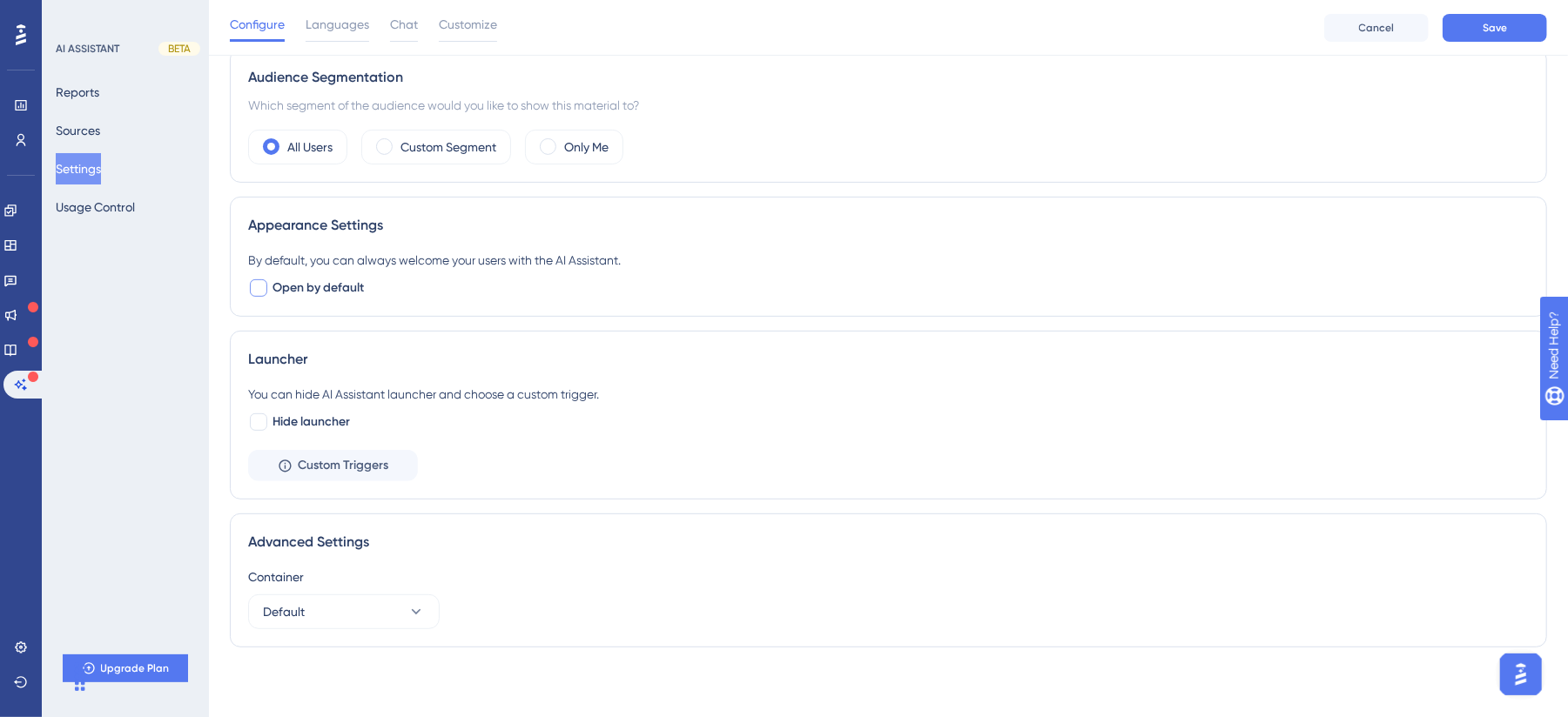 type on "https://app.dev.pulsarml.com/dashboard" 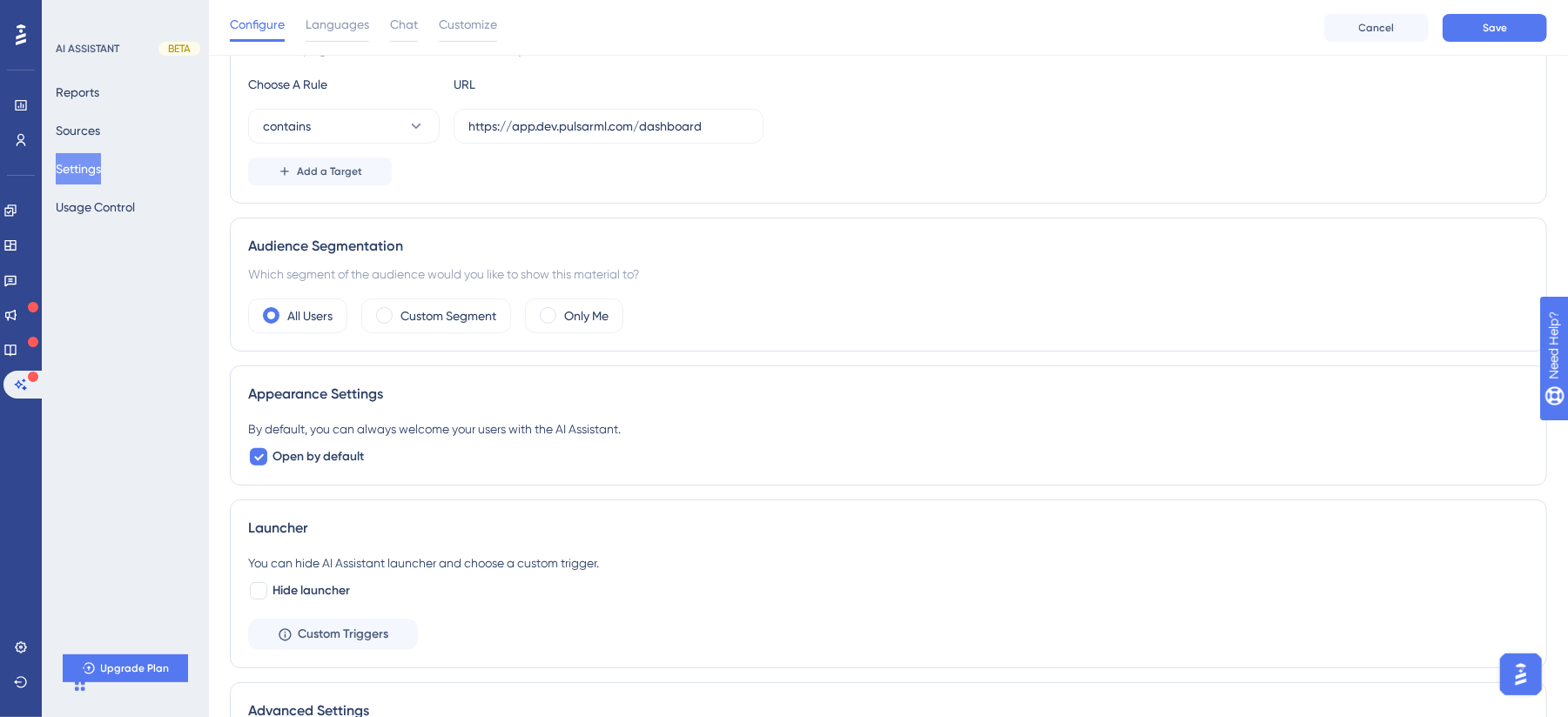 scroll, scrollTop: 0, scrollLeft: 0, axis: both 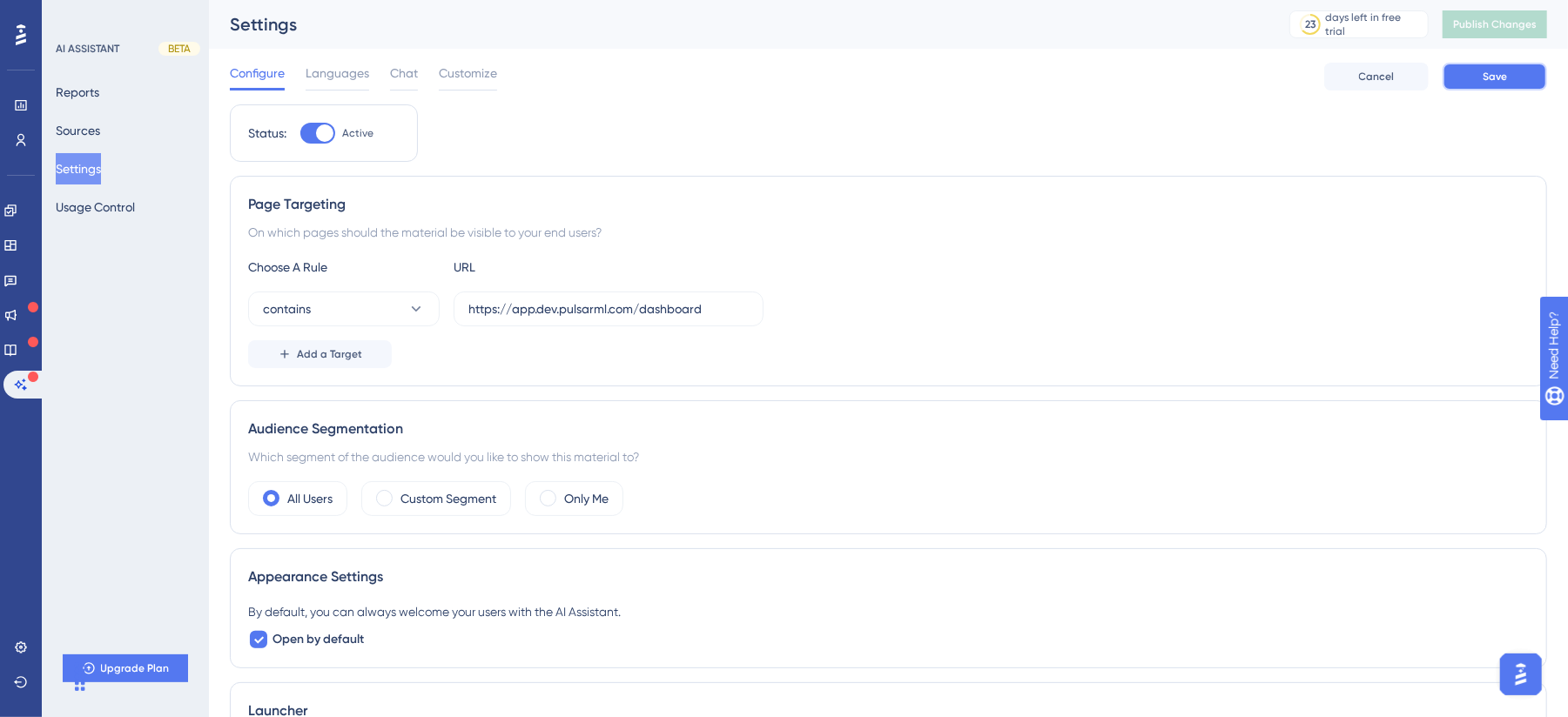 click on "Save" at bounding box center [1495, 77] 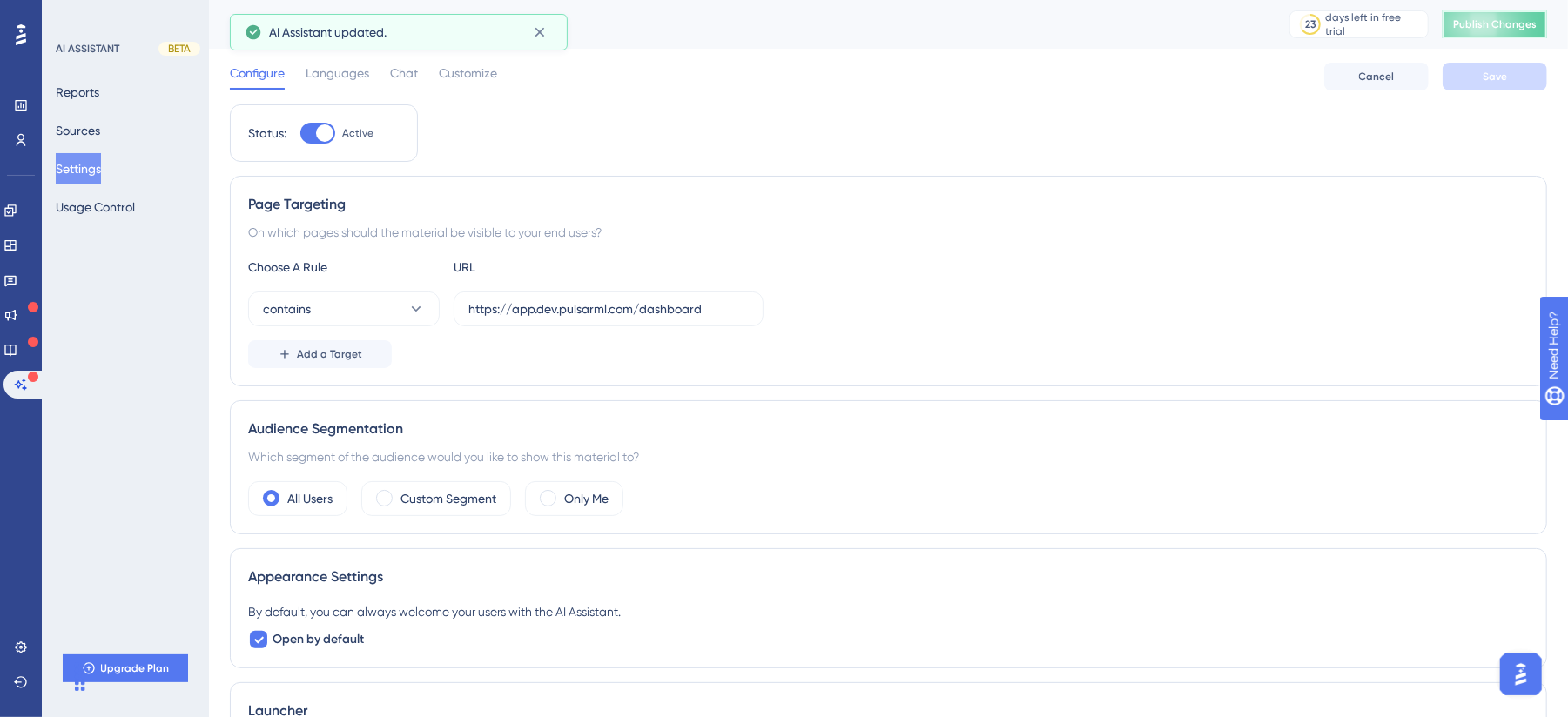 click on "Publish Changes" at bounding box center (1495, 24) 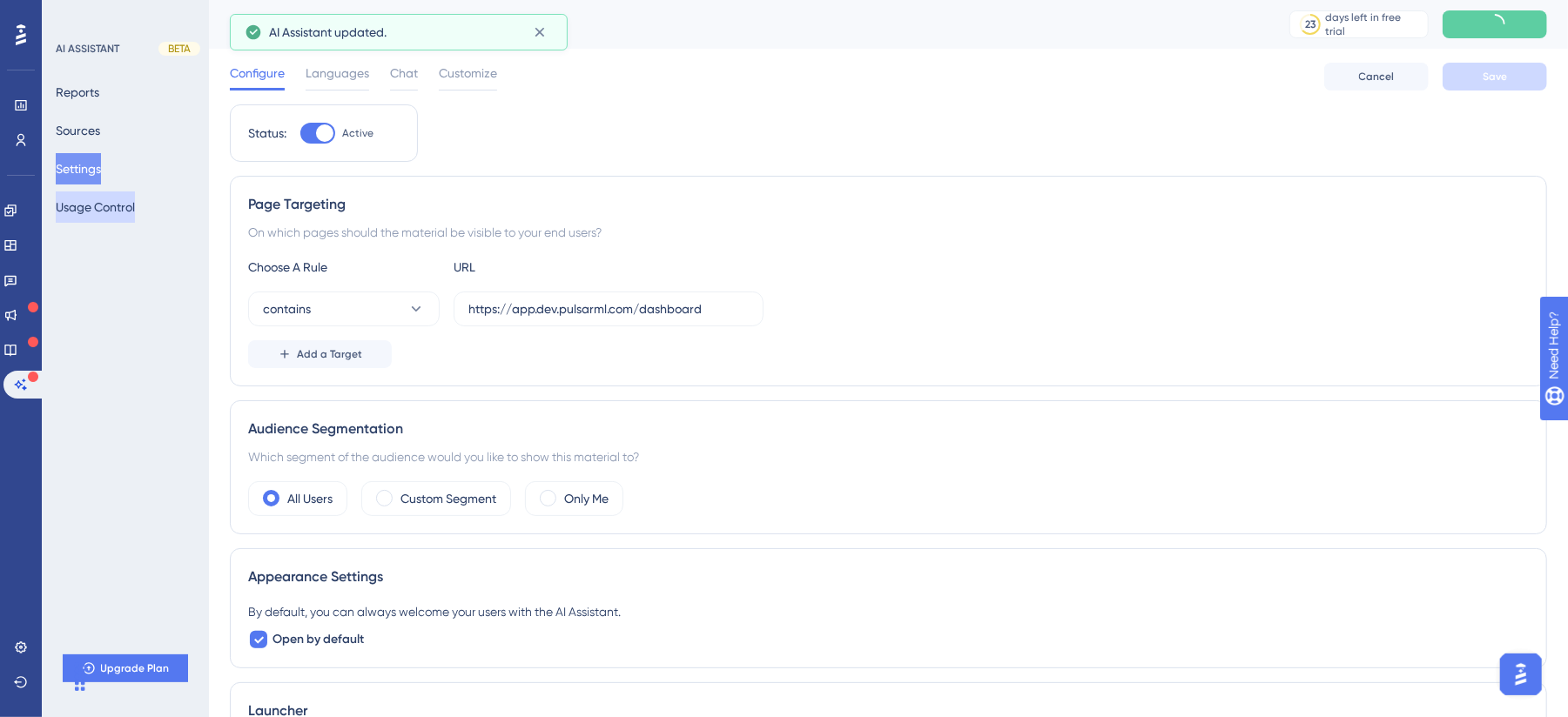 click on "Usage Control" at bounding box center [95, 207] 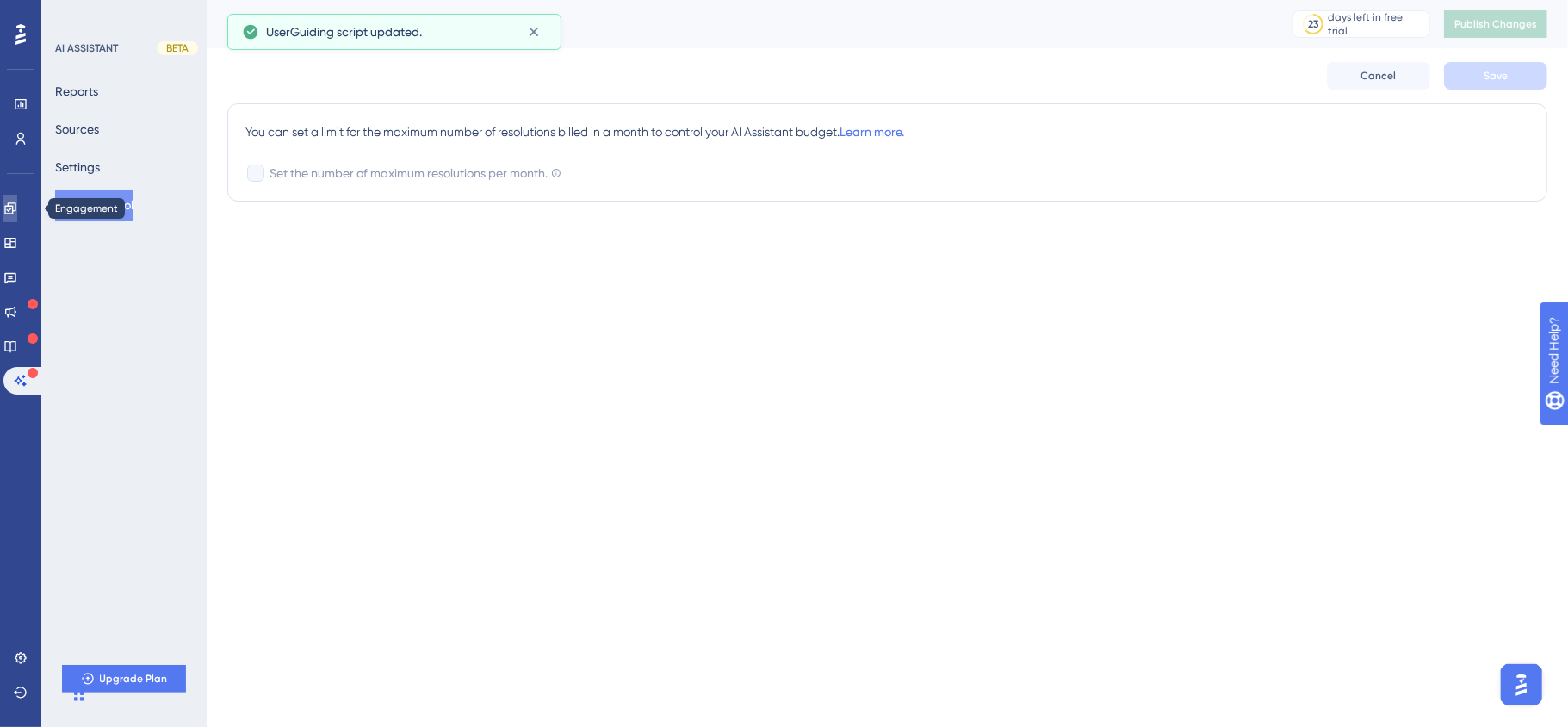 click 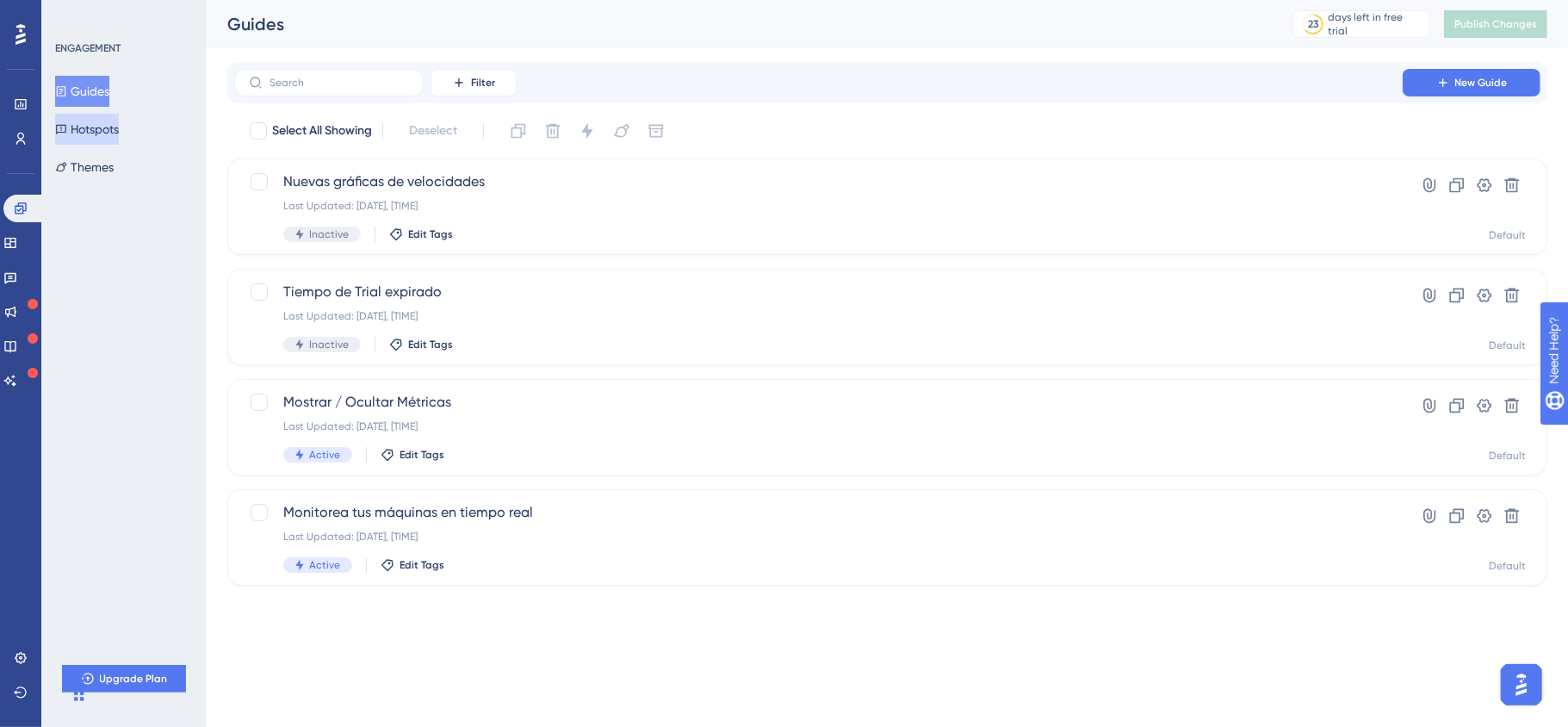 click on "Hotspots" at bounding box center [87, 129] 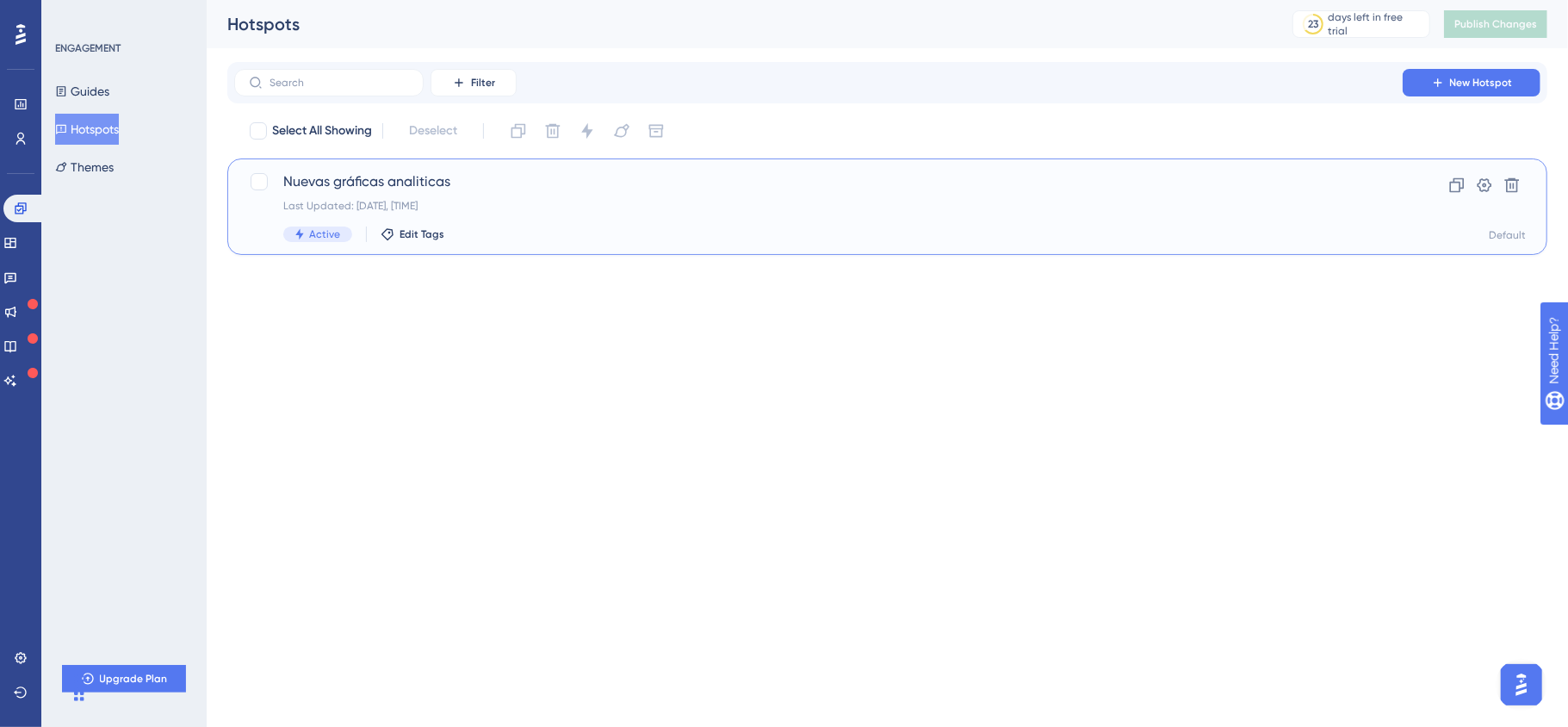 click on "Active Edit Tags" at bounding box center (818, 234) 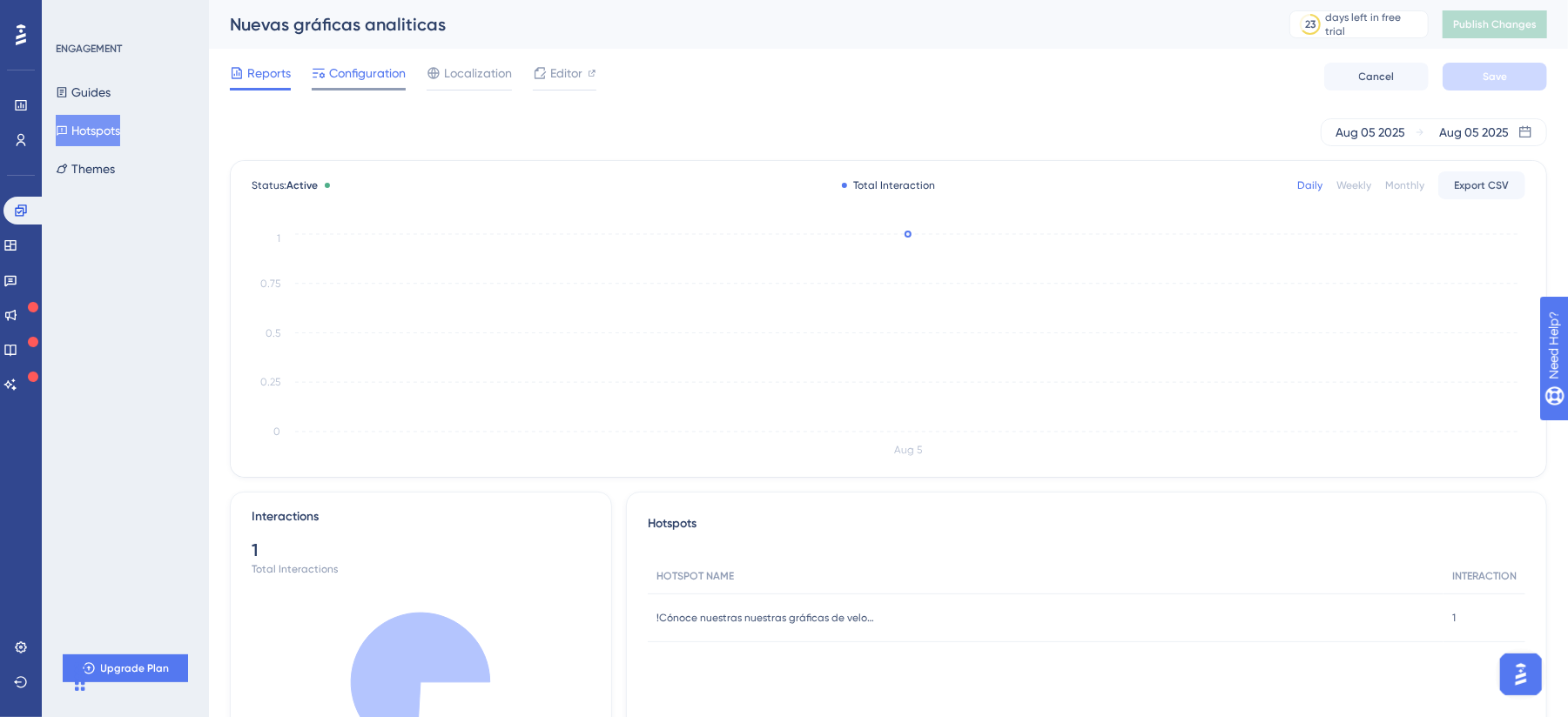 click on "Configuration" at bounding box center [367, 73] 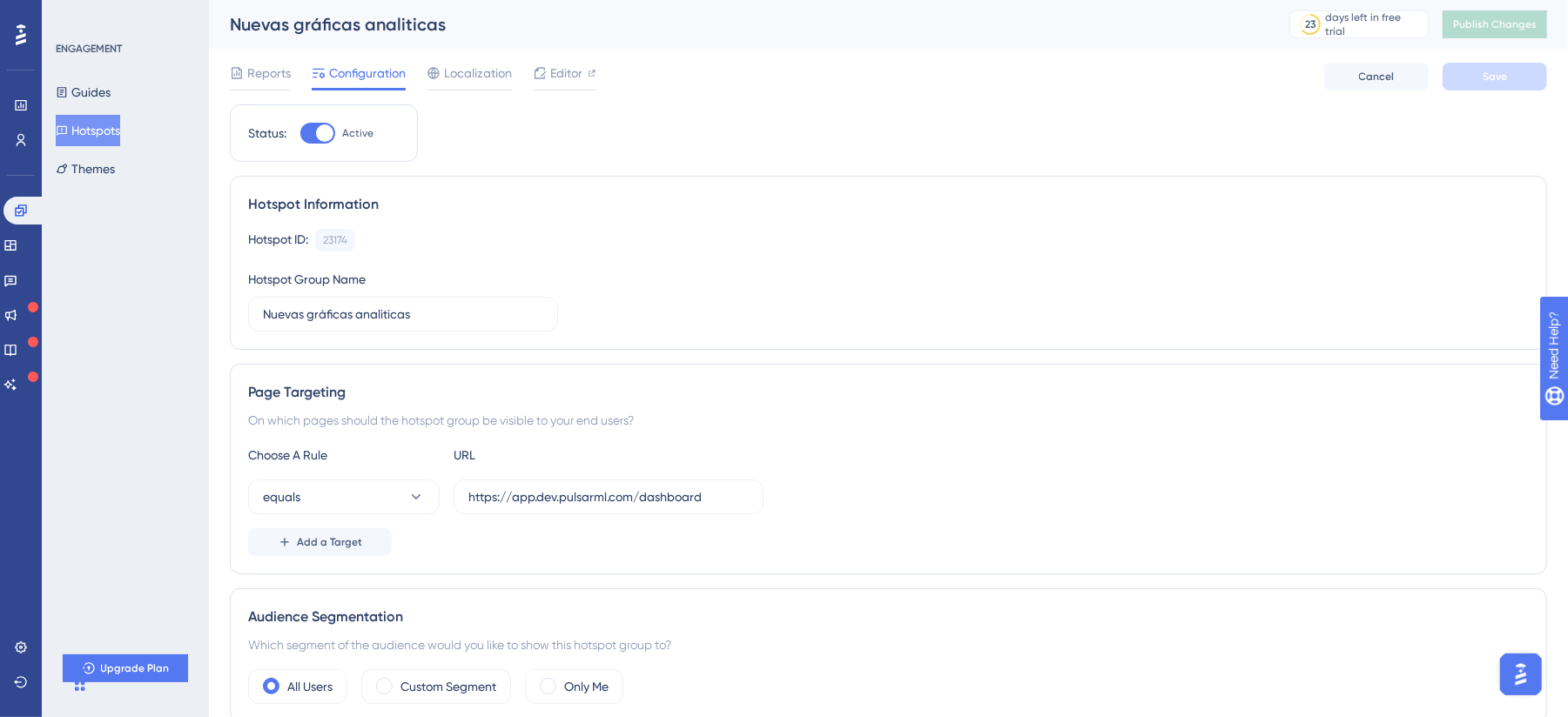 click on "Guides Hotspots Themes" at bounding box center [126, 131] 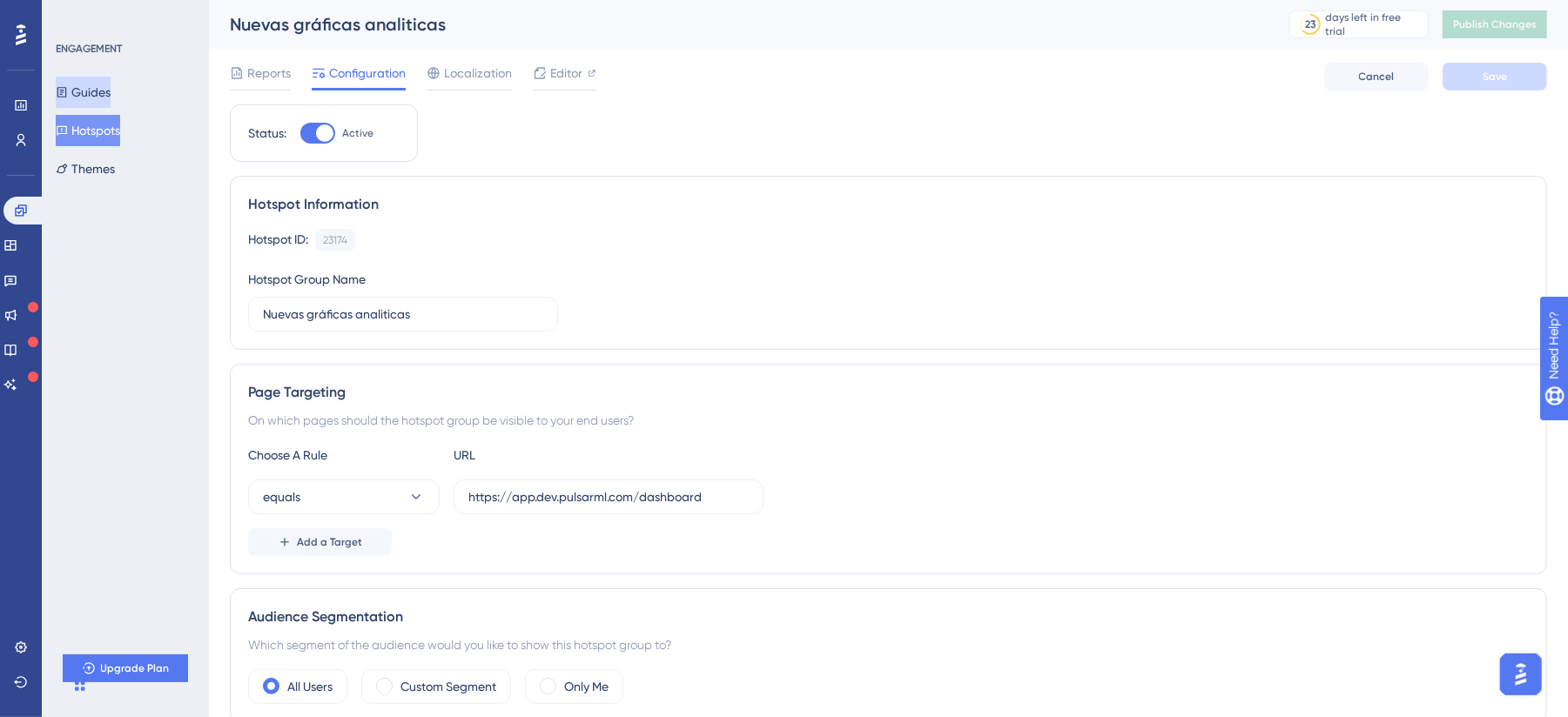 click on "Guides" at bounding box center (83, 92) 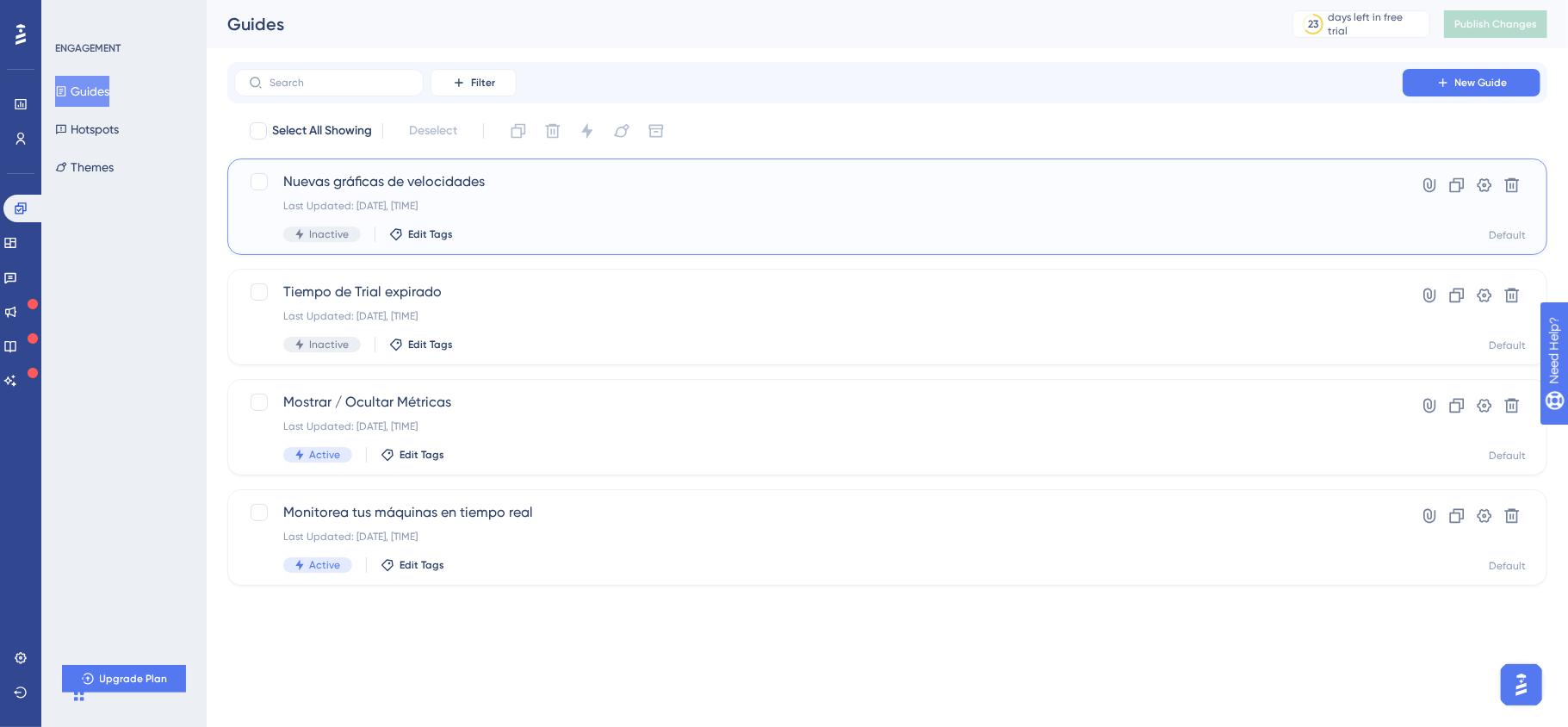 click on "Last Updated: Aug 05 2025, 10:52 AM" at bounding box center (818, 206) 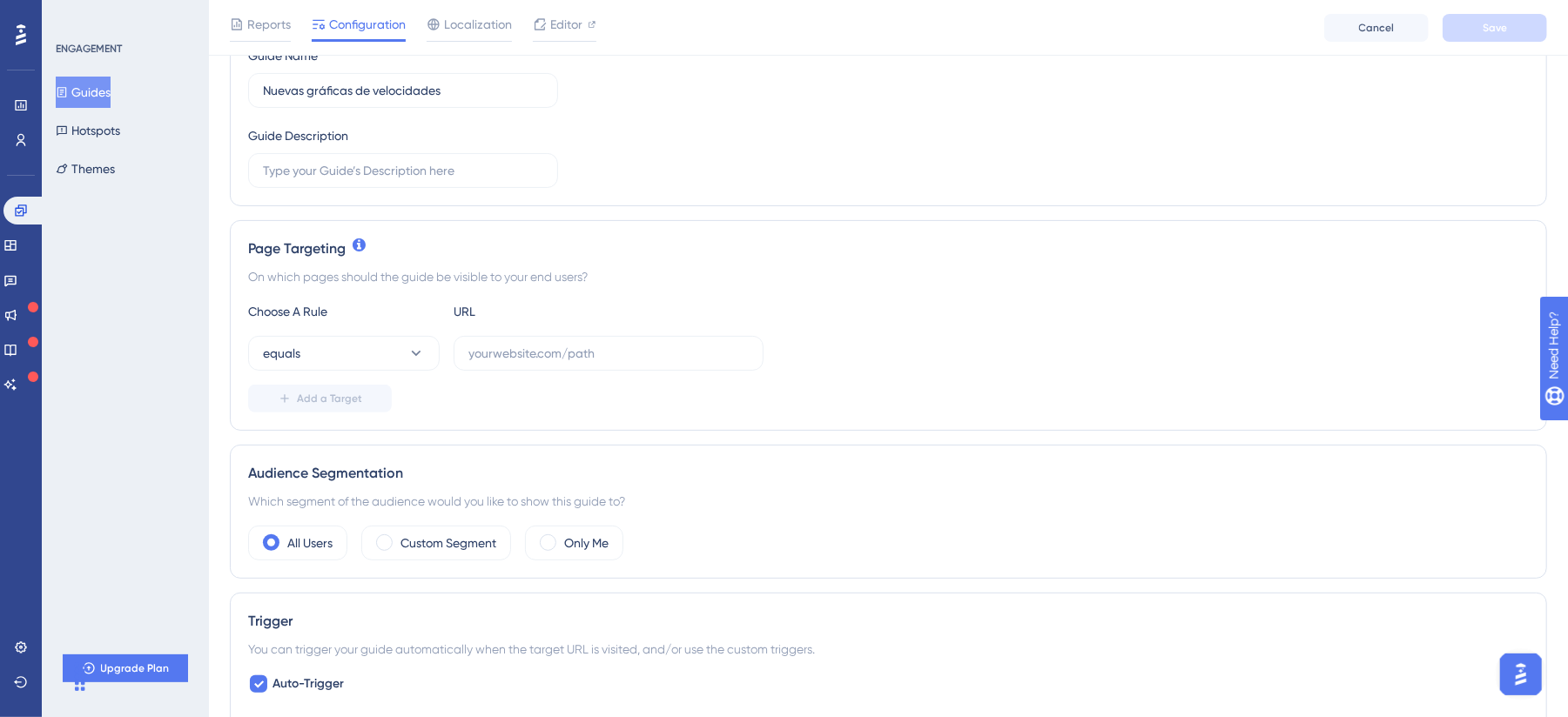 scroll, scrollTop: 231, scrollLeft: 0, axis: vertical 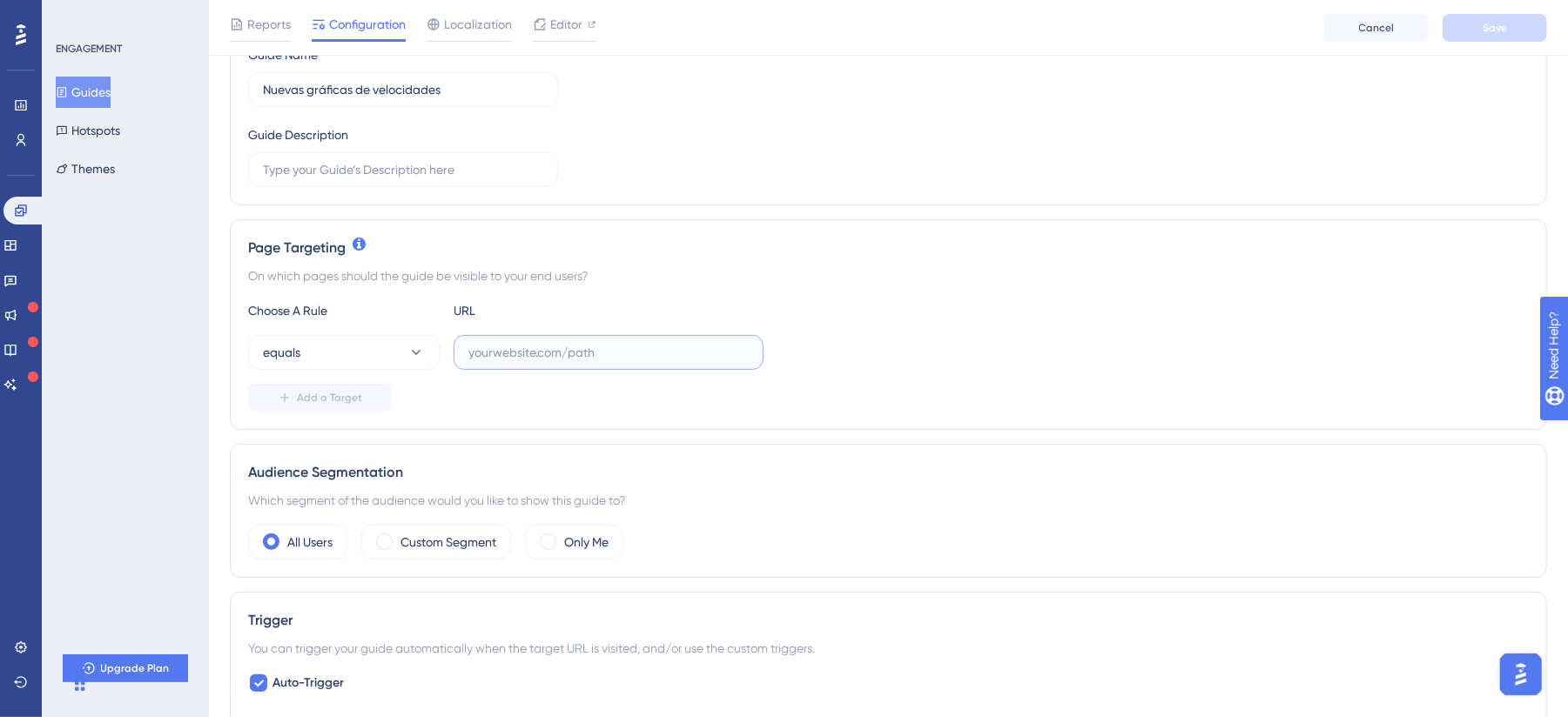 click at bounding box center [609, 352] 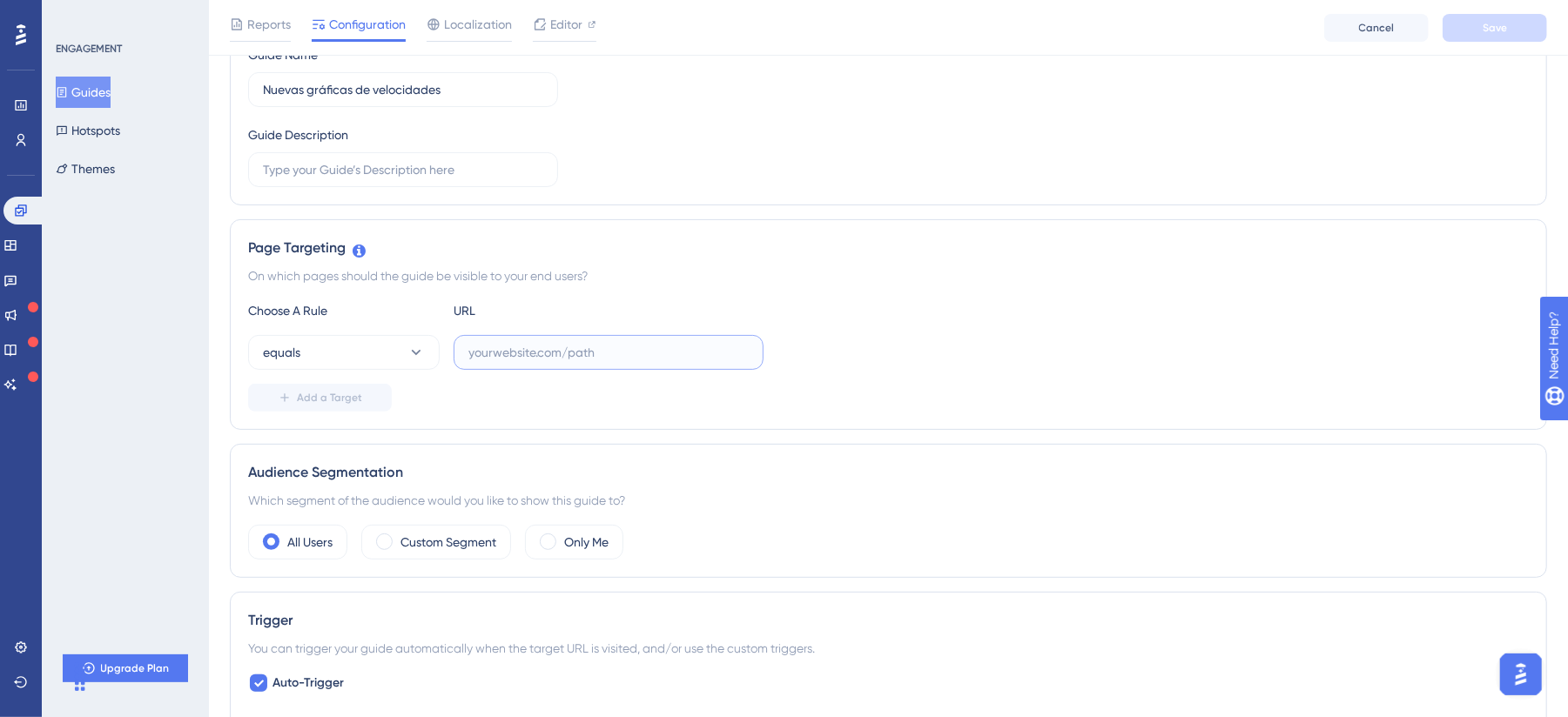 paste on "https://app.dev.pulsarml.com/dashboard" 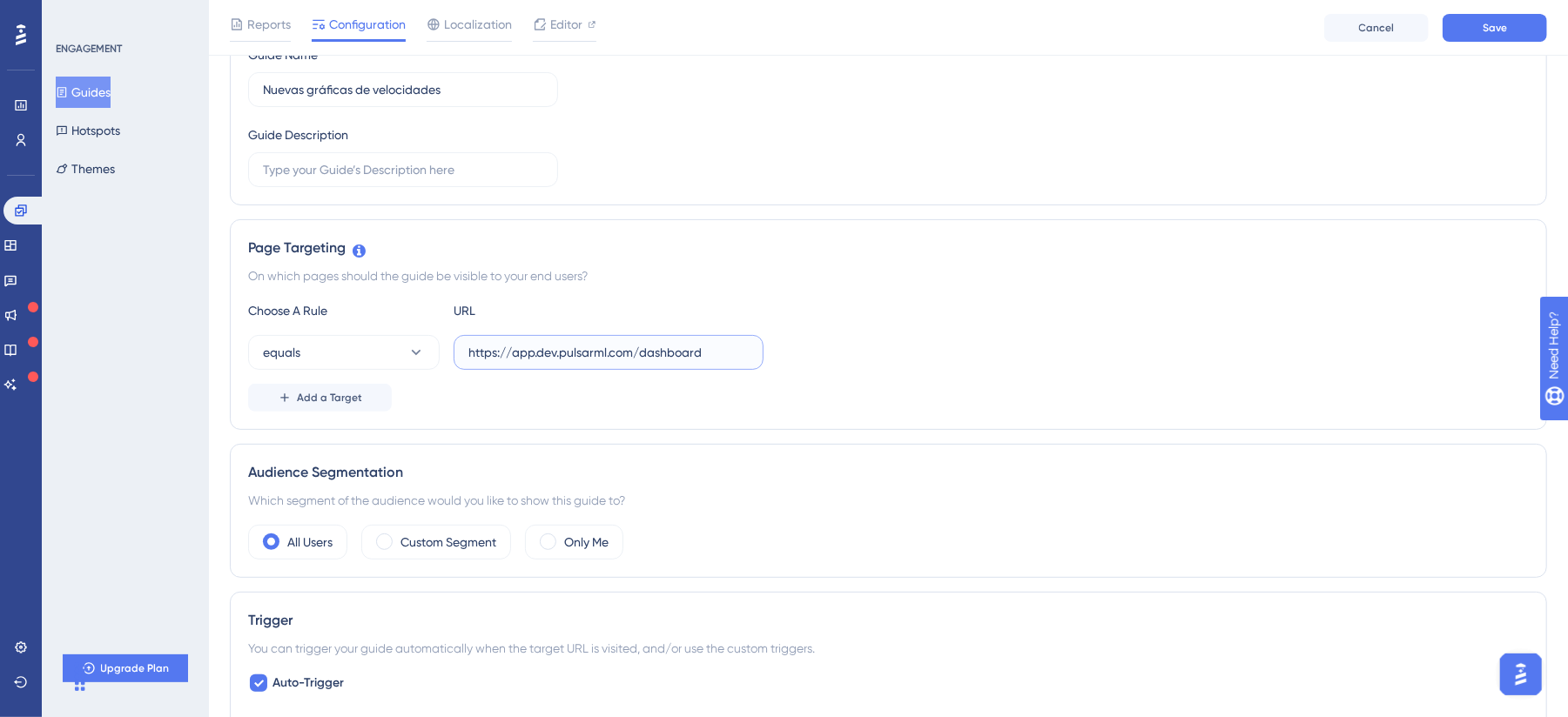 scroll, scrollTop: 0, scrollLeft: 0, axis: both 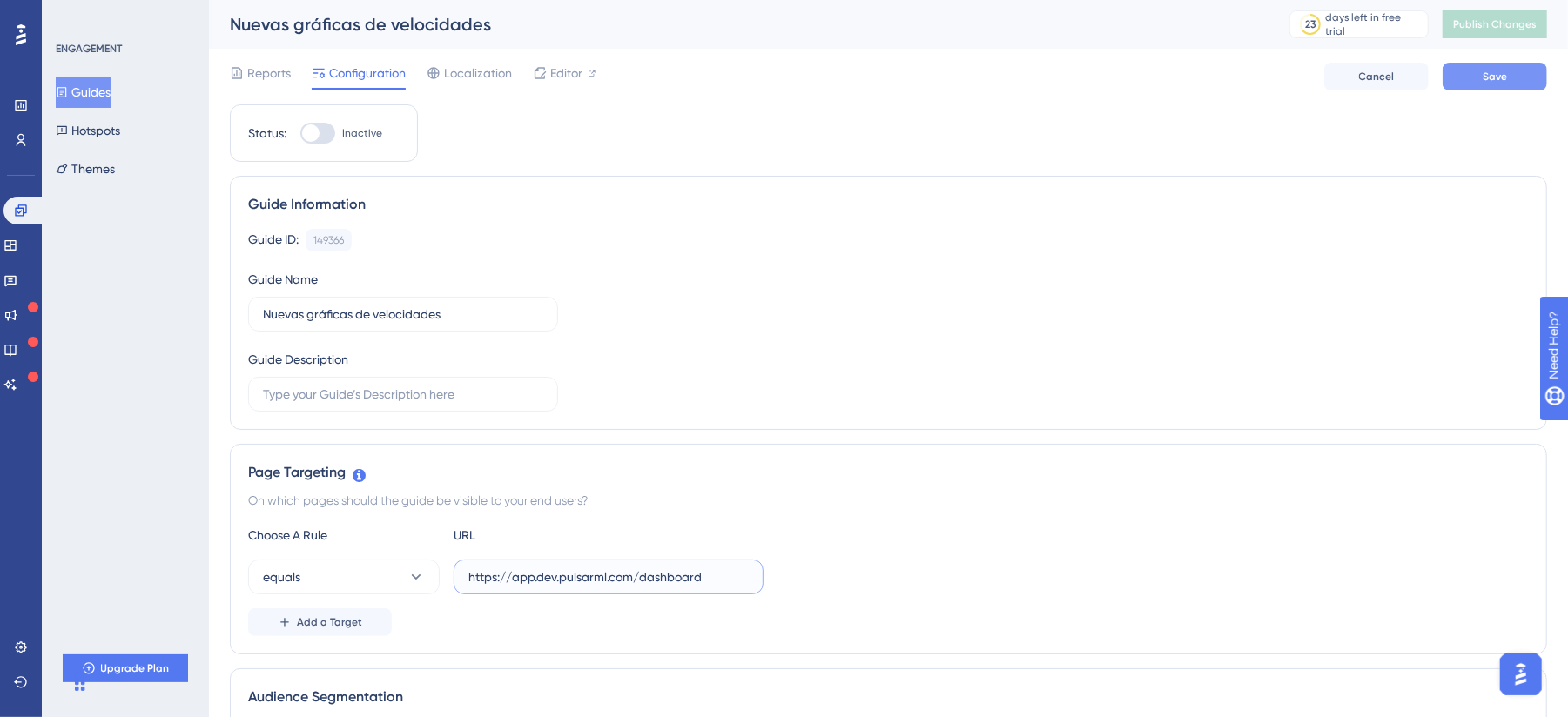 type on "https://app.dev.pulsarml.com/dashboard" 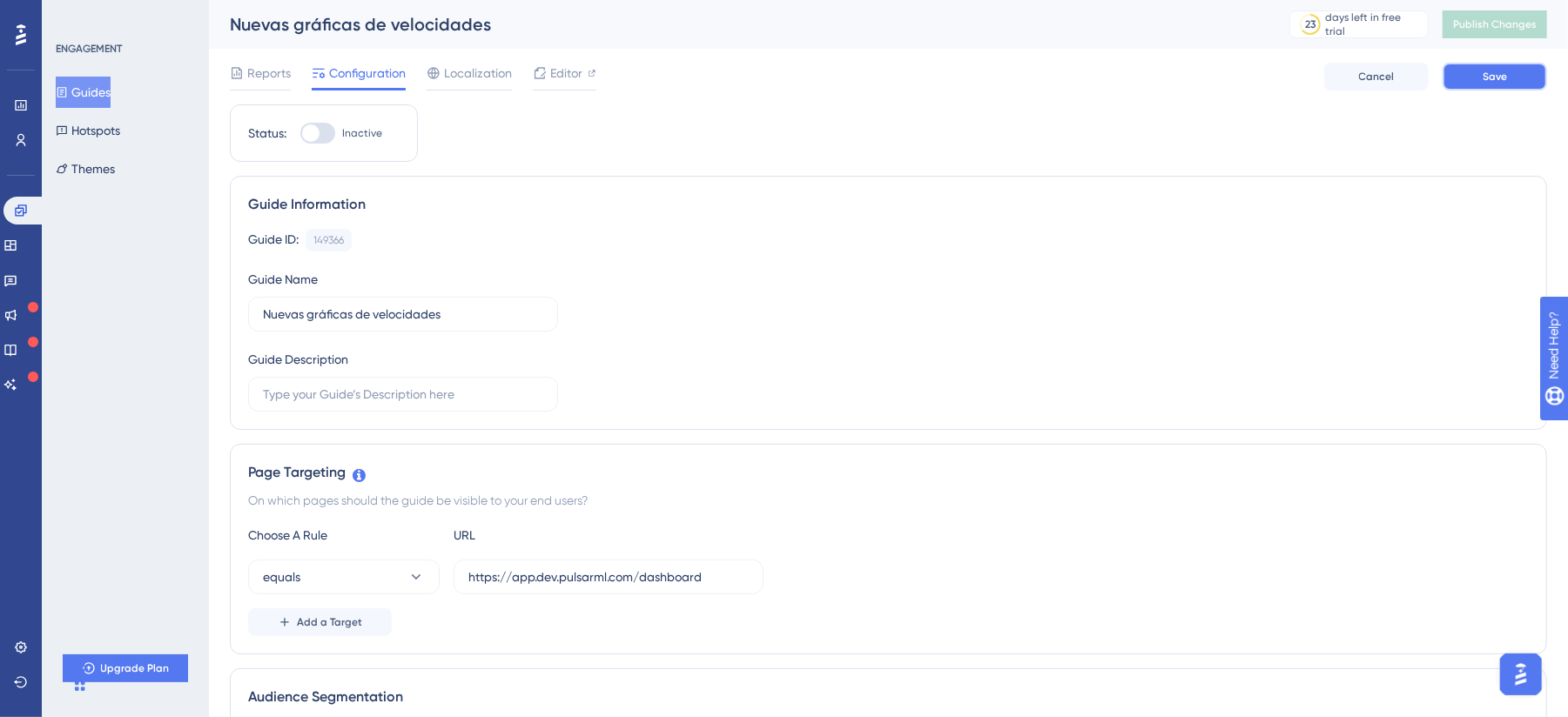 click on "Save" at bounding box center (1495, 77) 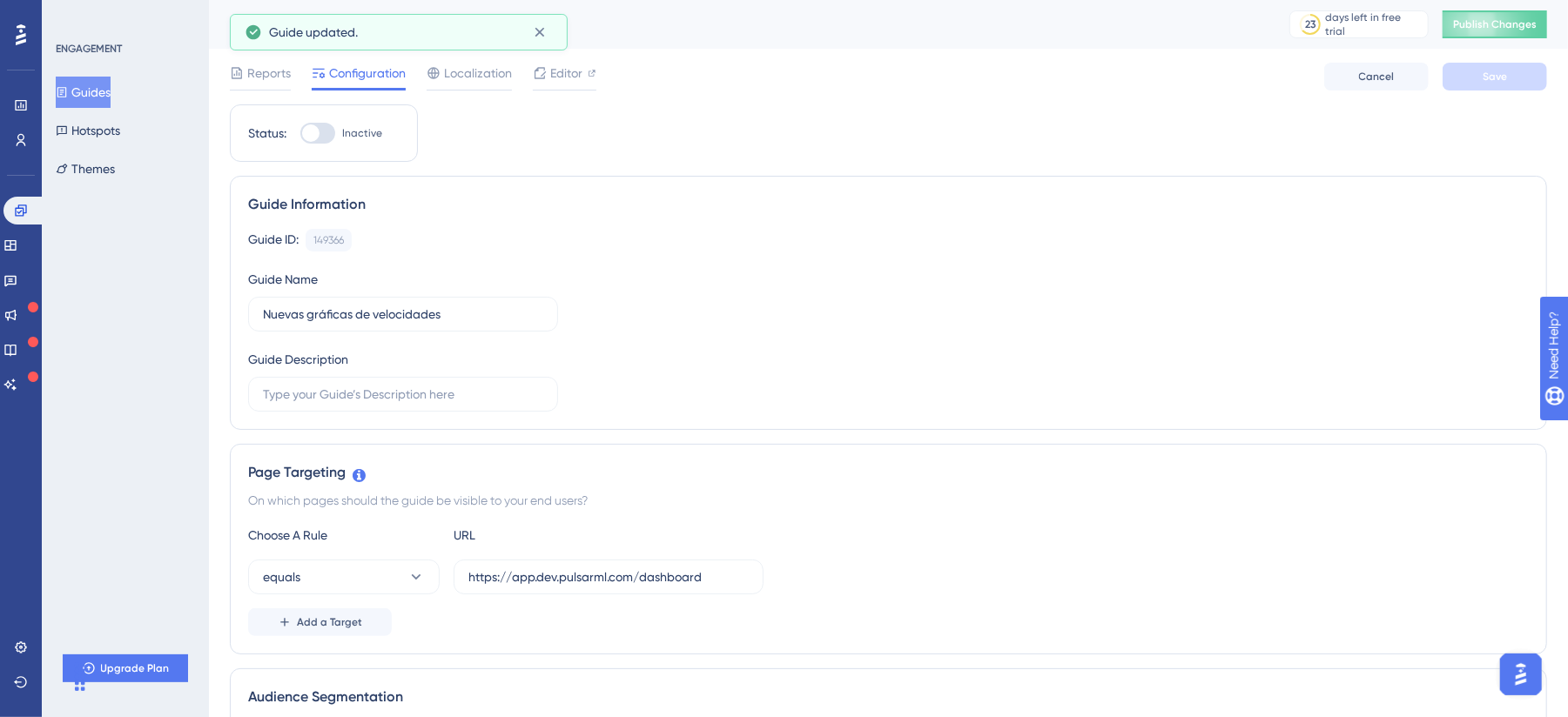 click on "Guides" at bounding box center (83, 92) 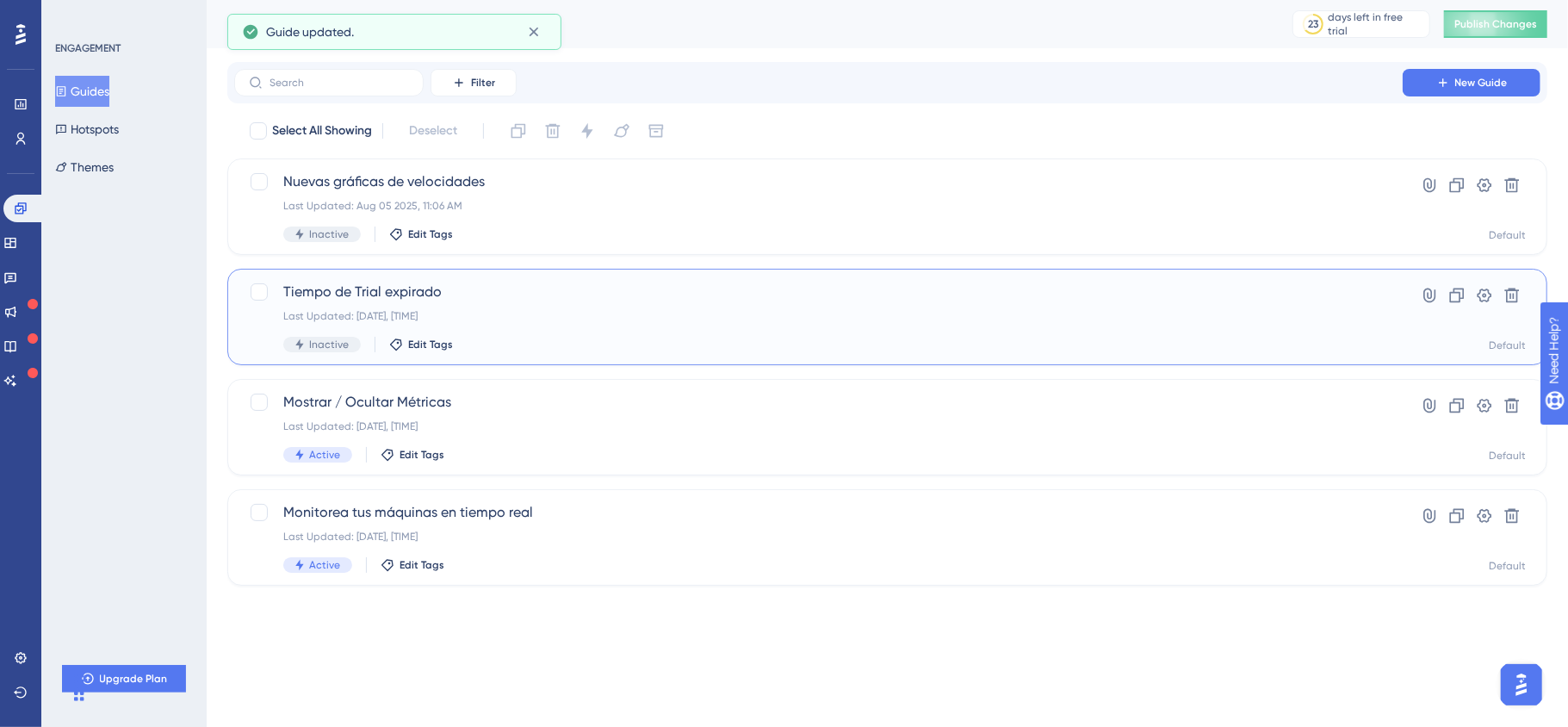 click on "Tiempo de Trial expirado Last Updated: Jul 24 2025, 06:22 PM Inactive Edit Tags" at bounding box center (818, 317) 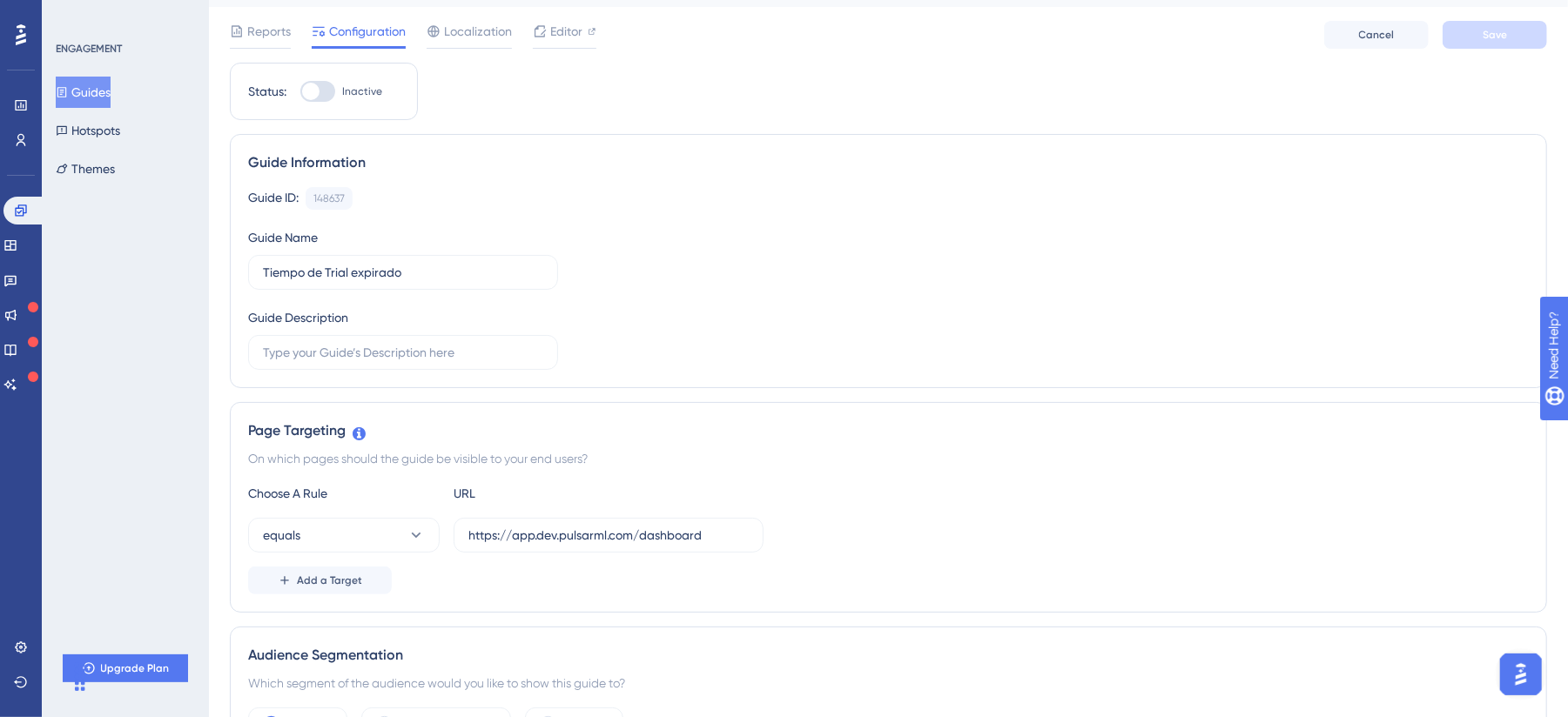 scroll, scrollTop: 0, scrollLeft: 0, axis: both 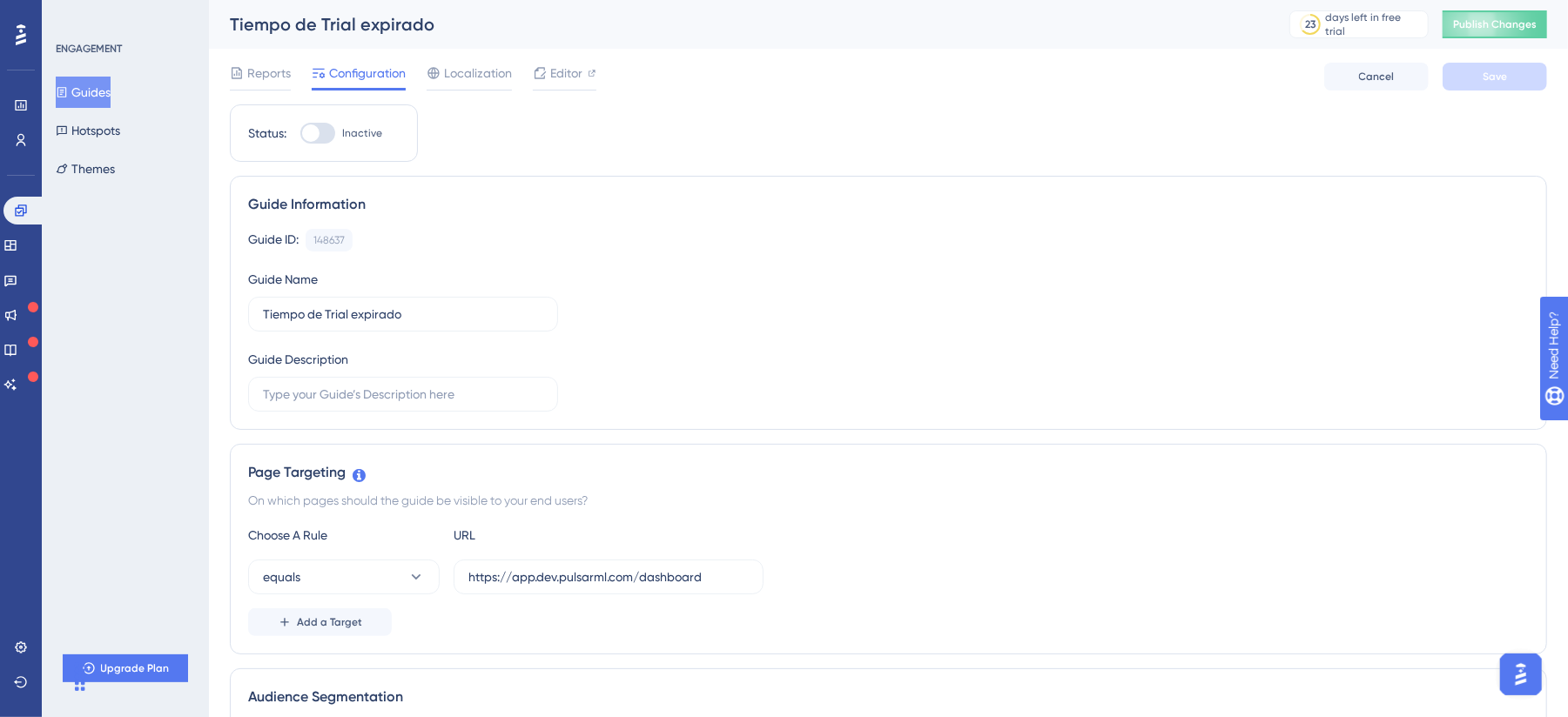 click on "Guides" at bounding box center [83, 92] 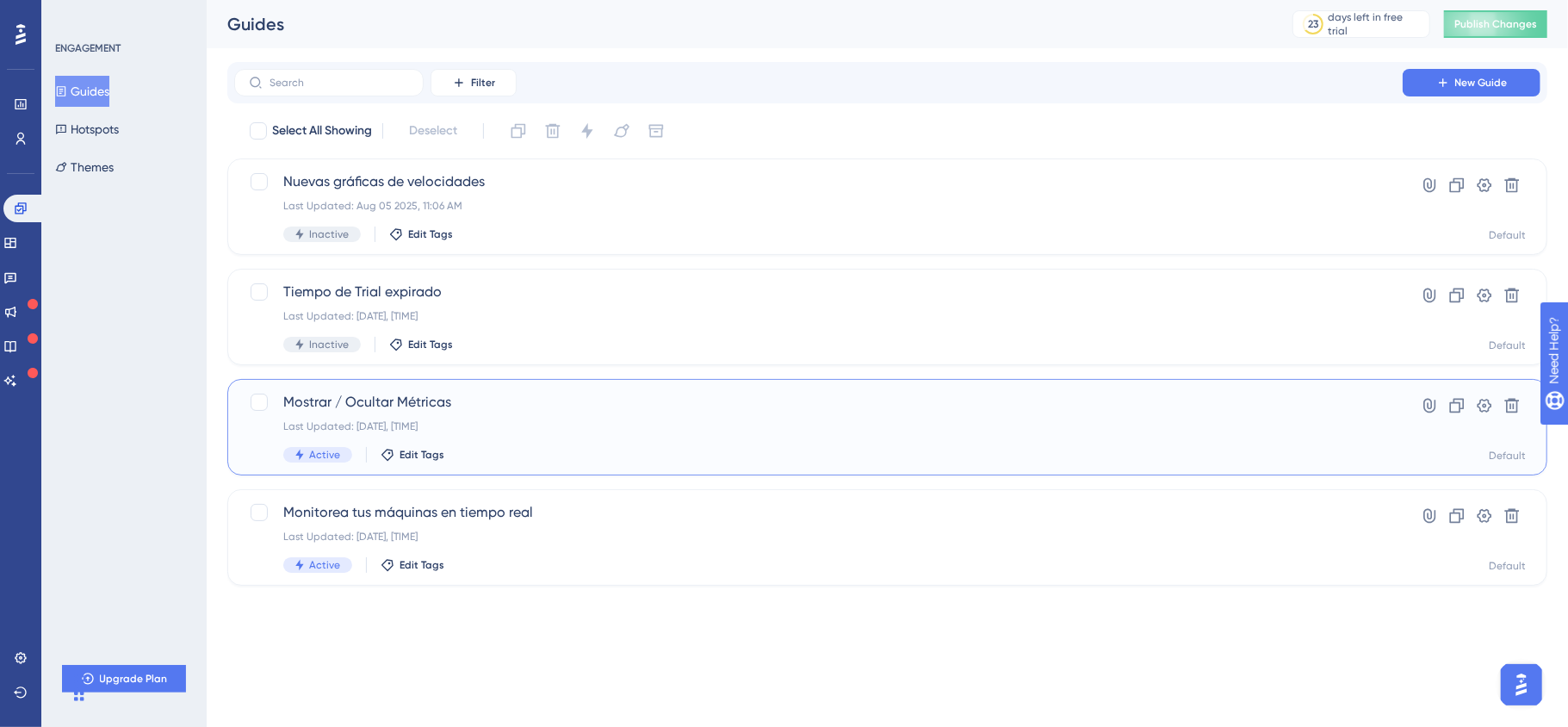 click on "Mostrar / Ocultar Métricas" at bounding box center [818, 402] 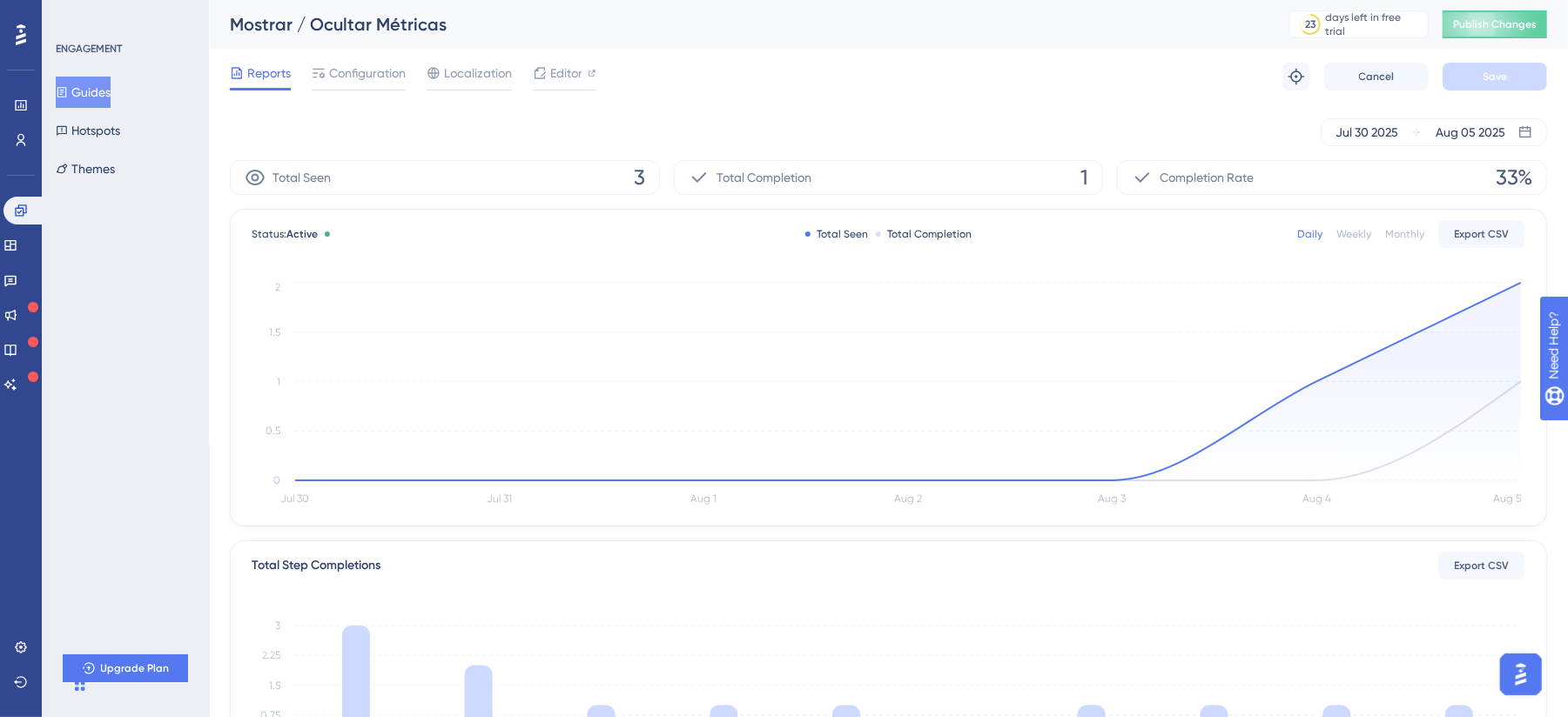 click on "Reports Configuration Localization Editor Troubleshoot Cancel Save" at bounding box center (888, 77) 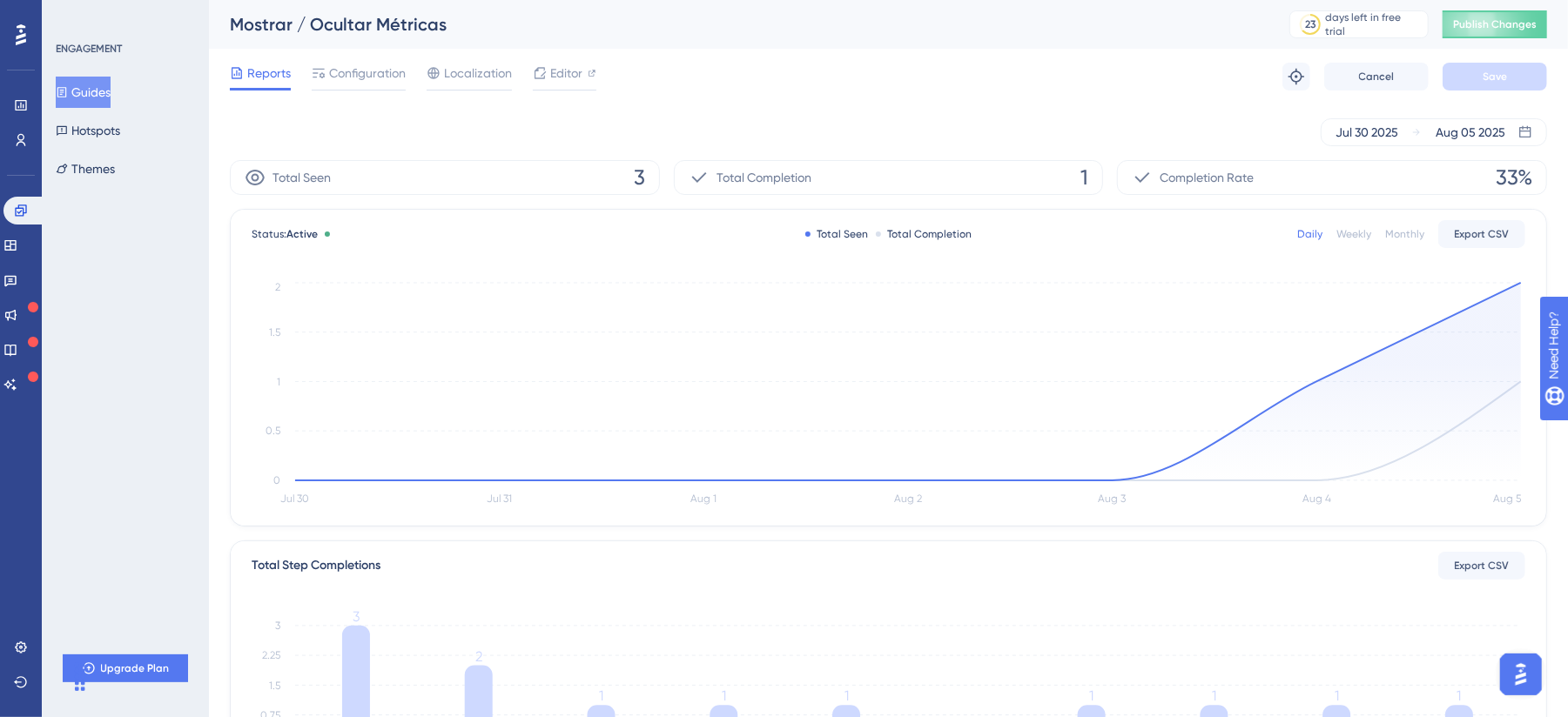 drag, startPoint x: 392, startPoint y: 70, endPoint x: 419, endPoint y: 130, distance: 65.79514 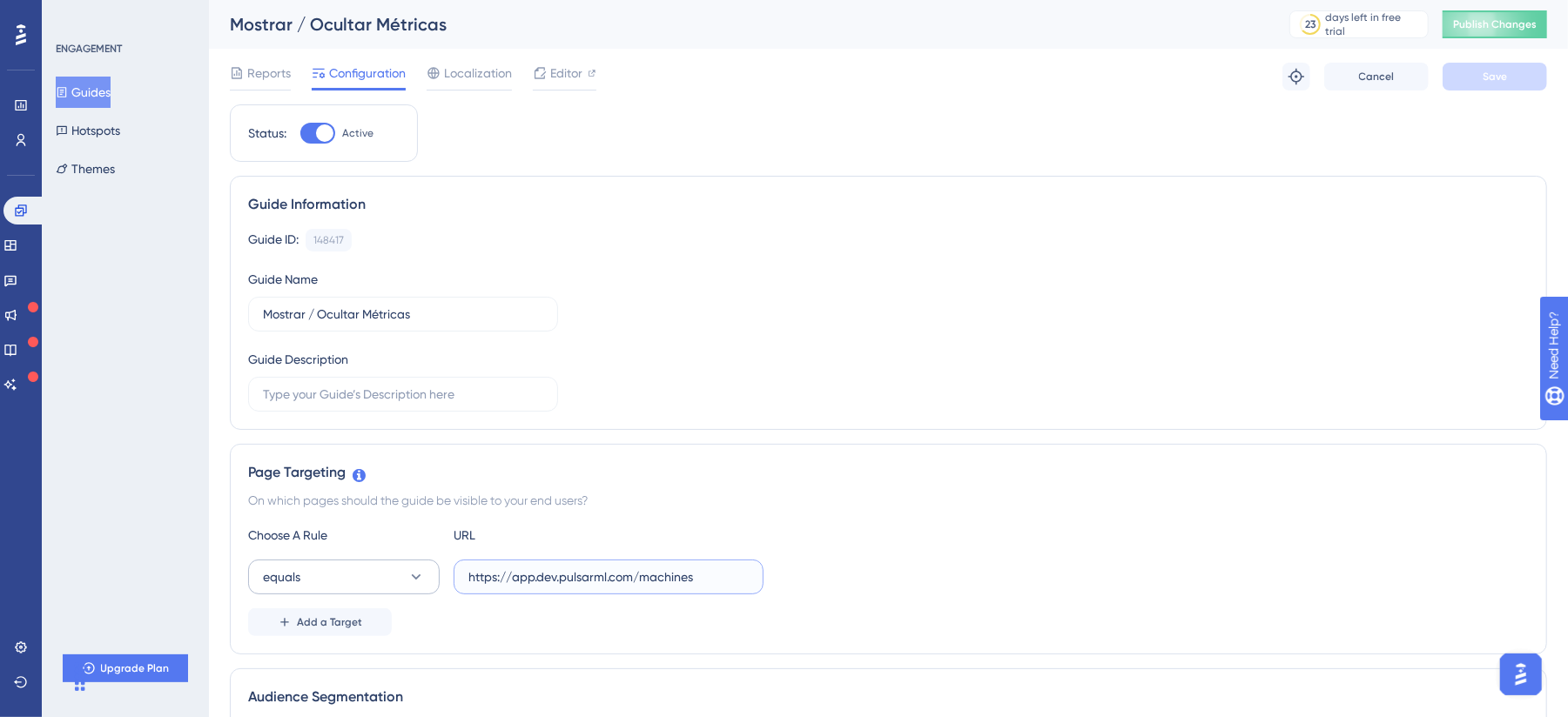 drag, startPoint x: 729, startPoint y: 588, endPoint x: 404, endPoint y: 566, distance: 325.74376 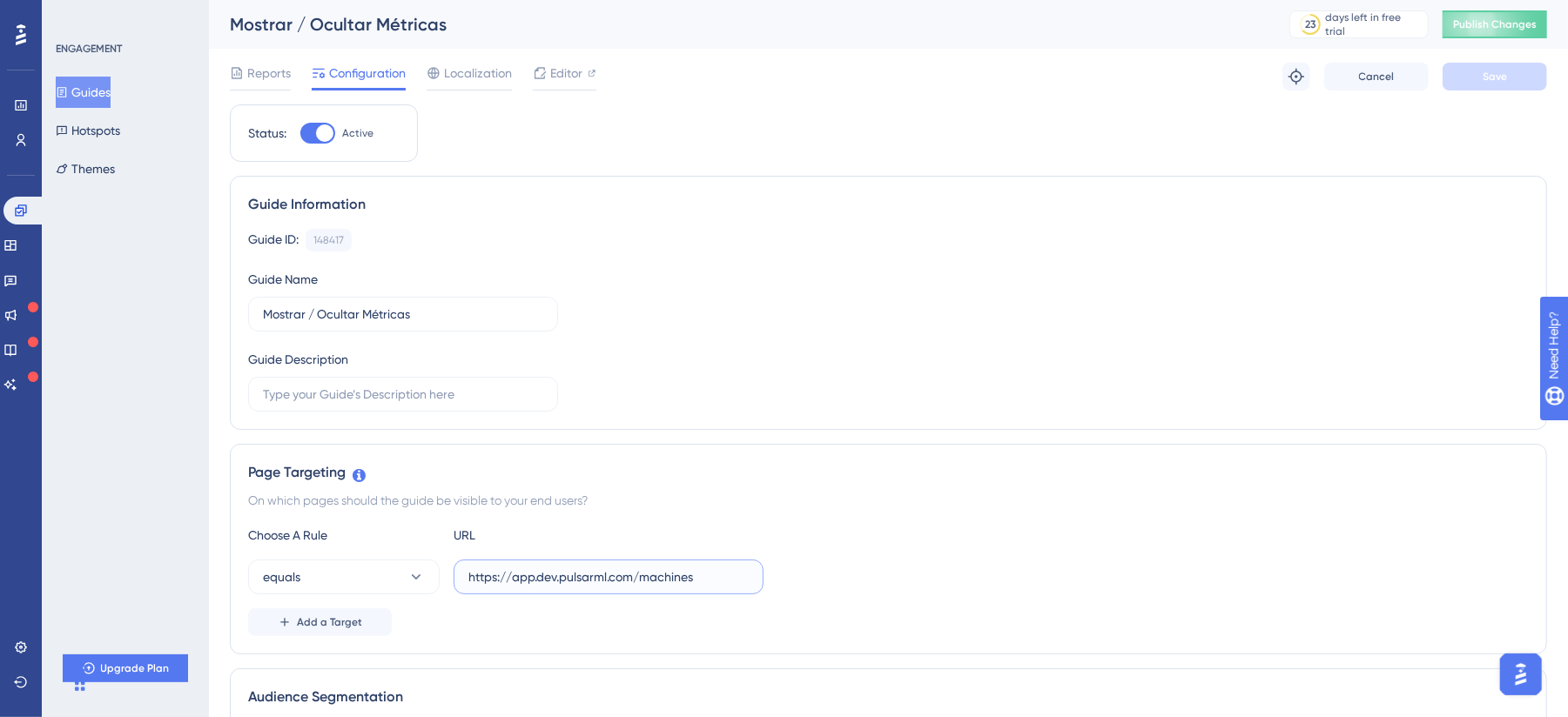 click on "https://app.dev.pulsarml.com/machines" at bounding box center (609, 577) 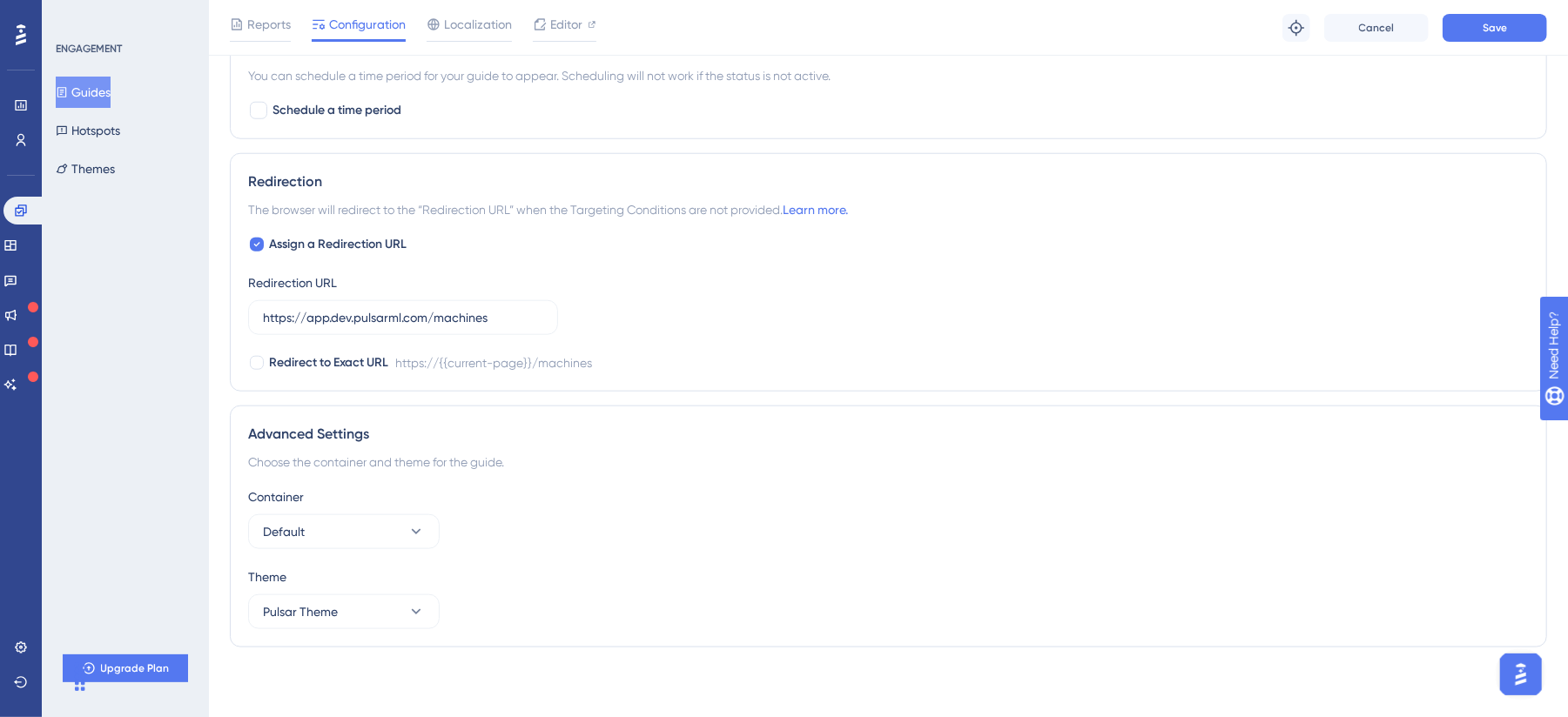 scroll, scrollTop: 446, scrollLeft: 0, axis: vertical 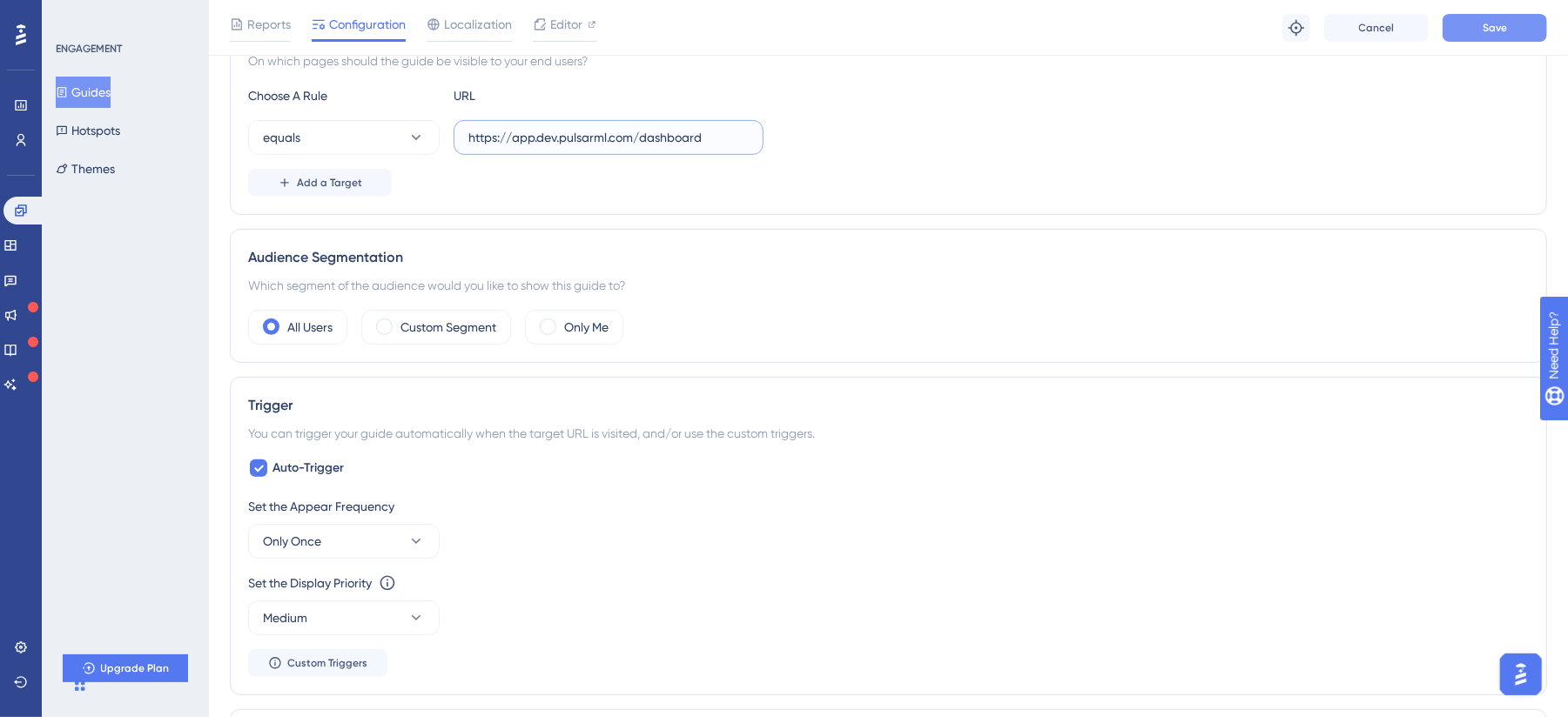 type on "https://app.dev.pulsarml.com/dashboard" 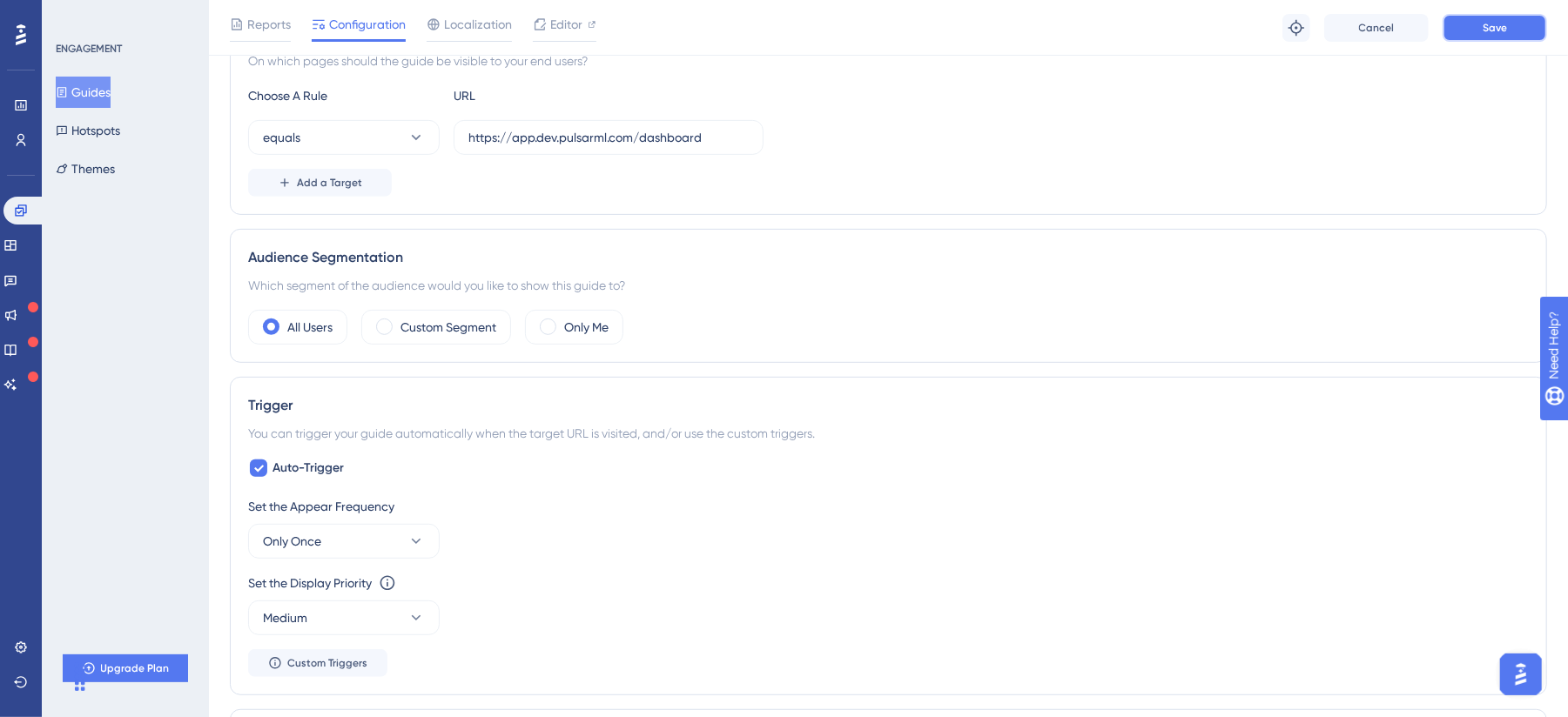 click on "Save" at bounding box center (1495, 28) 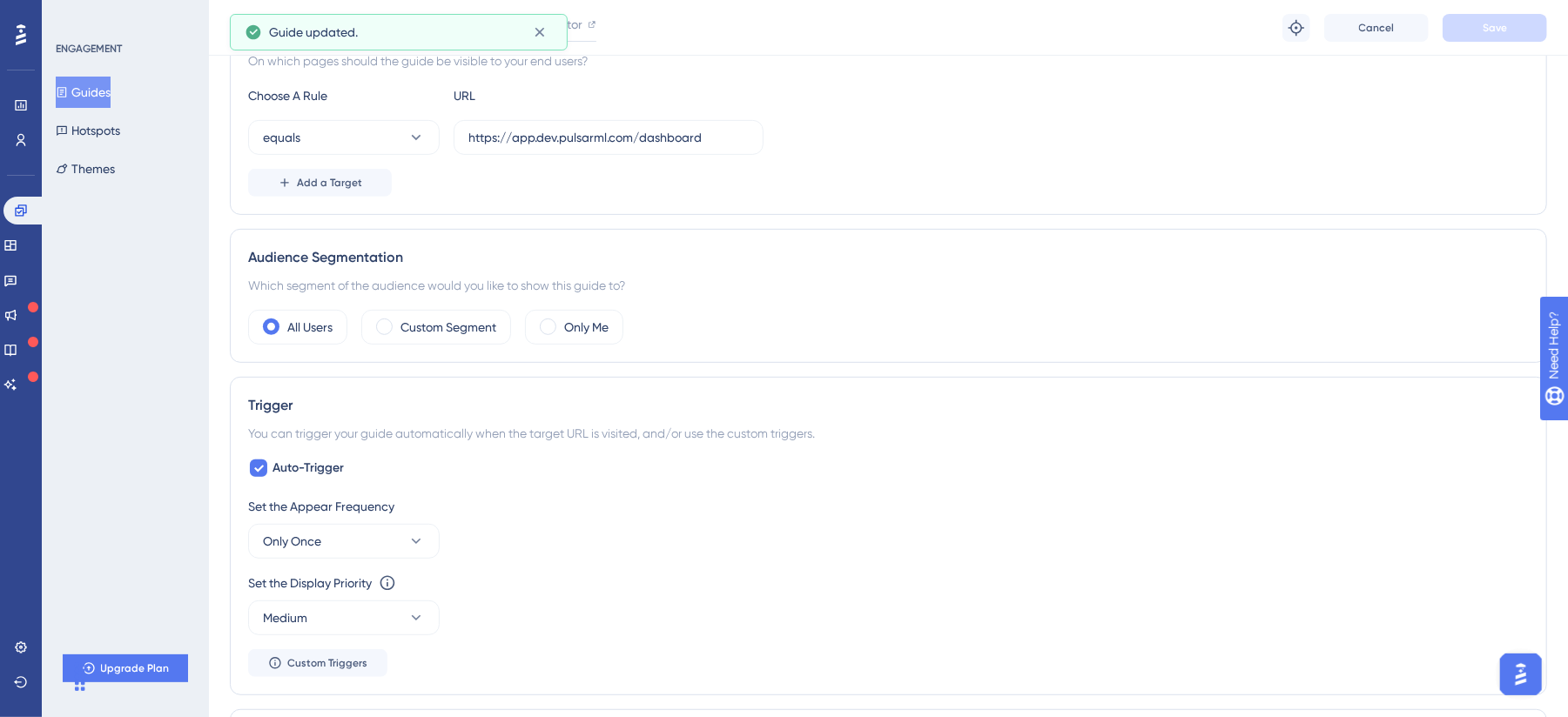 click on "Guides" at bounding box center (83, 92) 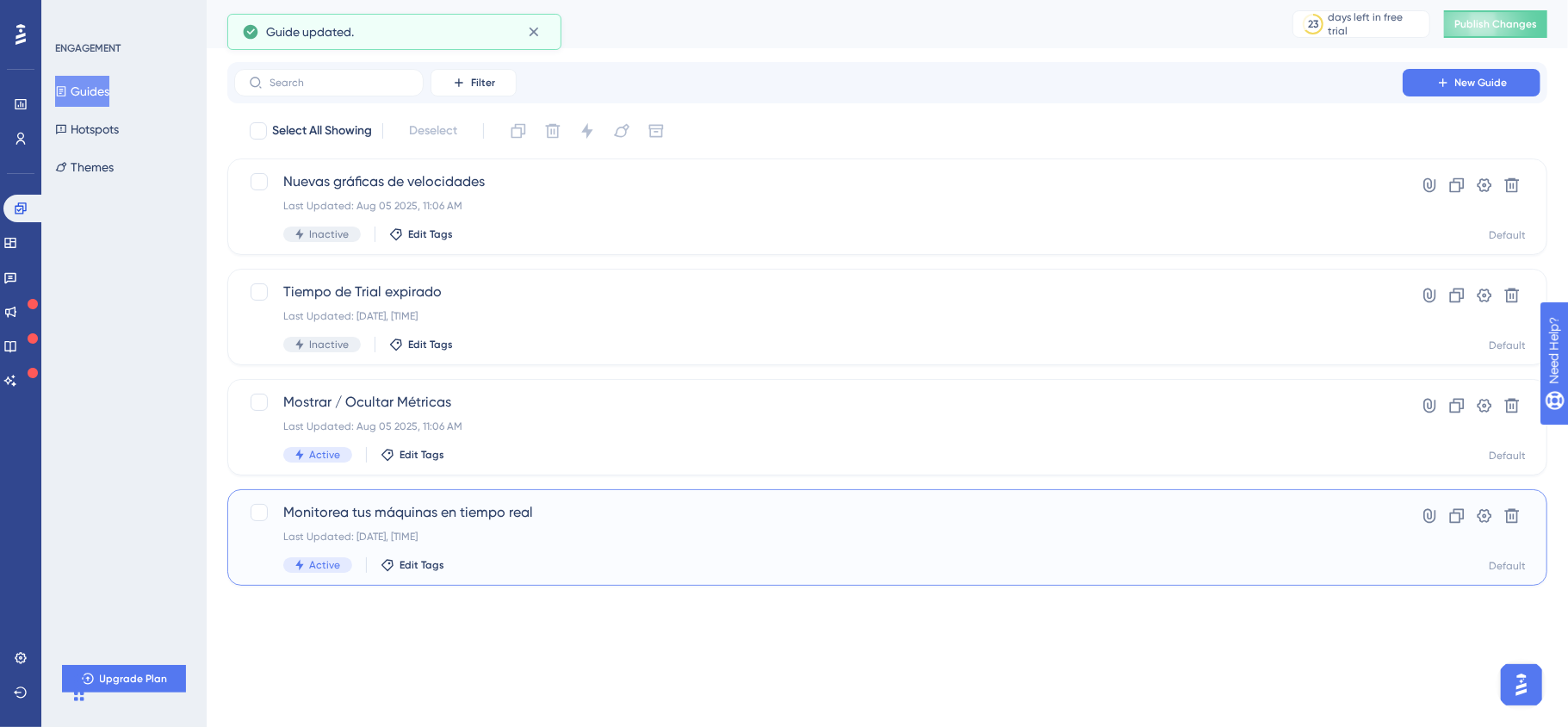 click on "Monitorea tus máquinas en tiempo real Last Updated: Aug 04 2025, 04:37 PM Active Edit Tags" at bounding box center (818, 537) 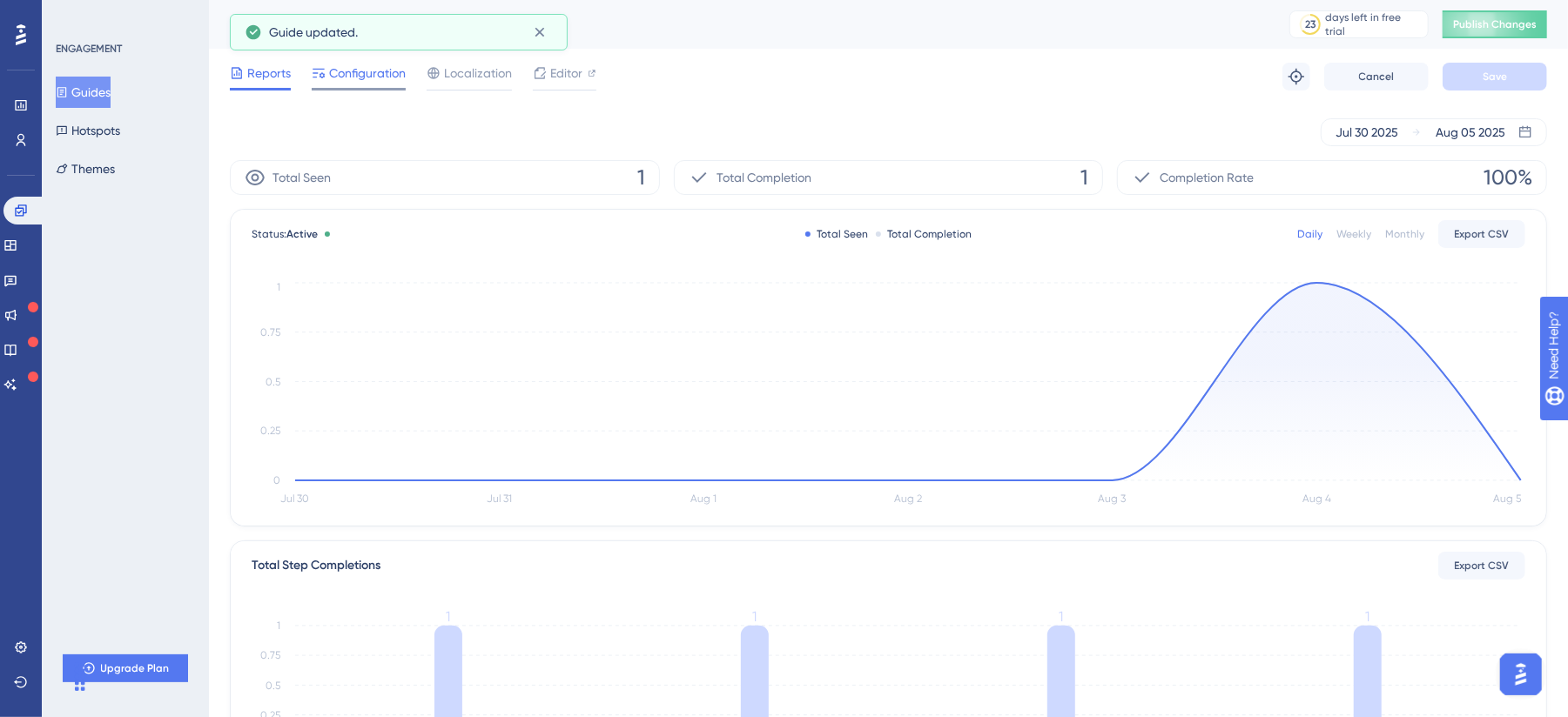 click on "Configuration" at bounding box center [367, 73] 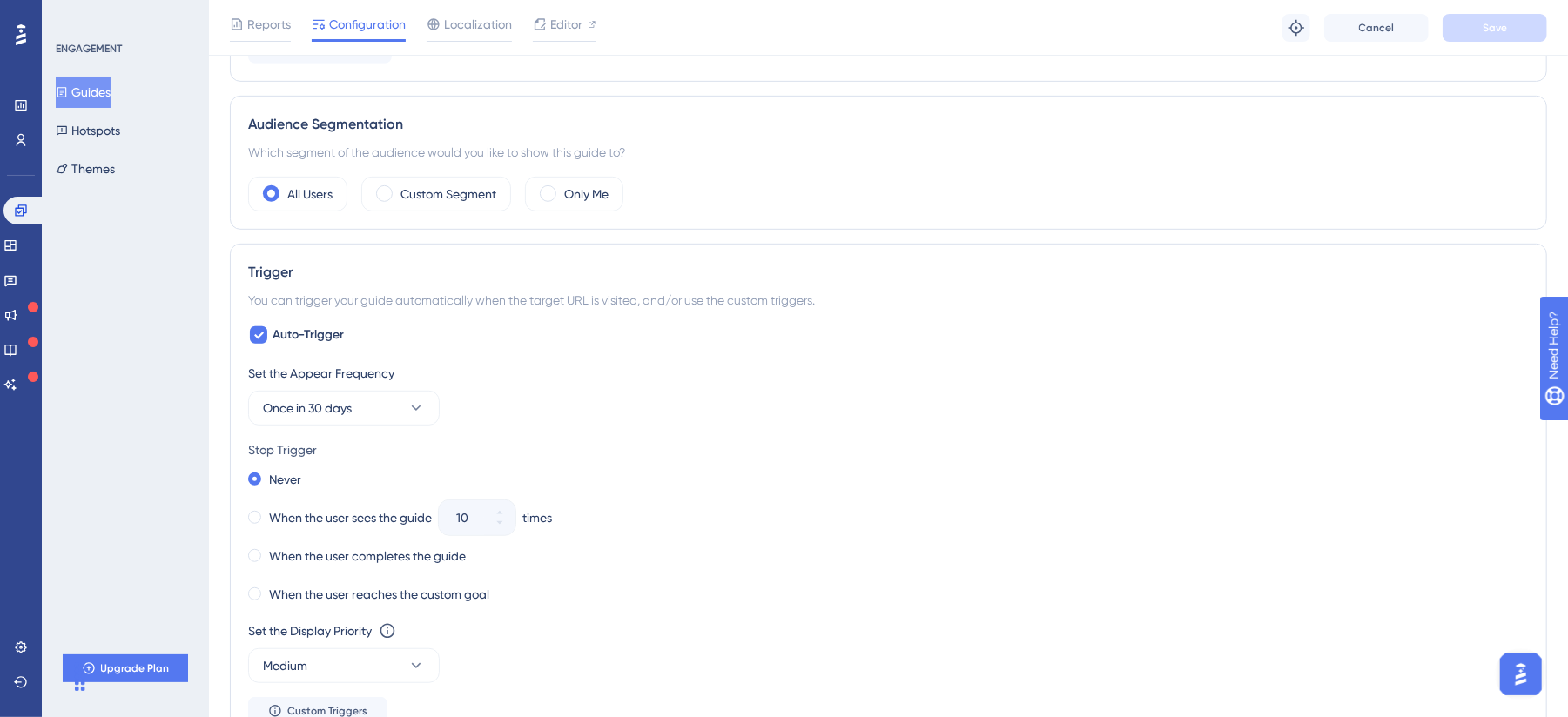 scroll, scrollTop: 0, scrollLeft: 0, axis: both 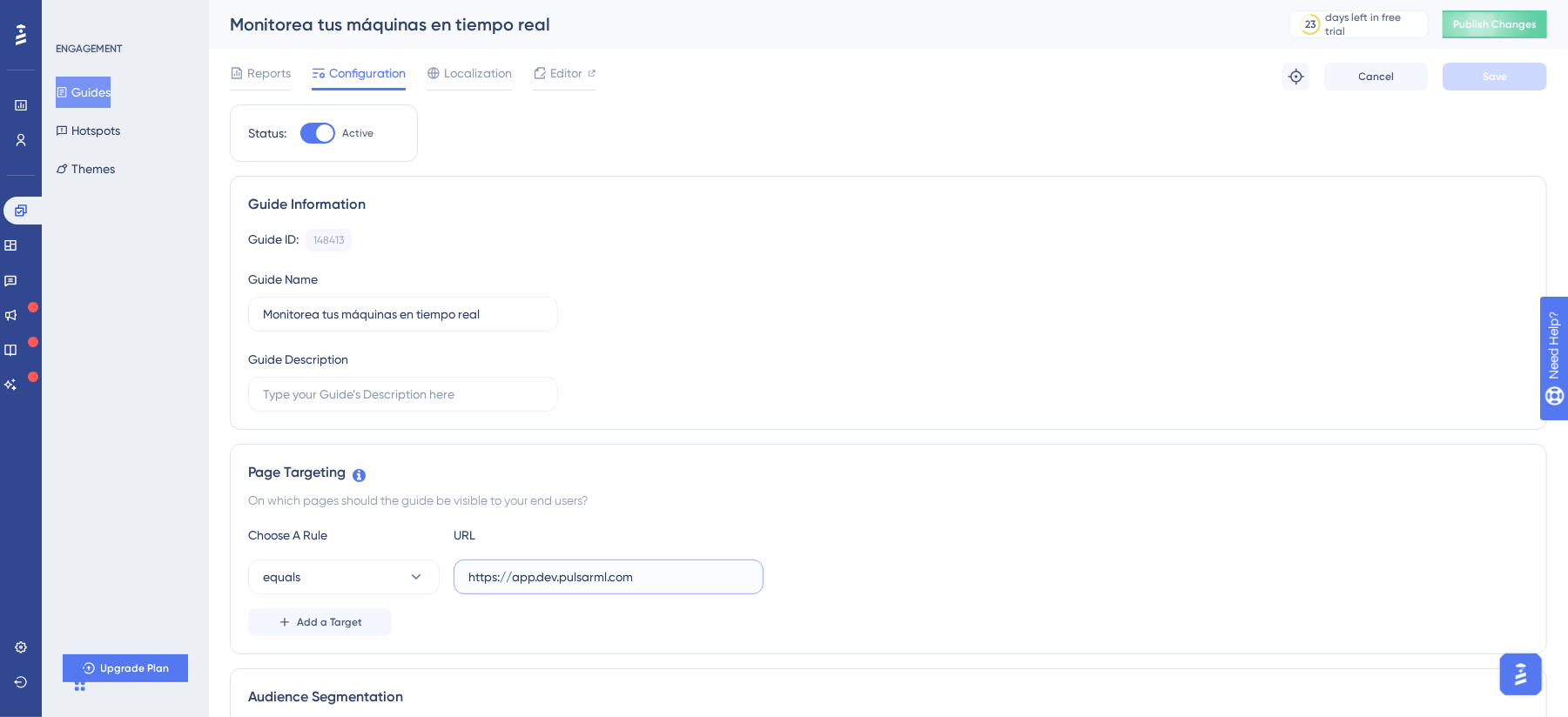 drag, startPoint x: 680, startPoint y: 586, endPoint x: 234, endPoint y: 533, distance: 449.13806 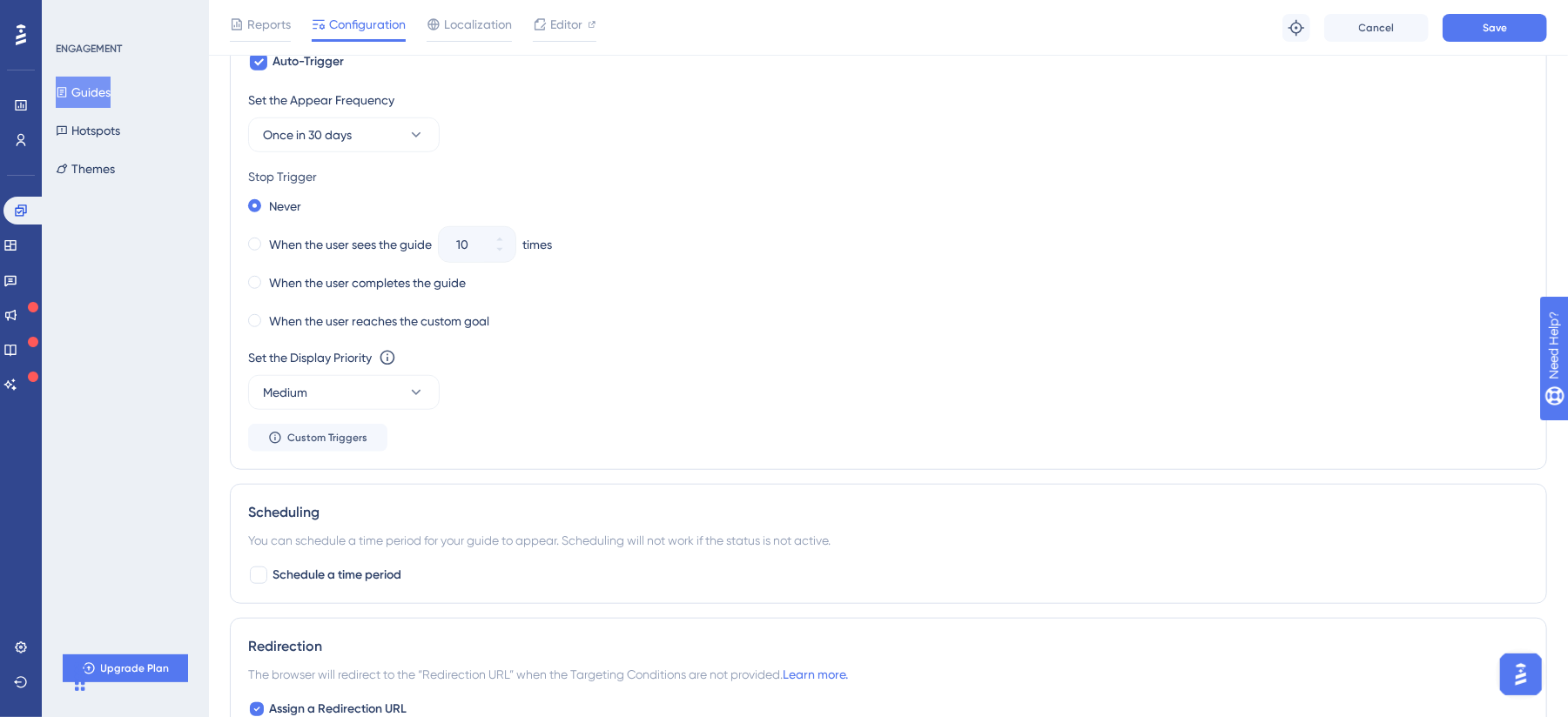 scroll, scrollTop: 812, scrollLeft: 0, axis: vertical 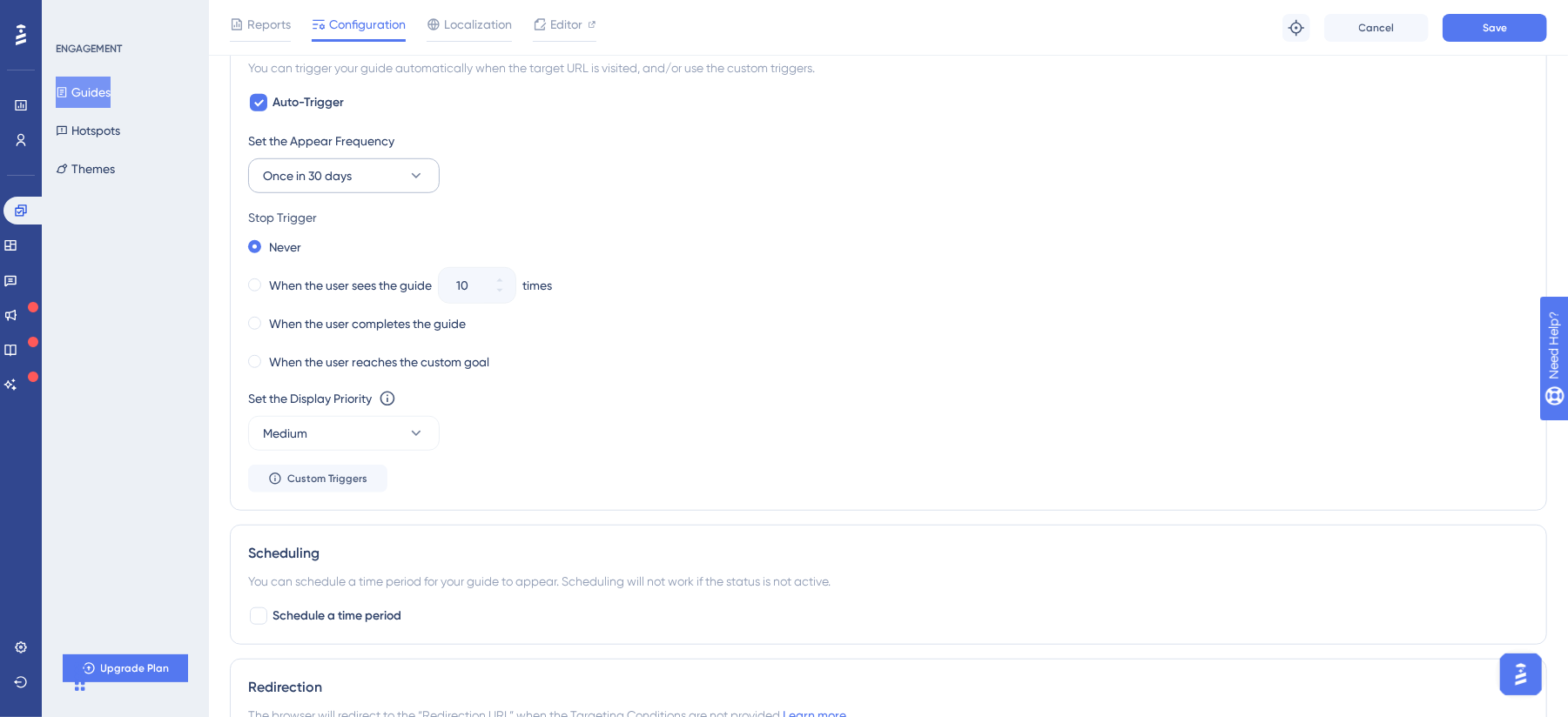 type on "https://app.dev.pulsarml.com/dashboard" 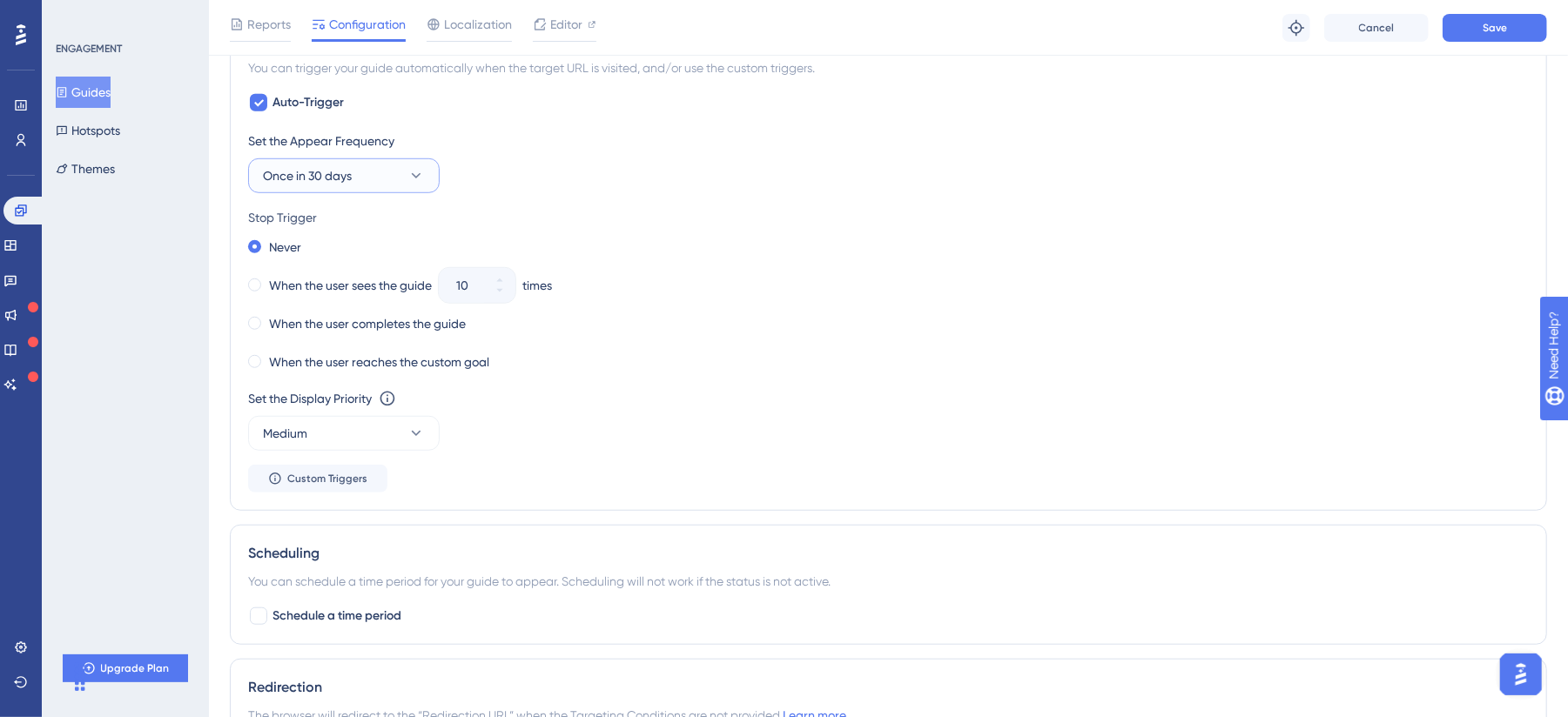 click on "Once in 30 days" at bounding box center (344, 176) 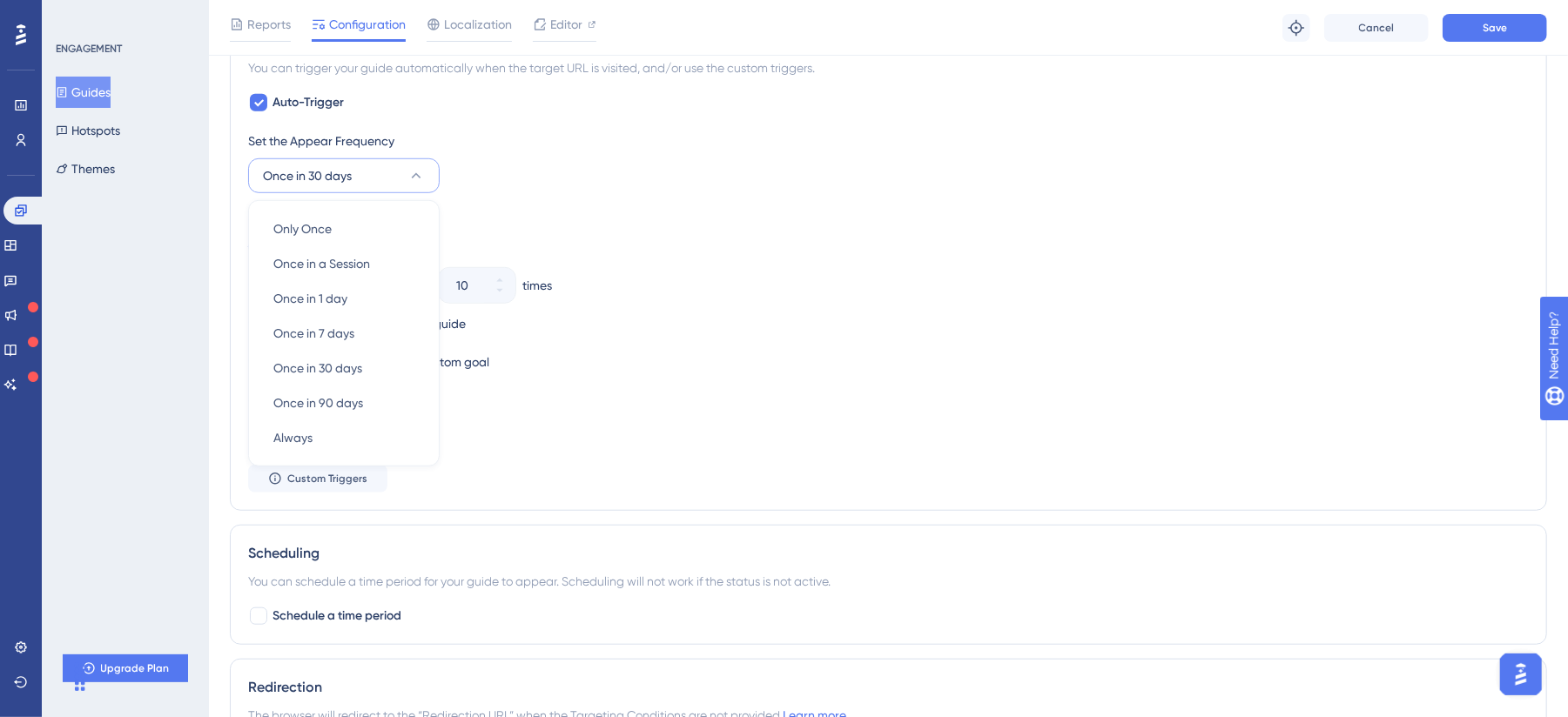 scroll, scrollTop: 791, scrollLeft: 0, axis: vertical 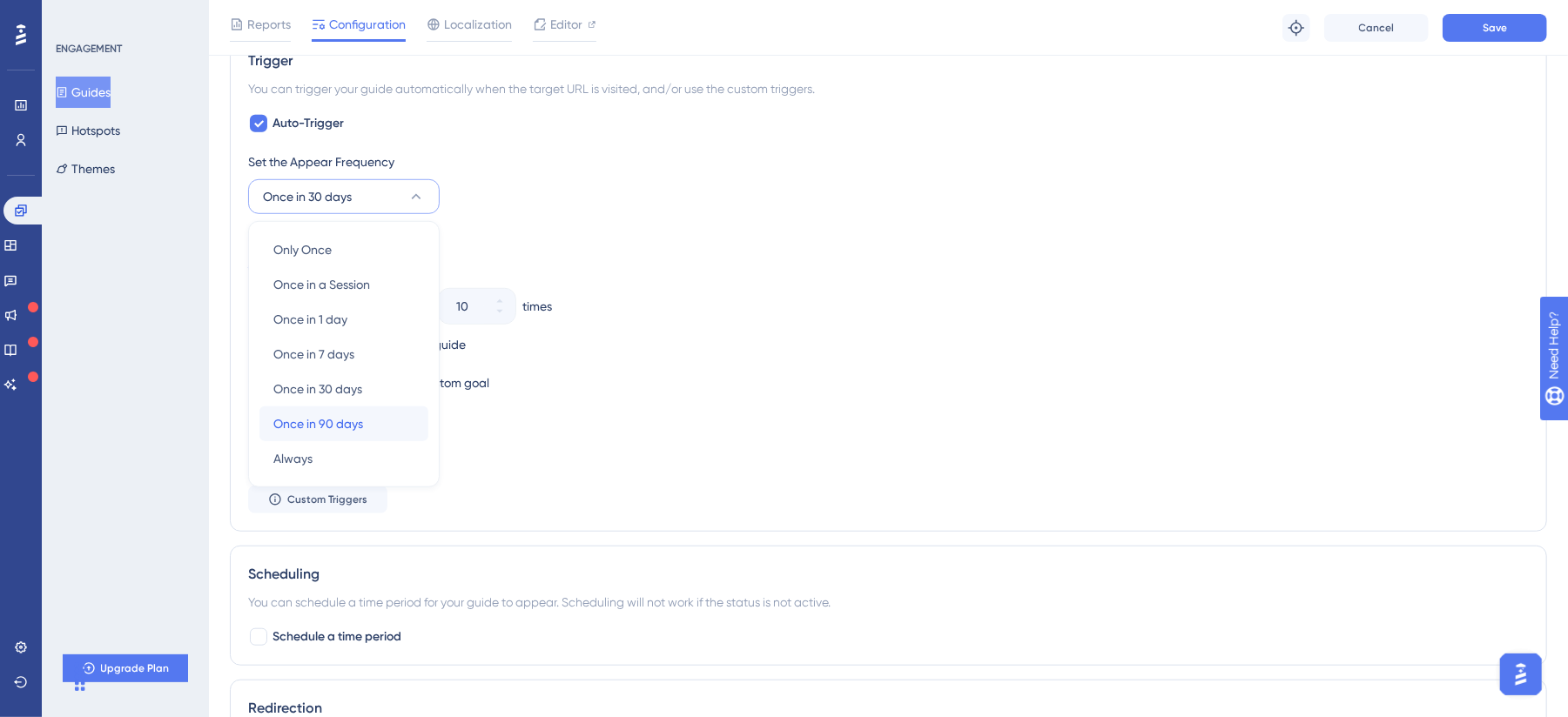 click on "Once in 90 days Once in 90 days" at bounding box center [344, 424] 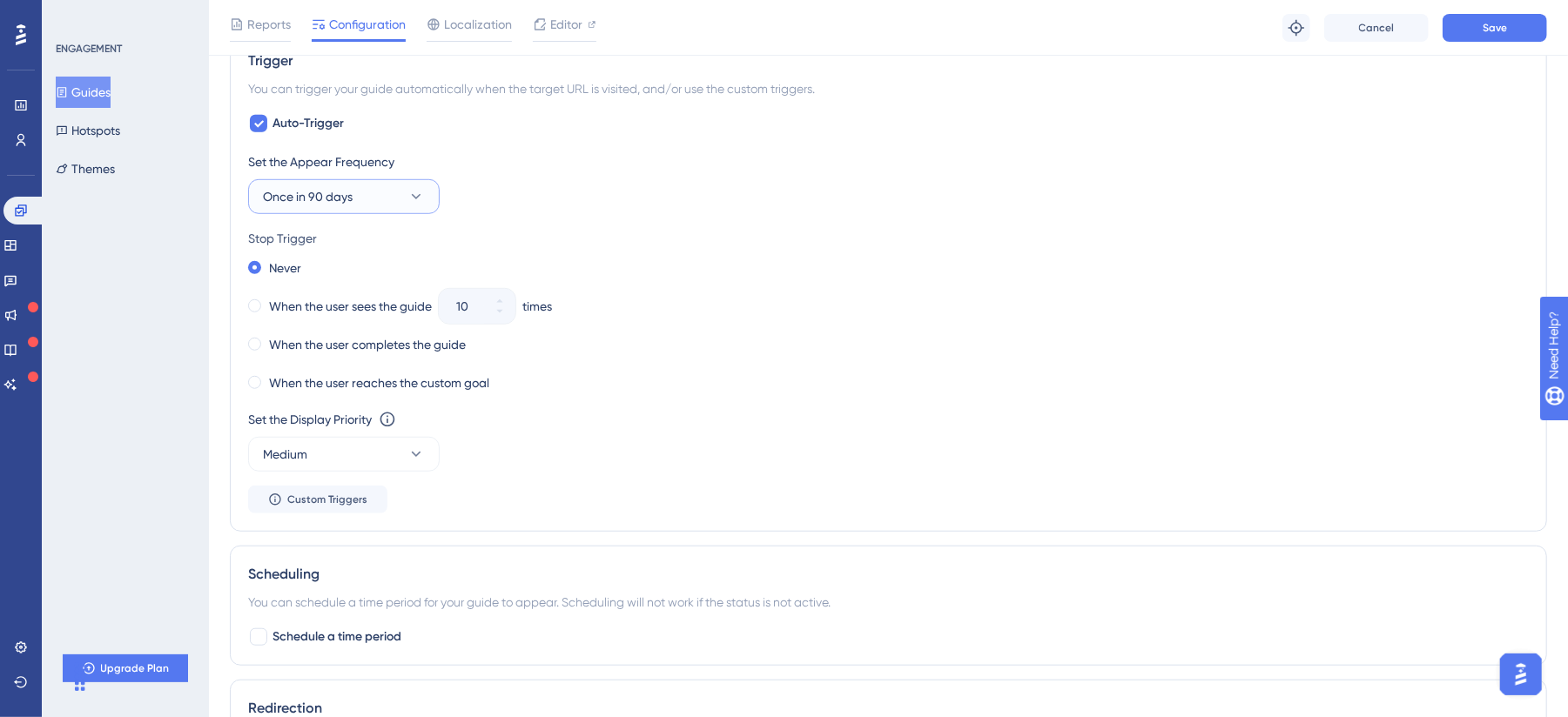 click on "Once in 90 days" at bounding box center [307, 197] 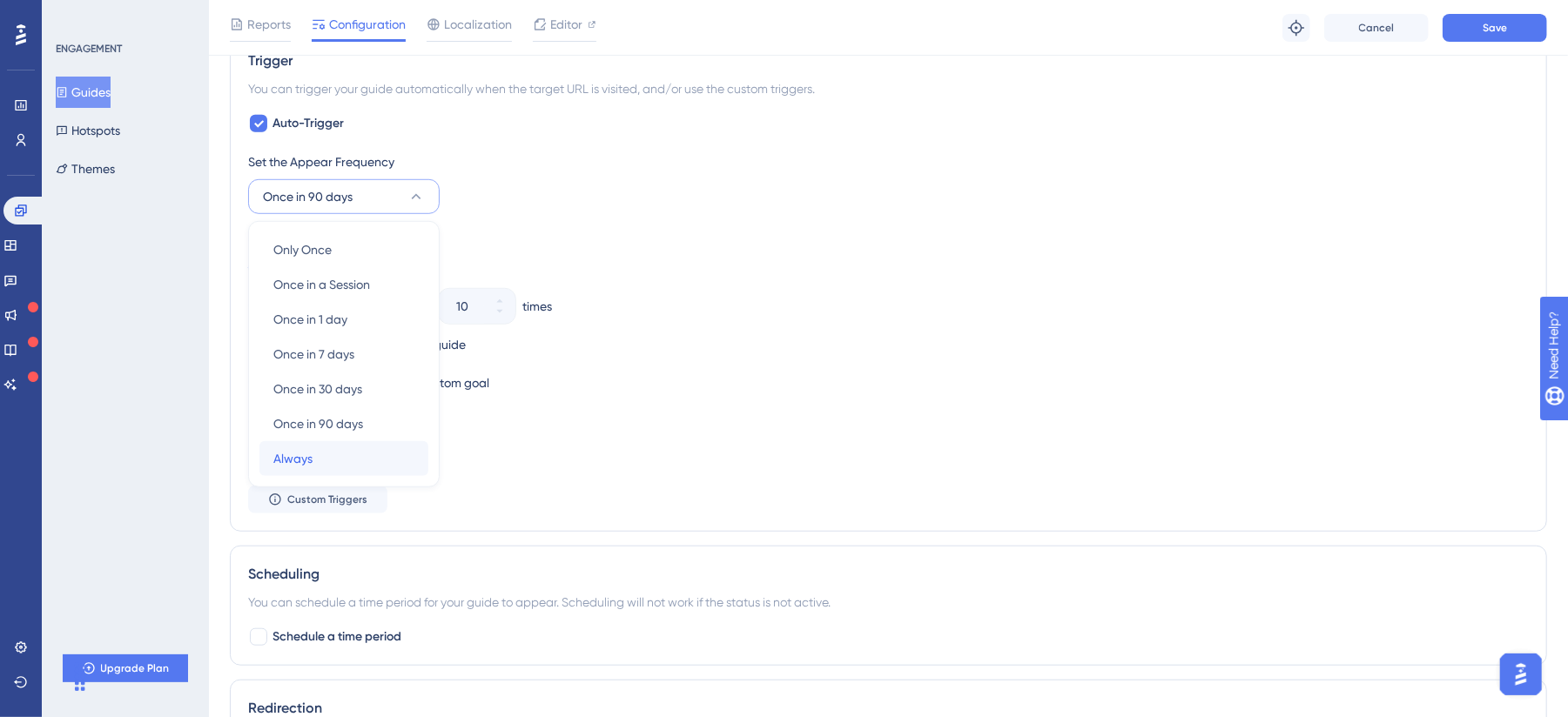 click on "Always Always" at bounding box center [344, 459] 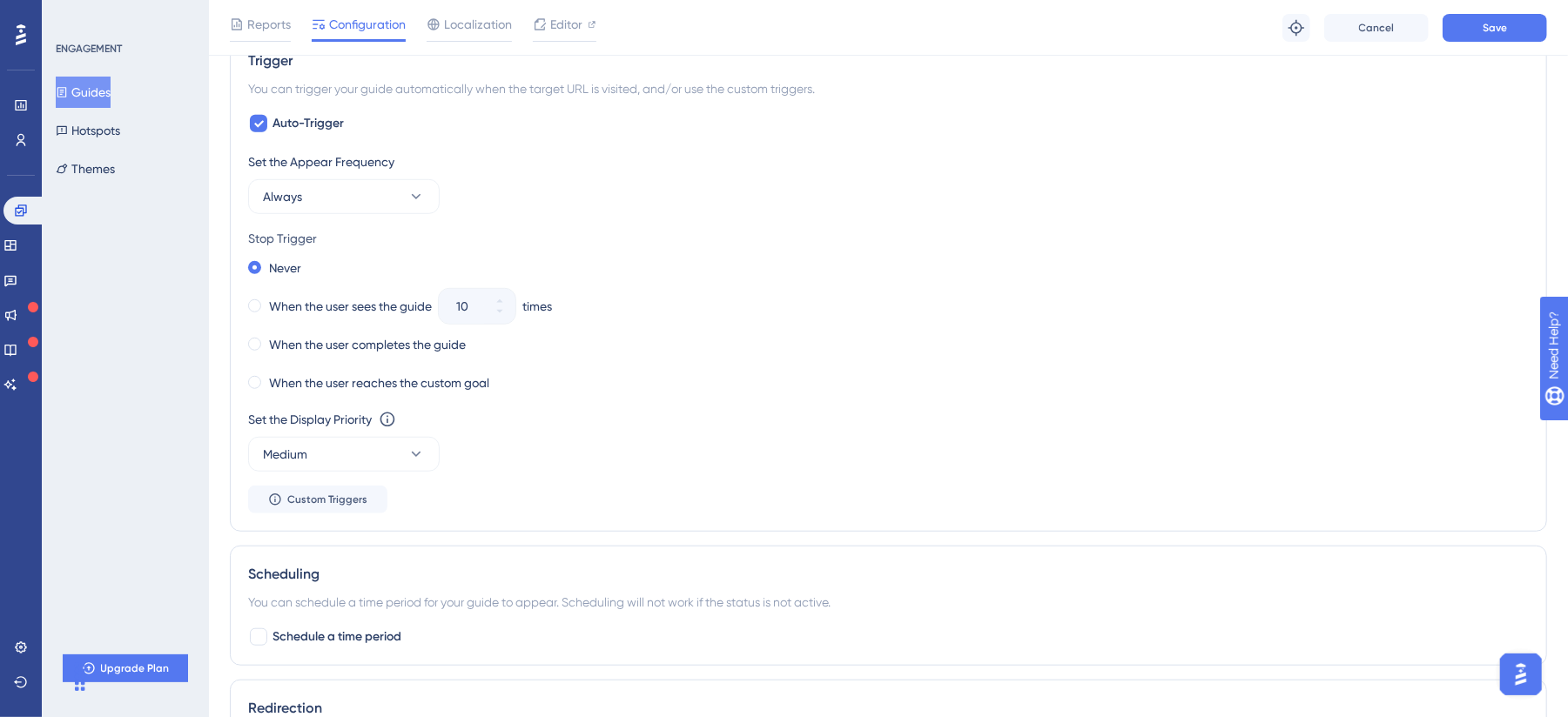 click on "Stop Trigger" at bounding box center [888, 238] 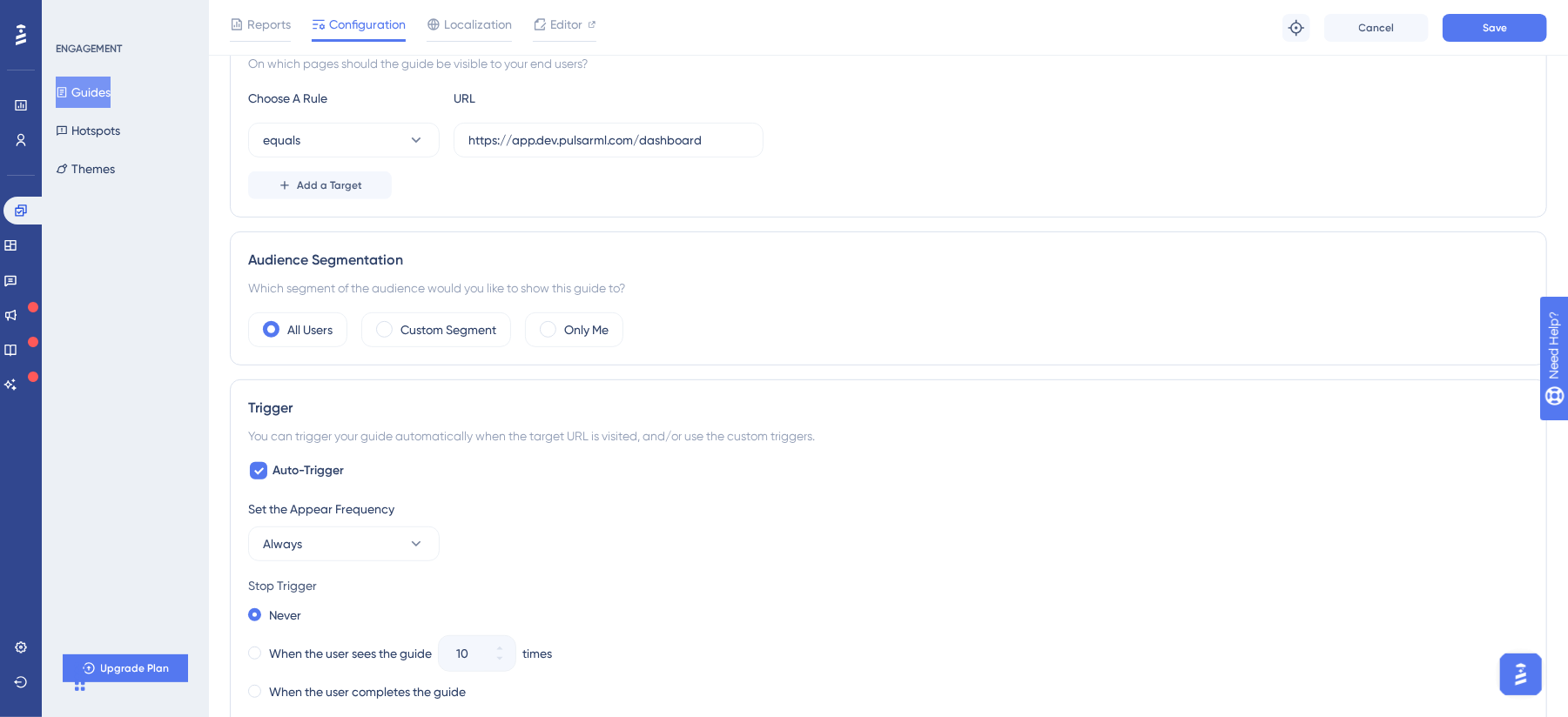 scroll, scrollTop: 443, scrollLeft: 0, axis: vertical 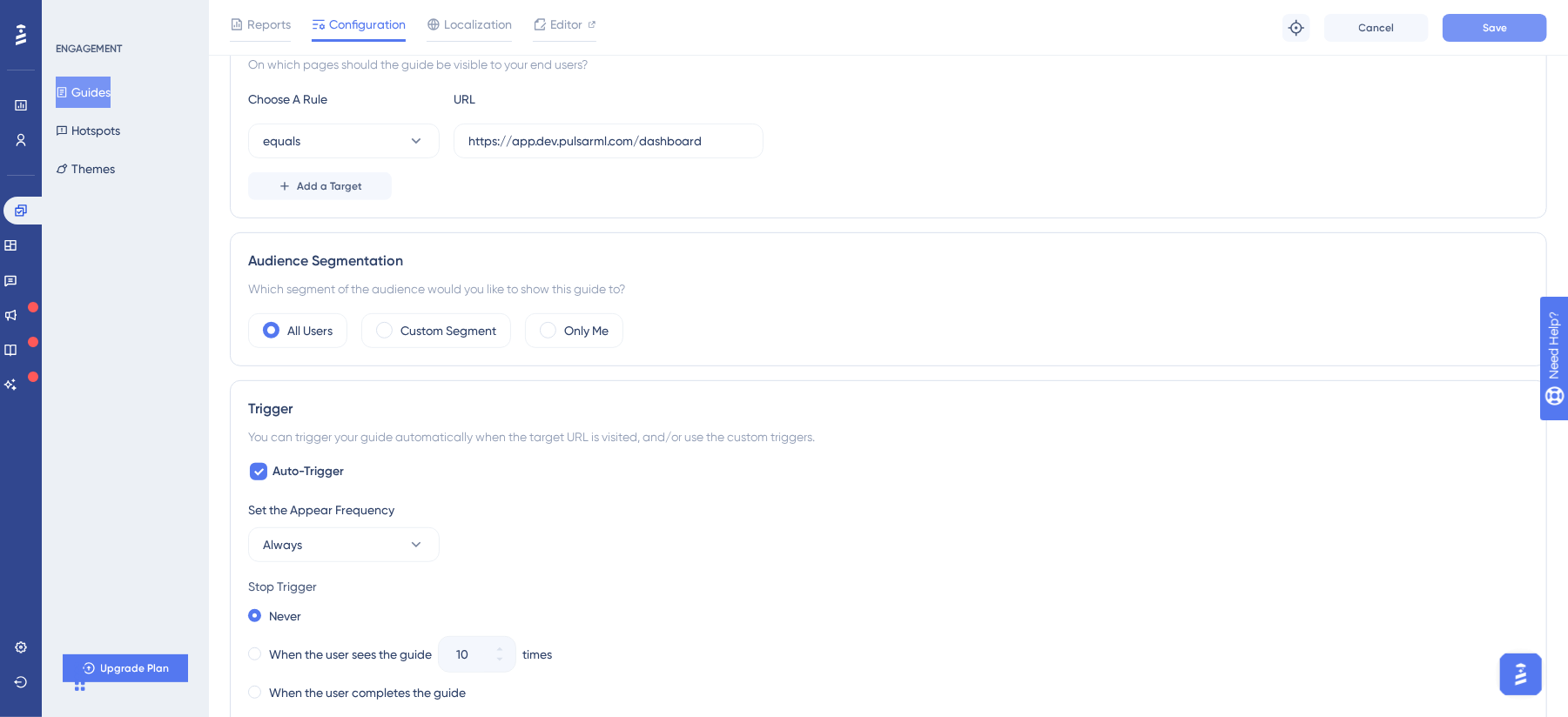 click on "Save" at bounding box center [1495, 28] 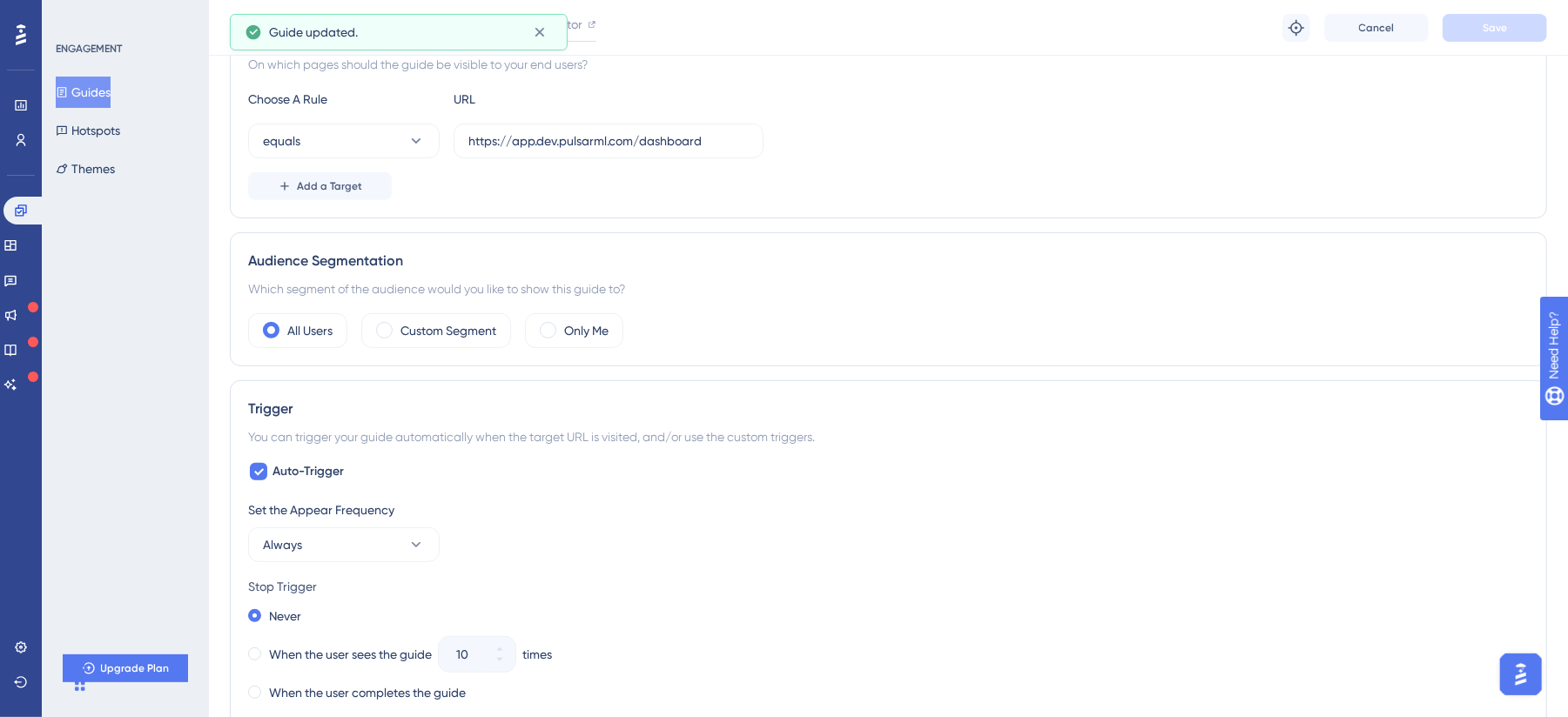 drag, startPoint x: 105, startPoint y: 91, endPoint x: 160, endPoint y: 125, distance: 64.660653 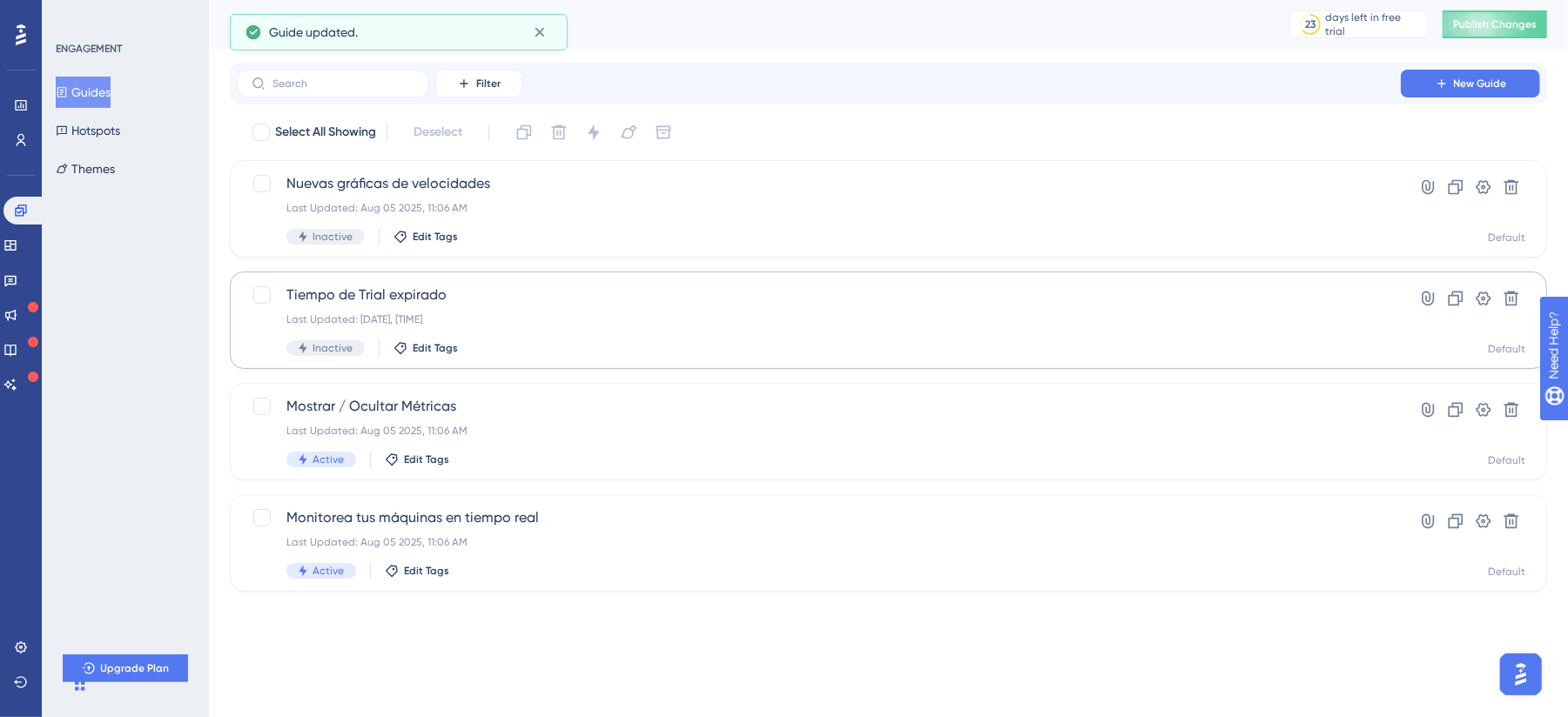 scroll, scrollTop: 0, scrollLeft: 0, axis: both 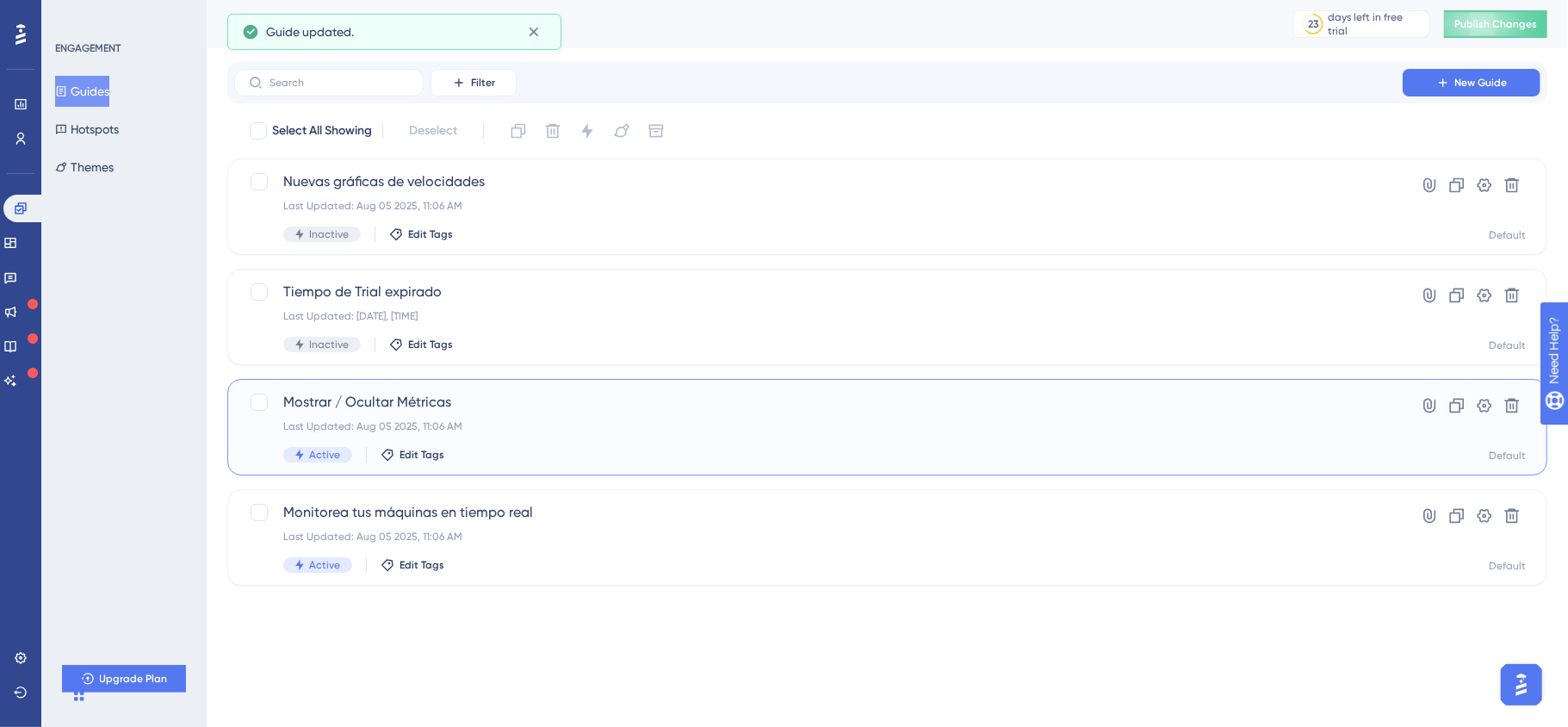 click on "Mostrar / Ocultar Métricas Last Updated: Aug 05 2025, 11:06 AM Active Edit Tags" at bounding box center [818, 427] 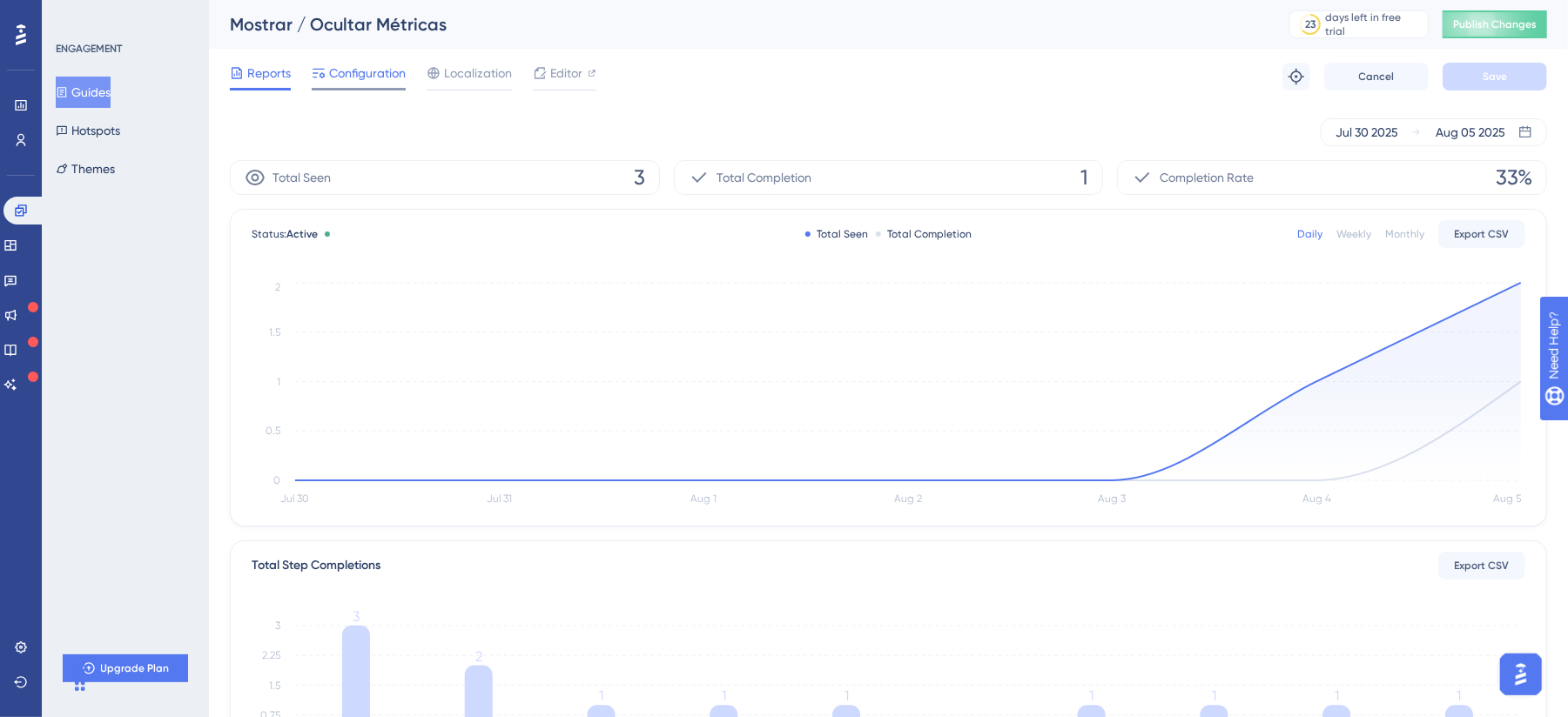 click on "Configuration" at bounding box center [367, 73] 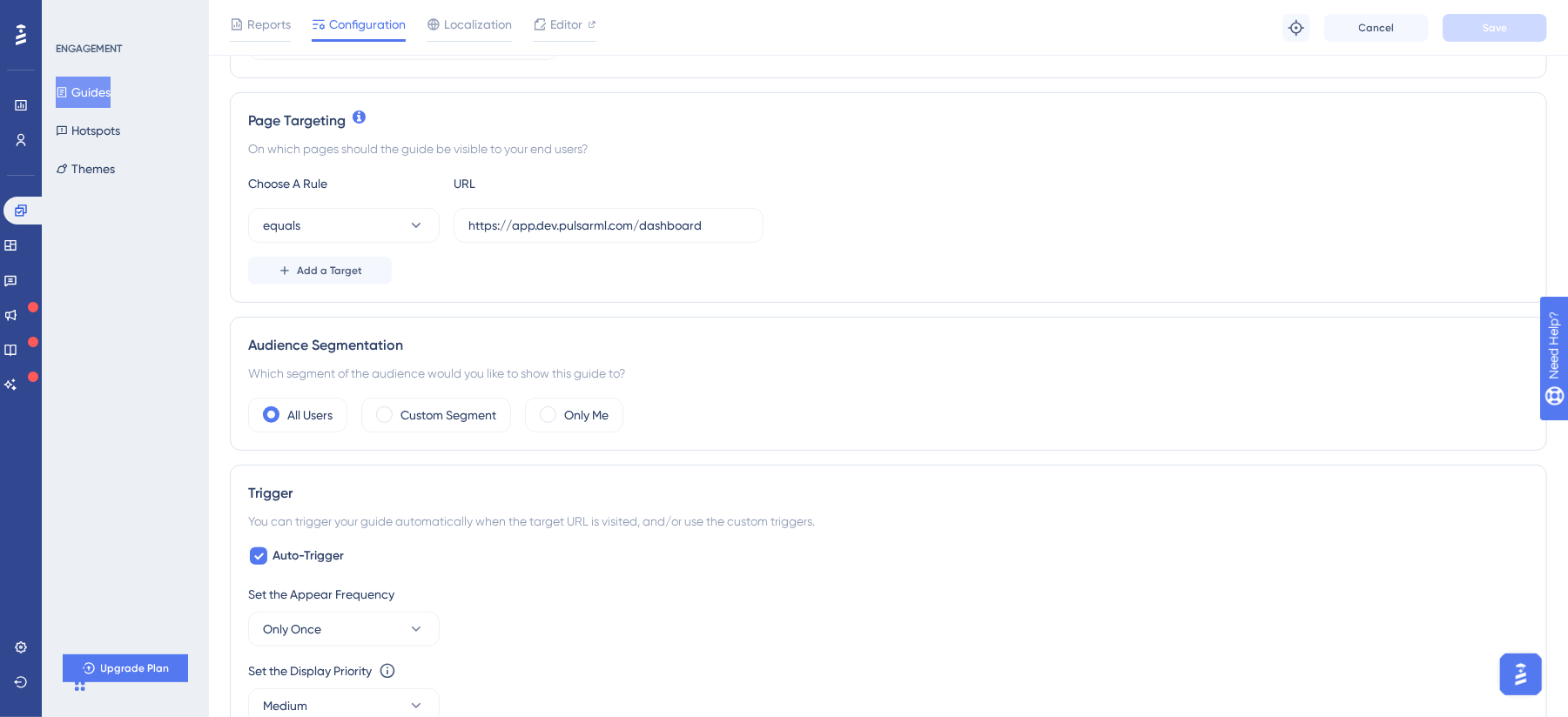 scroll, scrollTop: 580, scrollLeft: 0, axis: vertical 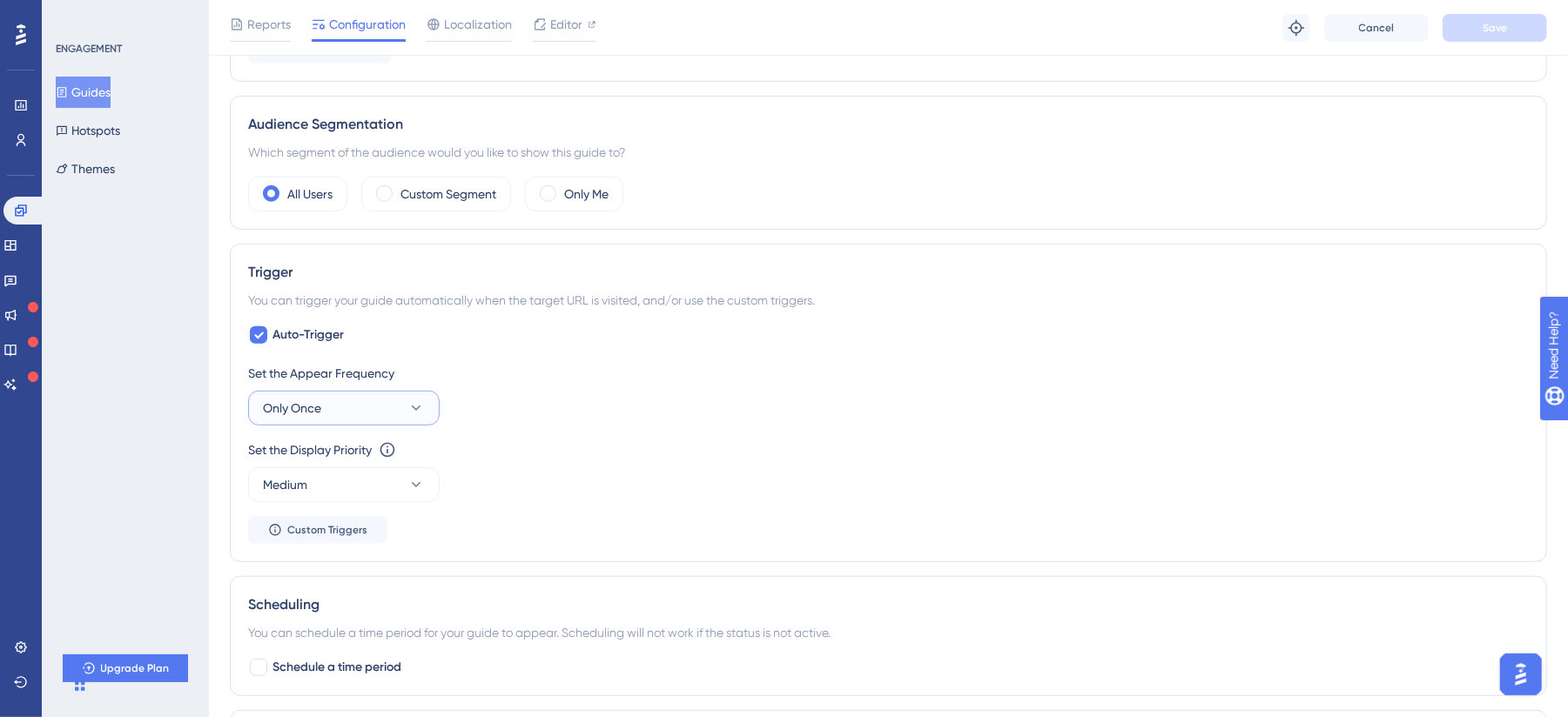 click on "Only Once" at bounding box center [344, 408] 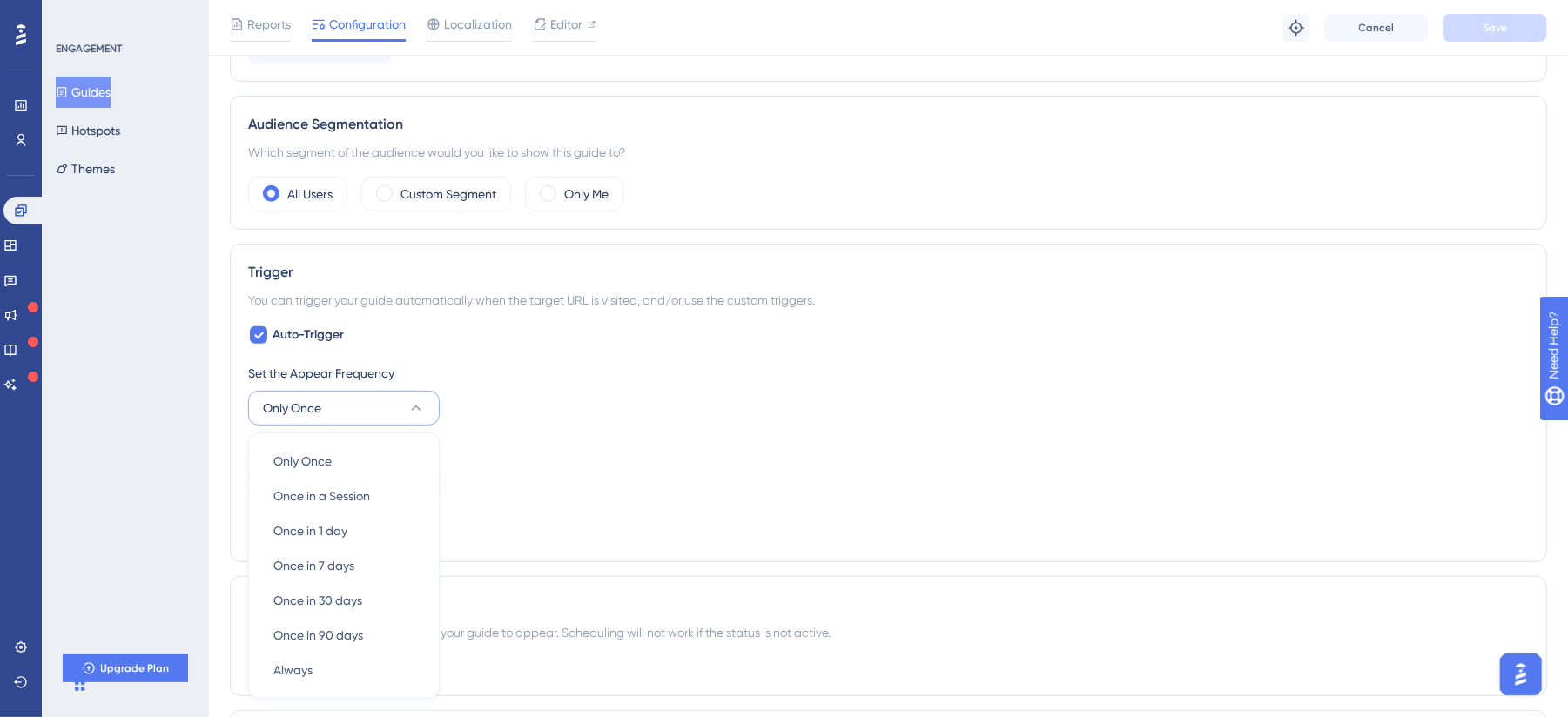 scroll, scrollTop: 790, scrollLeft: 0, axis: vertical 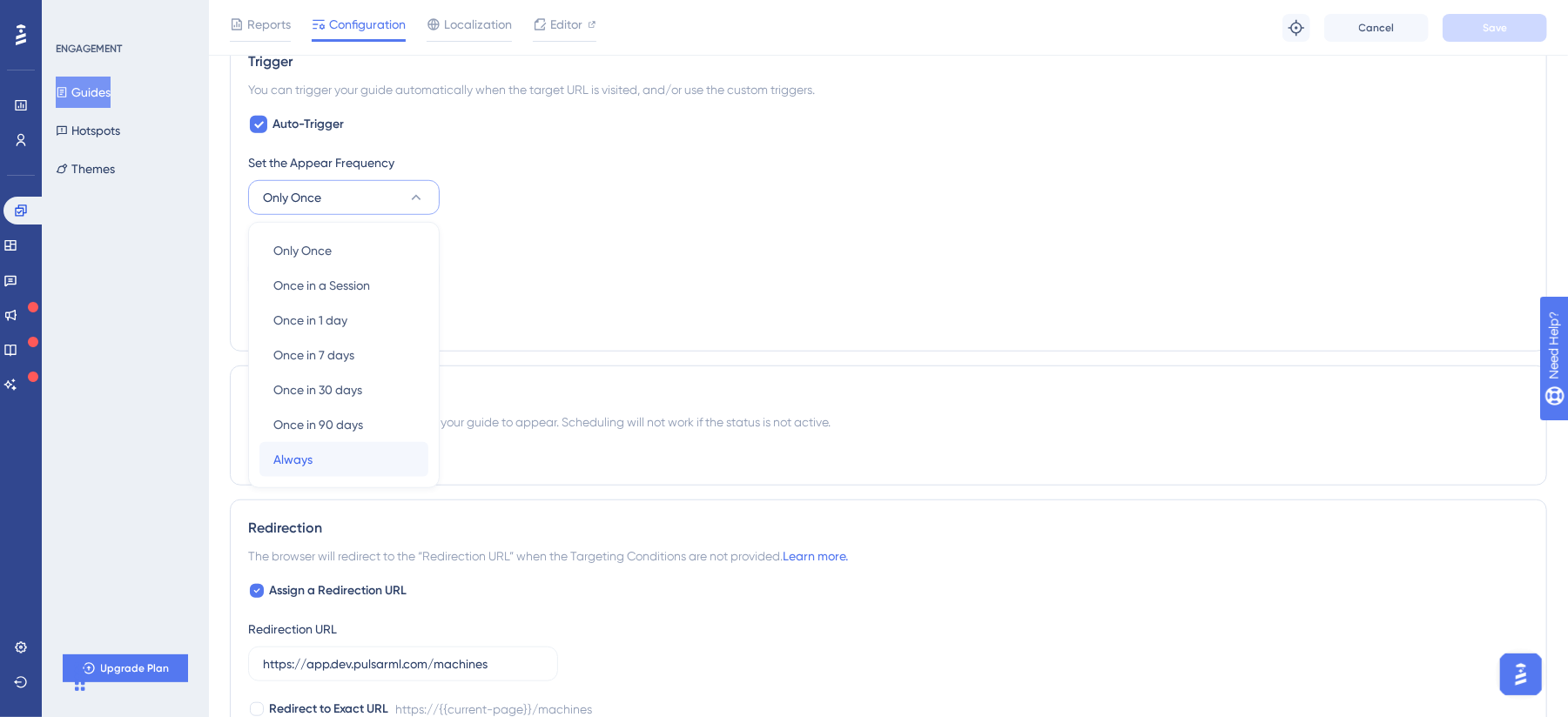 click on "Always Always" at bounding box center (344, 459) 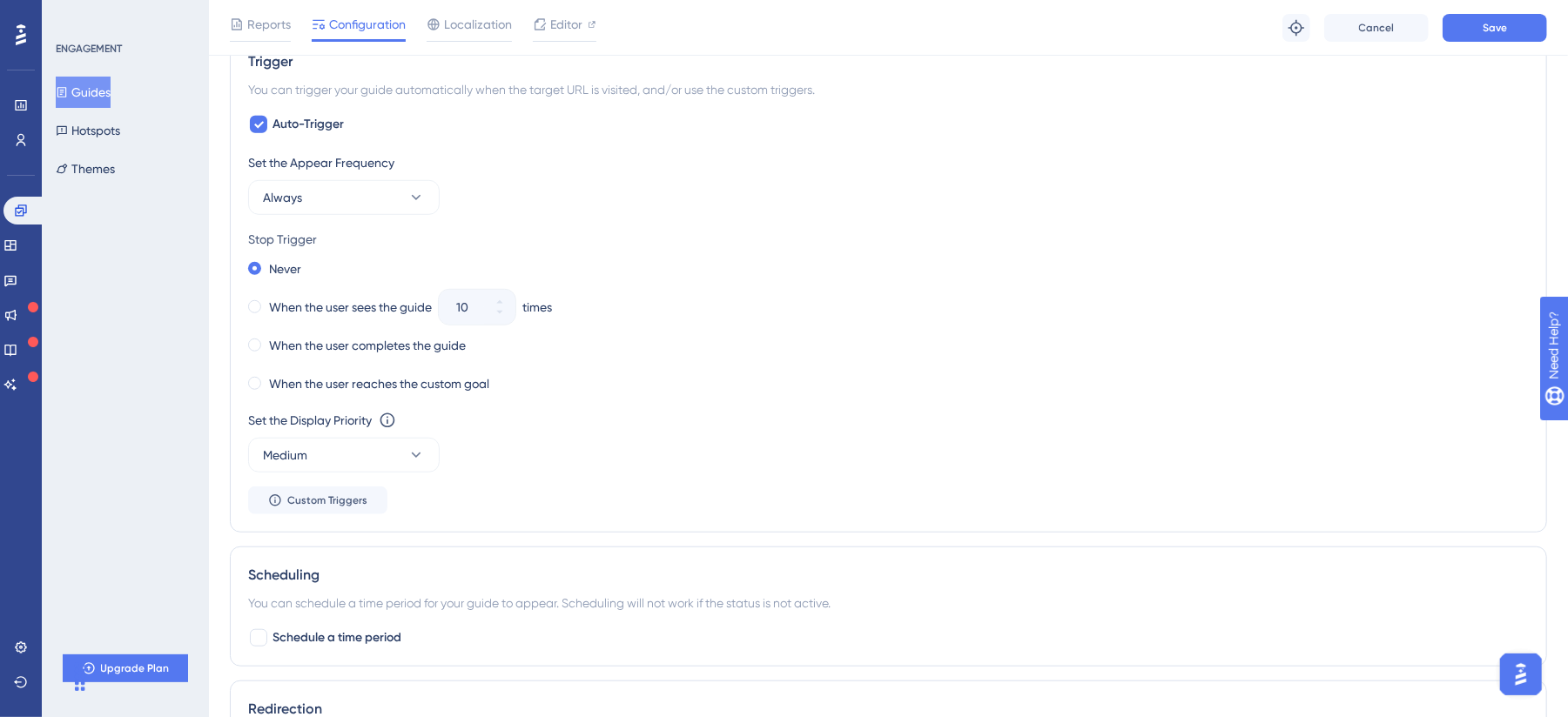 click on "Never" at bounding box center [888, 269] 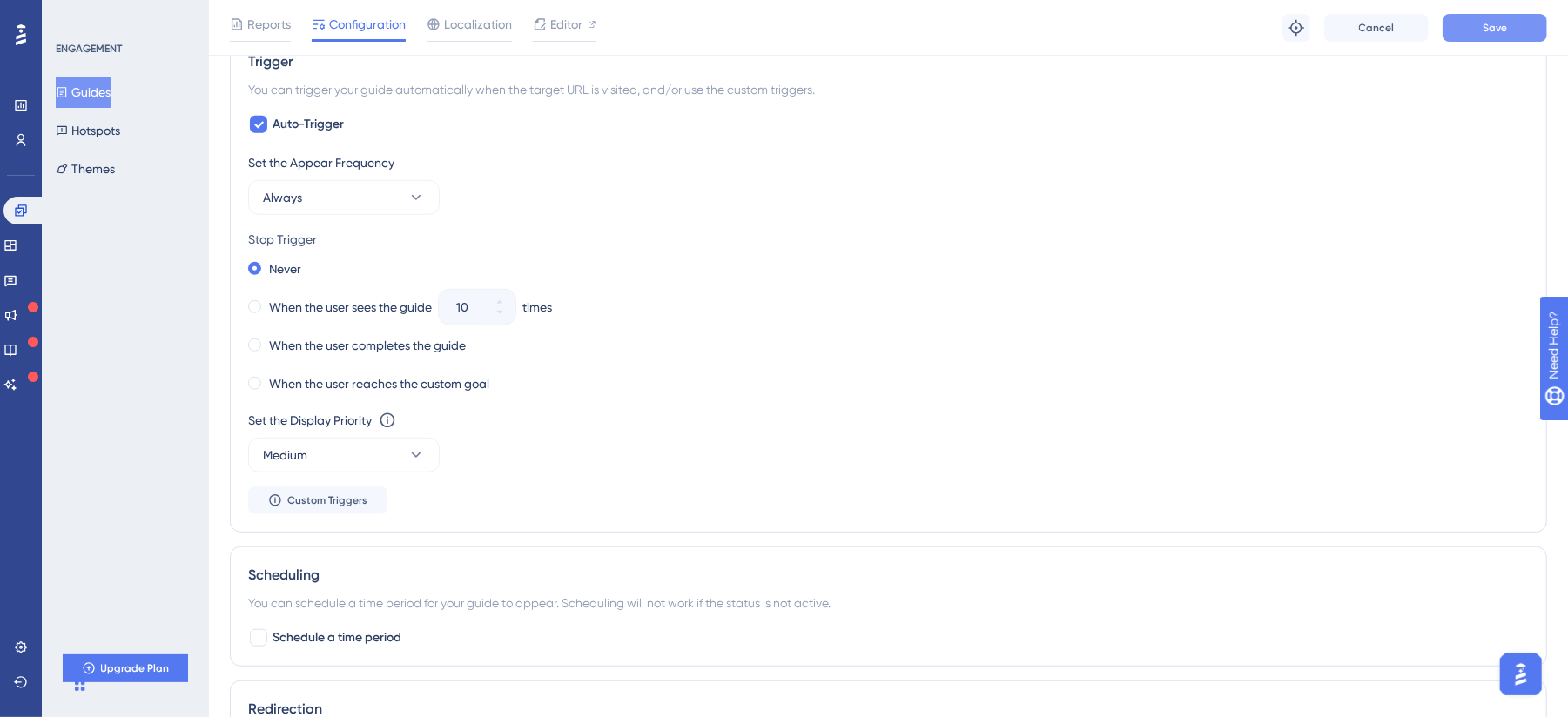 click on "Reports Configuration Localization Editor Troubleshoot Cancel Save" at bounding box center (888, 28) 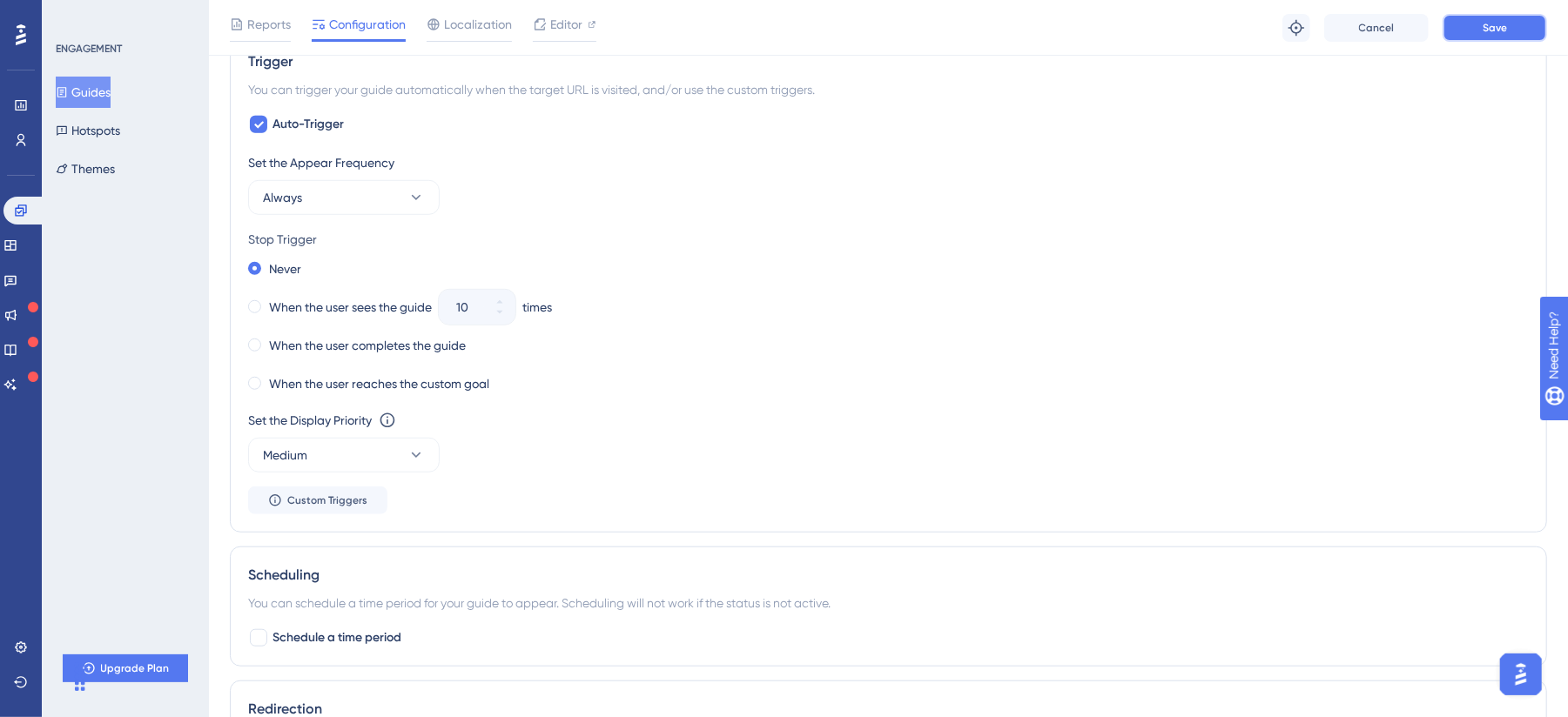 click on "Save" at bounding box center (1495, 28) 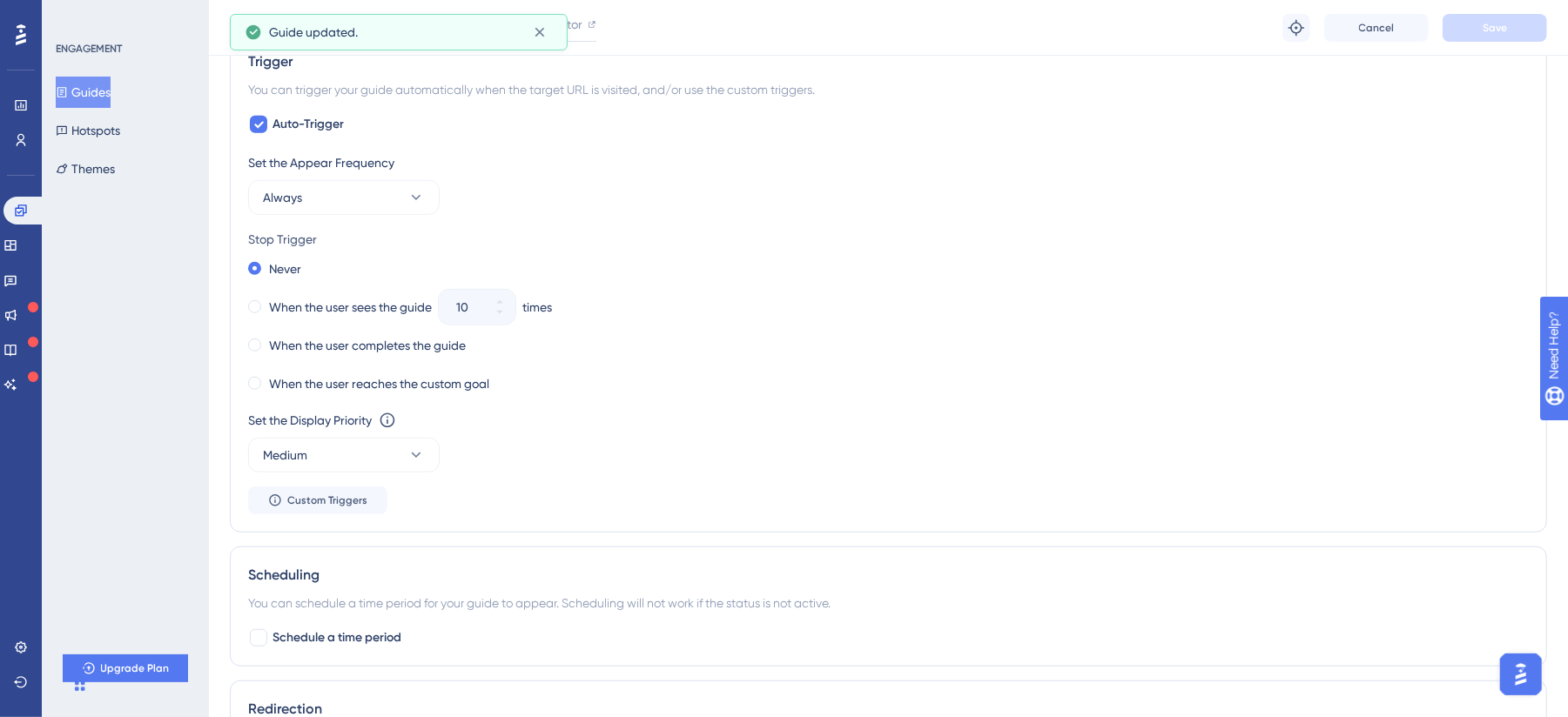 click on "Guides" at bounding box center [83, 92] 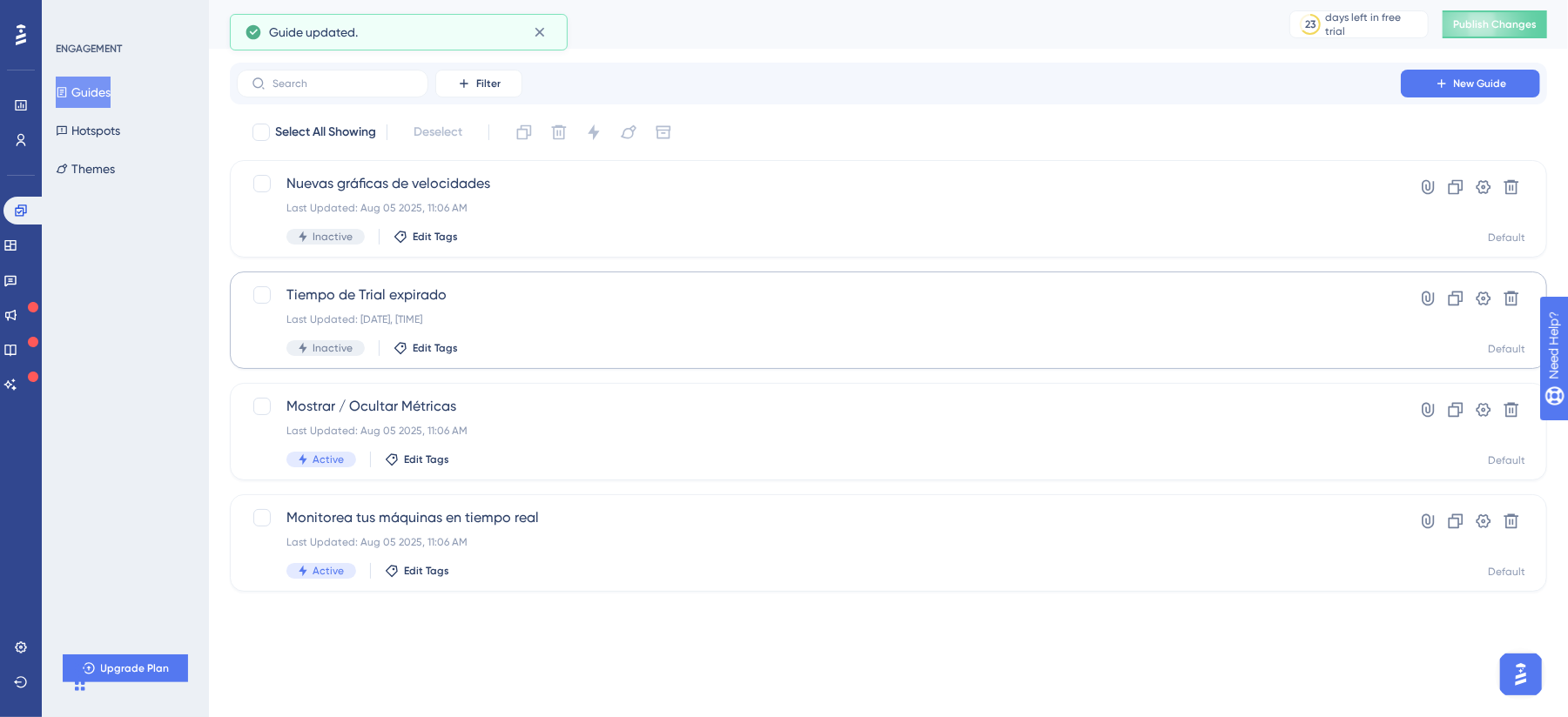 scroll, scrollTop: 0, scrollLeft: 0, axis: both 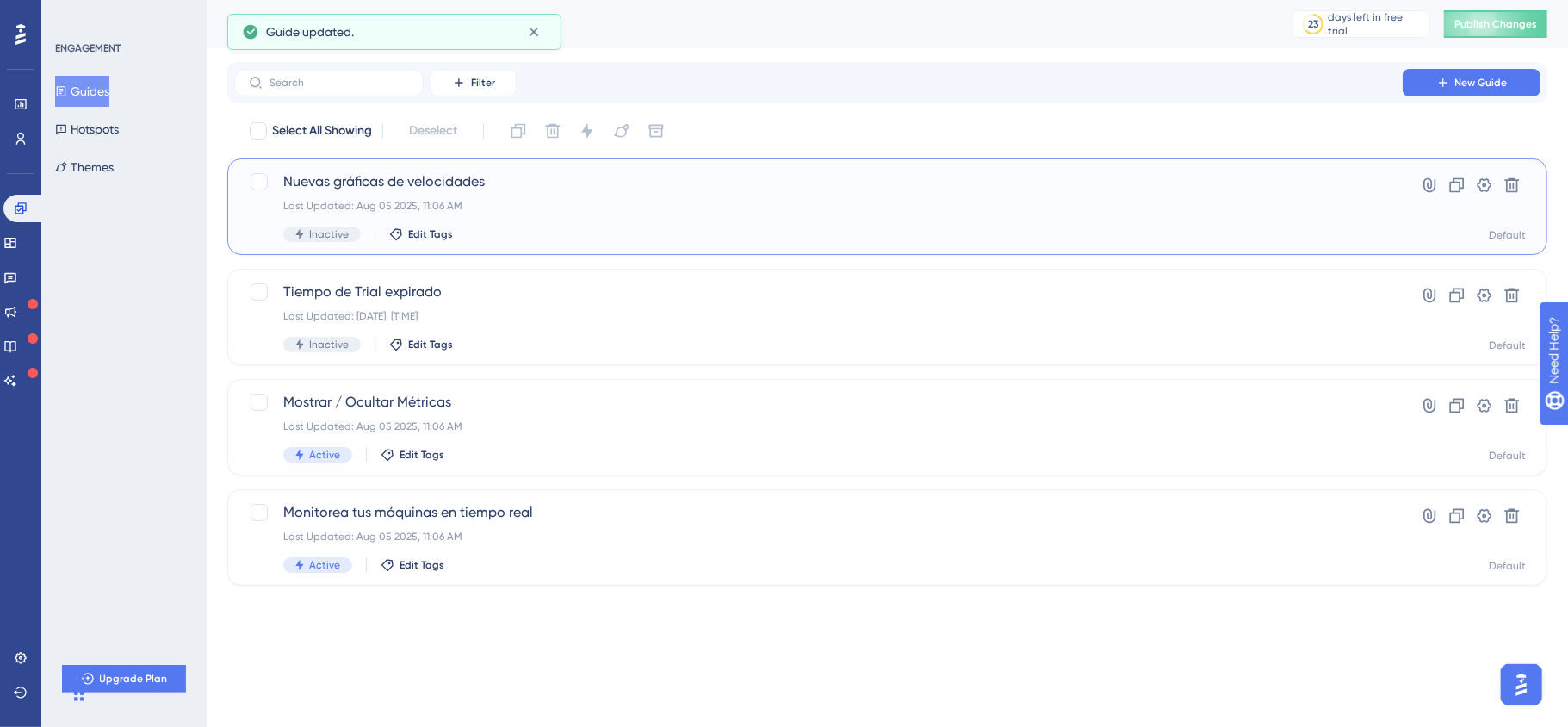 click on "Inactive Edit Tags" at bounding box center (818, 234) 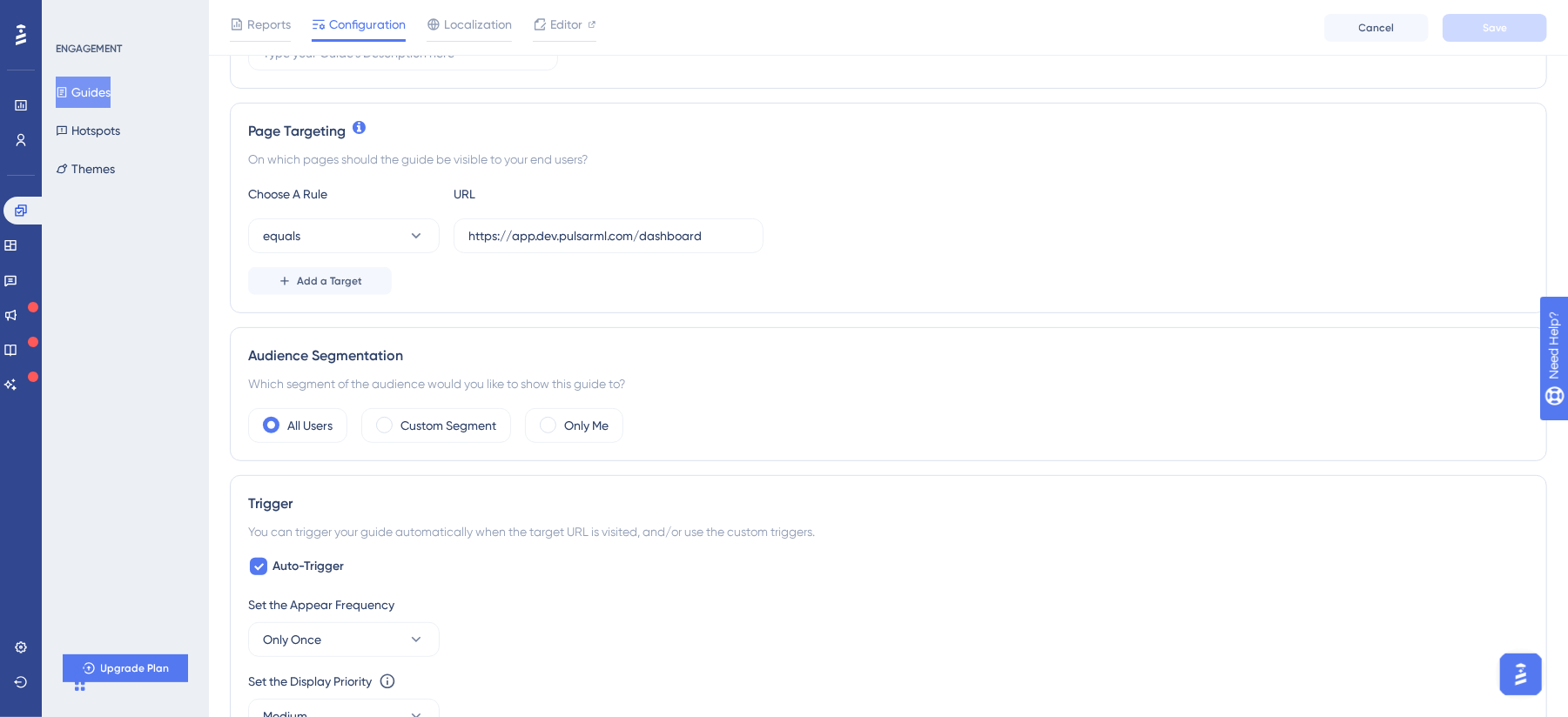 scroll, scrollTop: 812, scrollLeft: 0, axis: vertical 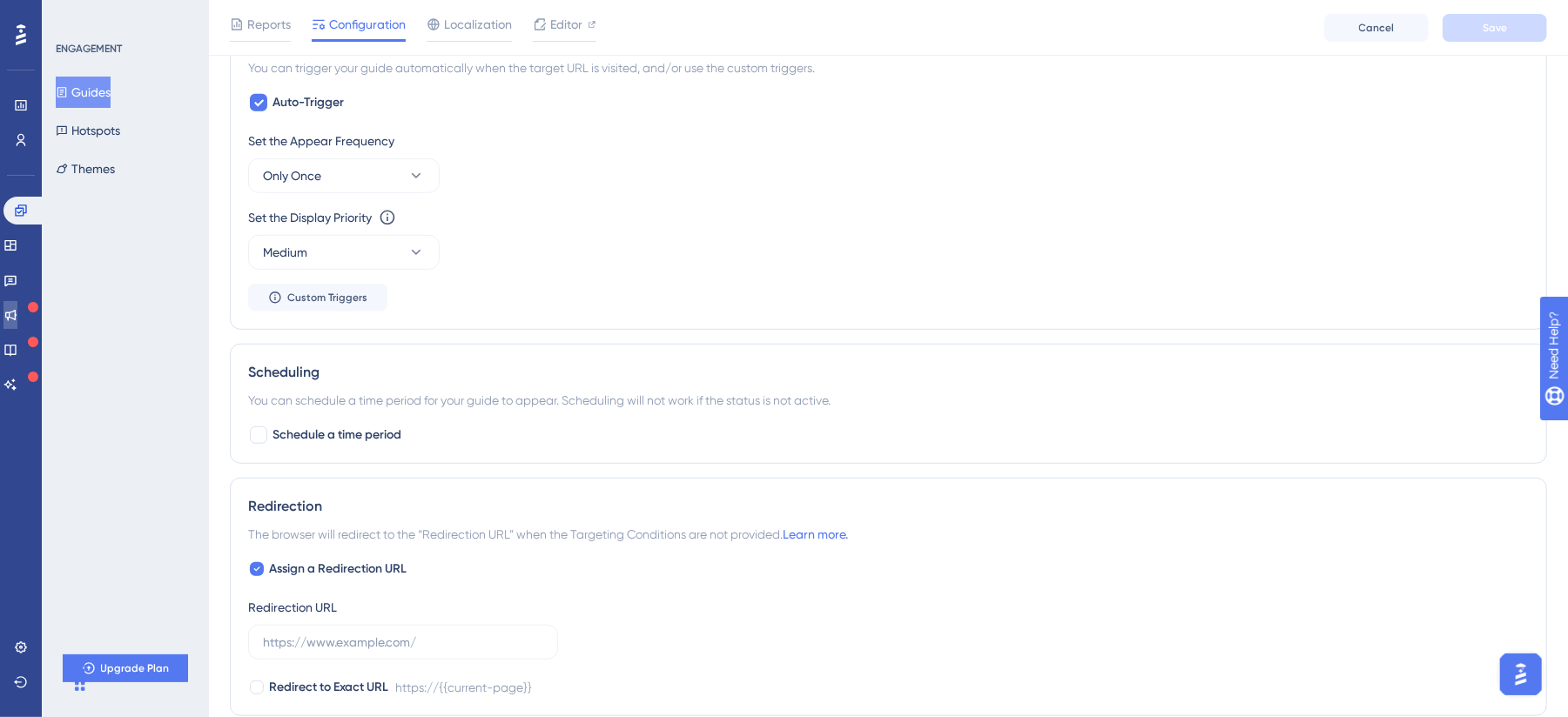 click at bounding box center [10, 315] 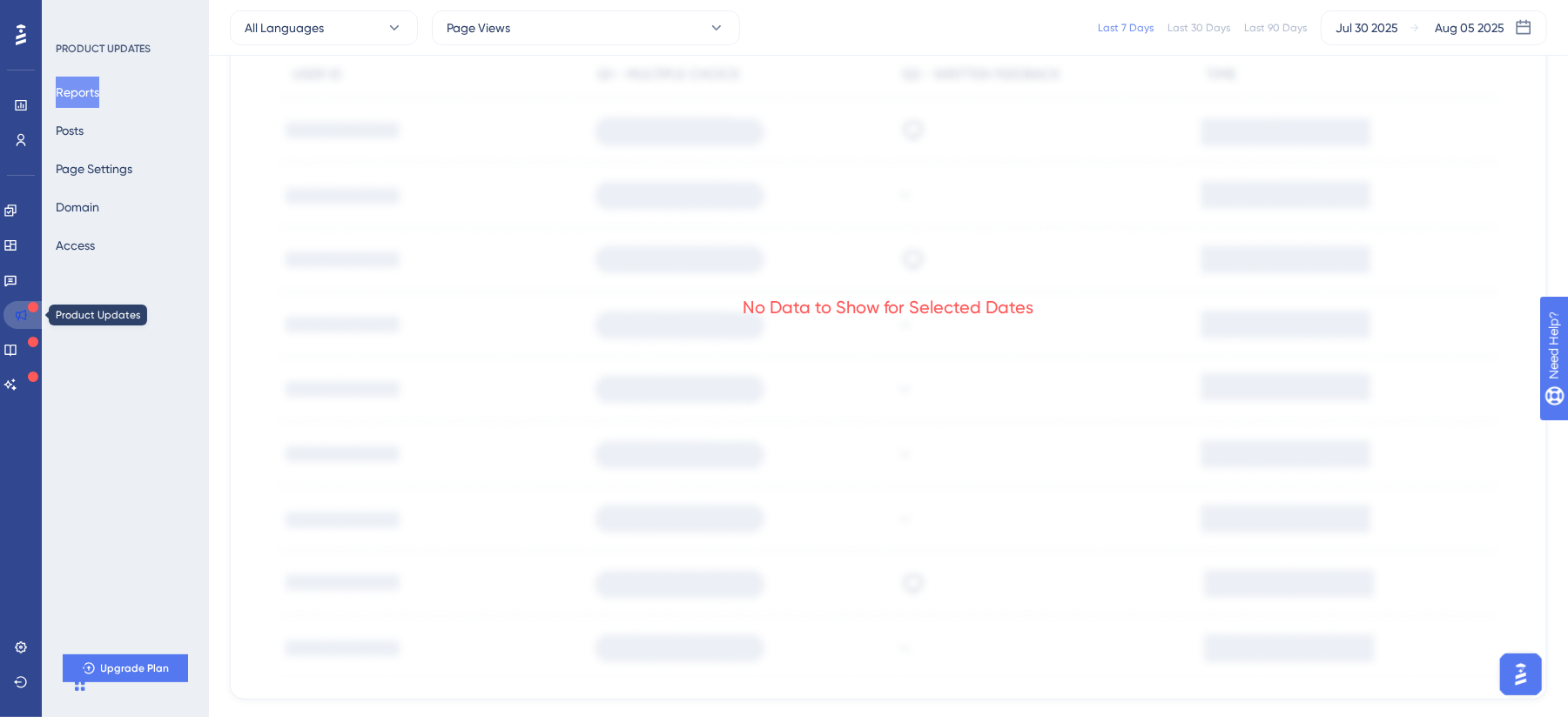 click at bounding box center (24, 315) 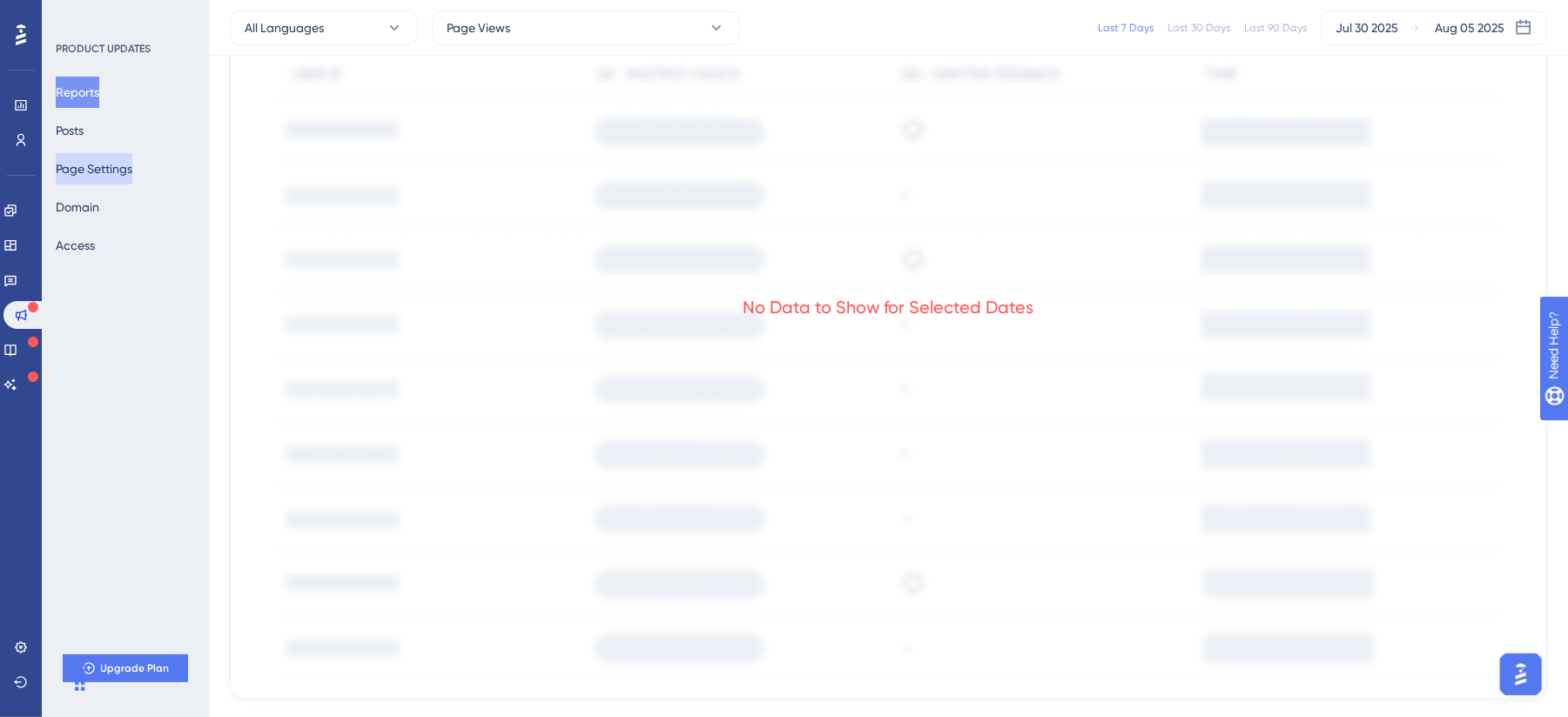 click on "Page Settings" at bounding box center [94, 169] 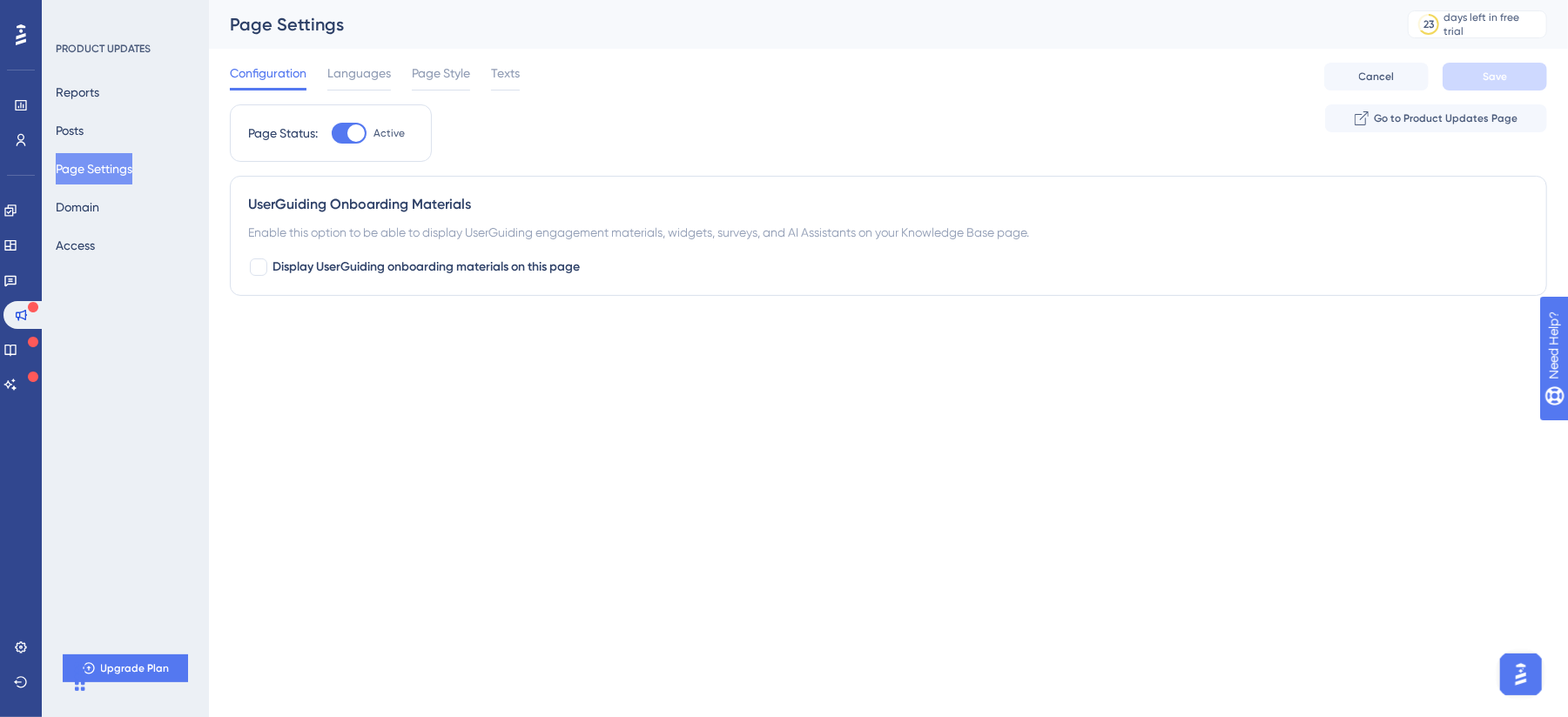 scroll, scrollTop: 0, scrollLeft: 0, axis: both 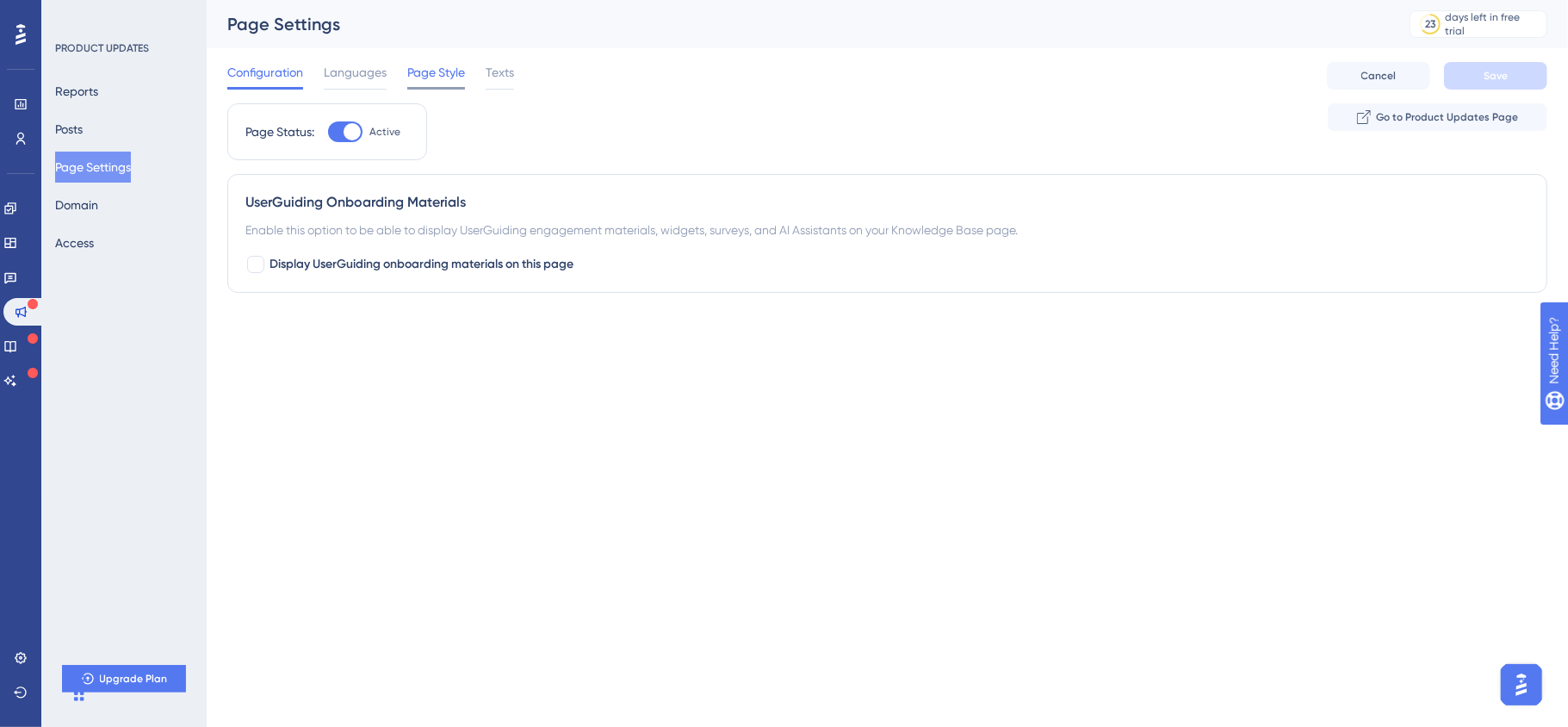 click on "Languages" at bounding box center (355, 72) 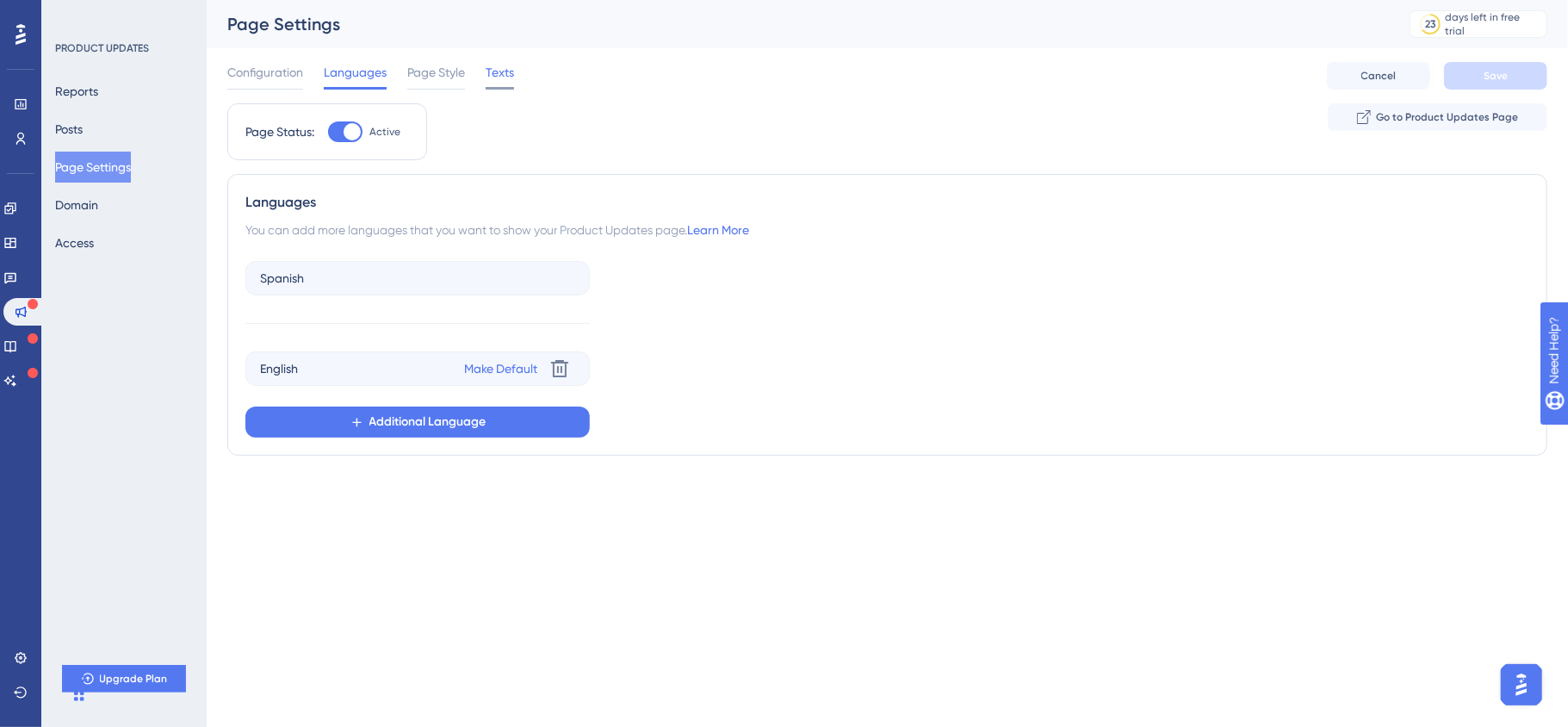 drag, startPoint x: 441, startPoint y: 79, endPoint x: 491, endPoint y: 83, distance: 50.159745 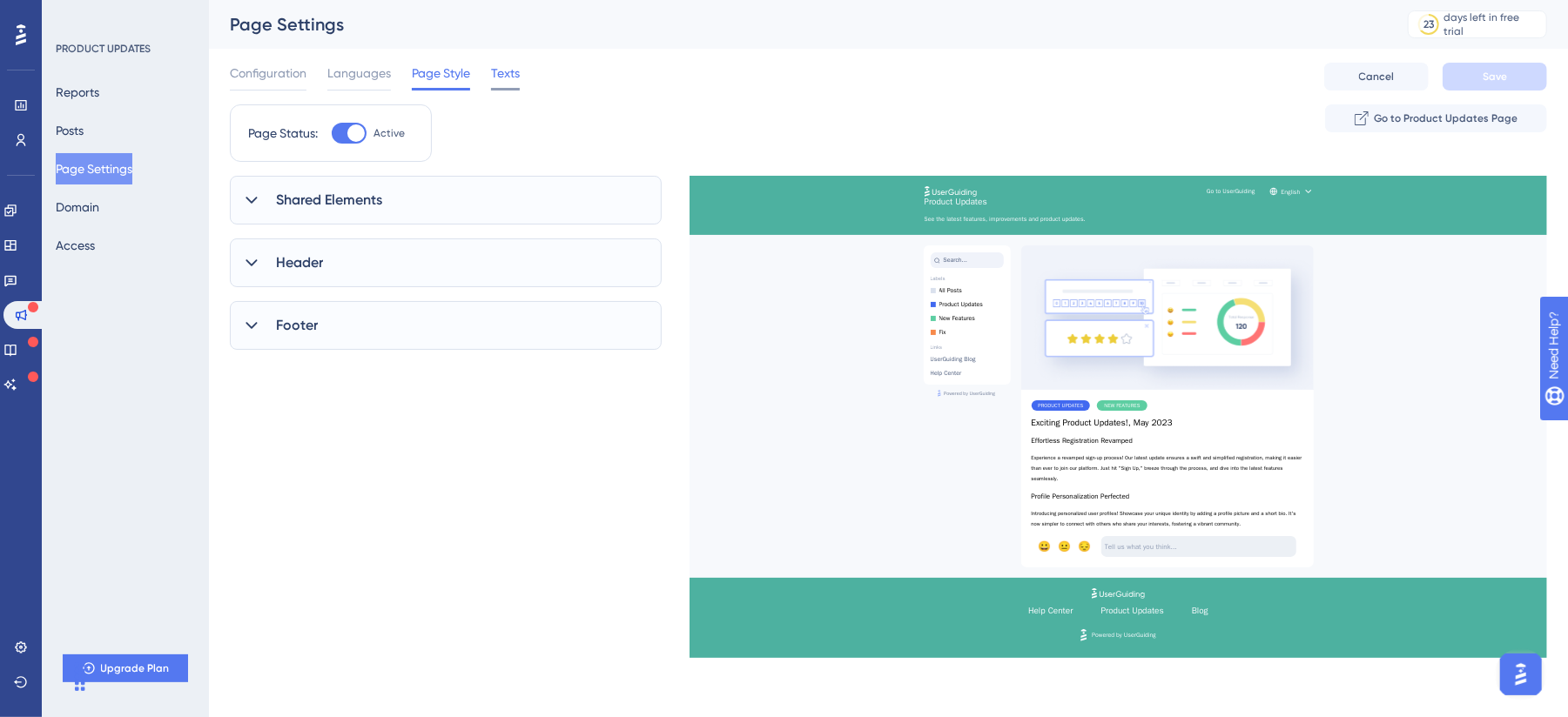 click on "Texts" at bounding box center (505, 77) 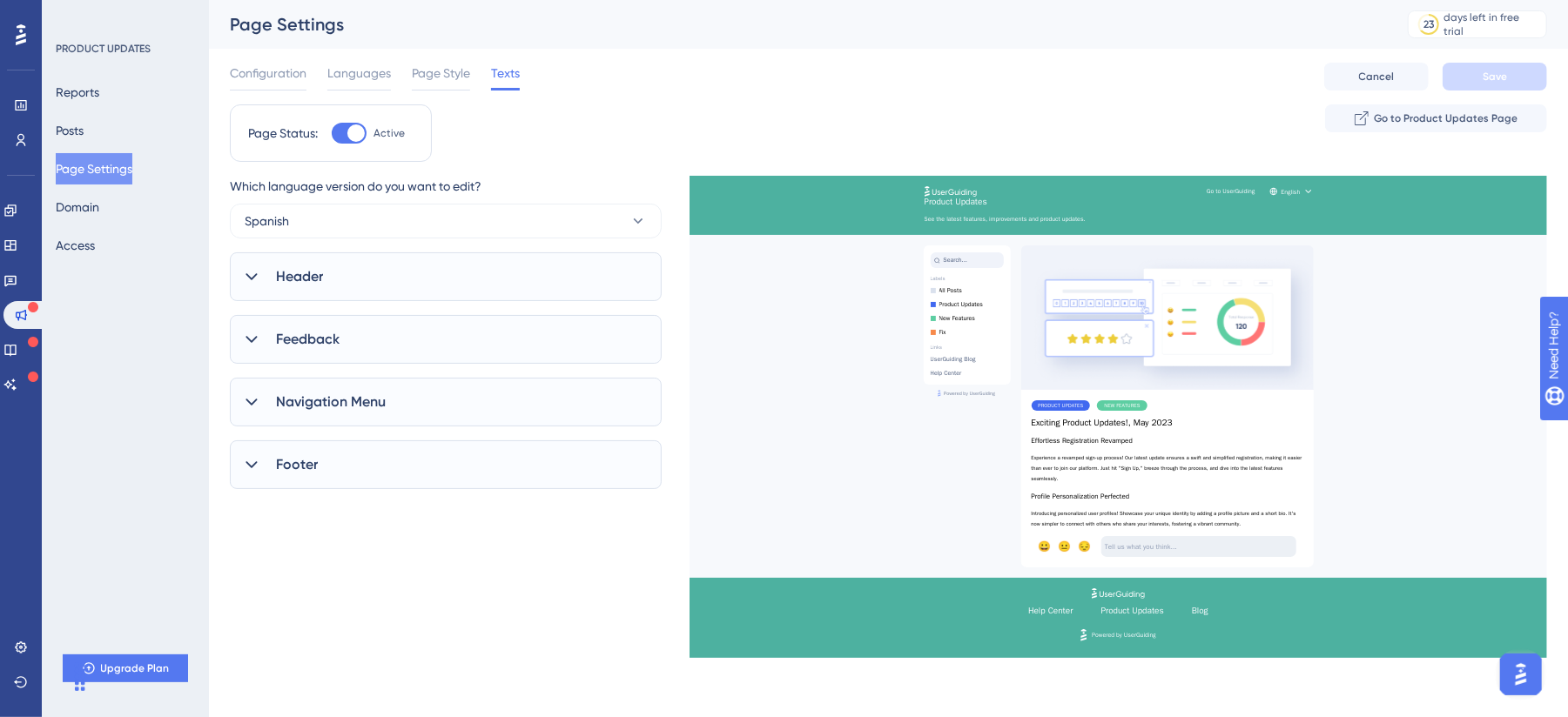 scroll, scrollTop: 0, scrollLeft: 0, axis: both 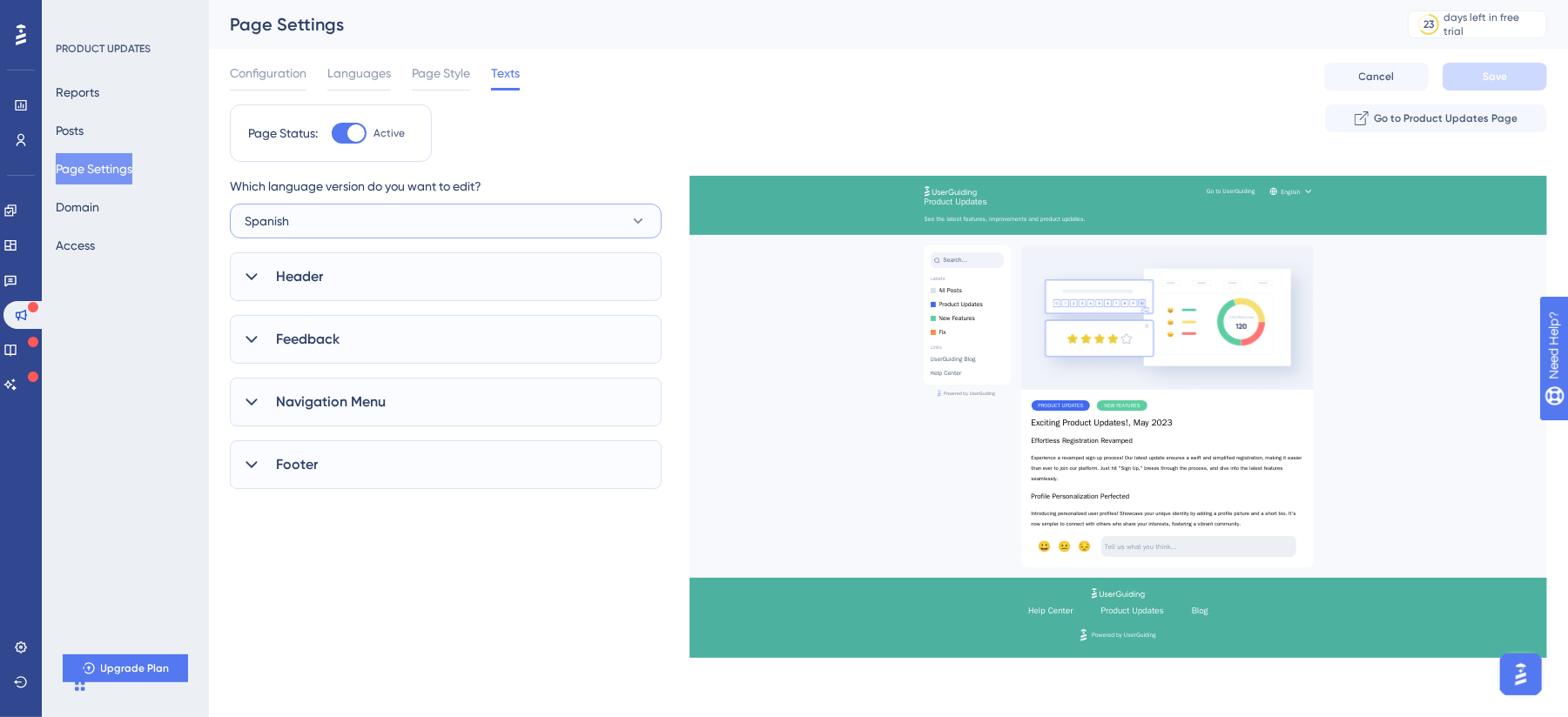 click on "Spanish" at bounding box center [446, 221] 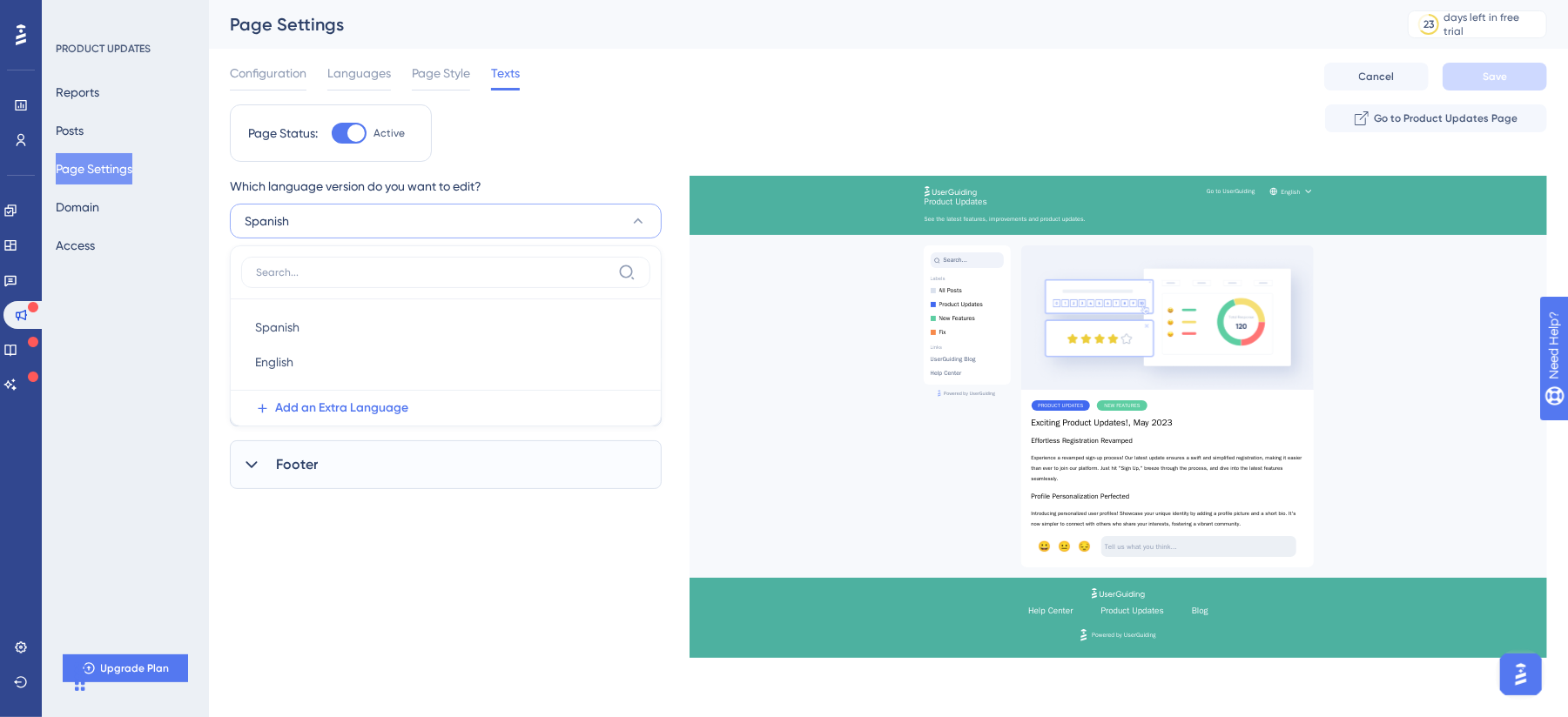 click on "Spanish" at bounding box center (446, 221) 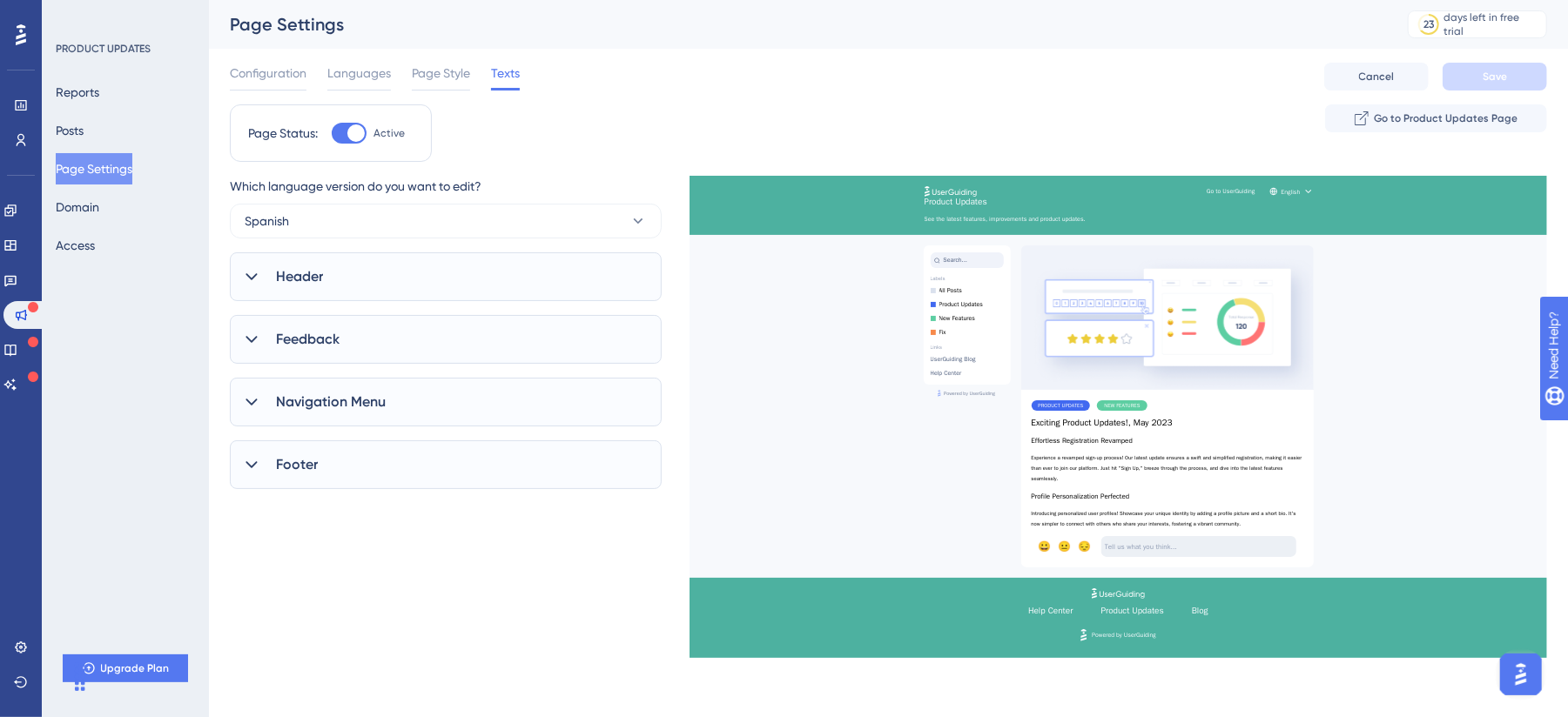 click on "Header" at bounding box center (446, 277) 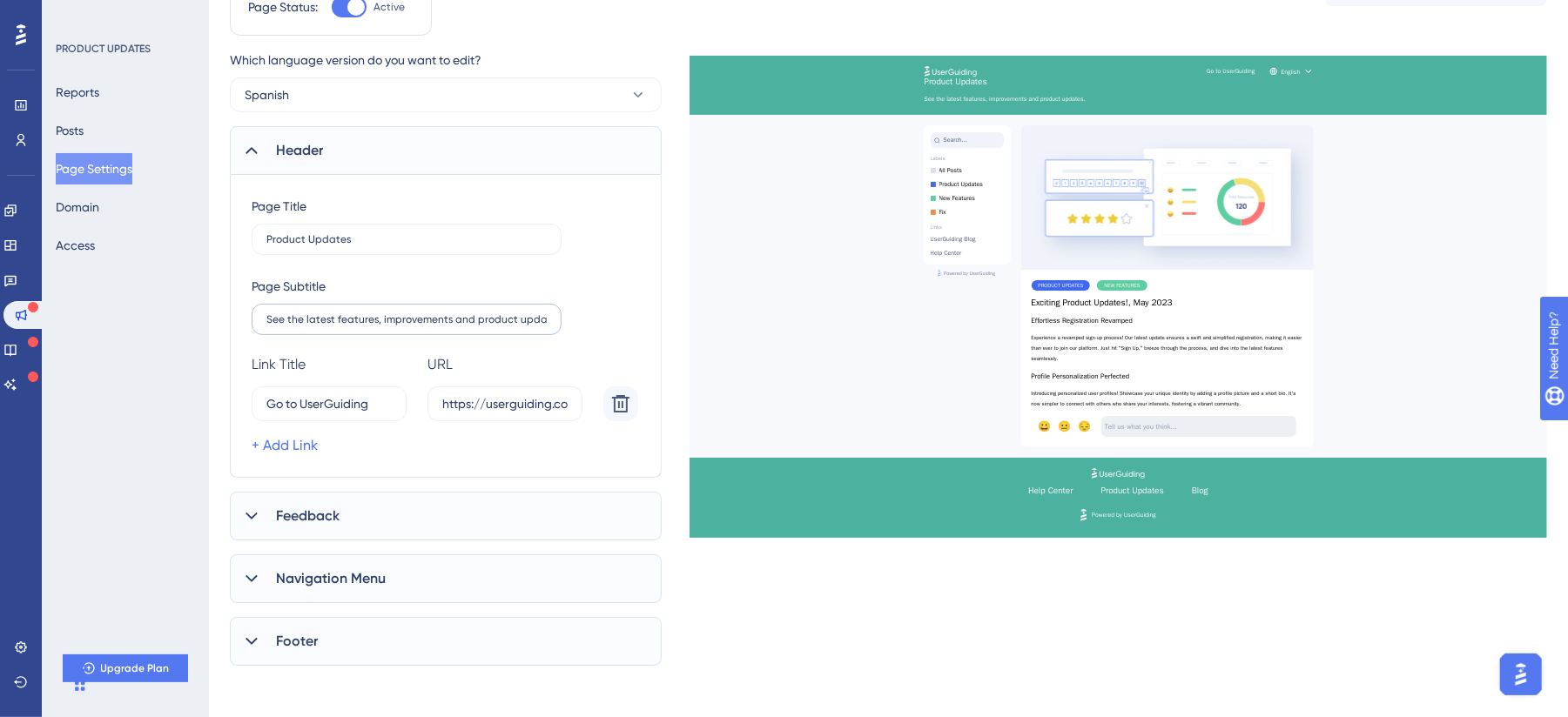 scroll, scrollTop: 318, scrollLeft: 0, axis: vertical 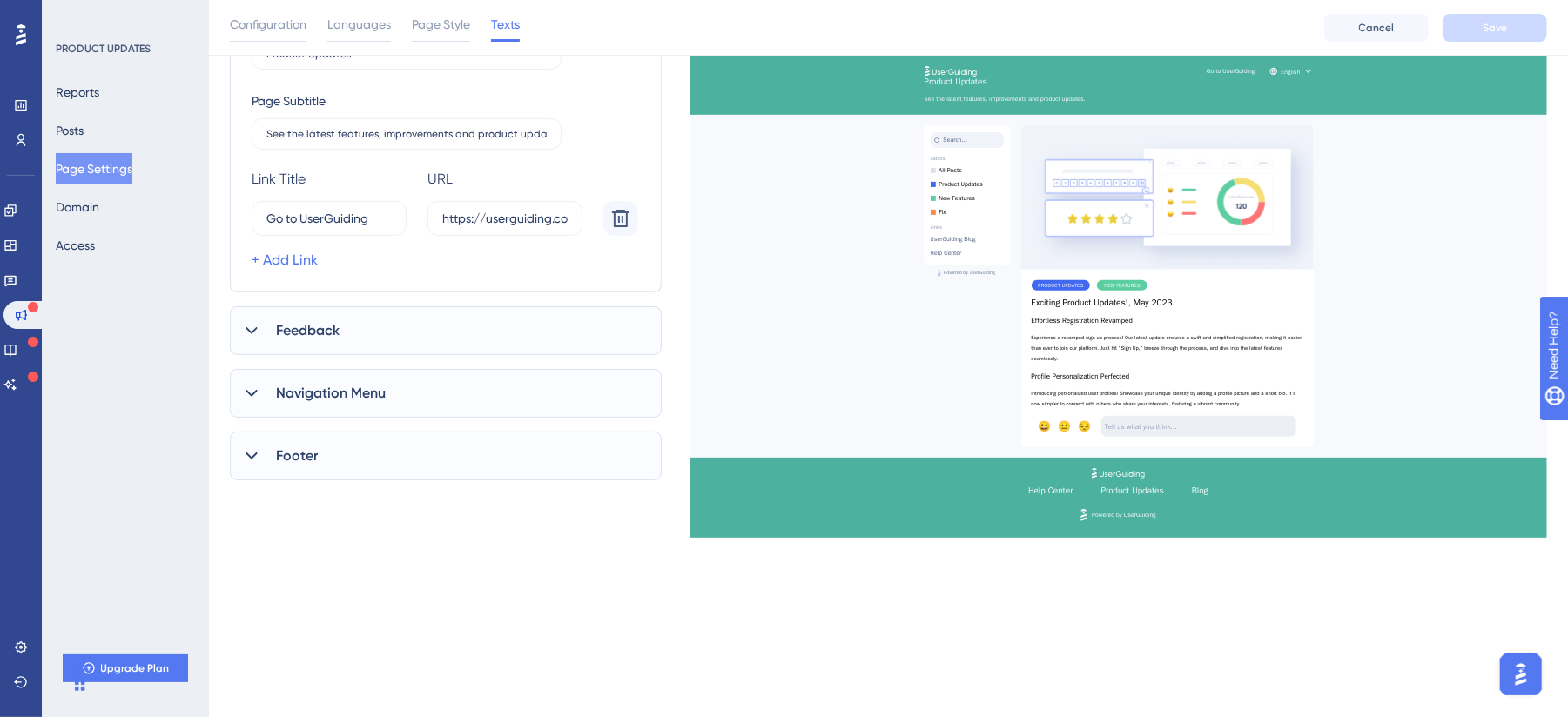click on "Feedback" at bounding box center (446, 331) 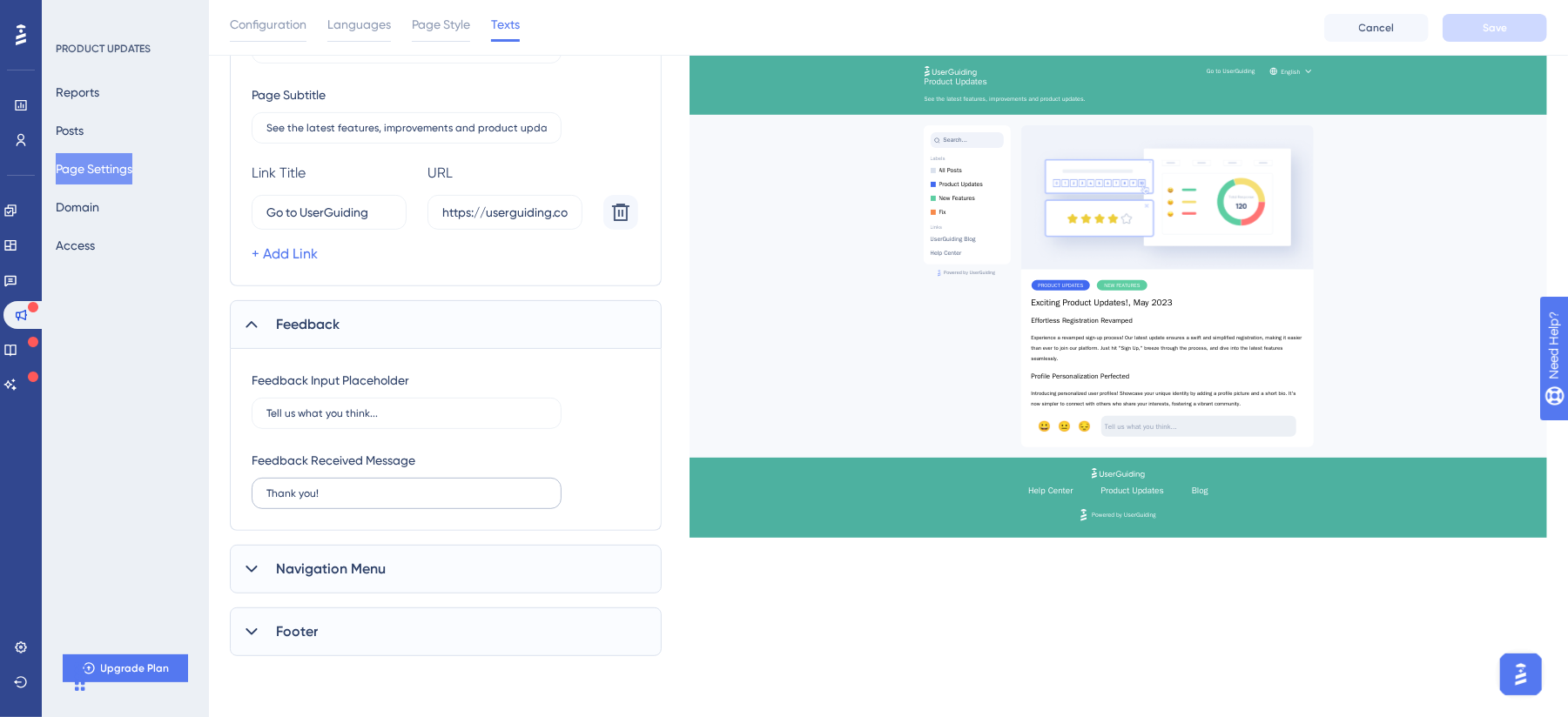 scroll, scrollTop: 325, scrollLeft: 0, axis: vertical 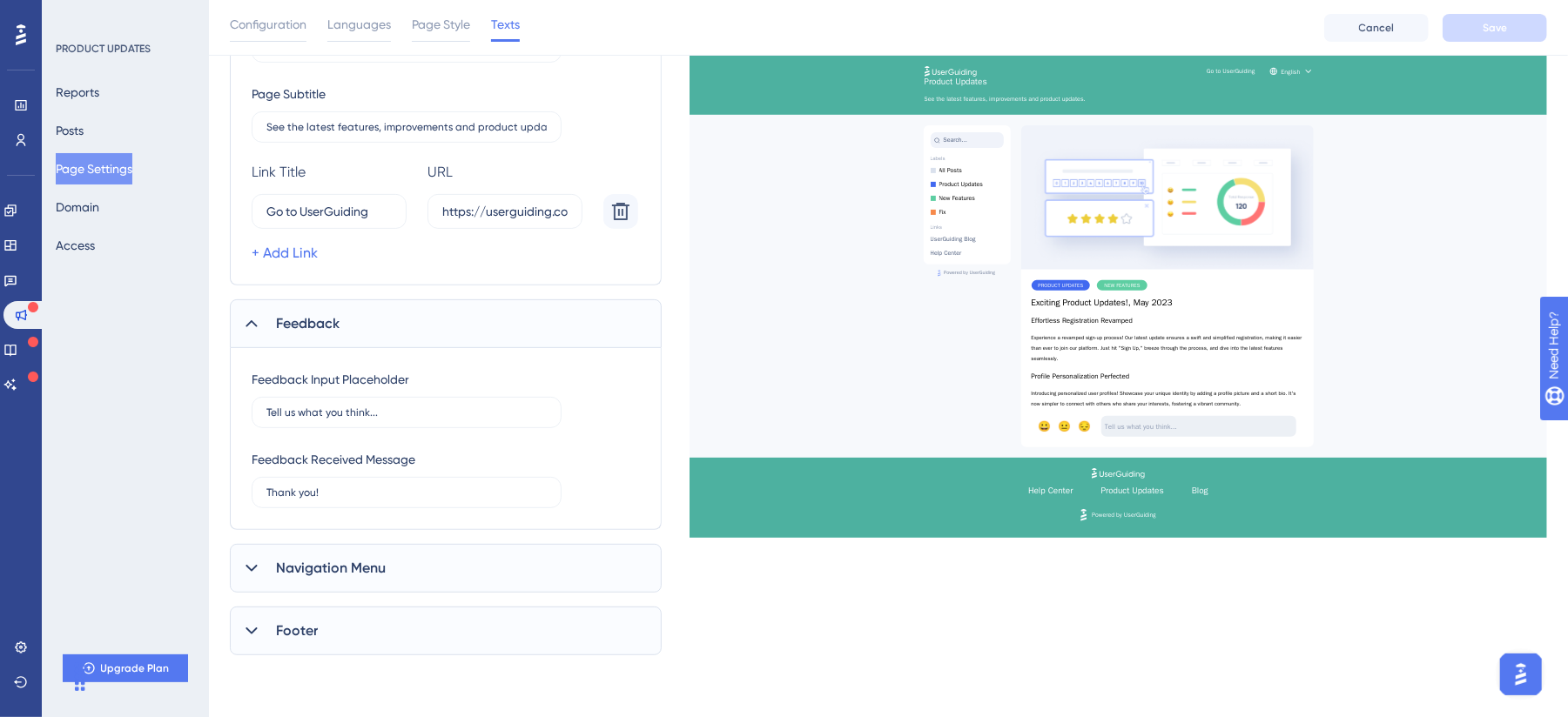 click on "Navigation Menu" at bounding box center [446, 568] 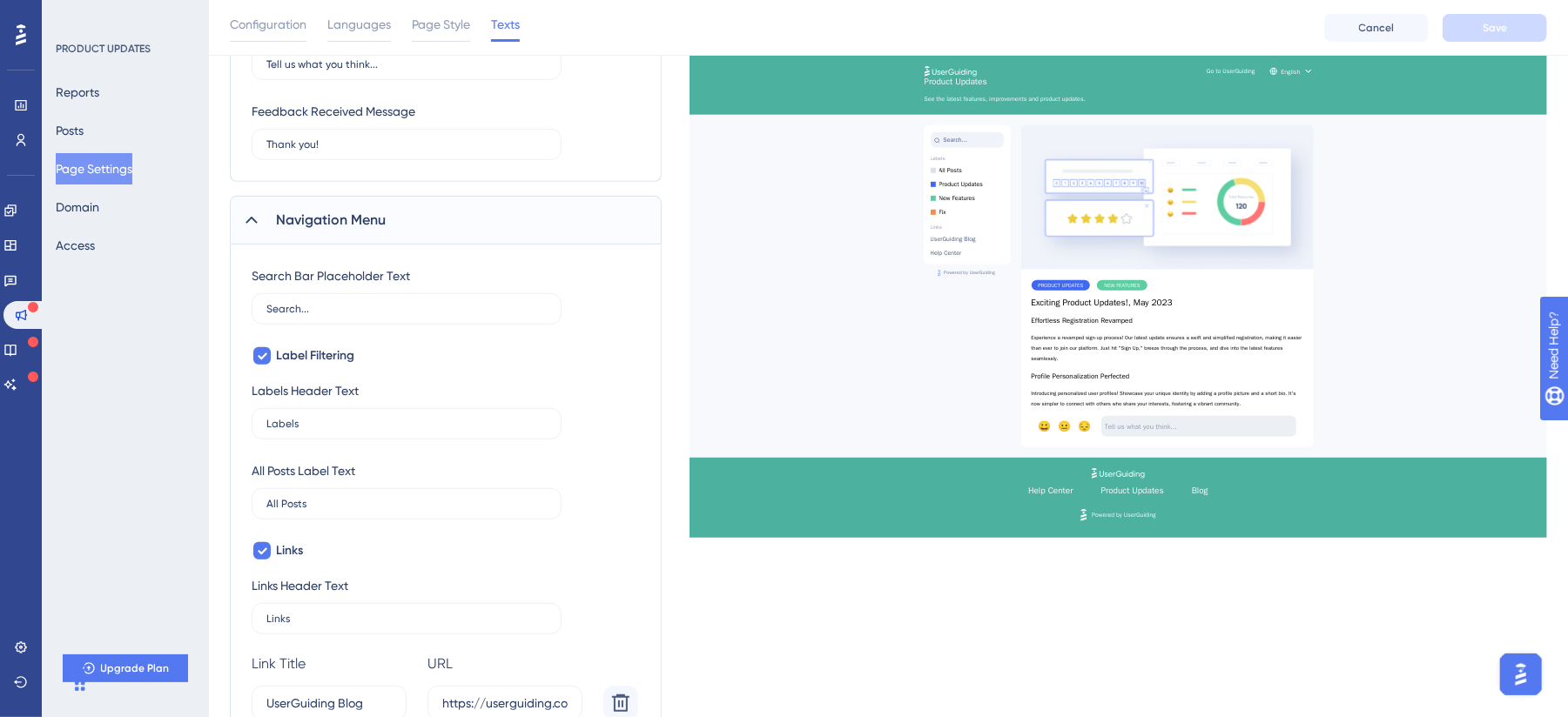 scroll, scrollTop: 901, scrollLeft: 0, axis: vertical 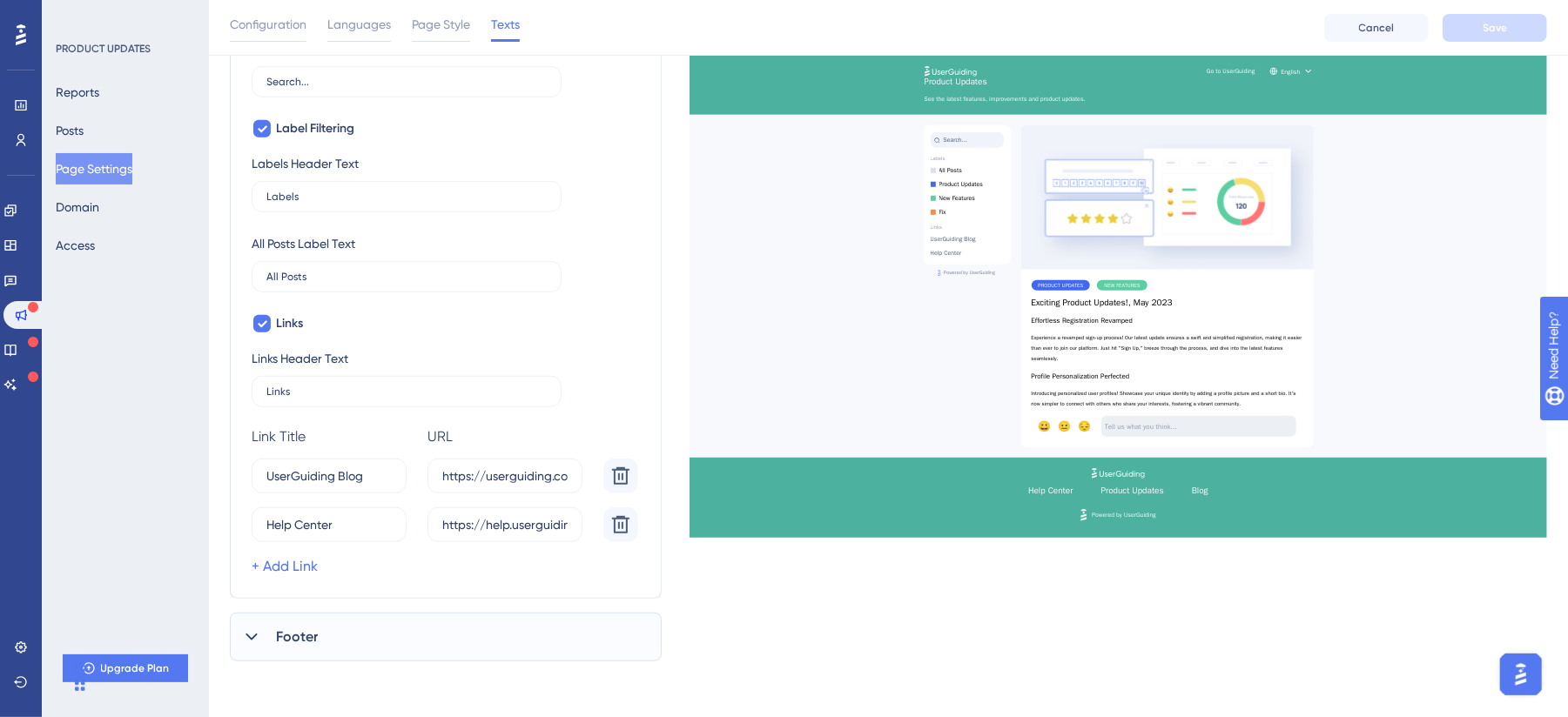 click on "Footer" at bounding box center (446, 637) 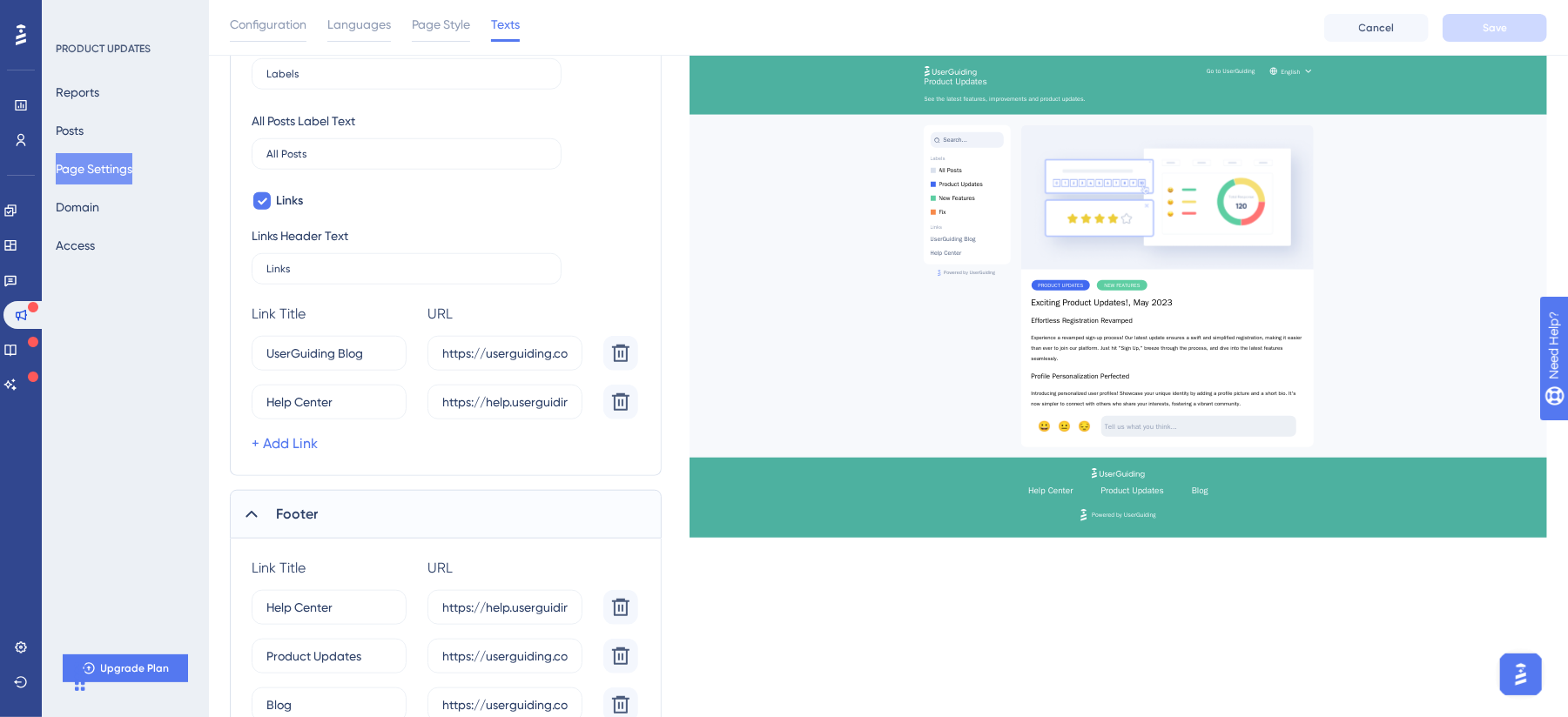 scroll, scrollTop: 1142, scrollLeft: 0, axis: vertical 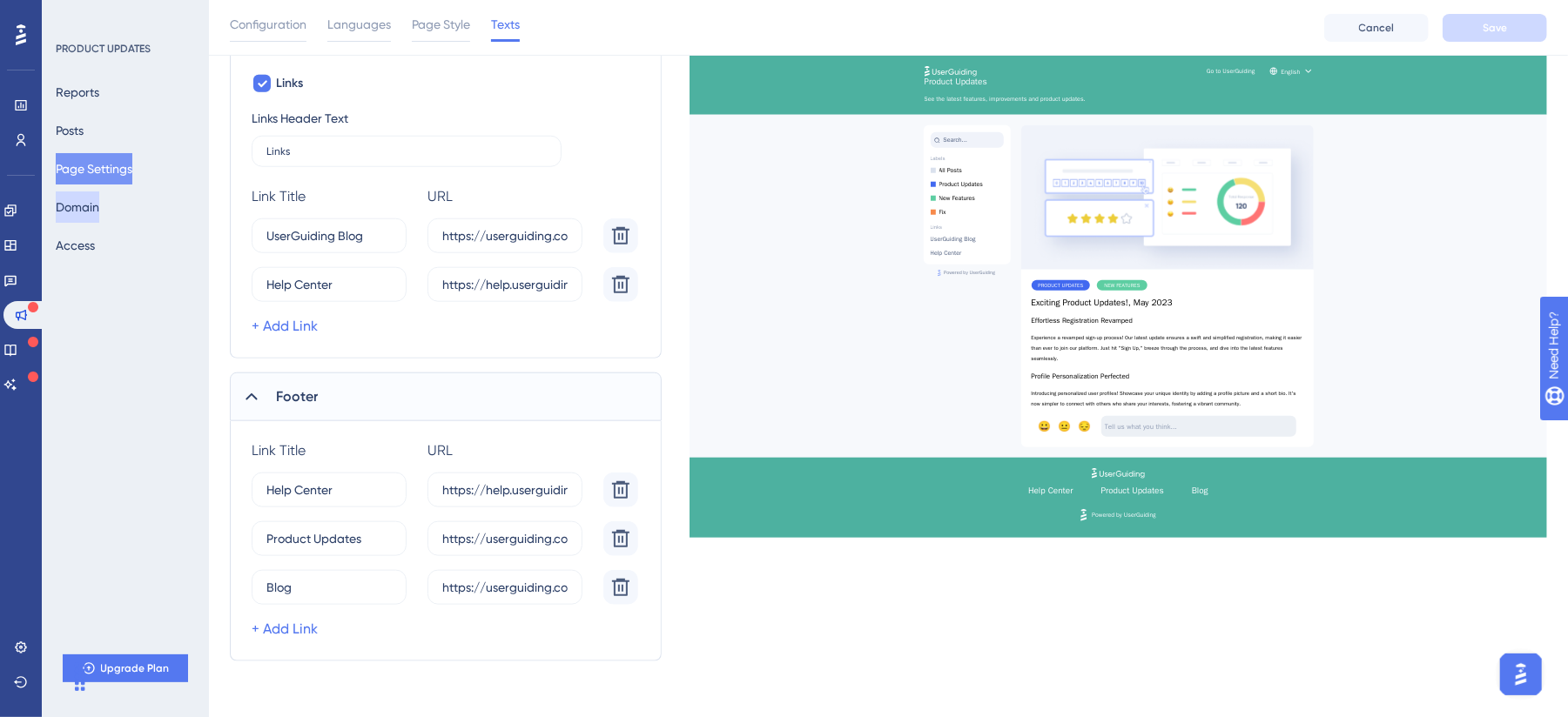click on "Domain" at bounding box center [77, 207] 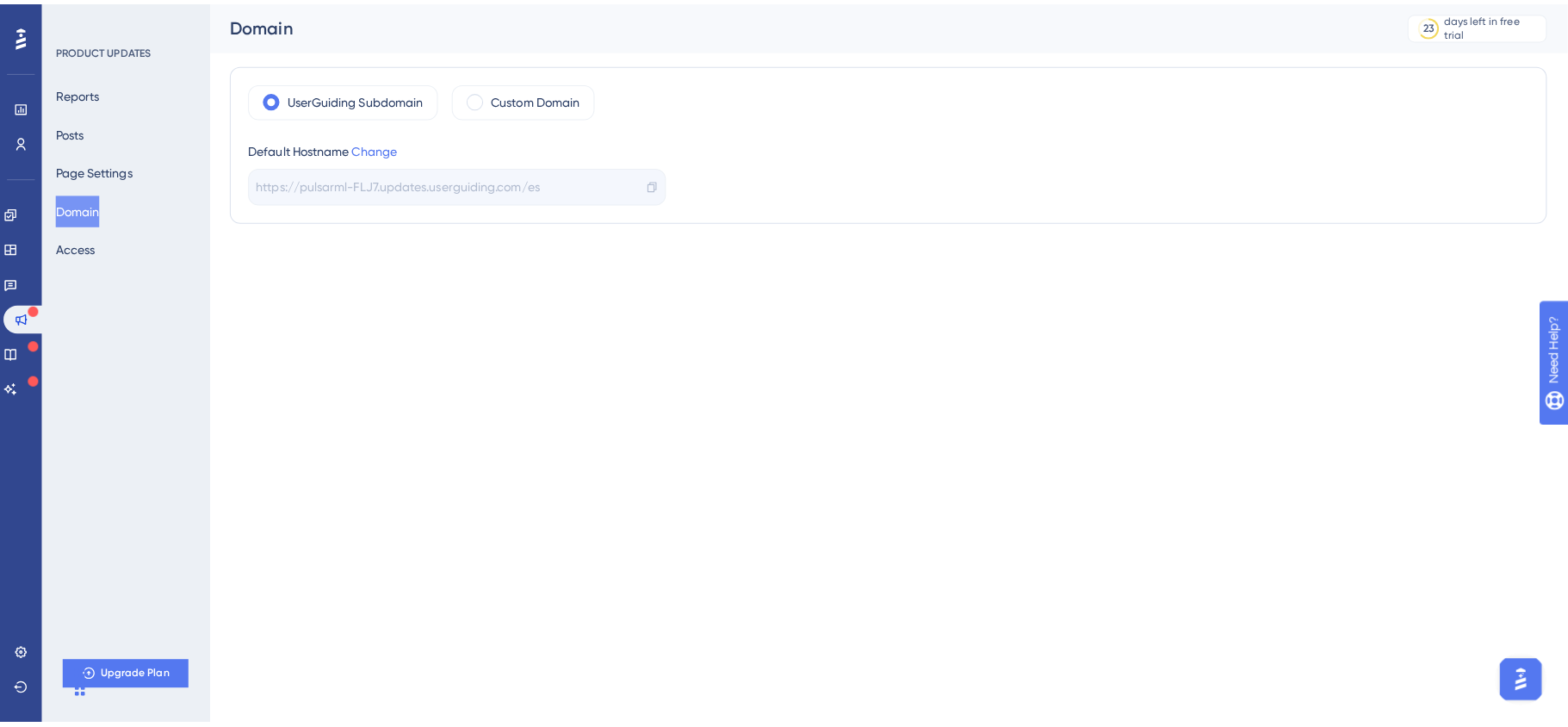 scroll, scrollTop: 0, scrollLeft: 0, axis: both 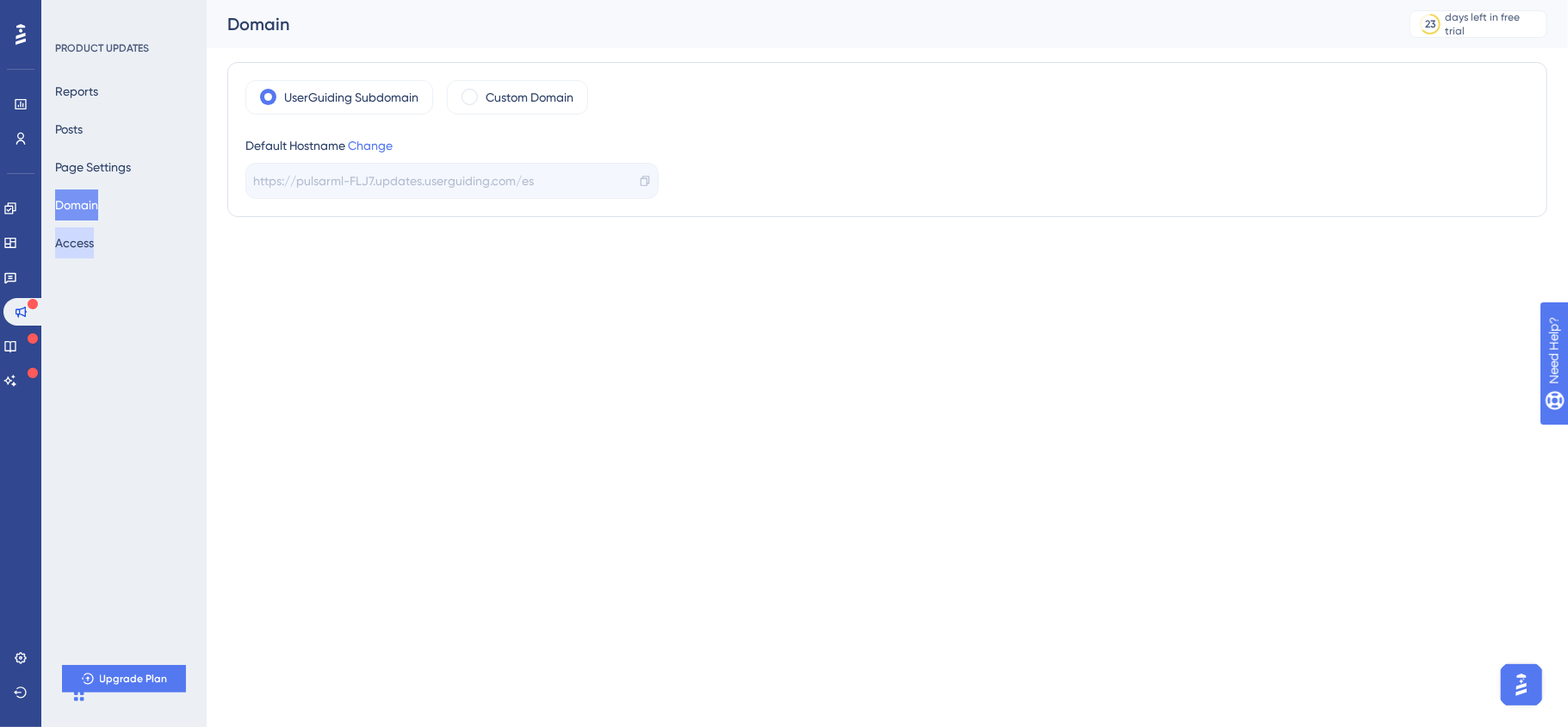 click on "Access" at bounding box center [74, 243] 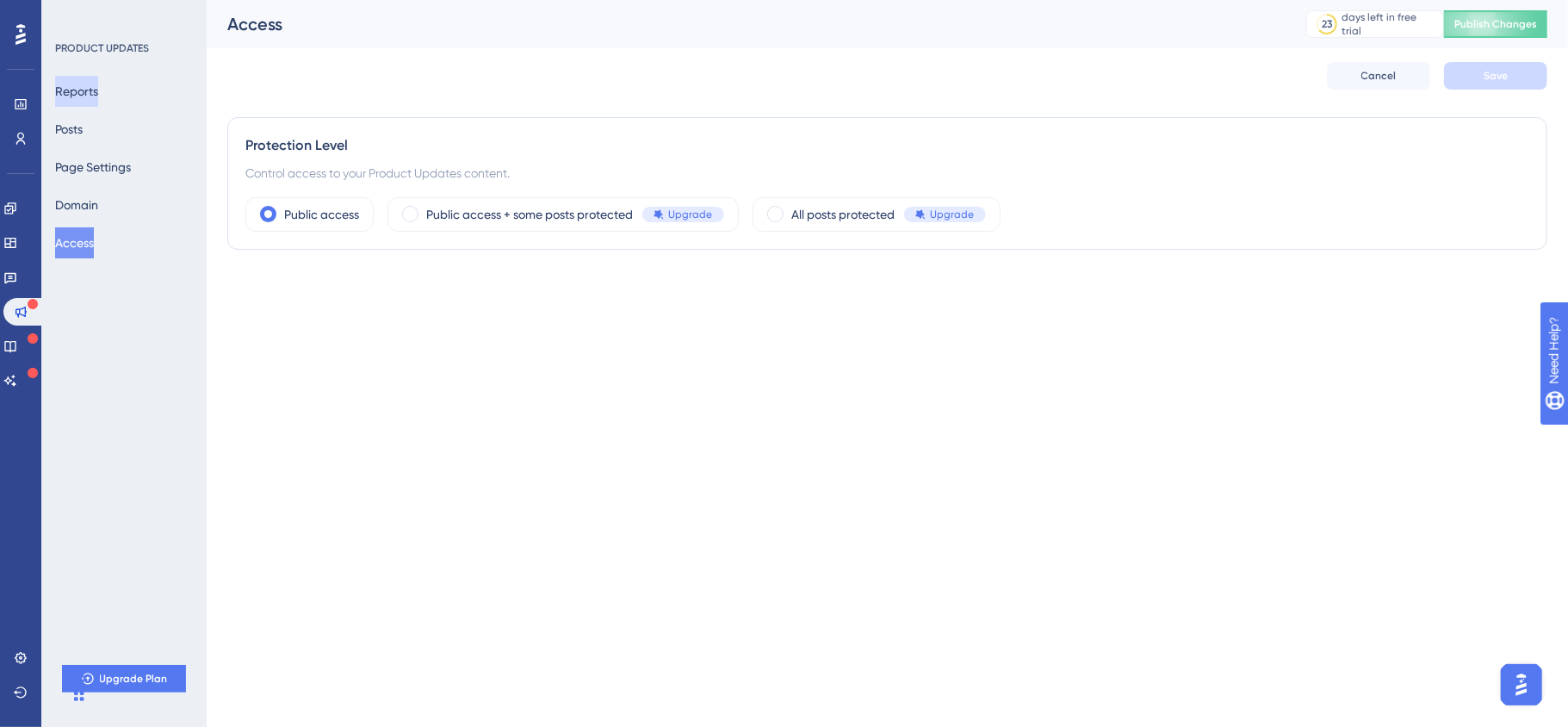 click on "Reports" at bounding box center (77, 91) 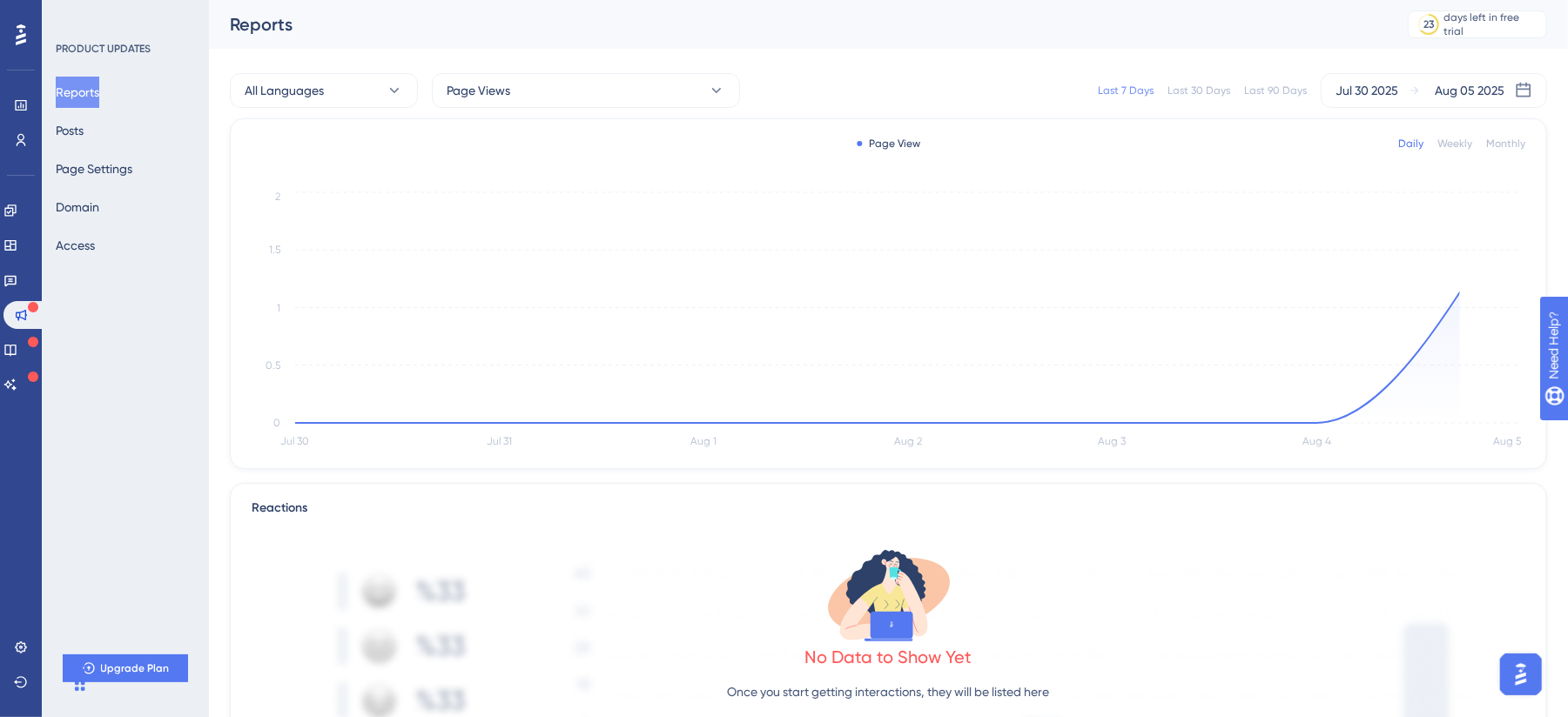 click on "Engagement Widgets Feedback Product Updates Knowledge Base AI Assistant" at bounding box center (21, 298) 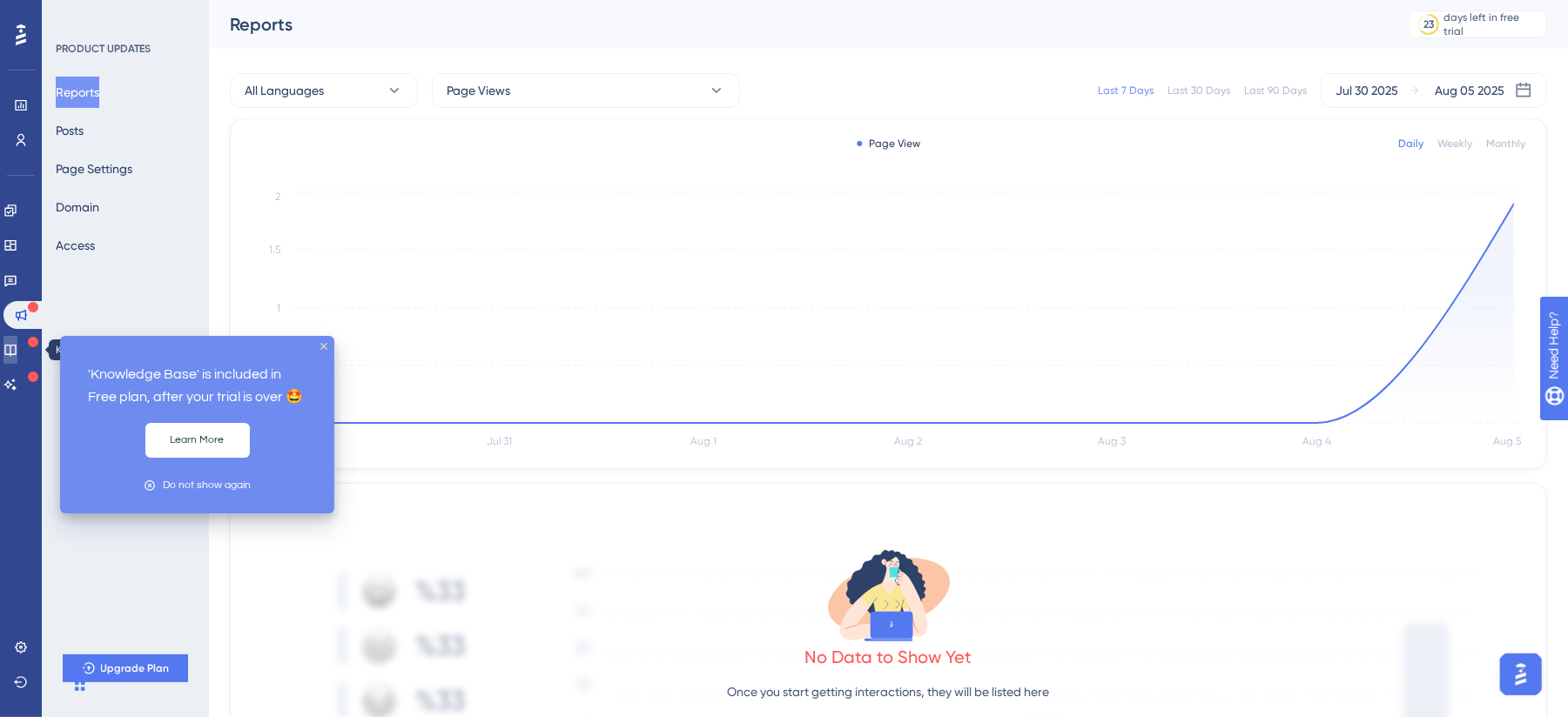 click at bounding box center (10, 350) 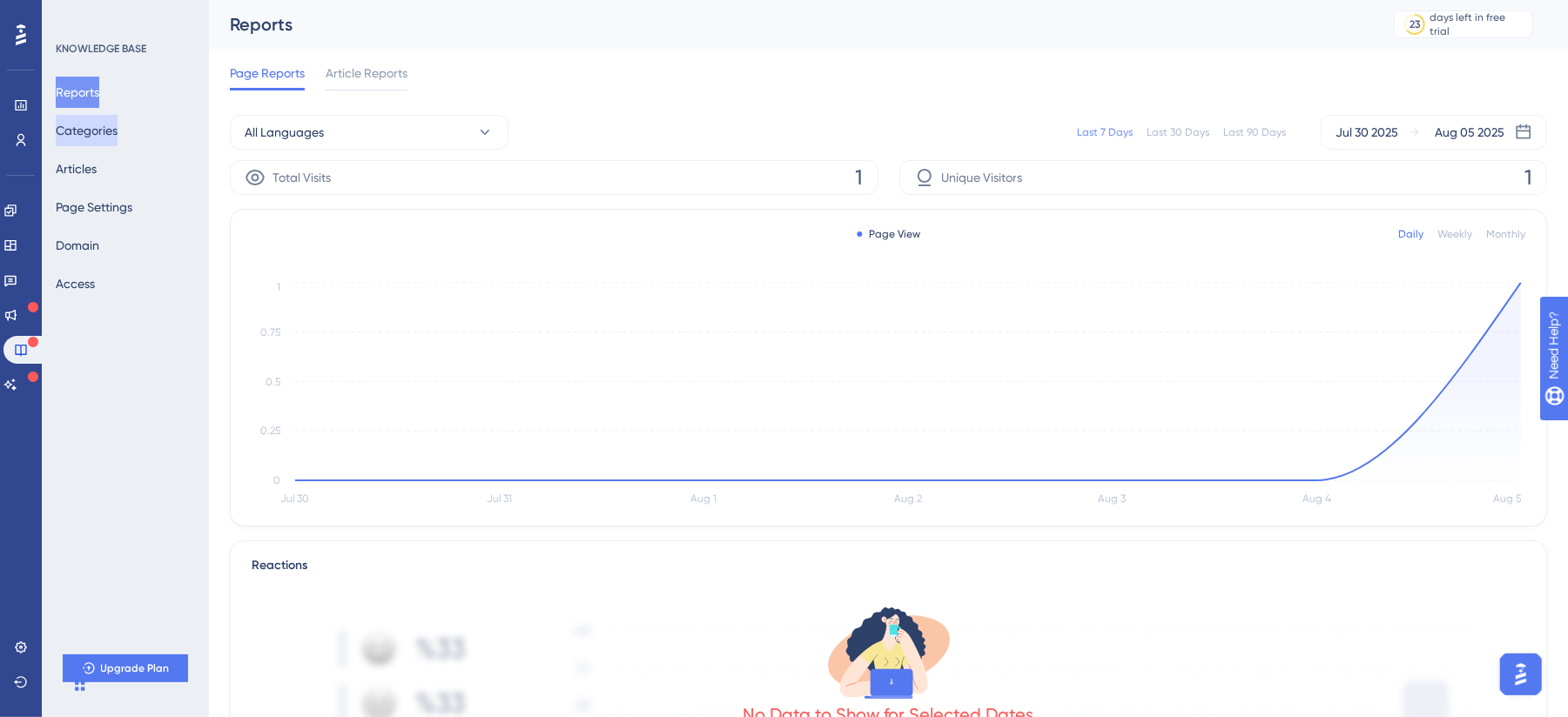 click on "Categories" at bounding box center [86, 131] 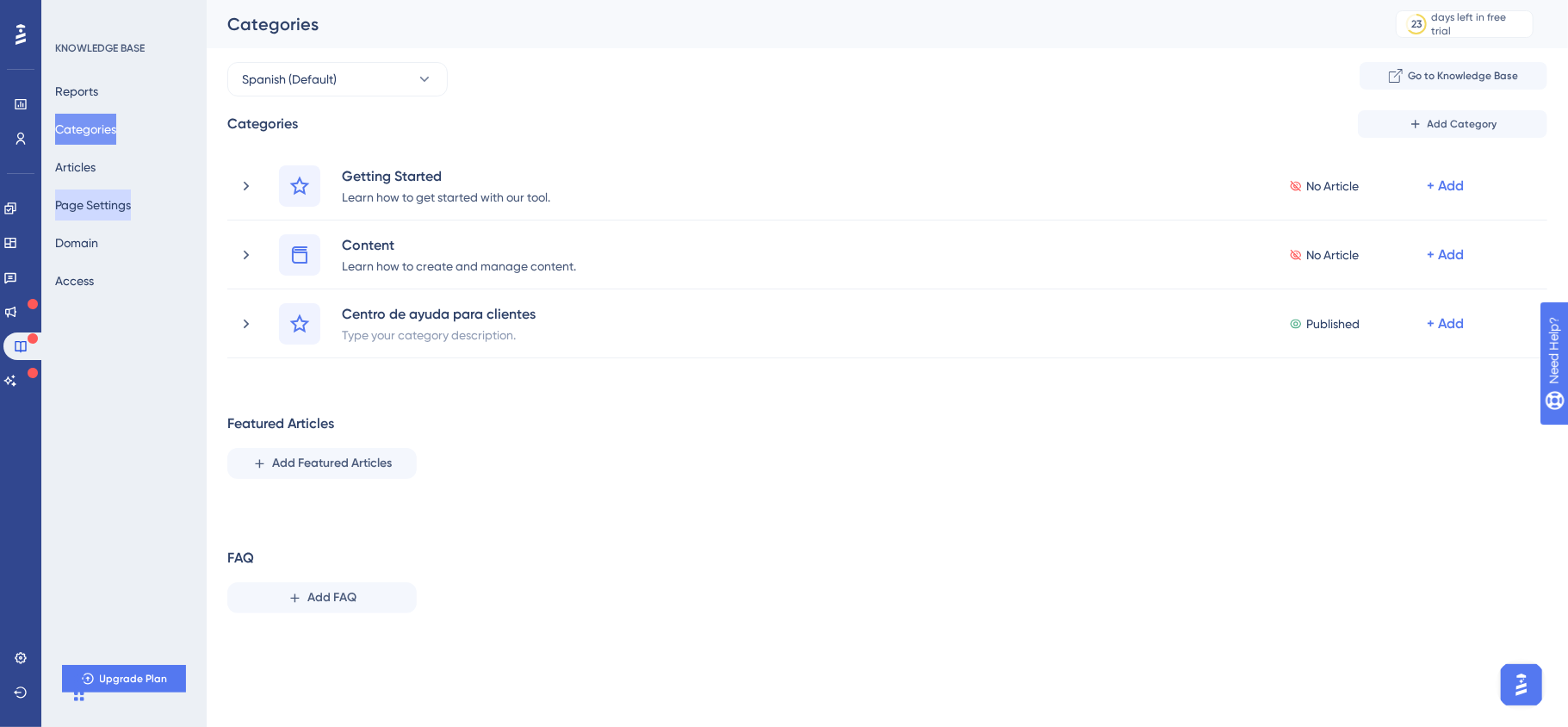 click on "Page Settings" at bounding box center (93, 205) 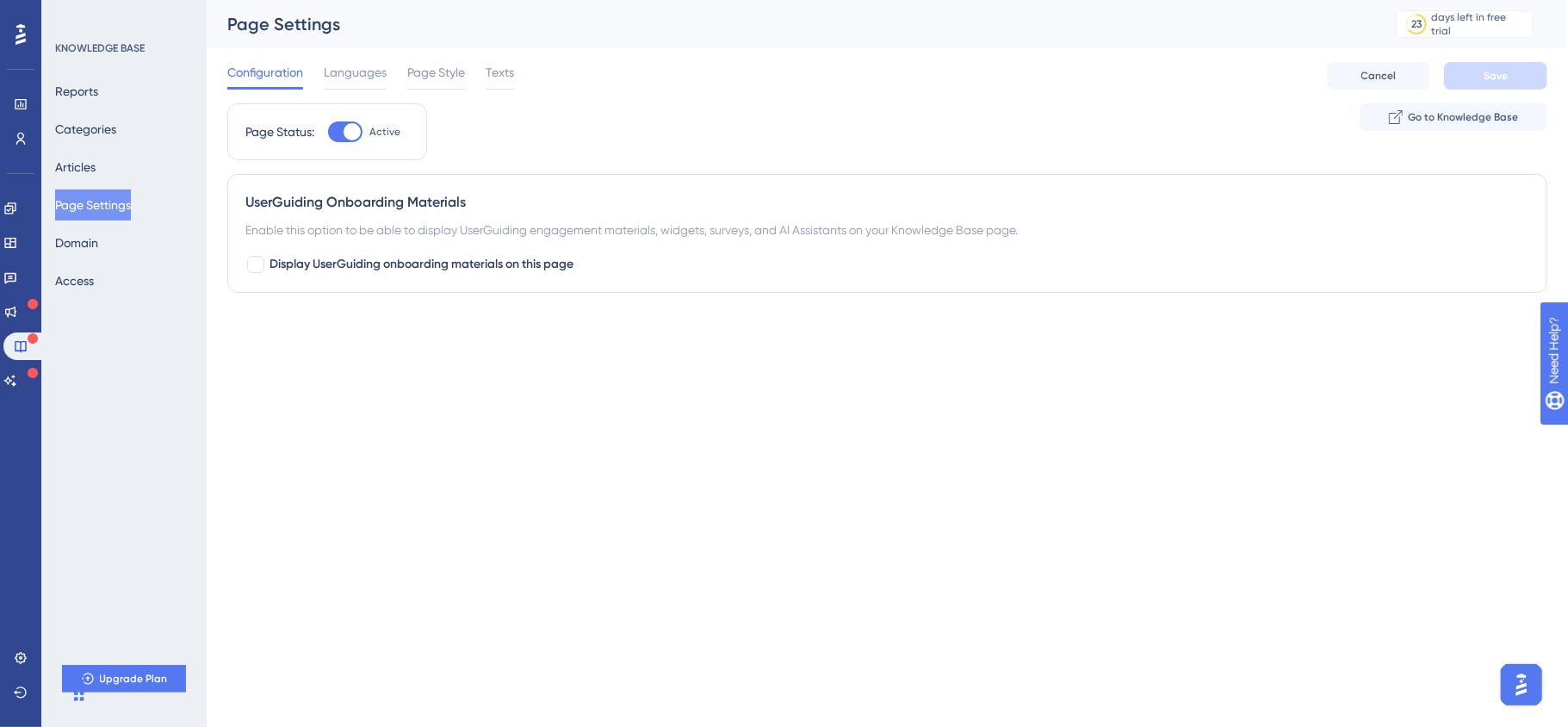 click on "Configuration Languages Page Style Texts Cancel Save" at bounding box center [887, 76] 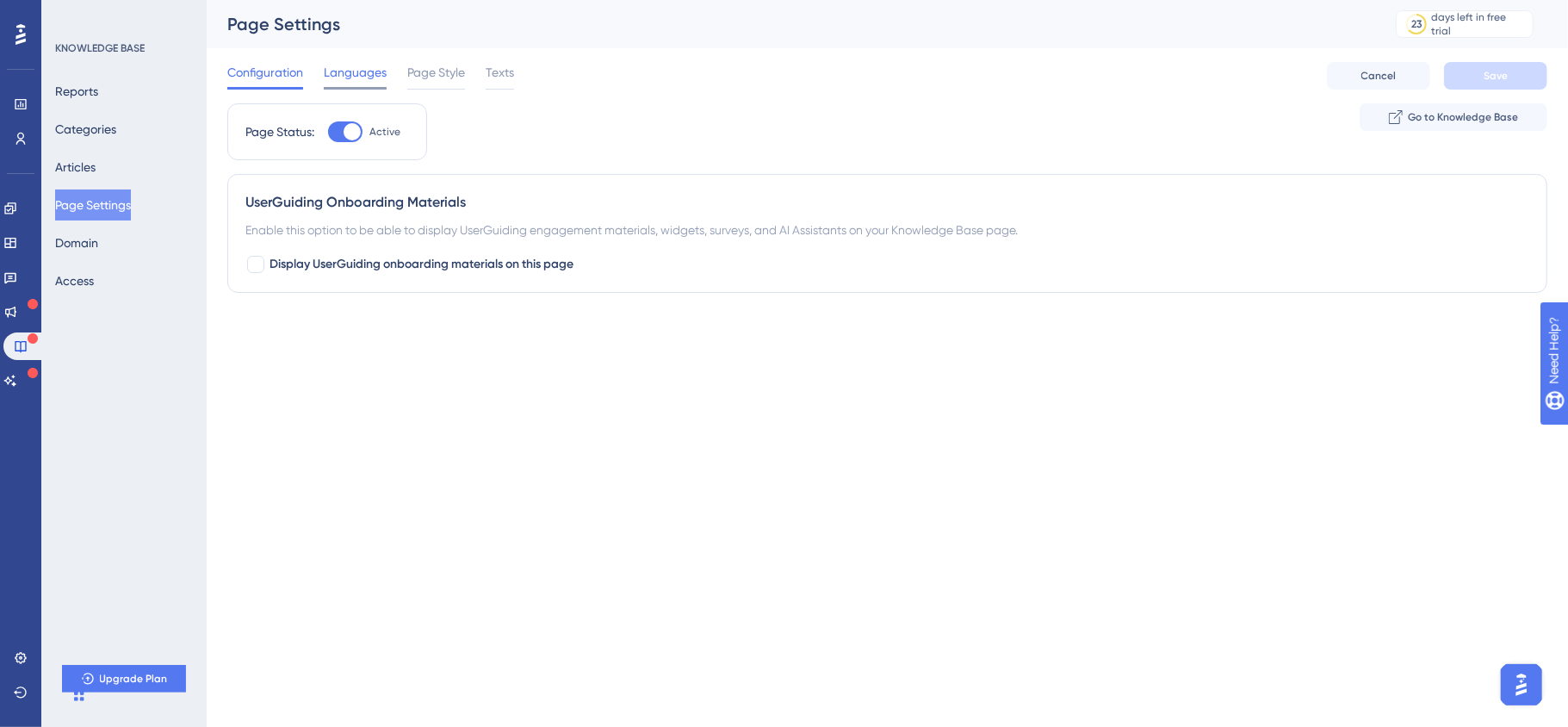 click on "Languages" at bounding box center [355, 72] 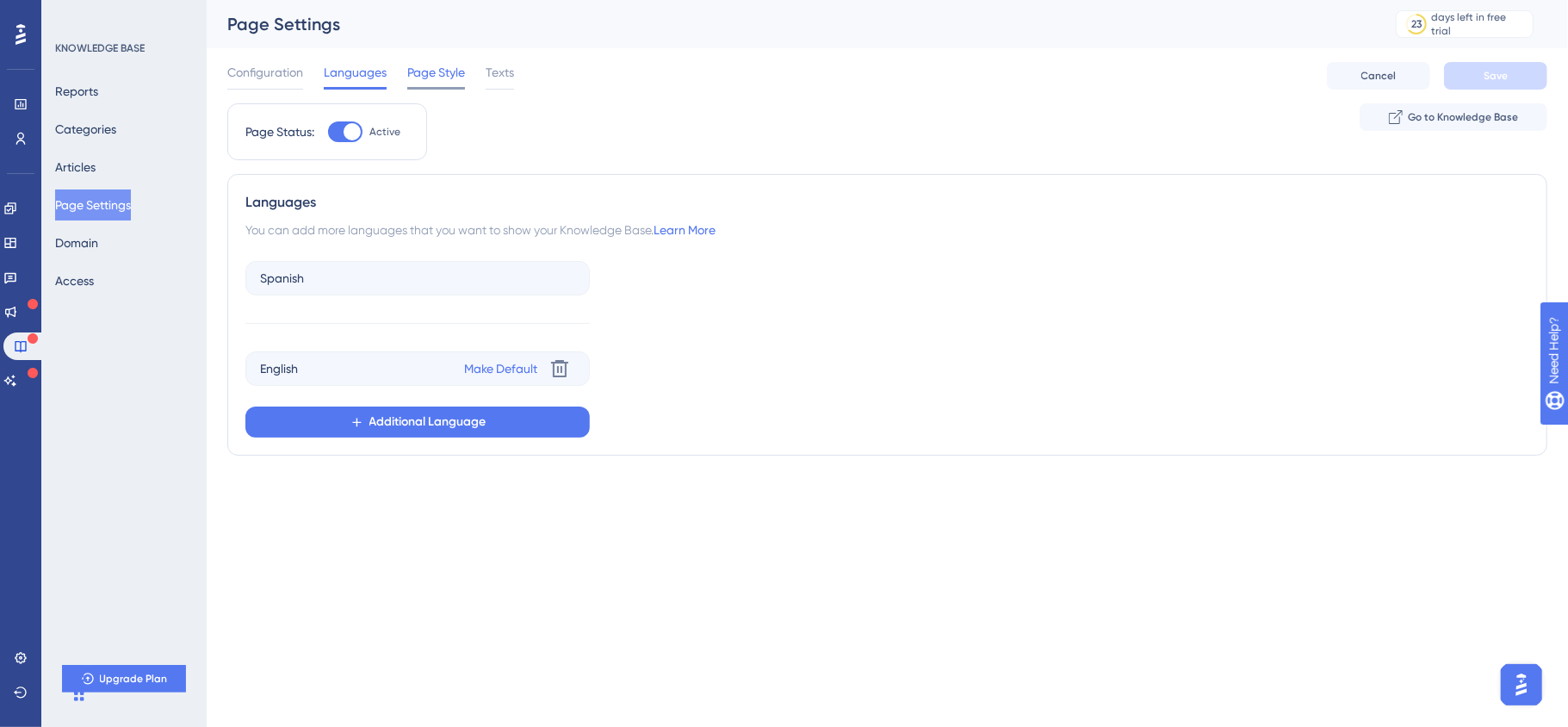 click on "Page Style" at bounding box center (436, 72) 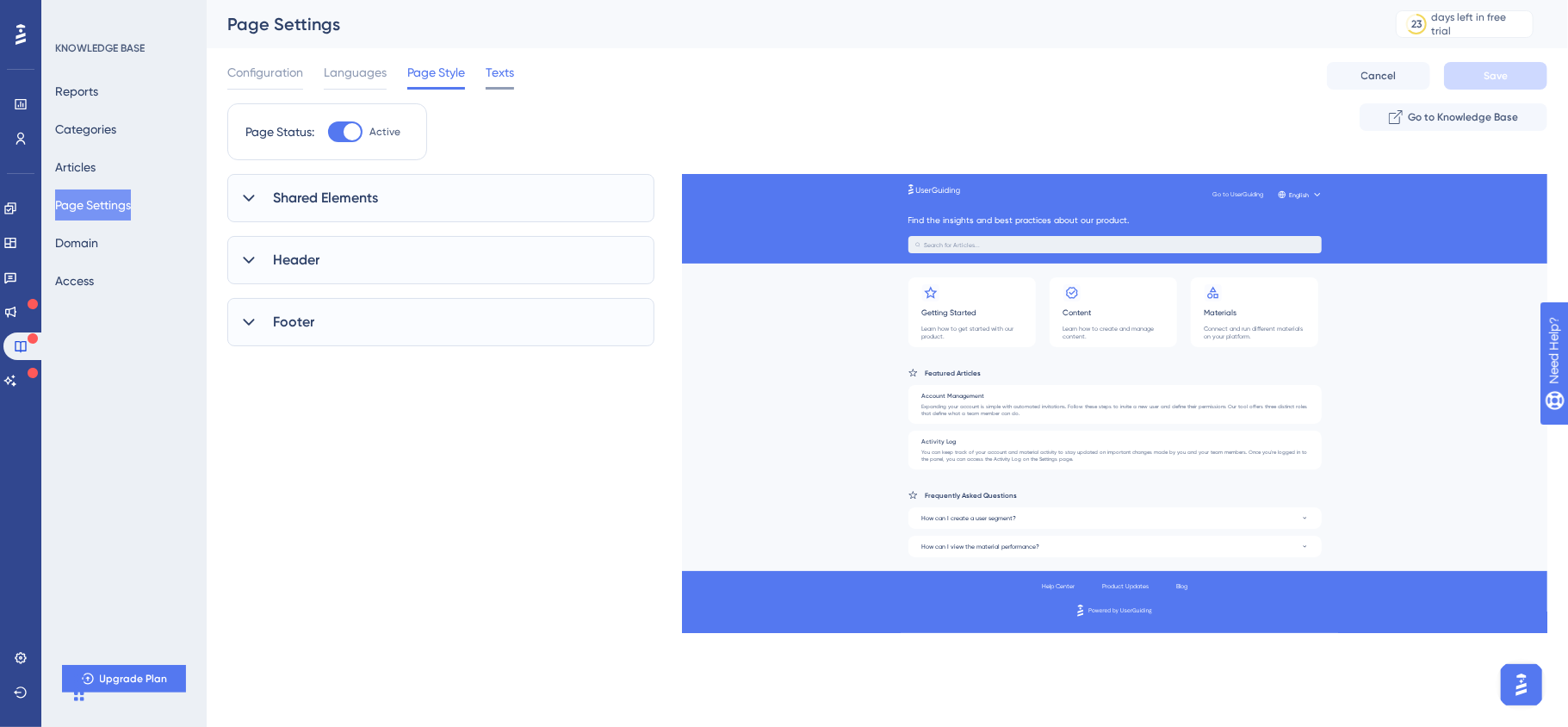 click on "Texts" at bounding box center (499, 72) 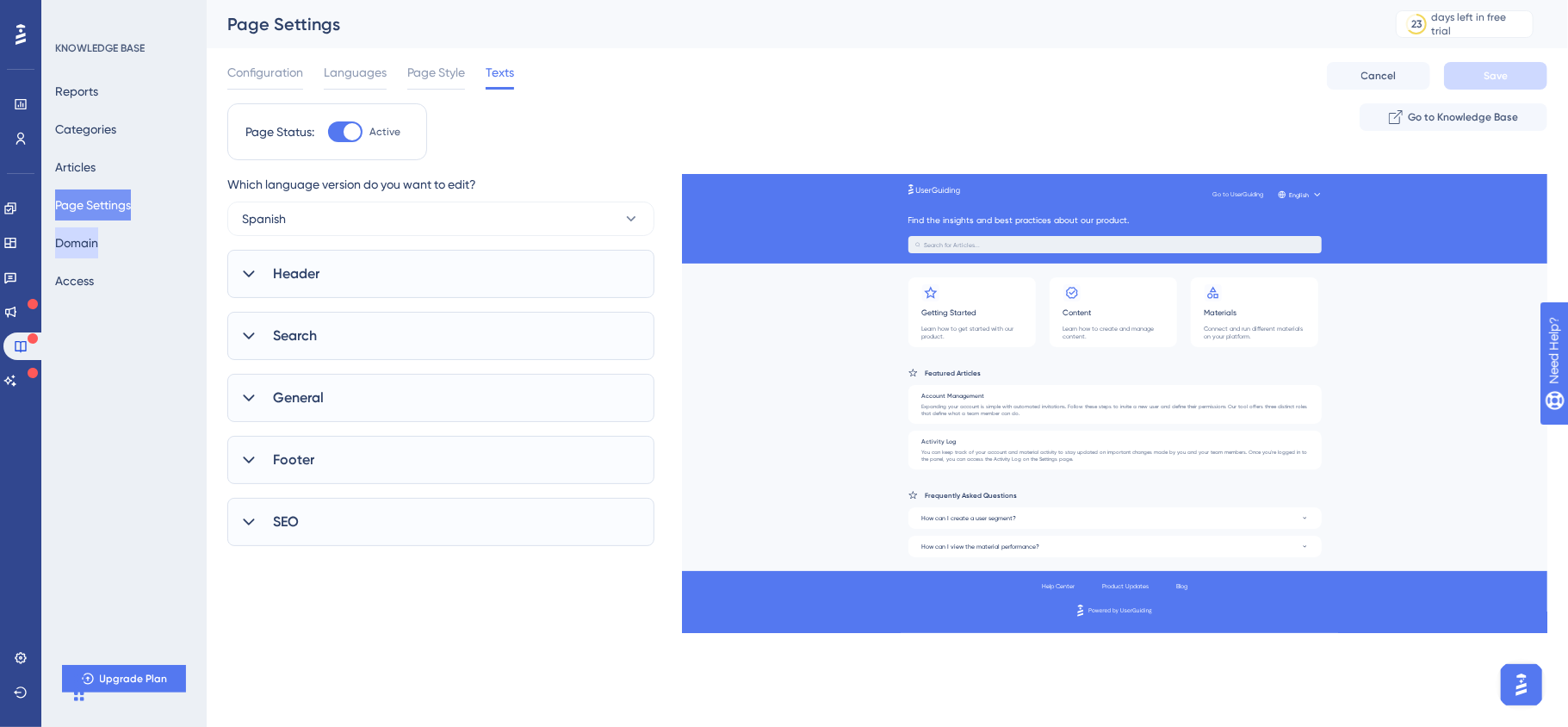 click on "Domain" at bounding box center [77, 243] 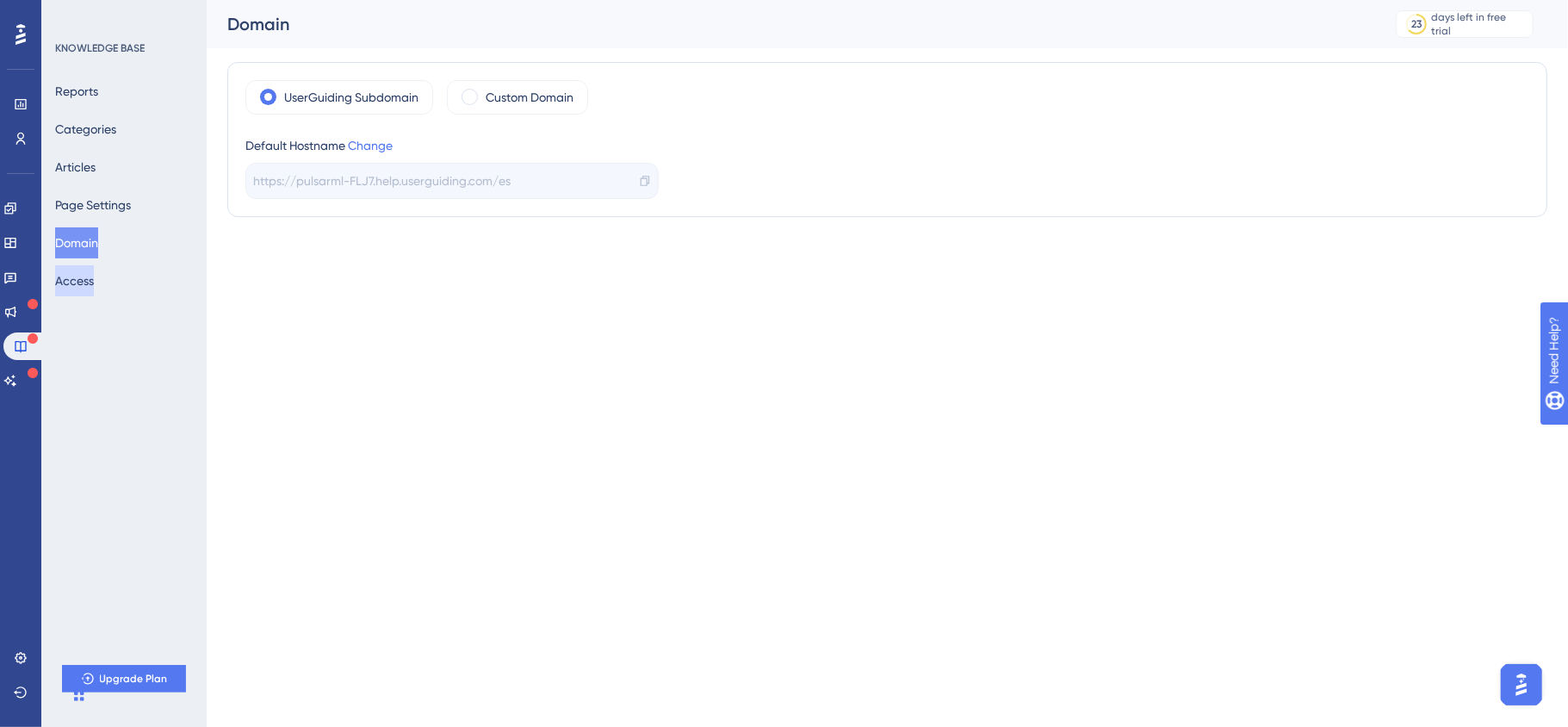 click on "Access" at bounding box center [74, 281] 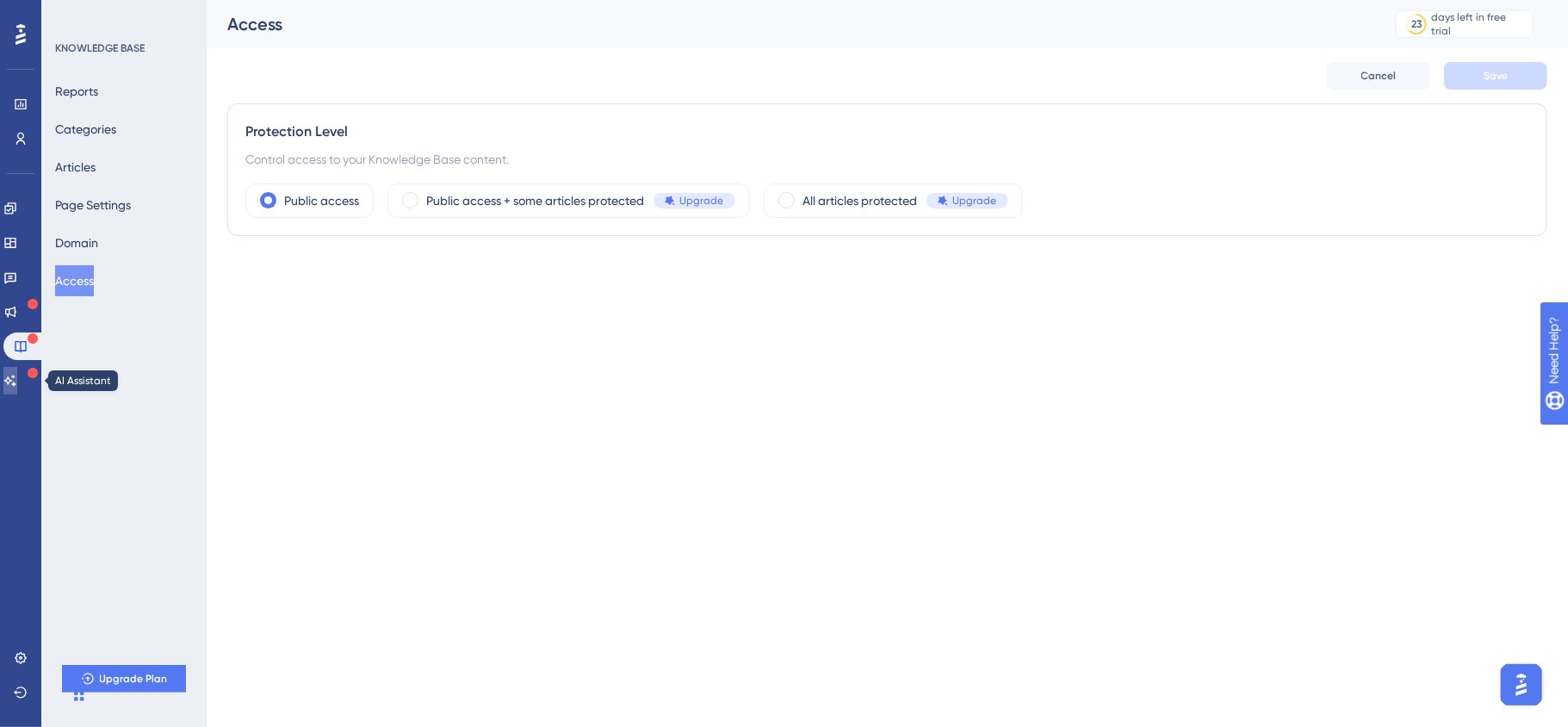 click 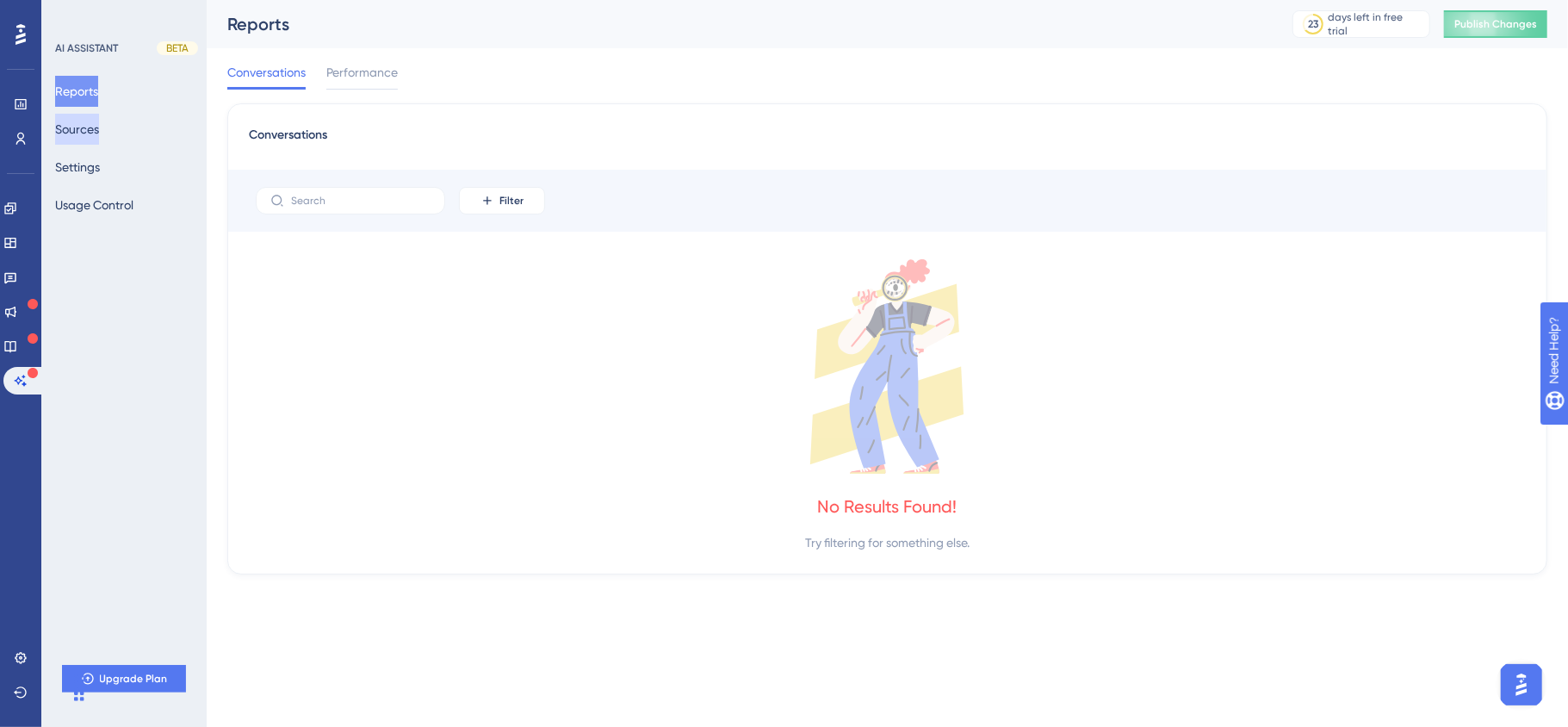 click on "Sources" at bounding box center [77, 129] 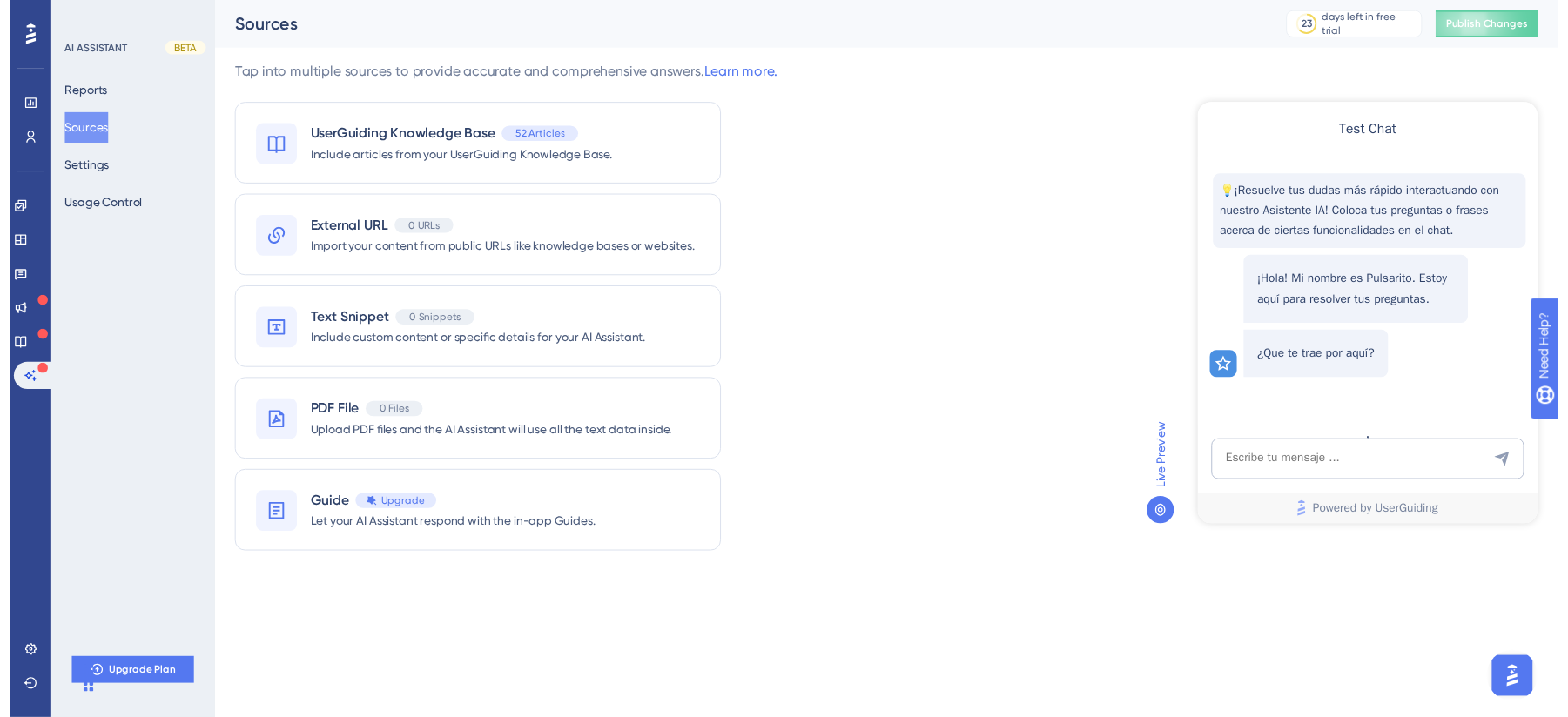 scroll, scrollTop: 0, scrollLeft: 0, axis: both 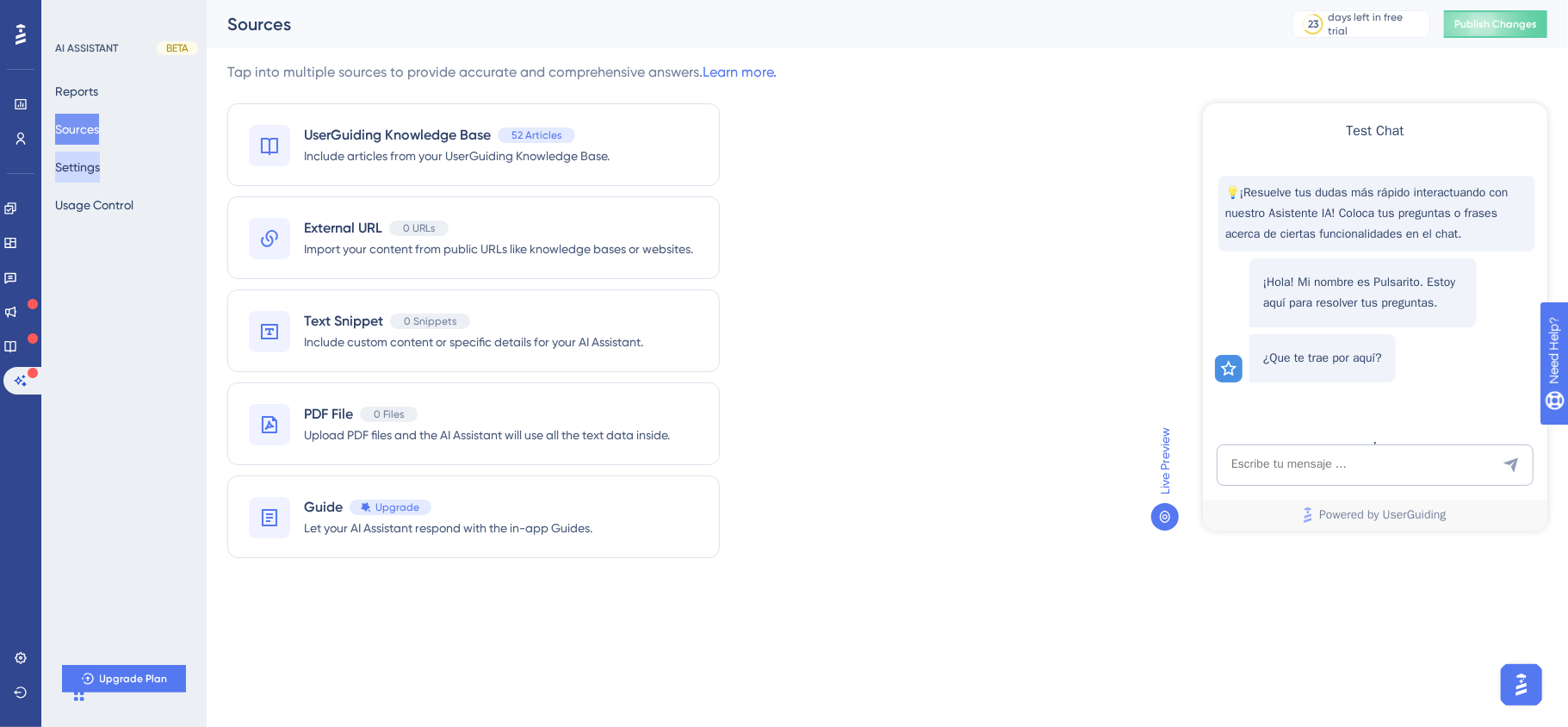 click on "Settings" at bounding box center (77, 167) 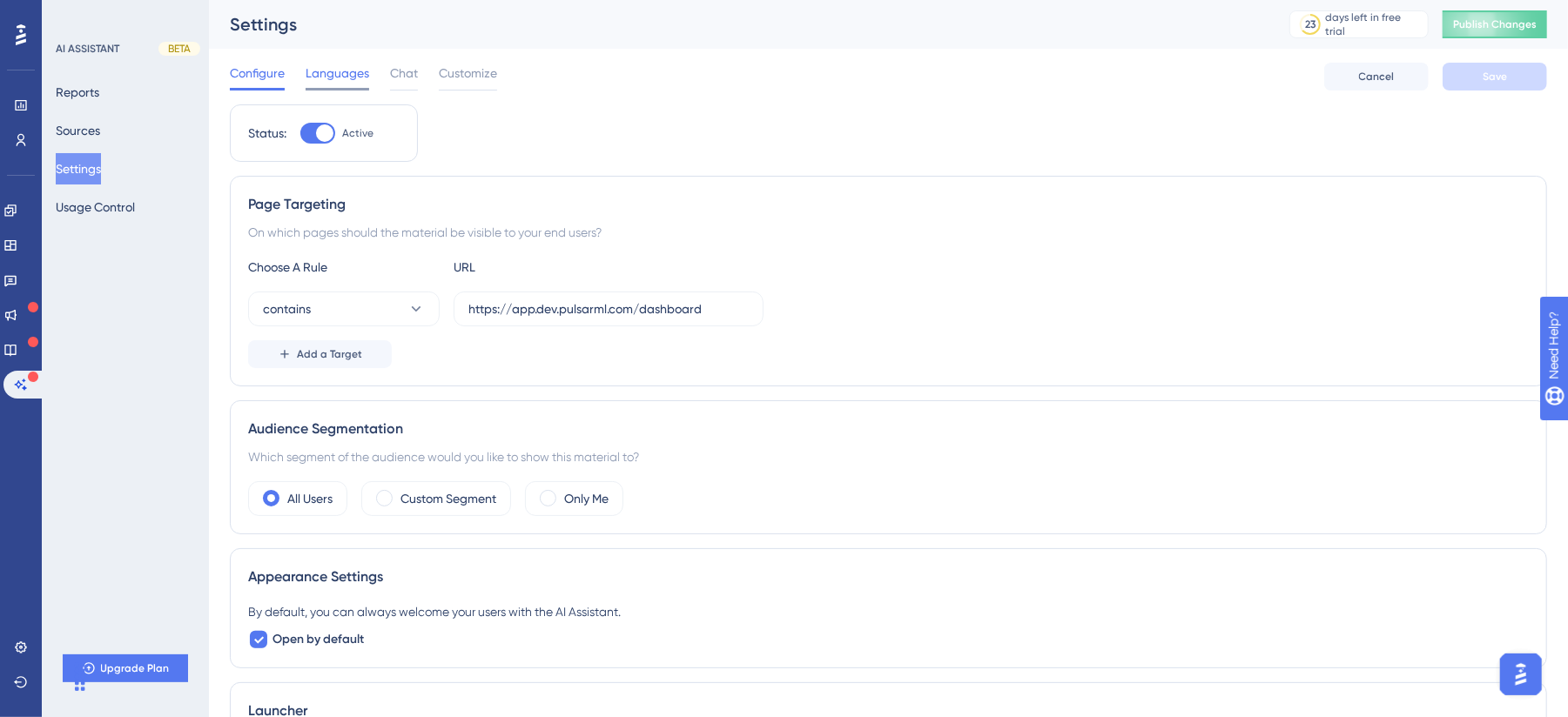 click on "Languages" at bounding box center (337, 73) 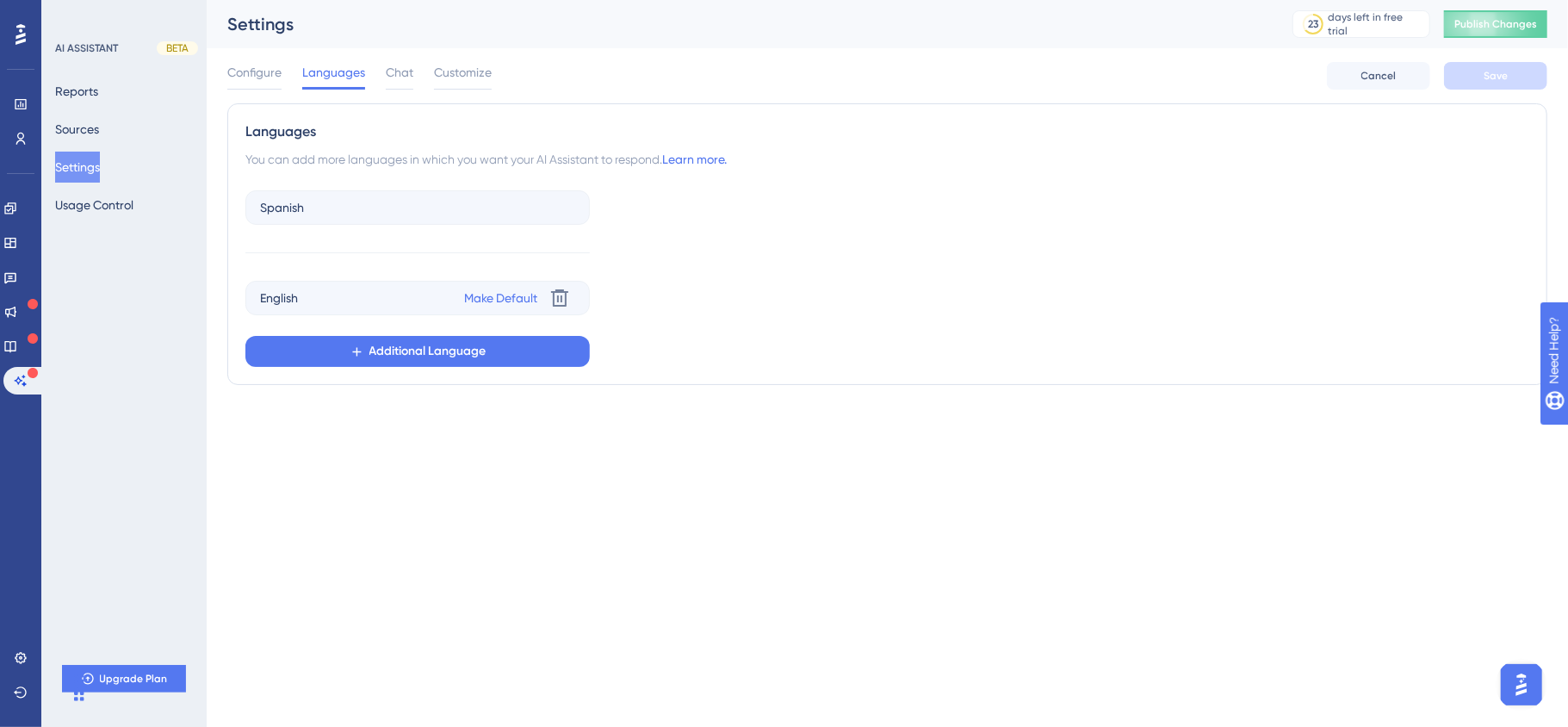 click on "Configure Languages Chat Customize" at bounding box center (359, 76) 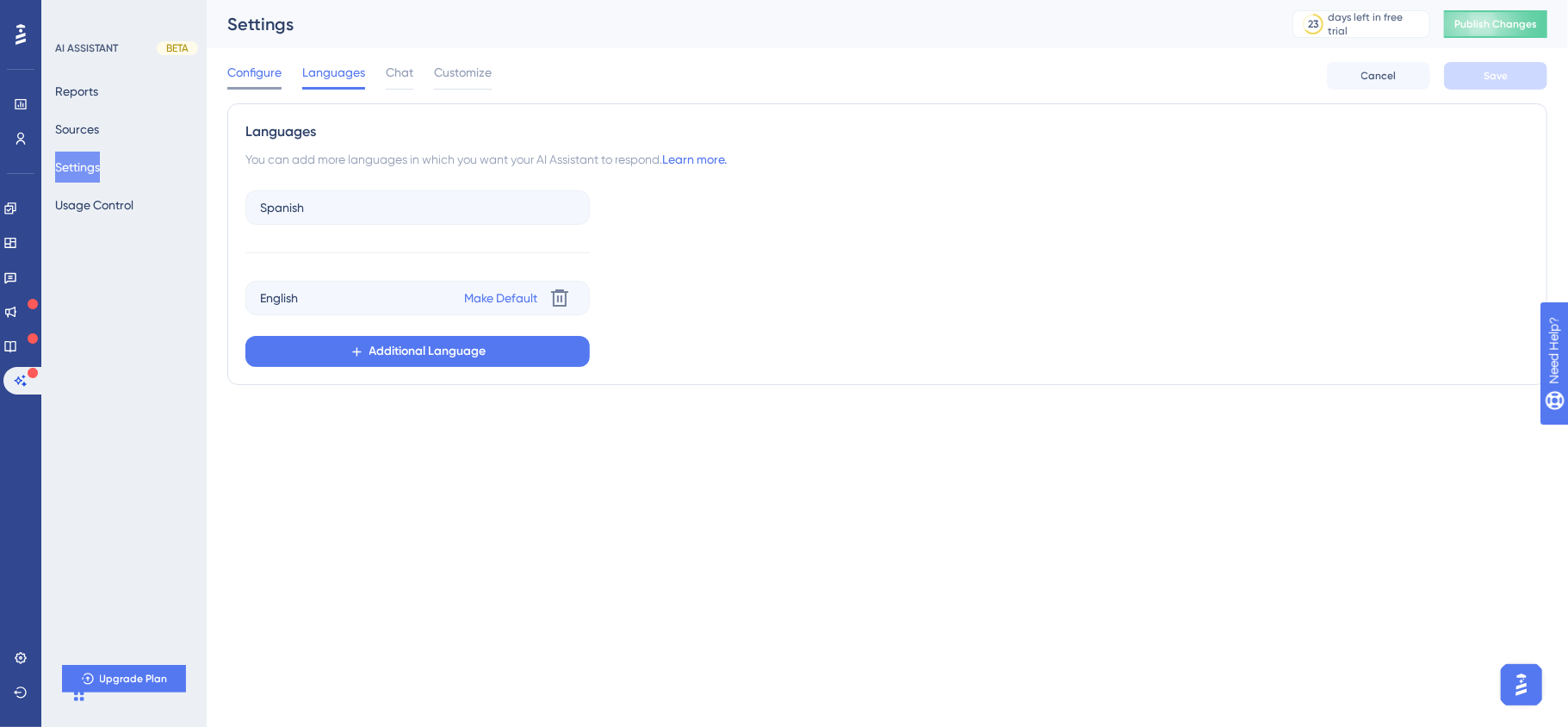 click on "Configure" at bounding box center (254, 72) 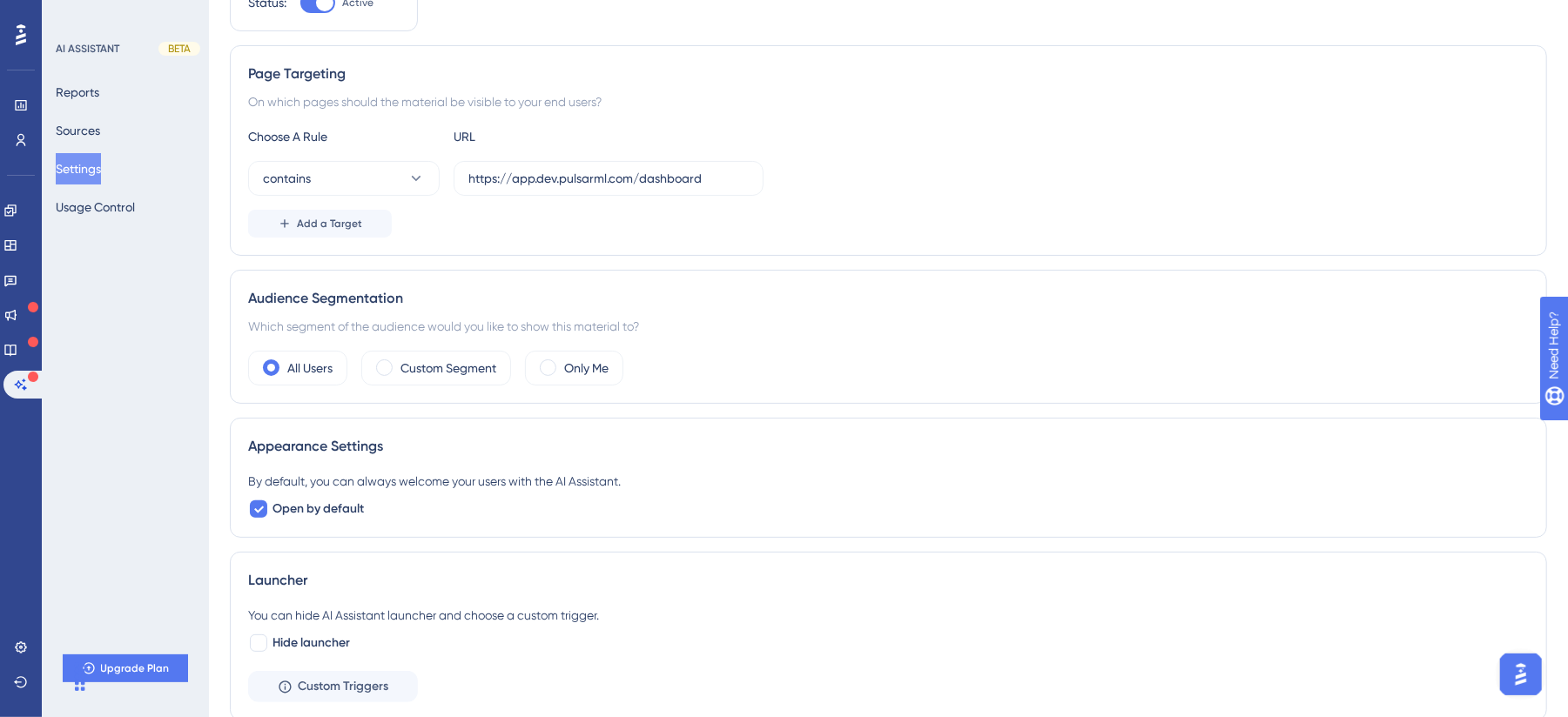 scroll, scrollTop: 0, scrollLeft: 0, axis: both 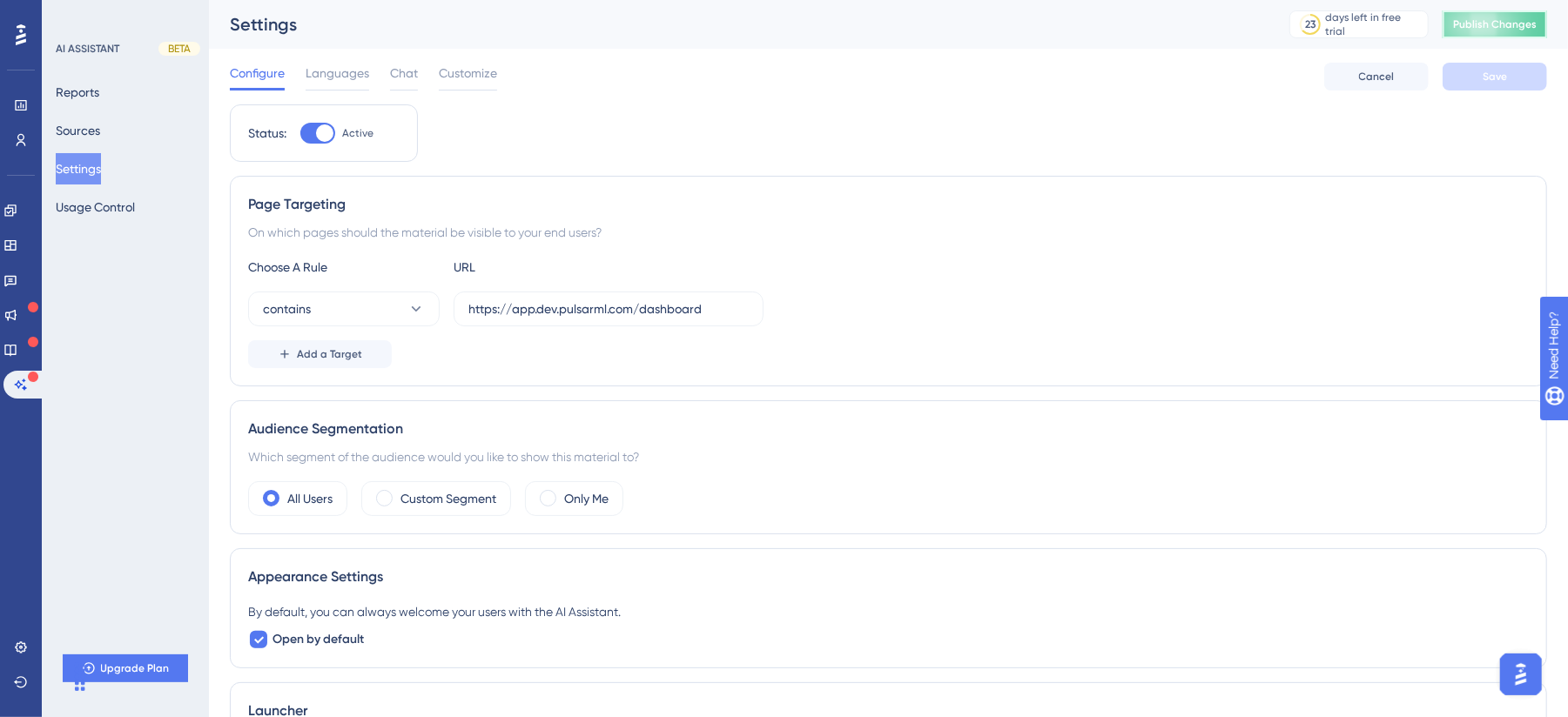 click on "Publish Changes" at bounding box center [1495, 24] 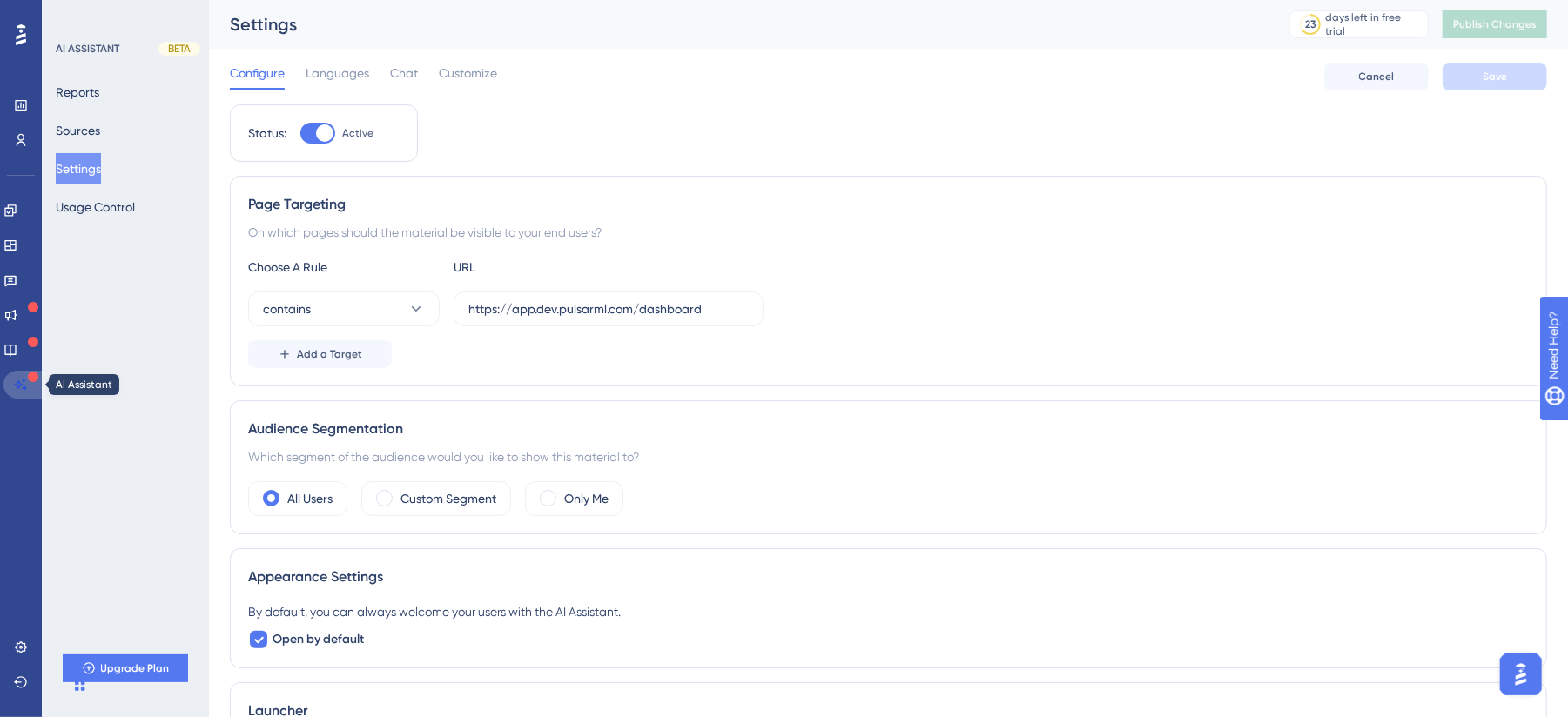 click 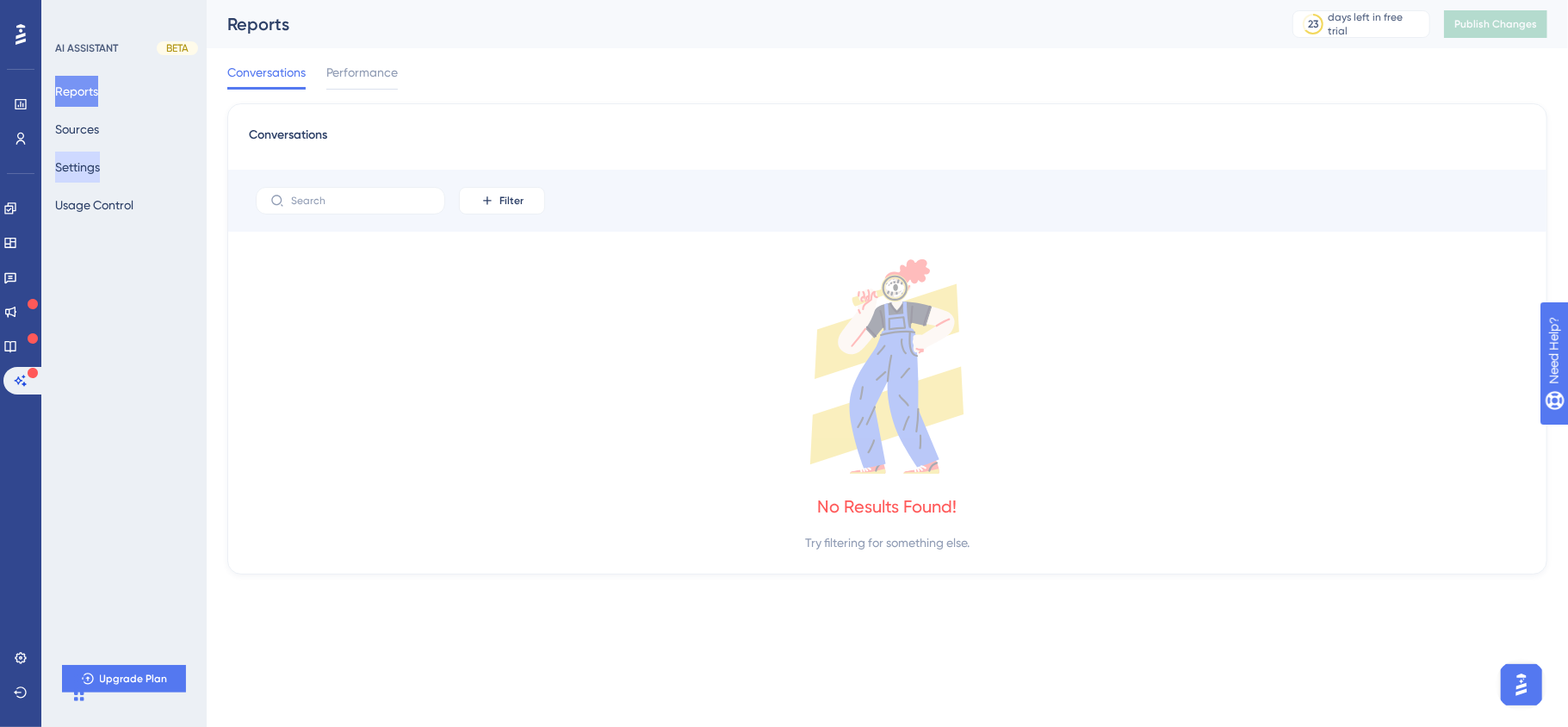 click on "Settings" at bounding box center [77, 167] 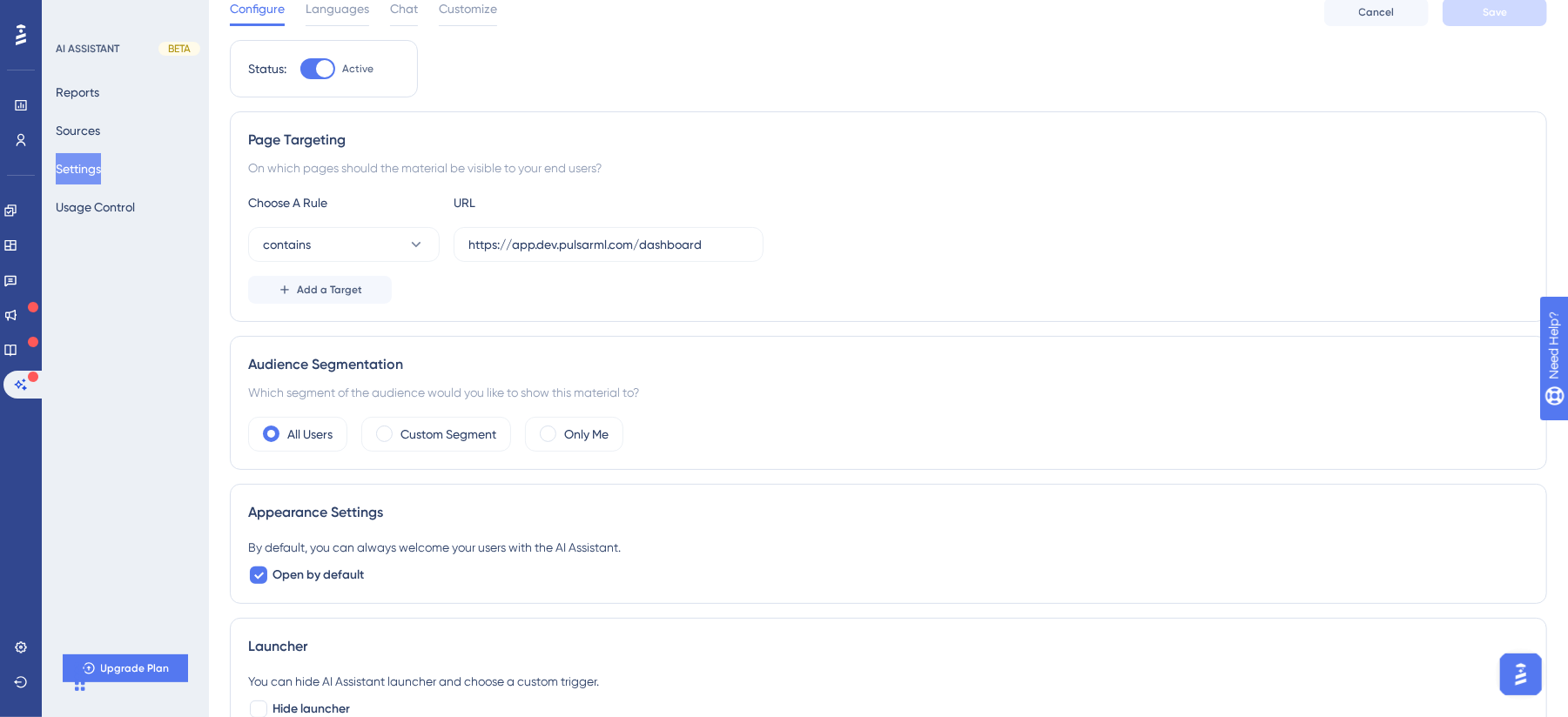 scroll, scrollTop: 8, scrollLeft: 0, axis: vertical 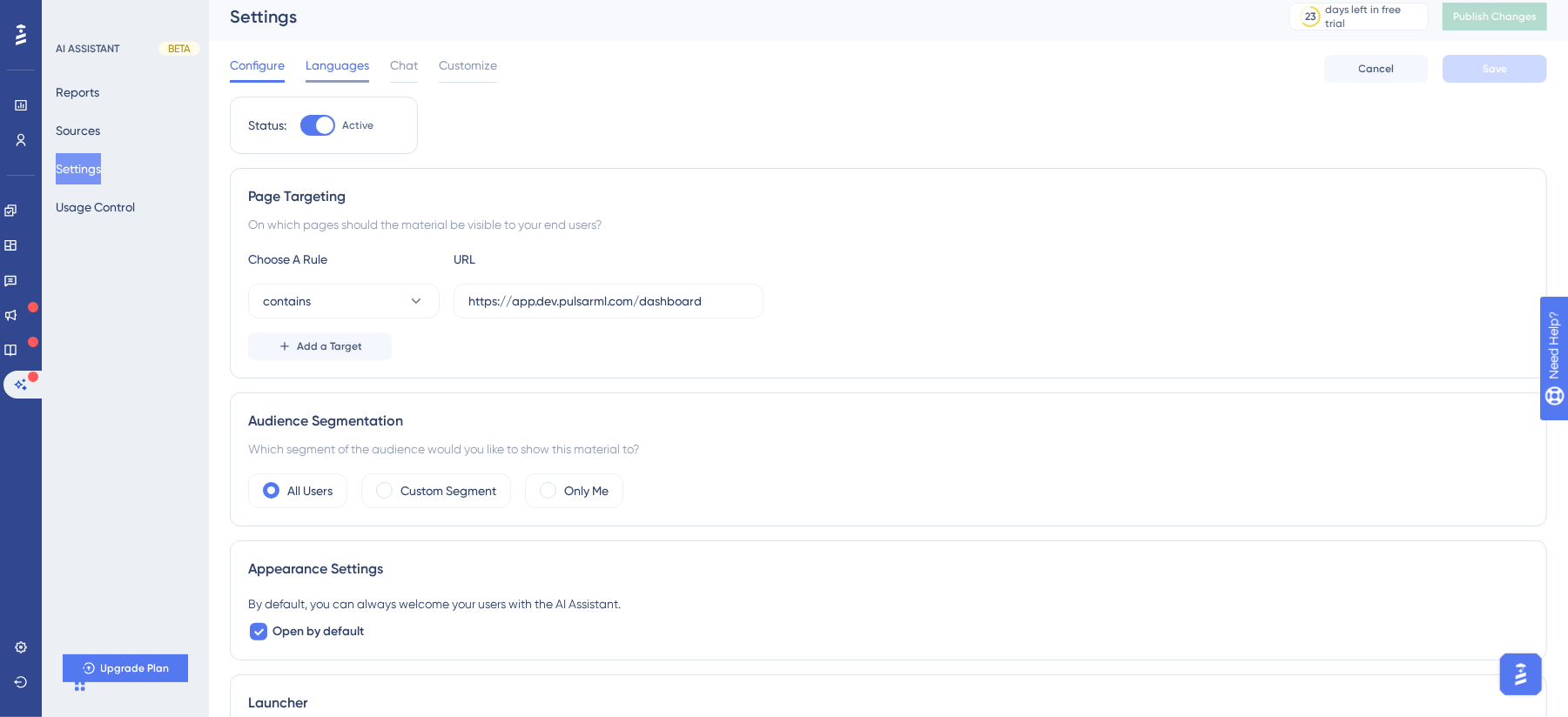 click on "Languages" at bounding box center [337, 65] 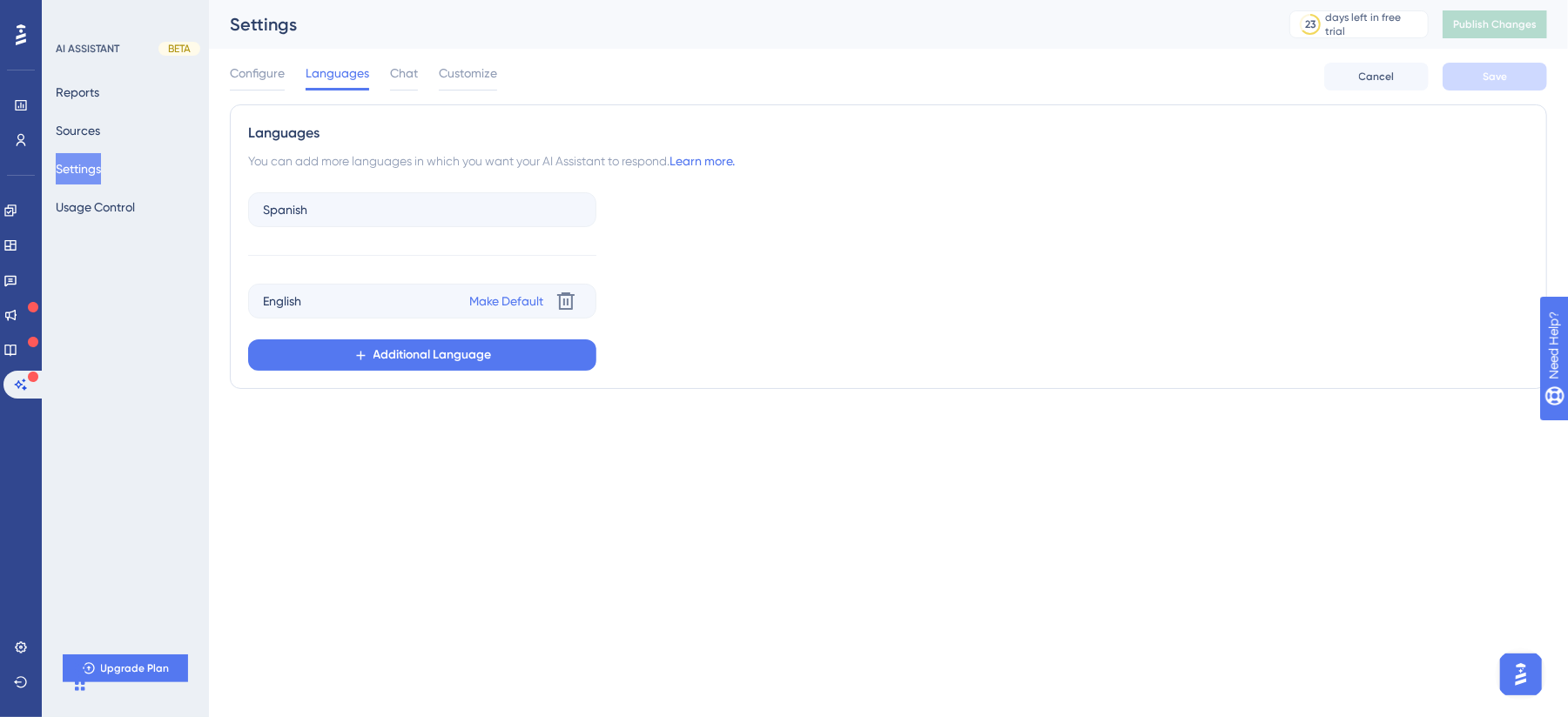 scroll, scrollTop: 0, scrollLeft: 0, axis: both 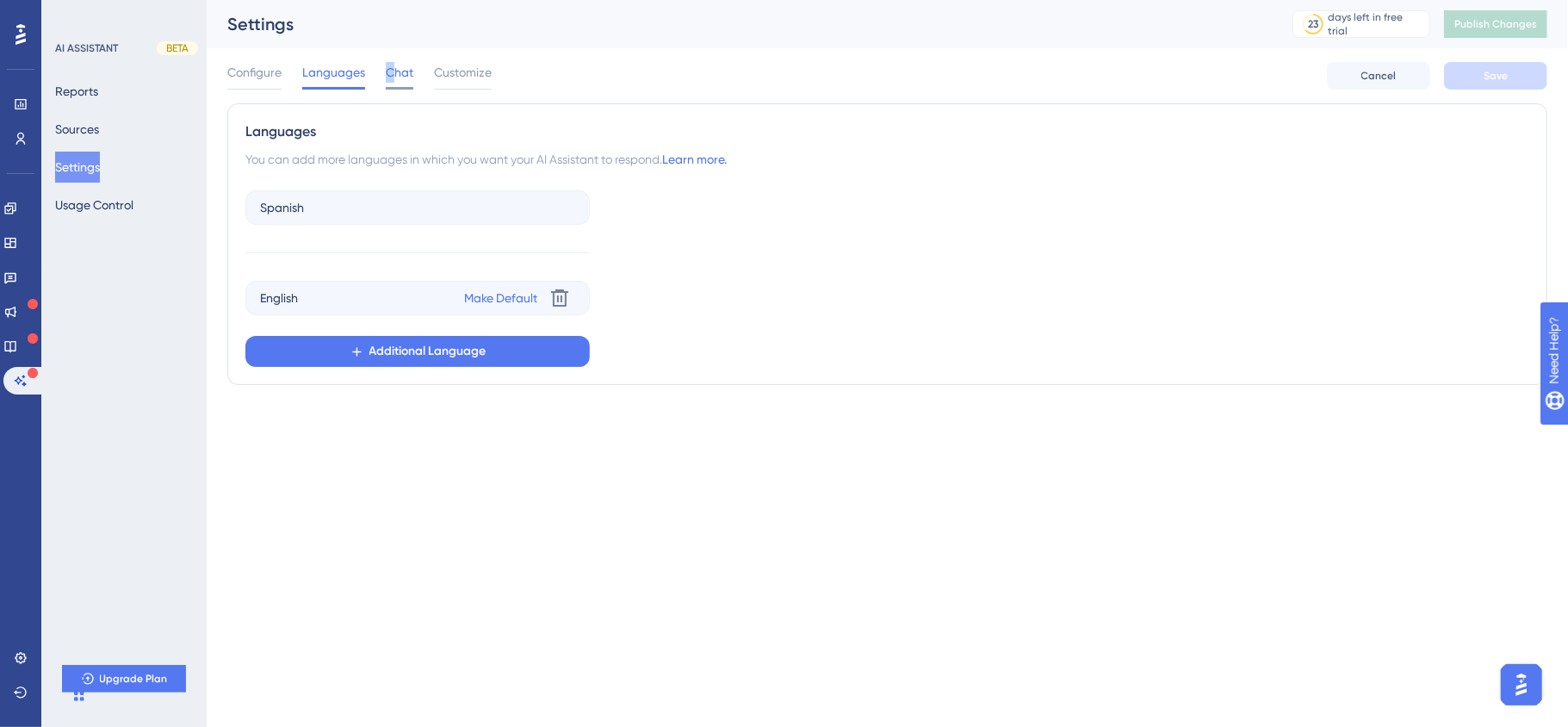 click on "Chat" at bounding box center [400, 72] 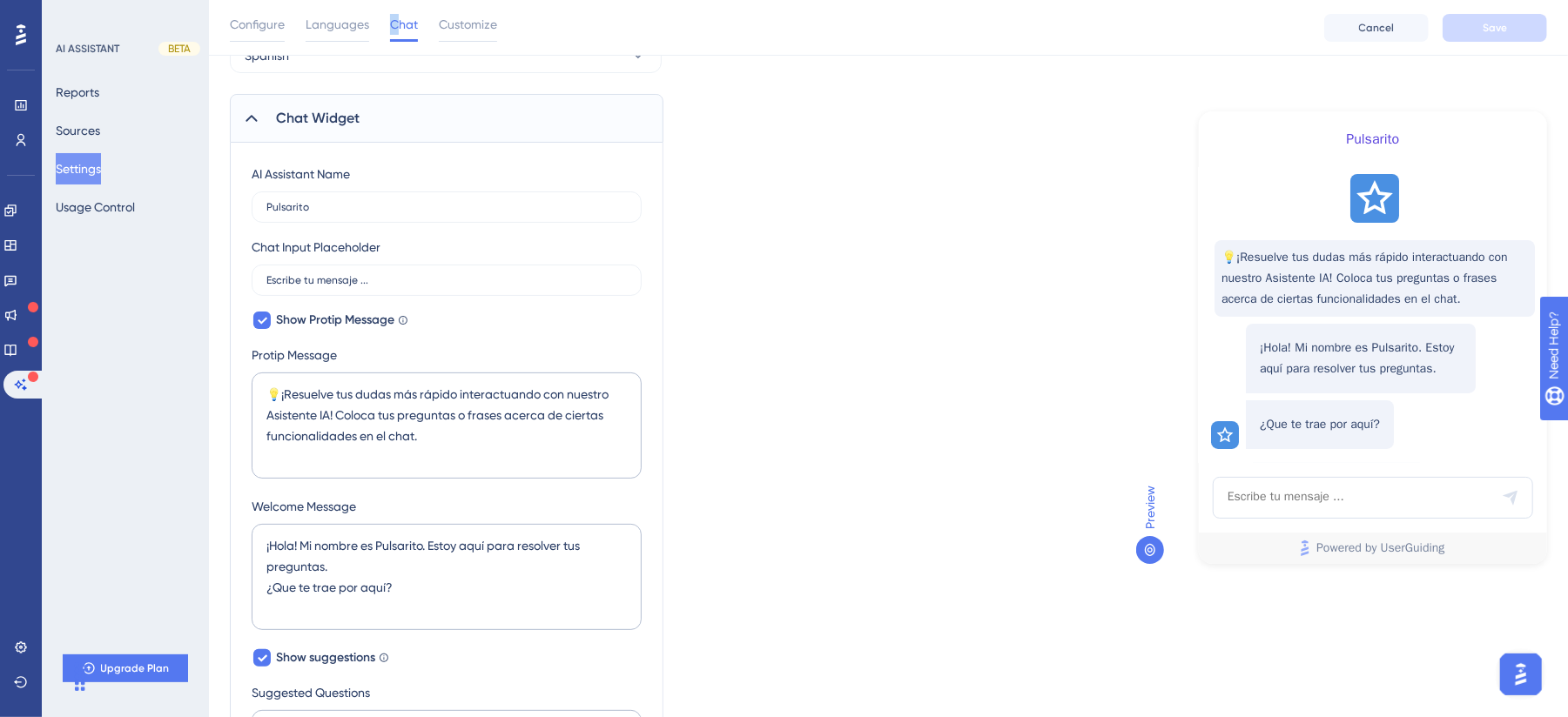 scroll, scrollTop: 0, scrollLeft: 0, axis: both 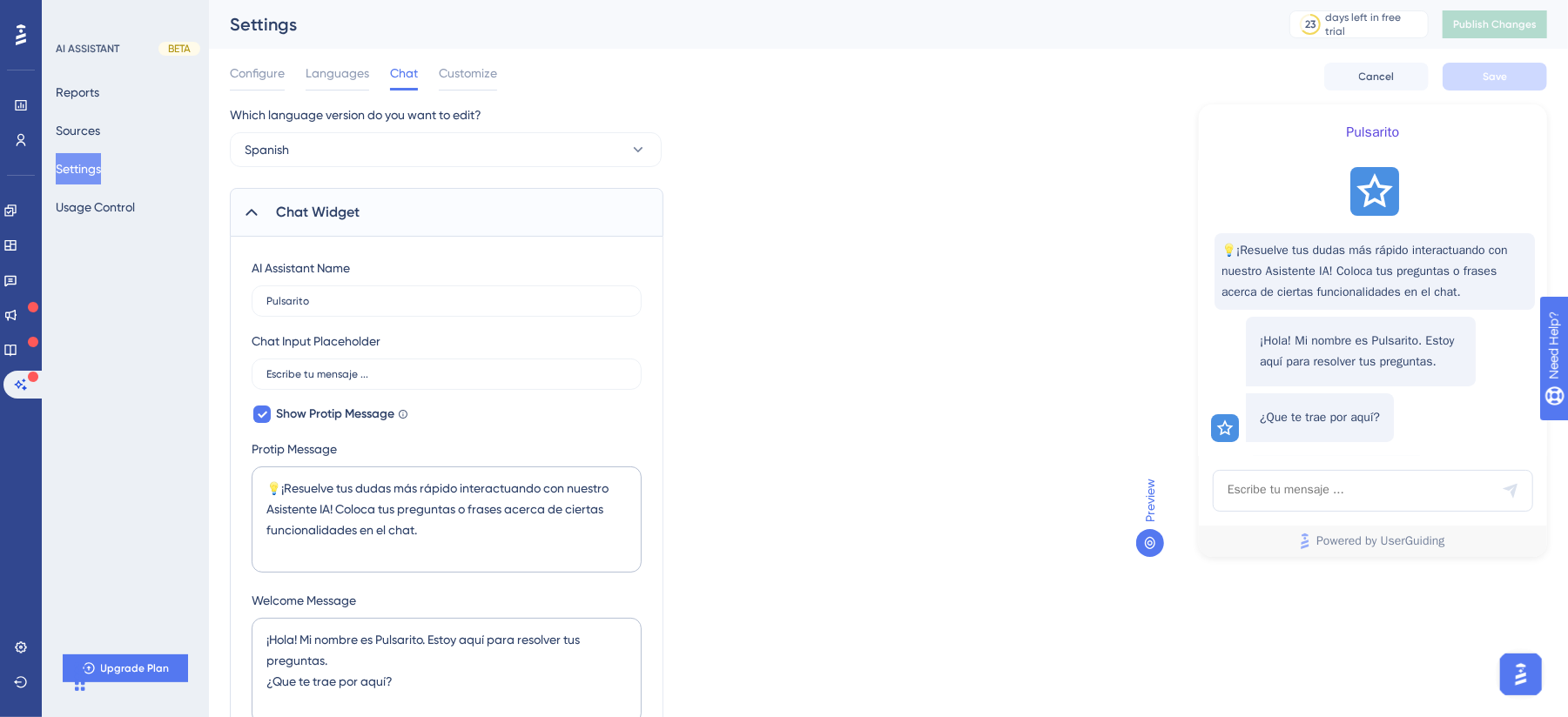click on "Which language version do you want to edit? Spanish Chat Widget AI Assistant Name Pulsarito Chat Input Placeholder Escribe tu mensaje ... Show Protip Message Guide your users with a sentence on how to interact with AI Assistant. Protip Message 💡¡Resuelve tus dudas más rápido interactuando con nuestro Asistente IA! Coloca tus preguntas o frases acerca de ciertas funcionalidades en el chat. Welcome Message ¡Hola! Mi nombre es Pulsarito. Estoy aquí para resolver tus preguntas.
¿Que te trae por aquí? Show suggestions Suggest the most frequently asked questions or conversation starters to your users. Suggested Questions ¿Cómo crear un usuario?
¿Cómo crear un reporte?
¿Dónde puedo consultar el estado actual de mis máquinas? Show sources Show the links to your articles from which AI Assistant find the answers. Available for UserGuiding Knowledge Base only. Sources Label Sources Show user feedback options Show thumbs up/down icons after each response by AI Assistant to see user feedback. Upgrade" at bounding box center (888, 776) 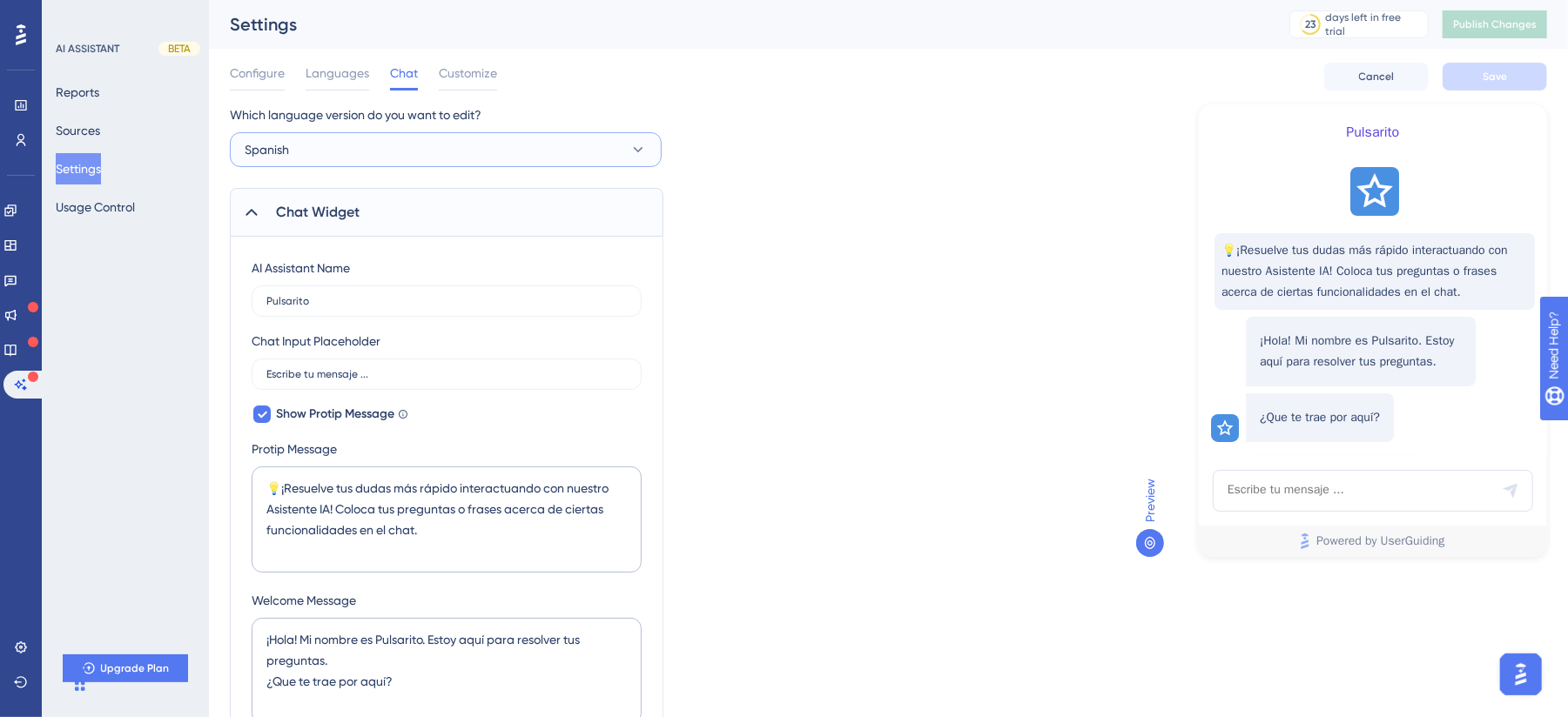 click on "Spanish" at bounding box center (446, 150) 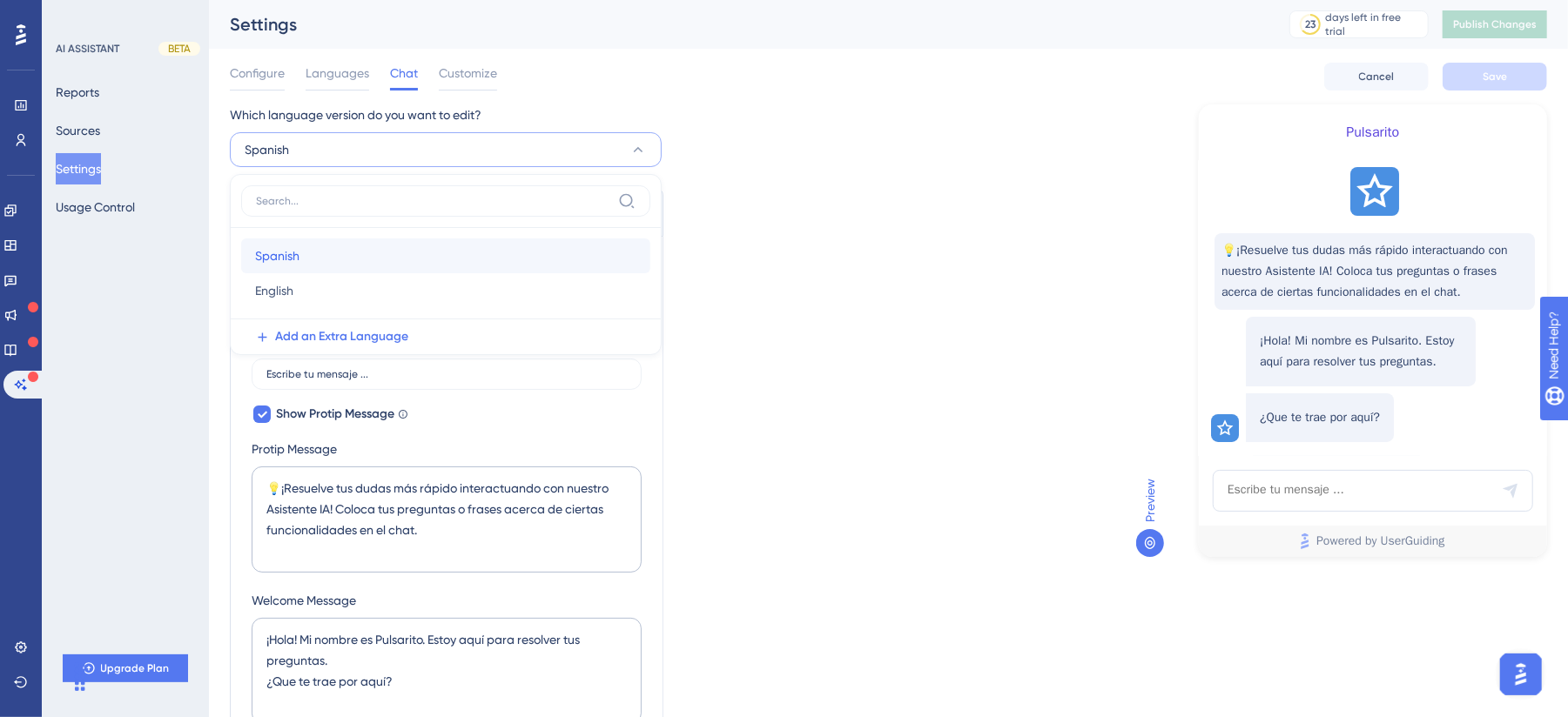 click on "Spanish Spanish" at bounding box center [446, 256] 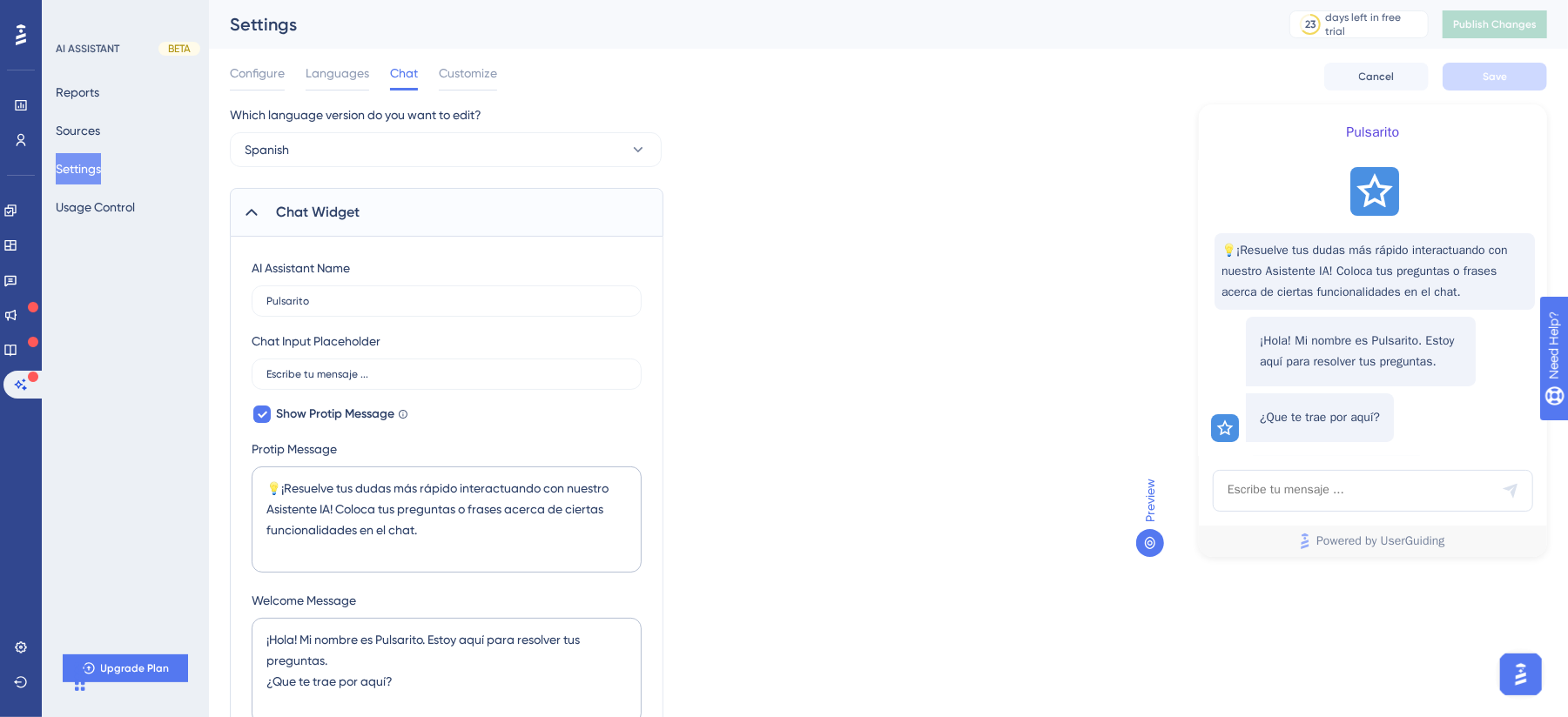 click on "Which language version do you want to edit? Spanish Chat Widget AI Assistant Name Pulsarito Chat Input Placeholder Escribe tu mensaje ... Show Protip Message Guide your users with a sentence on how to interact with AI Assistant. Protip Message 💡¡Resuelve tus dudas más rápido interactuando con nuestro Asistente IA! Coloca tus preguntas o frases acerca de ciertas funcionalidades en el chat. Welcome Message ¡Hola! Mi nombre es Pulsarito. Estoy aquí para resolver tus preguntas.
¿Que te trae por aquí? Show suggestions Suggest the most frequently asked questions or conversation starters to your users. Suggested Questions ¿Cómo crear un usuario?
¿Cómo crear un reporte?
¿Dónde puedo consultar el estado actual de mis máquinas? Show sources Show the links to your articles from which AI Assistant find the answers. Available for UserGuiding Knowledge Base only. Sources Label Sources Show user feedback options Show thumbs up/down icons after each response by AI Assistant to see user feedback. Upgrade" at bounding box center (888, 776) 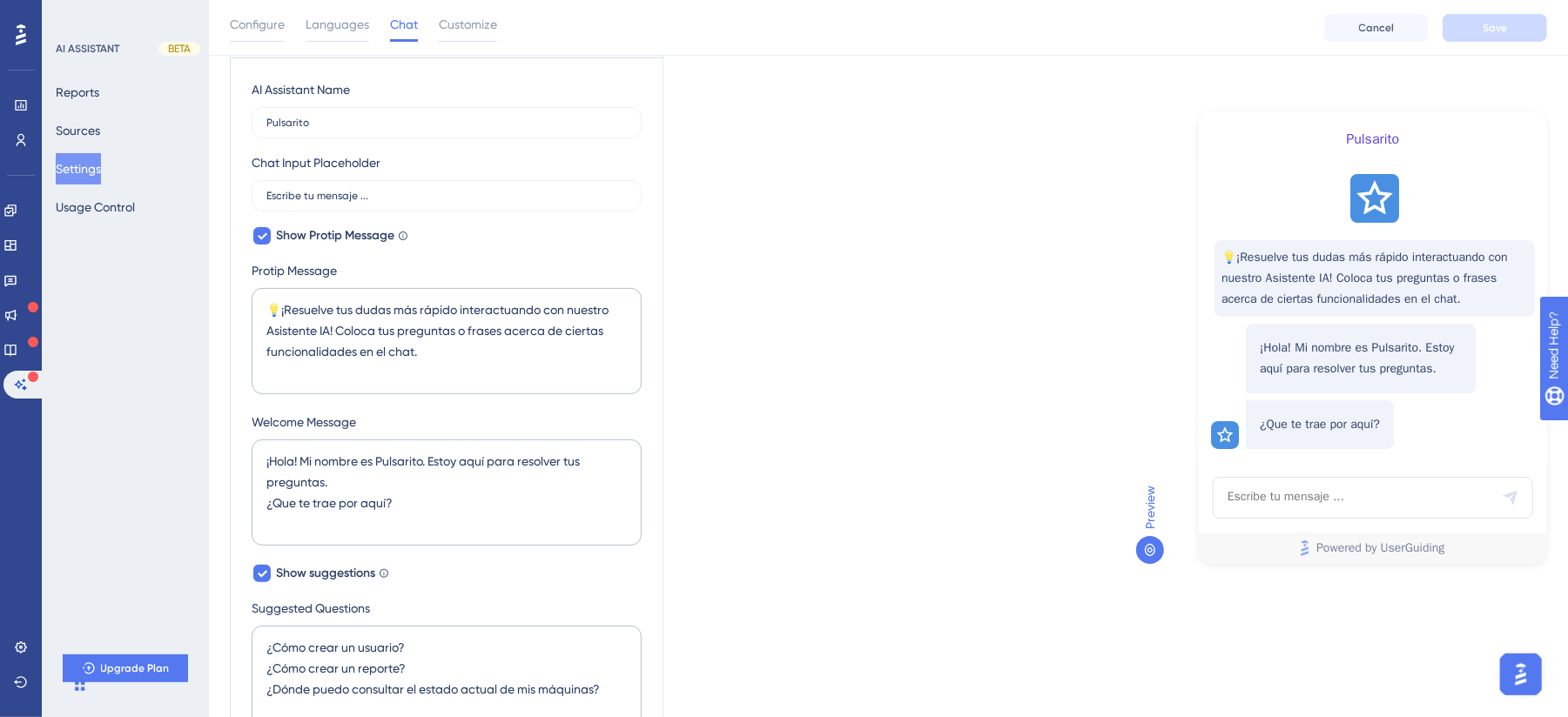 scroll, scrollTop: 0, scrollLeft: 0, axis: both 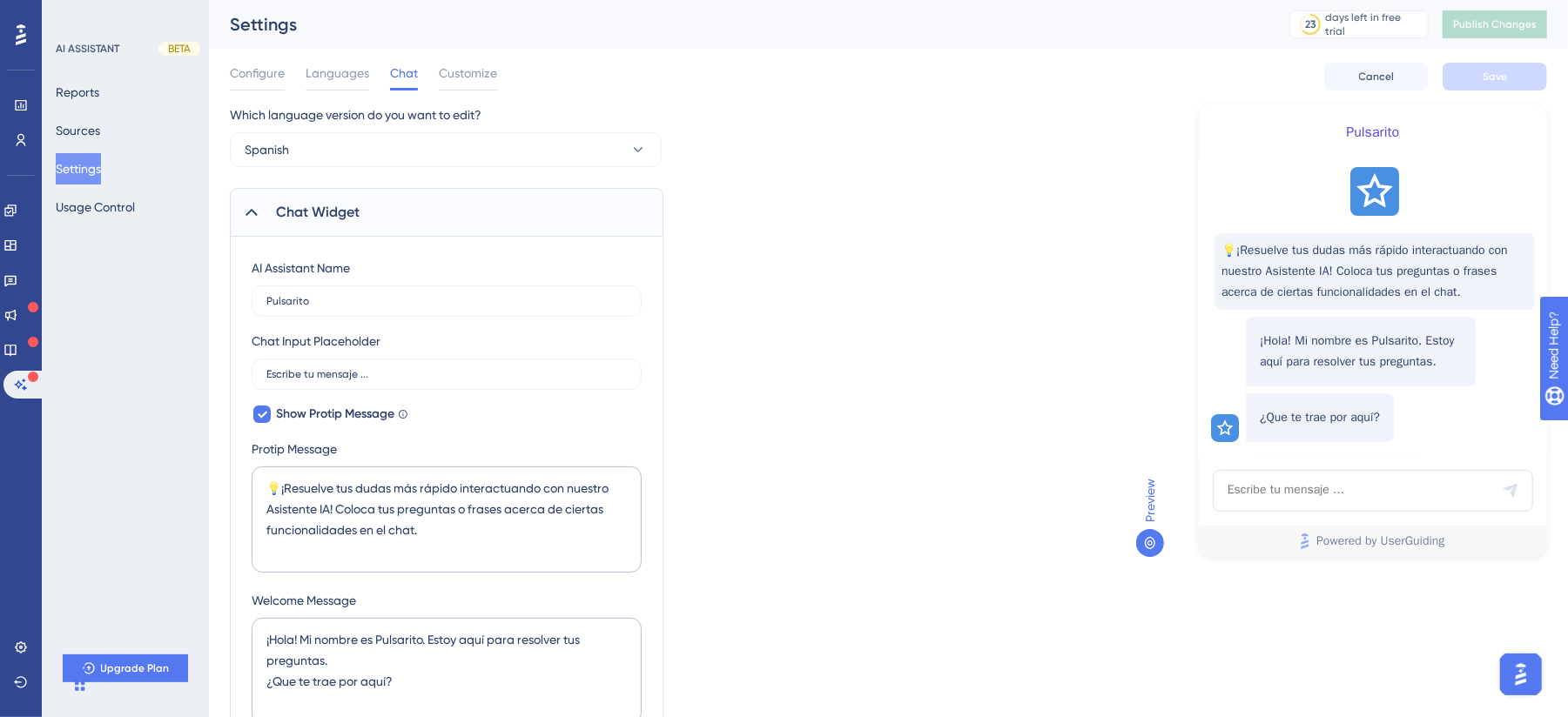 click 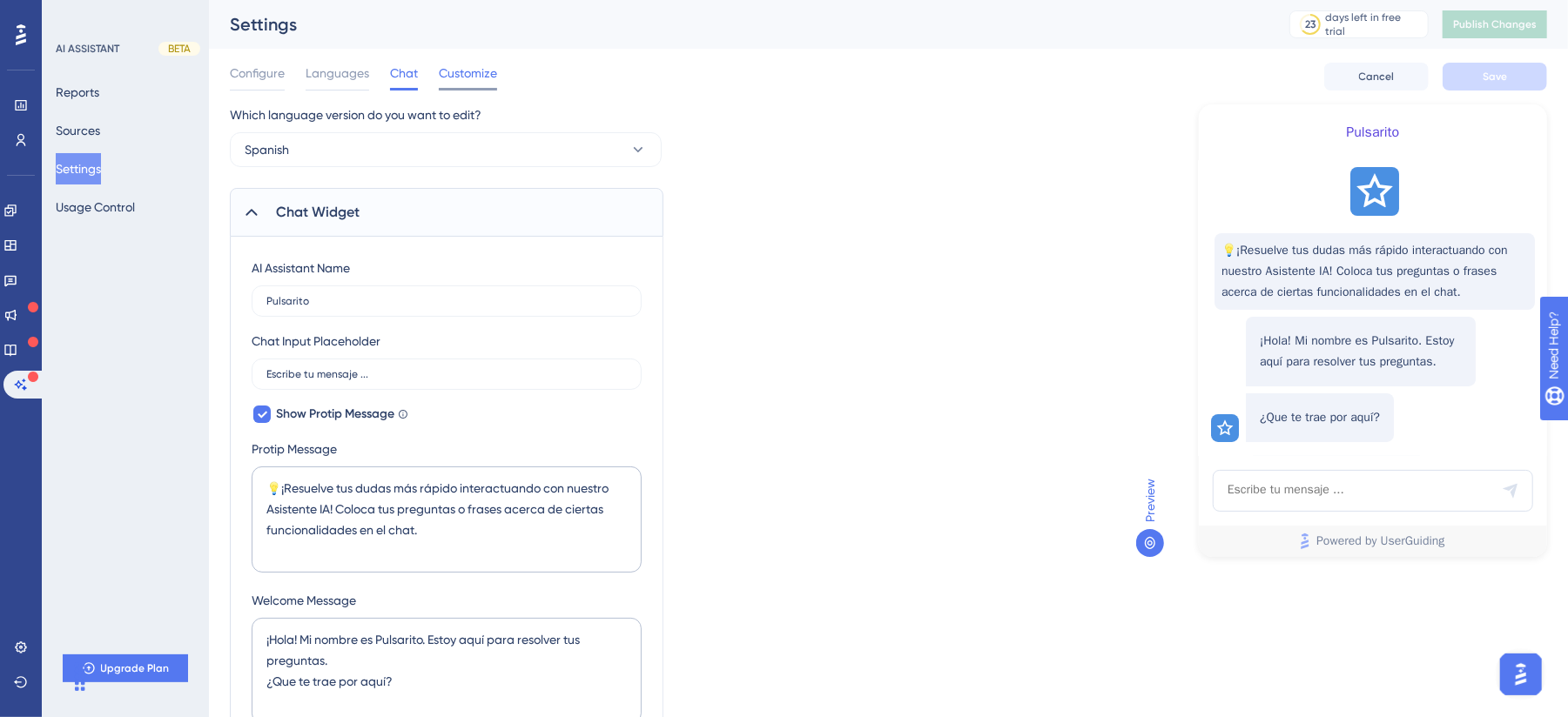 click on "Customize" at bounding box center (468, 73) 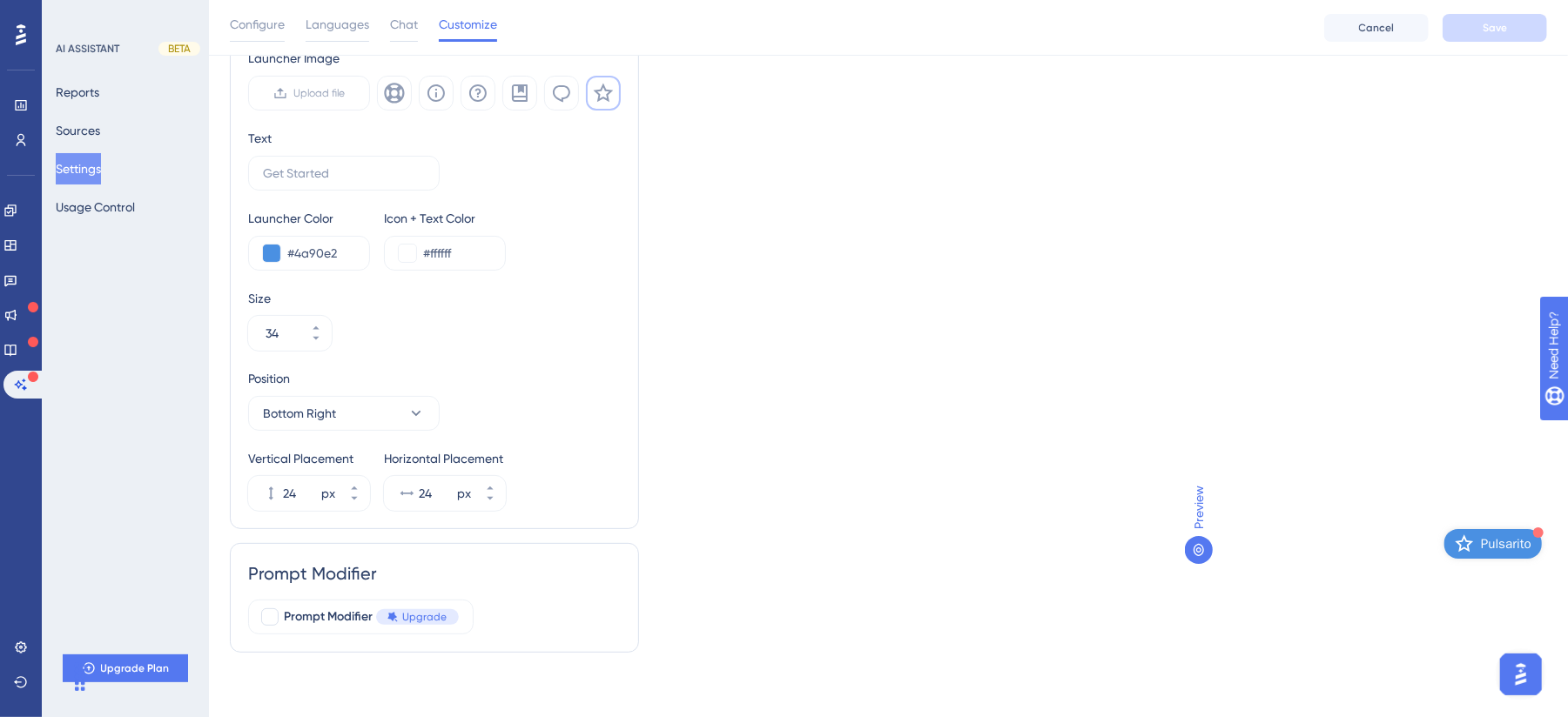 scroll, scrollTop: 0, scrollLeft: 0, axis: both 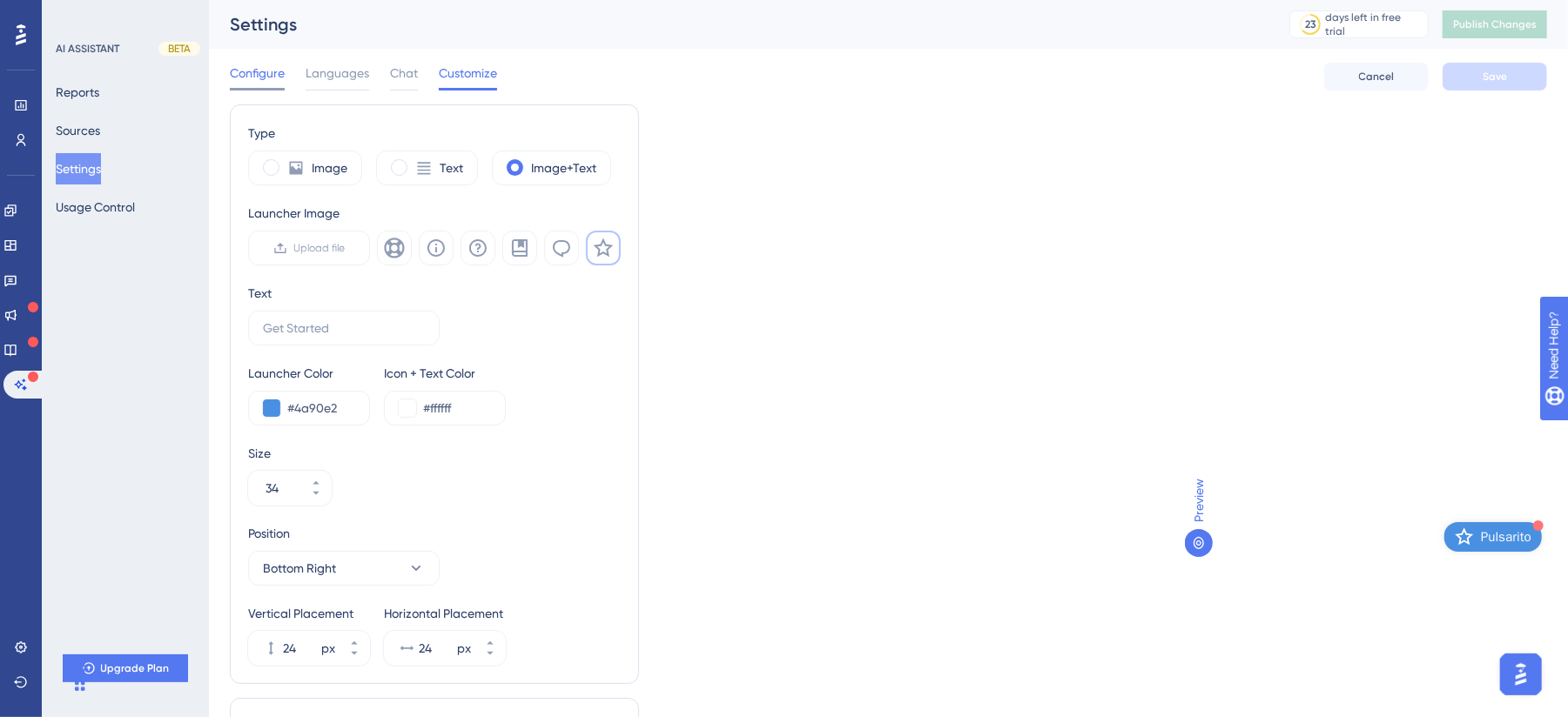 click on "Configure" at bounding box center [257, 73] 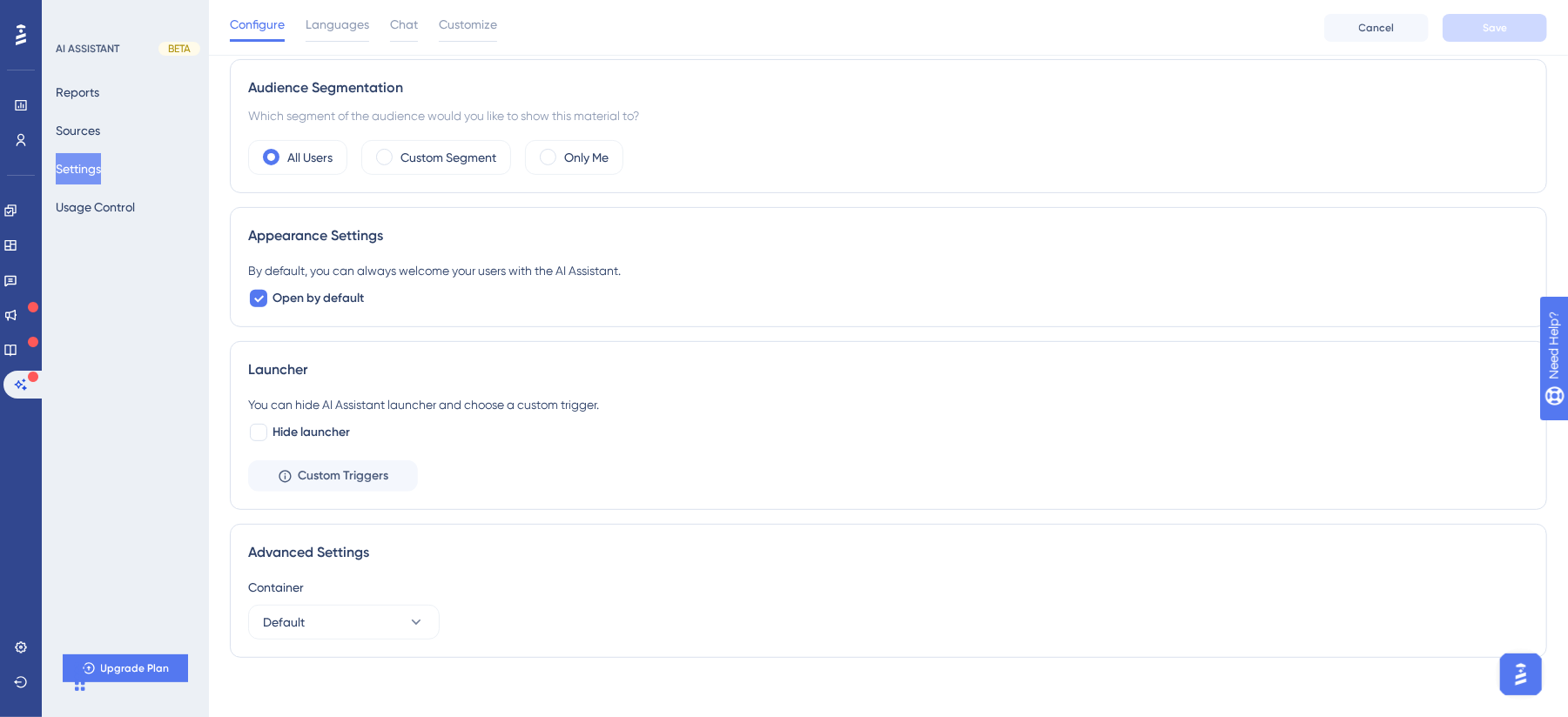 scroll, scrollTop: 0, scrollLeft: 0, axis: both 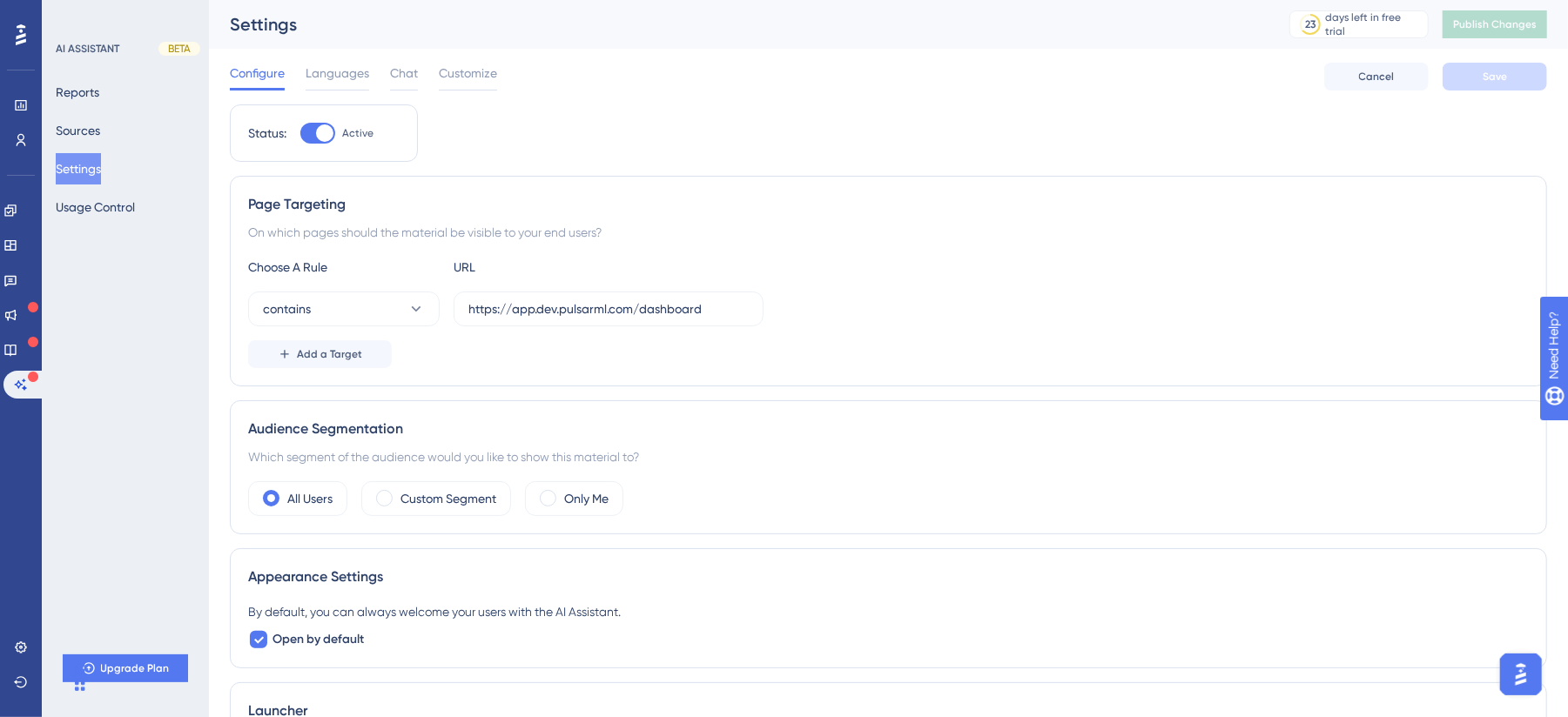 click on "Configure Languages Chat Customize Cancel Save" at bounding box center [888, 77] 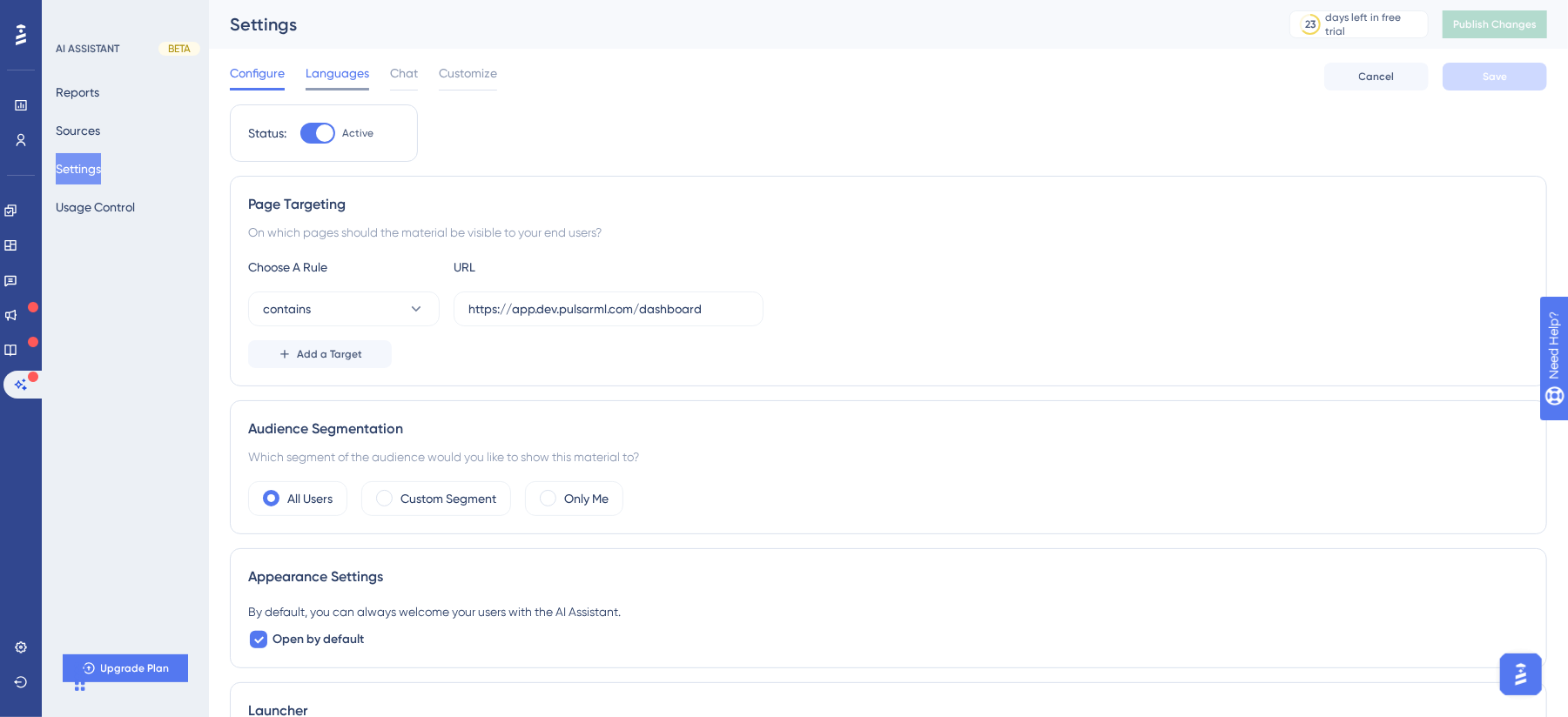 click on "Languages" at bounding box center [337, 73] 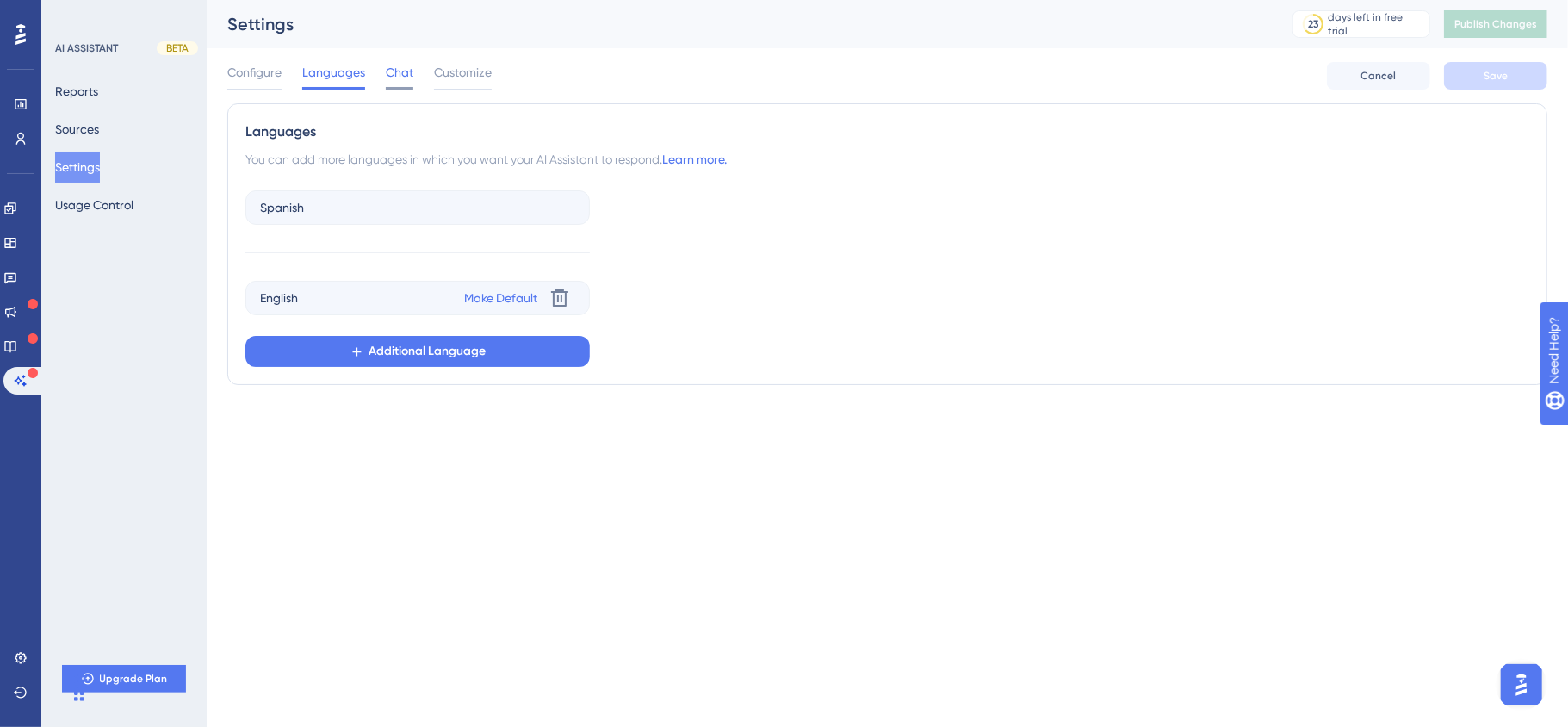 click on "Chat" at bounding box center (400, 72) 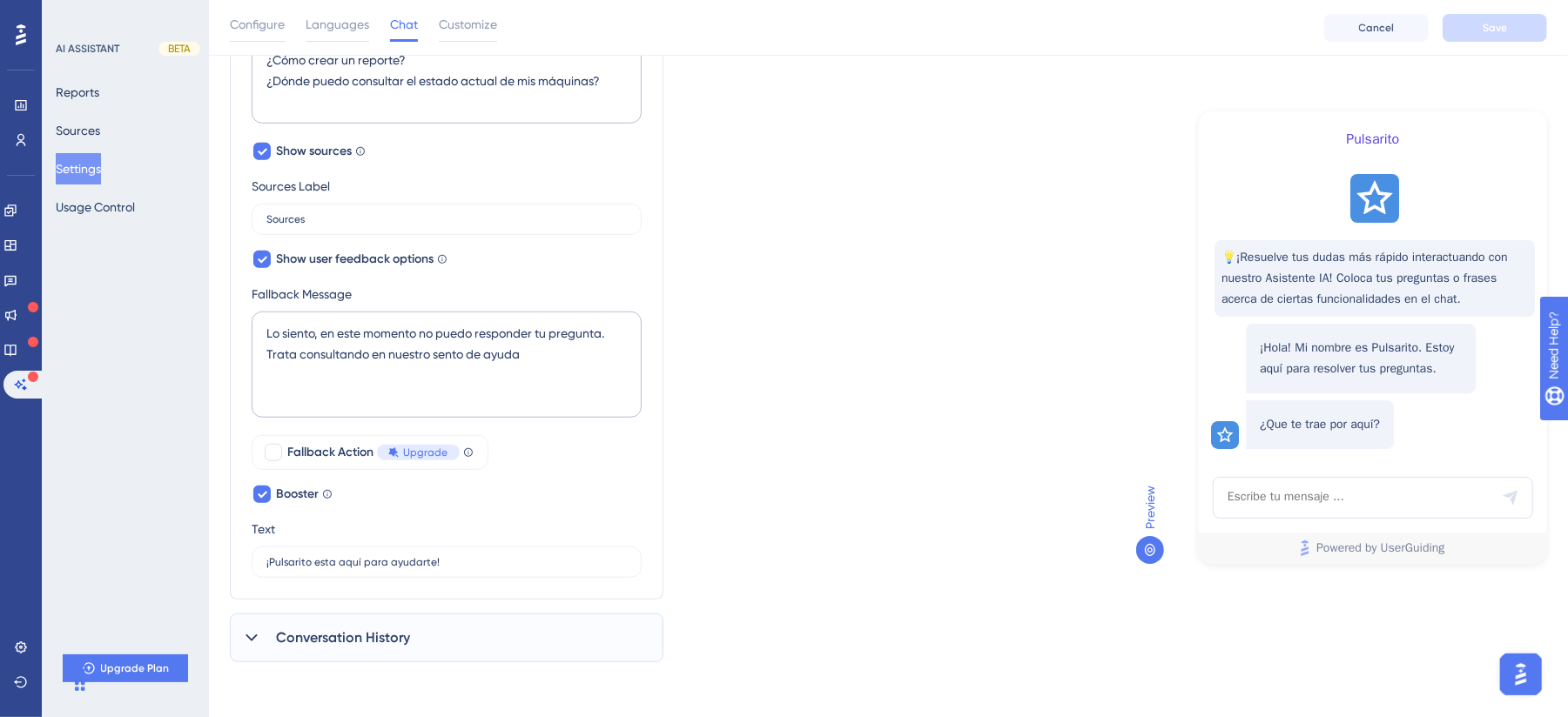 scroll, scrollTop: 797, scrollLeft: 0, axis: vertical 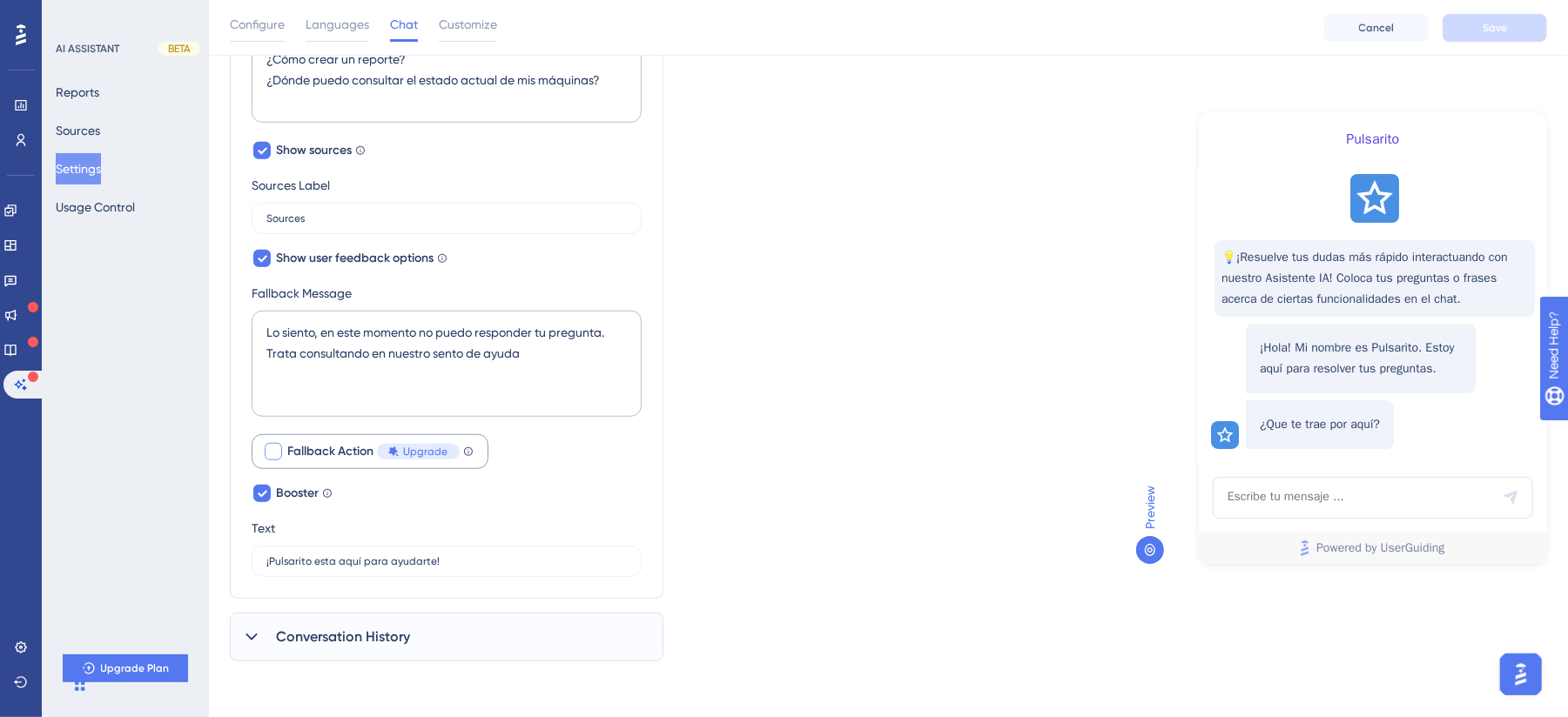 click on "Fallback Action Upgrade Direct your users to your help center or support team if AI Assistant cannot answer a user query." at bounding box center [370, 452] 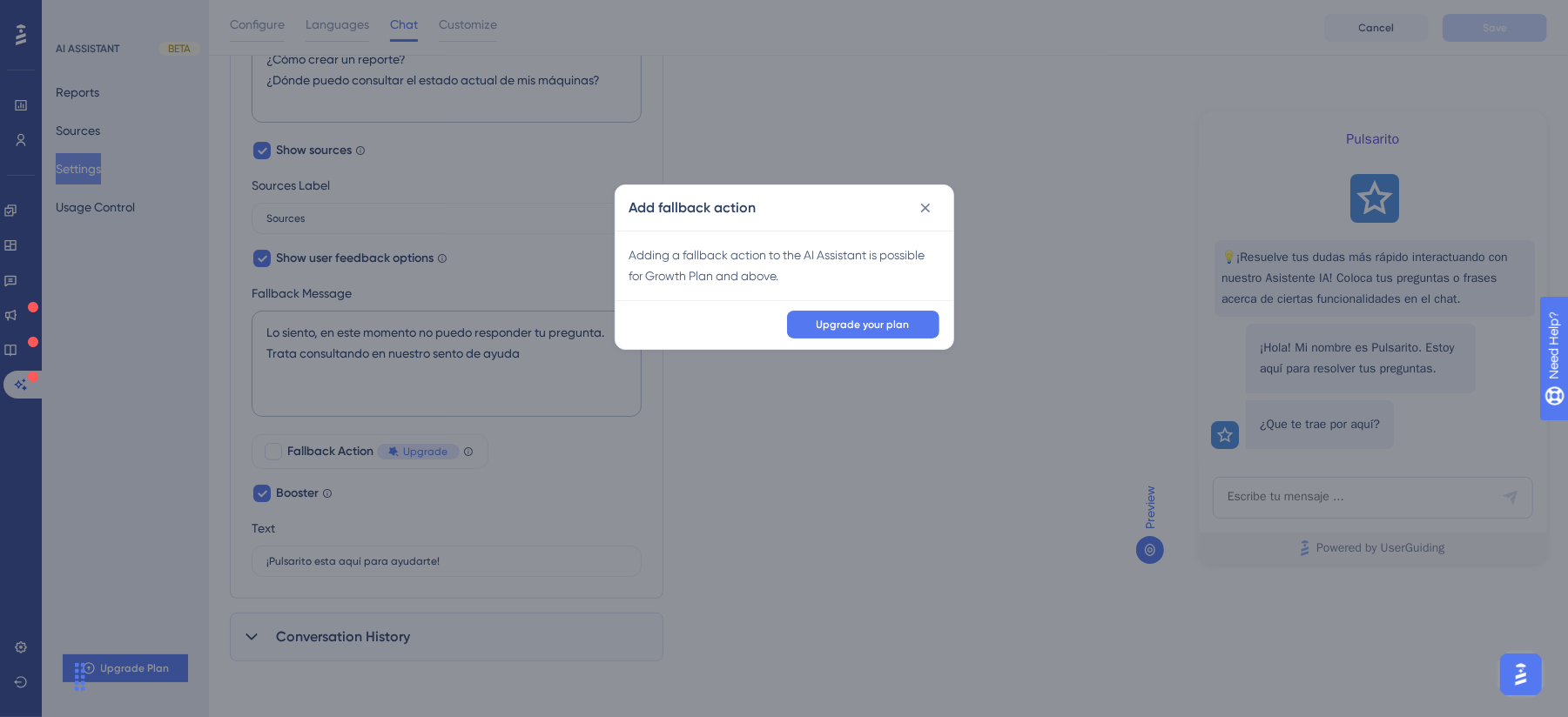 scroll, scrollTop: 780, scrollLeft: 0, axis: vertical 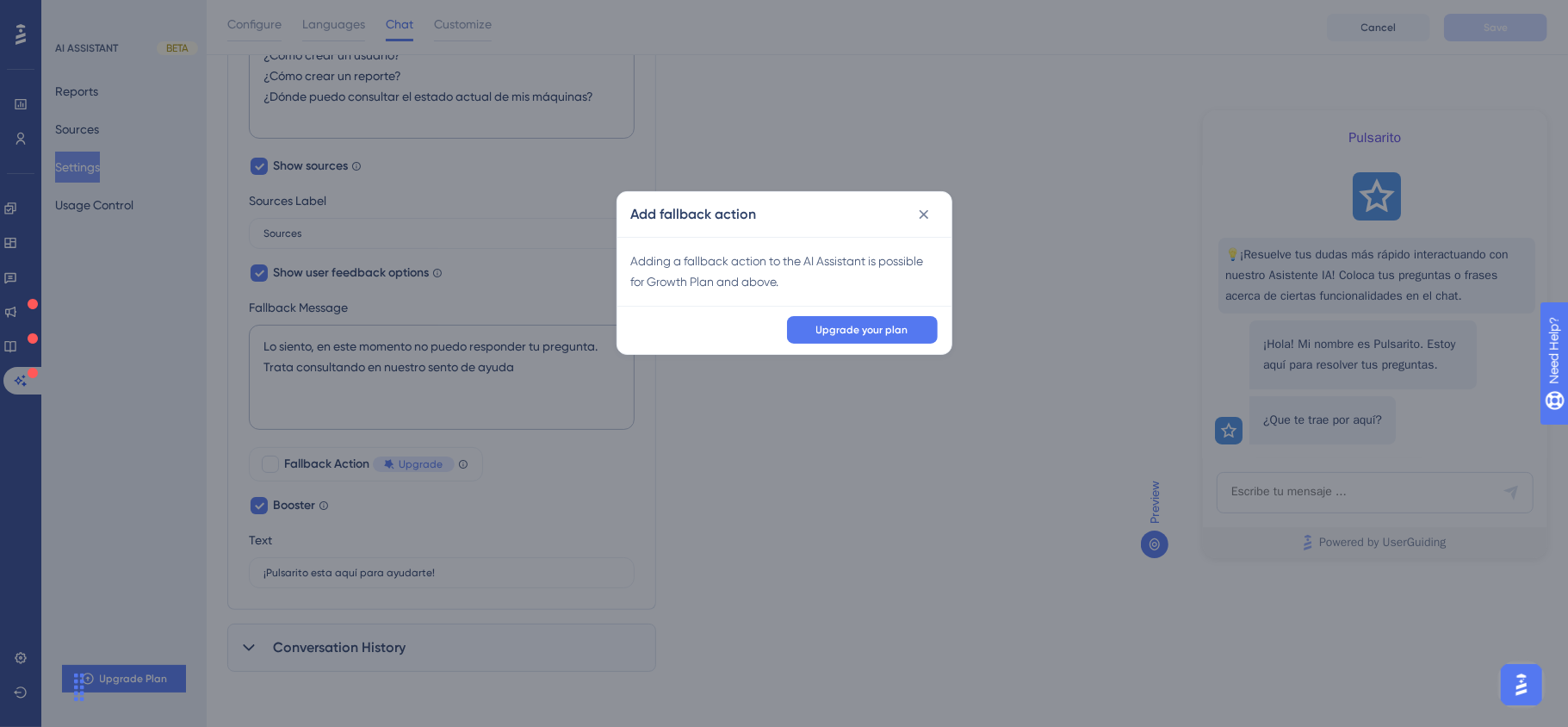 click on "Add fallback action Adding a fallback action to the AI Assistant is possible for Growth Plan and above. Upgrade your plan" at bounding box center (784, 364) 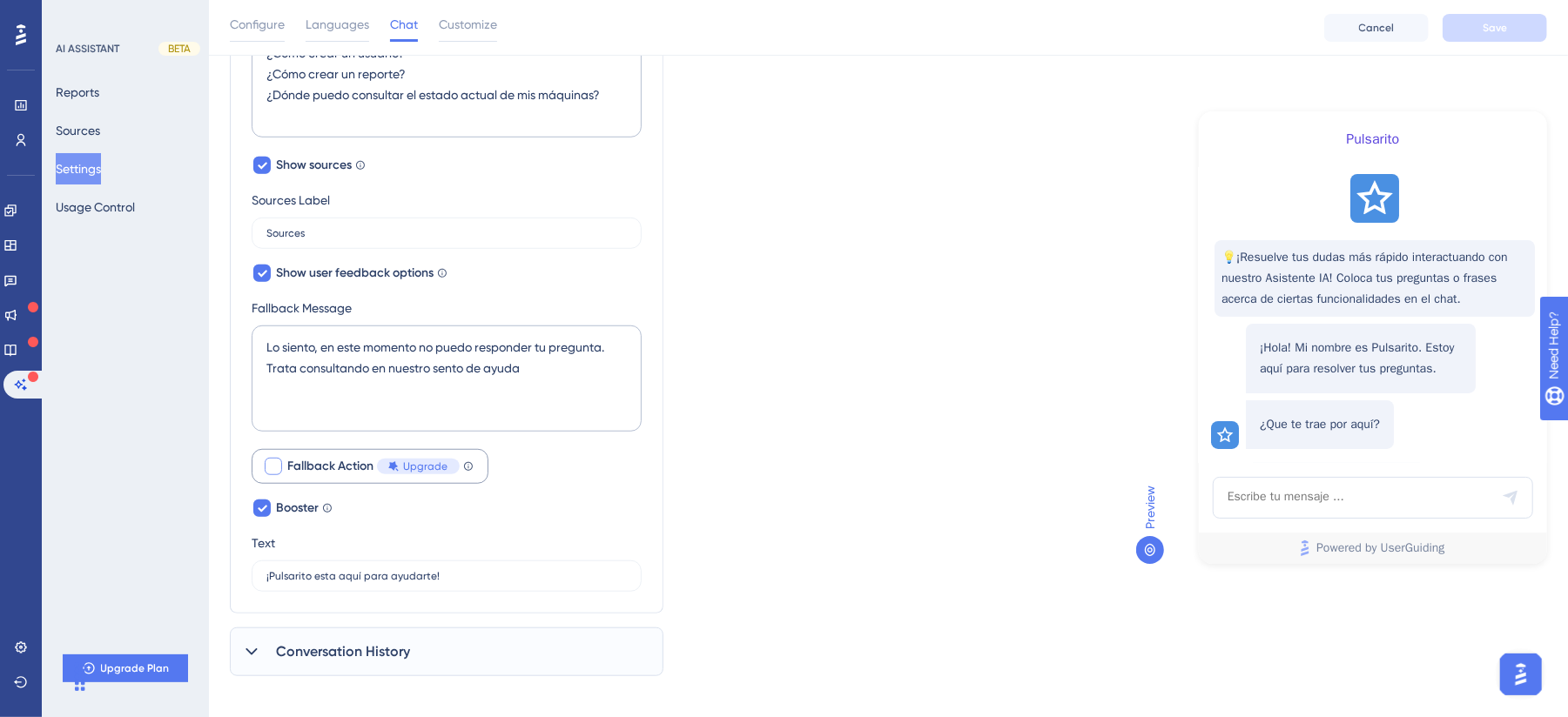click at bounding box center (273, 466) 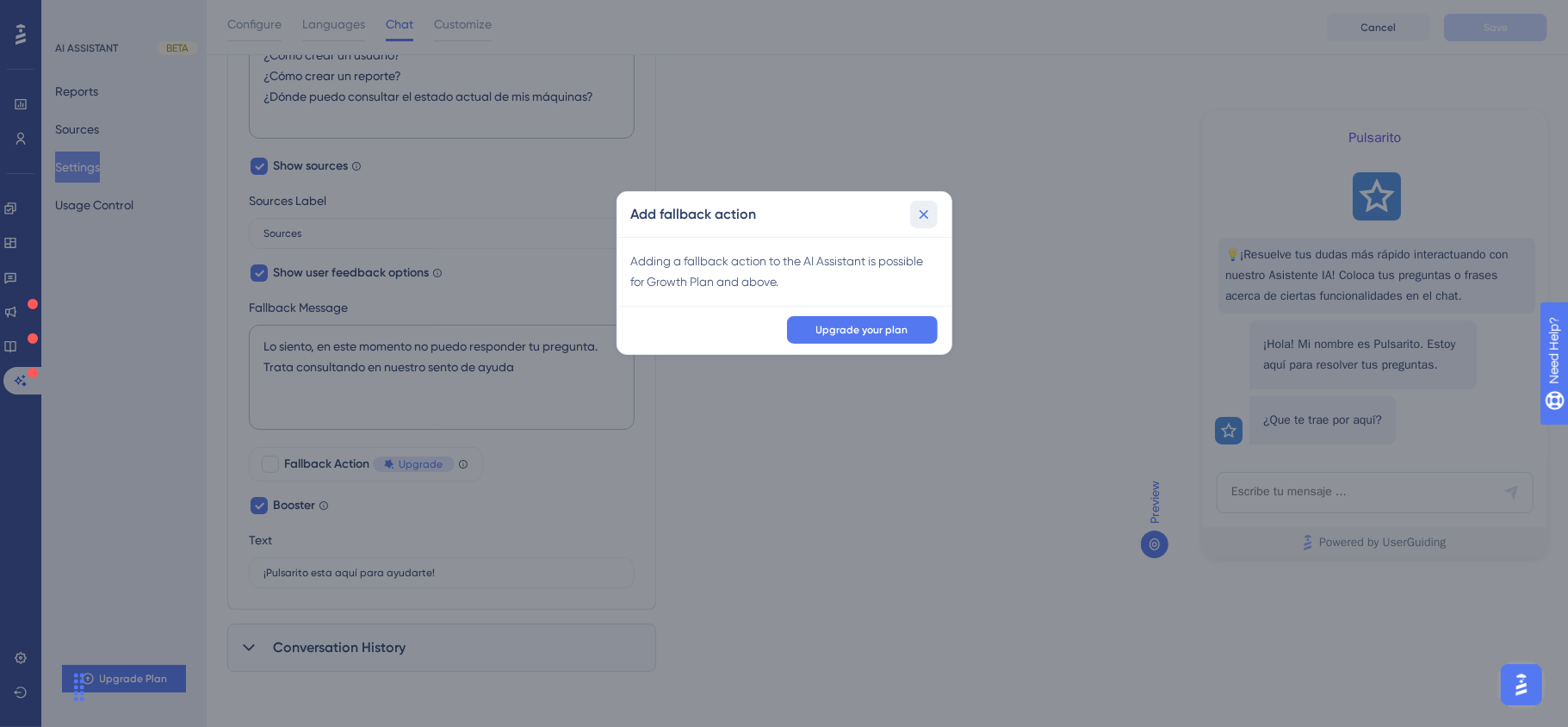 click 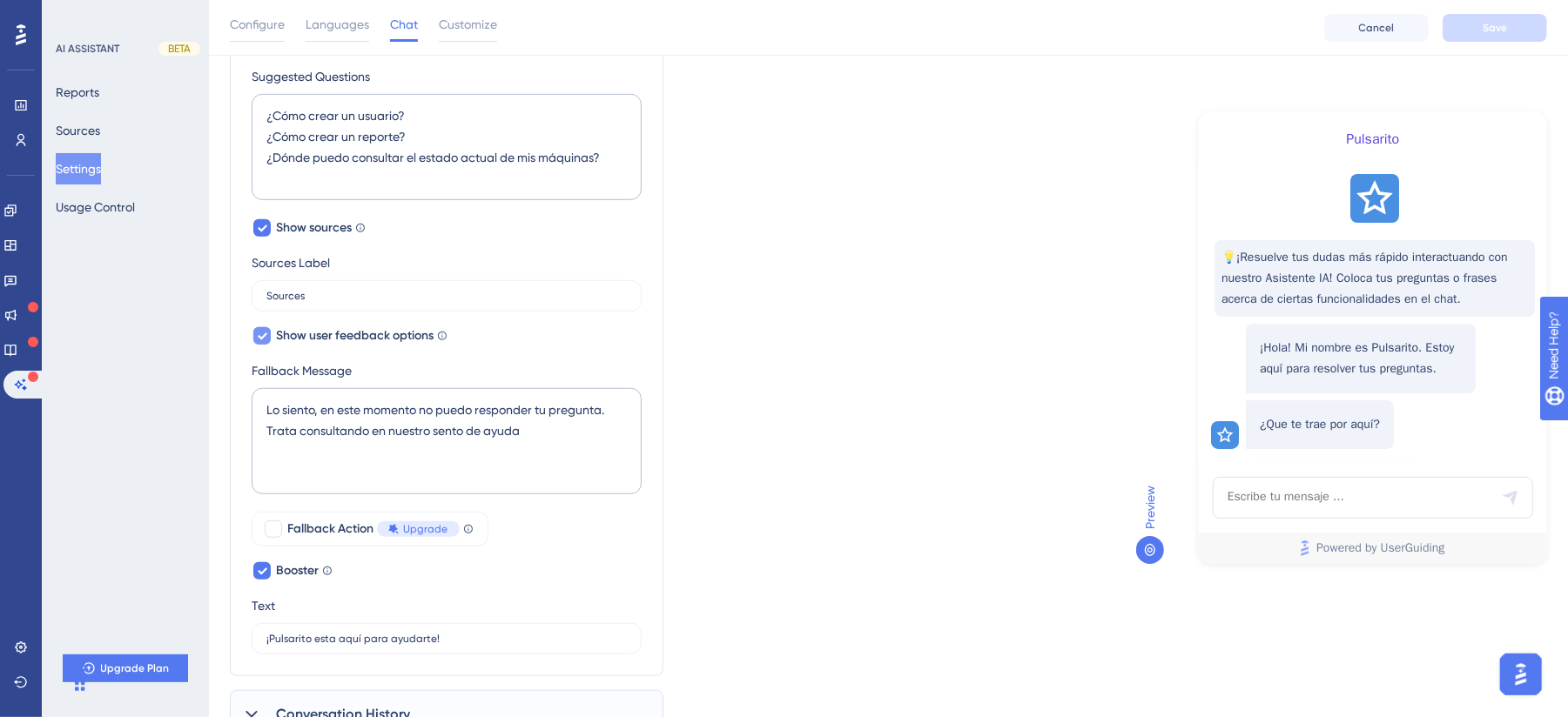 scroll, scrollTop: 663, scrollLeft: 0, axis: vertical 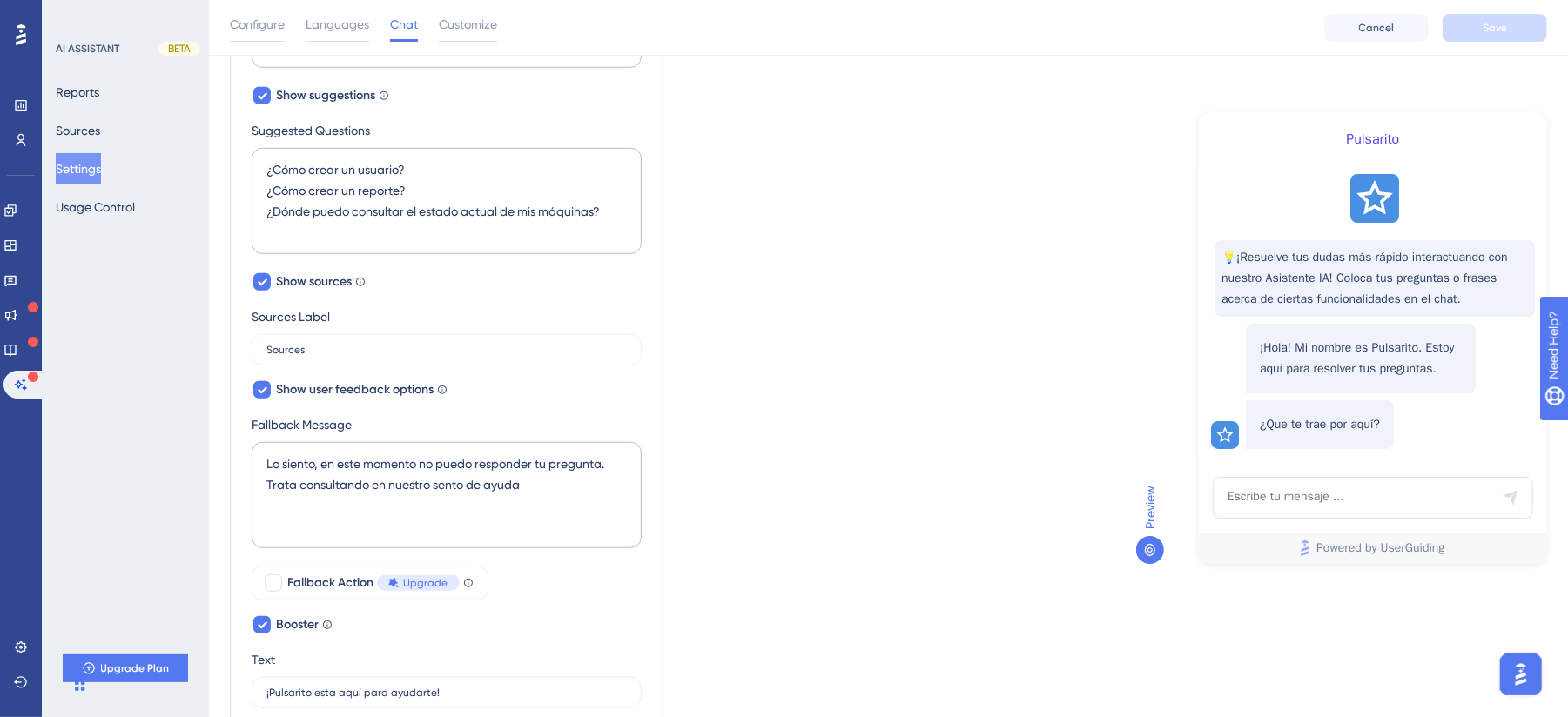 click on "AI Assistant Name Pulsarito Chat Input Placeholder Escribe tu mensaje ... Show Protip Message Guide your users with a sentence on how to interact with AI Assistant. Protip Message 💡¡Resuelve tus dudas más rápido interactuando con nuestro Asistente IA! Coloca tus preguntas o frases acerca de ciertas funcionalidades en el chat. Welcome Message ¡Hola! Mi nombre es Pulsarito. Estoy aquí para resolver tus preguntas.
¿Que te trae por aquí? Show suggestions Suggest the most frequently asked questions or conversation starters to your users. Suggested Questions ¿Cómo crear un usuario?
¿Cómo crear un reporte?
¿Dónde puedo consultar el estado actual de mis máquinas? Show sources Show the links to your articles from which AI Assistant find the answers. Available for UserGuiding Knowledge Base only. Sources Label Sources Show user feedback options Show thumbs up/down icons after each response by AI Assistant to see user feedback. Fallback Message Fallback Action Upgrade Booster Text" at bounding box center [447, 155] 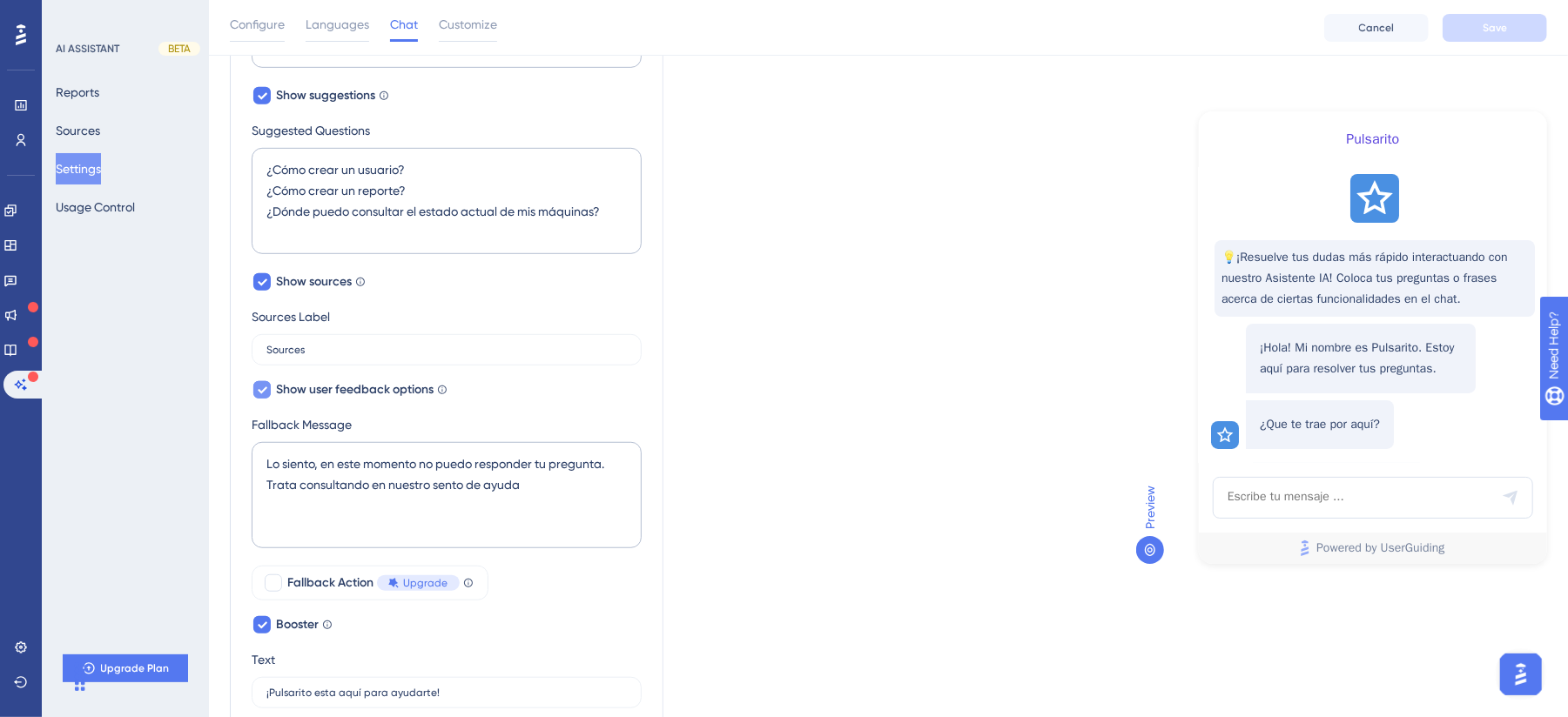 click on "Show user feedback options" at bounding box center (354, 390) 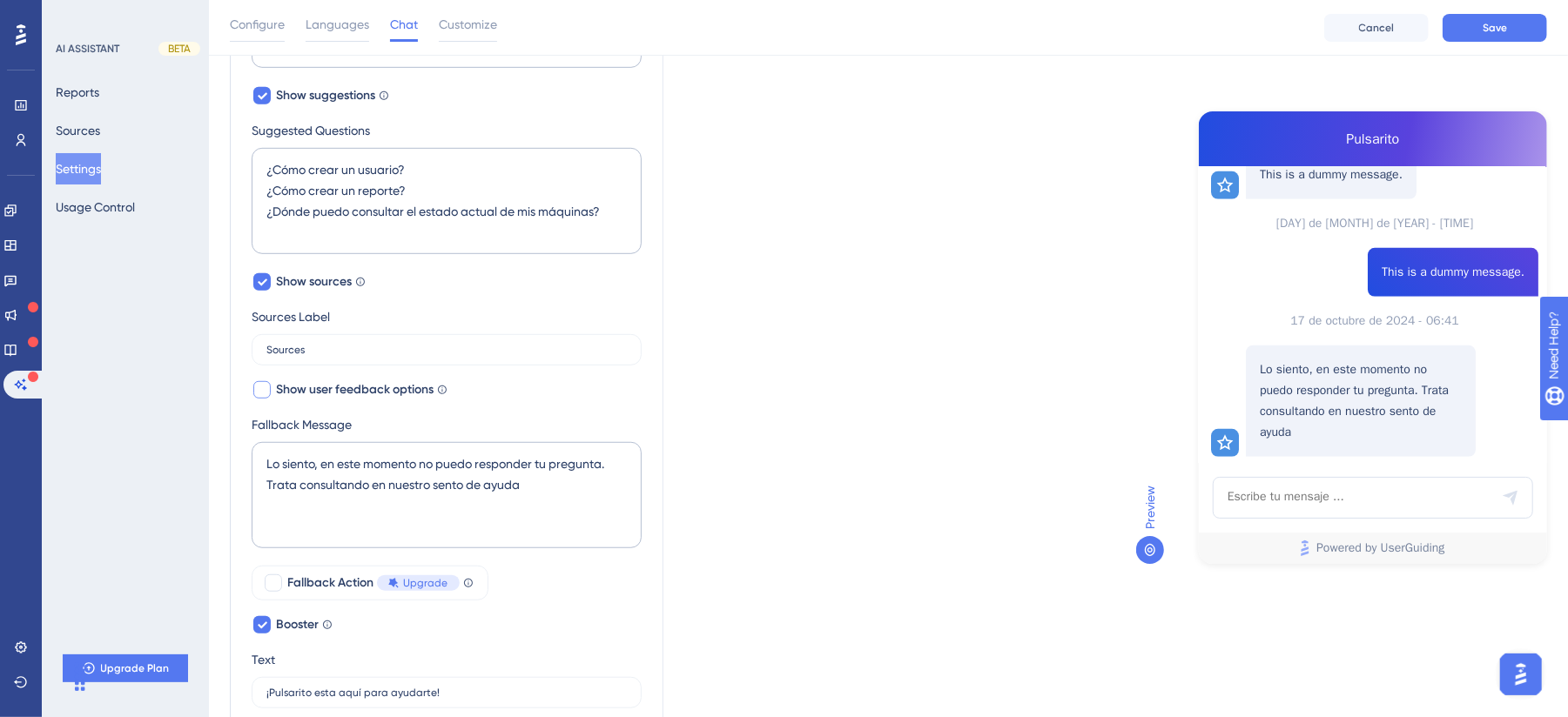 scroll, scrollTop: 620, scrollLeft: 0, axis: vertical 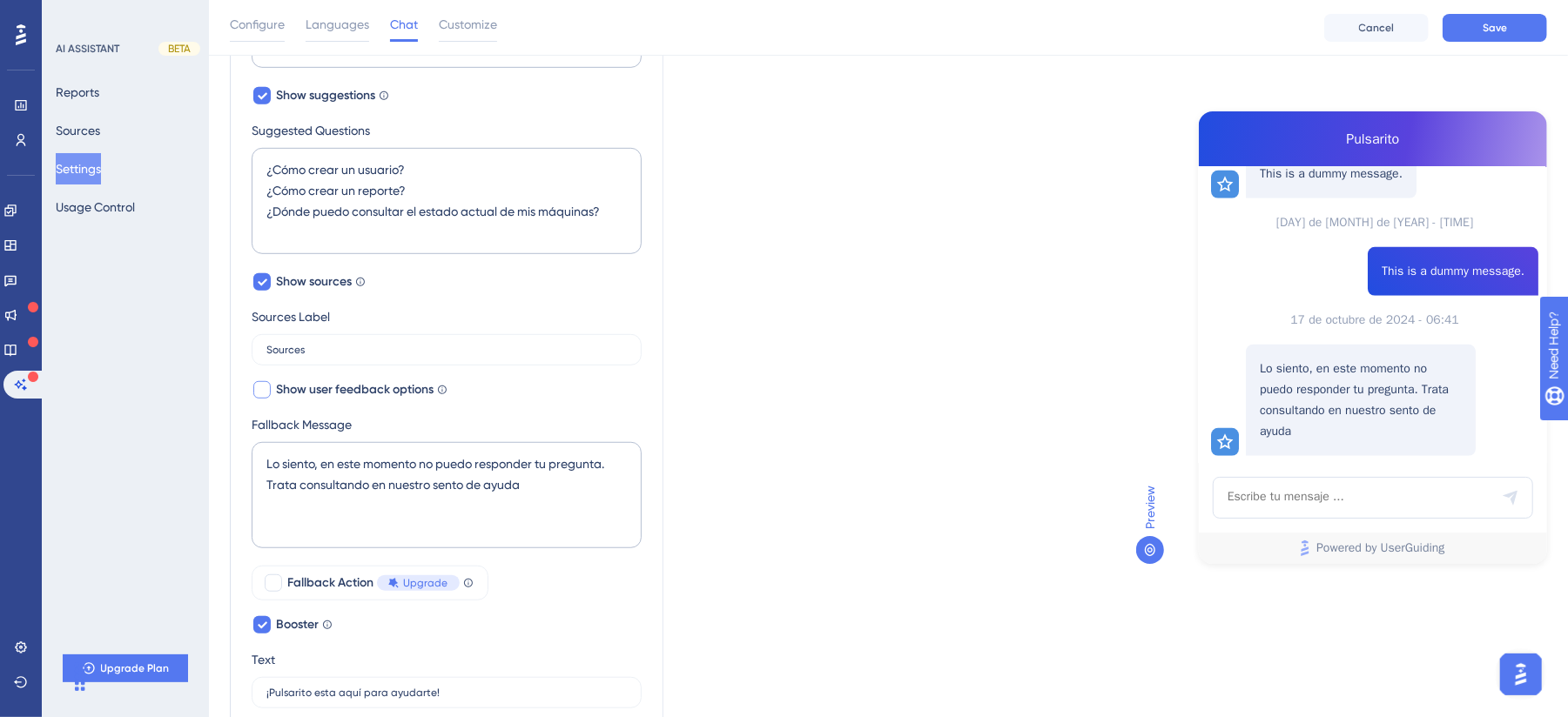 click on "Show user feedback options" at bounding box center (354, 390) 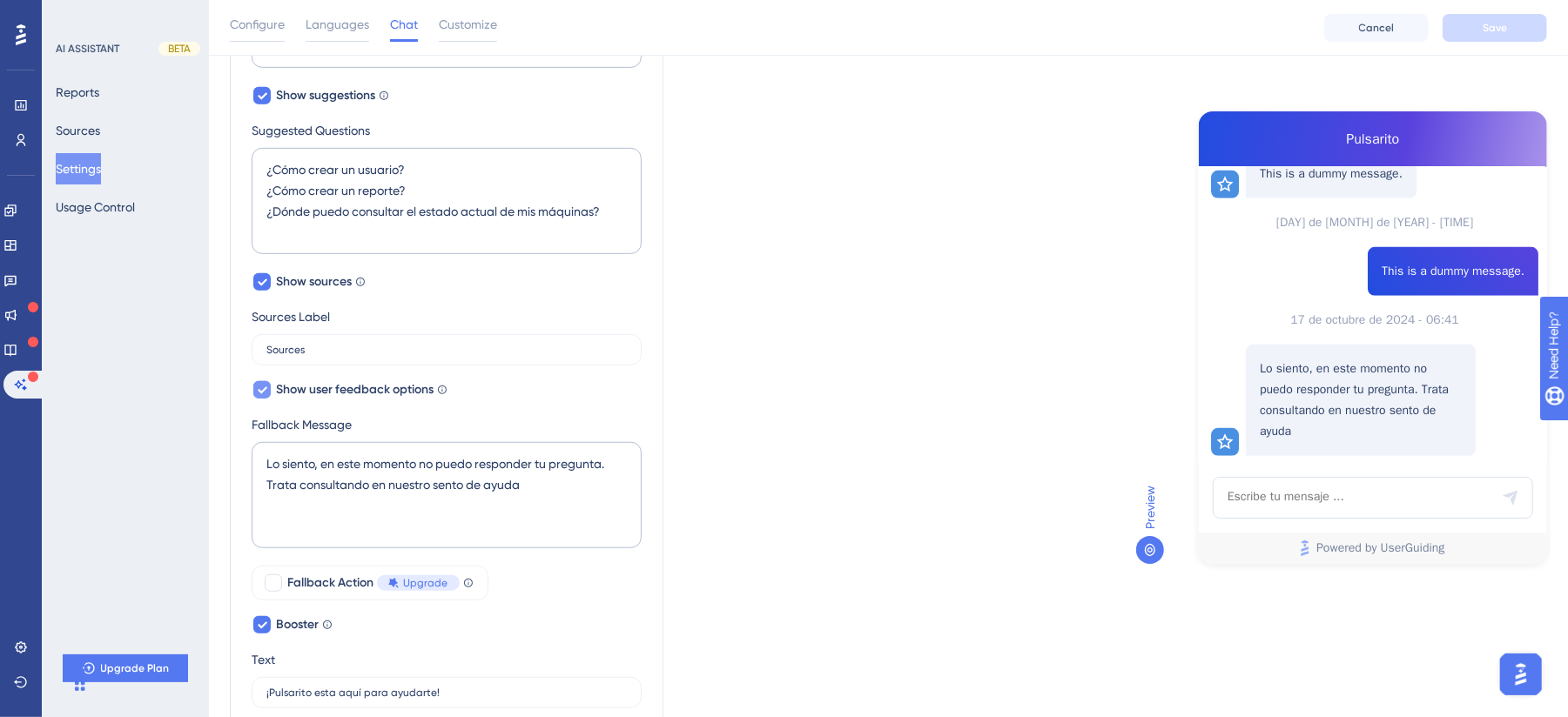 click on "Show user feedback options Show thumbs up/down icons after each response by AI Assistant to see user feedback." at bounding box center [349, 390] 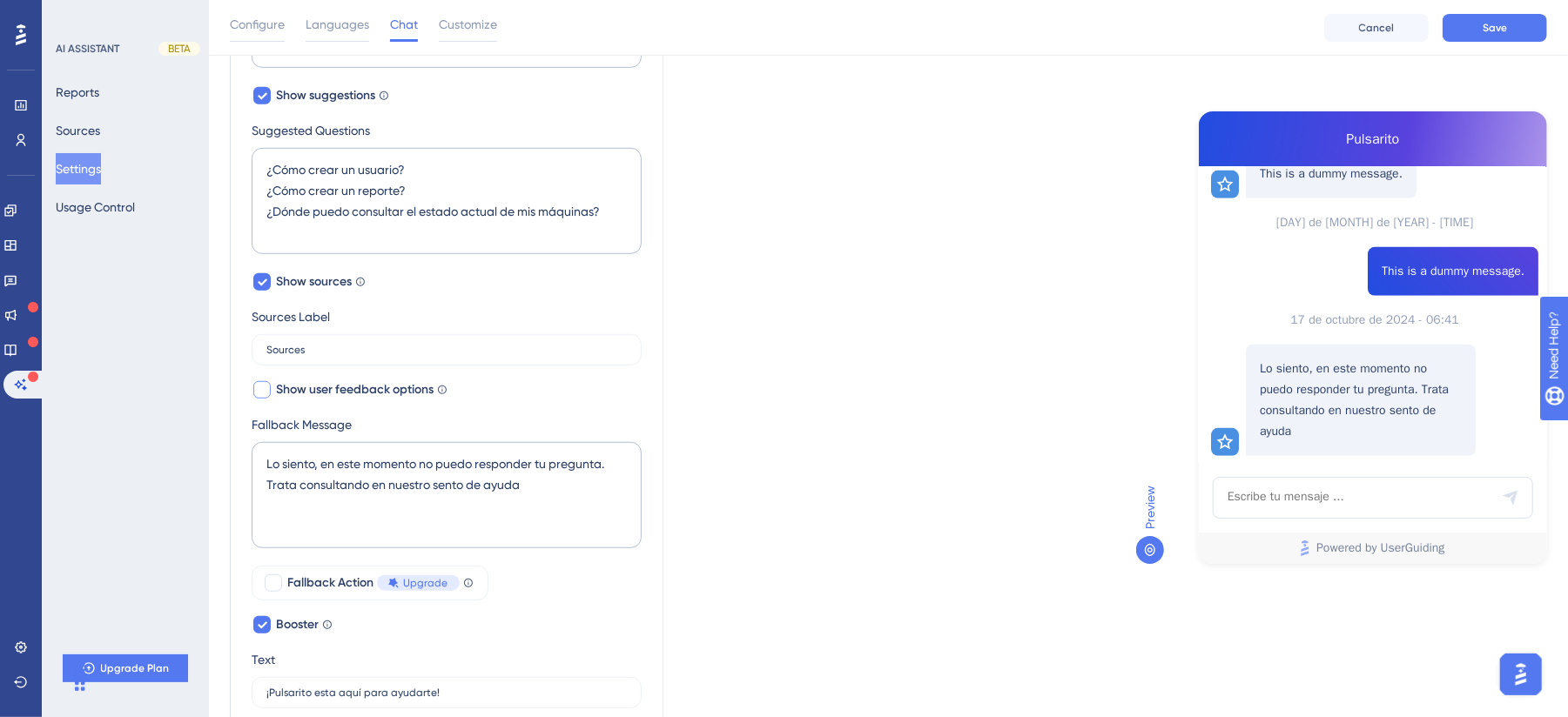 click on "Show user feedback options Show thumbs up/down icons after each response by AI Assistant to see user feedback." at bounding box center (349, 390) 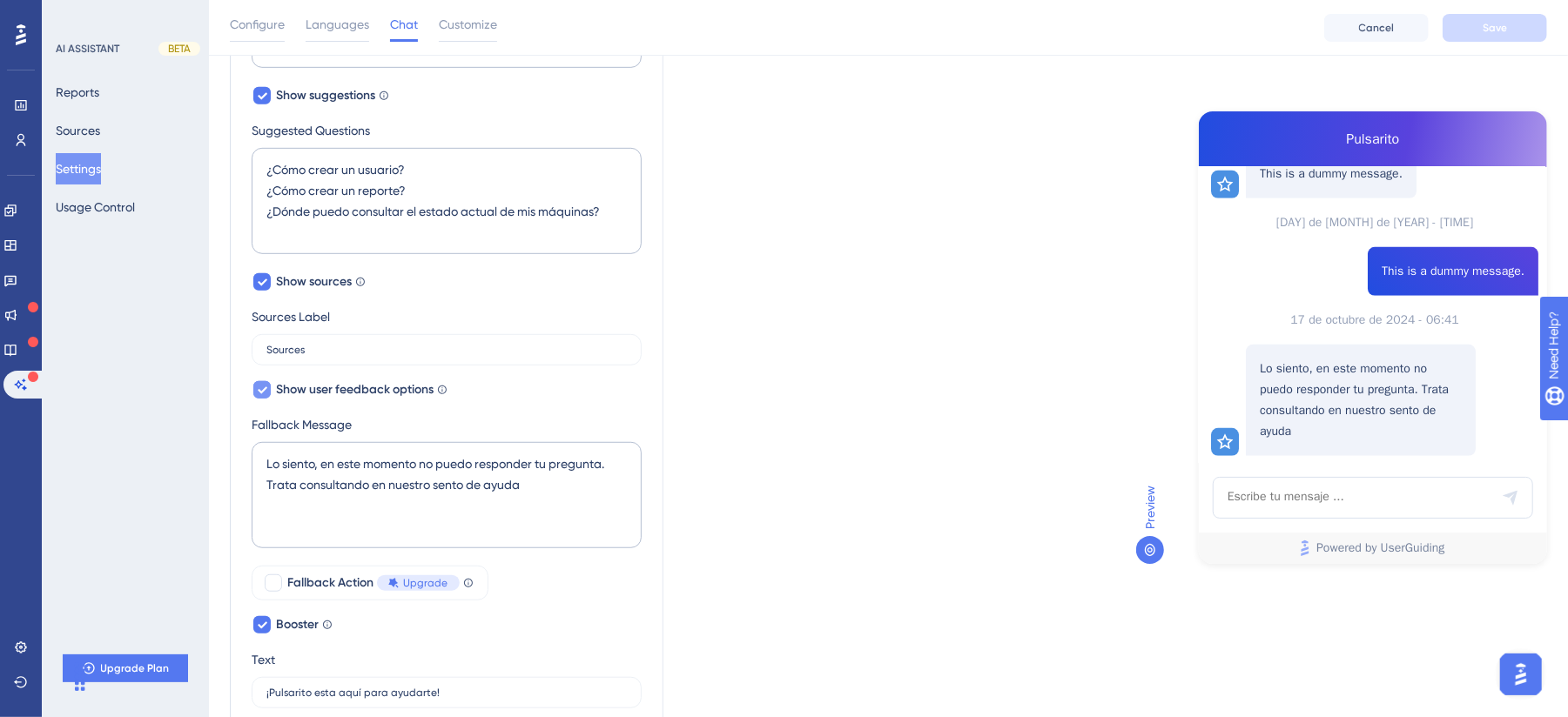 click on "Show user feedback options Show thumbs up/down icons after each response by AI Assistant to see user feedback." at bounding box center [349, 390] 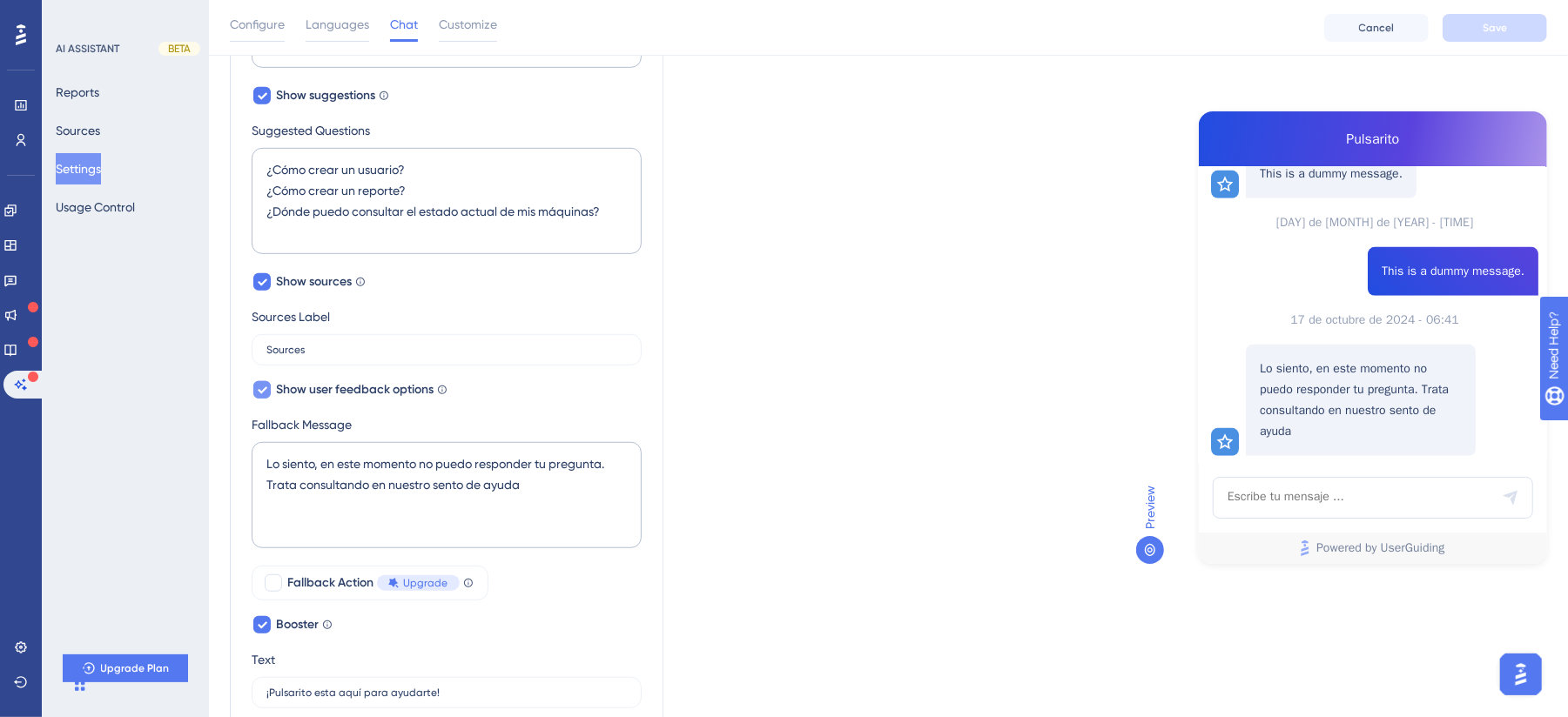 checkbox on "false" 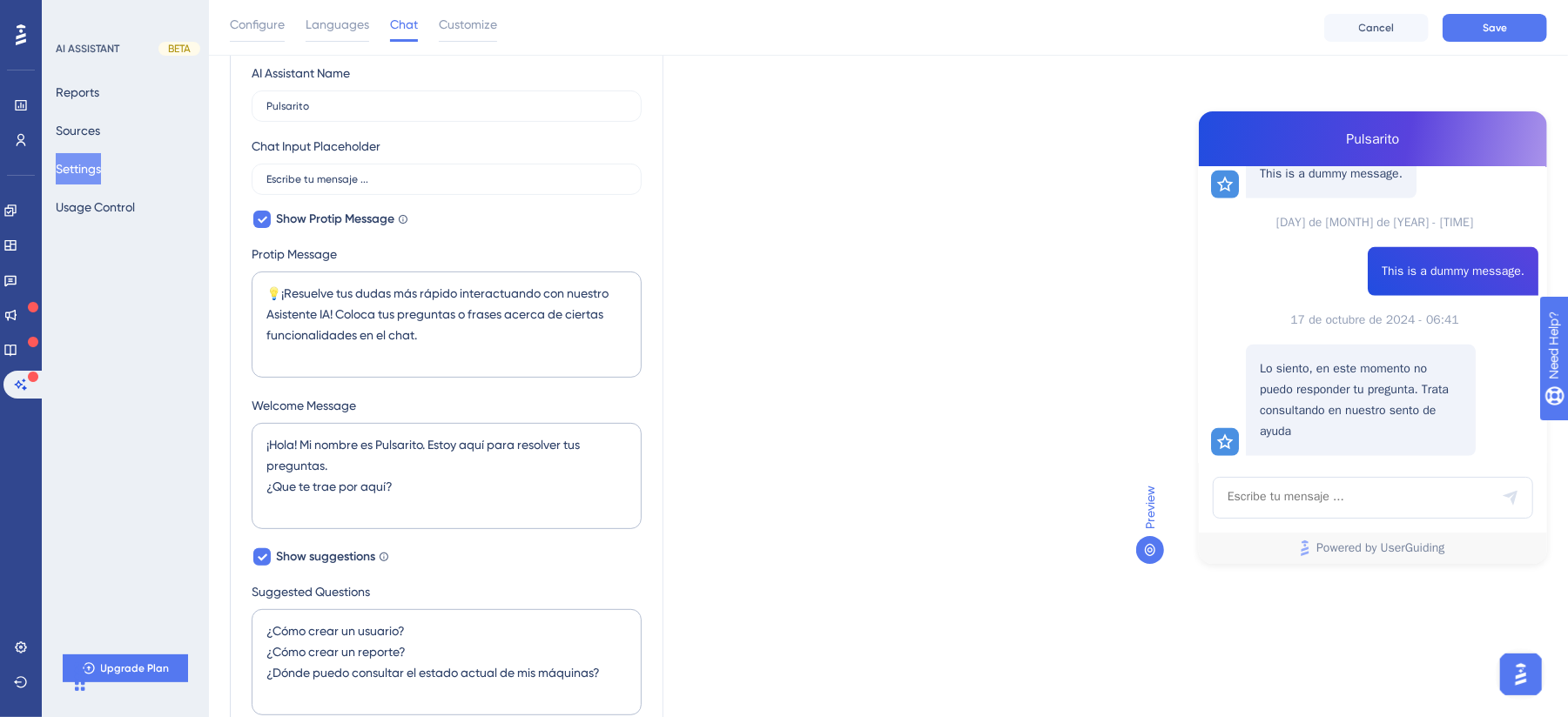 scroll, scrollTop: 199, scrollLeft: 0, axis: vertical 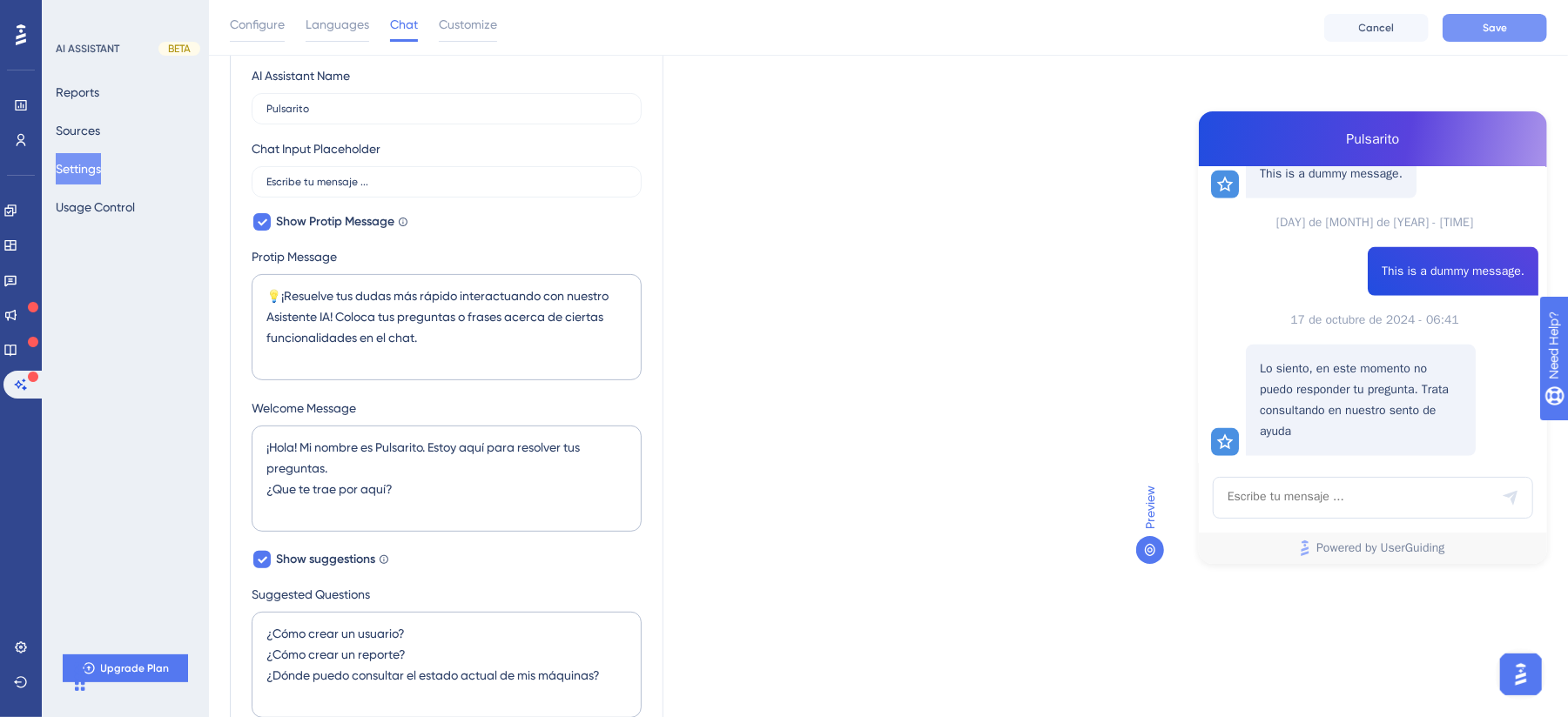 click on "Save" at bounding box center [1495, 28] 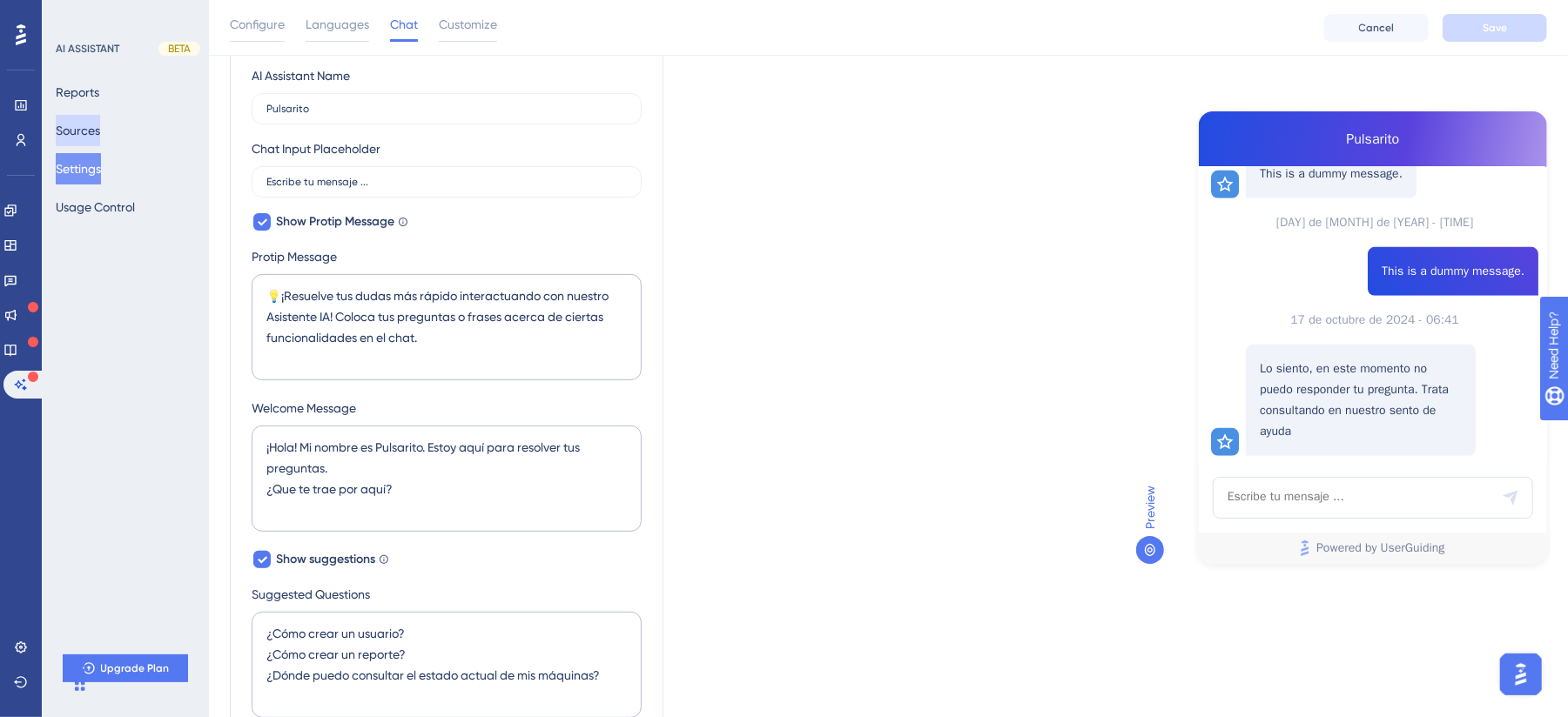 scroll, scrollTop: 84, scrollLeft: 0, axis: vertical 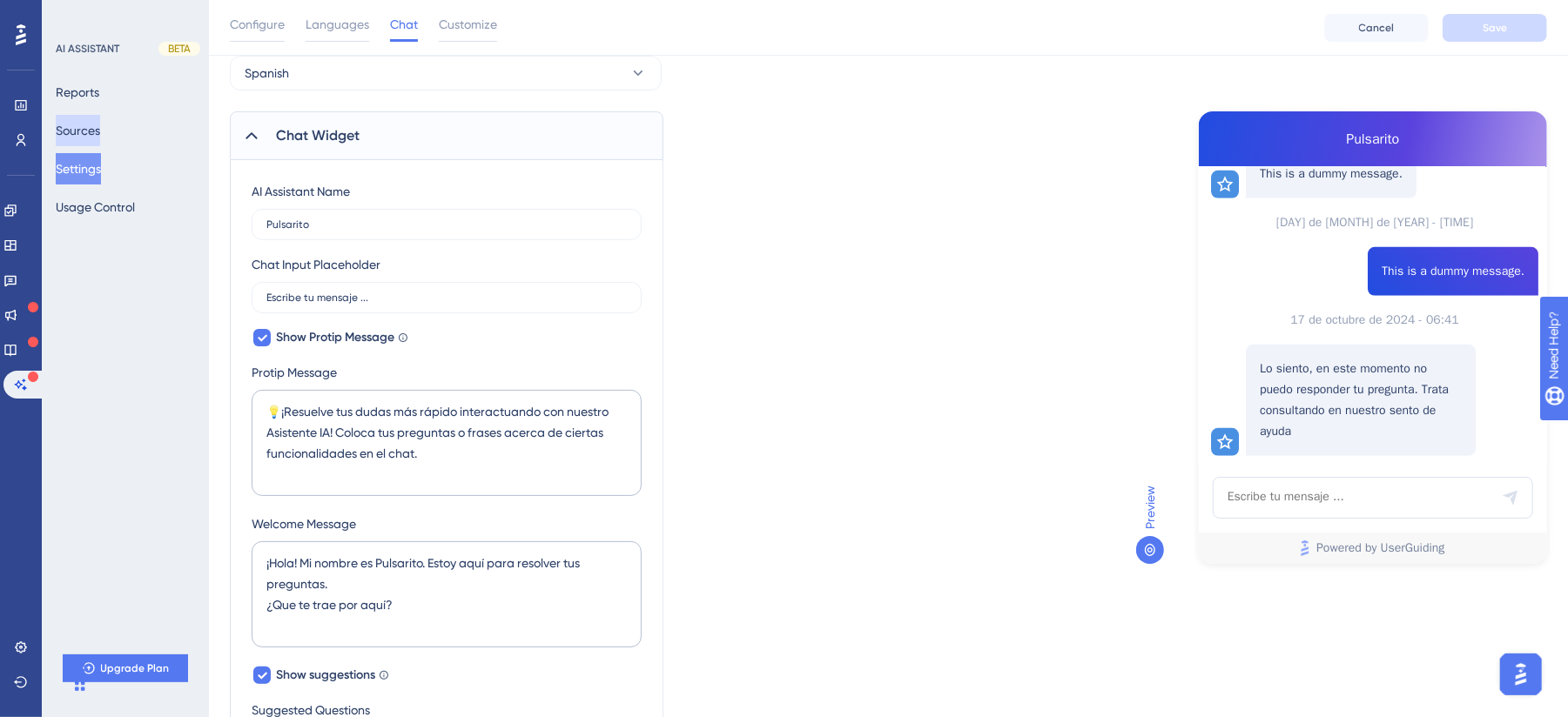 click on "Sources" at bounding box center [77, 131] 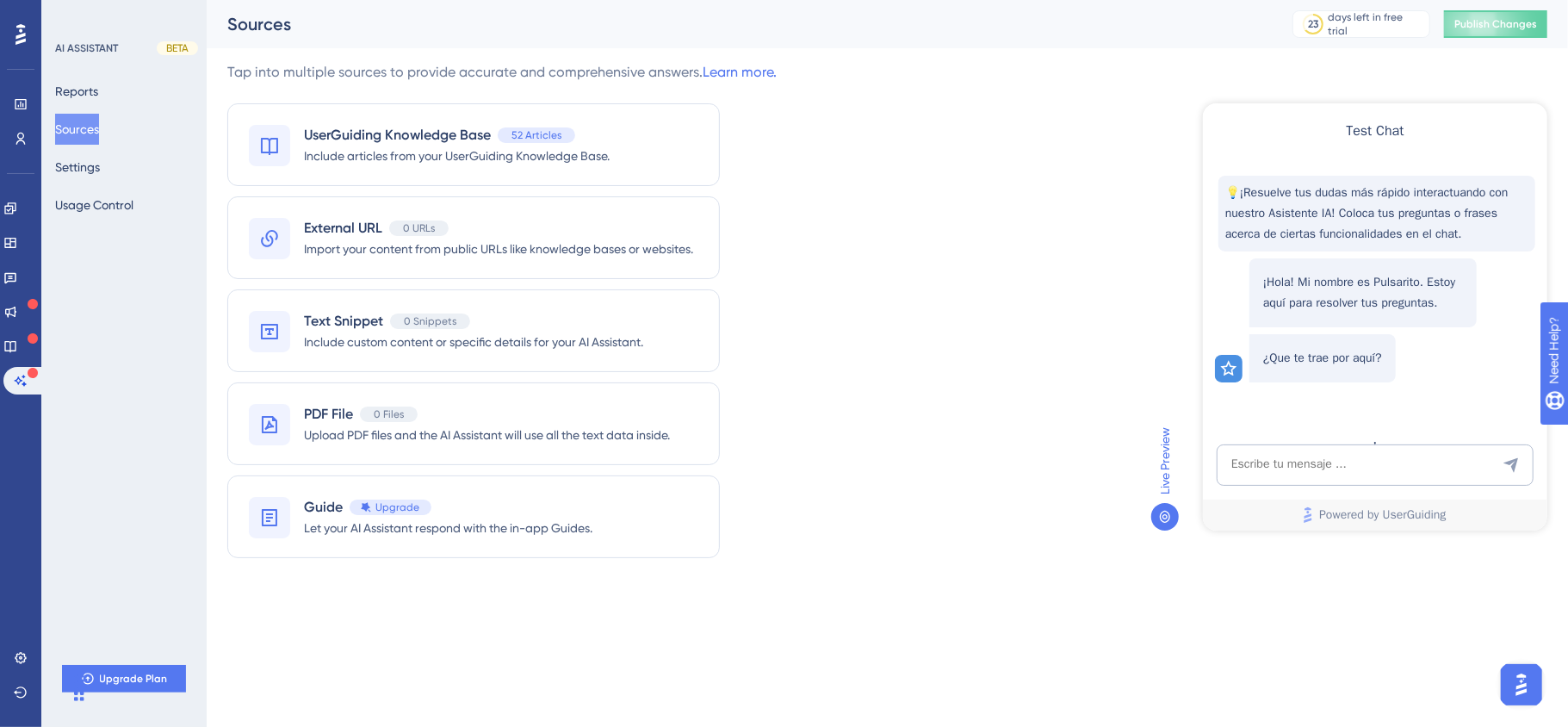 scroll, scrollTop: 0, scrollLeft: 0, axis: both 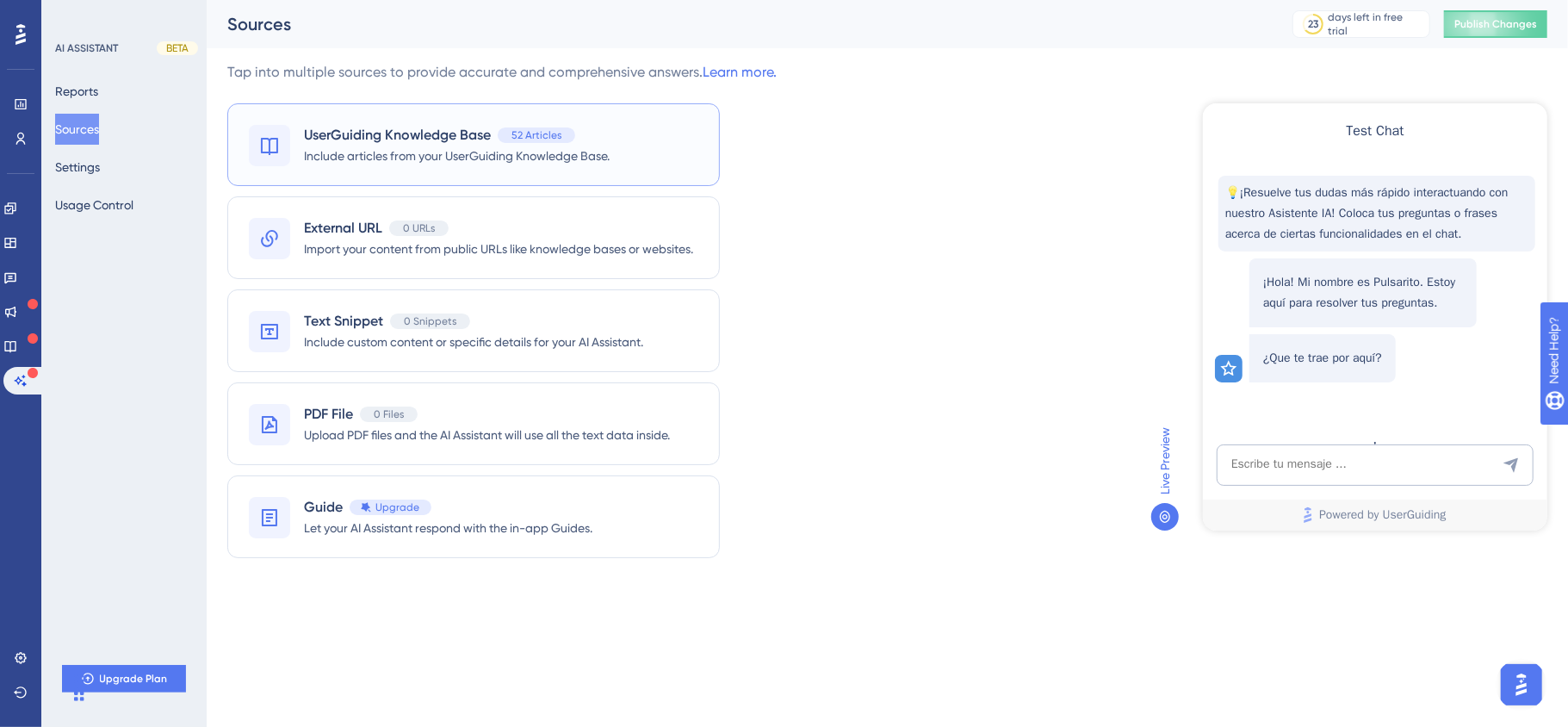 click on "Include articles from your UserGuiding Knowledge Base." at bounding box center (456, 156) 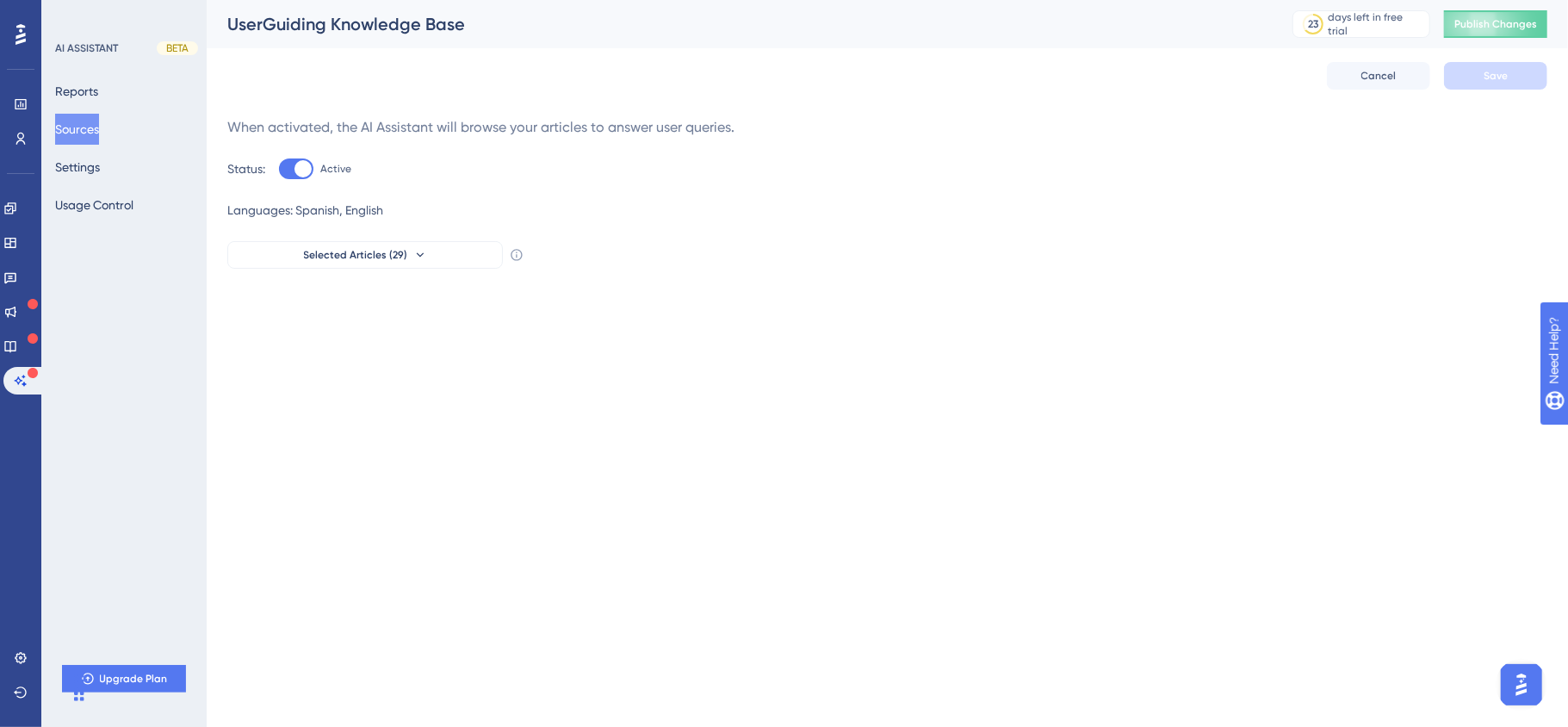 click on "Sources" at bounding box center (77, 129) 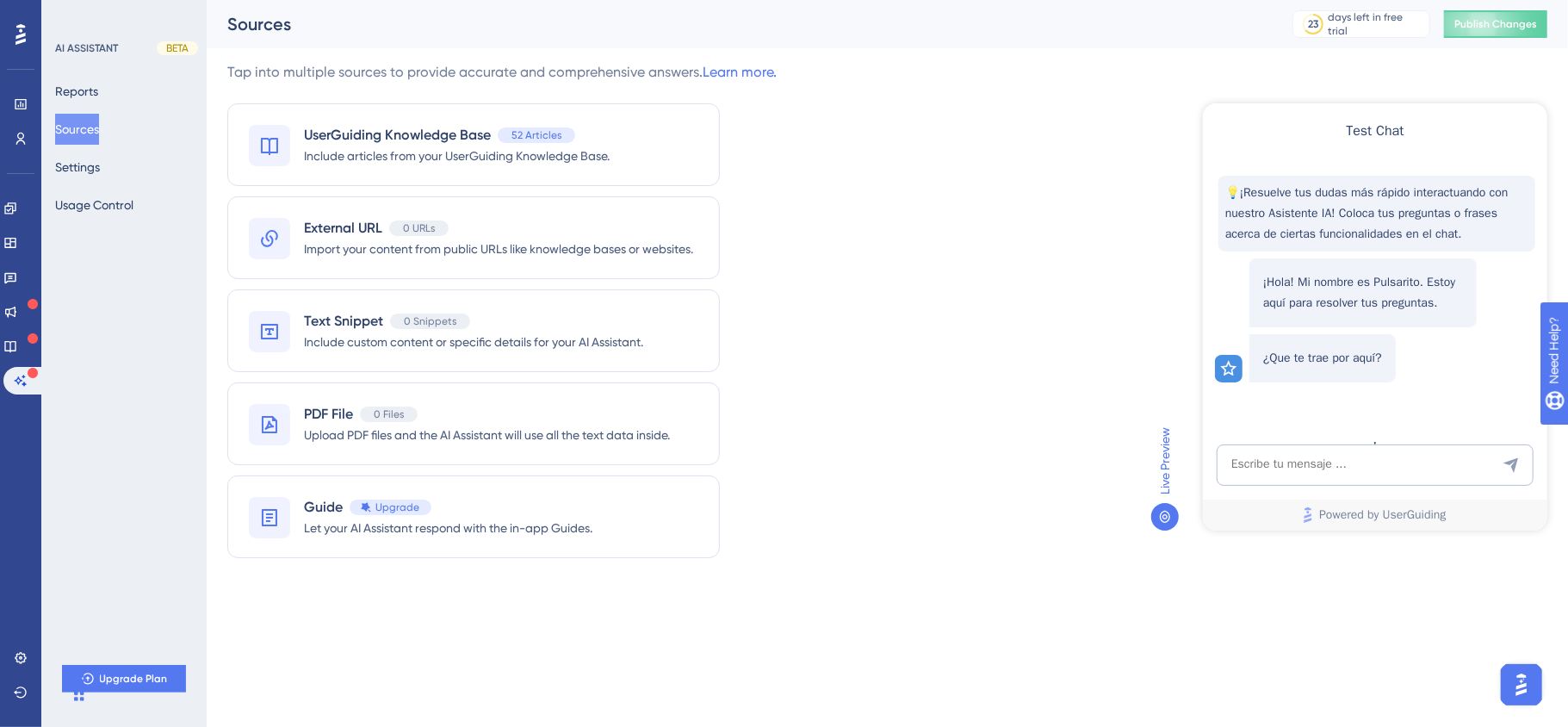scroll, scrollTop: 0, scrollLeft: 0, axis: both 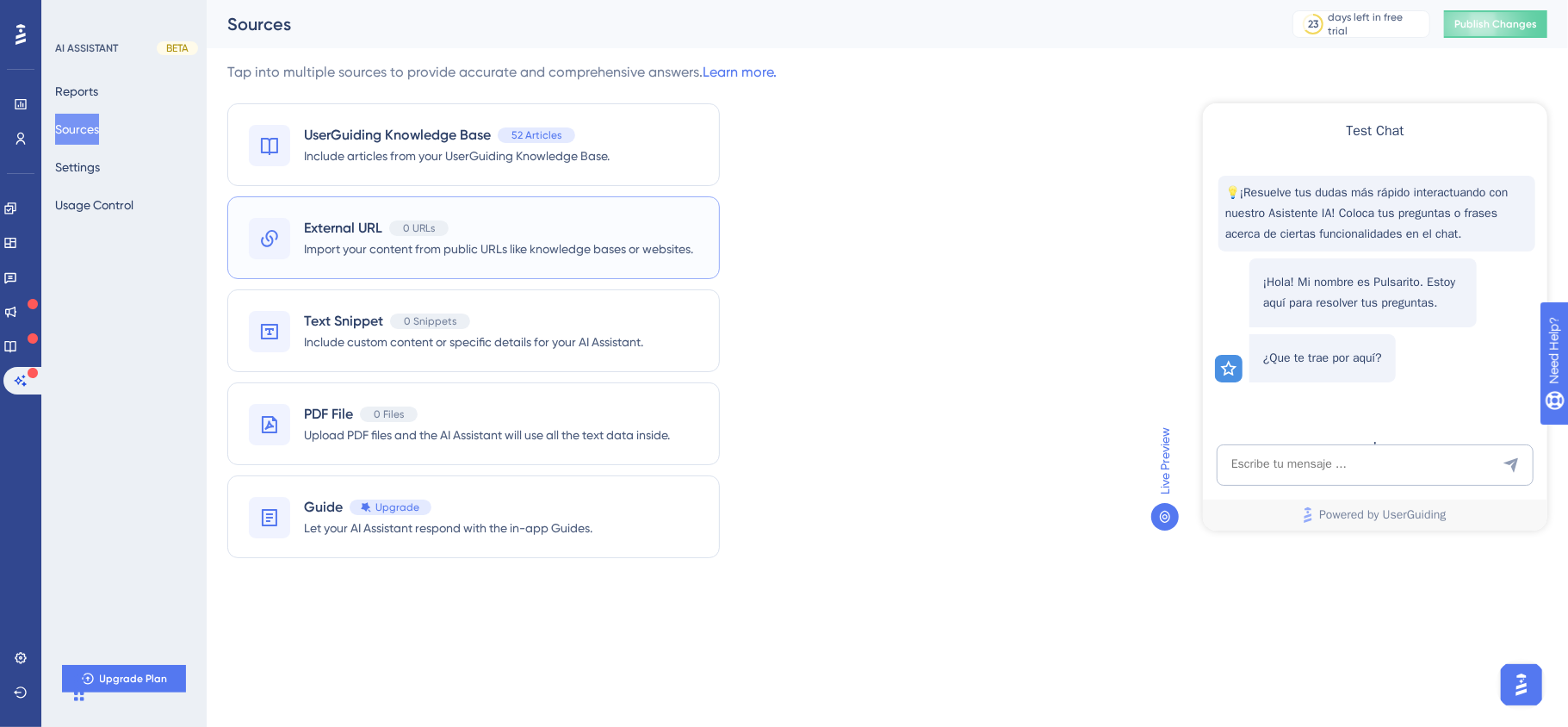 click on "External URL 0 URLs Import your content from public URLs like knowledge bases or websites." at bounding box center [474, 238] 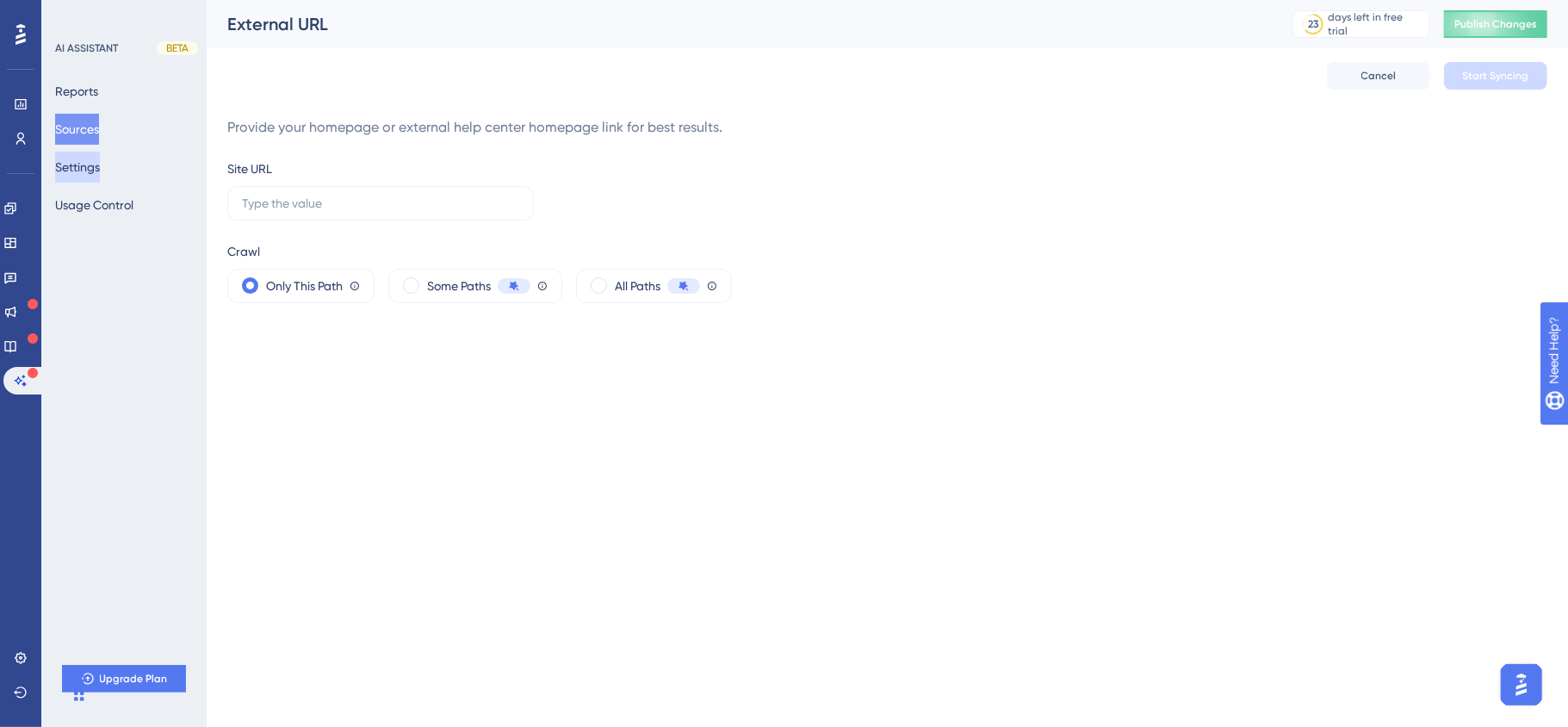 click on "Settings" at bounding box center (77, 167) 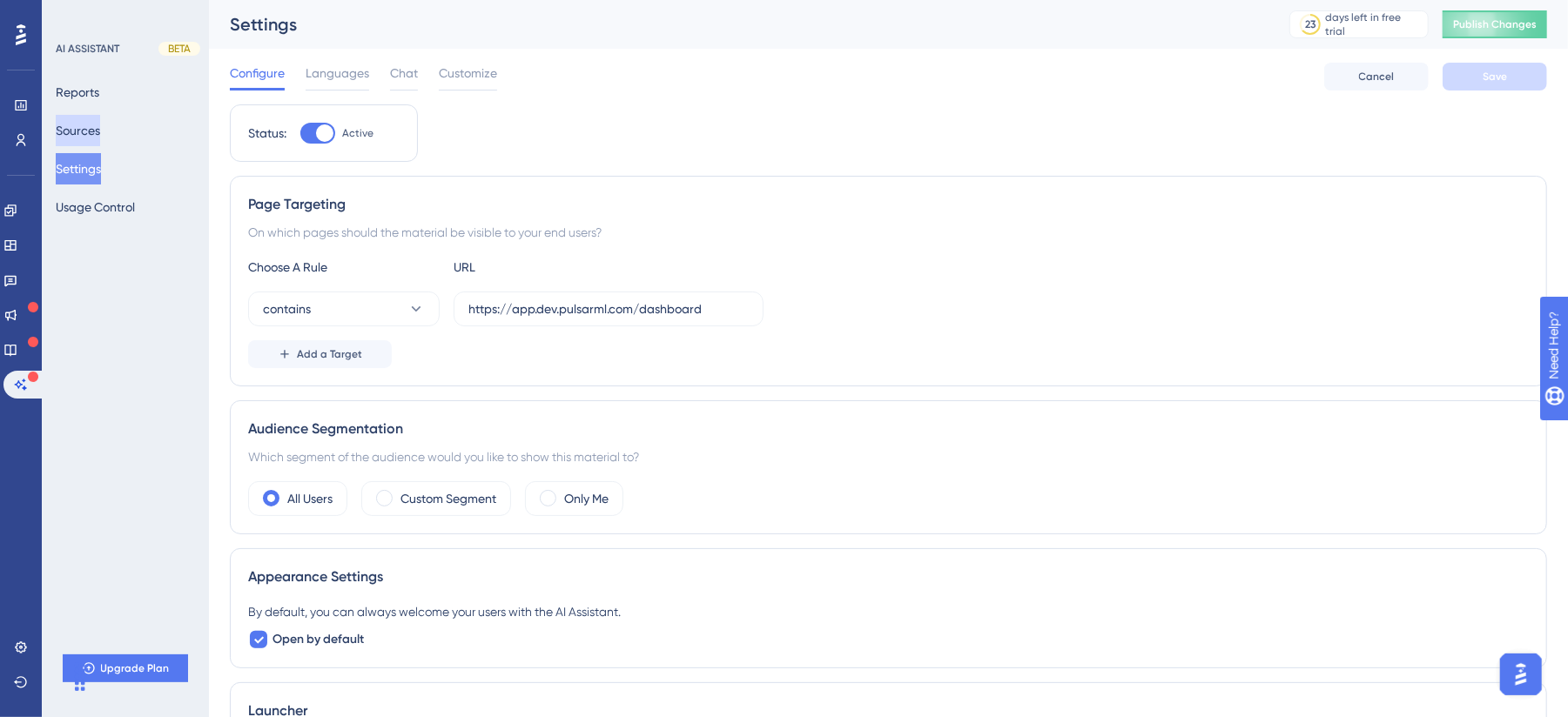 click on "Sources" at bounding box center (77, 131) 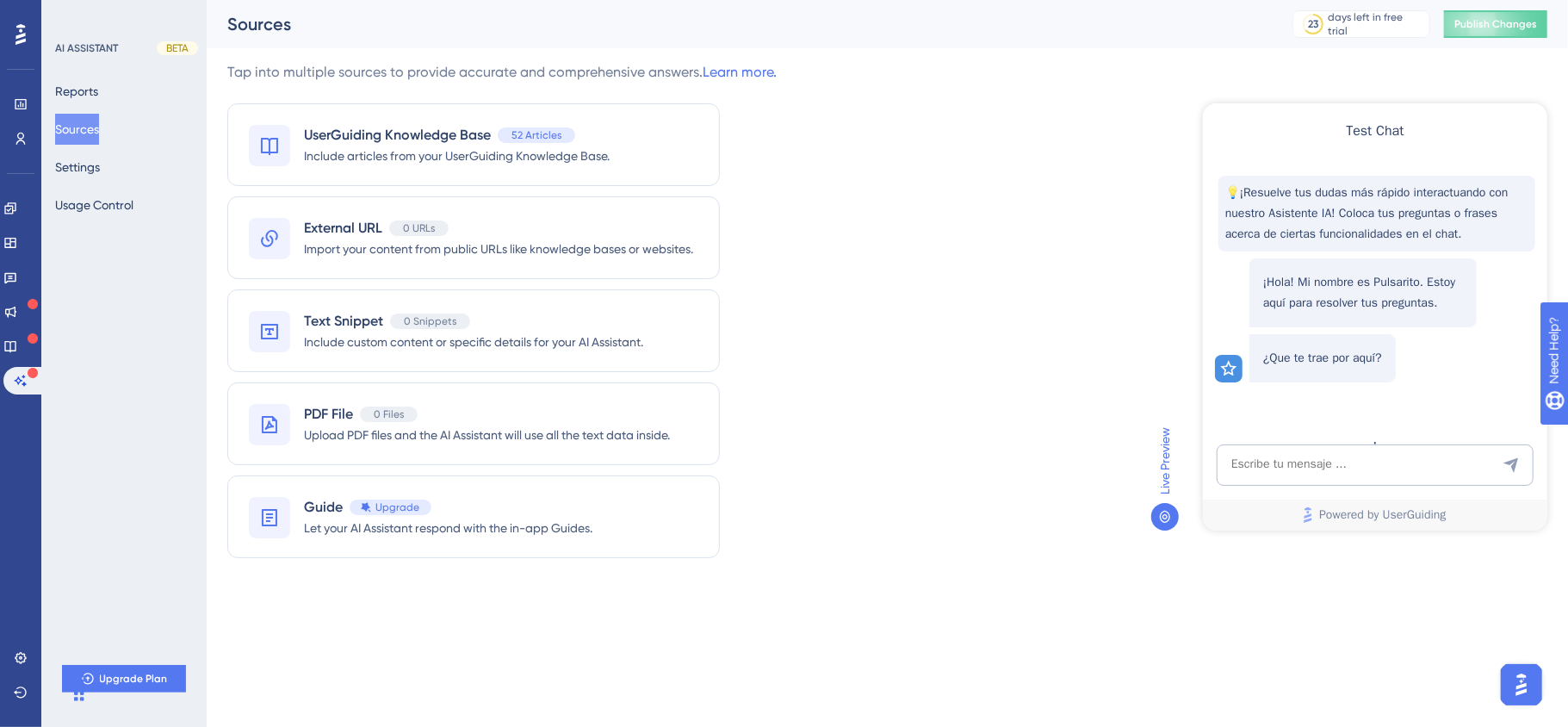 scroll, scrollTop: 0, scrollLeft: 0, axis: both 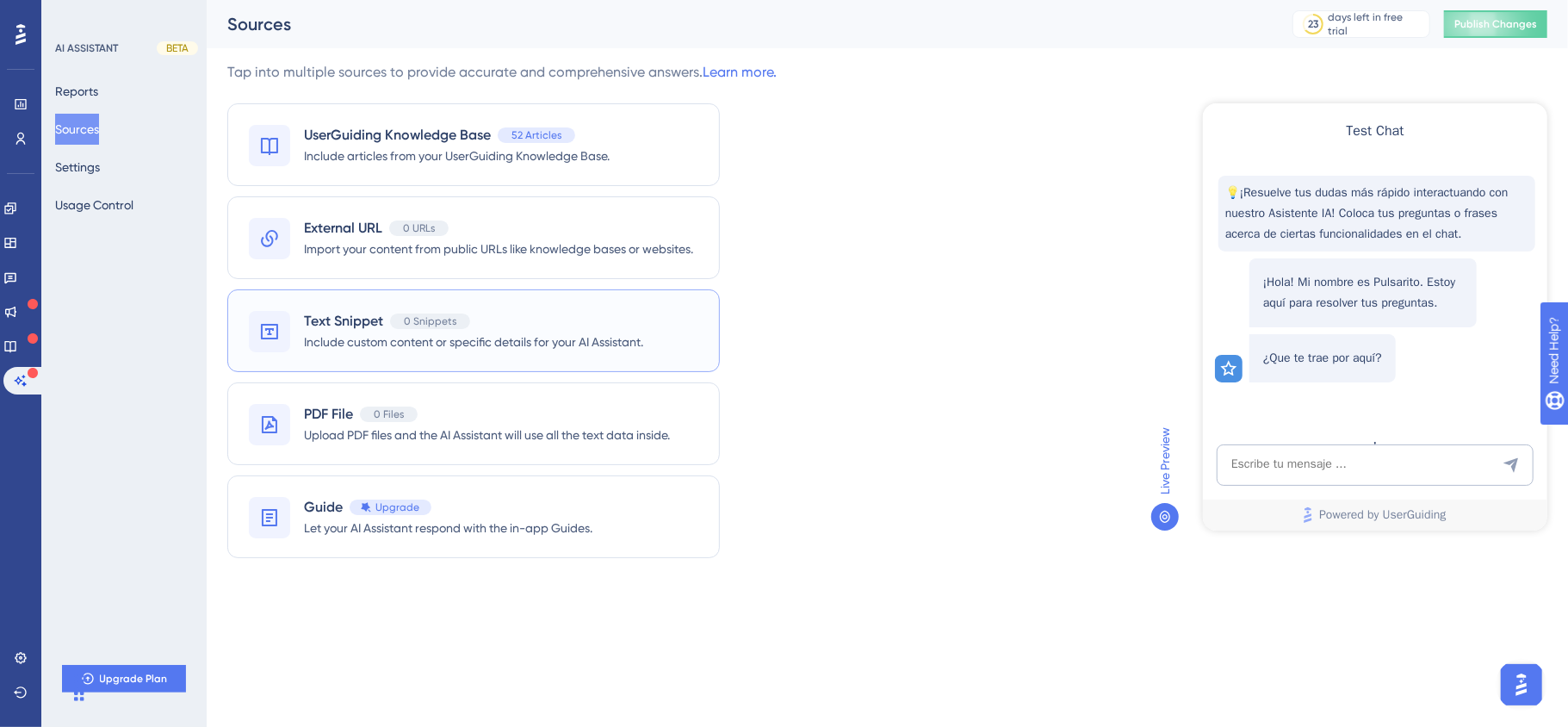 click on "Include custom content or specific details for your AI Assistant." at bounding box center (474, 342) 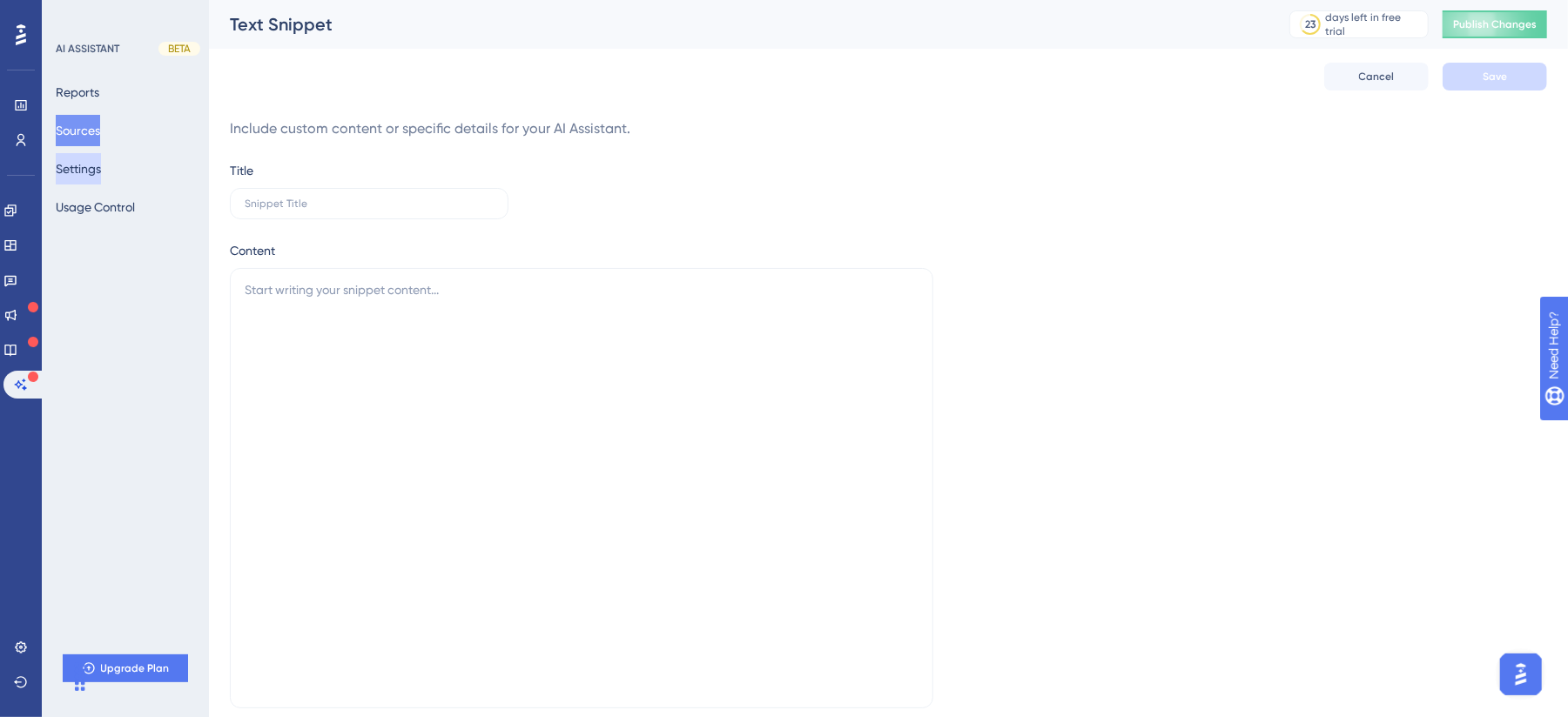 click on "Settings" at bounding box center (78, 169) 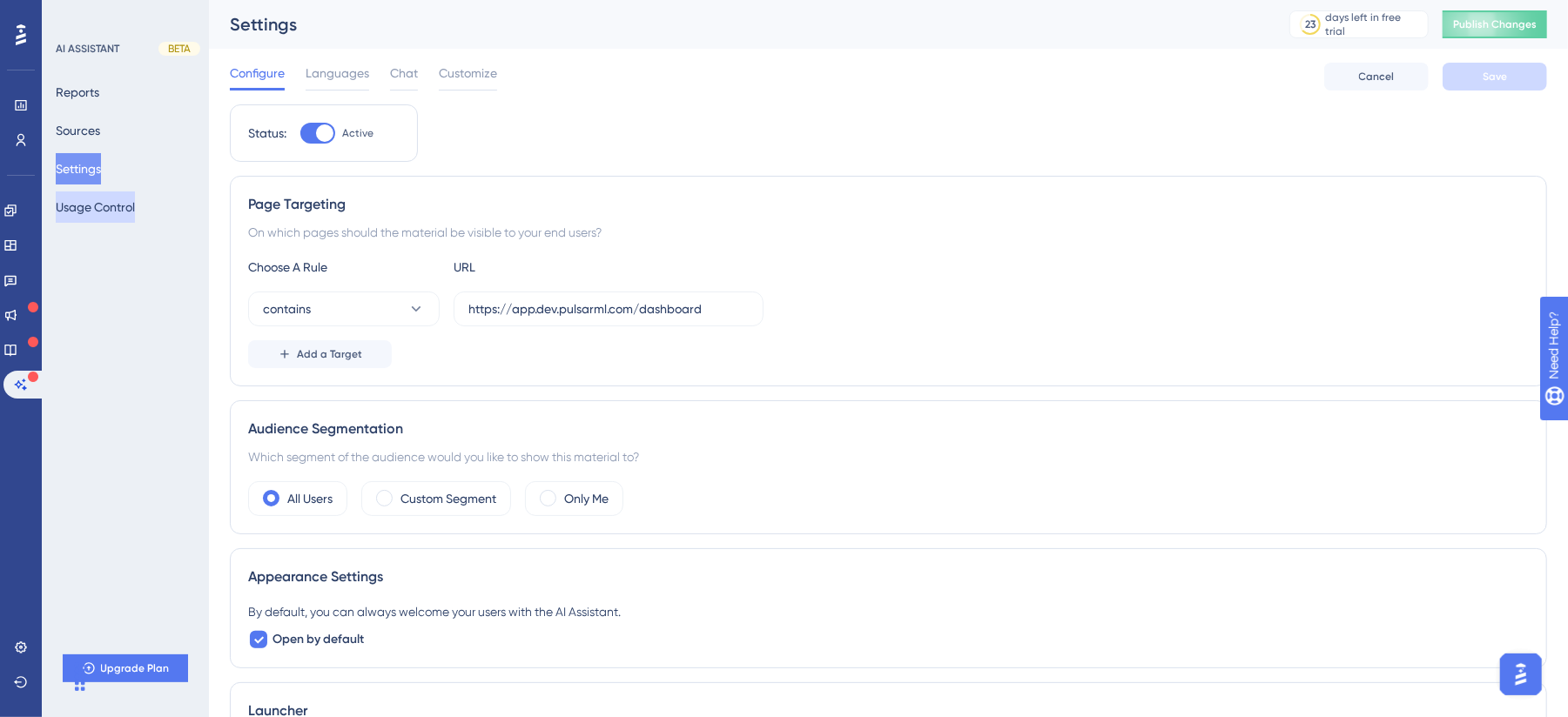 click on "Usage Control" at bounding box center [95, 207] 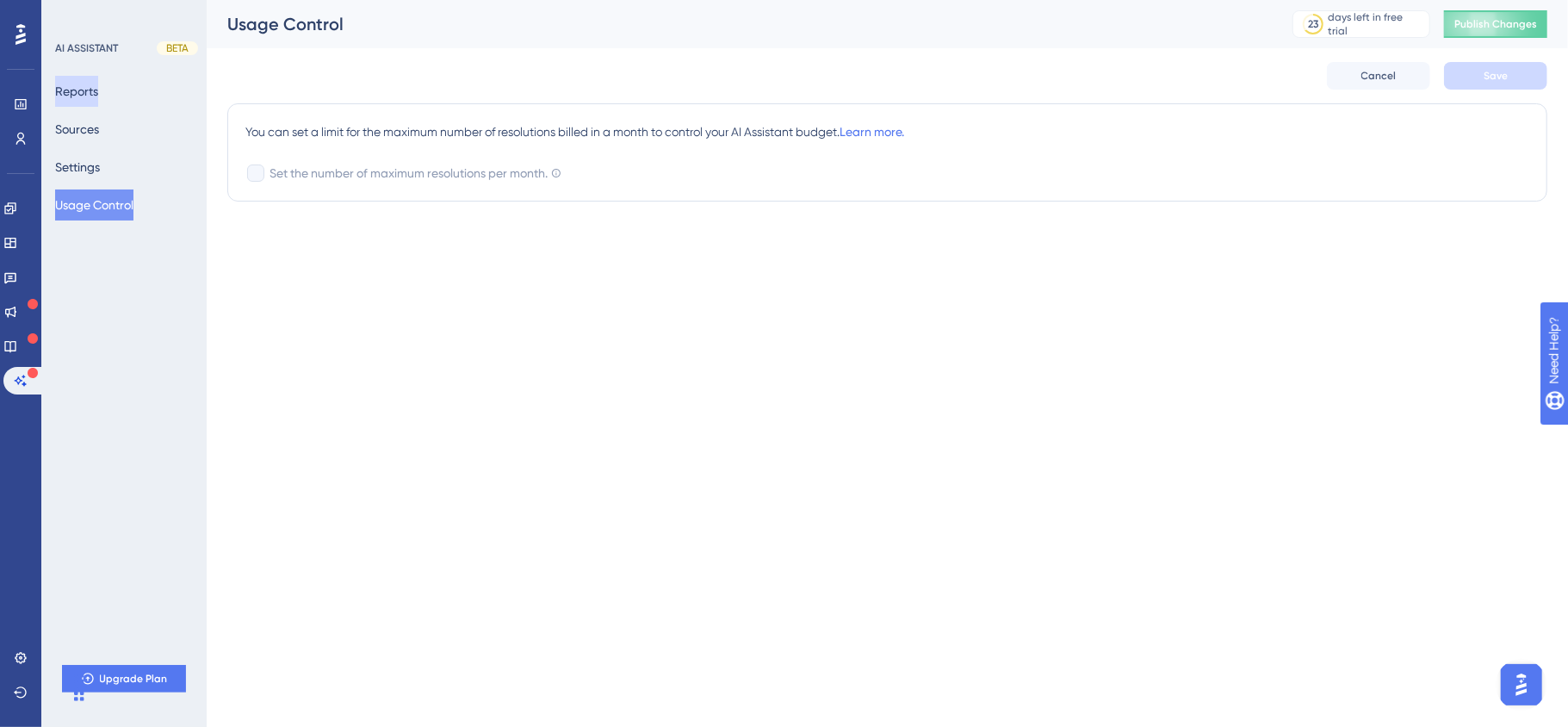 click on "Reports" at bounding box center (77, 91) 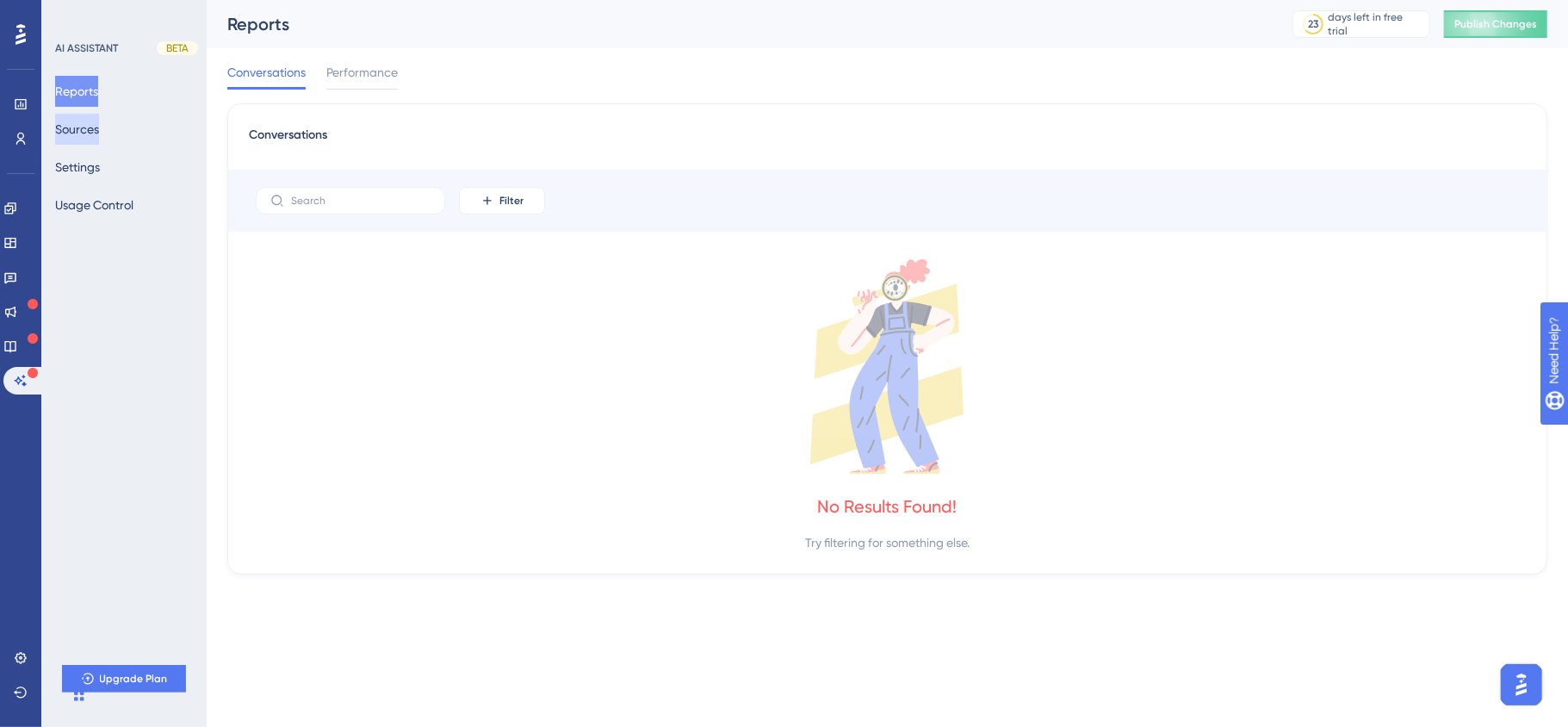click on "Performance" at bounding box center (362, 72) 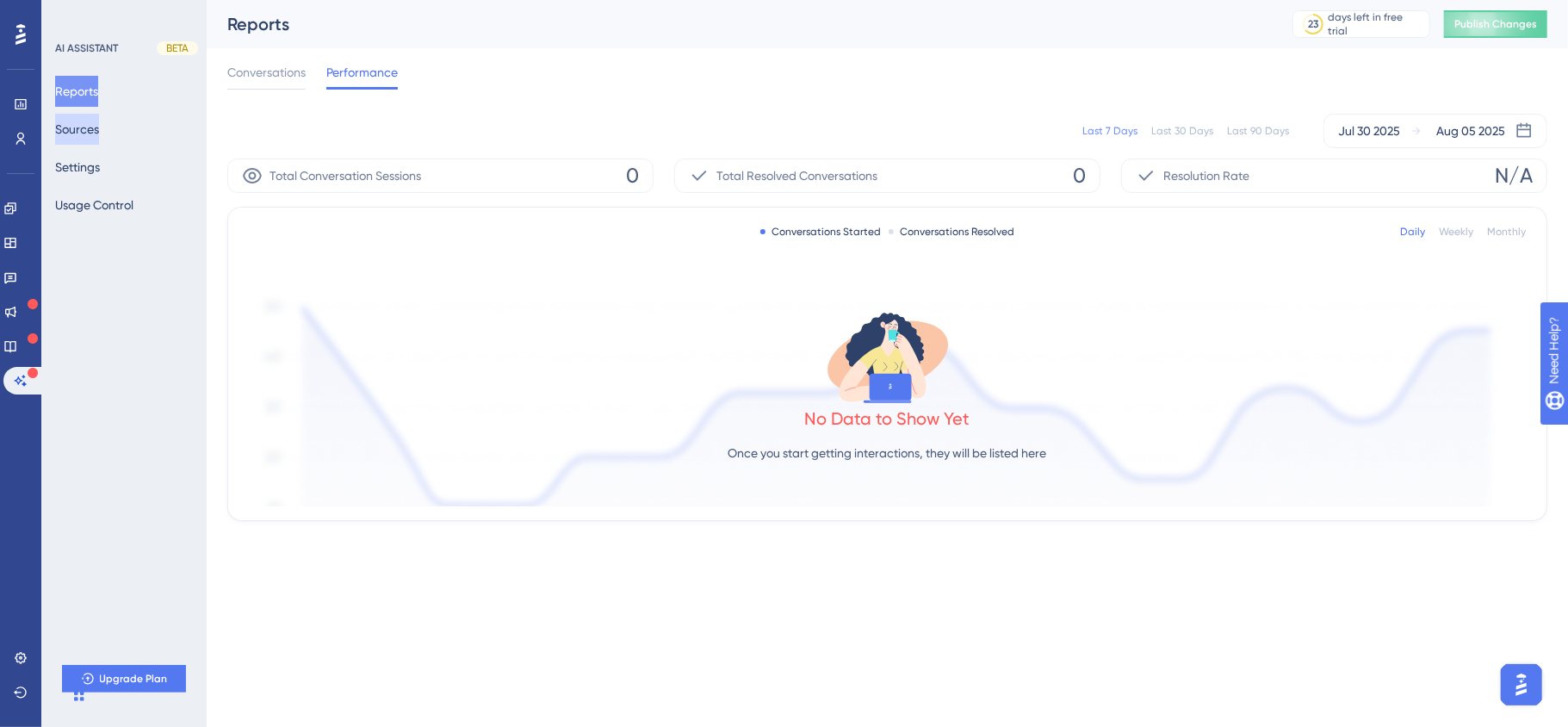 click on "Sources" at bounding box center [77, 129] 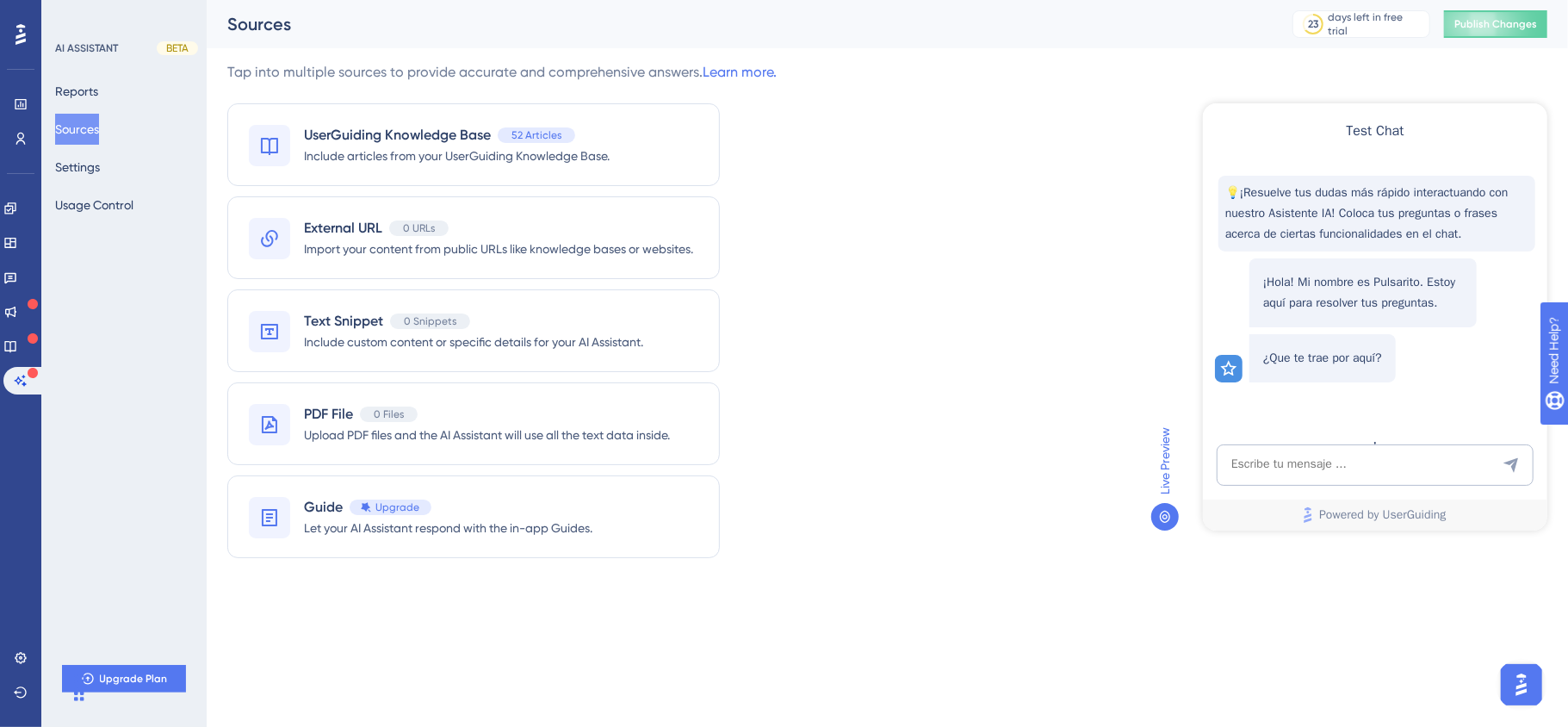 scroll, scrollTop: 0, scrollLeft: 0, axis: both 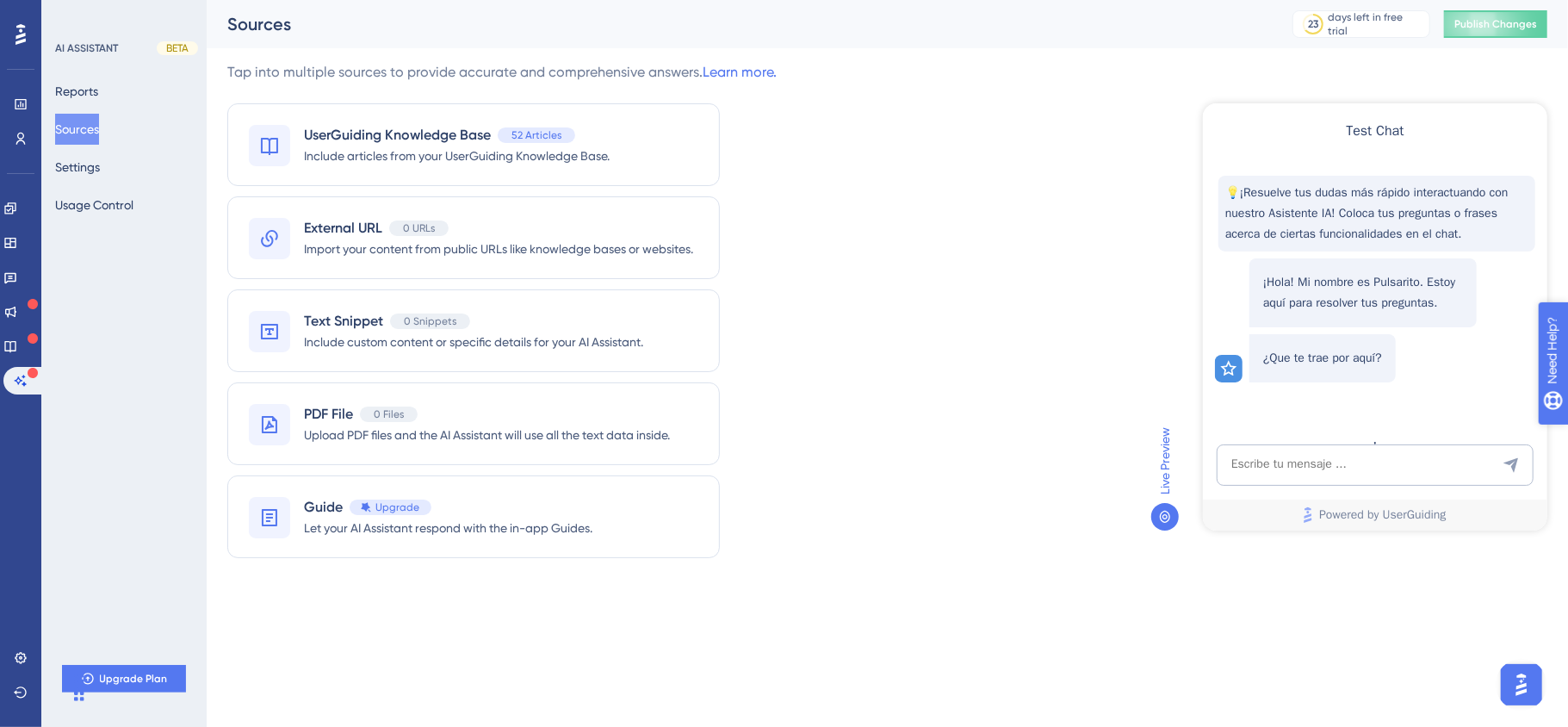 drag, startPoint x: 1614, startPoint y: 450, endPoint x: 1848, endPoint y: 693, distance: 337.35 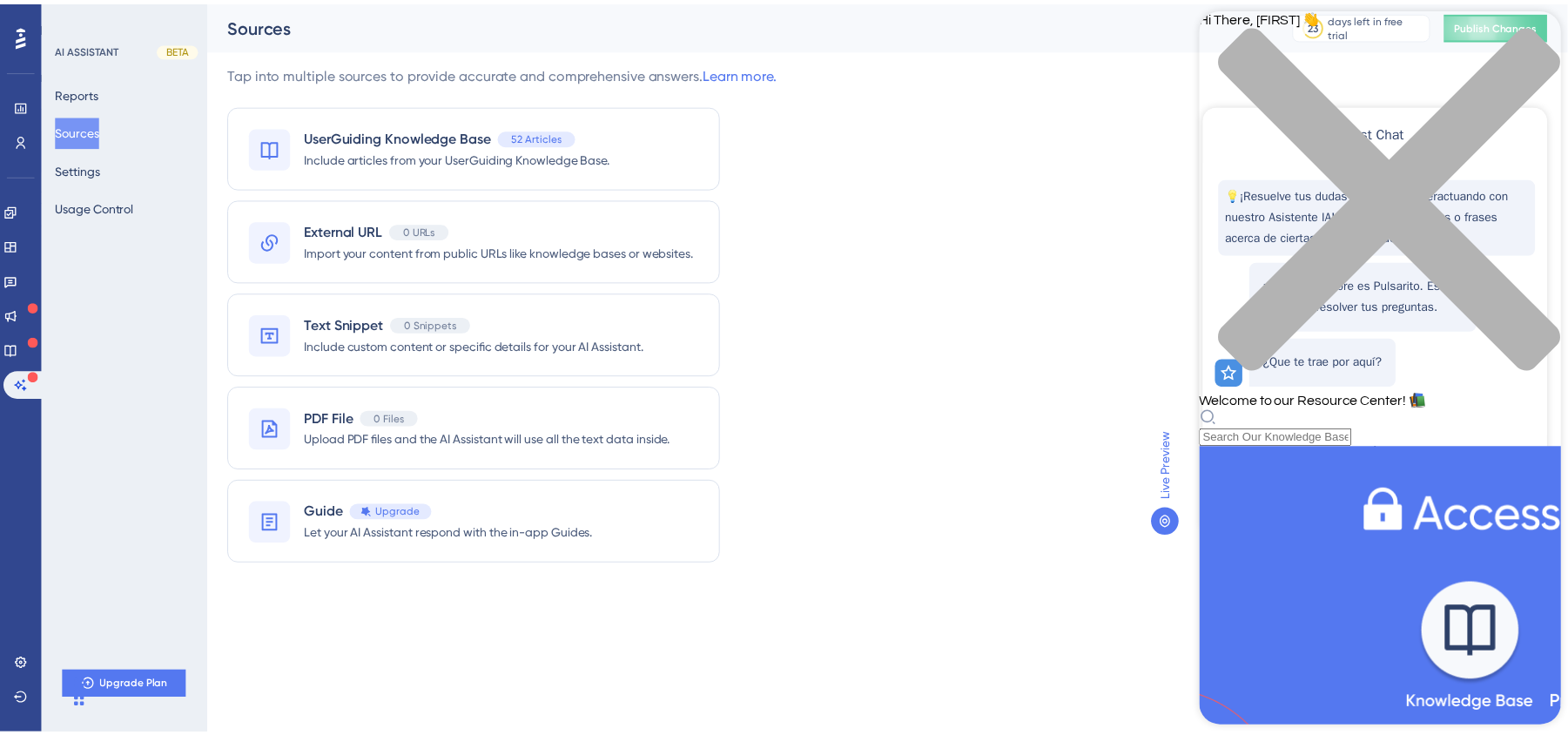 scroll, scrollTop: 0, scrollLeft: 0, axis: both 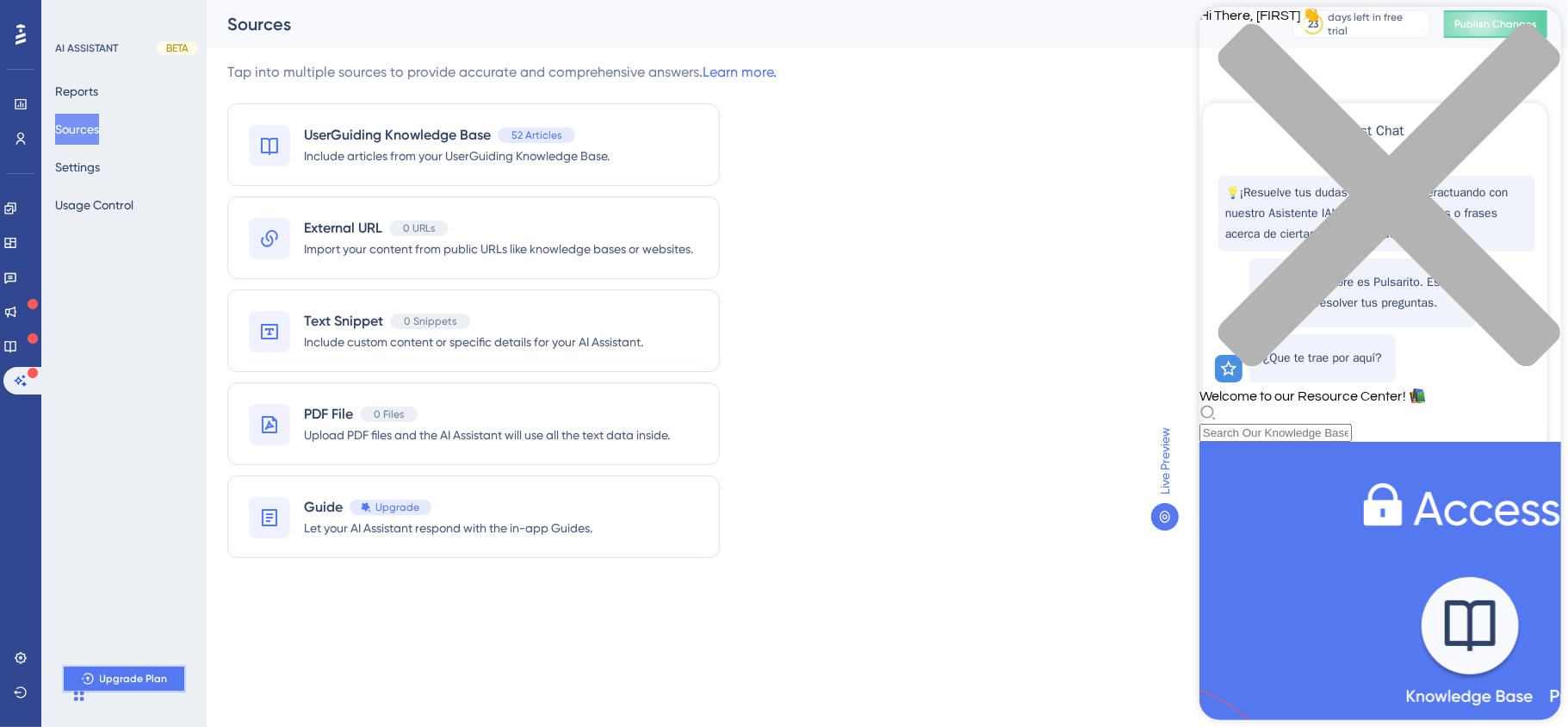 drag, startPoint x: 121, startPoint y: 691, endPoint x: 124, endPoint y: 494, distance: 197.02284 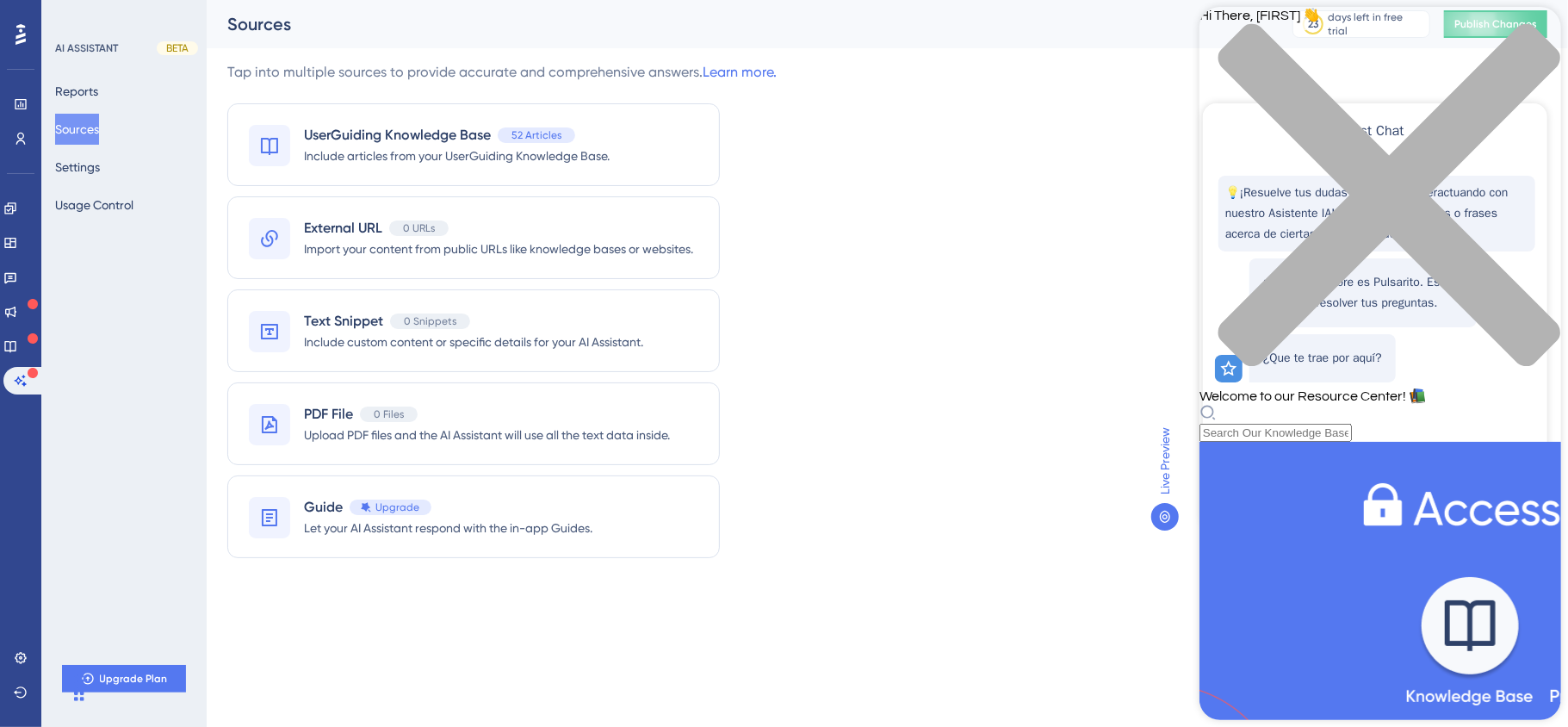 drag, startPoint x: 129, startPoint y: 545, endPoint x: 224, endPoint y: 542, distance: 95.0474 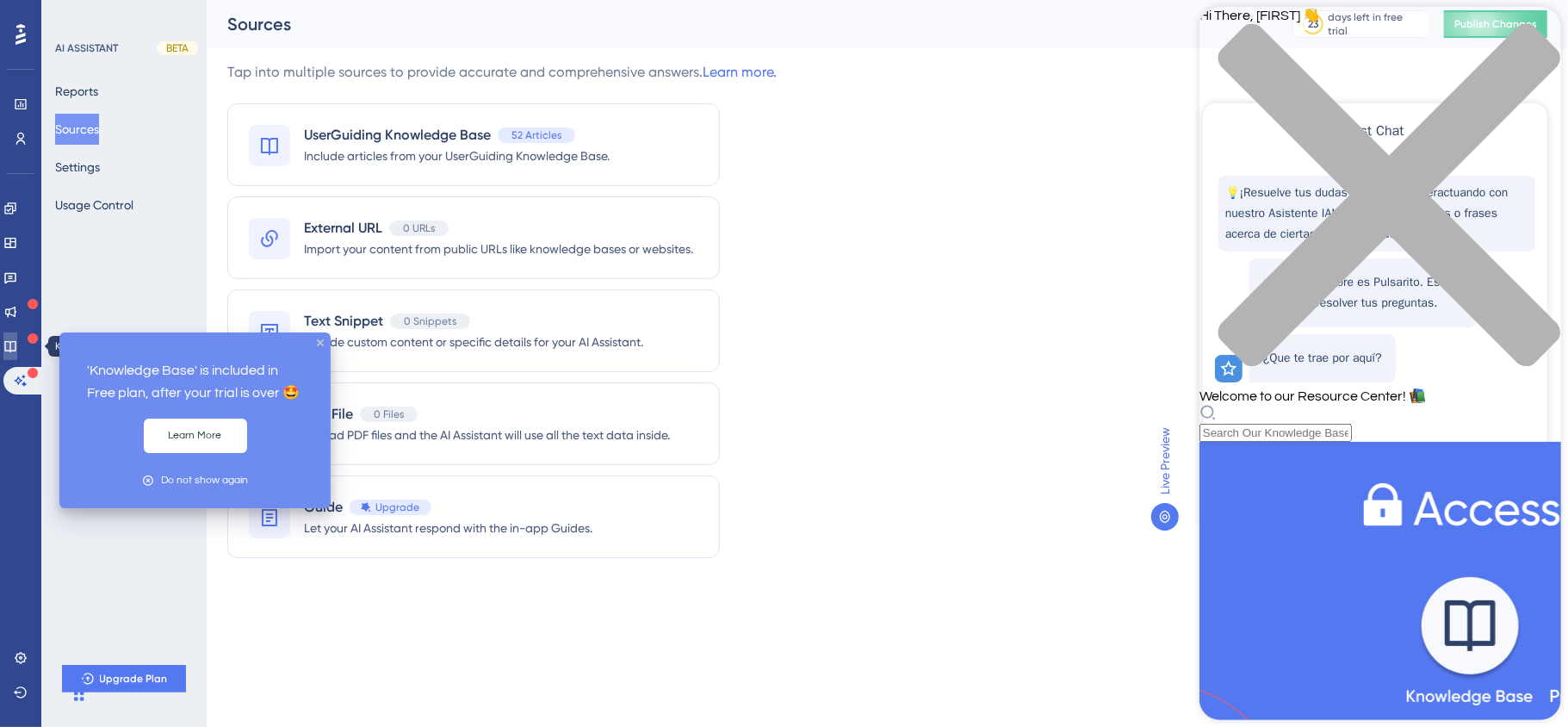 click at bounding box center (10, 346) 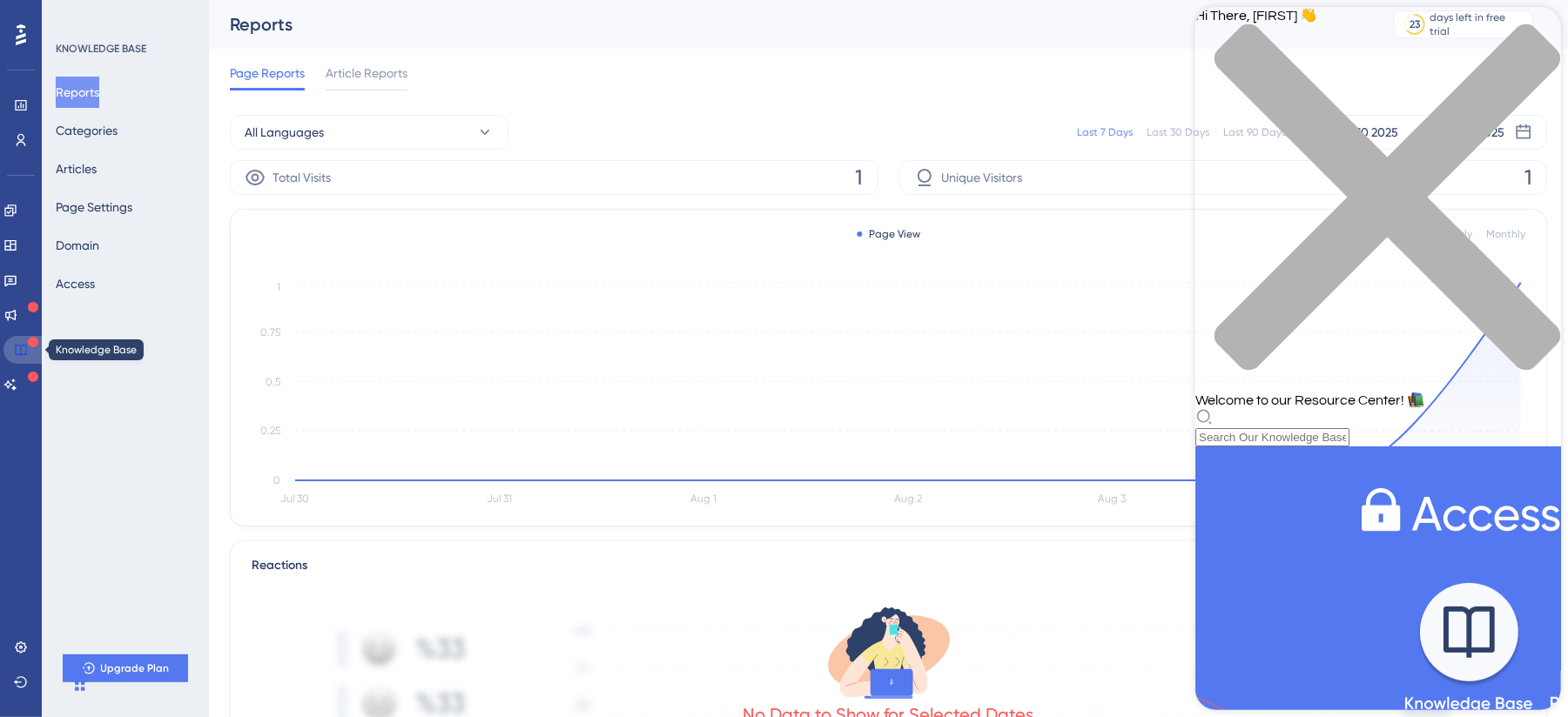 click 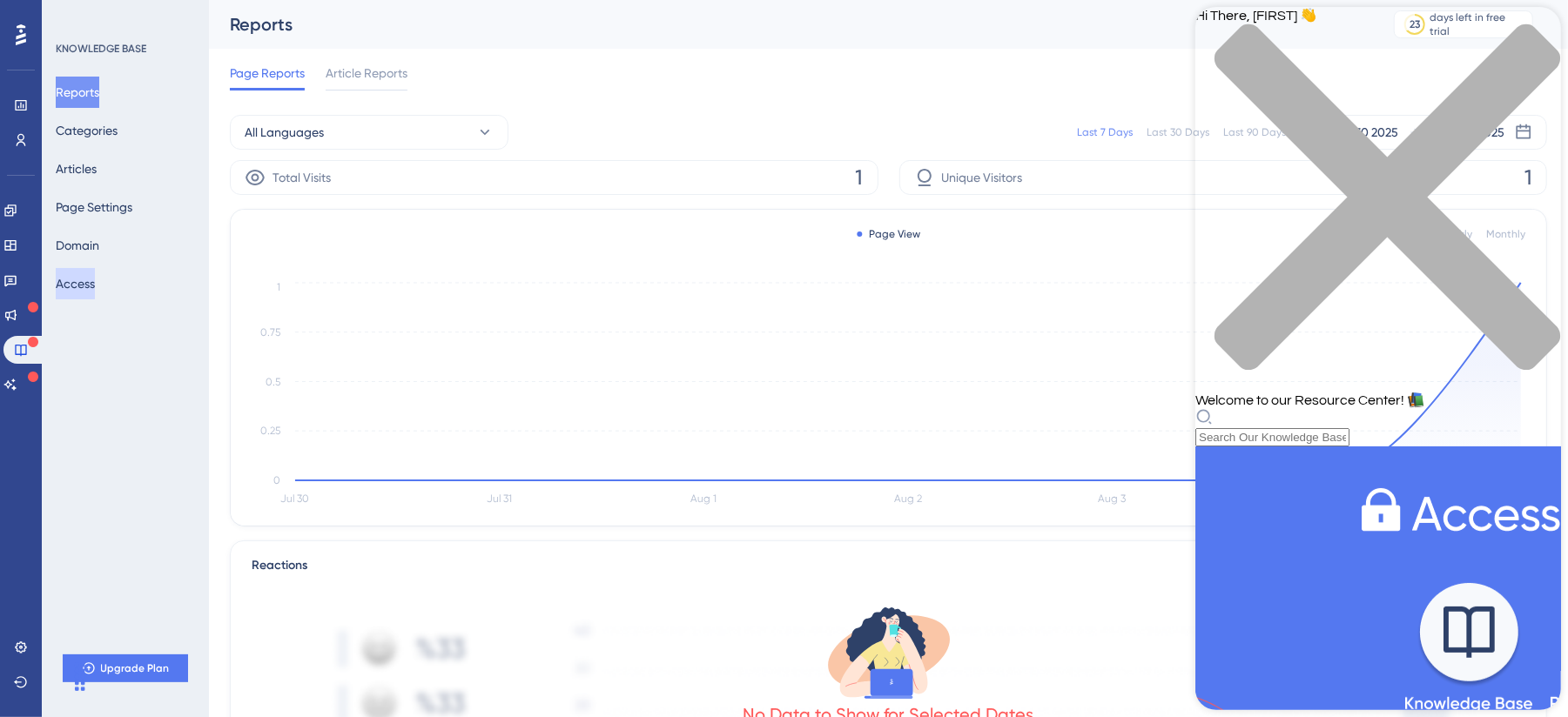 click on "Access" at bounding box center [75, 284] 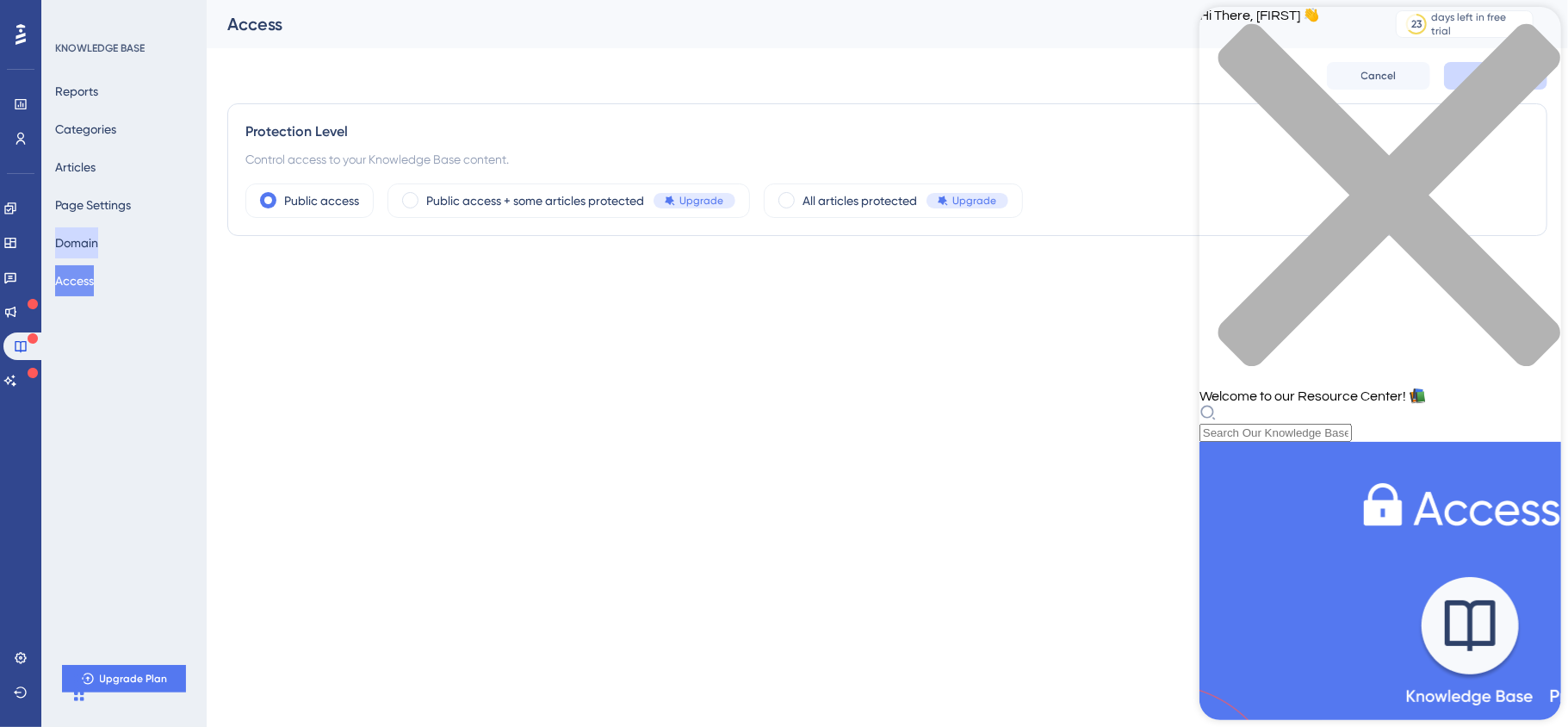 click on "Domain" at bounding box center (77, 243) 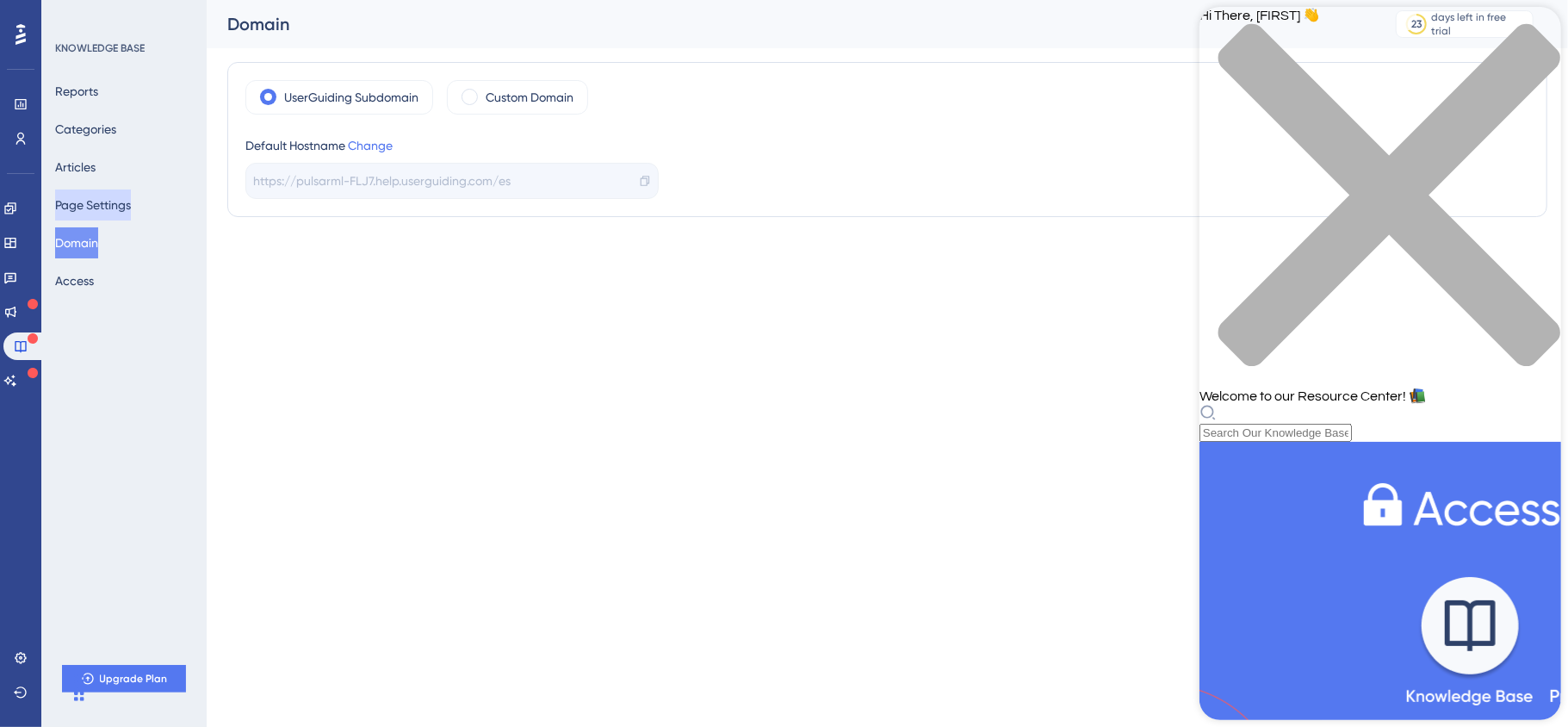 click on "Page Settings" at bounding box center (93, 205) 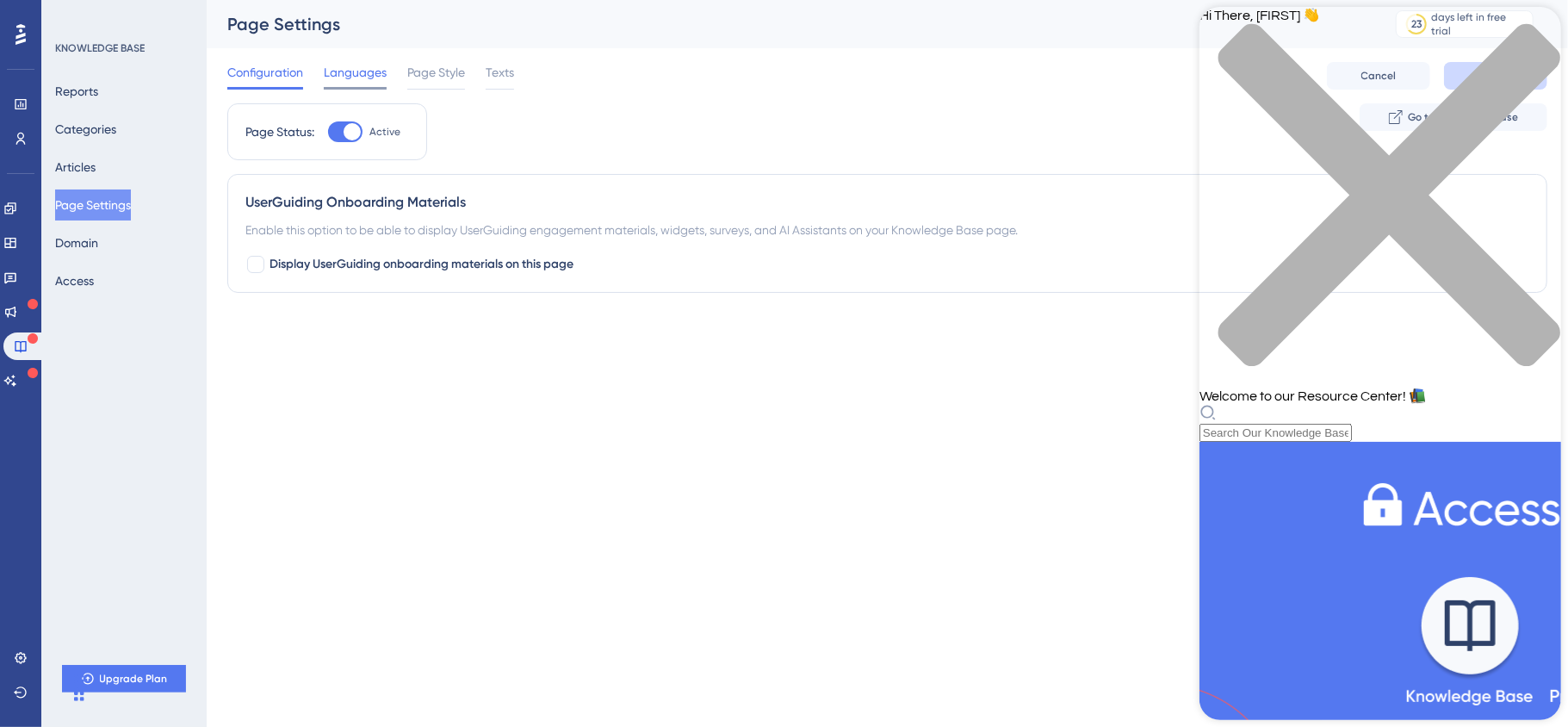 click on "Languages" at bounding box center (355, 72) 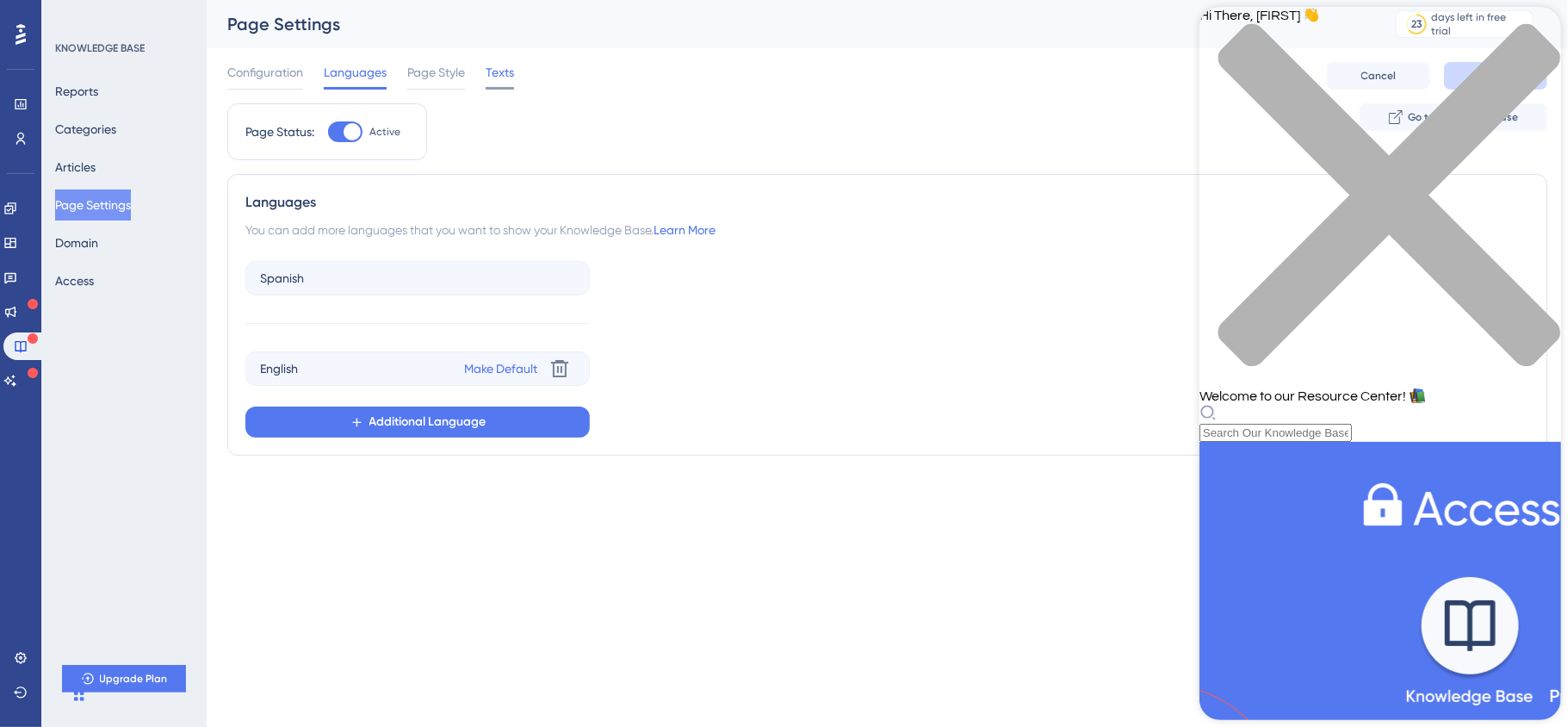 drag, startPoint x: 459, startPoint y: 74, endPoint x: 490, endPoint y: 77, distance: 31.144823 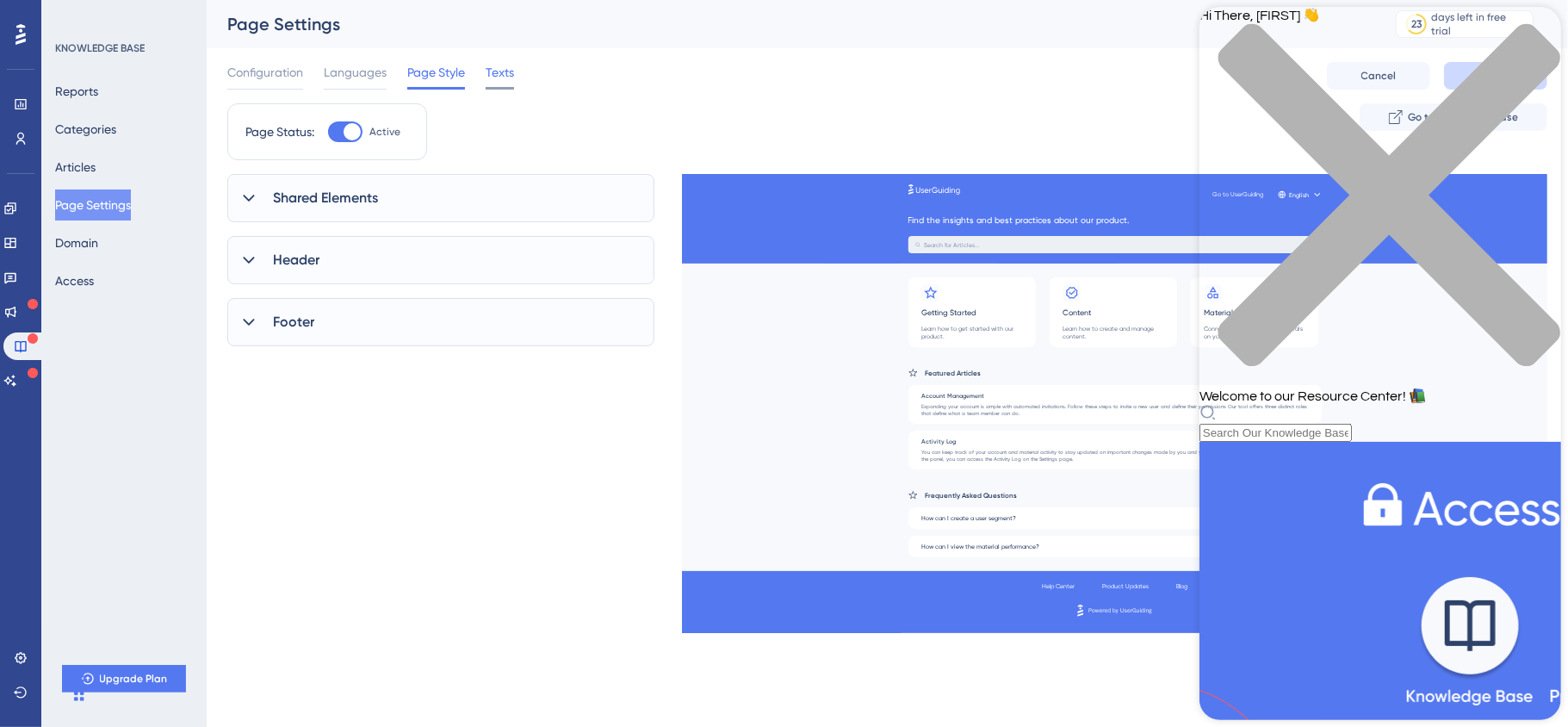 click on "Texts" at bounding box center (499, 72) 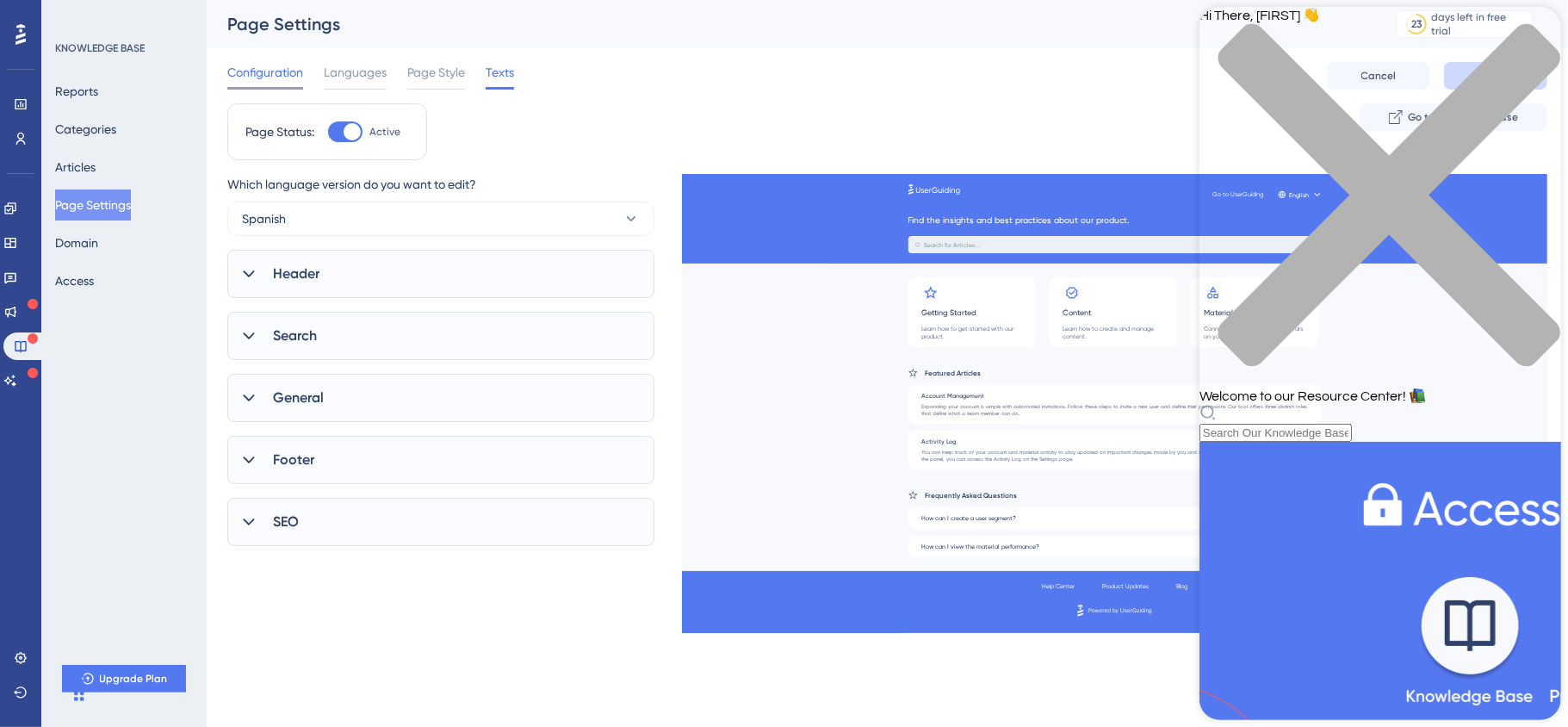 click on "Configuration" at bounding box center [265, 76] 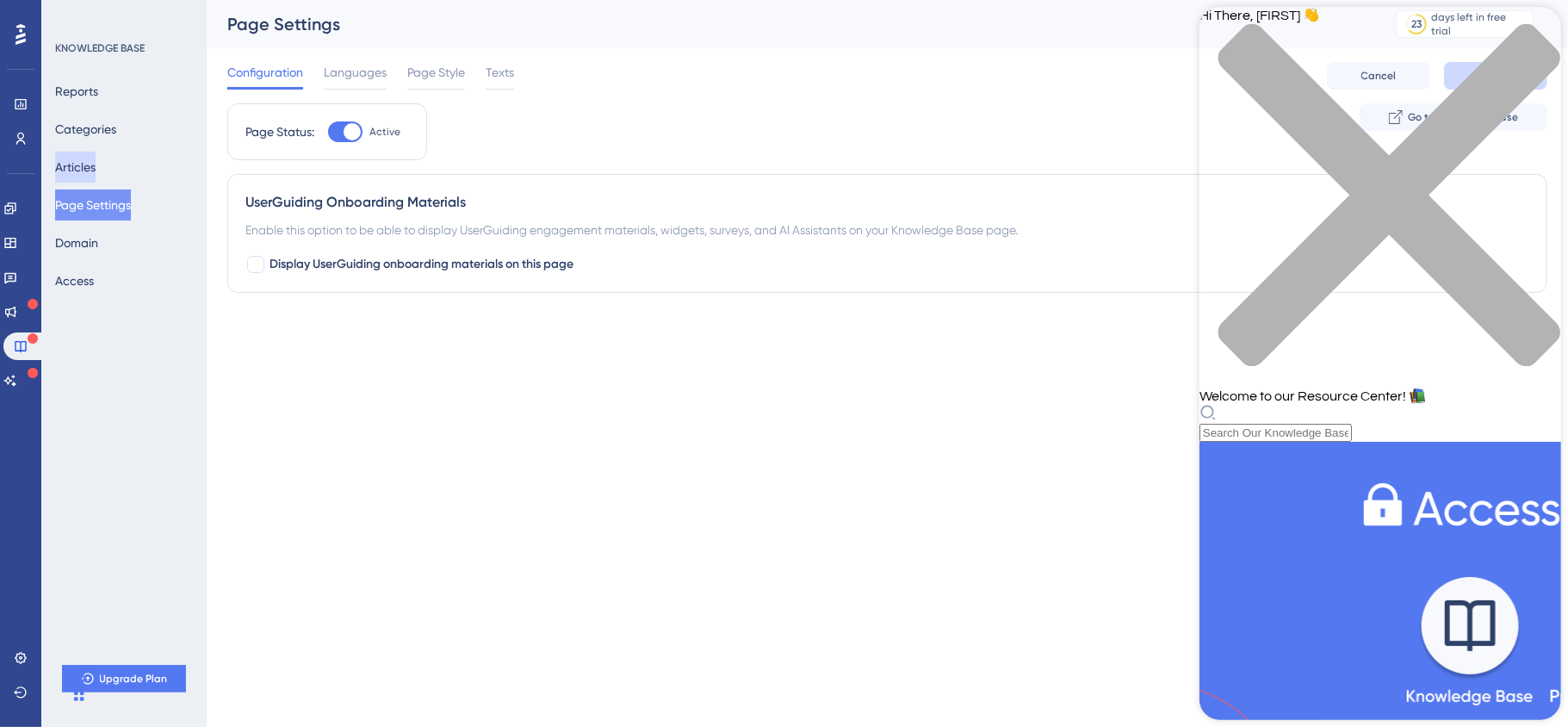 click on "Articles" at bounding box center [75, 167] 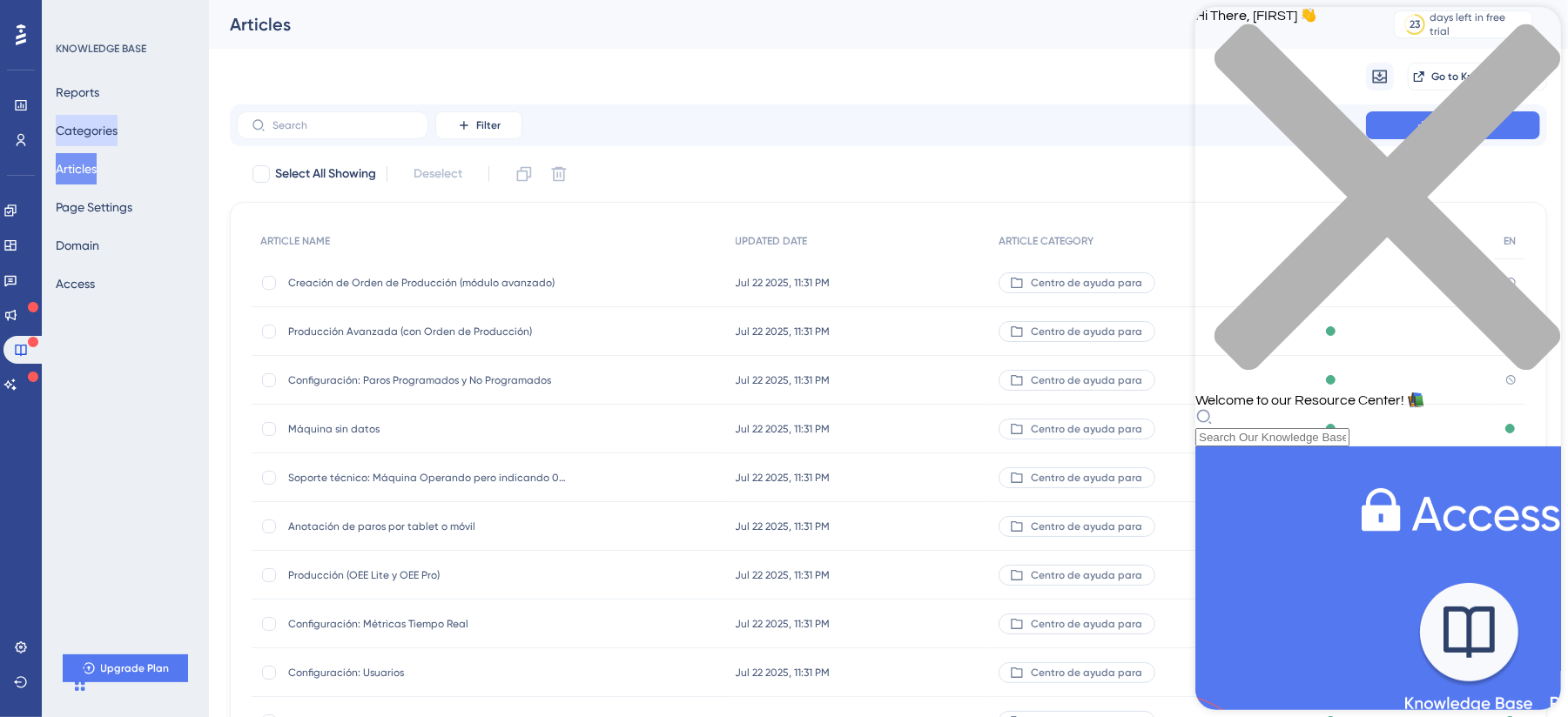 click on "Categories" at bounding box center (86, 131) 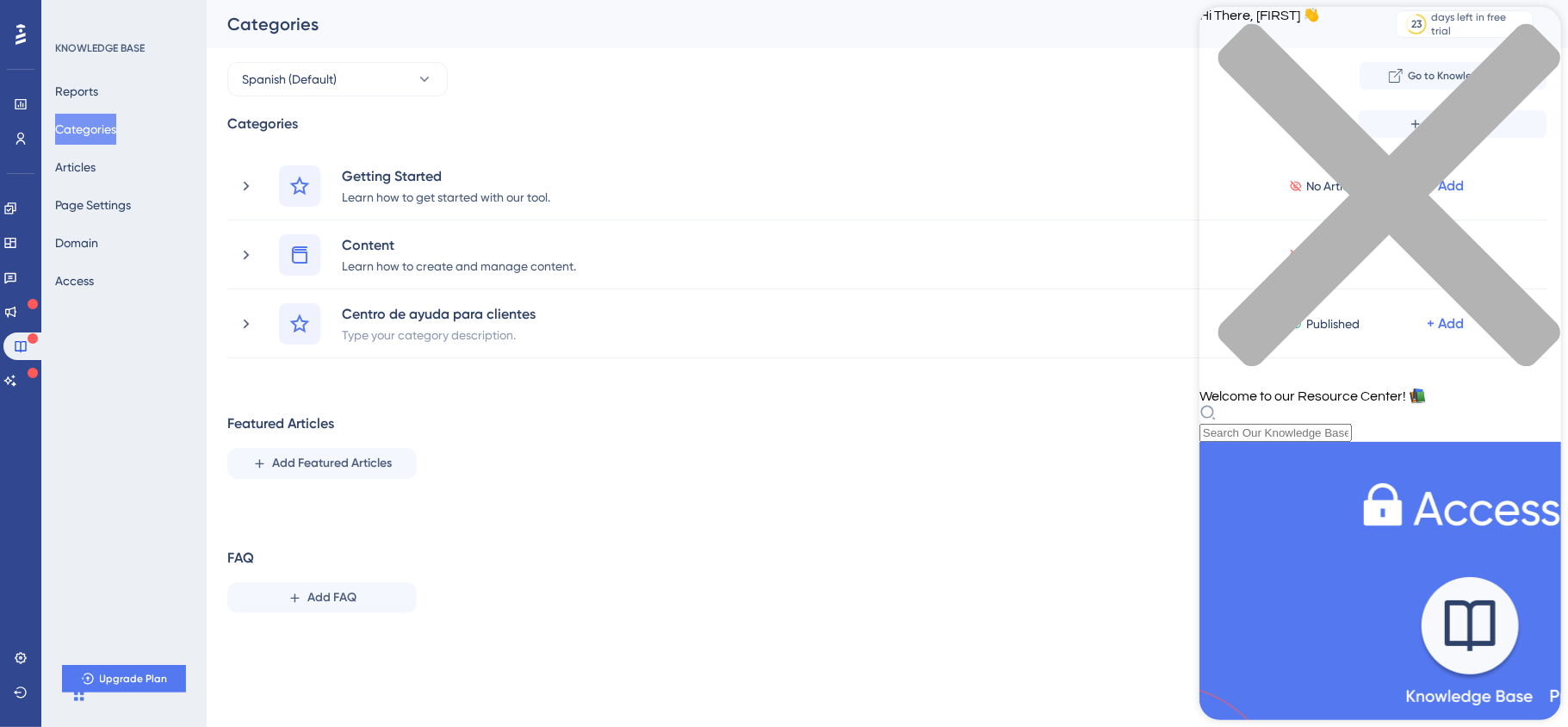 click on "Reports Categories Articles Page Settings Domain Access" at bounding box center [125, 186] 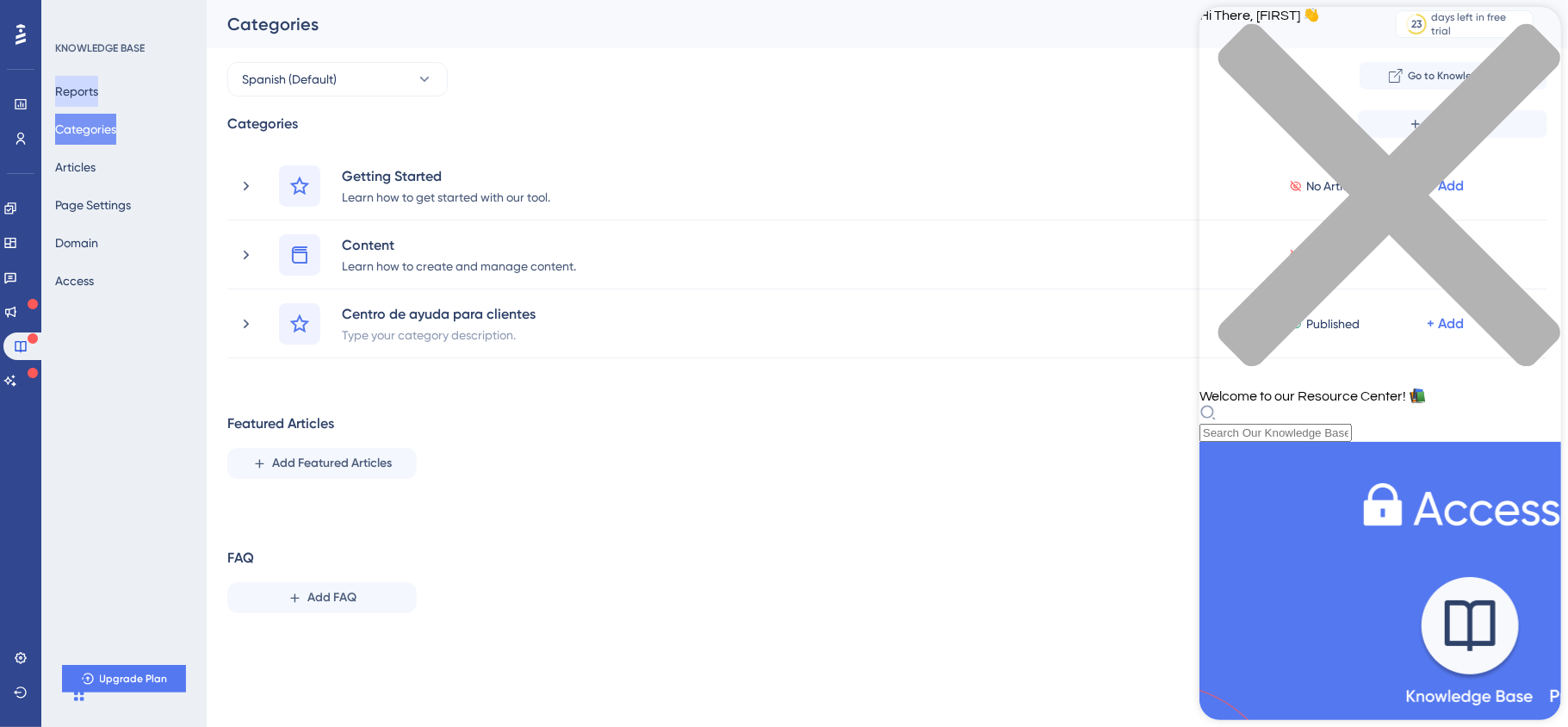 click on "Reports" at bounding box center [77, 91] 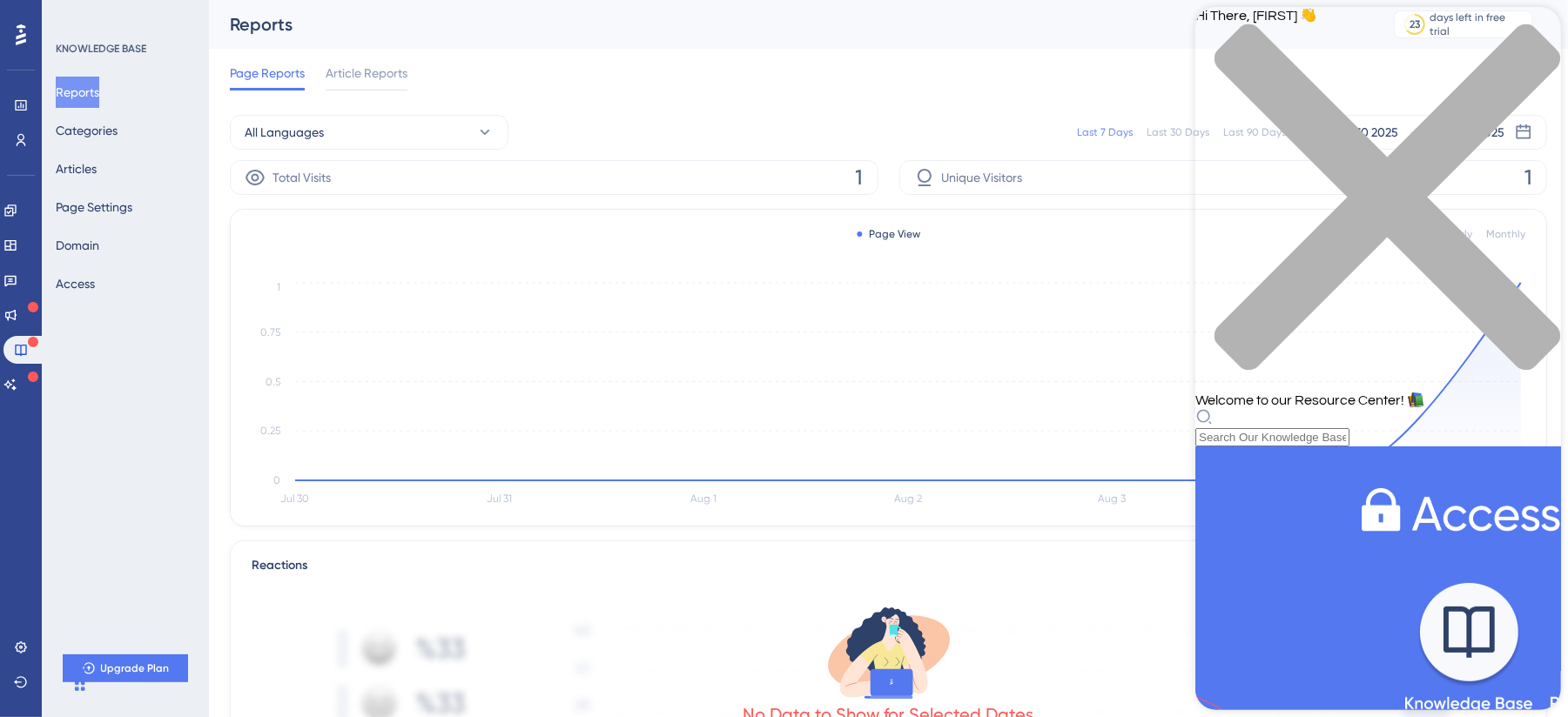 click 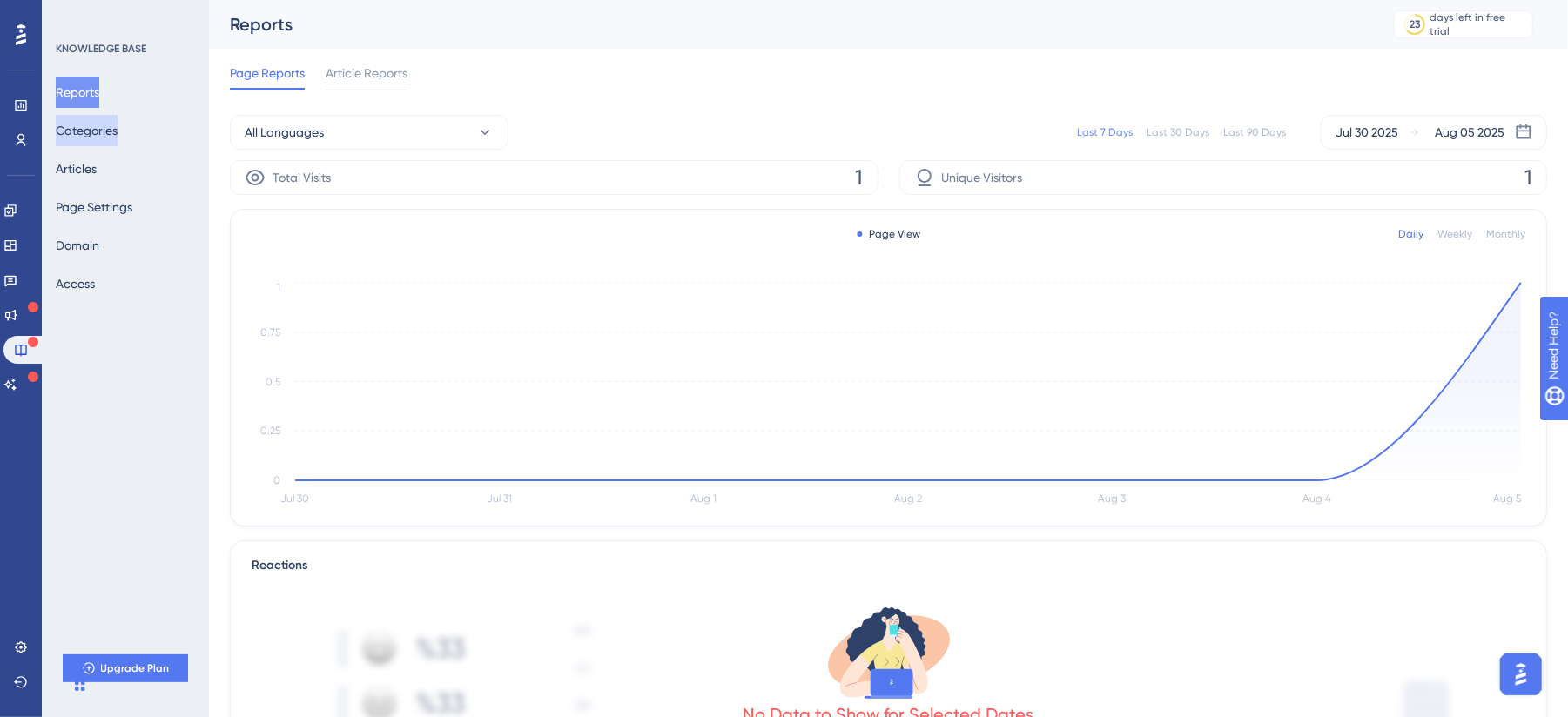 click on "Categories" at bounding box center [86, 131] 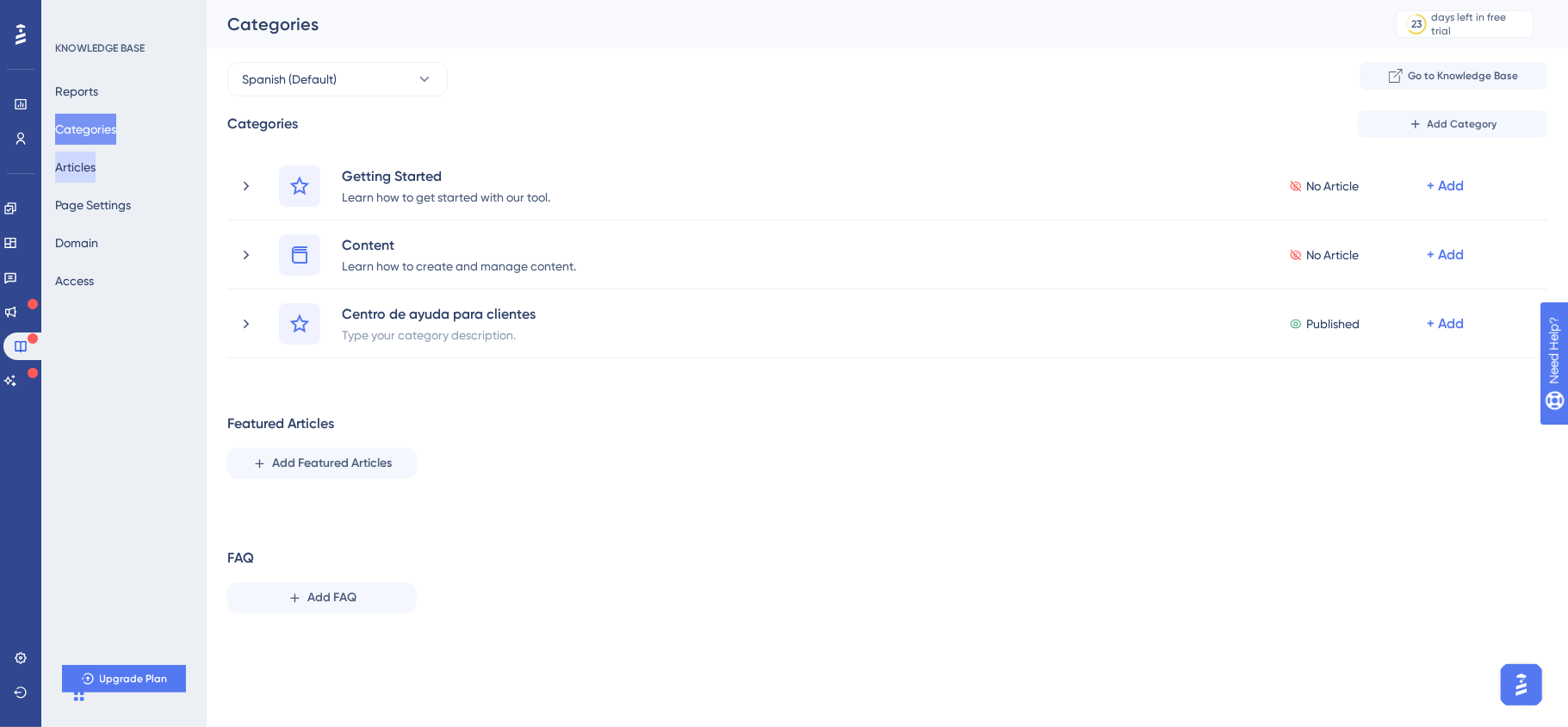 click on "Articles" at bounding box center [75, 167] 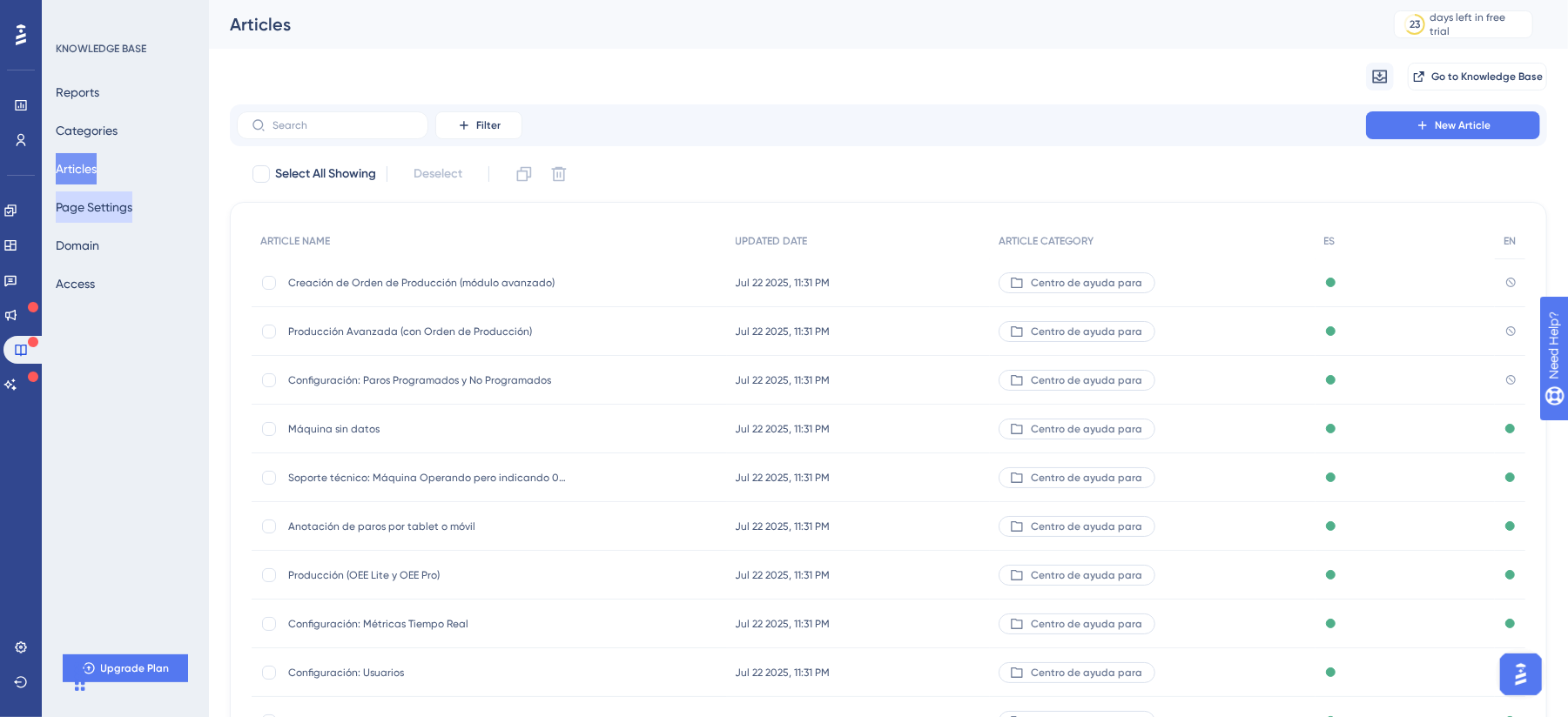 click on "Page Settings" at bounding box center [94, 207] 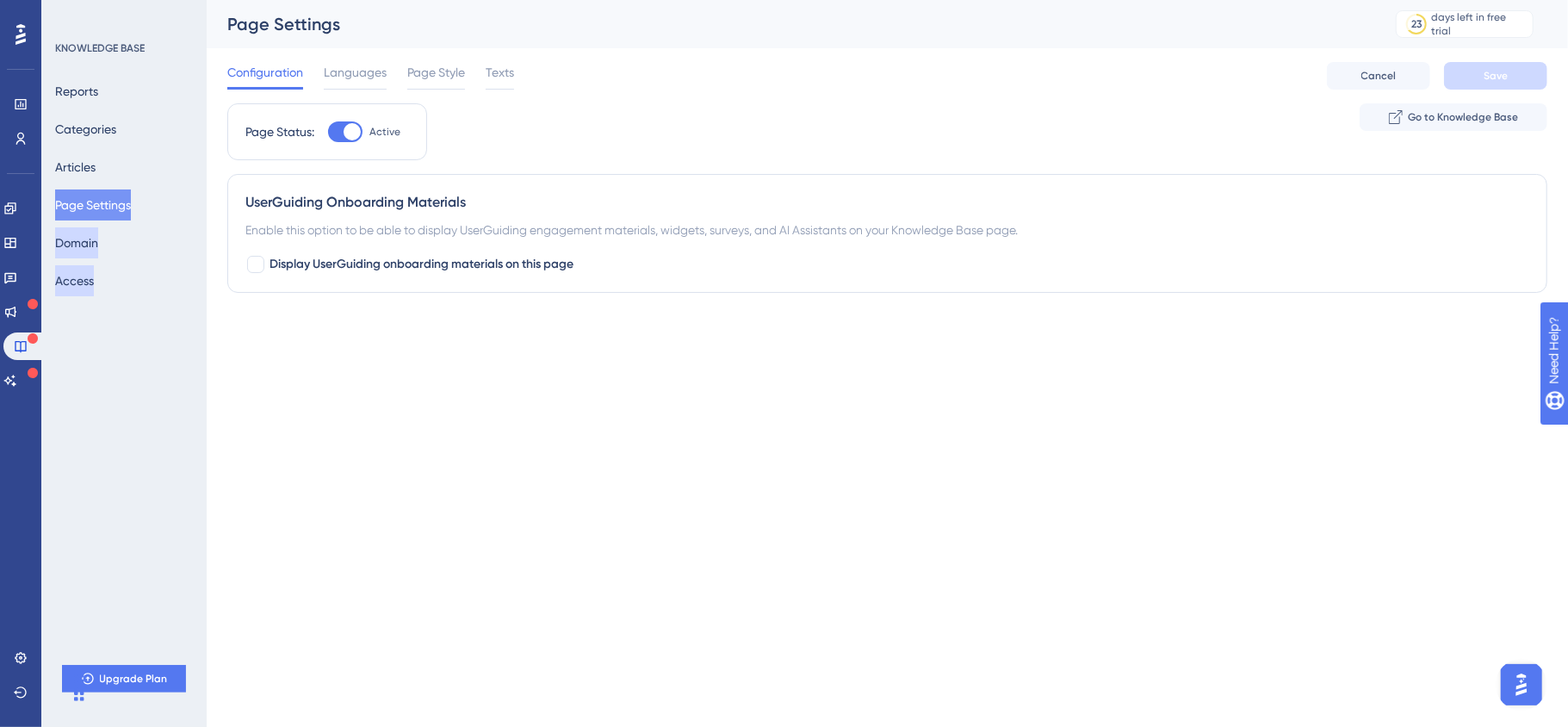 click on "Domain" at bounding box center [77, 243] 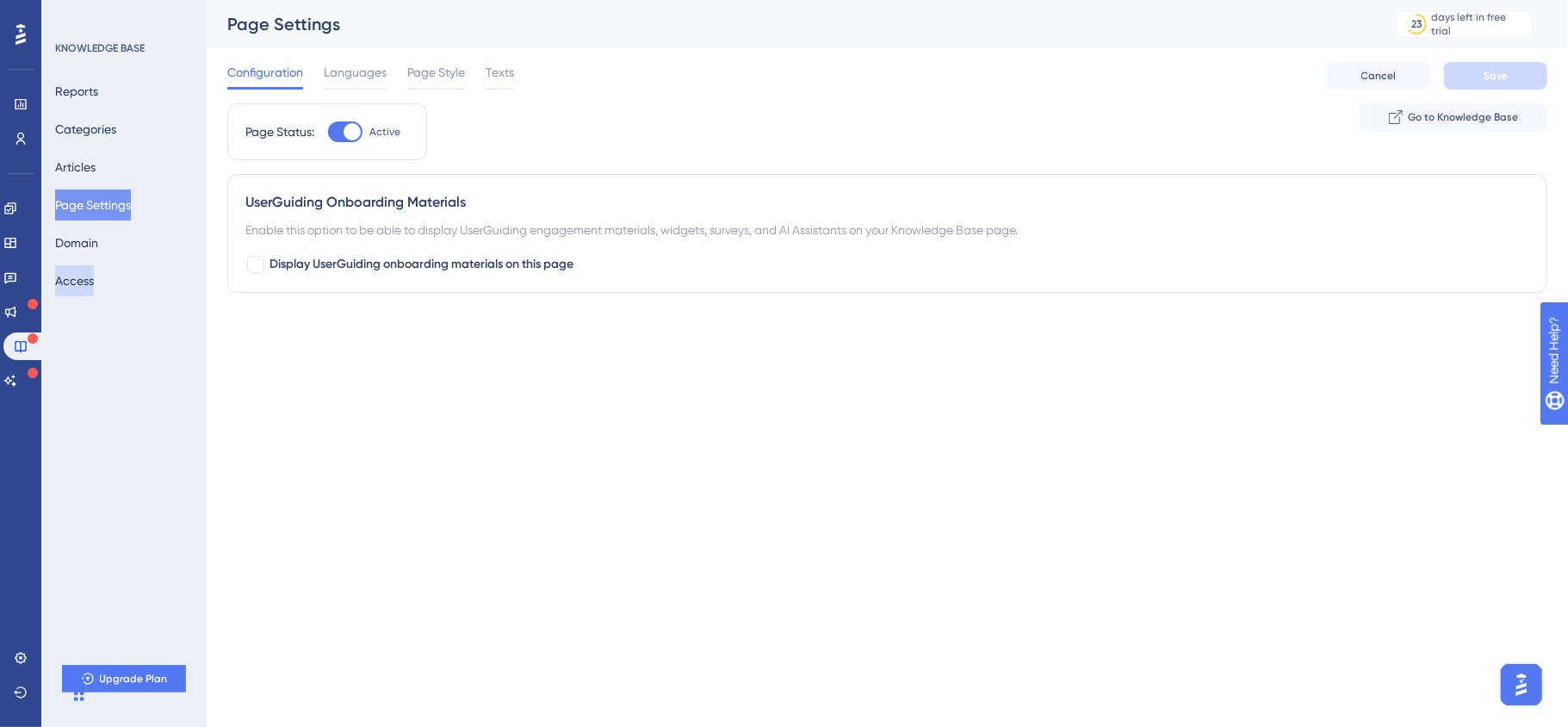 click on "Access" at bounding box center [74, 281] 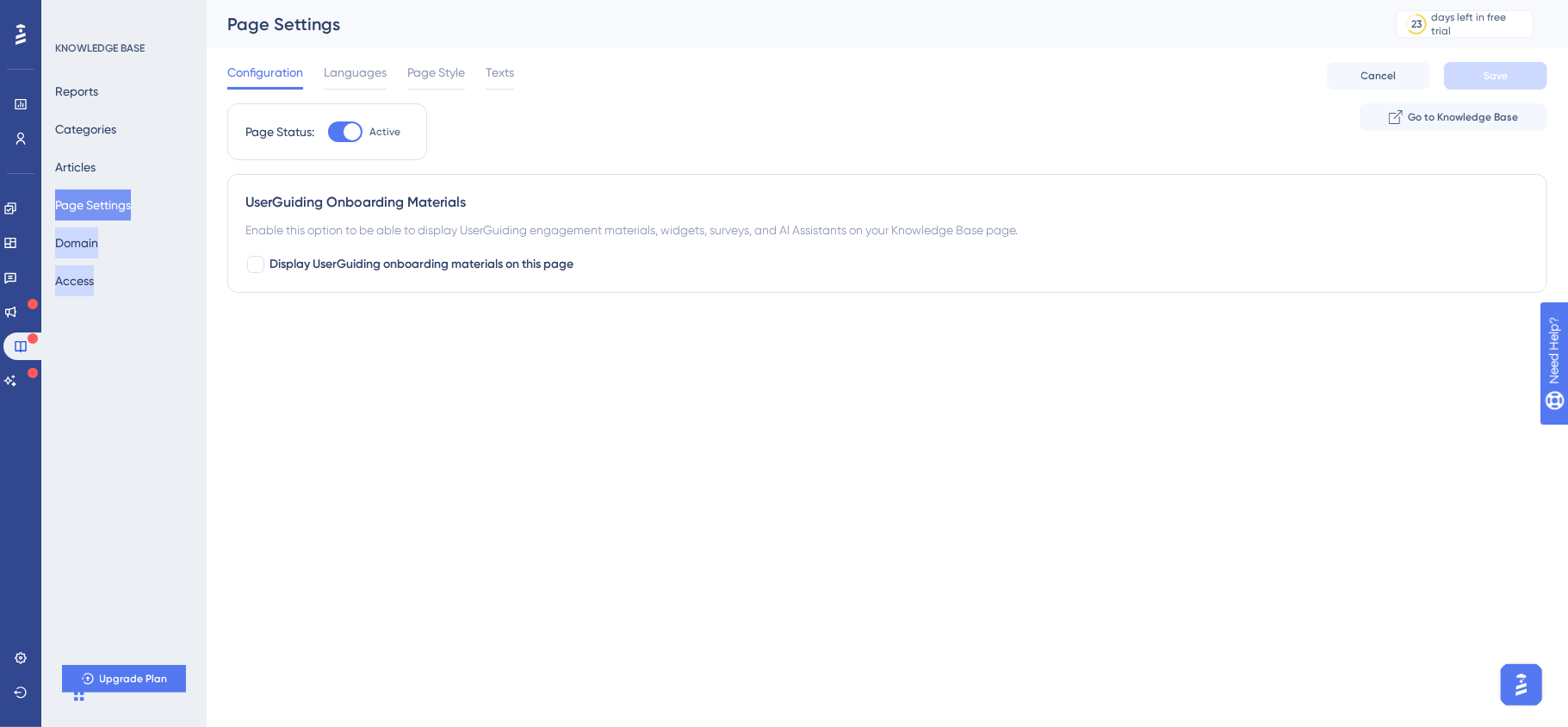 click on "Domain" at bounding box center (77, 243) 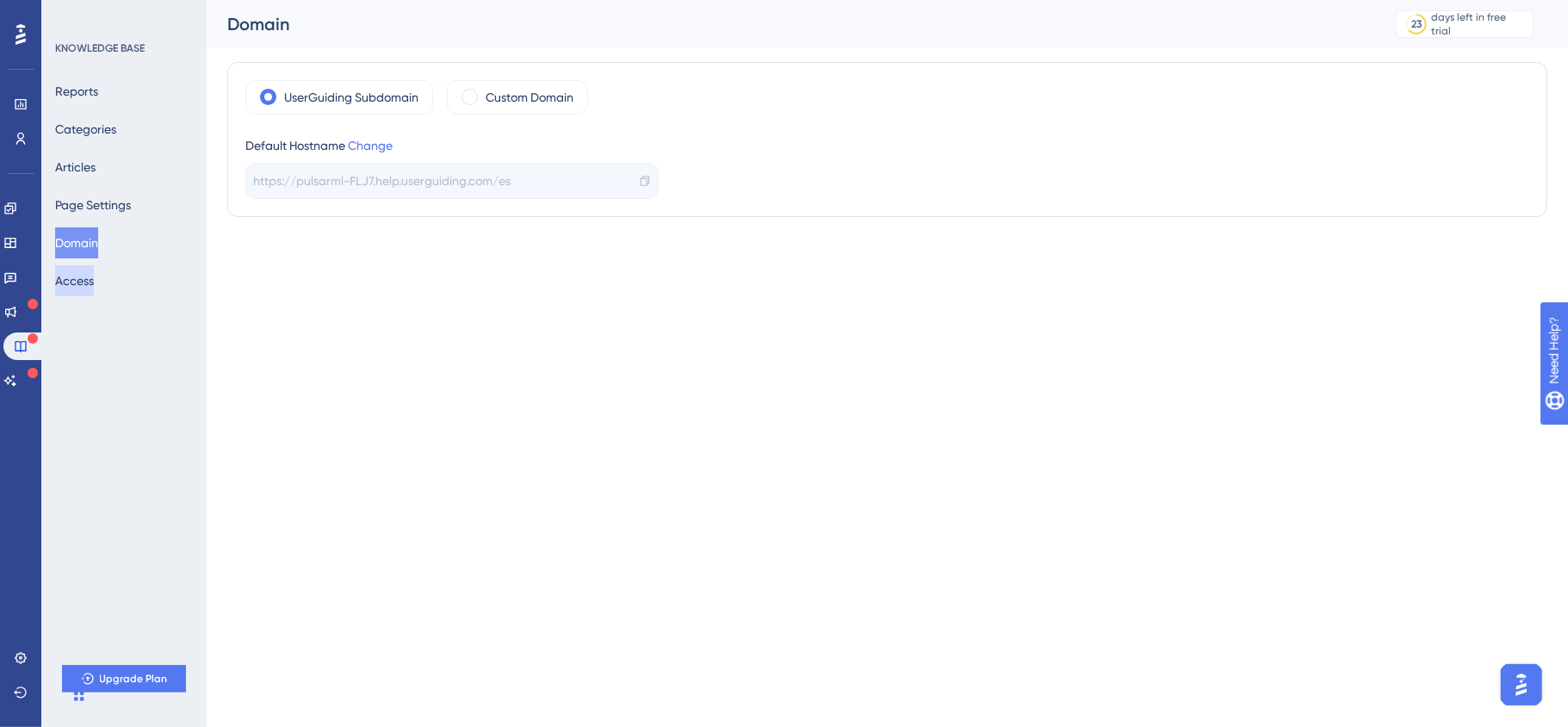 click on "Access" at bounding box center (74, 281) 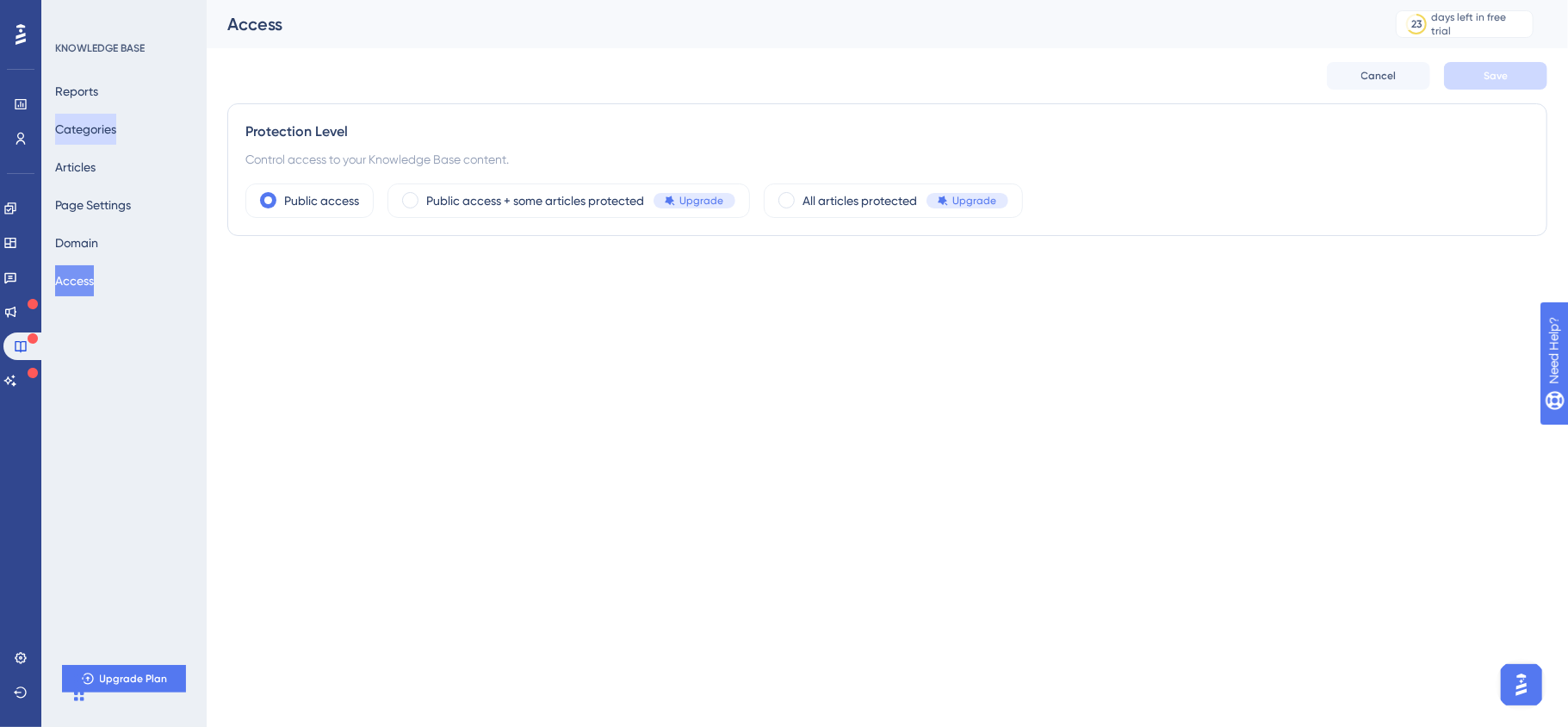 click on "Categories" at bounding box center [85, 129] 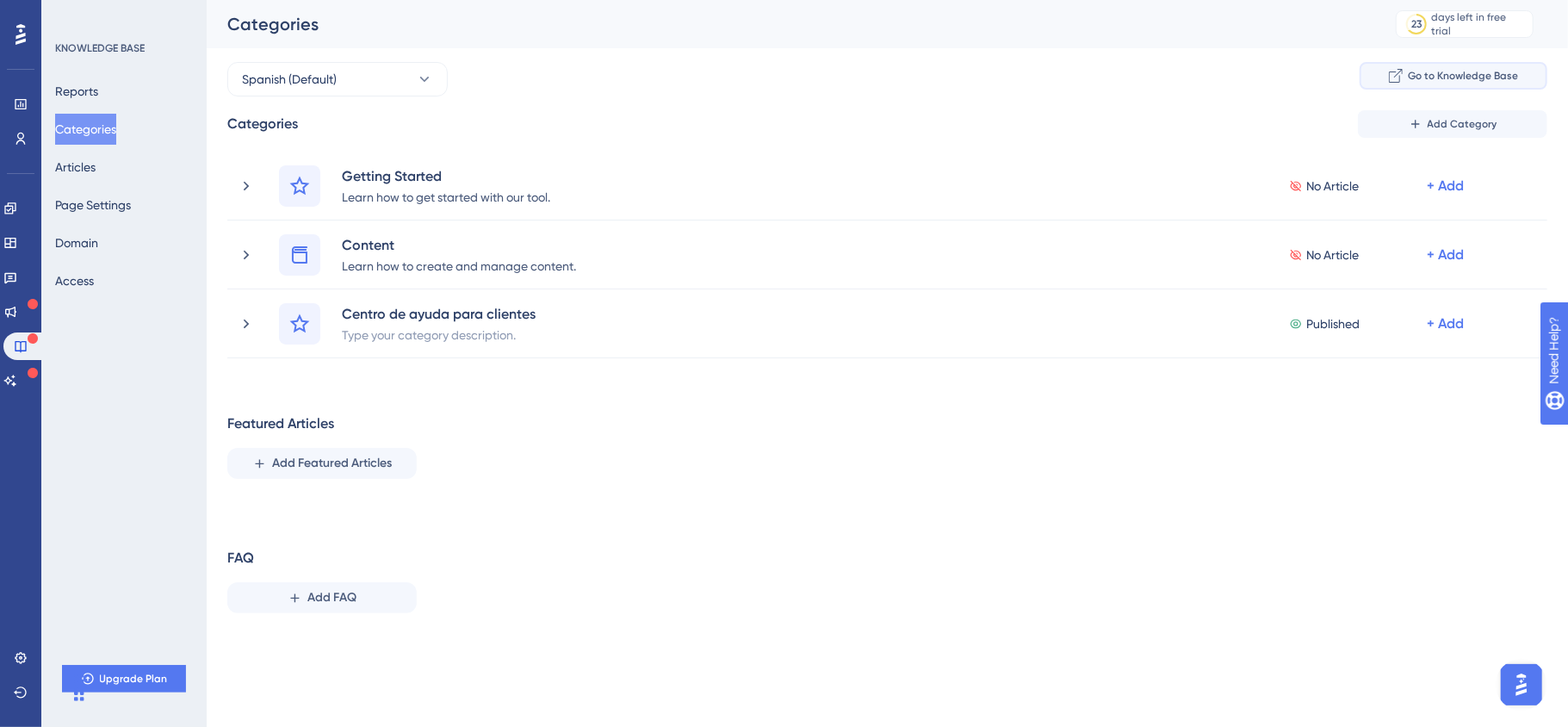 click 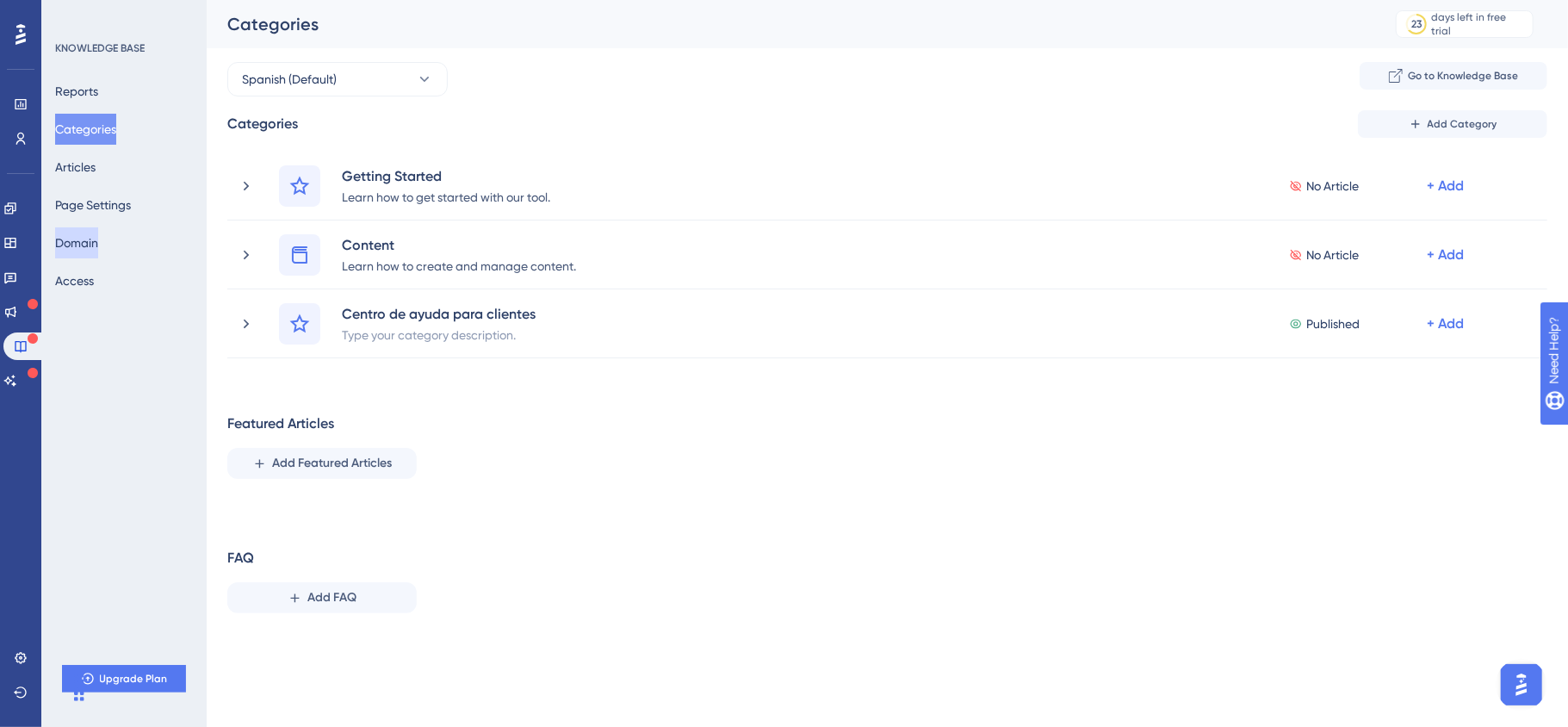 click on "Domain" at bounding box center [77, 243] 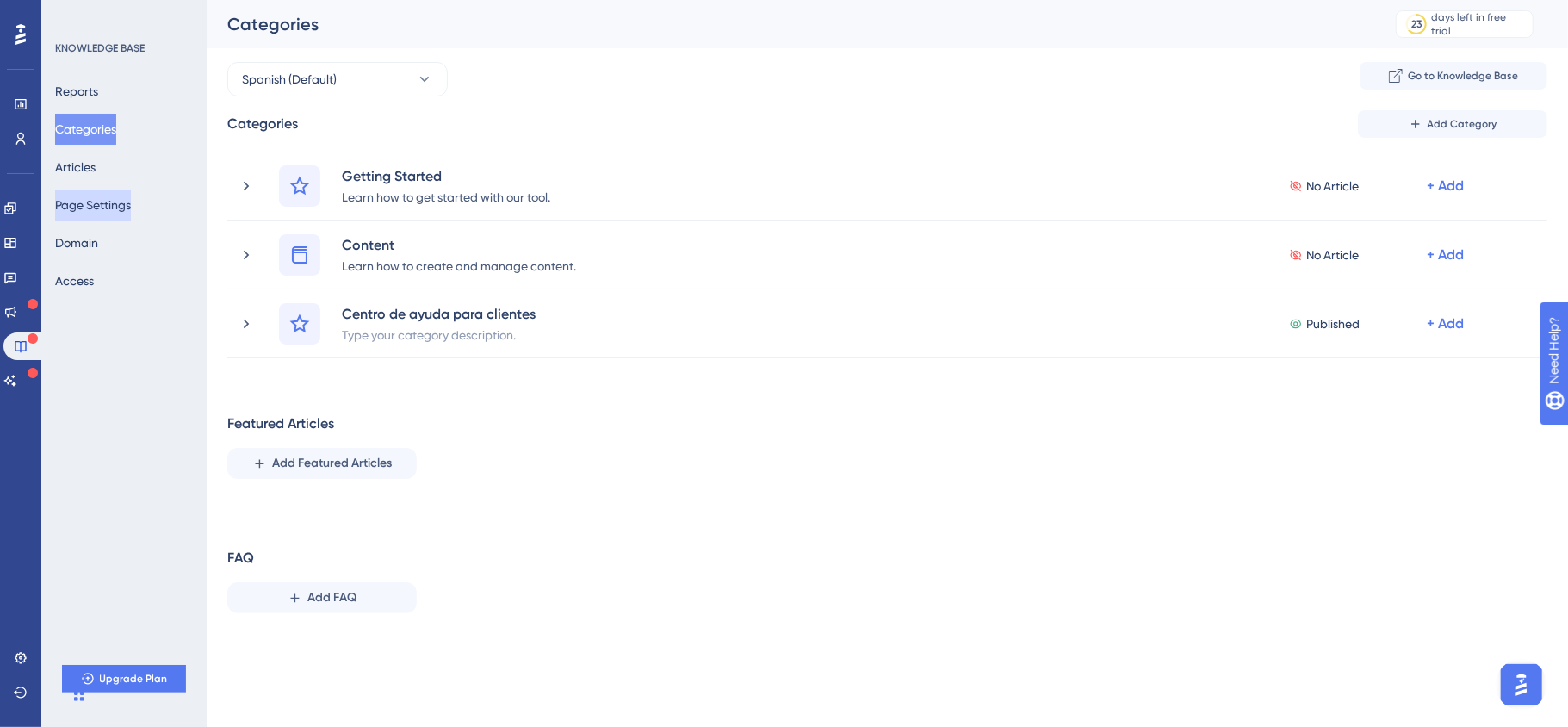 click on "Page Settings" at bounding box center [93, 205] 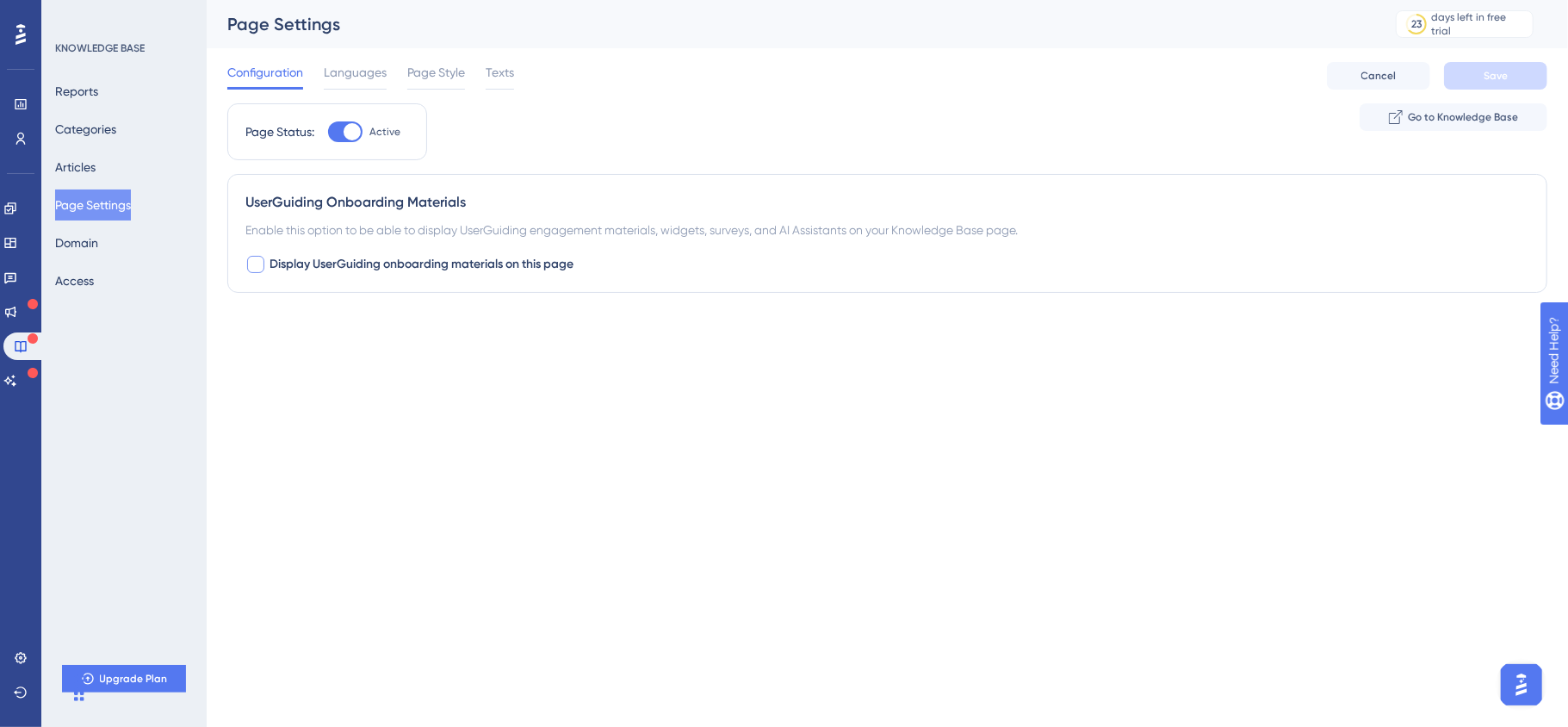 click on "Display UserGuiding onboarding materials on this page" at bounding box center [421, 264] 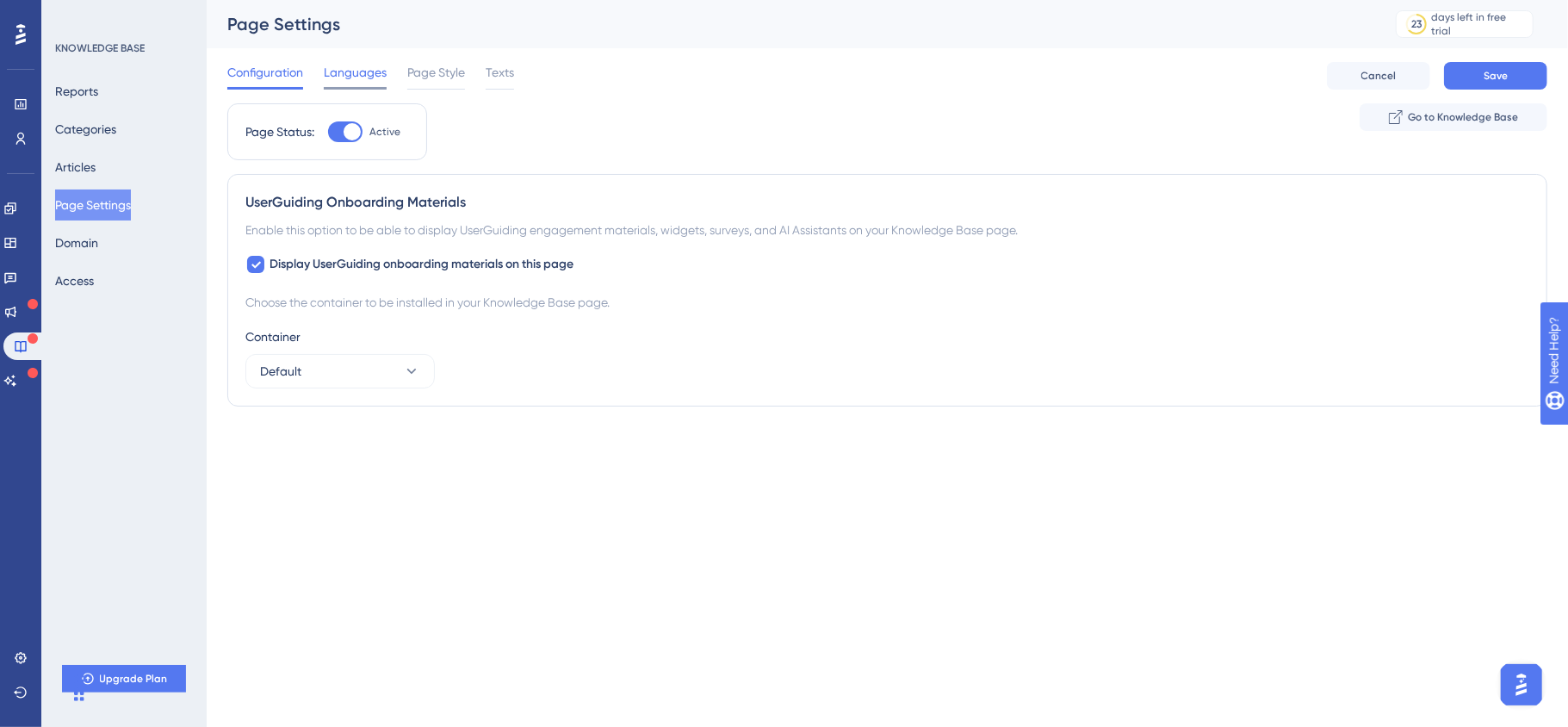 click on "Languages" at bounding box center [355, 72] 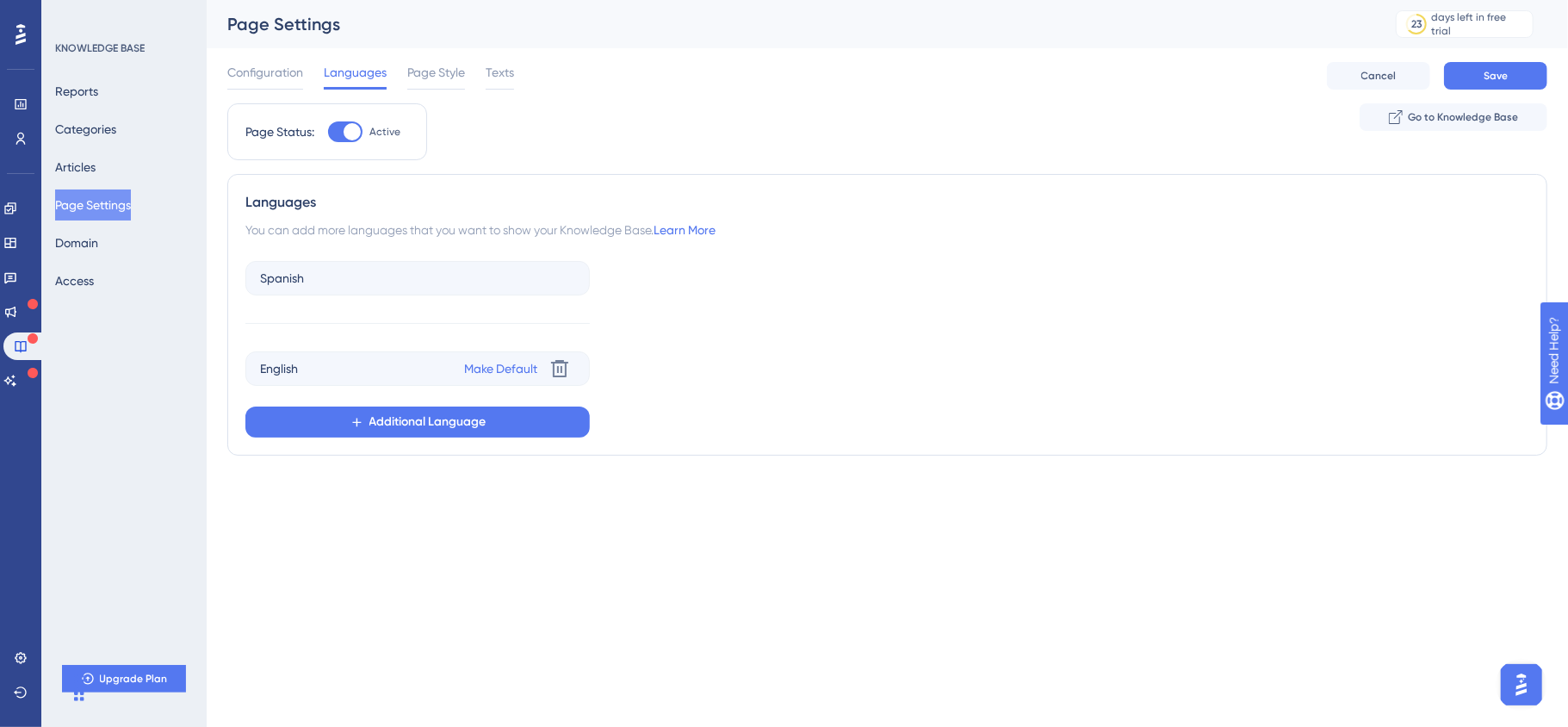 click on "Page Style" at bounding box center (436, 72) 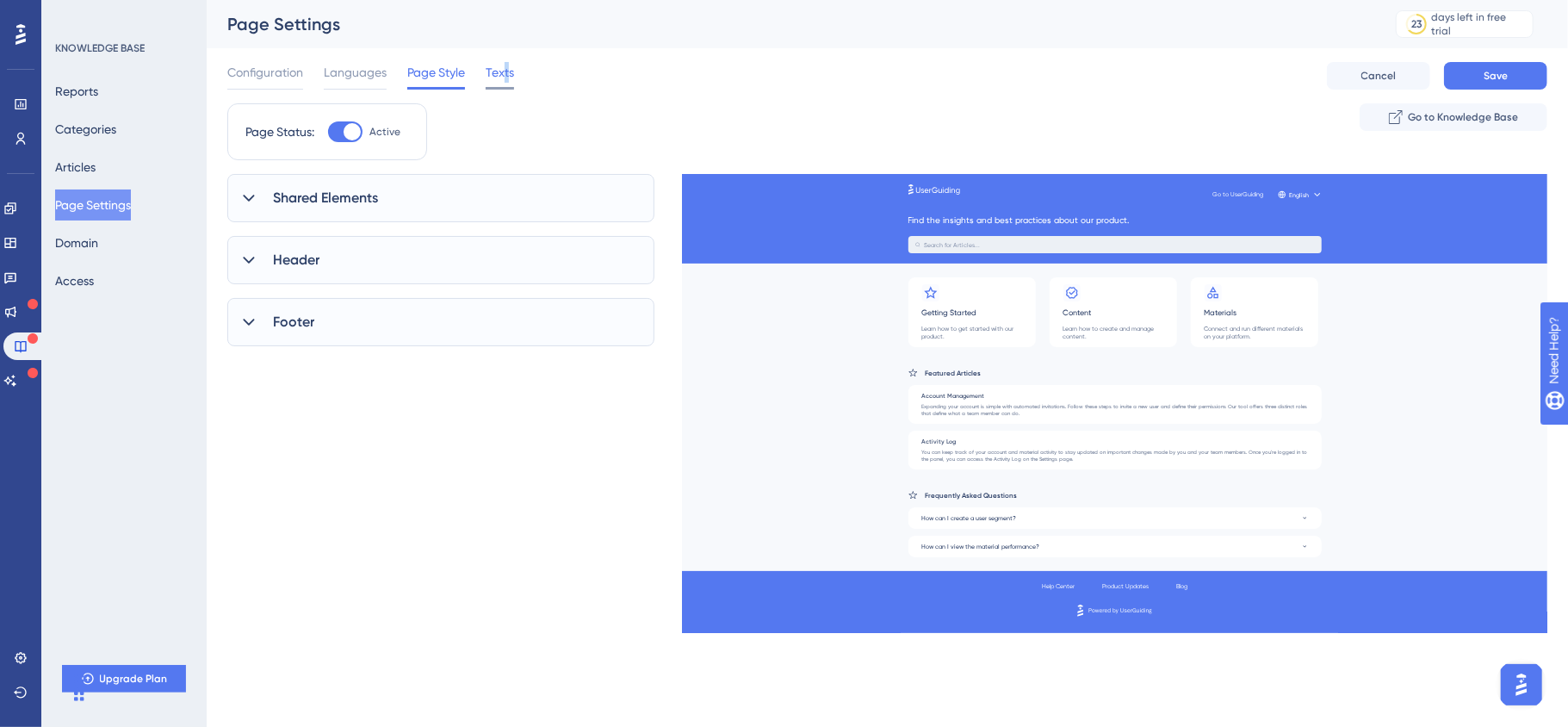 click on "Texts" at bounding box center (499, 72) 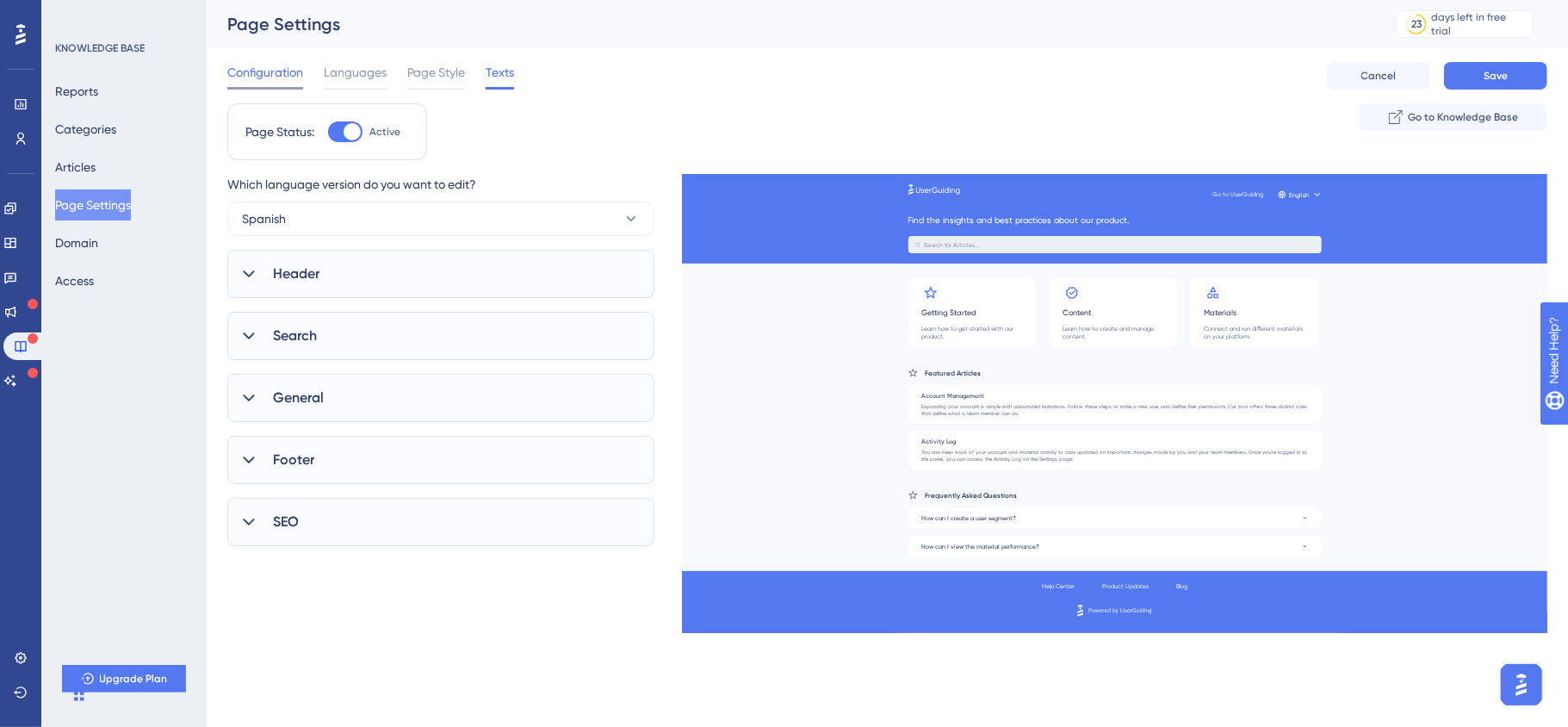 click on "Configuration" at bounding box center (265, 72) 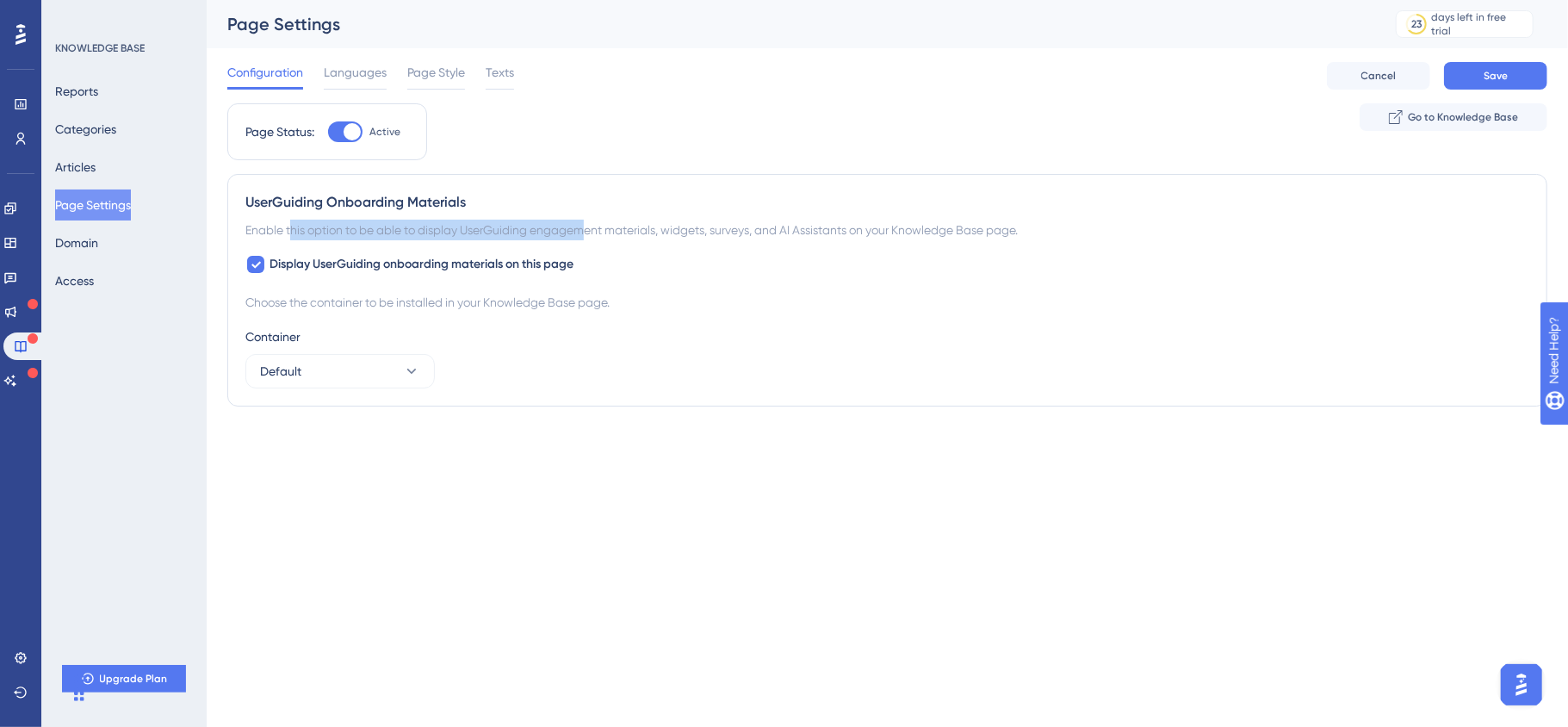 drag, startPoint x: 294, startPoint y: 227, endPoint x: 584, endPoint y: 227, distance: 290 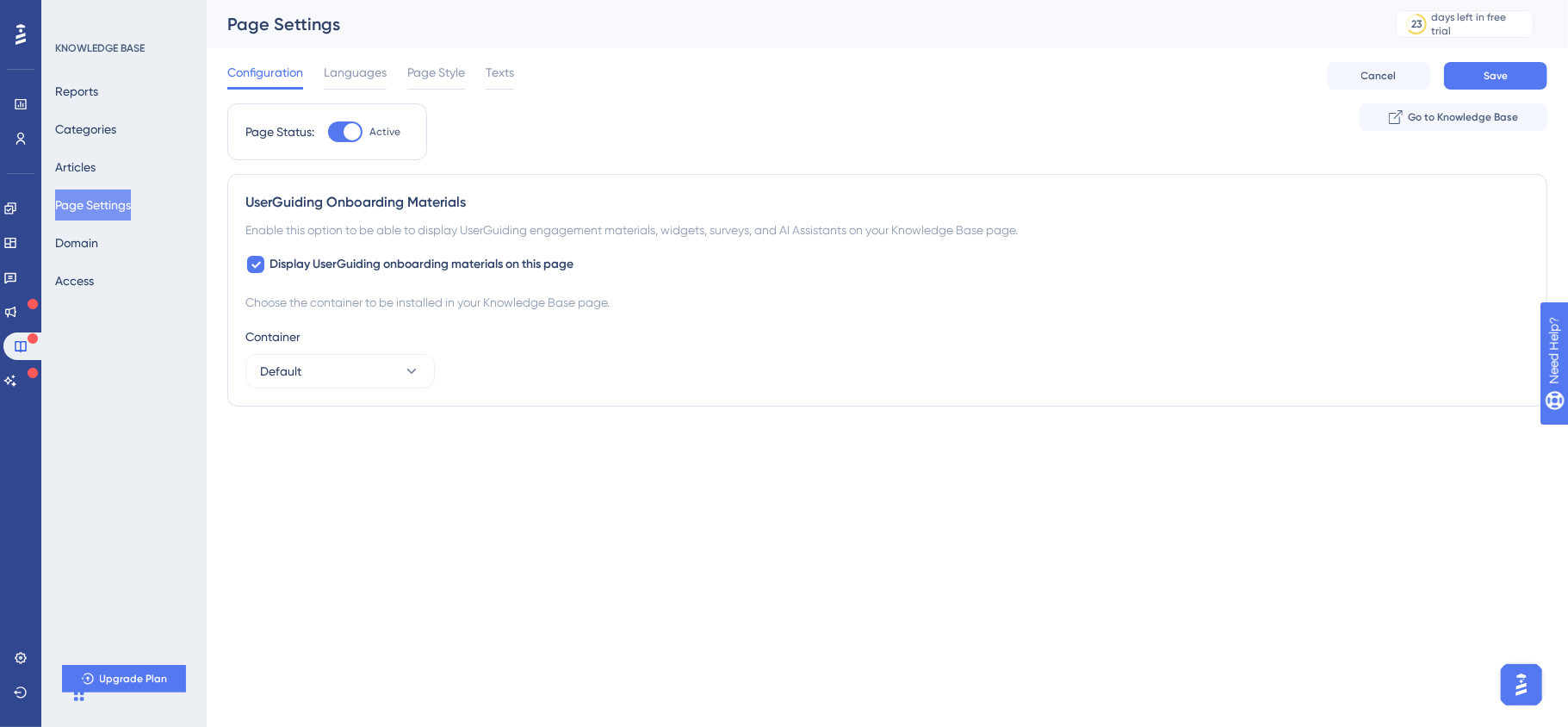 click on "UserGuiding Onboarding Materials Enable this option to be able to display UserGuiding engagement materials, widgets, surveys, and AI Assistants on your Knowledge Base page. Display UserGuiding onboarding materials on this page Choose the container to be installed in your Knowledge Base page.   Container Default" at bounding box center (887, 290) 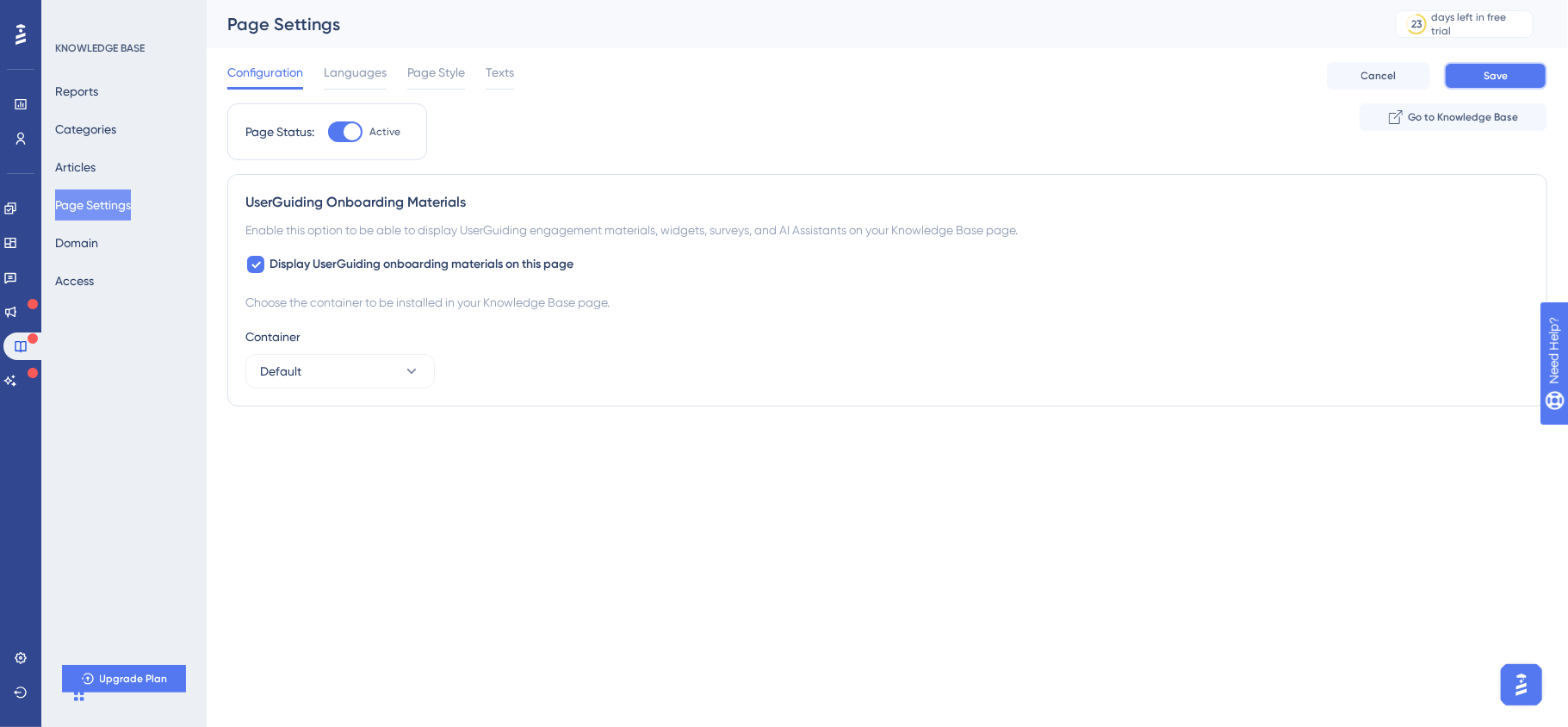 click on "Save" at bounding box center (1496, 76) 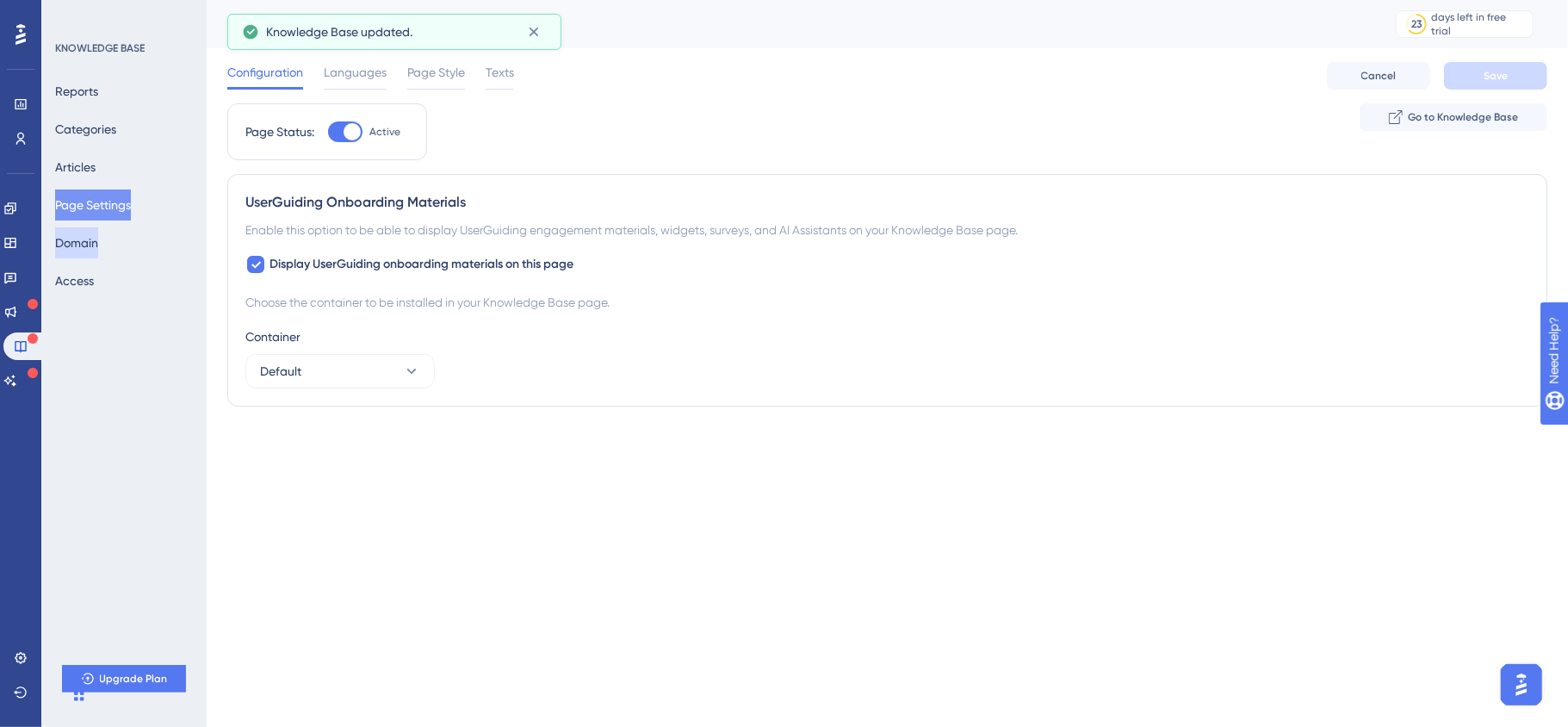 click on "Domain" at bounding box center [77, 243] 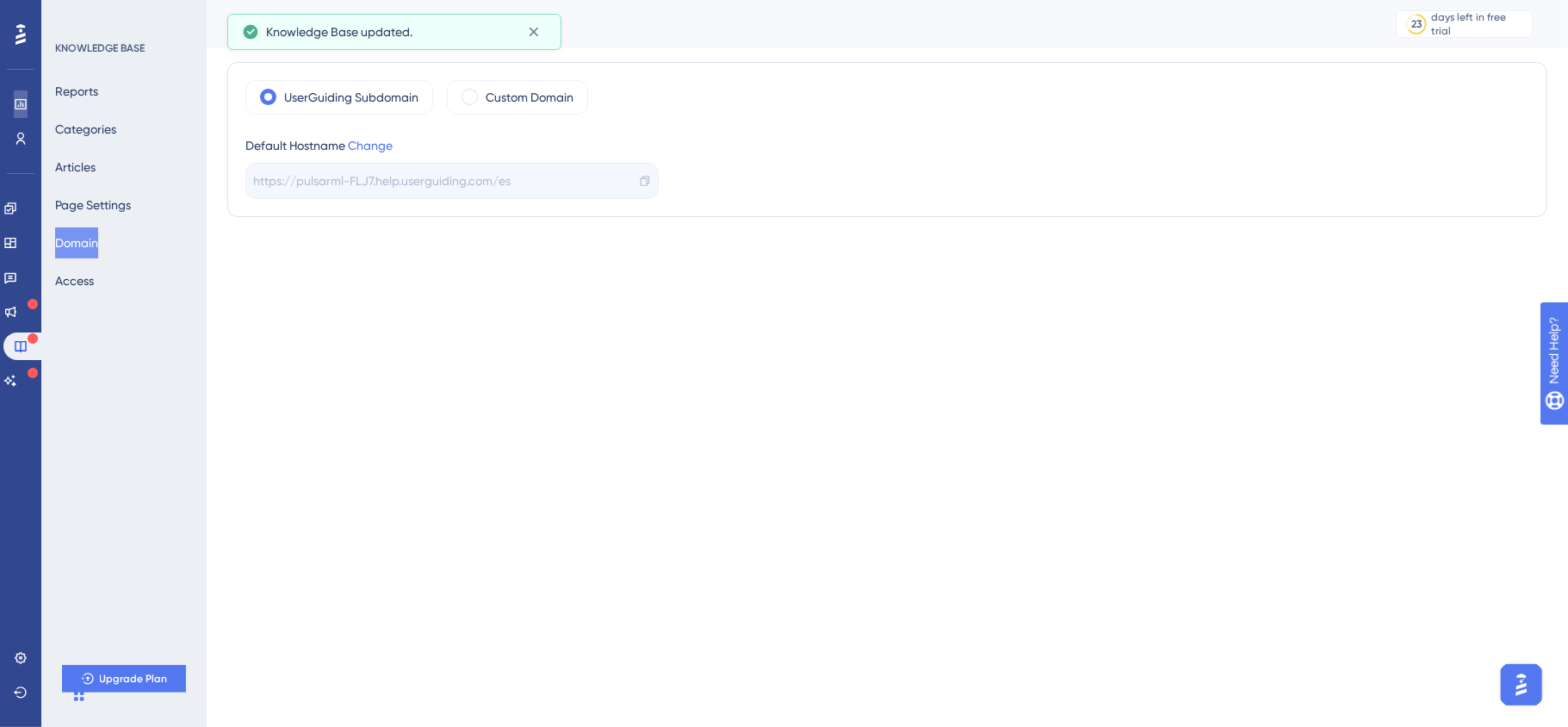 click at bounding box center (21, 104) 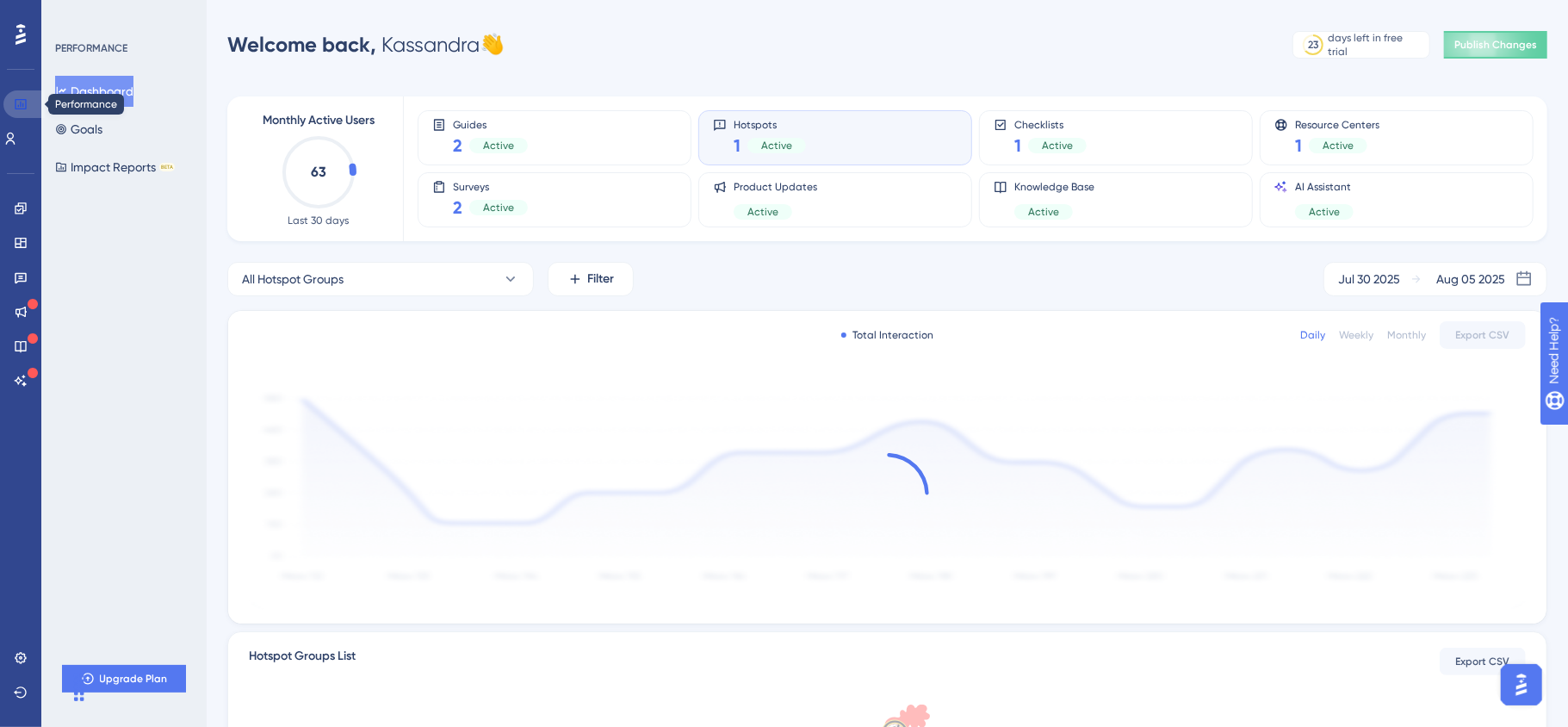 click 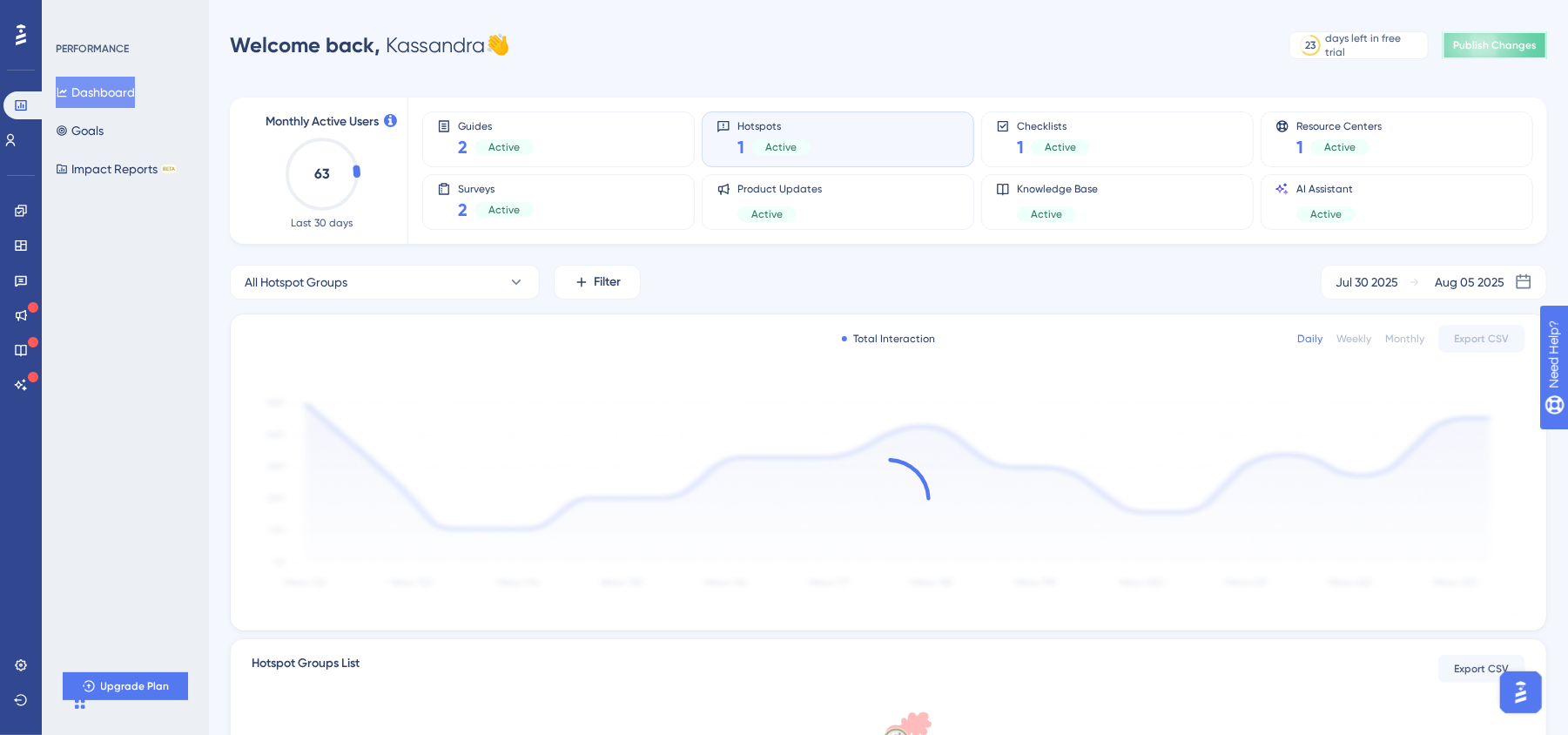 click on "Publish Changes" at bounding box center [1495, 45] 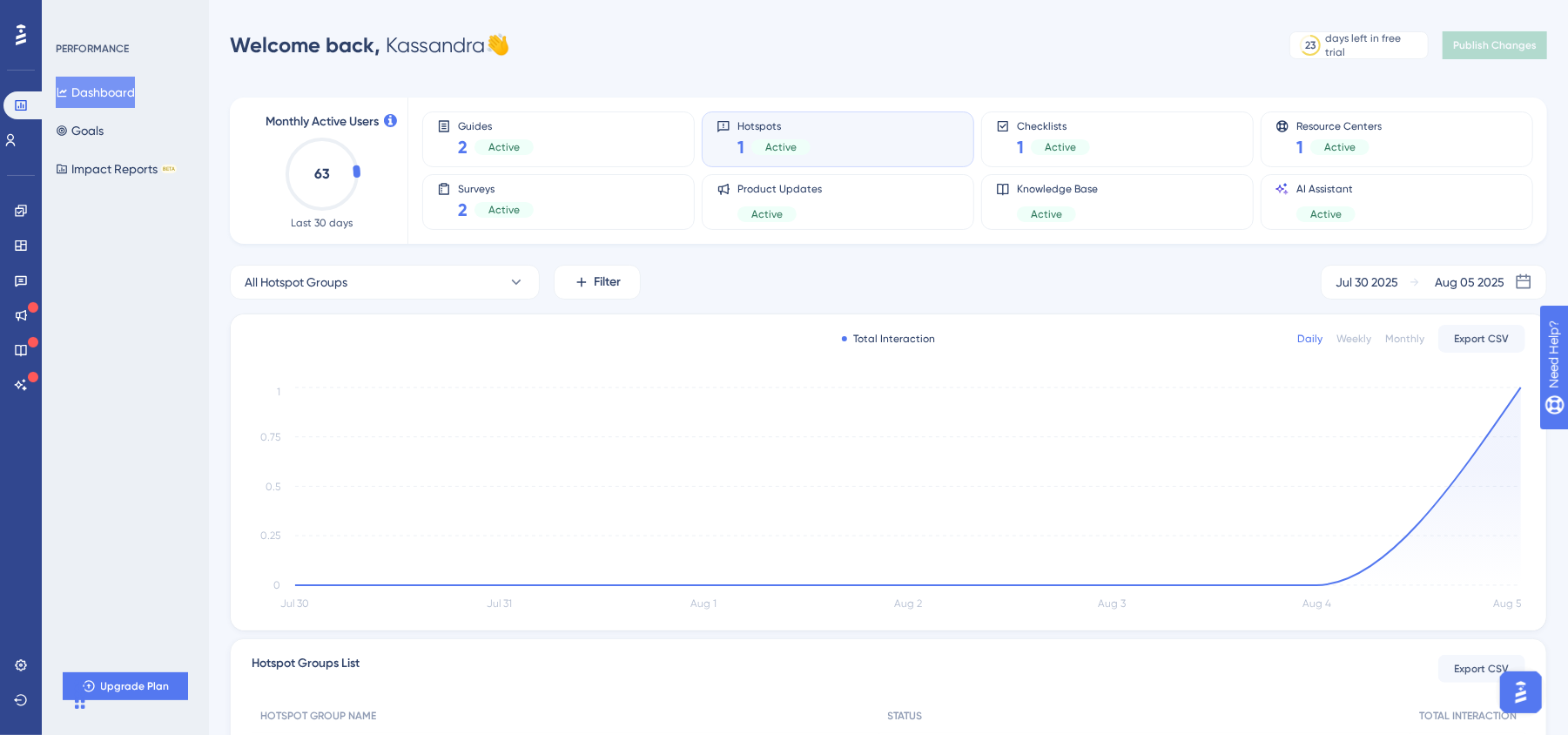click 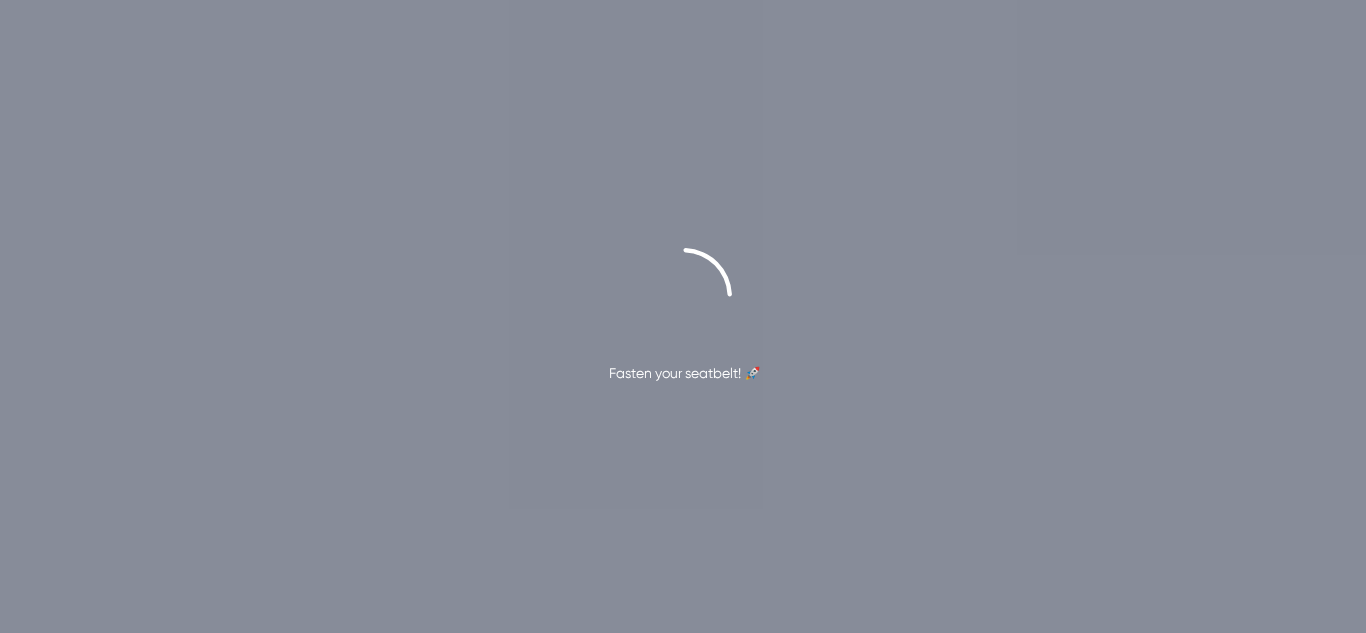 scroll, scrollTop: 0, scrollLeft: 0, axis: both 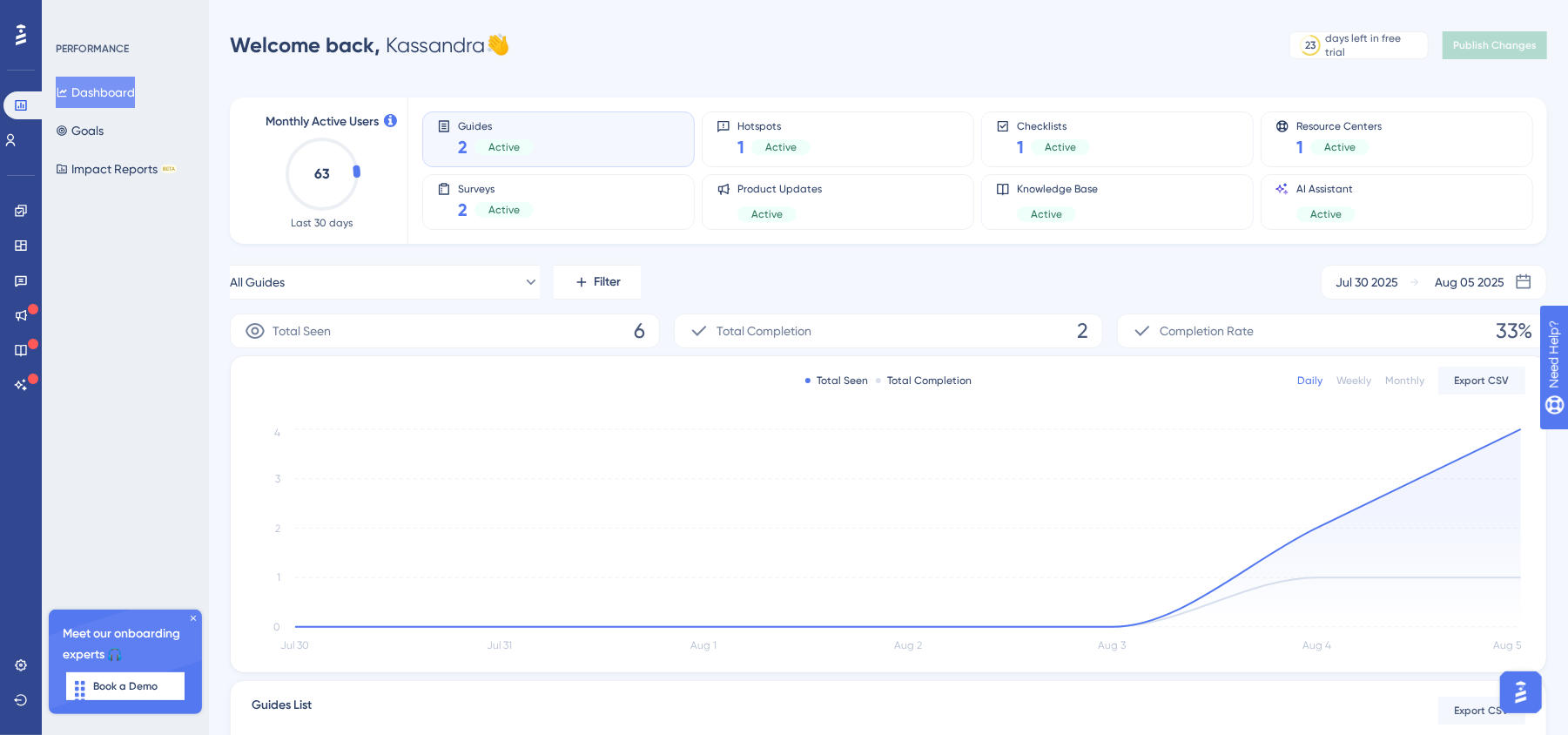 click 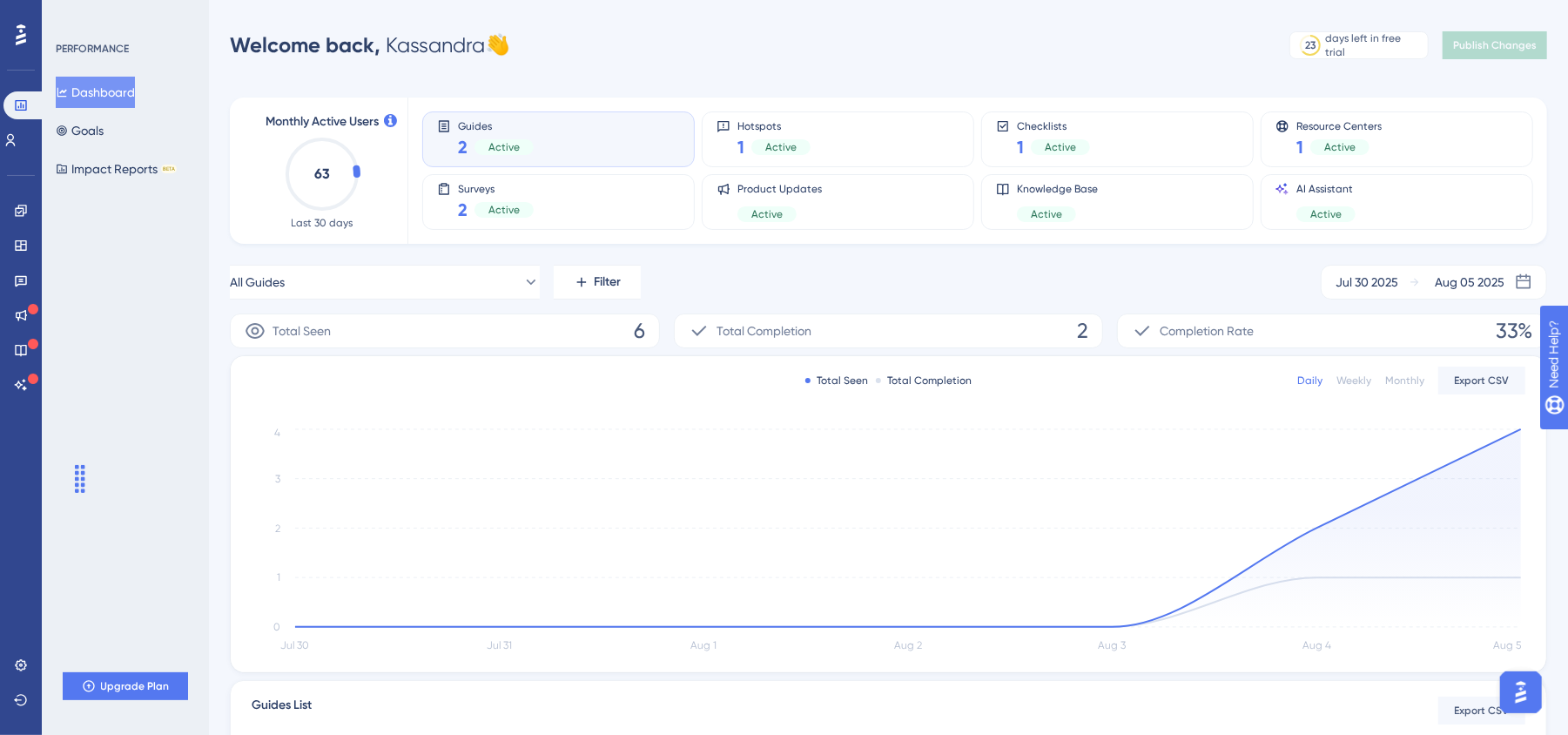 drag, startPoint x: 78, startPoint y: 711, endPoint x: 18, endPoint y: 572, distance: 151.39683 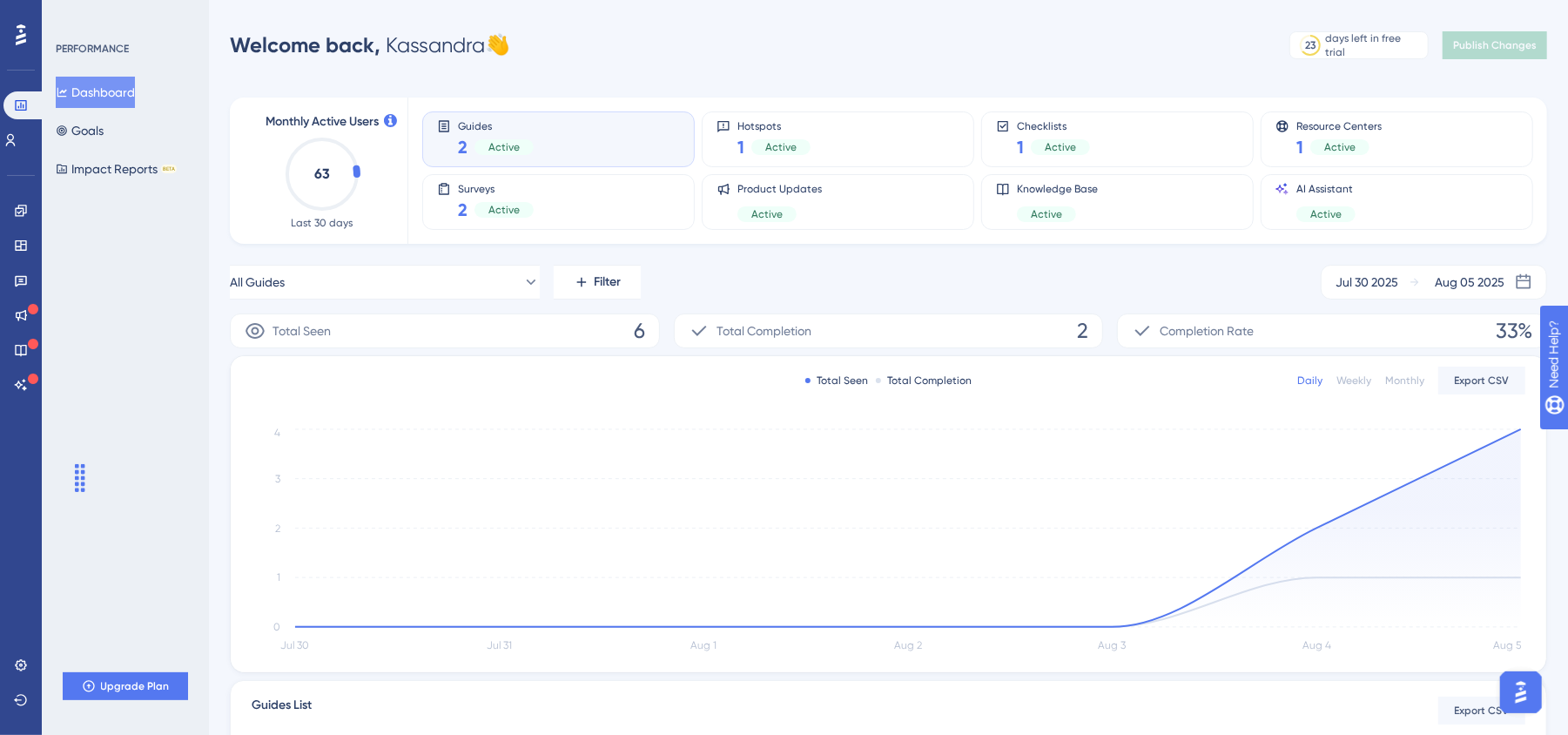click on "Performance Users Engagement Widgets Feedback Product Updates Knowledge Base AI Assistant Settings Logout" at bounding box center (21, 368) 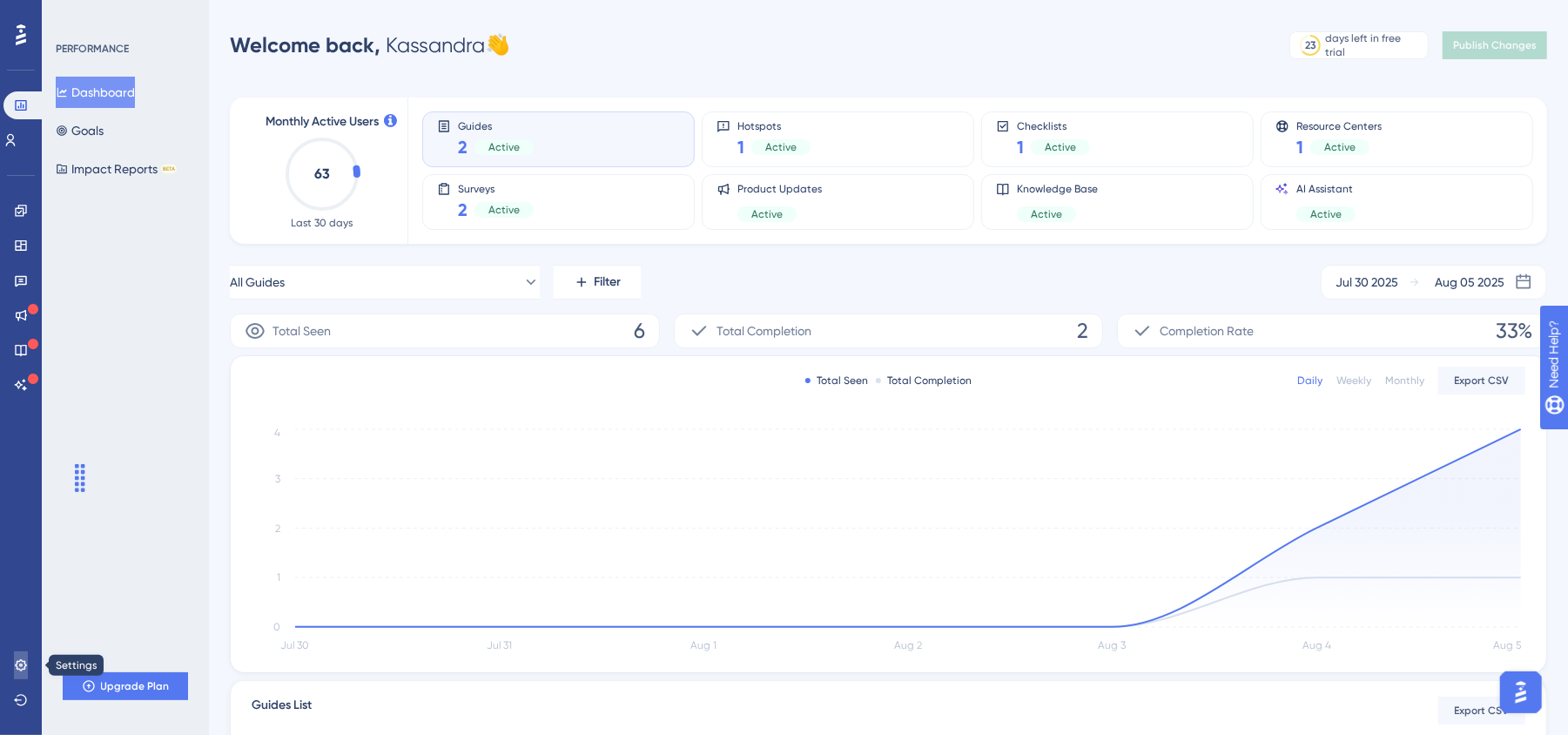 click at bounding box center (21, 665) 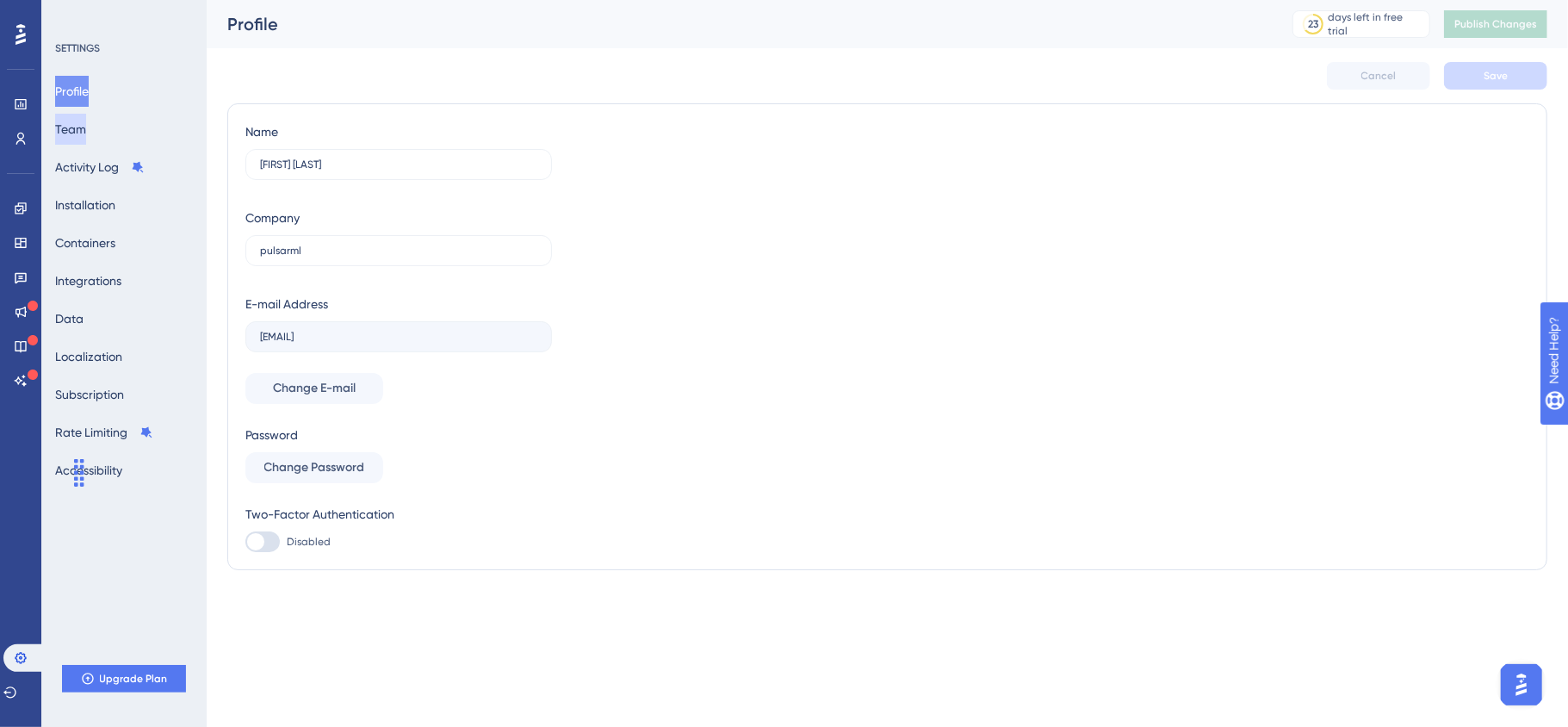 click on "Team" at bounding box center (71, 129) 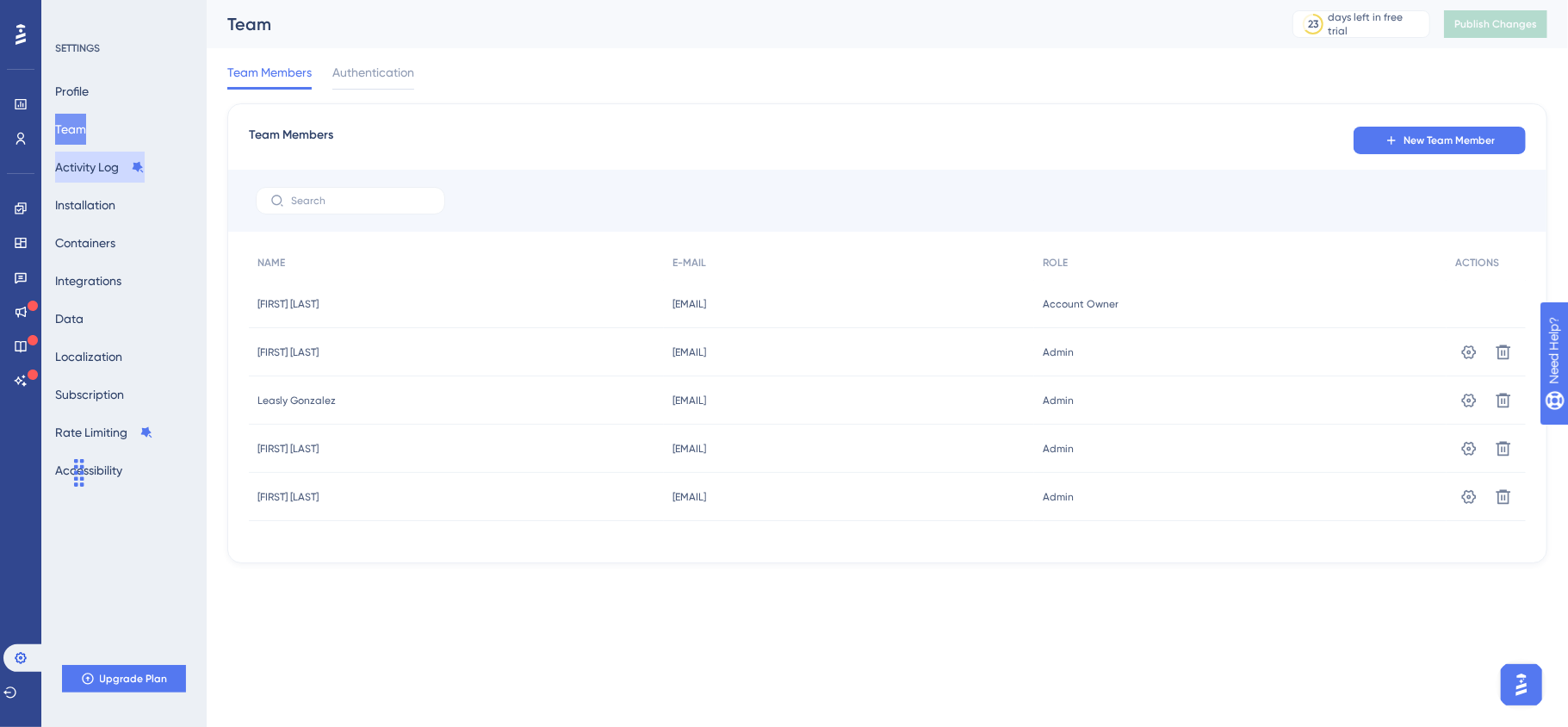 click on "Activity Log" at bounding box center (100, 167) 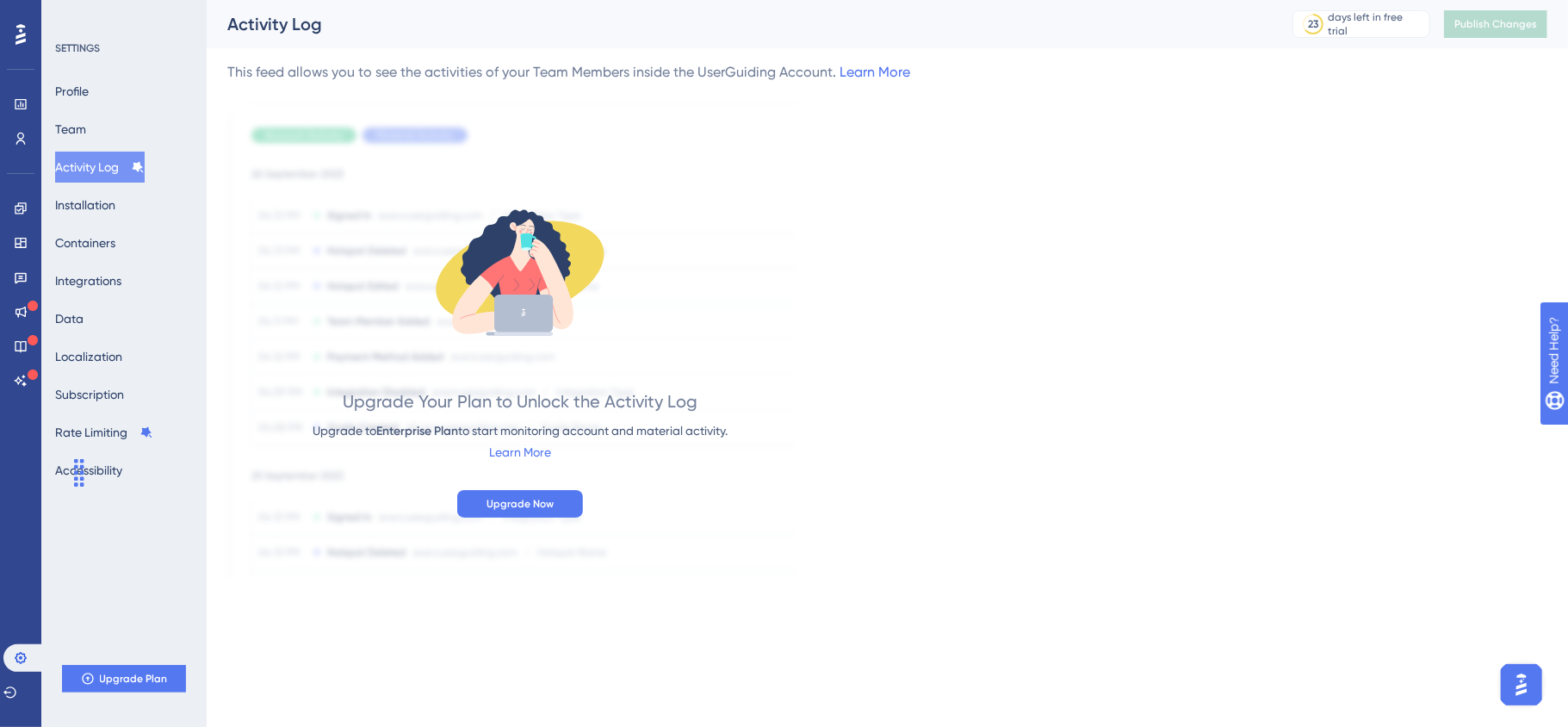 click on "Profile Team Activity Log Installation Containers Integrations Data Localization Subscription Rate Limiting Accessibility" at bounding box center (125, 281) 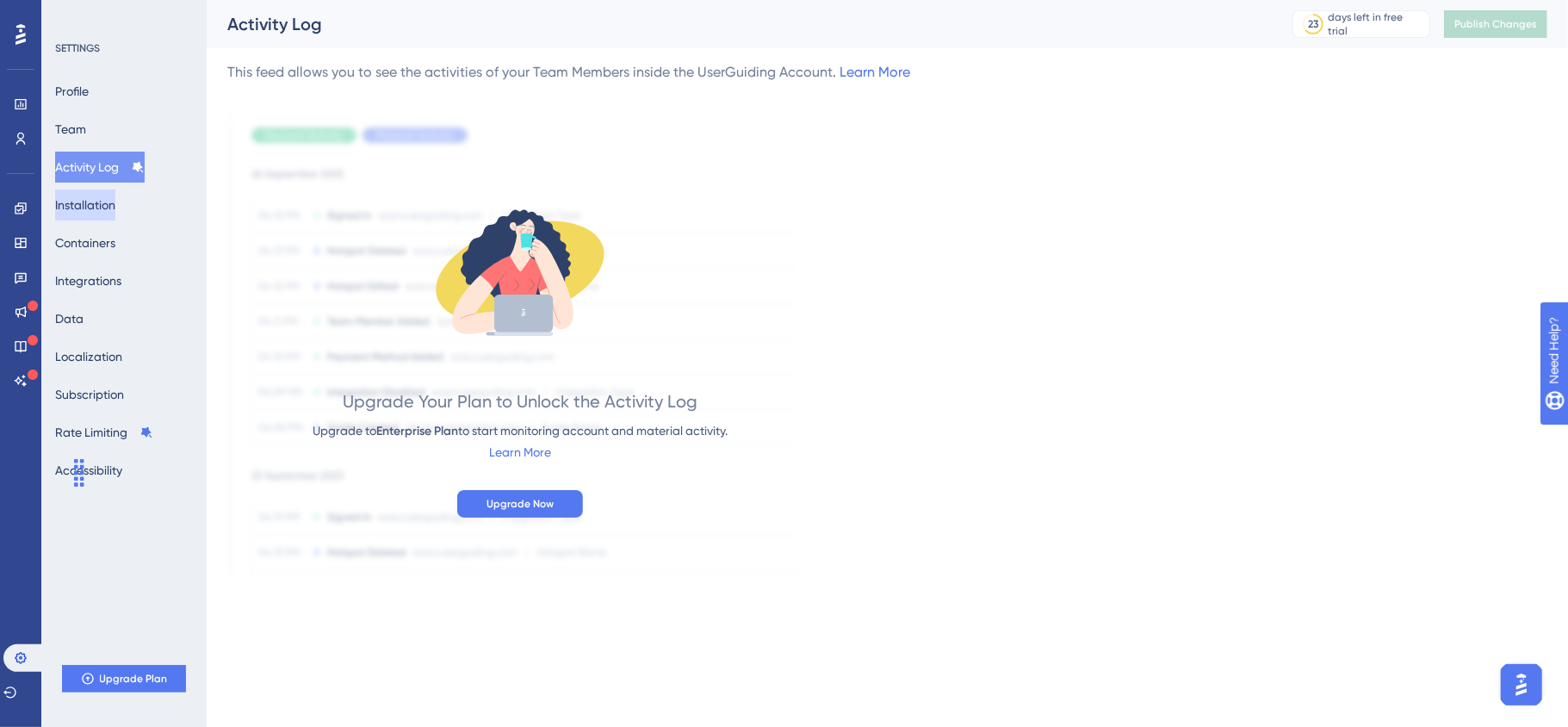 click on "Installation" at bounding box center (85, 205) 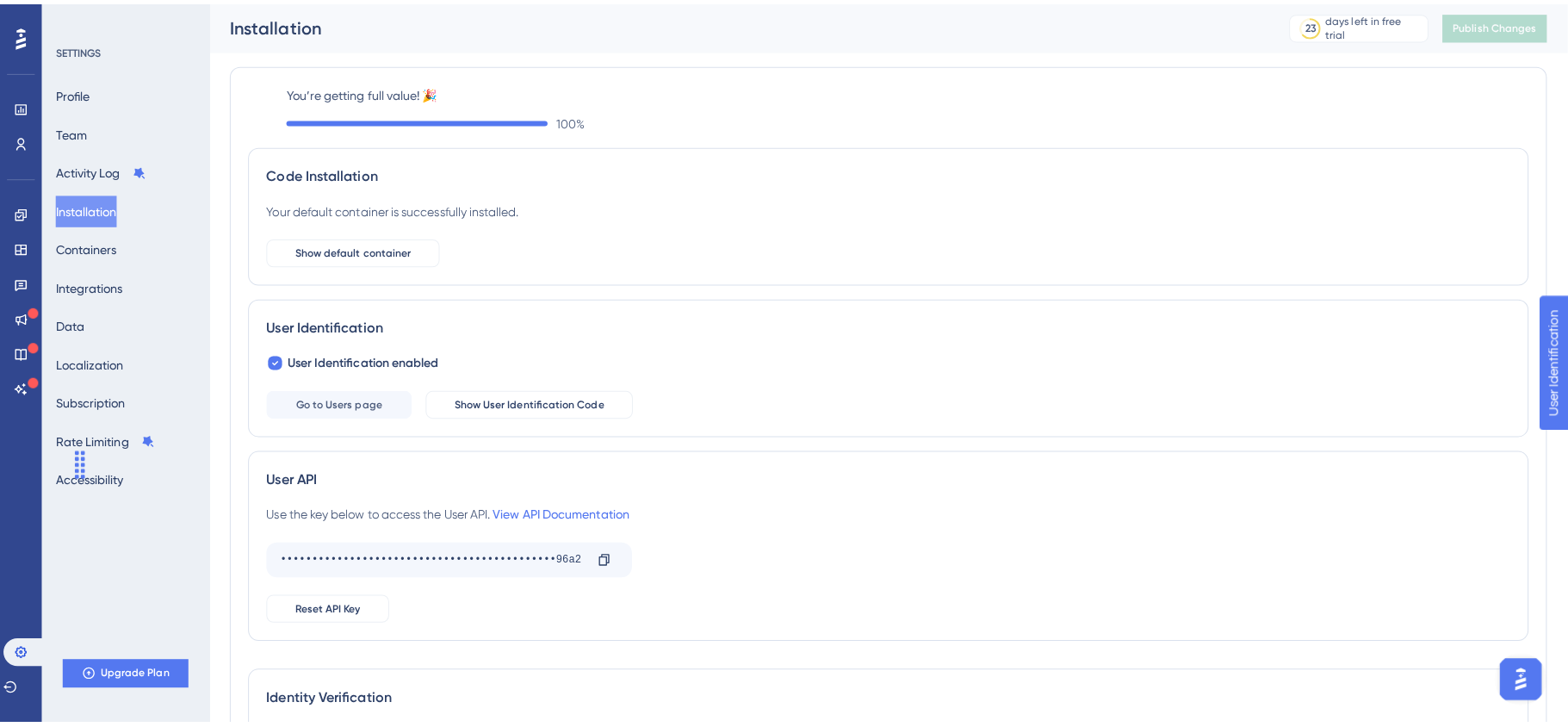 scroll, scrollTop: 0, scrollLeft: 0, axis: both 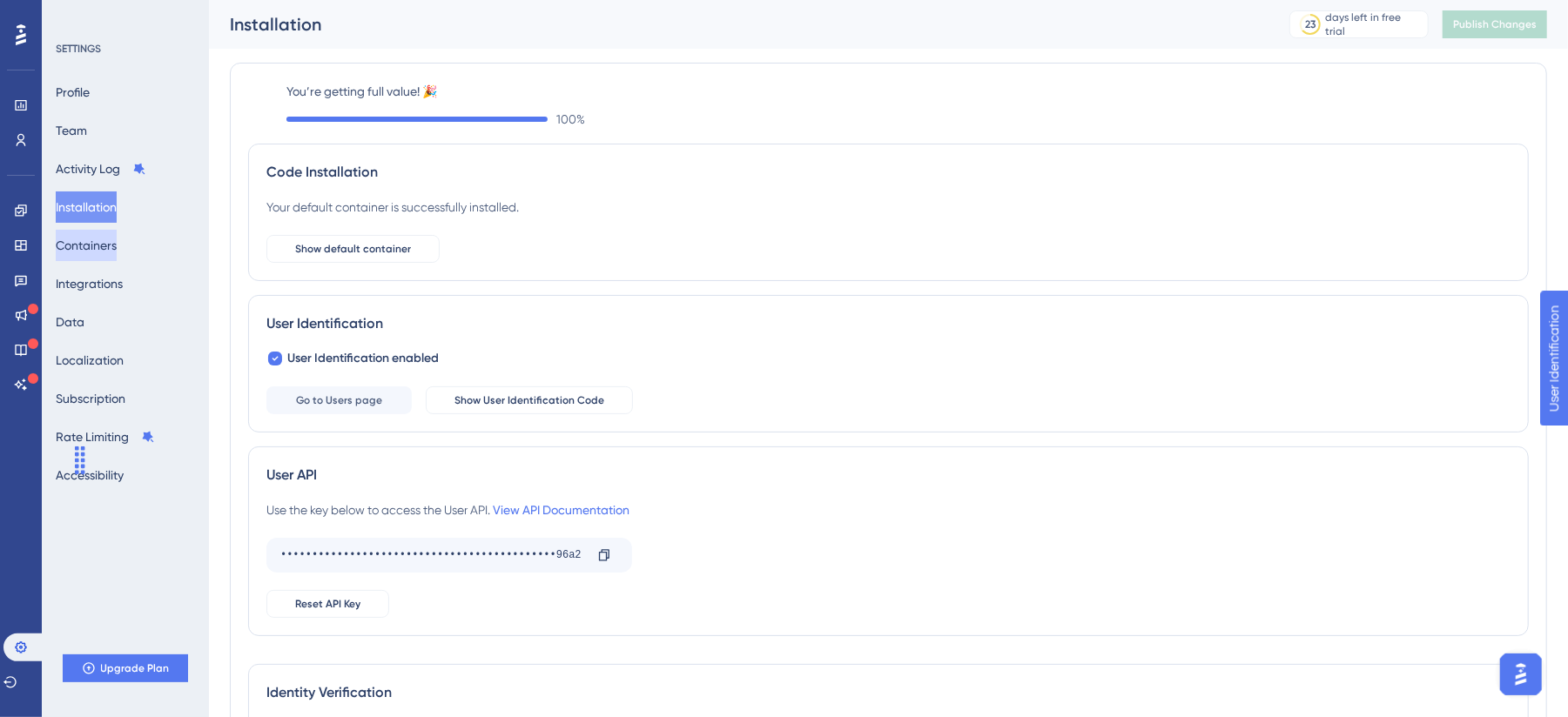 click on "Containers" at bounding box center [86, 245] 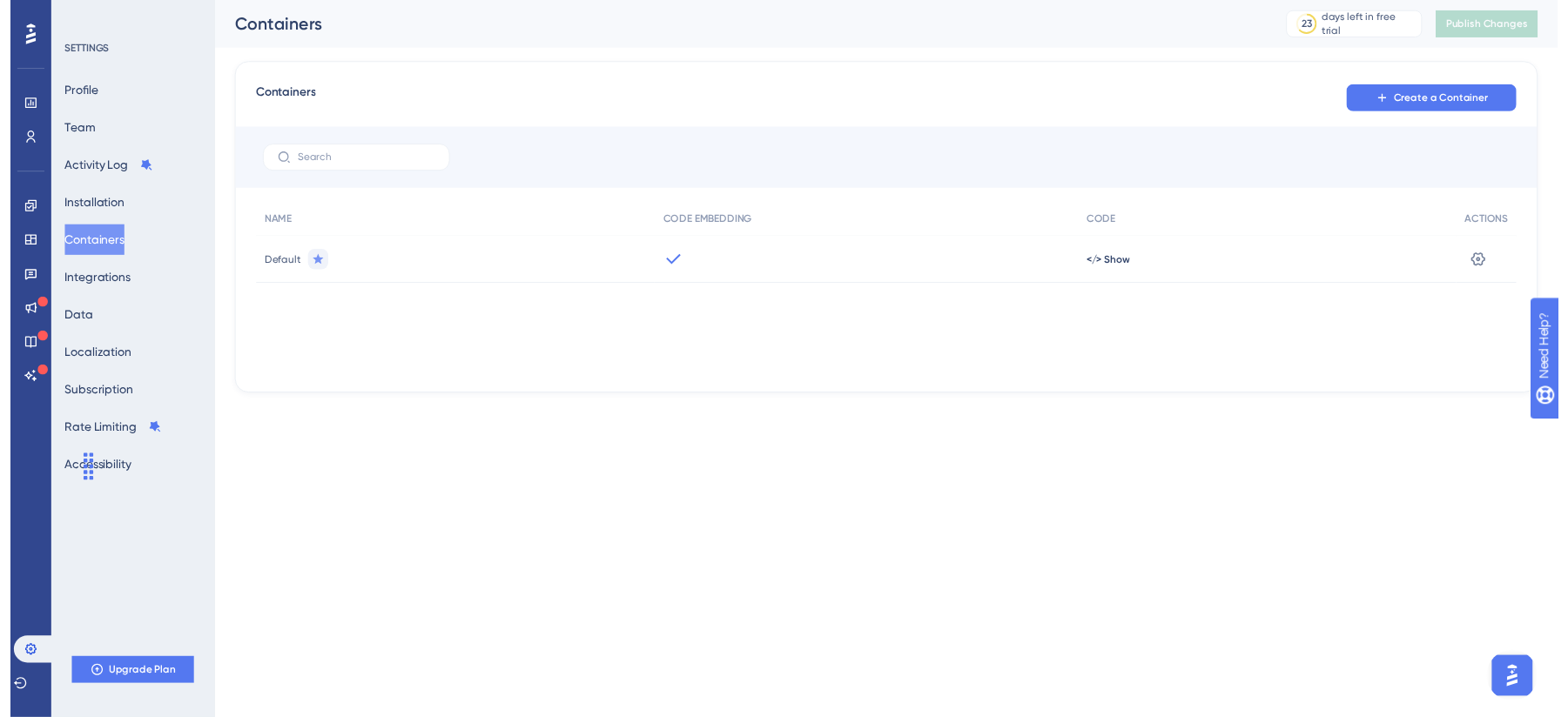scroll, scrollTop: 0, scrollLeft: 0, axis: both 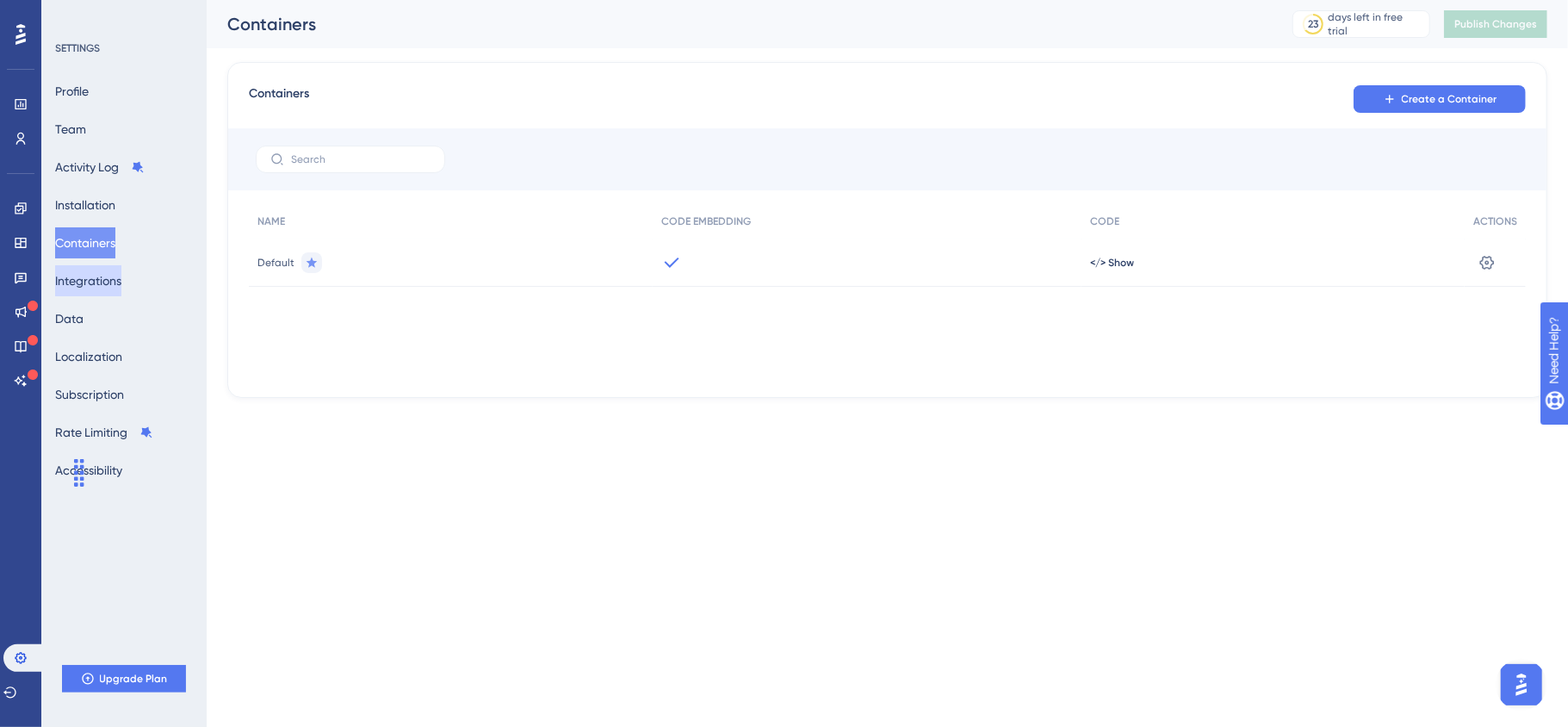 click on "Integrations" at bounding box center [88, 281] 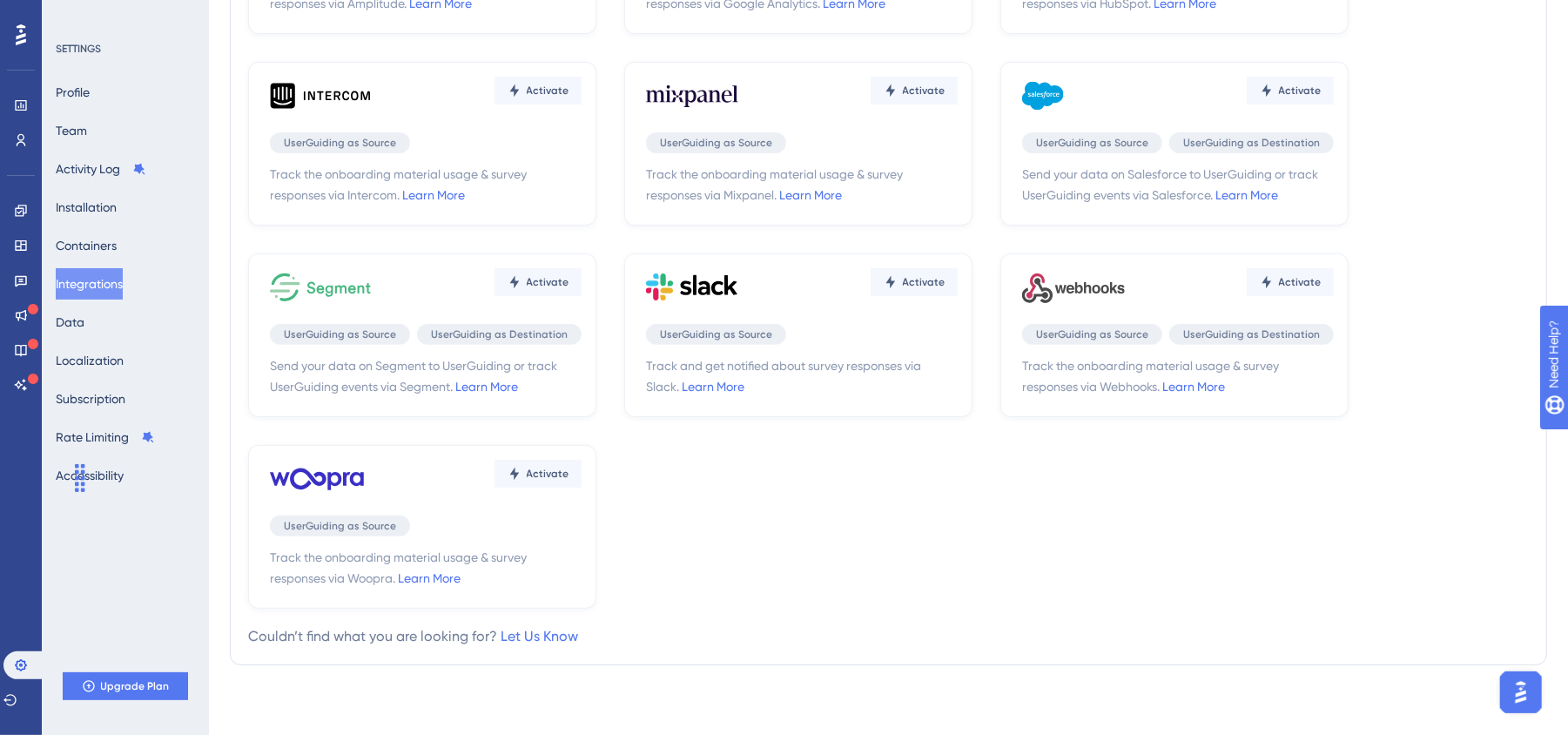 scroll, scrollTop: 263, scrollLeft: 0, axis: vertical 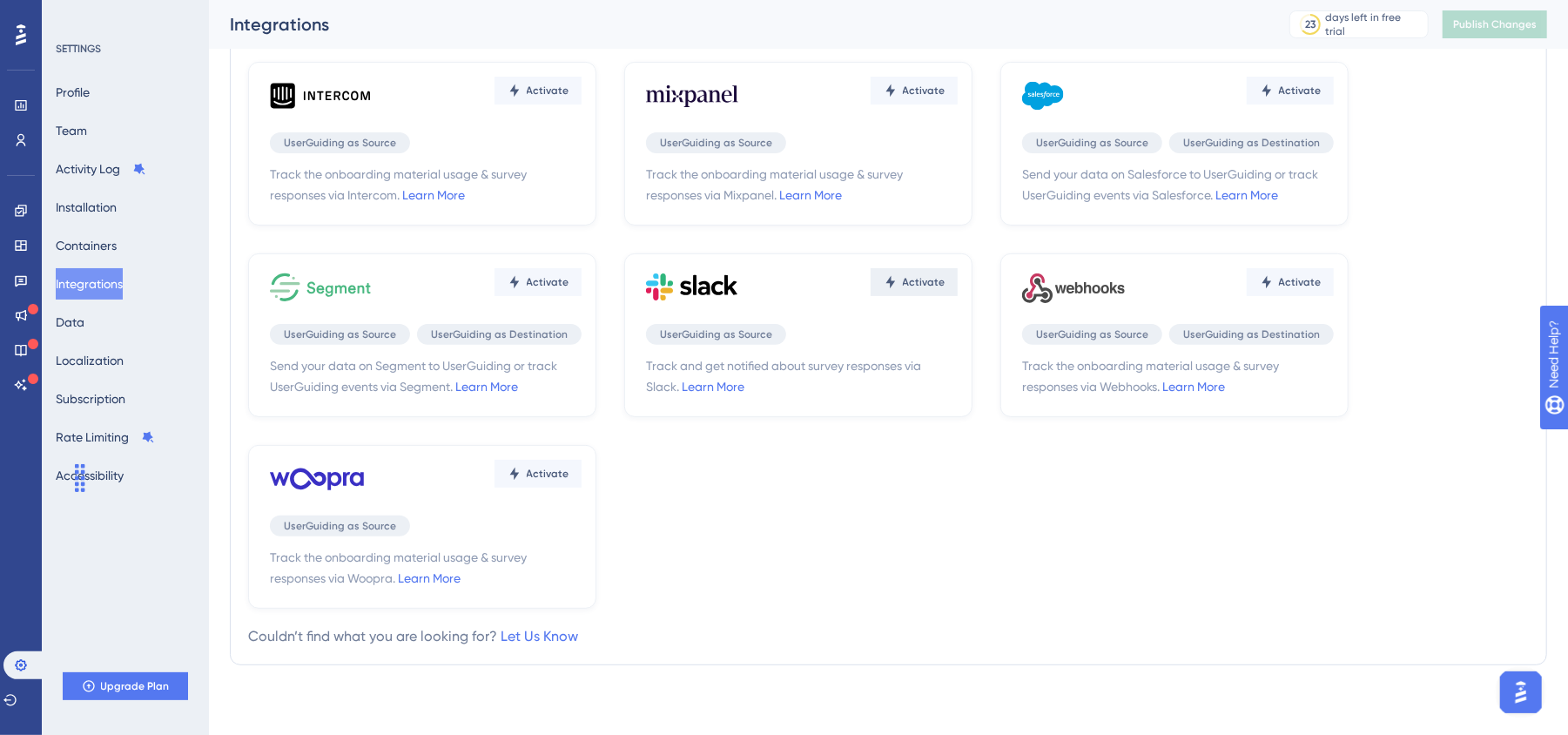 click on "Activate" at bounding box center (538, -101) 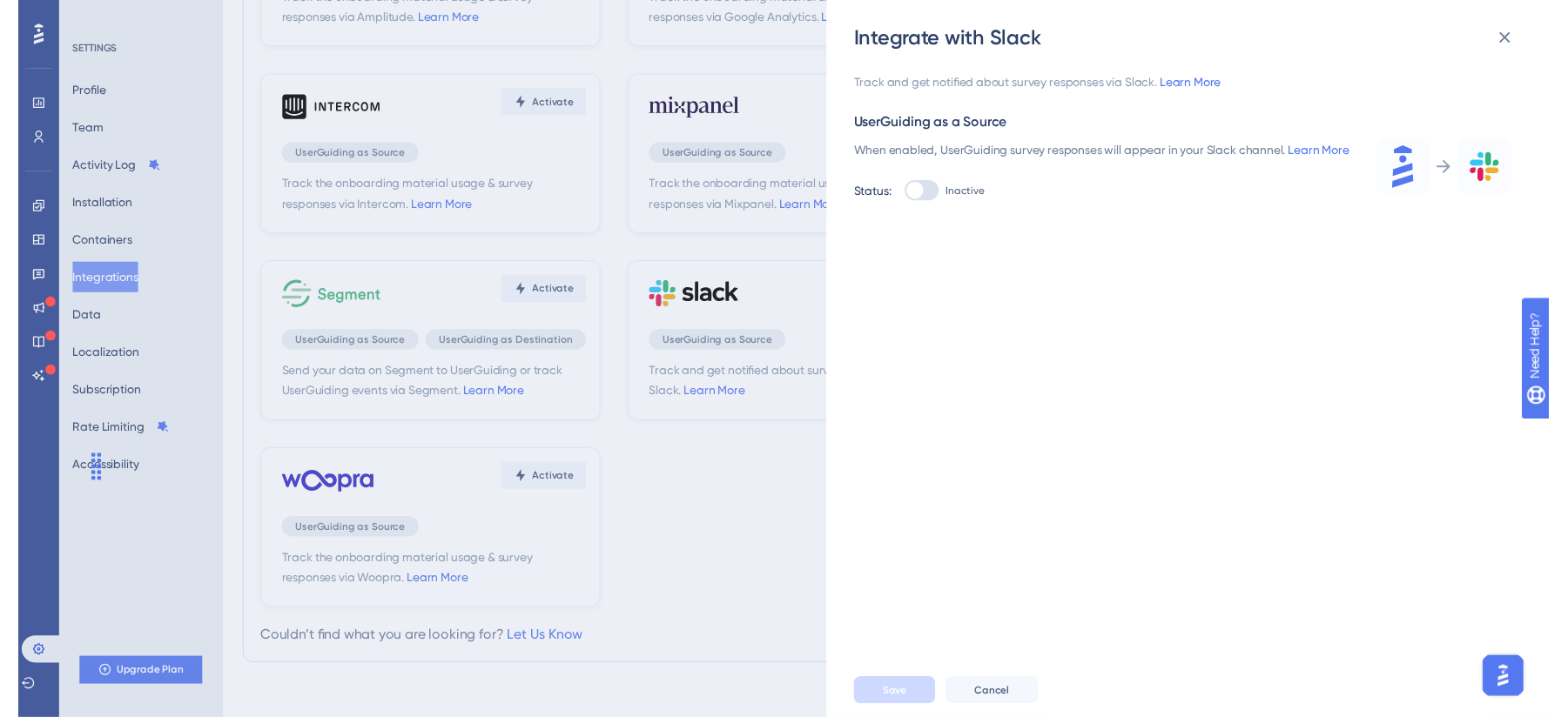 scroll, scrollTop: 0, scrollLeft: 0, axis: both 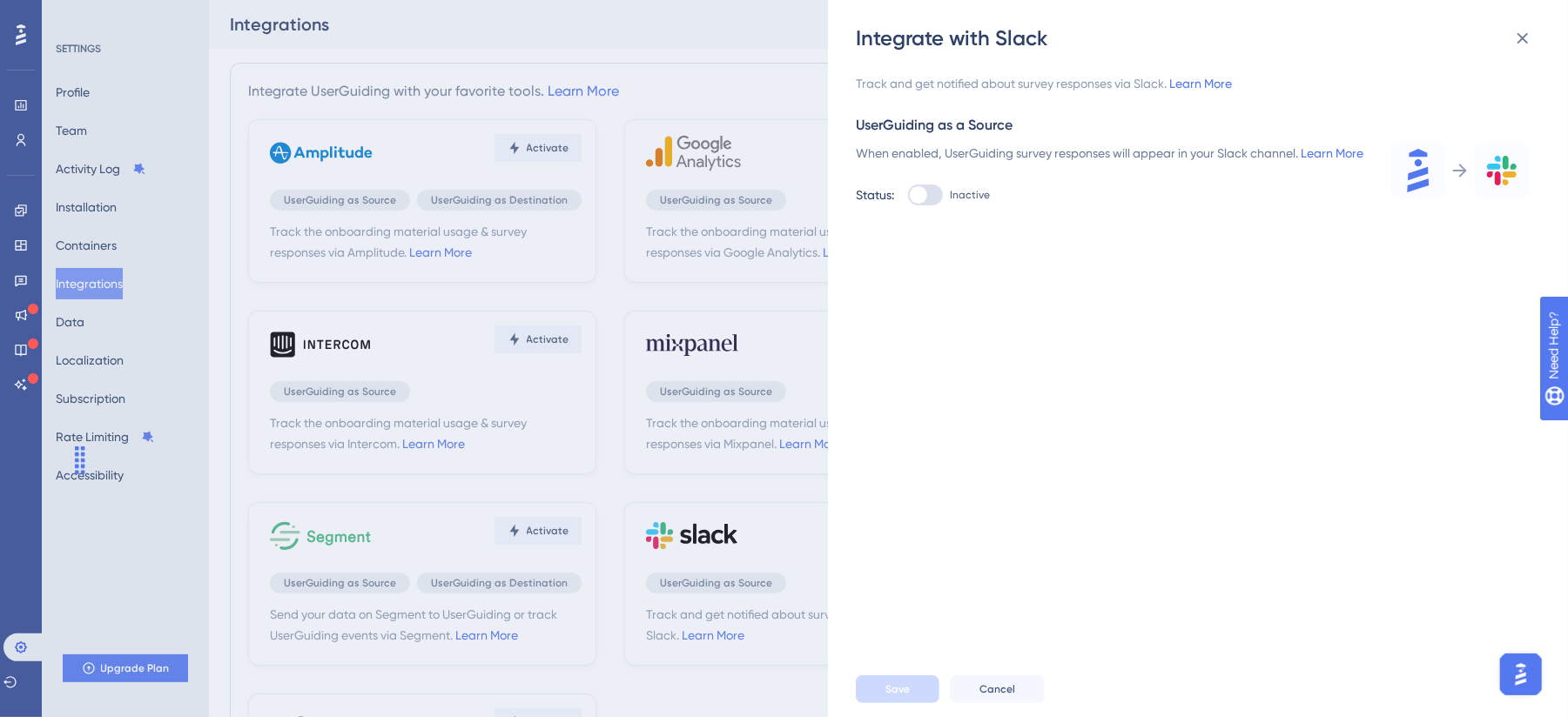 click at bounding box center (925, 195) 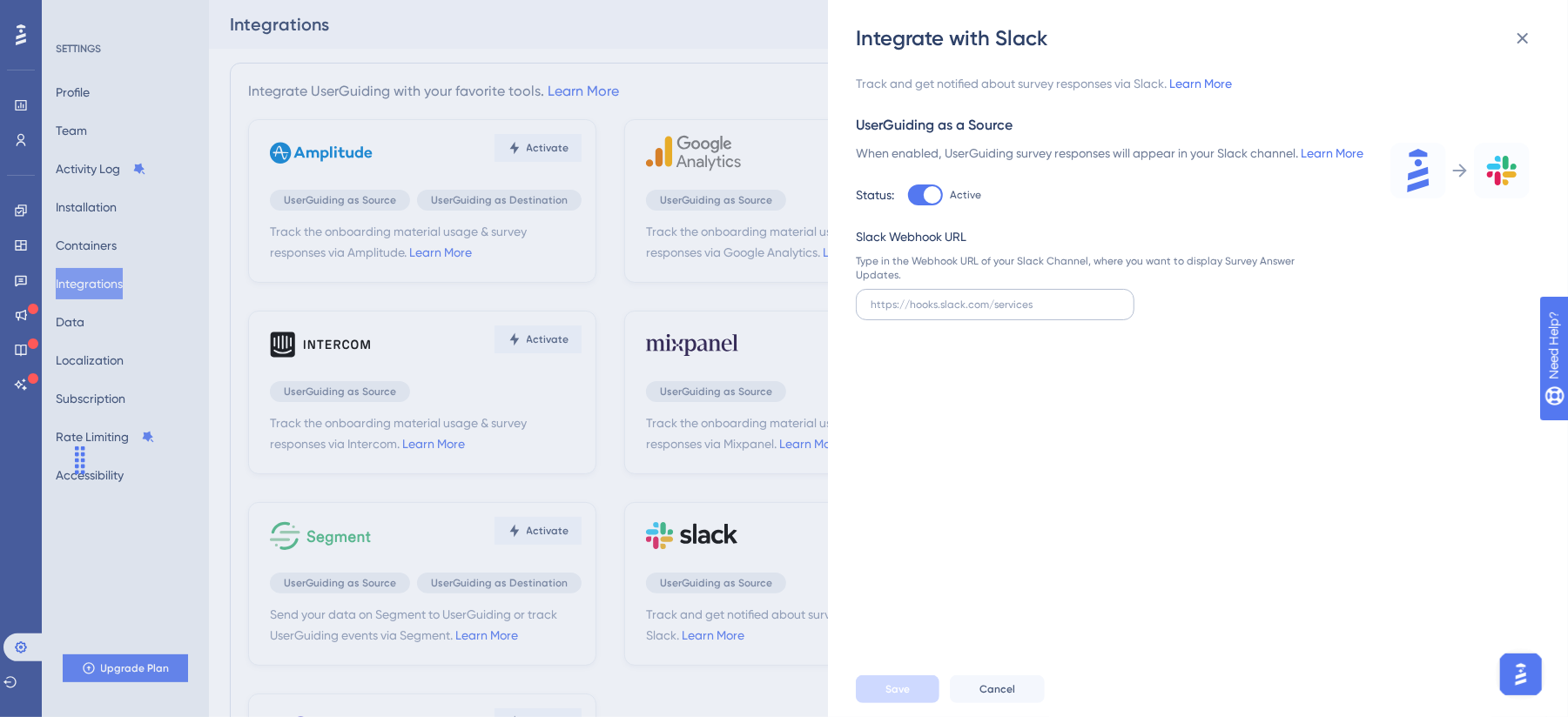 click at bounding box center (995, 305) 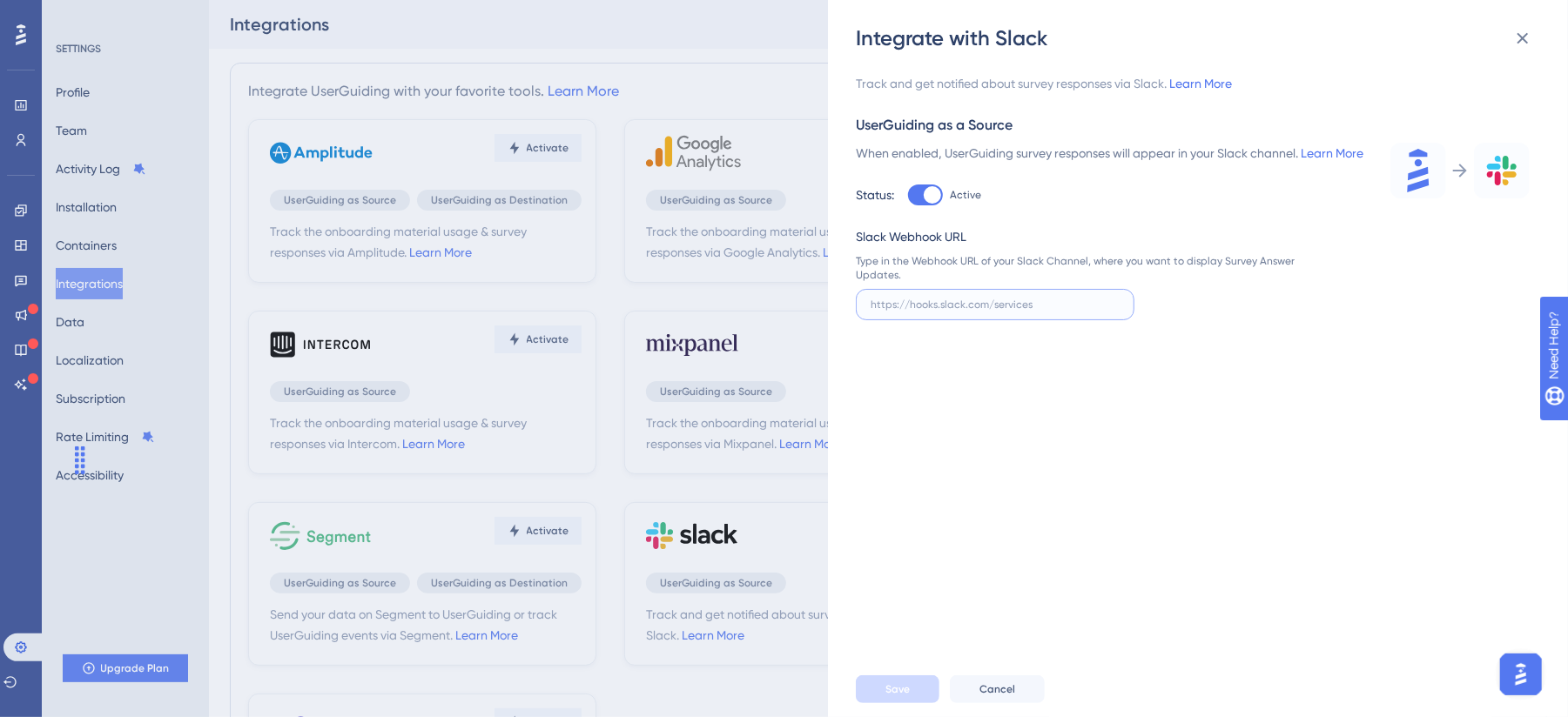 click at bounding box center [995, 305] 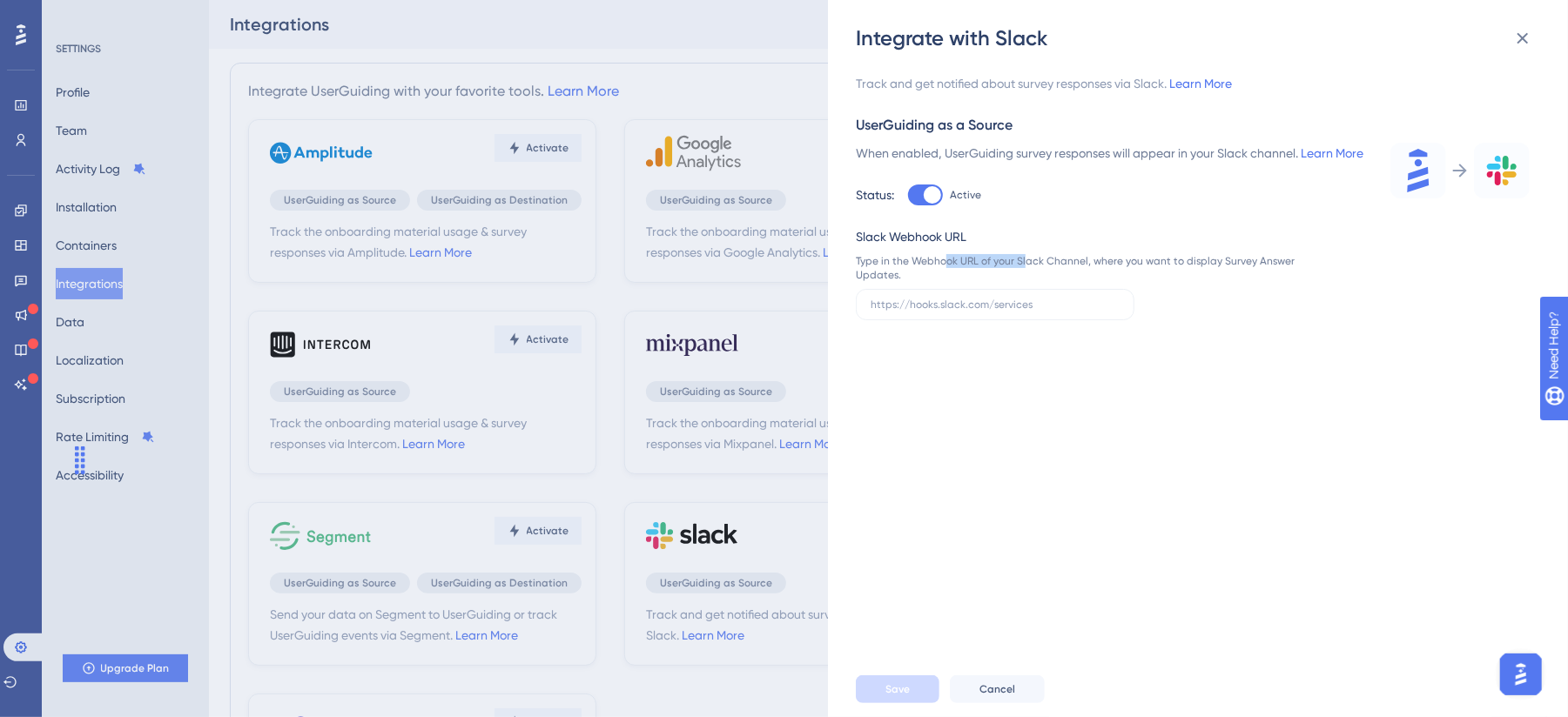 drag, startPoint x: 946, startPoint y: 280, endPoint x: 1025, endPoint y: 284, distance: 79.1012 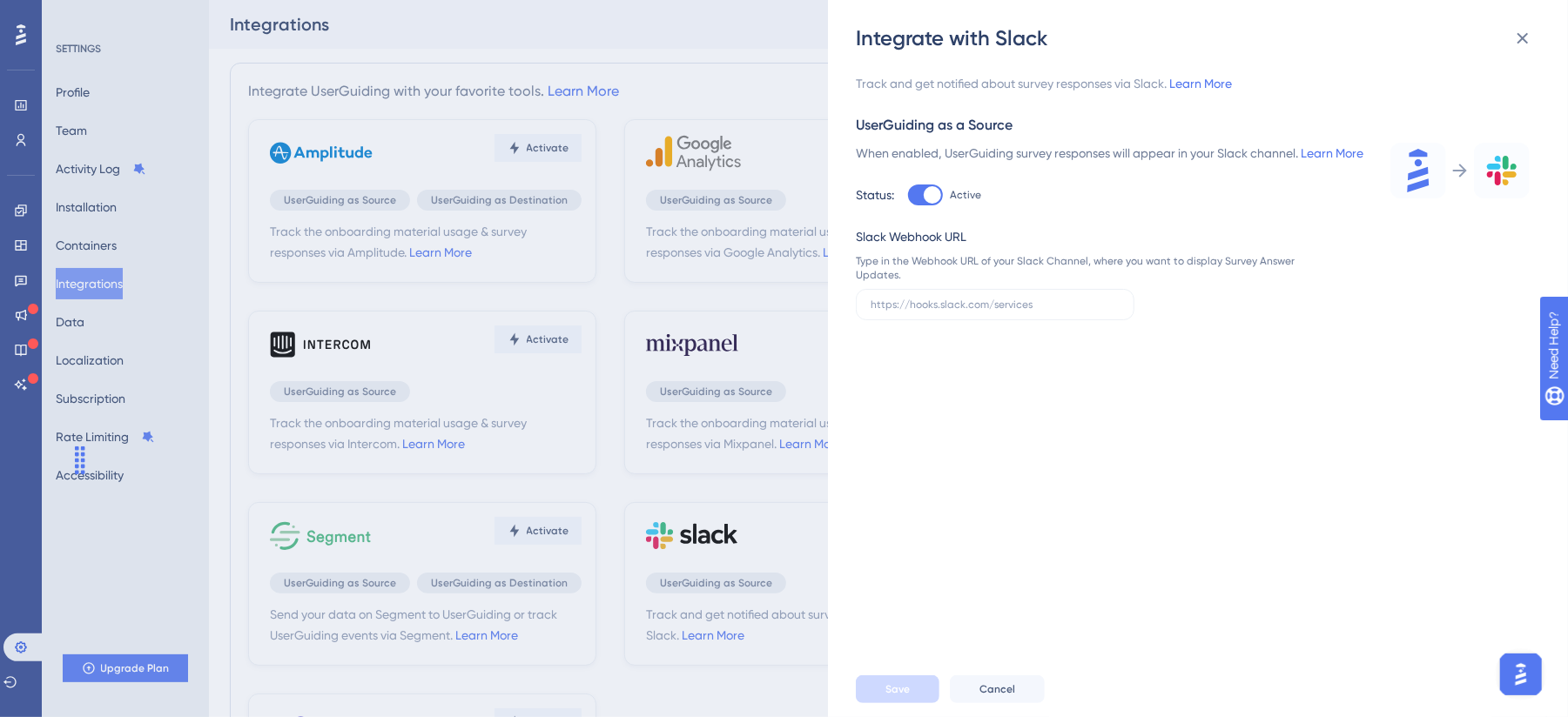 click on "Type in the Webhook URL of your Slack Channel, where you want to display Survey Answer Updates." at bounding box center [1075, 268] 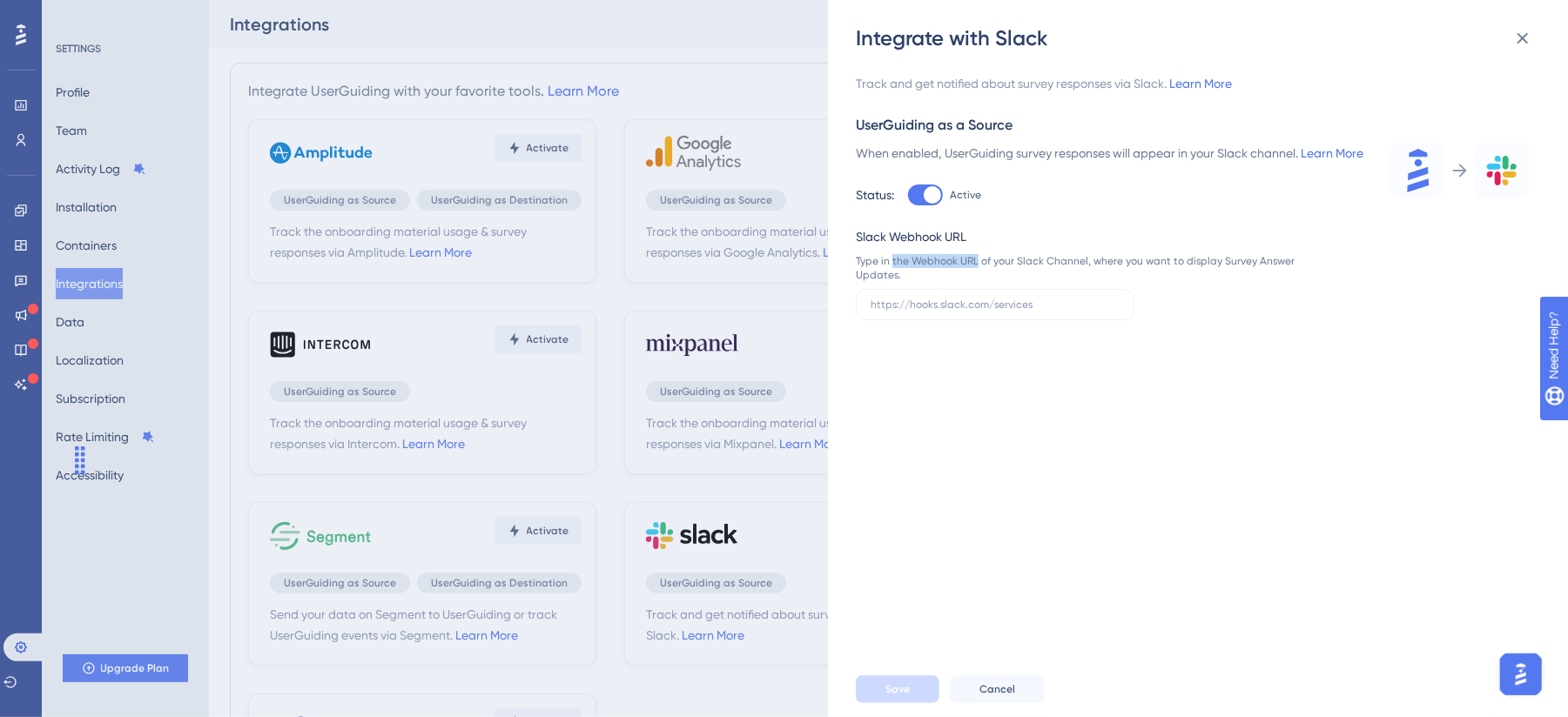 drag, startPoint x: 977, startPoint y: 279, endPoint x: 893, endPoint y: 278, distance: 84.00595 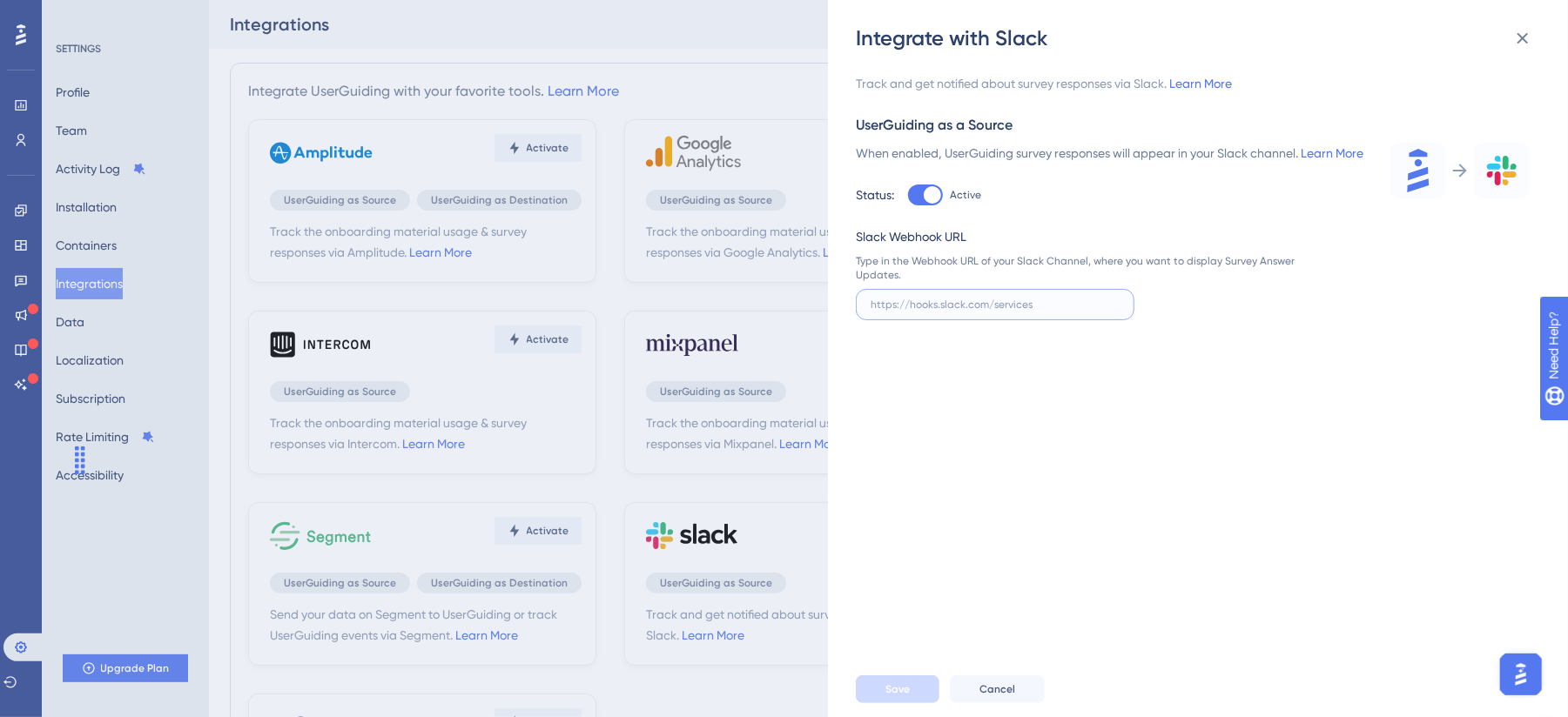 click at bounding box center [995, 305] 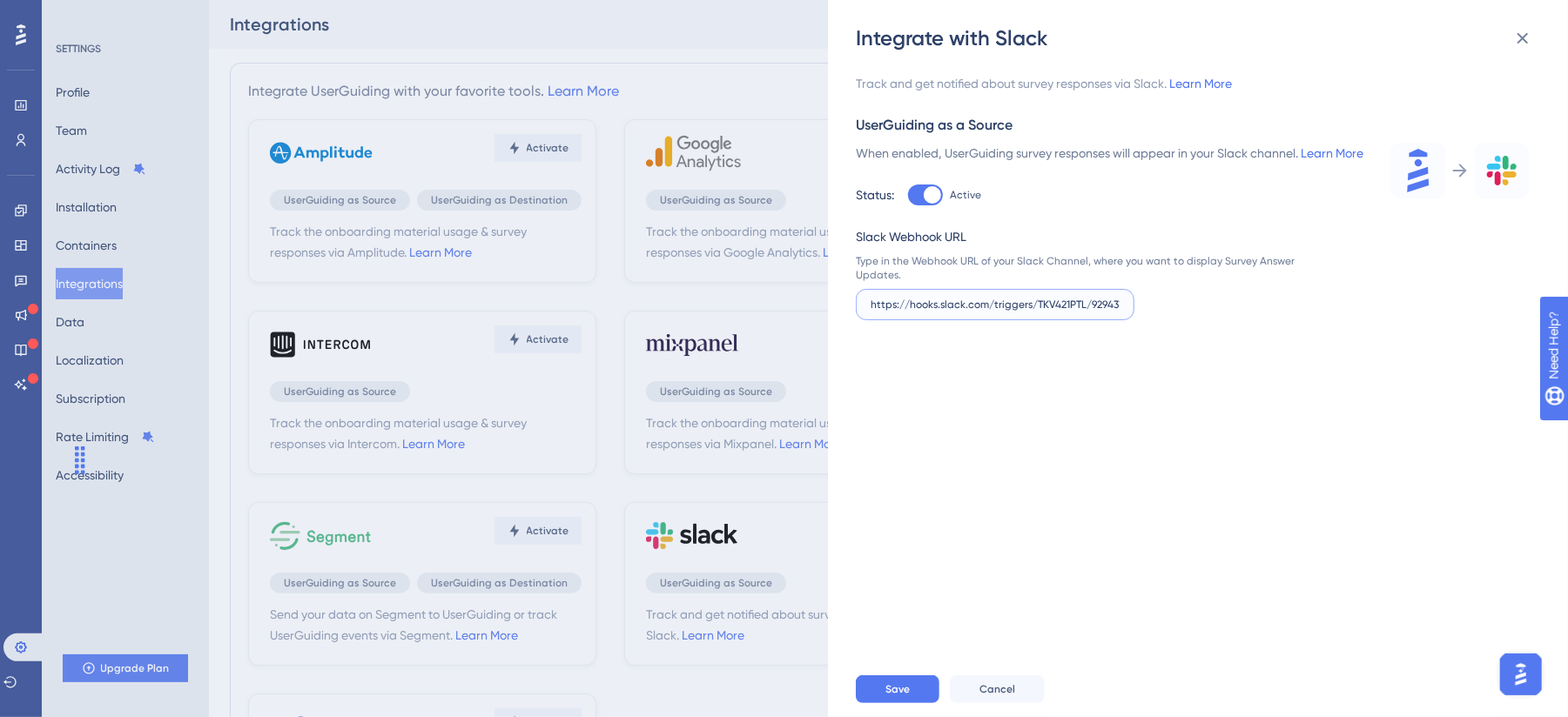 scroll, scrollTop: 0, scrollLeft: 226, axis: horizontal 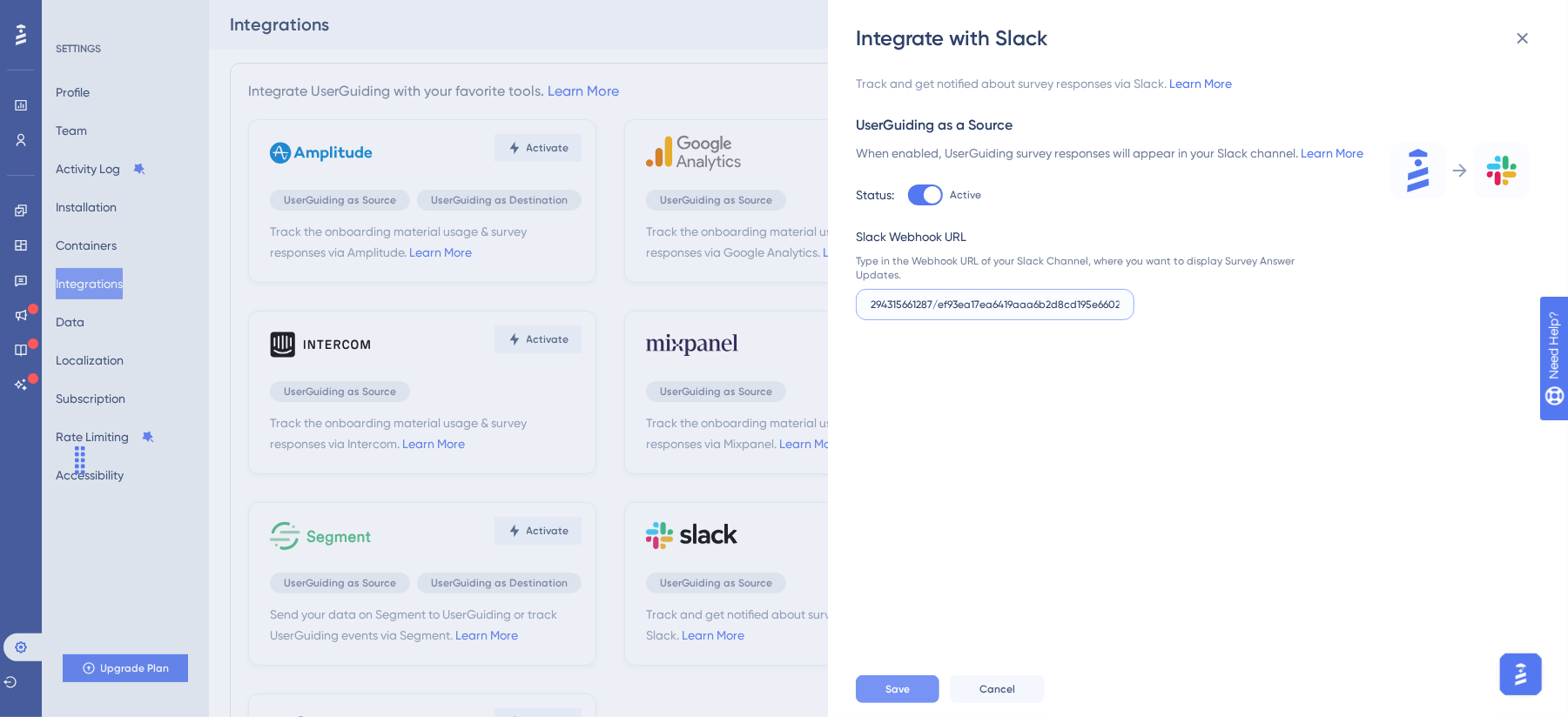 type on "https://hooks.slack.com/triggers/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" 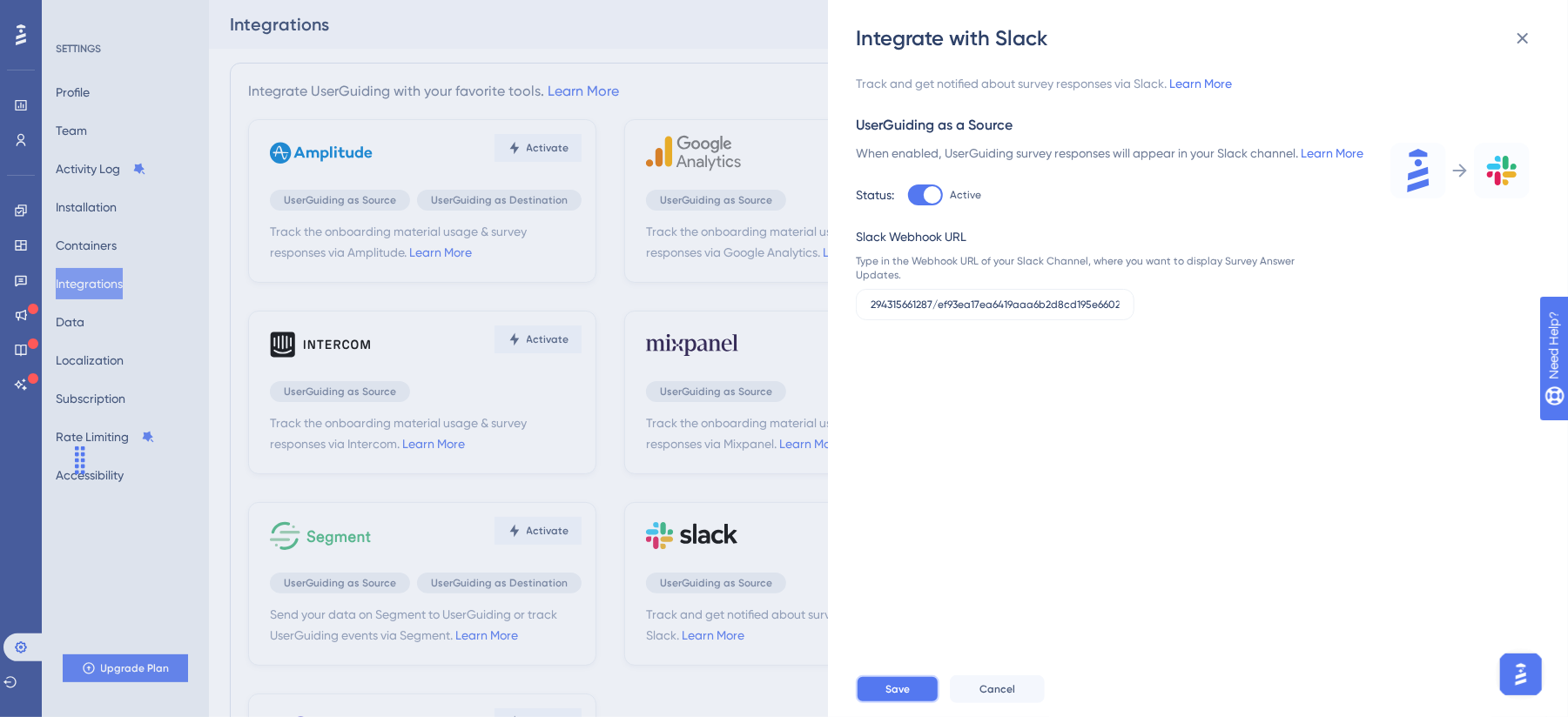 scroll, scrollTop: 0, scrollLeft: 0, axis: both 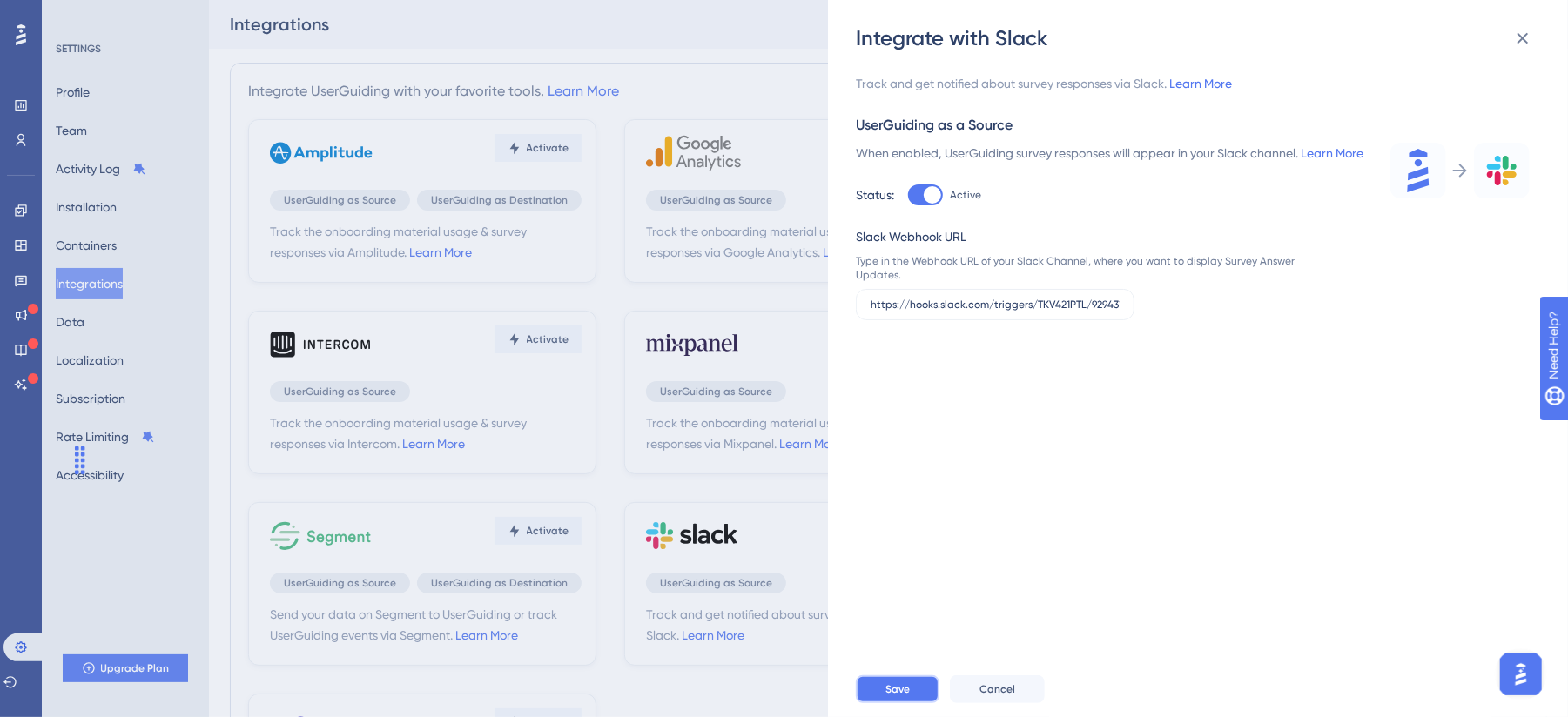 click on "Save" at bounding box center [898, 689] 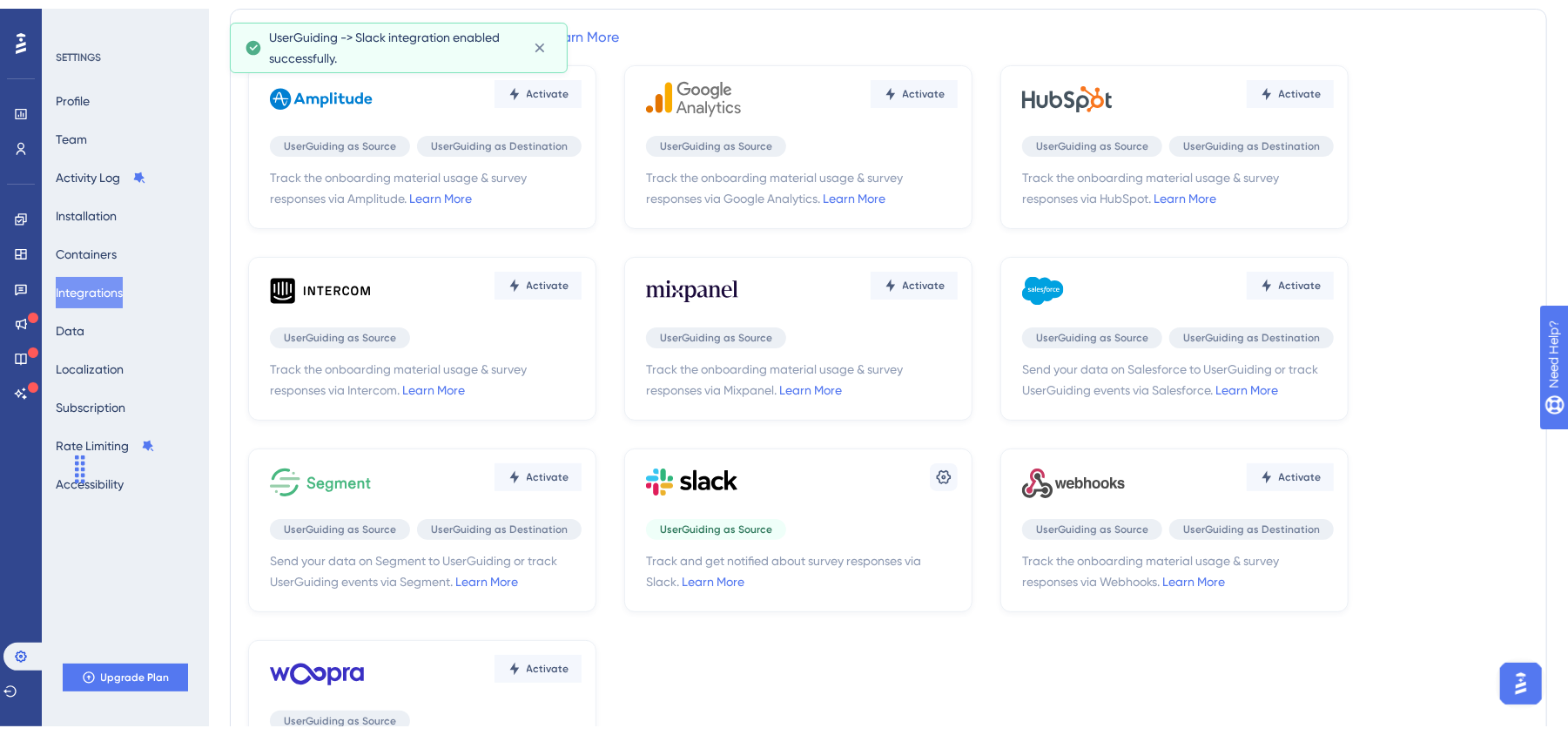 scroll, scrollTop: 116, scrollLeft: 0, axis: vertical 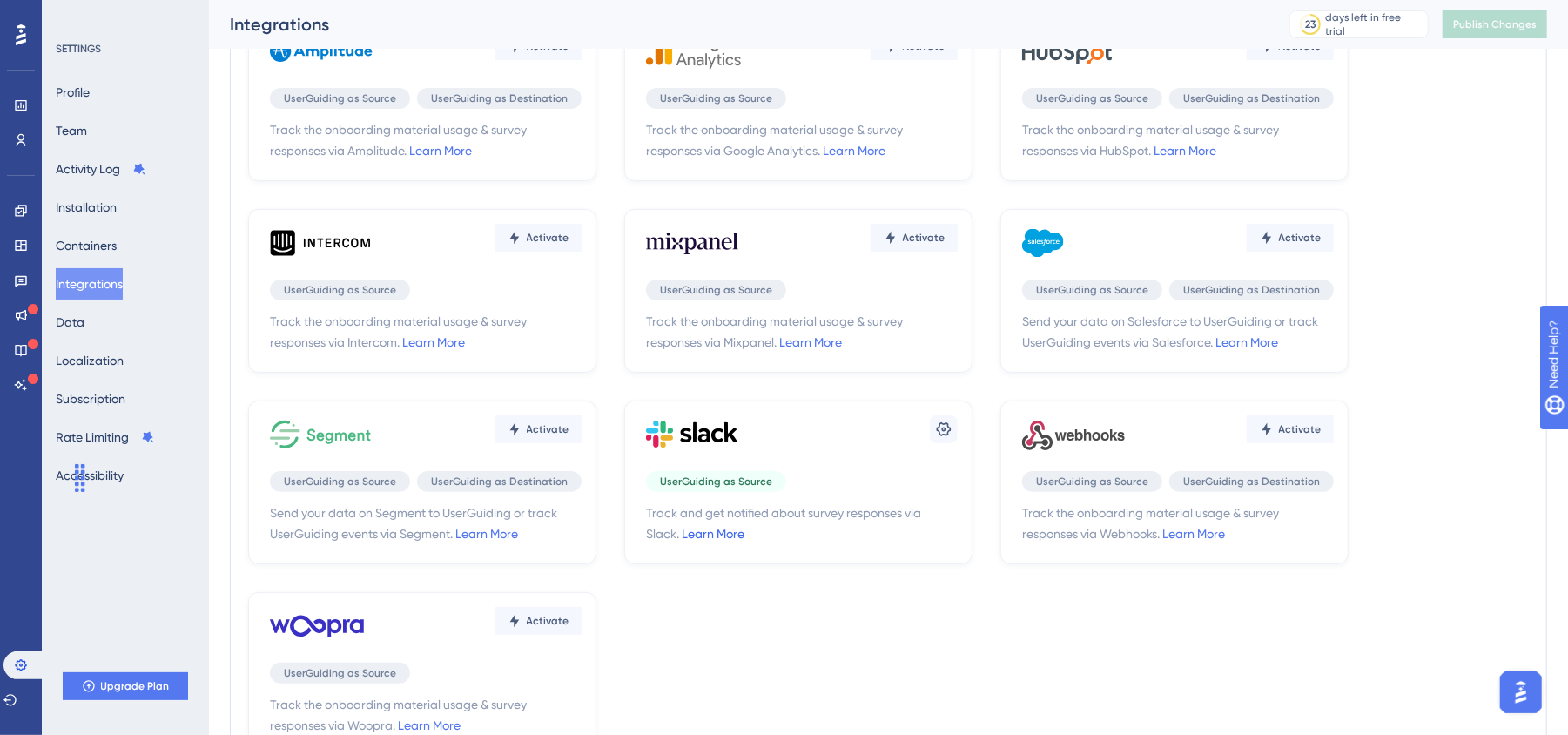 click on "Learn More" at bounding box center (713, 534) 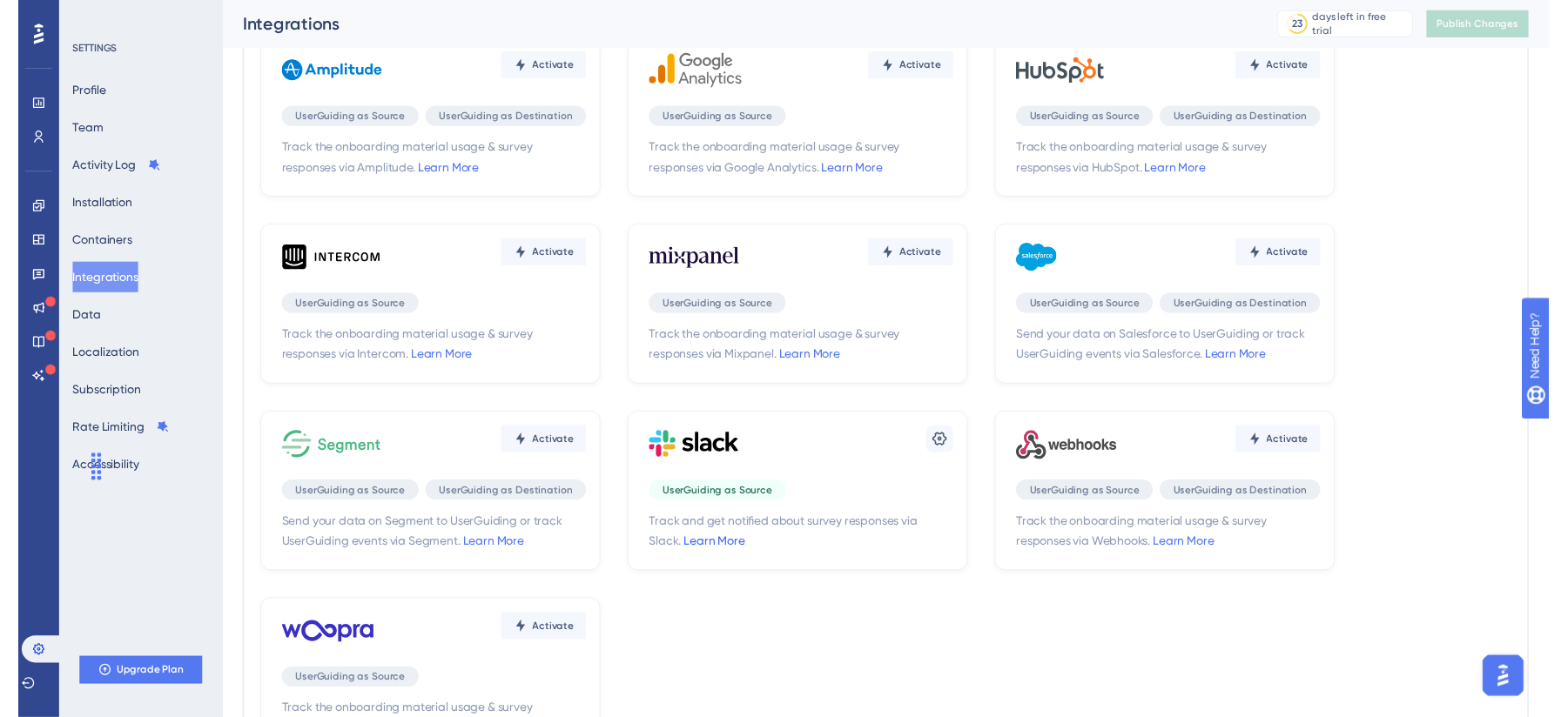 scroll, scrollTop: 0, scrollLeft: 0, axis: both 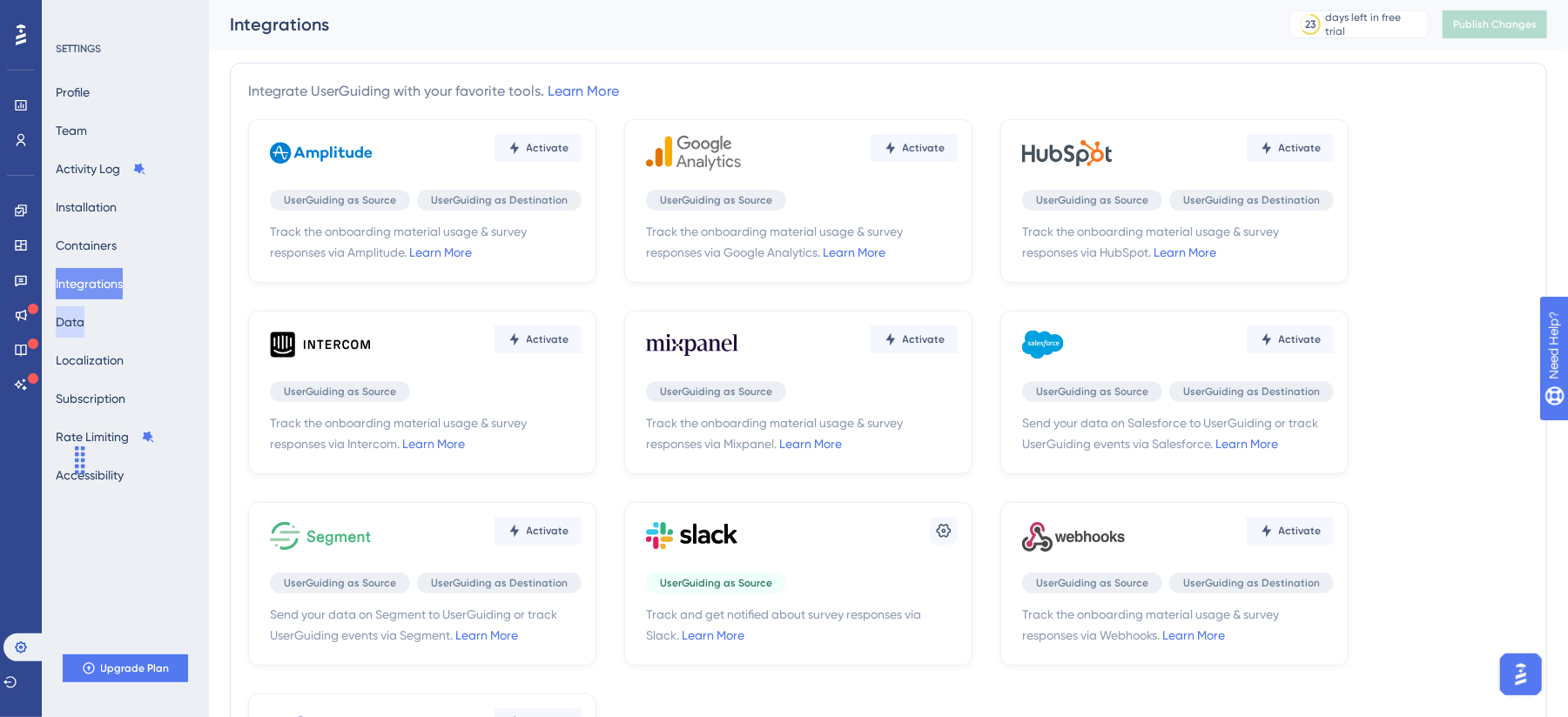 click on "Data" at bounding box center [70, 322] 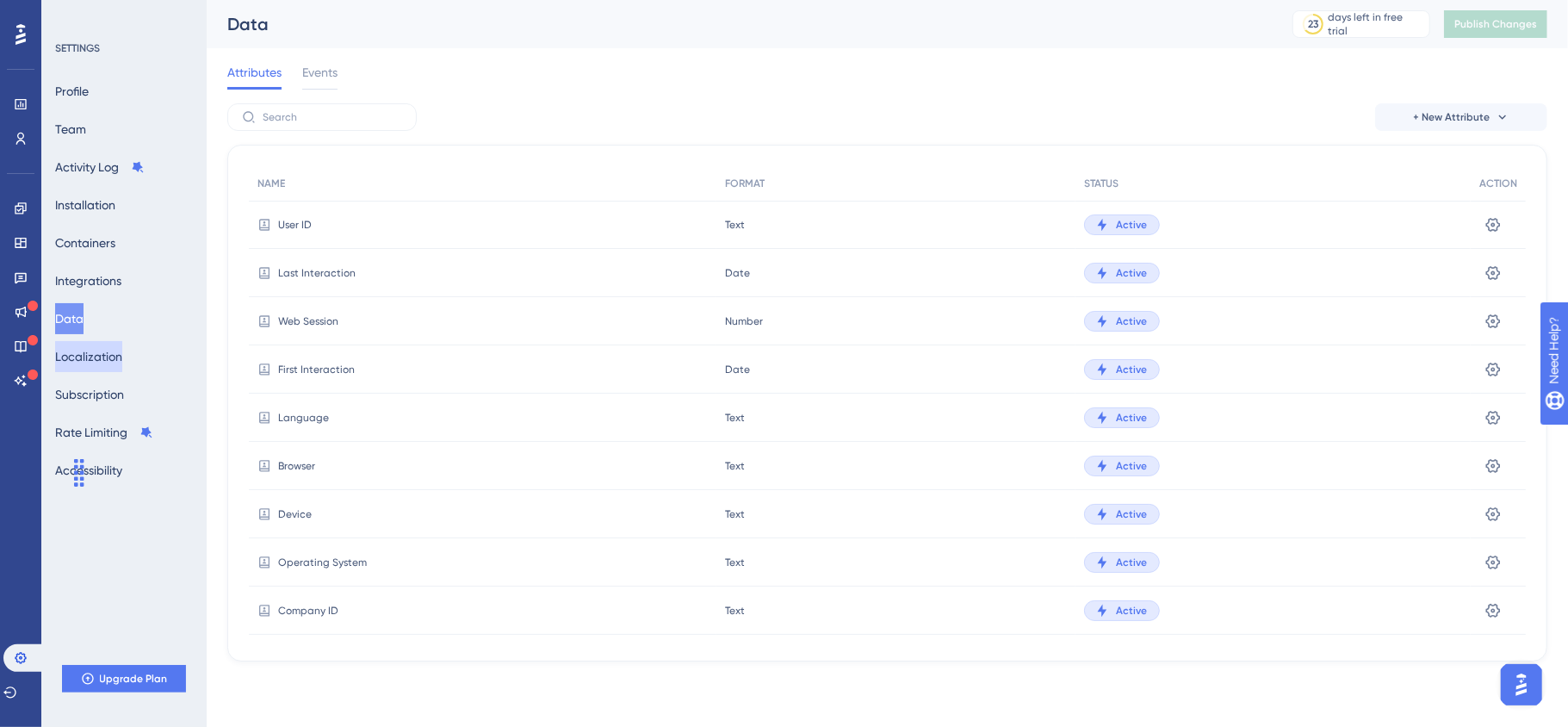 click on "Localization" at bounding box center (89, 357) 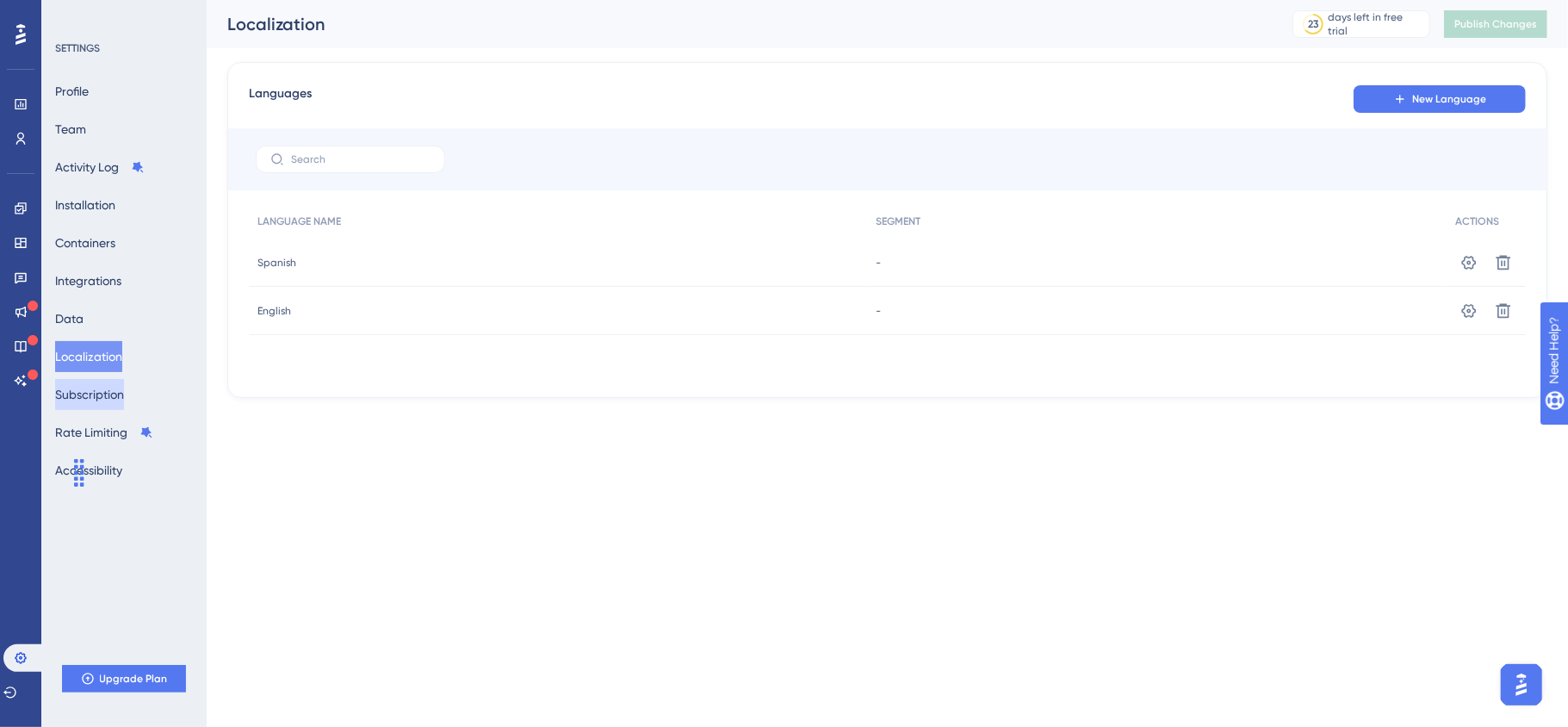 click on "Subscription" at bounding box center (90, 395) 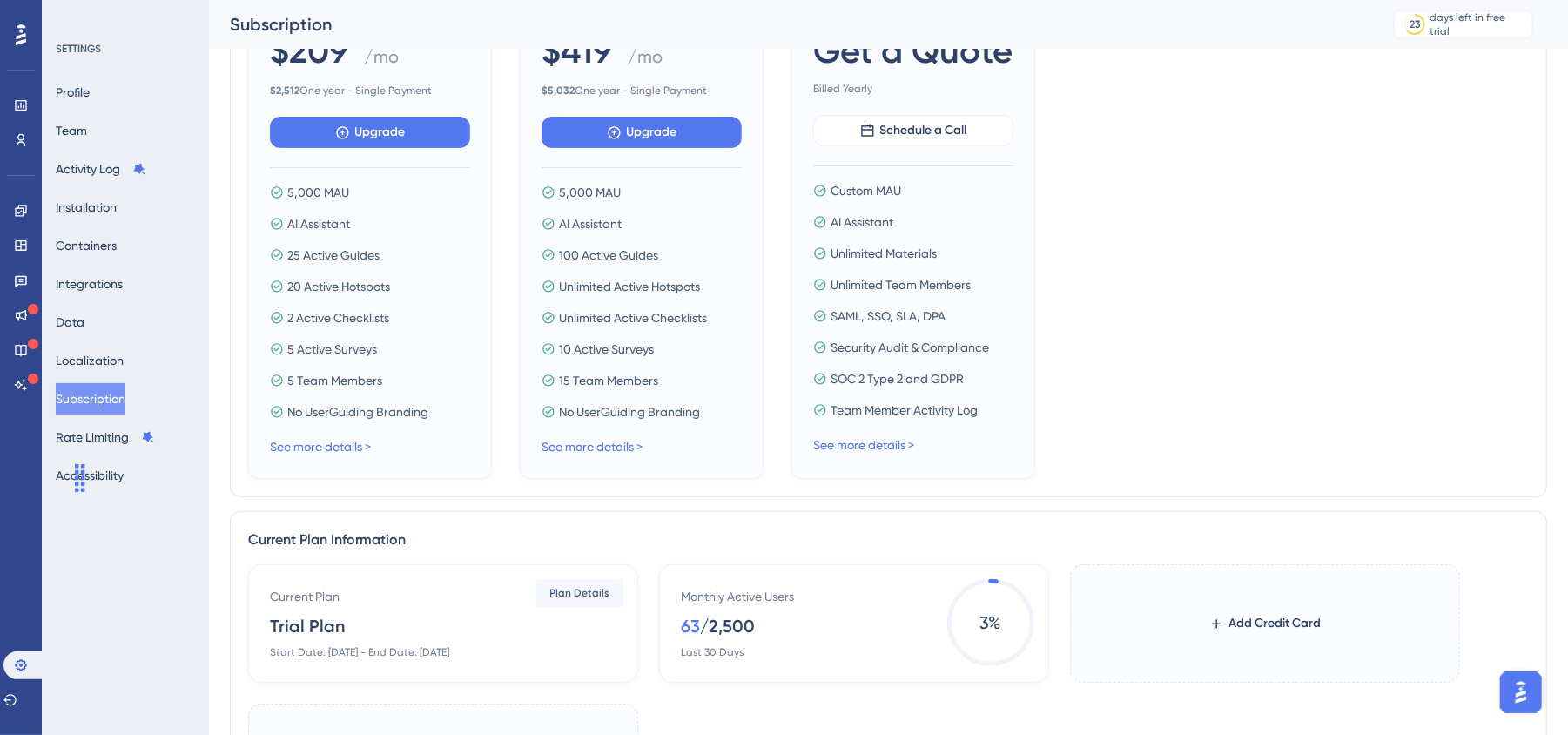 scroll, scrollTop: 232, scrollLeft: 0, axis: vertical 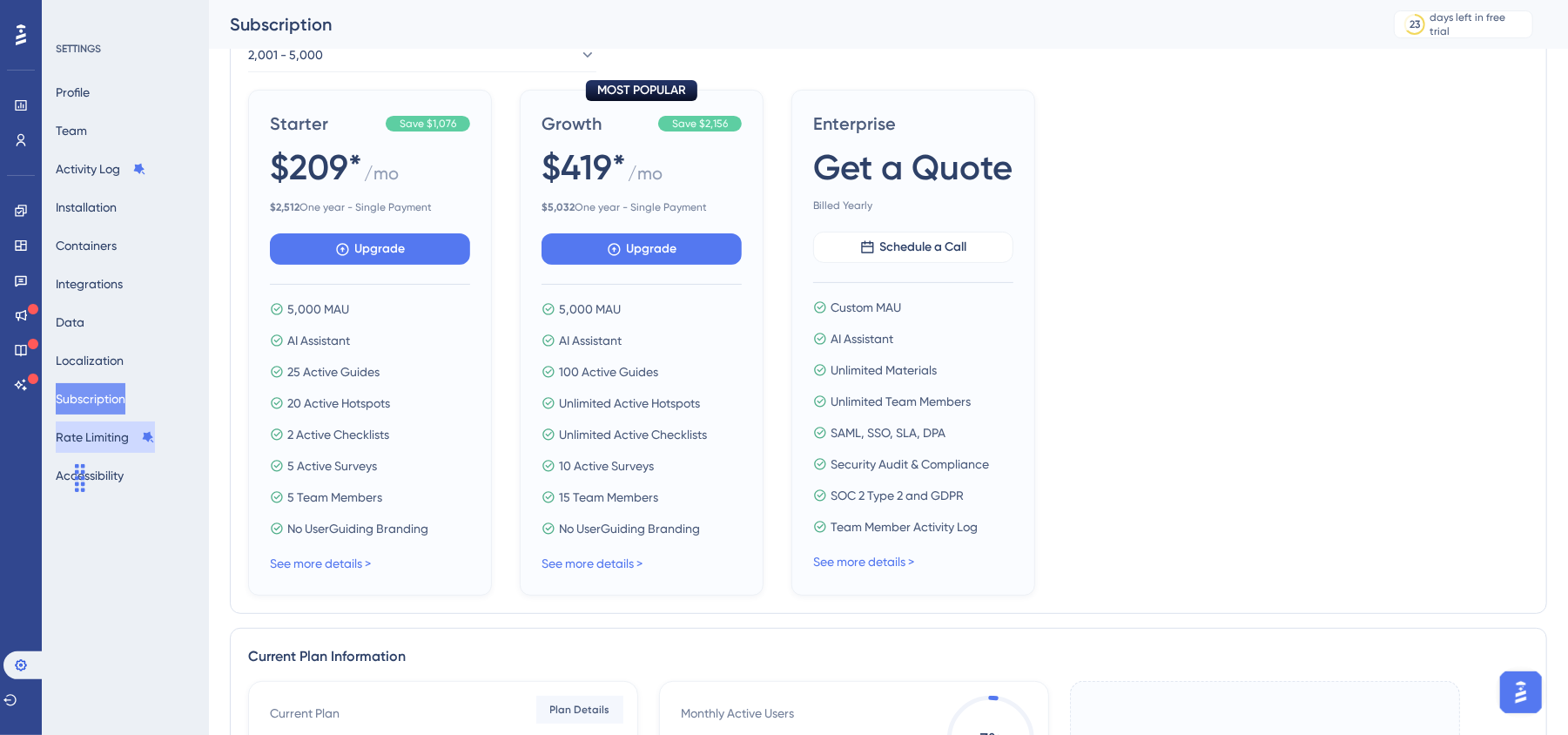click on "Rate Limiting" at bounding box center (105, 437) 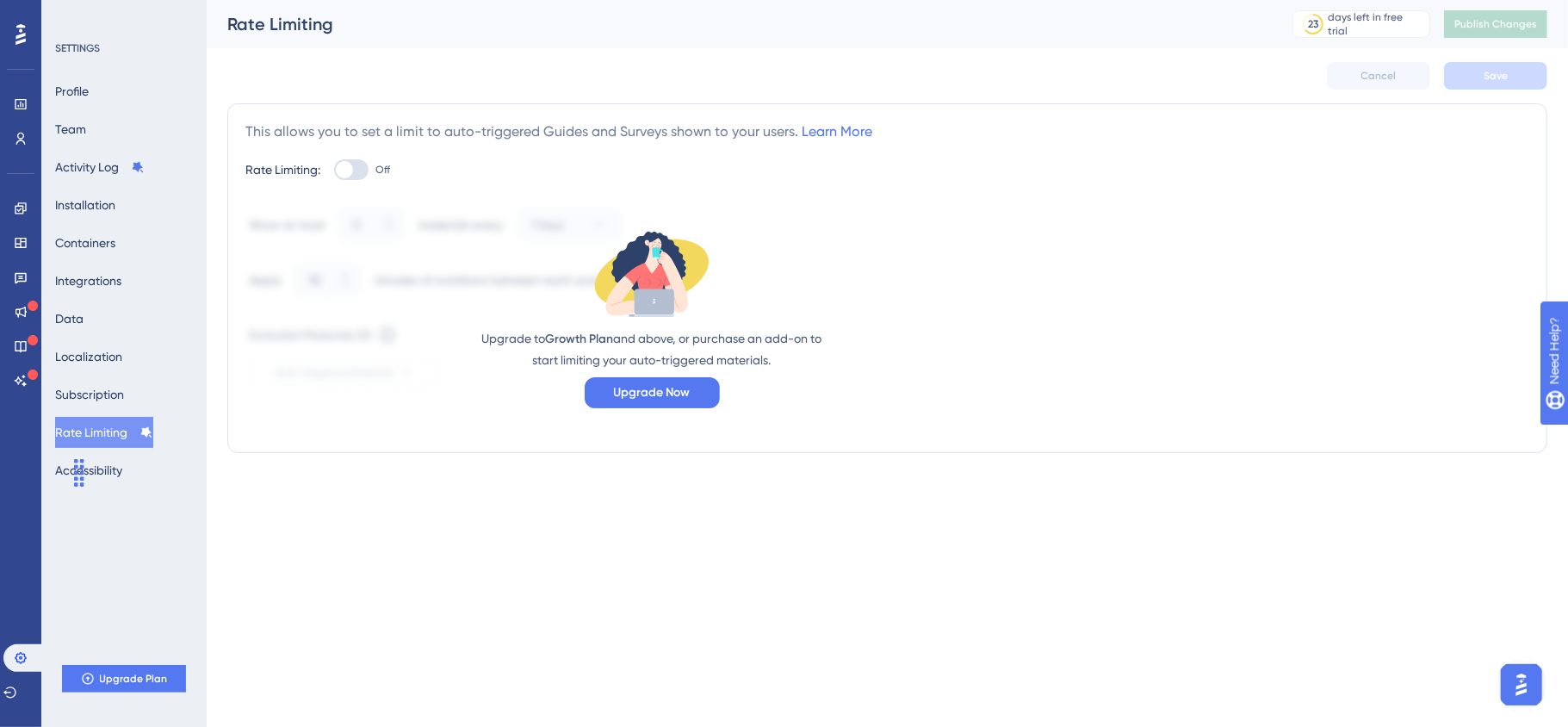 scroll, scrollTop: 0, scrollLeft: 0, axis: both 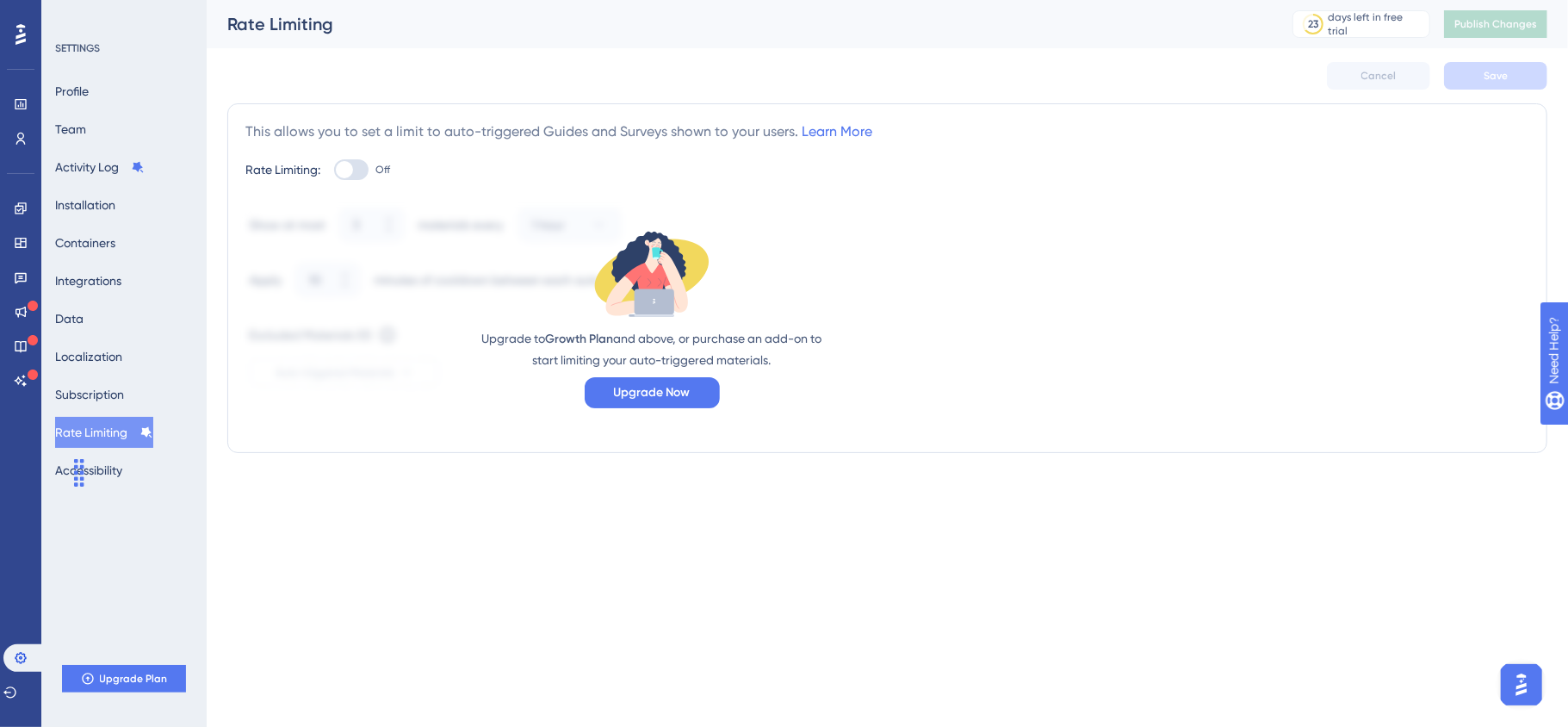 click at bounding box center (344, 170) 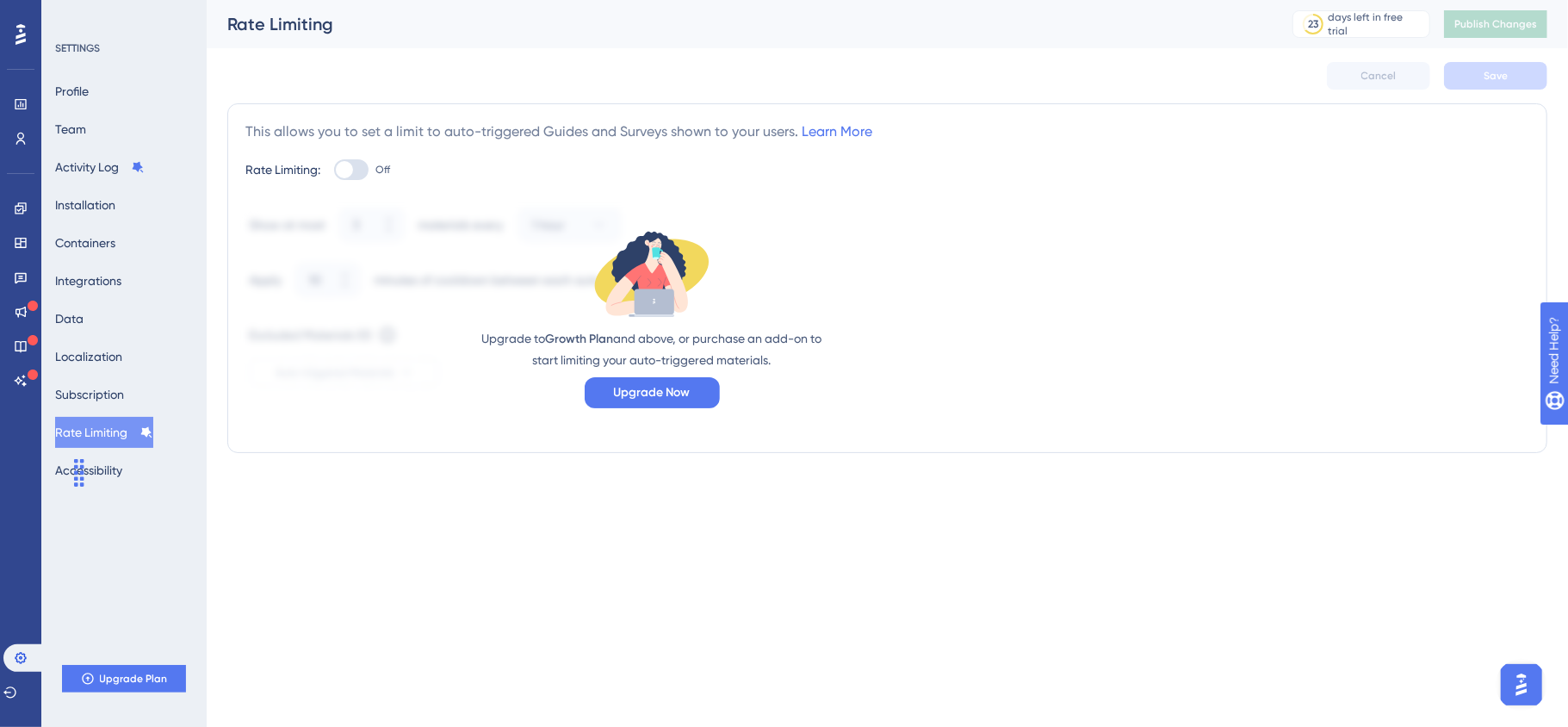 checkbox on "false" 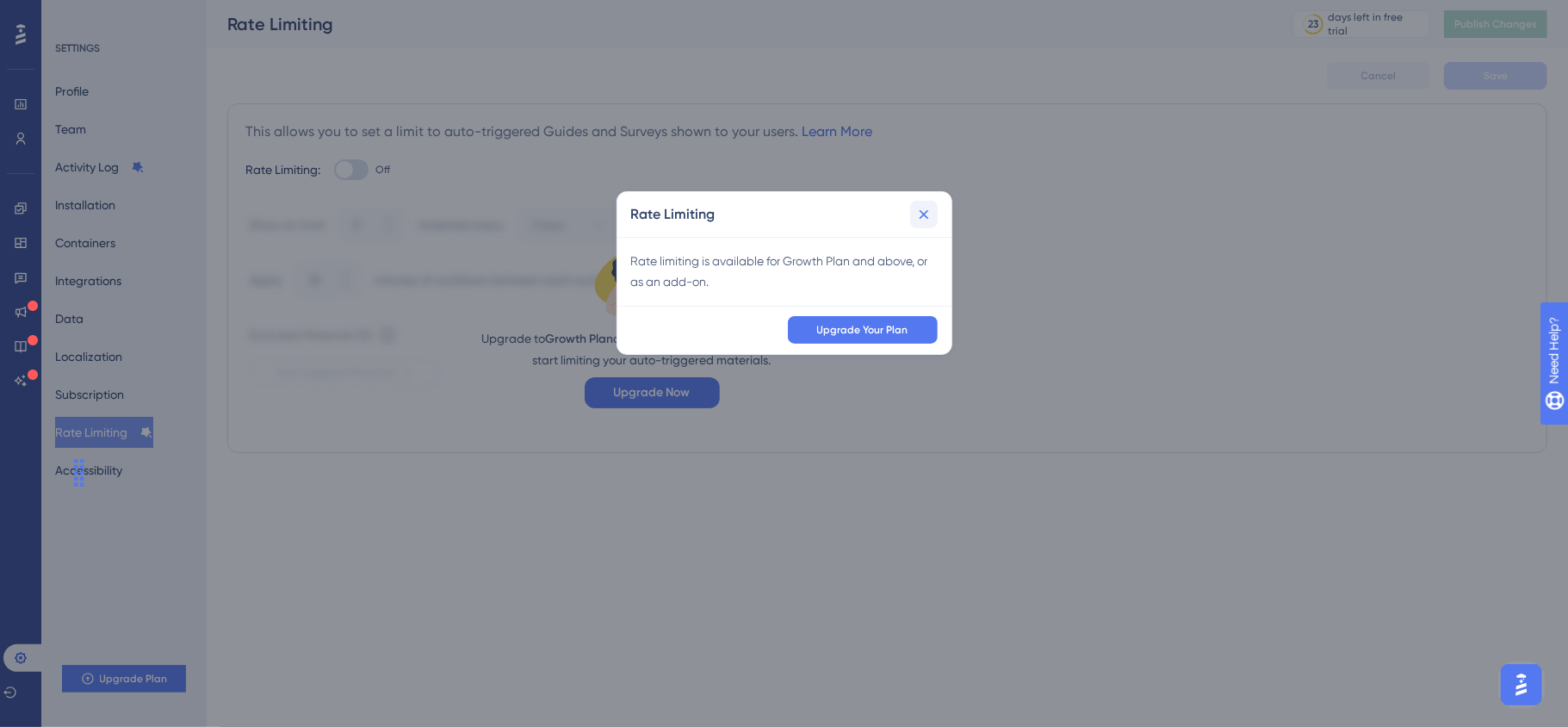 click 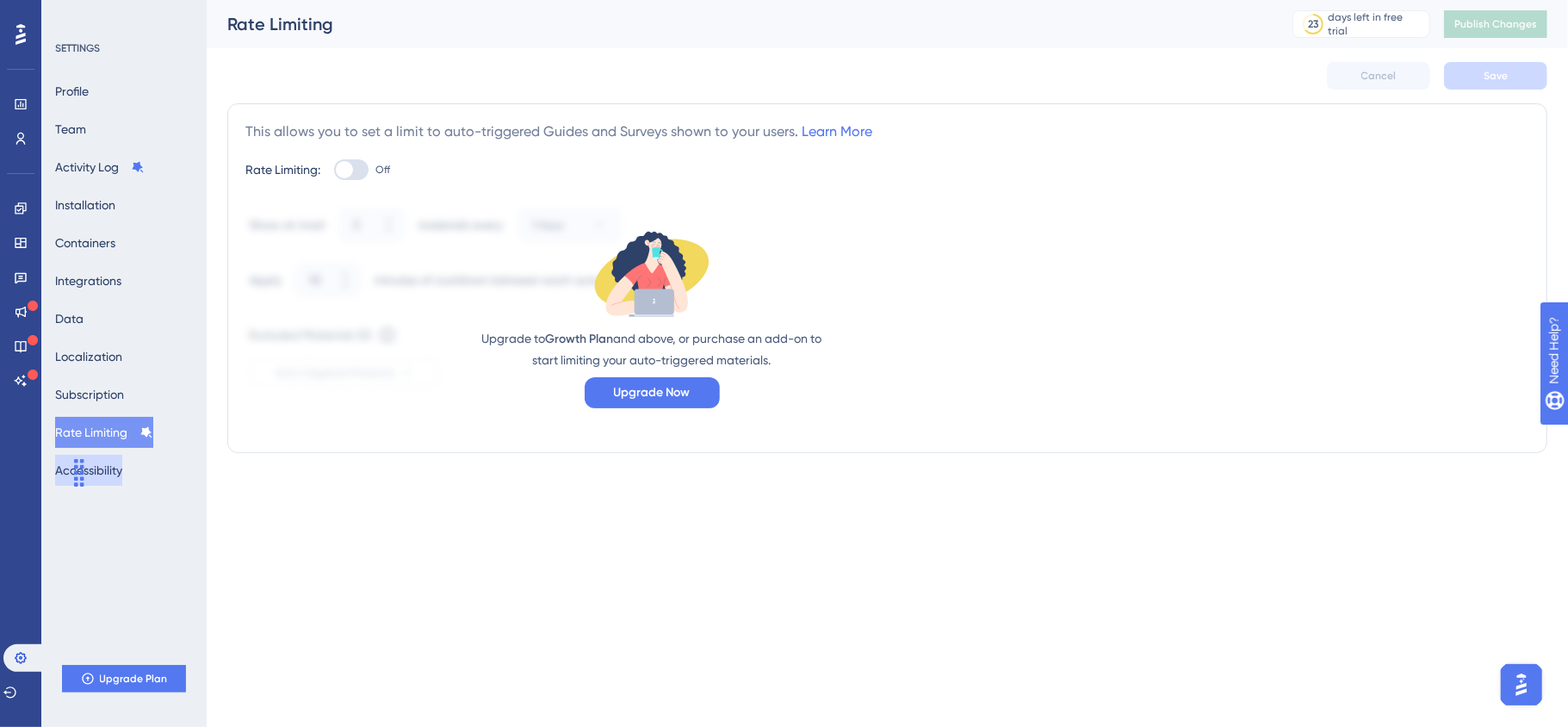 click on "Accessibility" at bounding box center [89, 470] 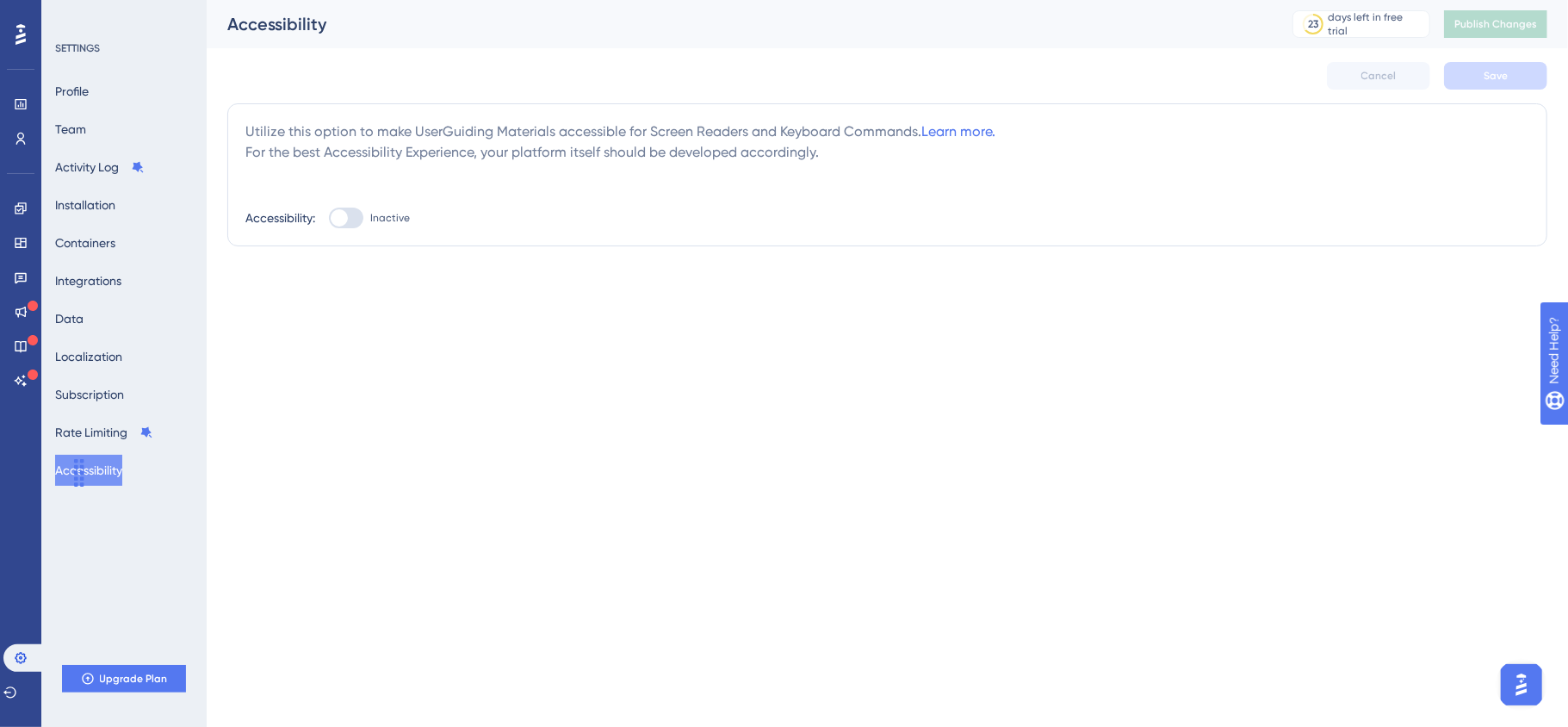 click at bounding box center (339, 218) 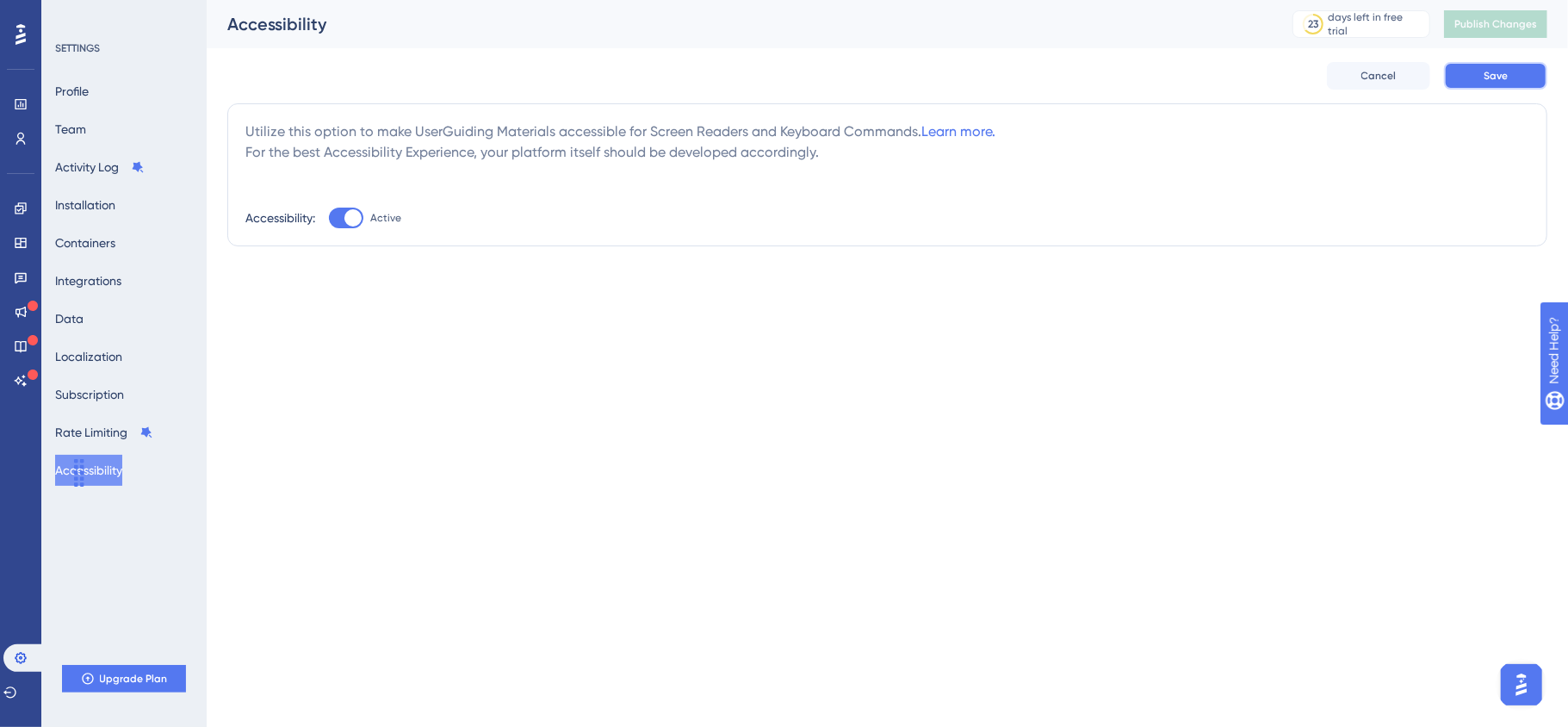 click on "Save" at bounding box center [1496, 76] 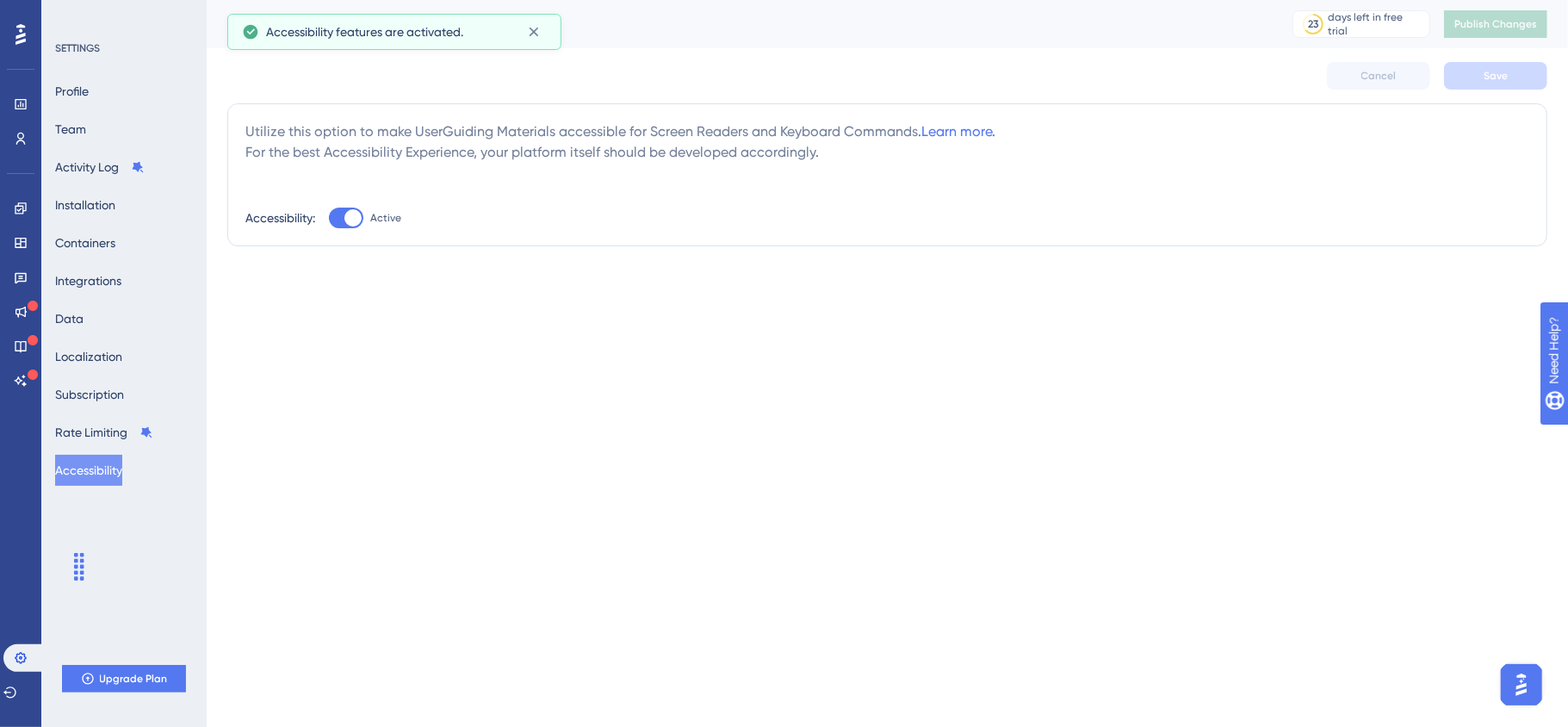 drag, startPoint x: 74, startPoint y: 473, endPoint x: 72, endPoint y: 569, distance: 96.02083 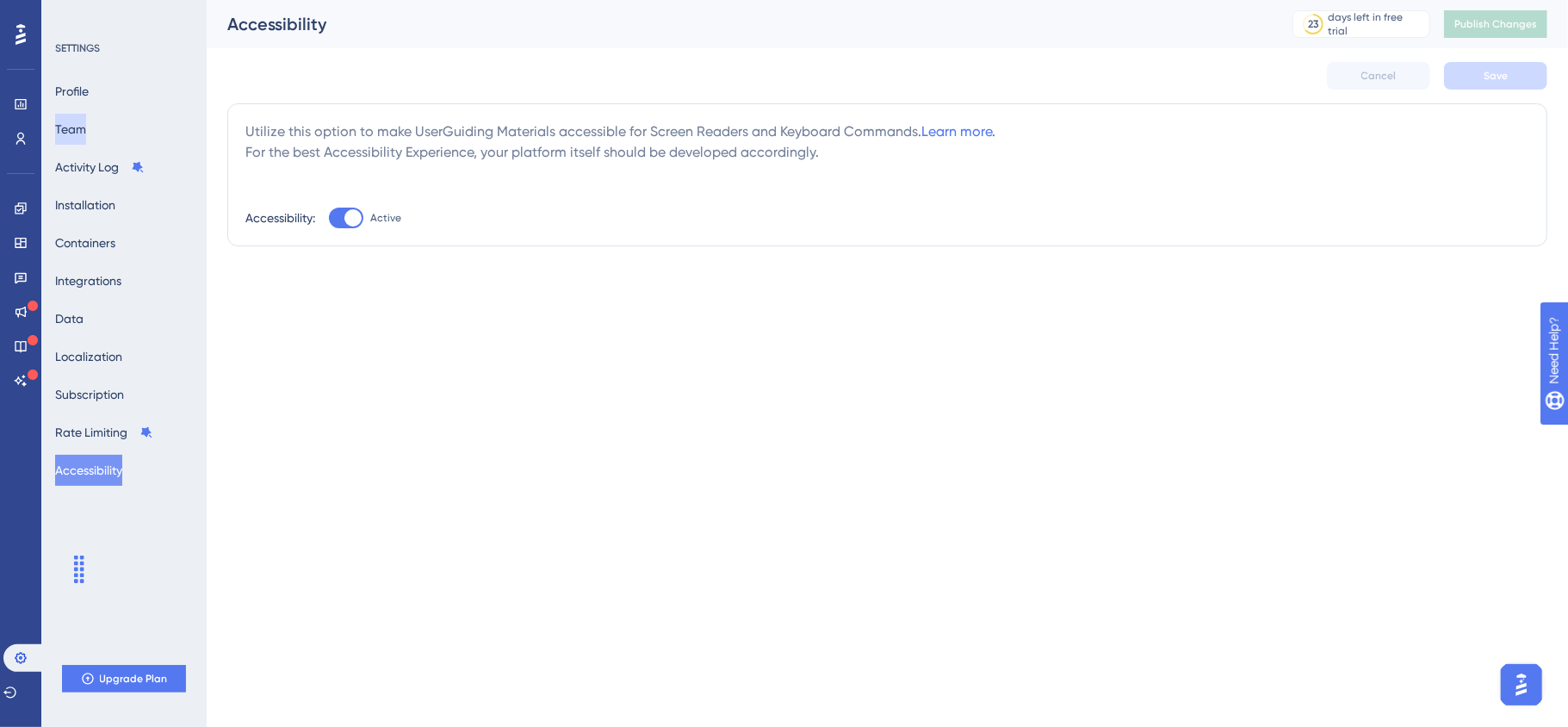 click on "Team" at bounding box center [71, 129] 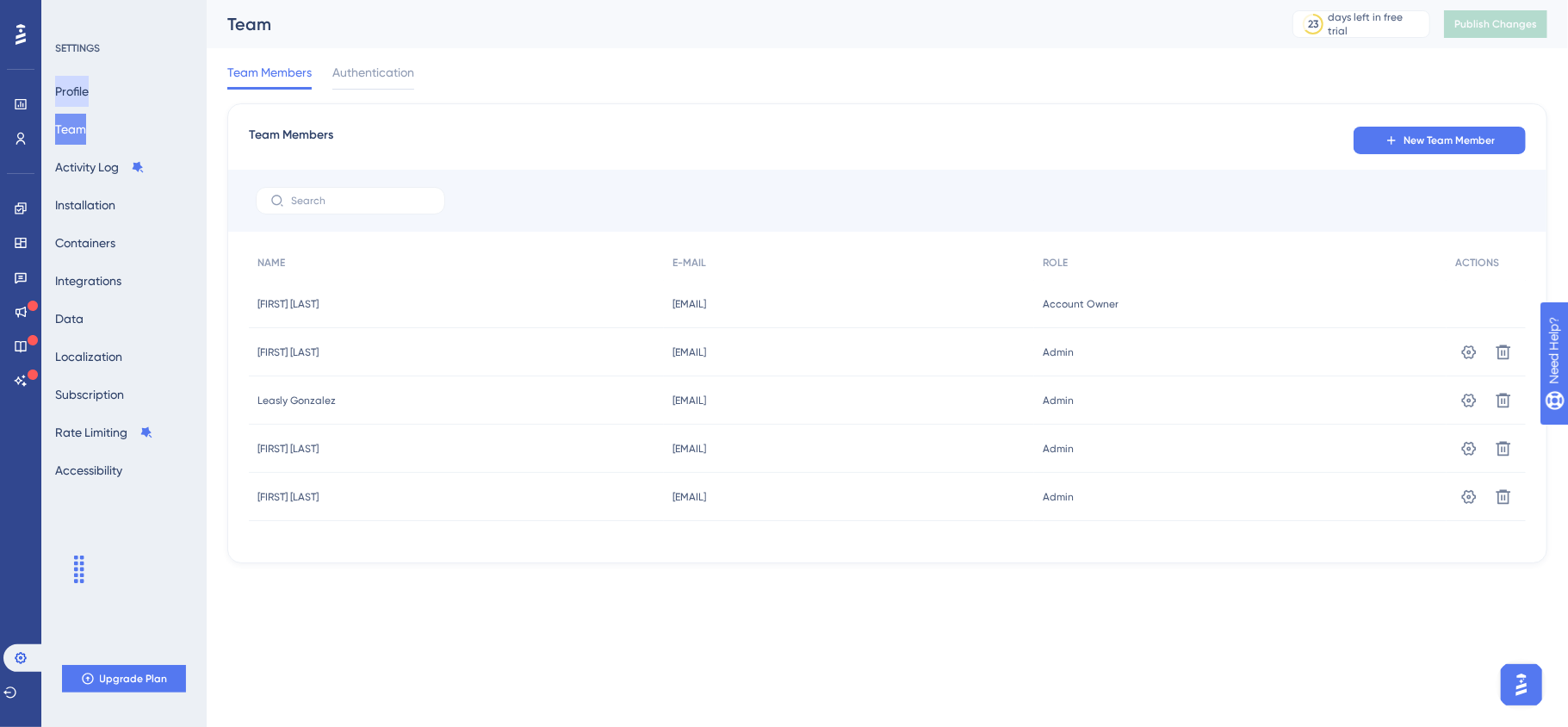 click on "Profile" at bounding box center [71, 91] 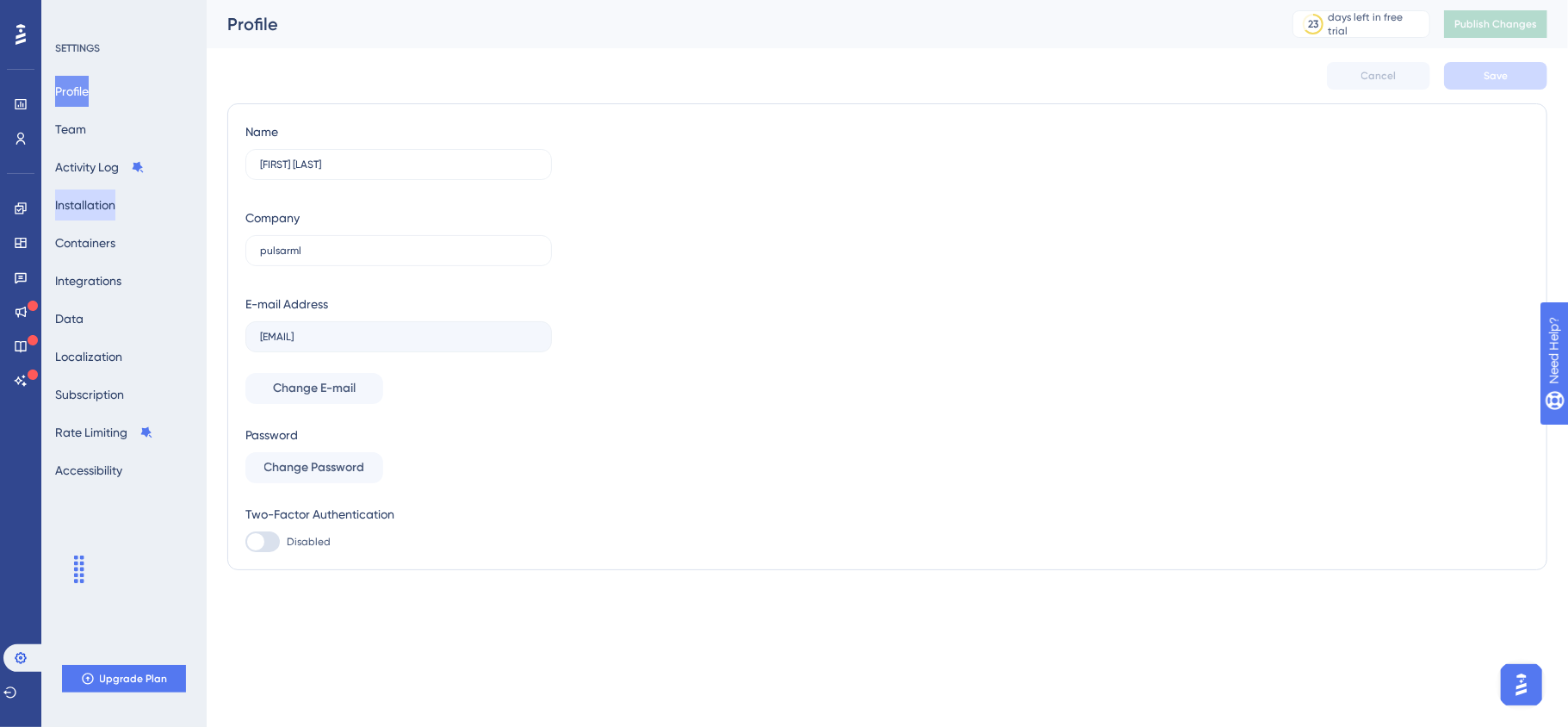 click on "Installation" at bounding box center (85, 205) 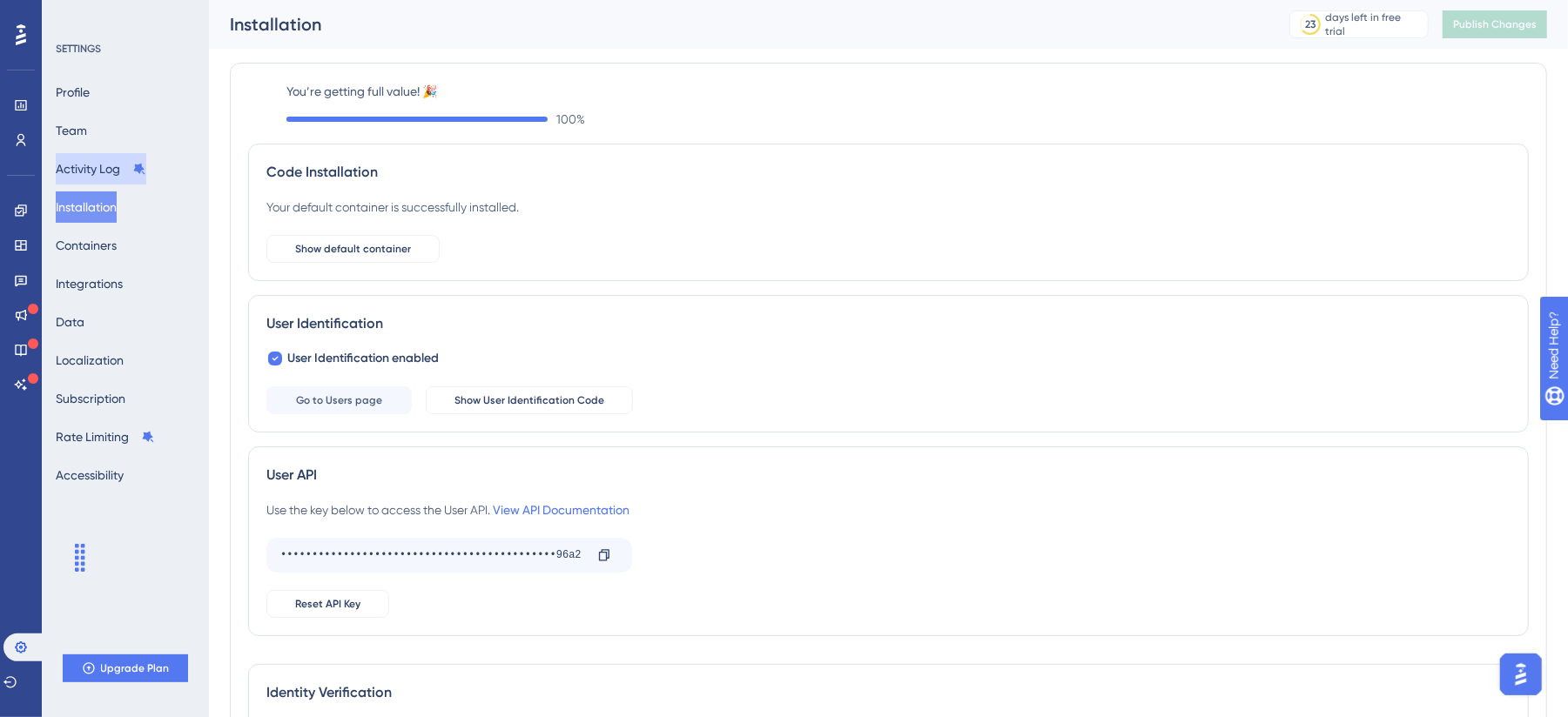 click on "Activity Log" at bounding box center (101, 169) 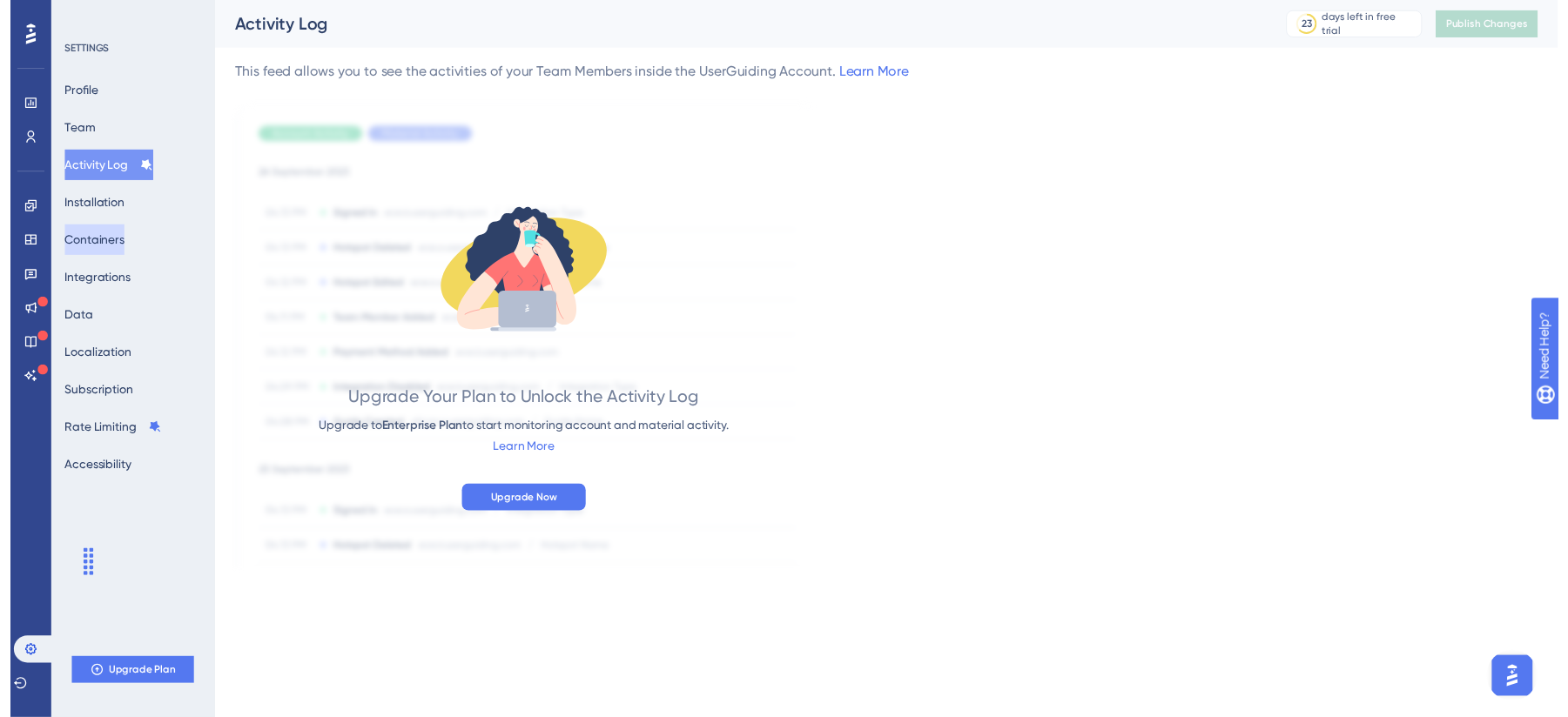 scroll, scrollTop: 0, scrollLeft: 0, axis: both 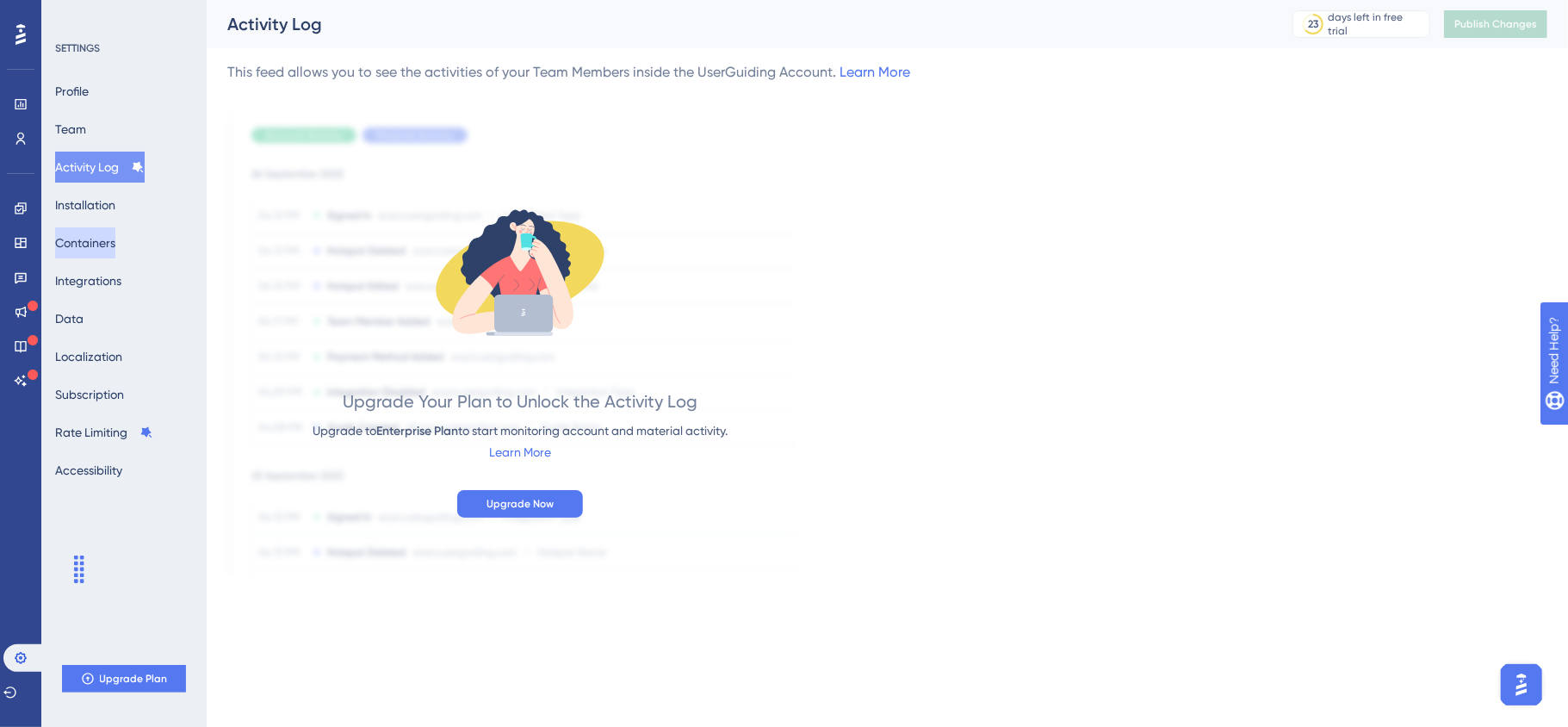 click on "Containers" at bounding box center [85, 243] 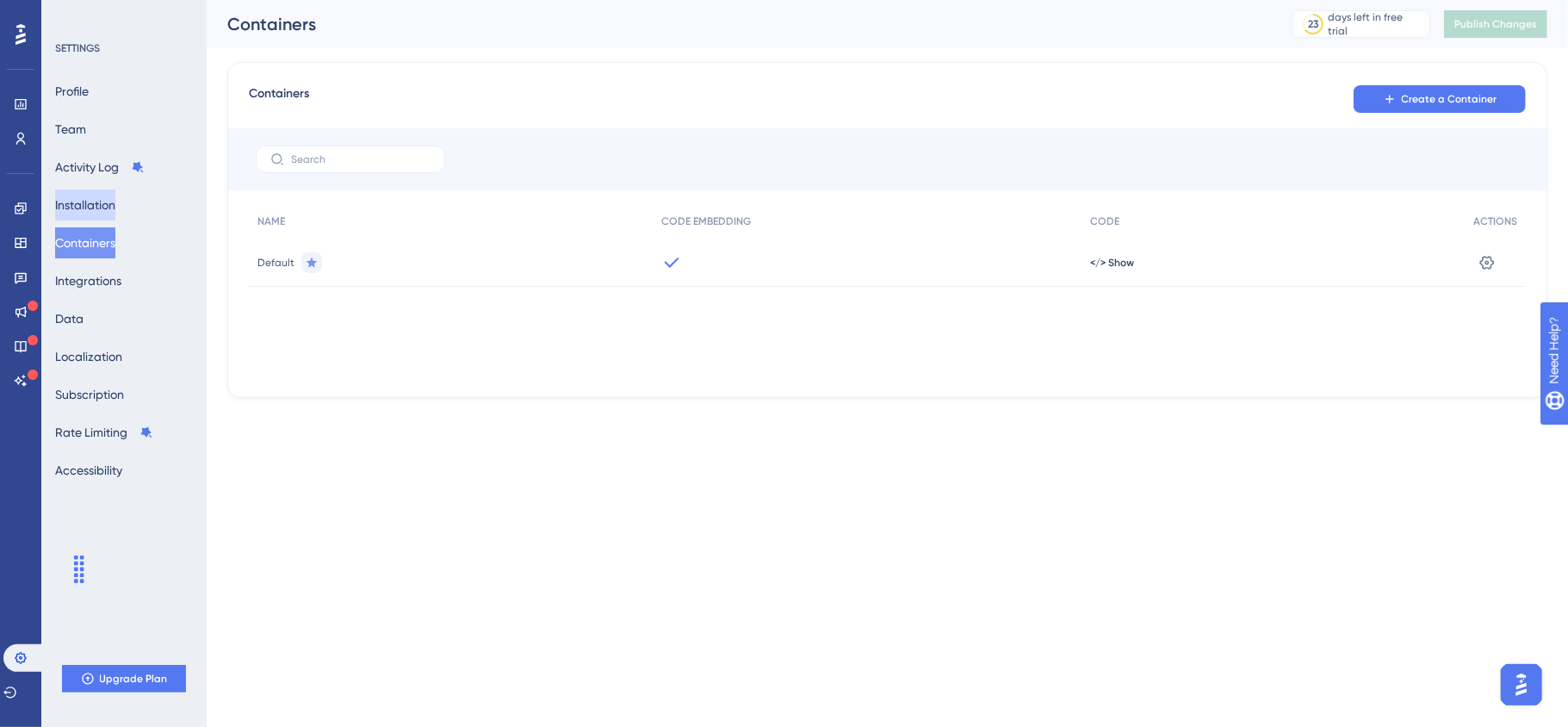 click on "Installation" at bounding box center (85, 205) 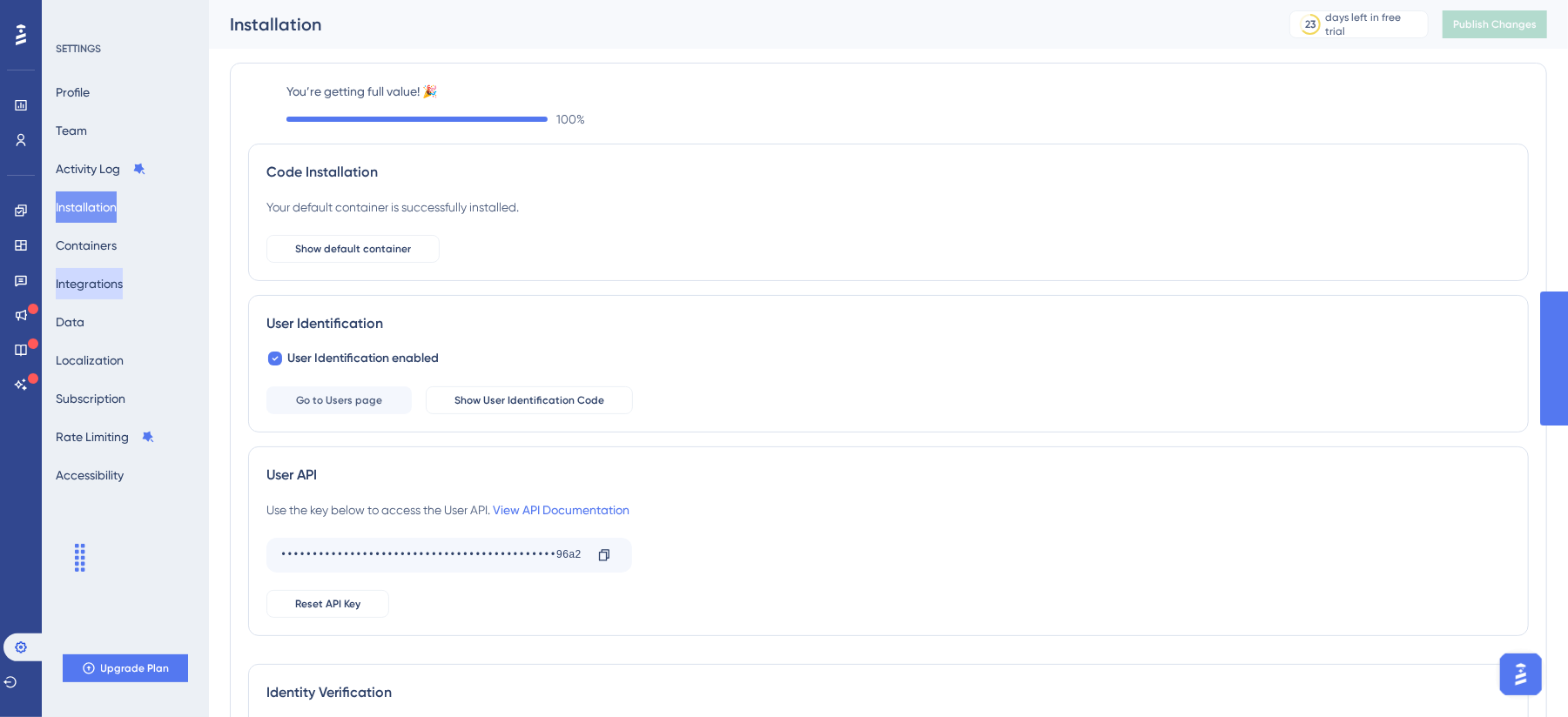 click on "Integrations" at bounding box center (89, 284) 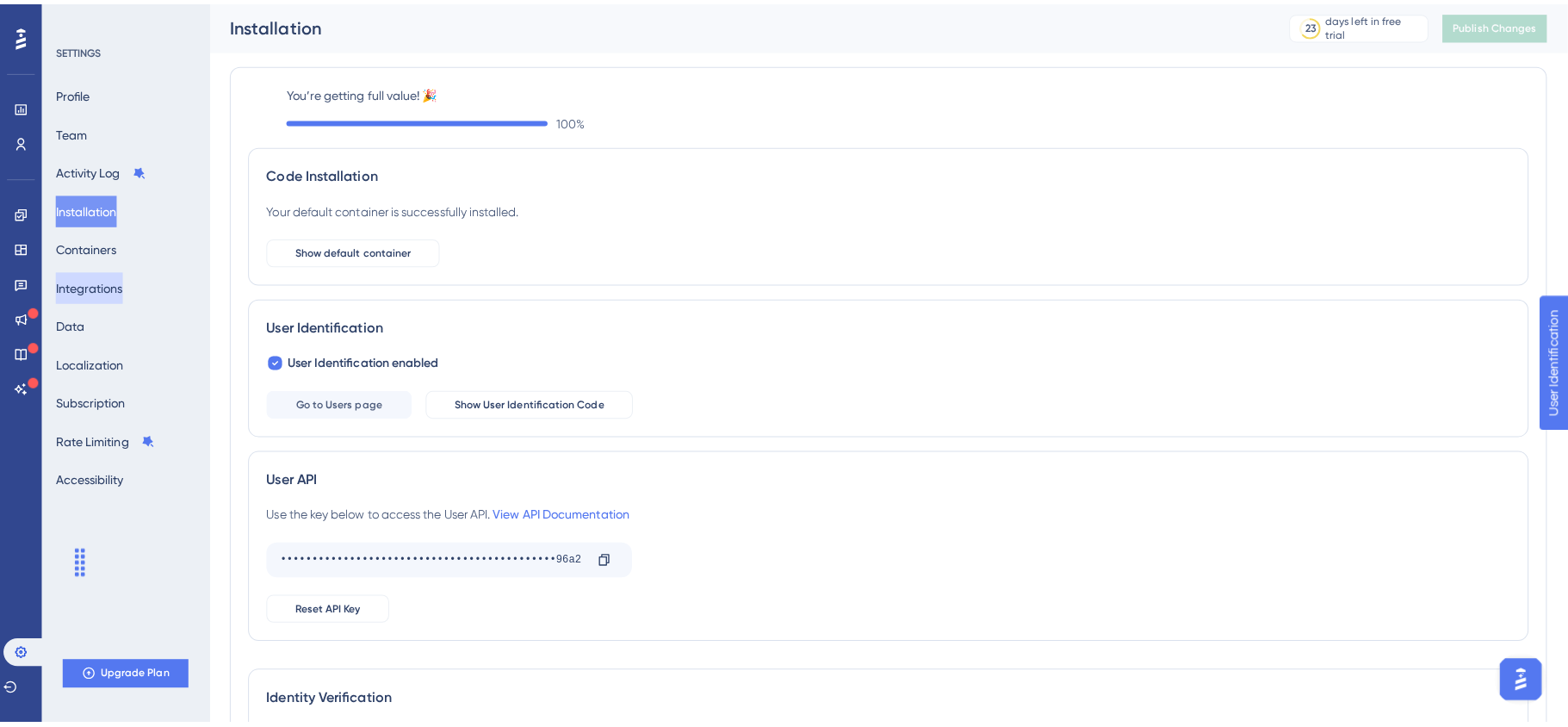 scroll, scrollTop: 0, scrollLeft: 0, axis: both 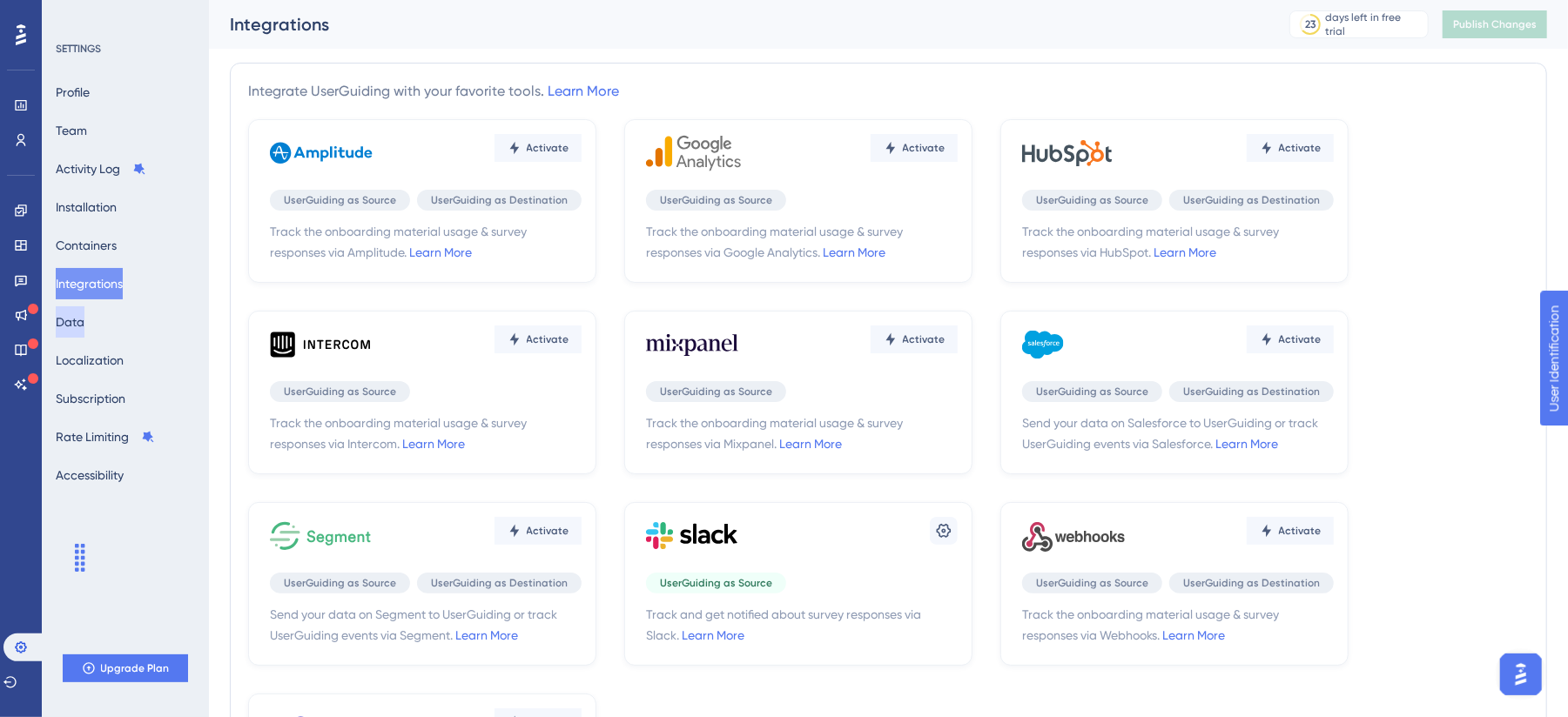 click on "Data" at bounding box center [70, 322] 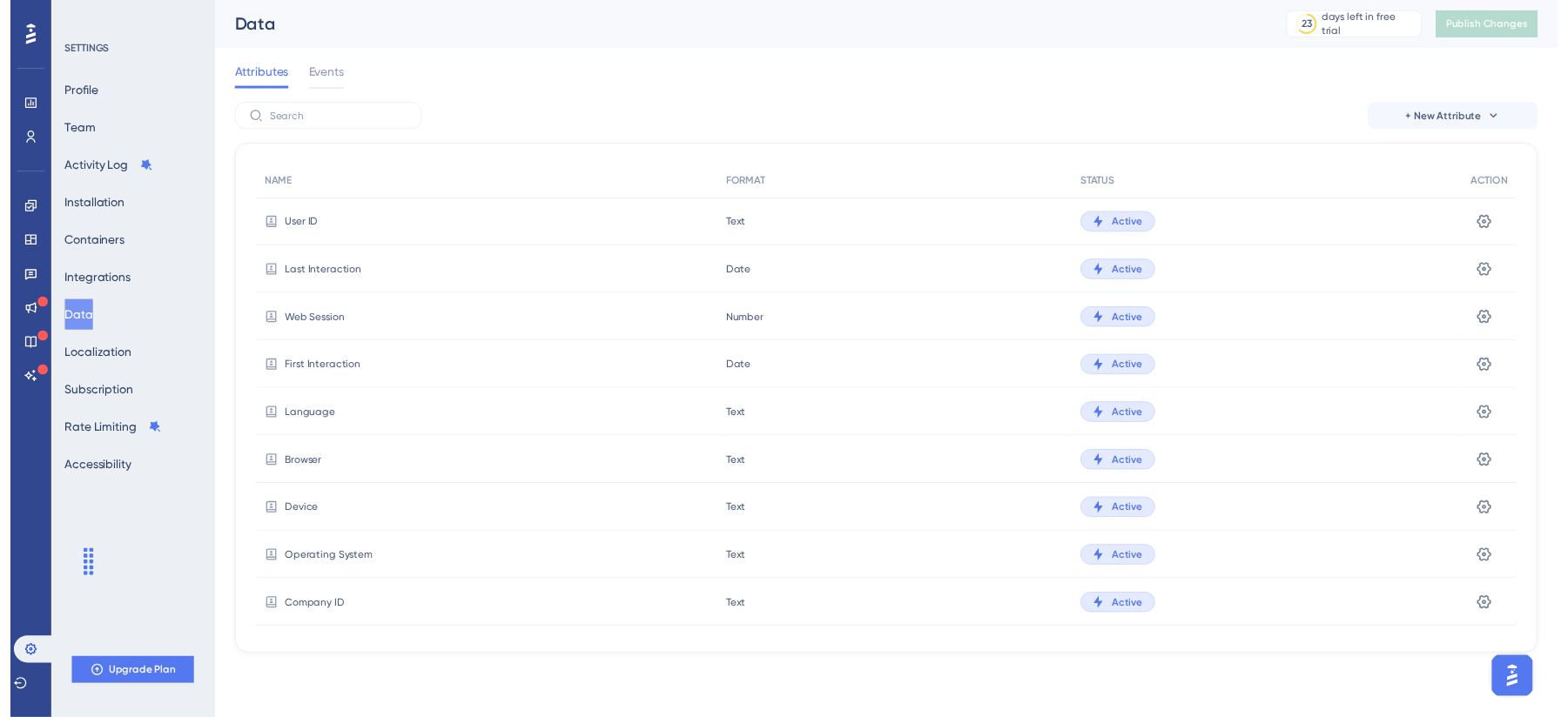 scroll, scrollTop: 0, scrollLeft: 0, axis: both 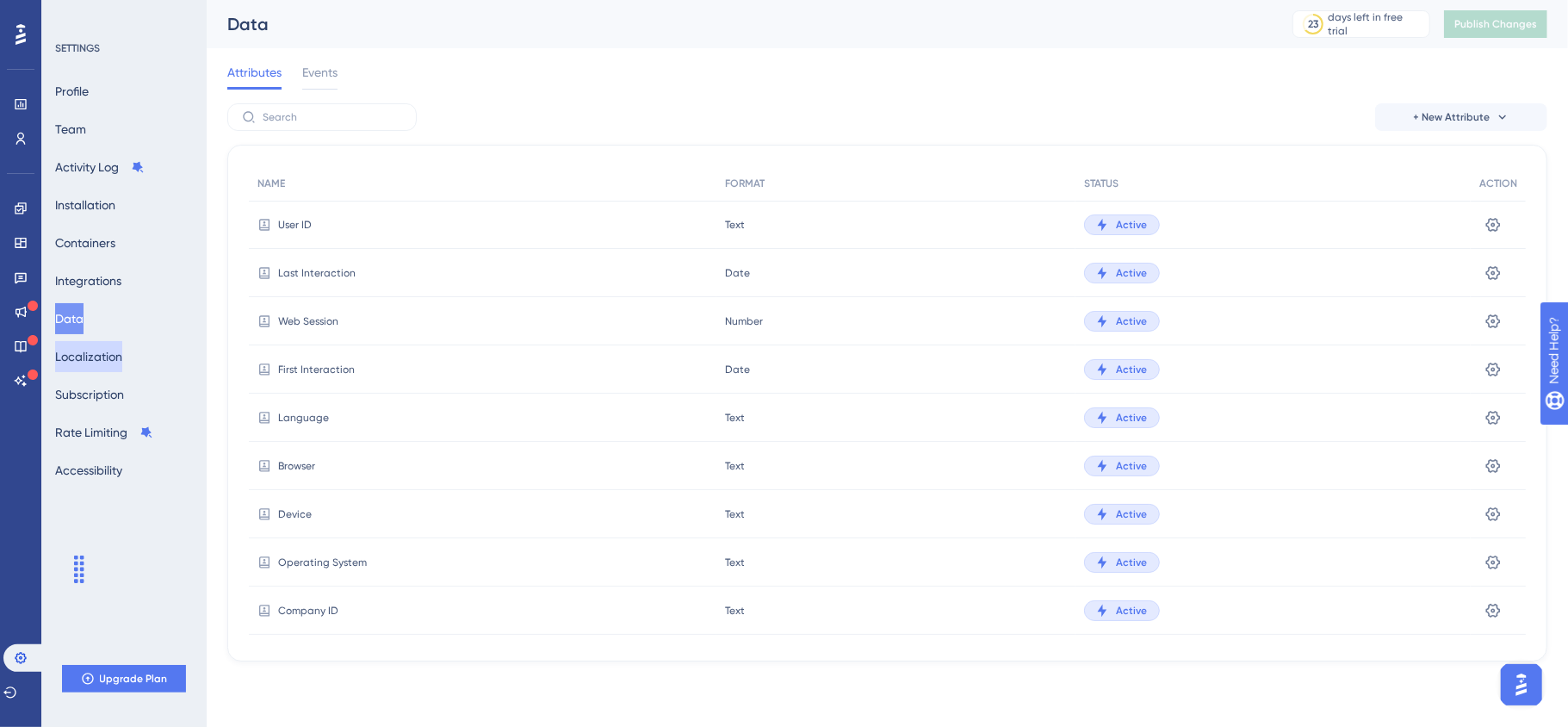 click on "Localization" at bounding box center (89, 357) 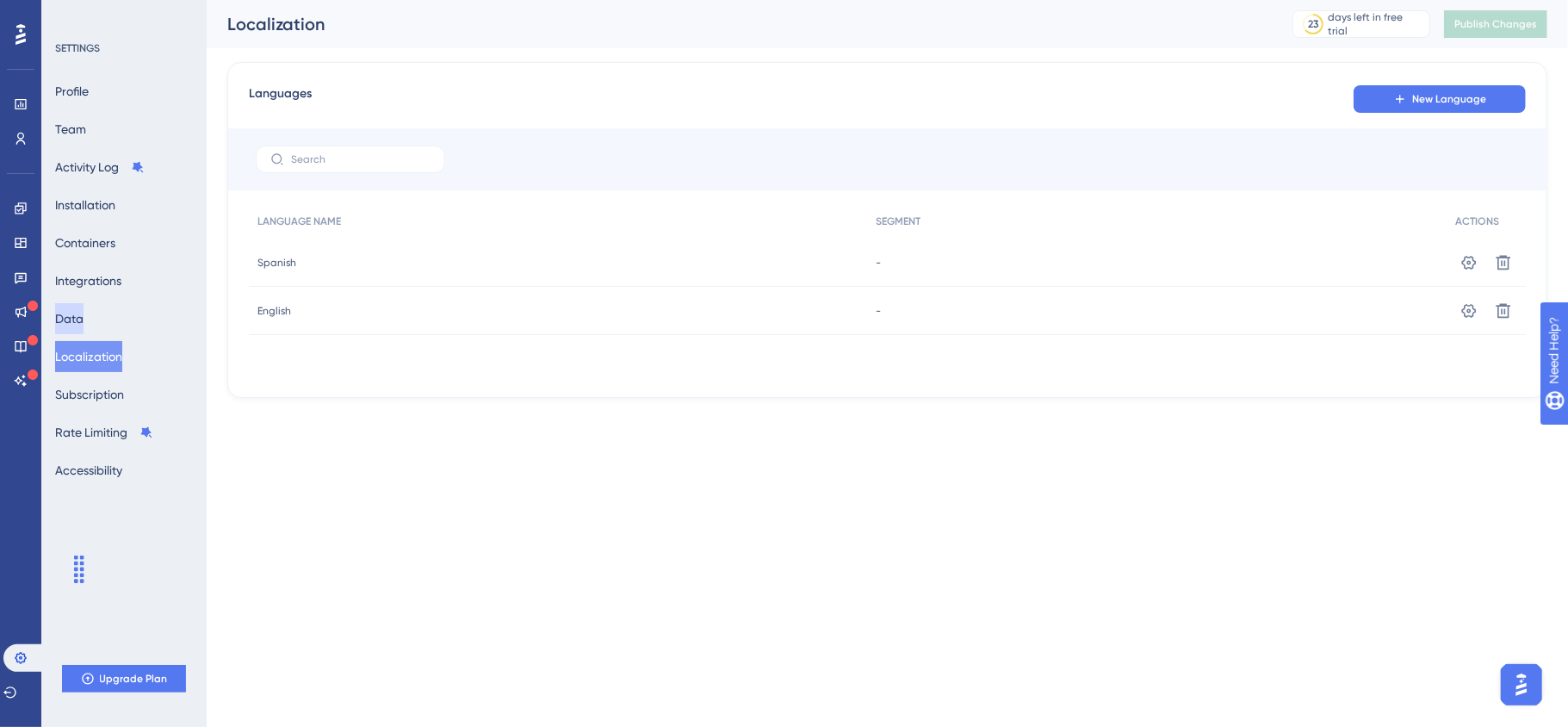 click on "Data" at bounding box center (69, 319) 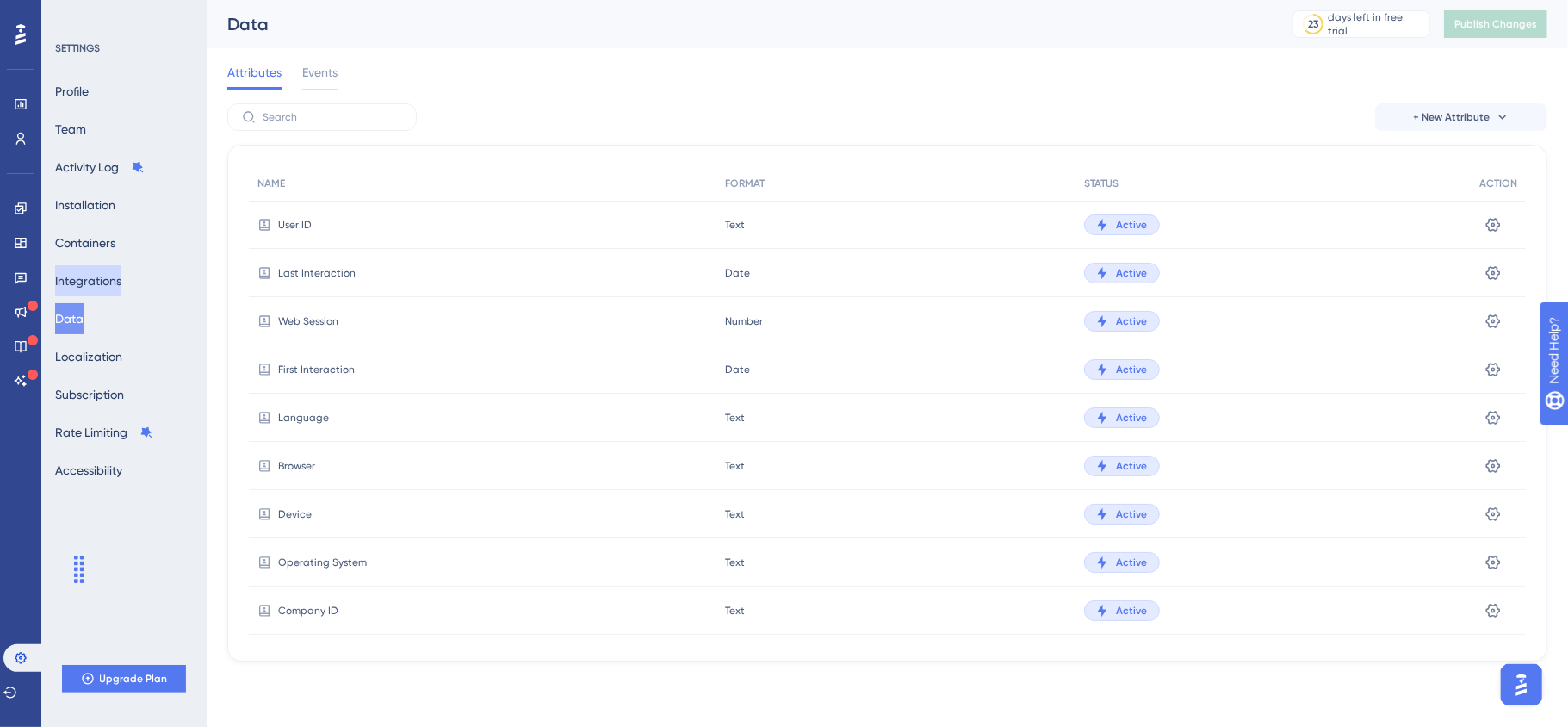 click on "Integrations" at bounding box center [88, 281] 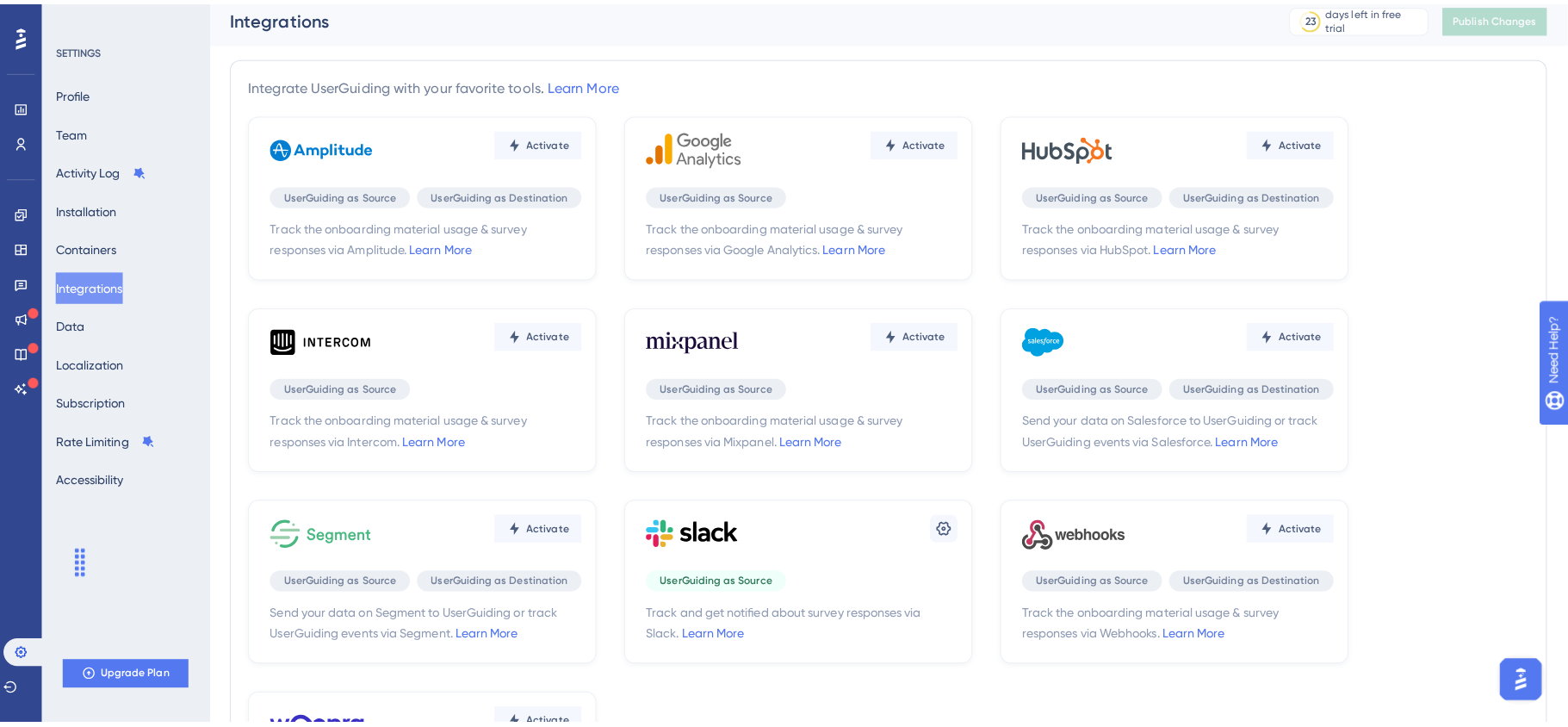 scroll, scrollTop: 0, scrollLeft: 0, axis: both 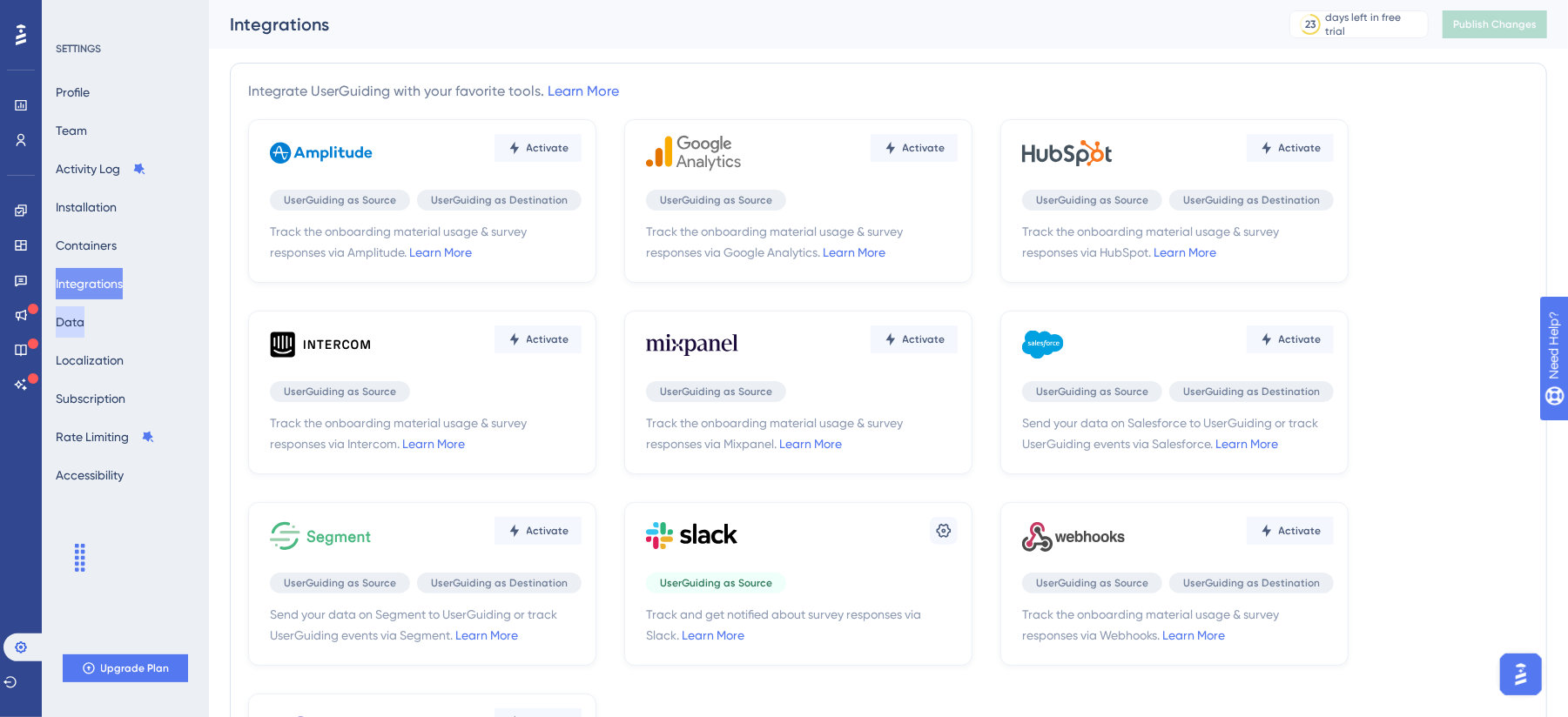 click on "Data" at bounding box center [70, 322] 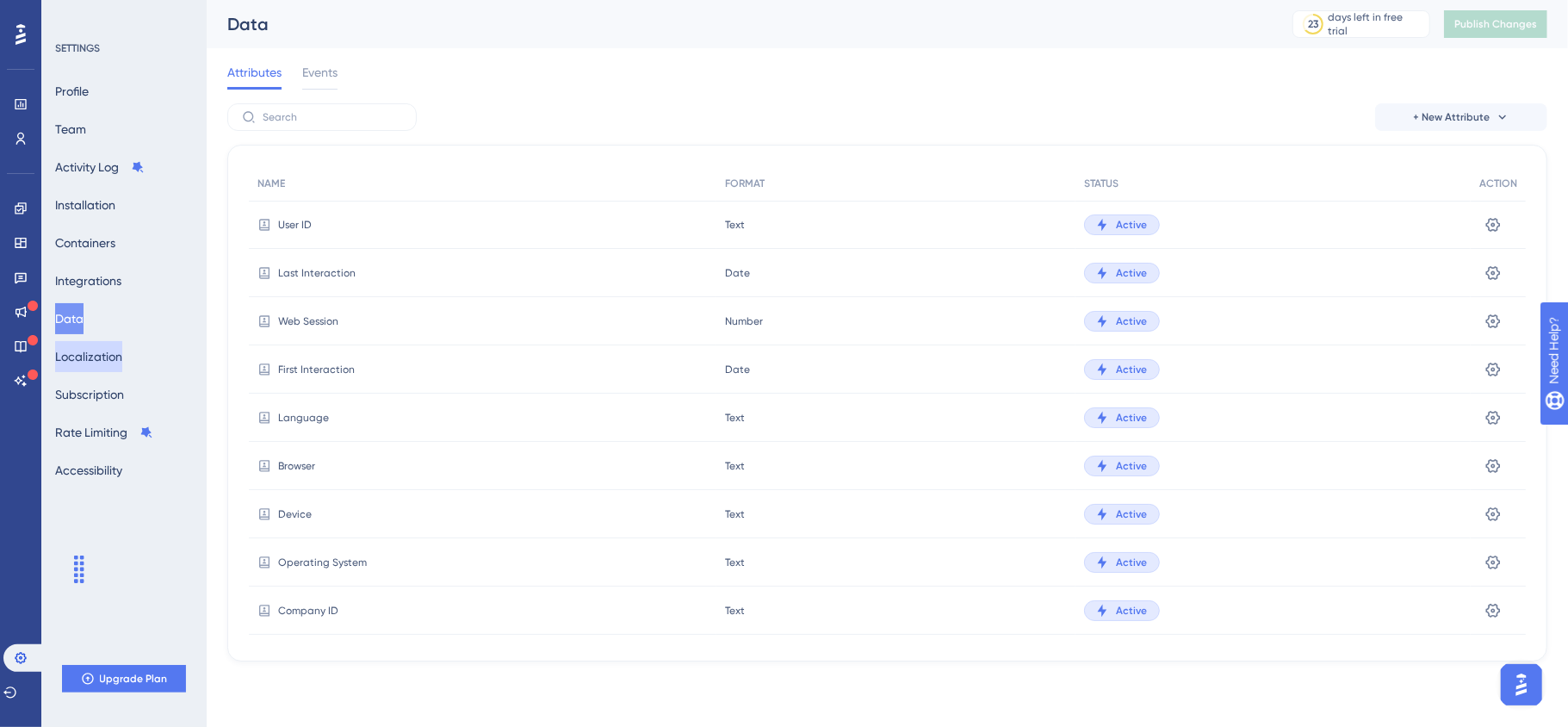 click on "Localization" at bounding box center (89, 357) 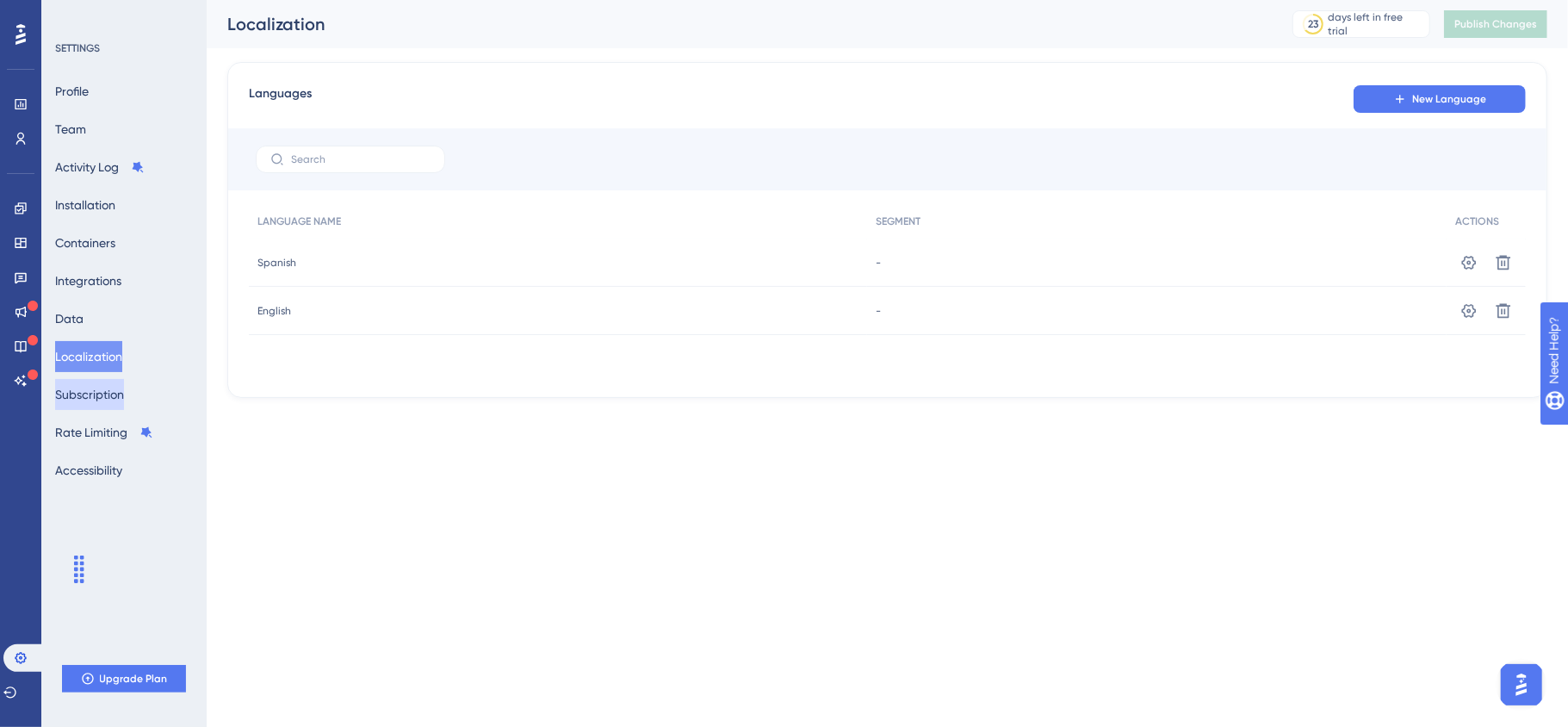 click on "Subscription" at bounding box center (90, 395) 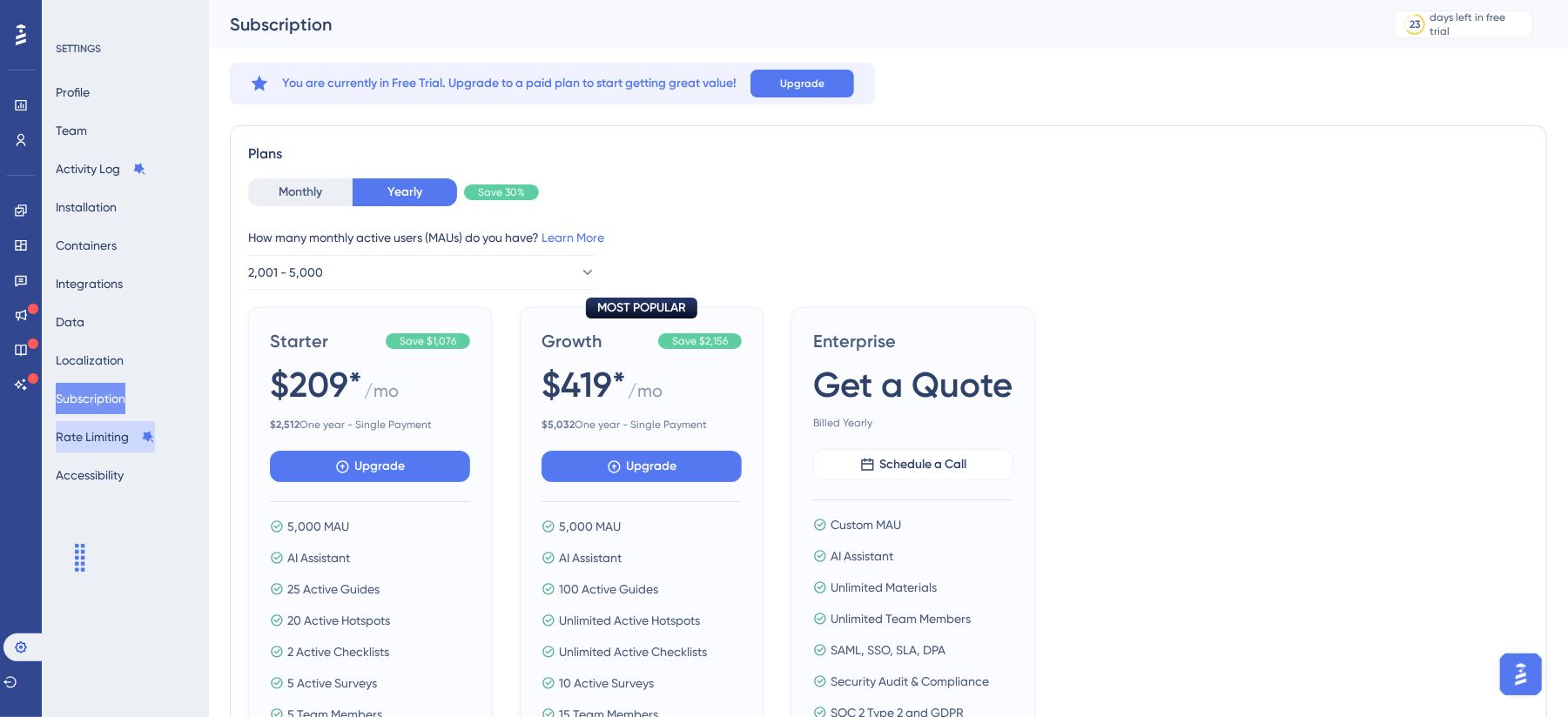 click on "Rate Limiting" at bounding box center [105, 437] 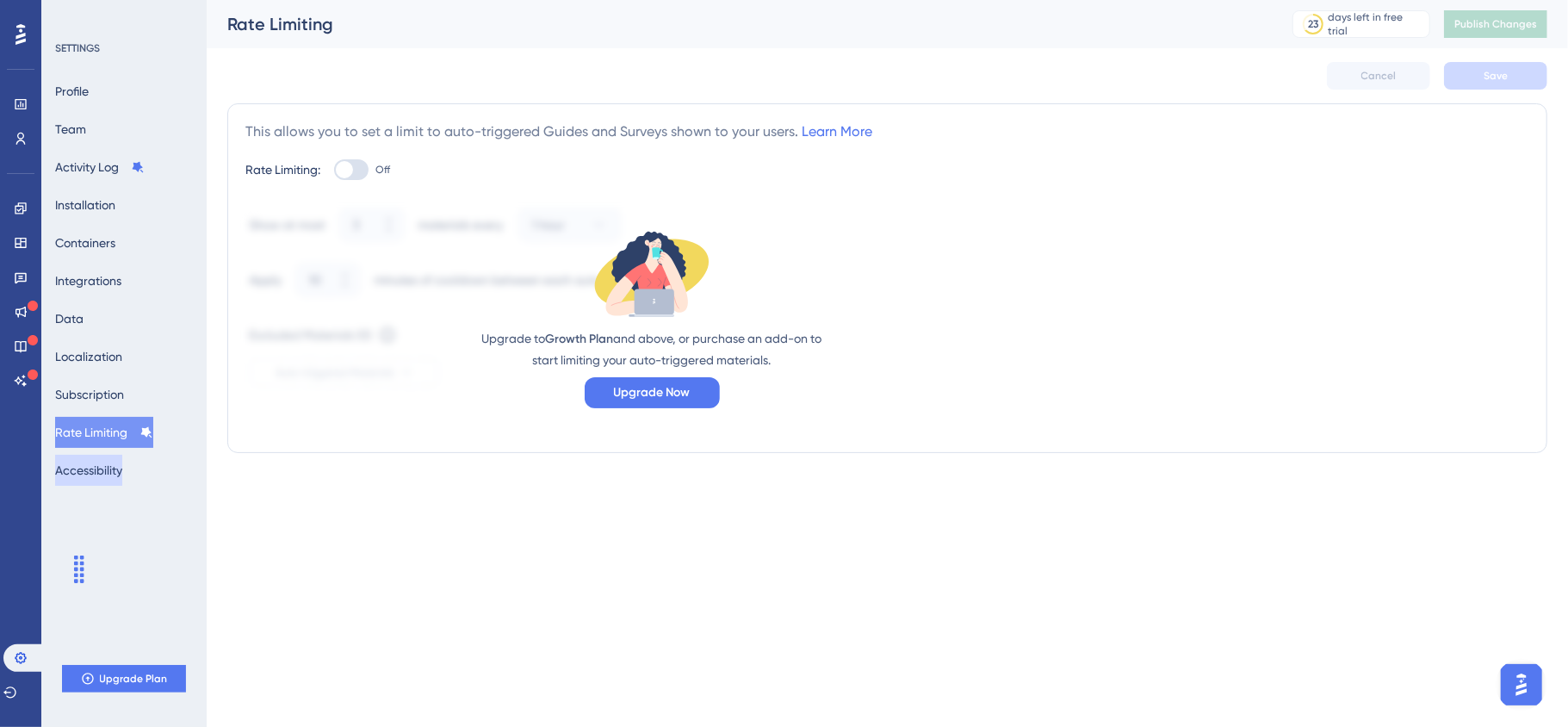 click on "Accessibility" at bounding box center [89, 470] 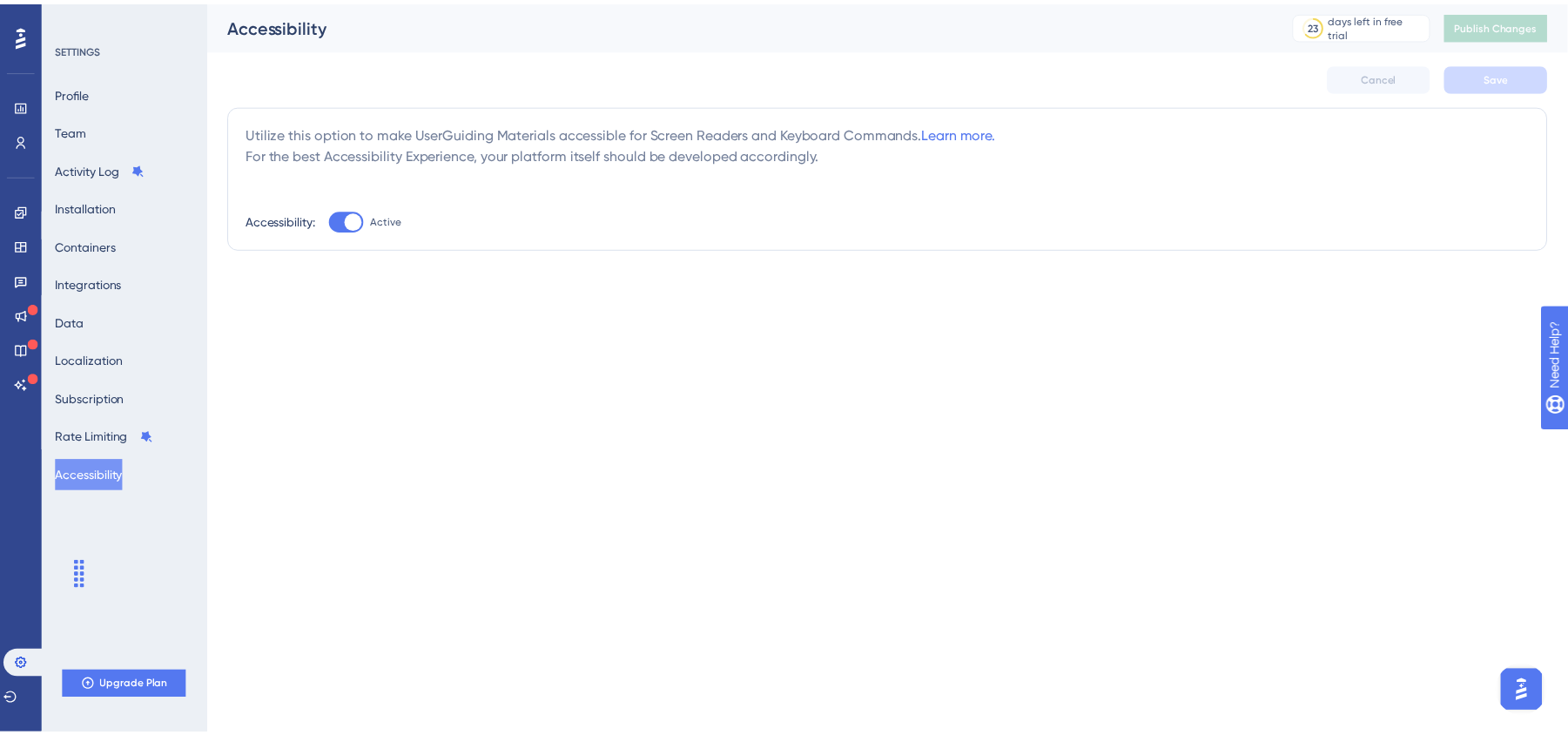scroll, scrollTop: 0, scrollLeft: 0, axis: both 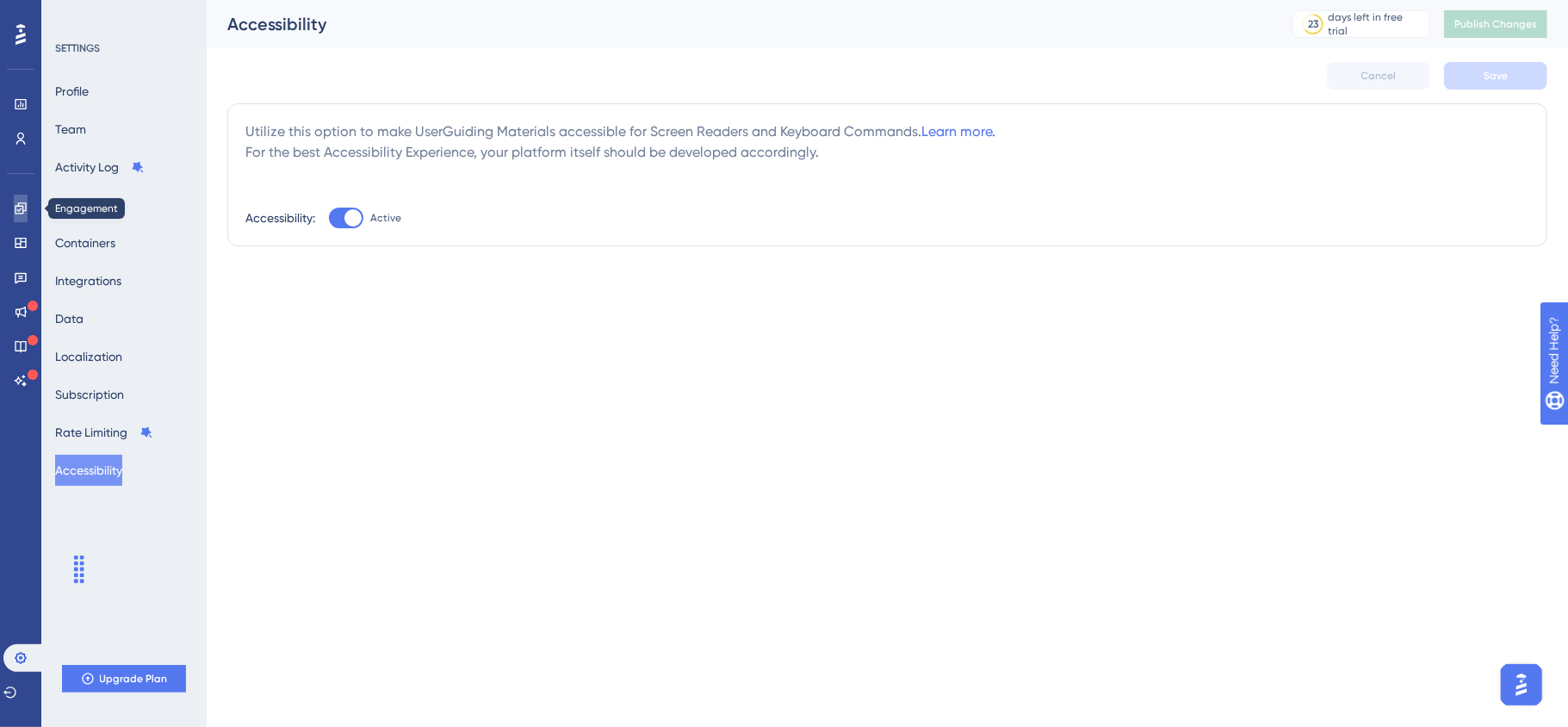 click 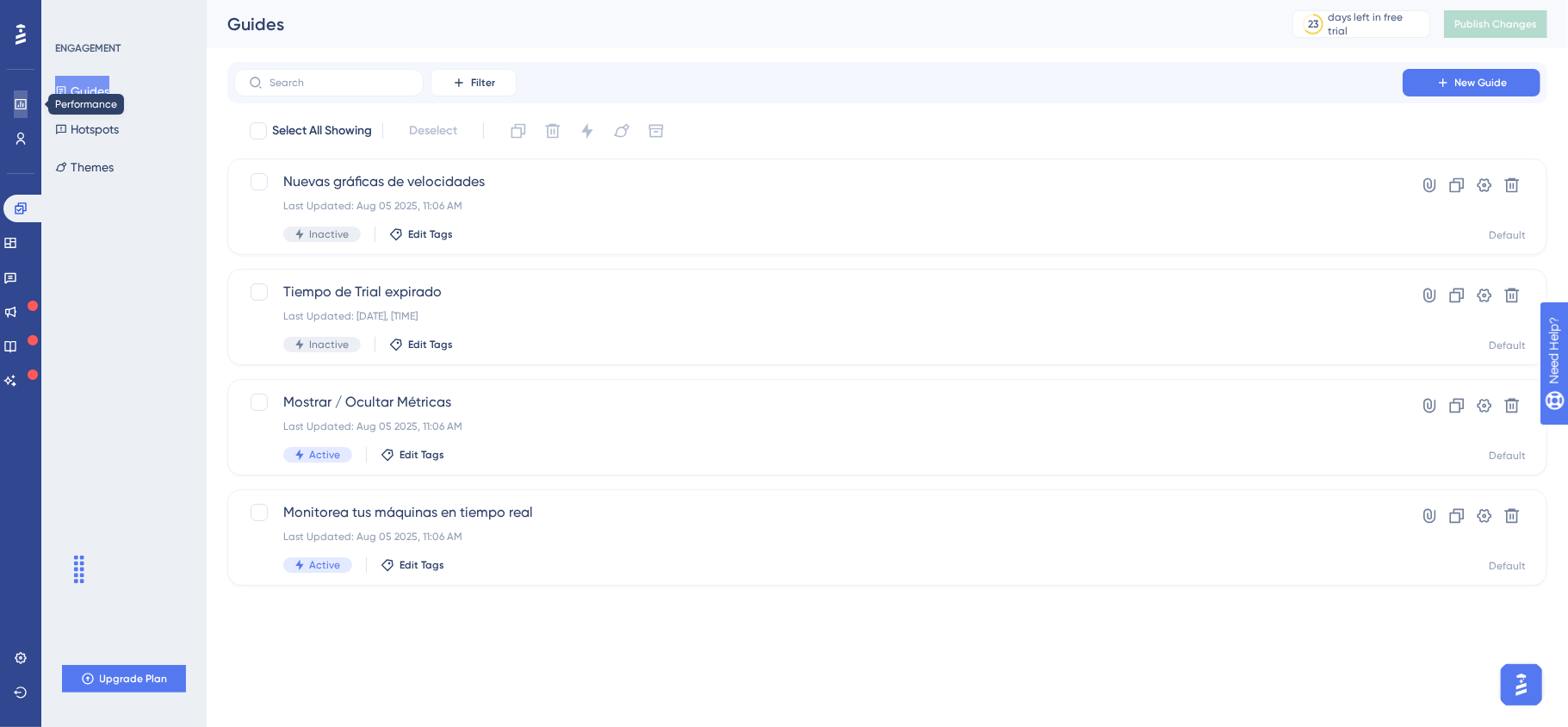 click at bounding box center (21, 104) 